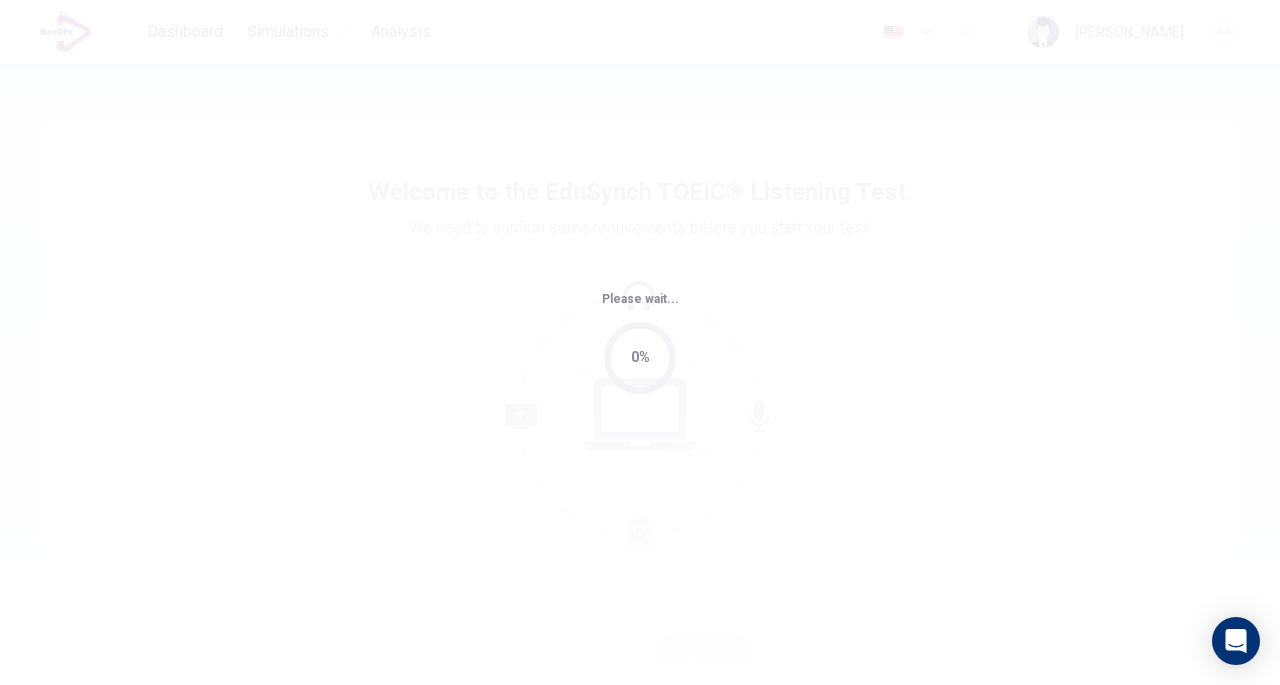 scroll, scrollTop: 0, scrollLeft: 0, axis: both 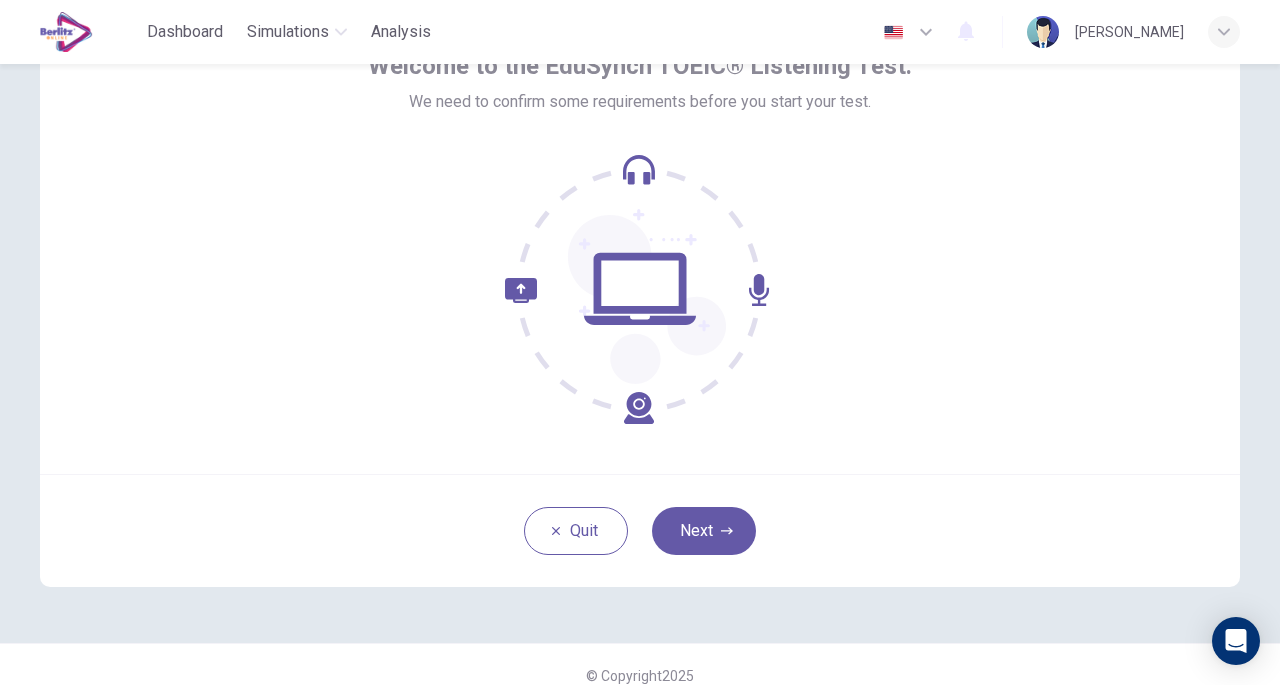 click on "Next" at bounding box center [704, 531] 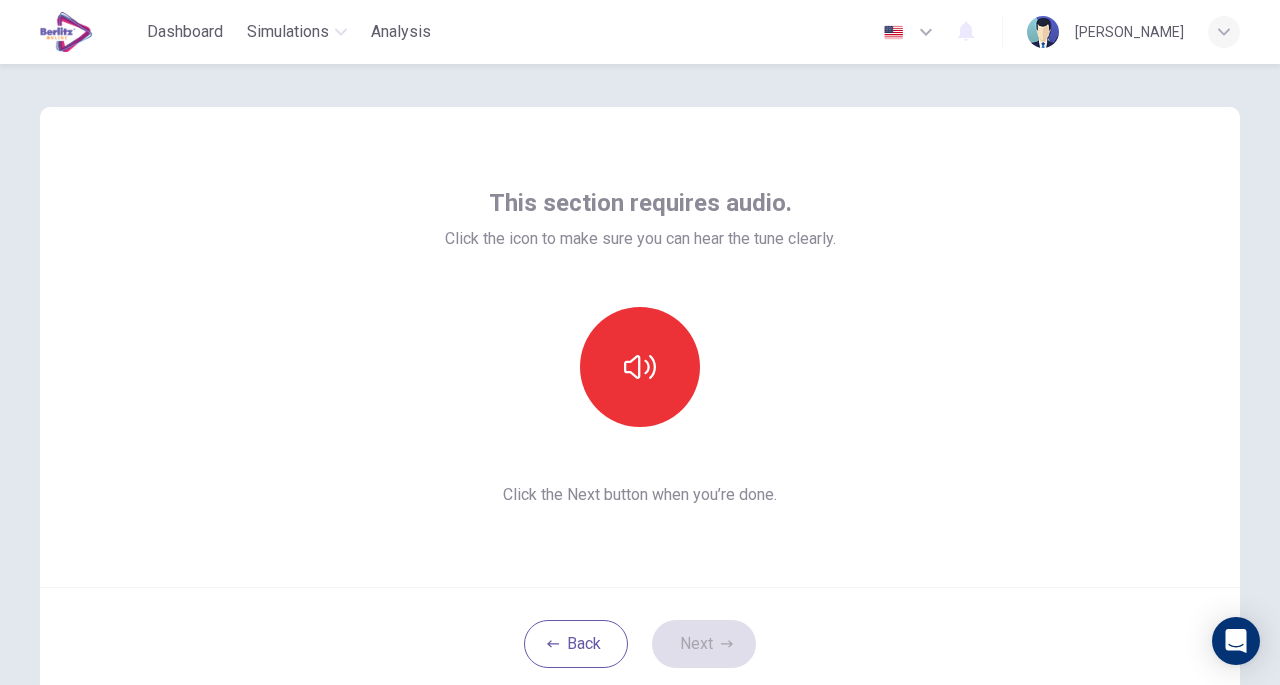 scroll, scrollTop: 12, scrollLeft: 0, axis: vertical 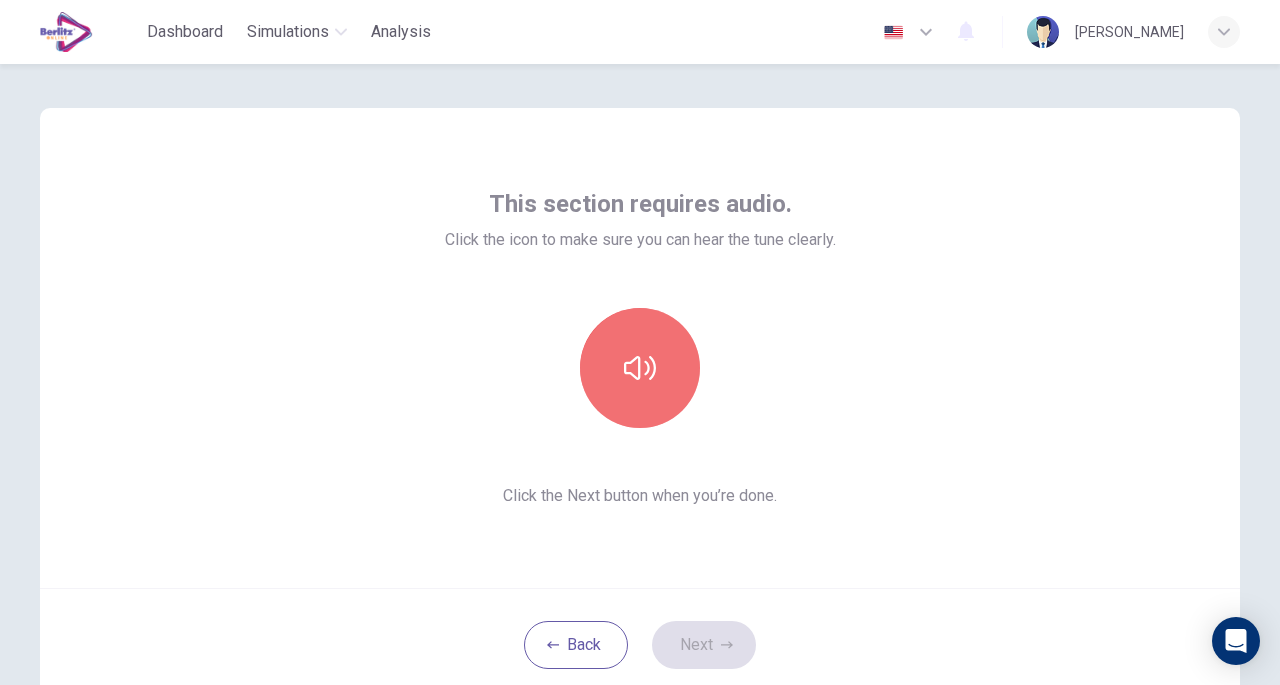 click 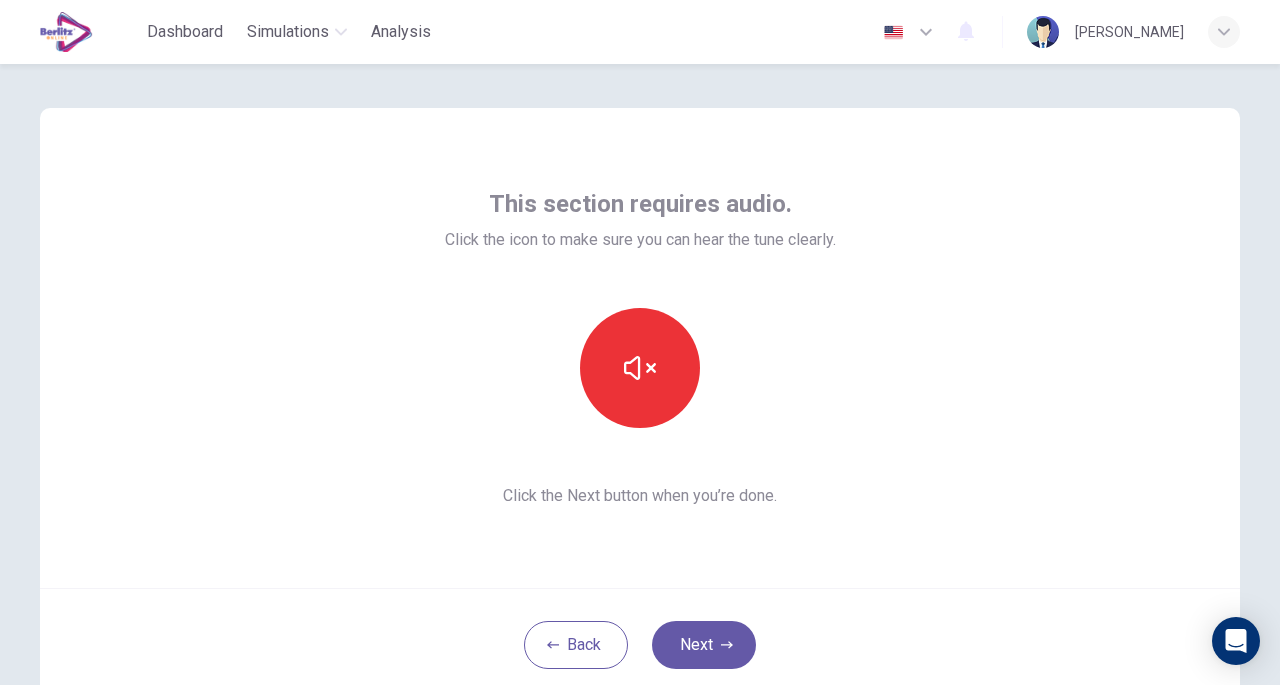 type 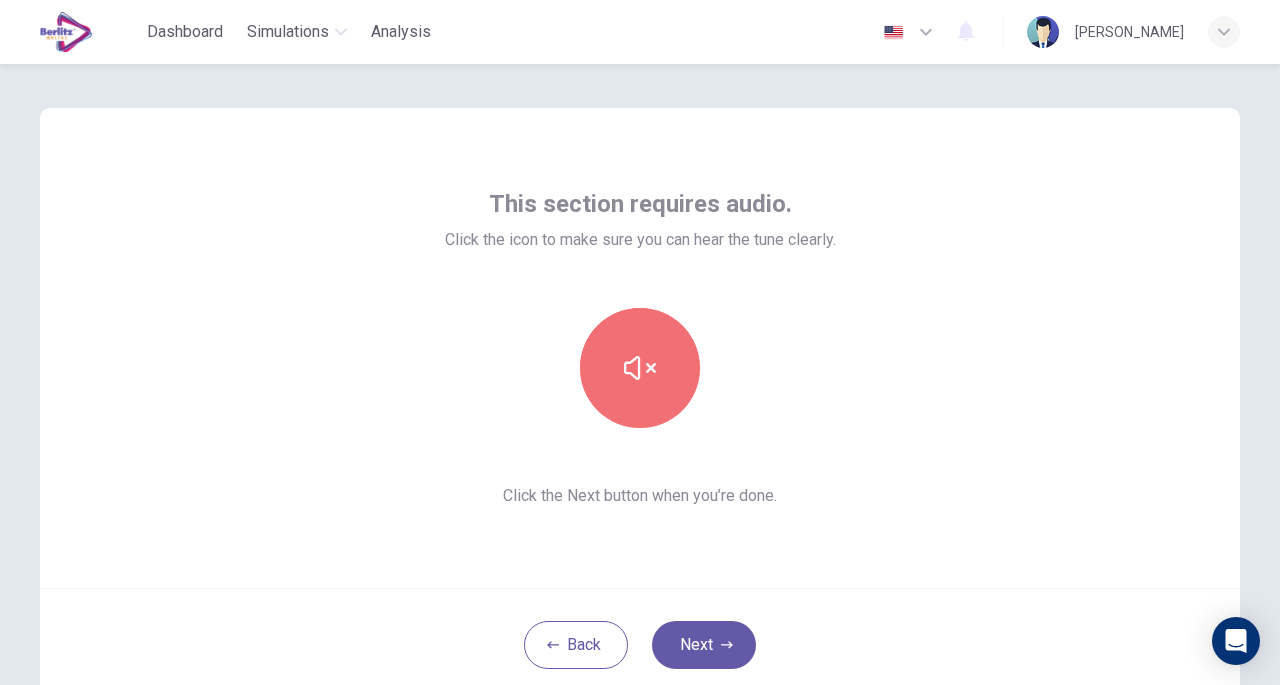 click 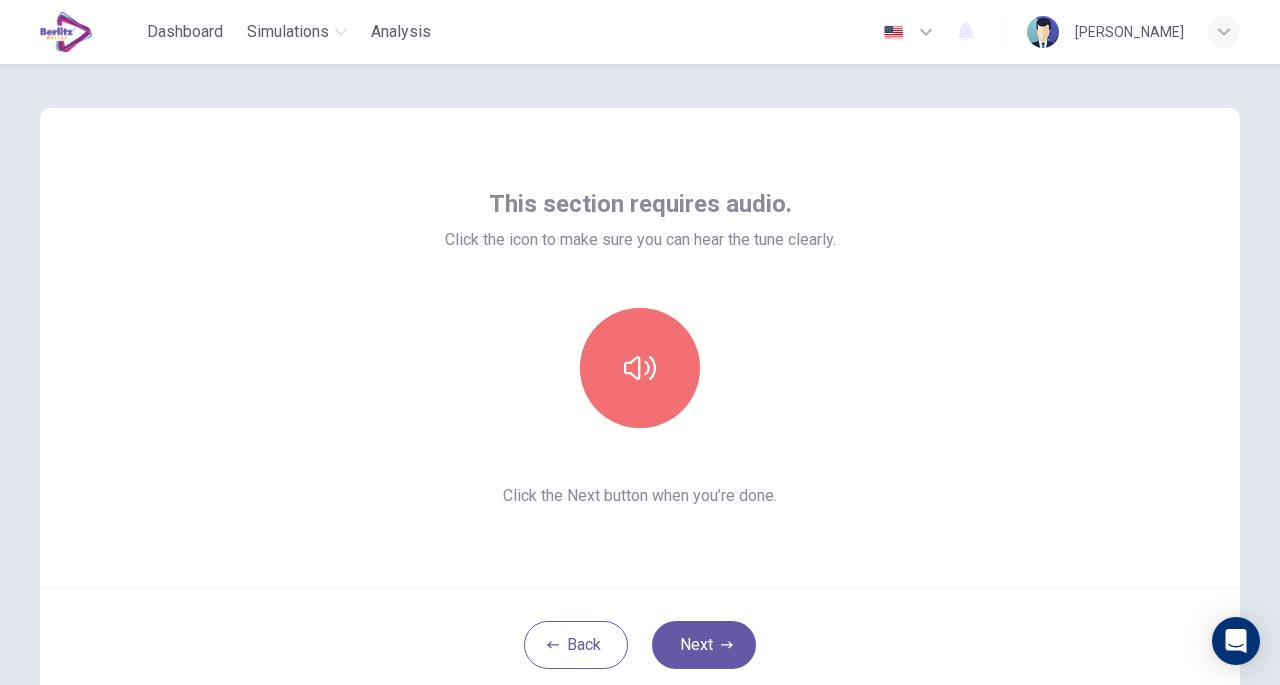 click at bounding box center (640, 368) 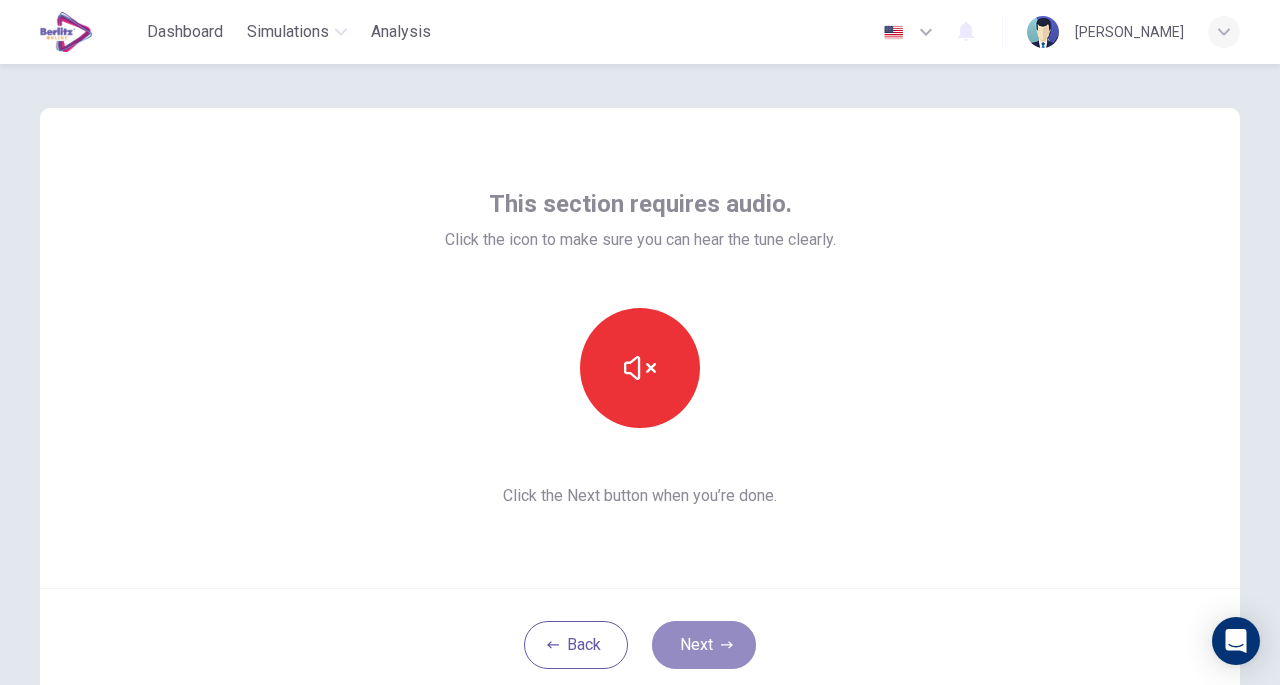 click on "Next" at bounding box center [704, 645] 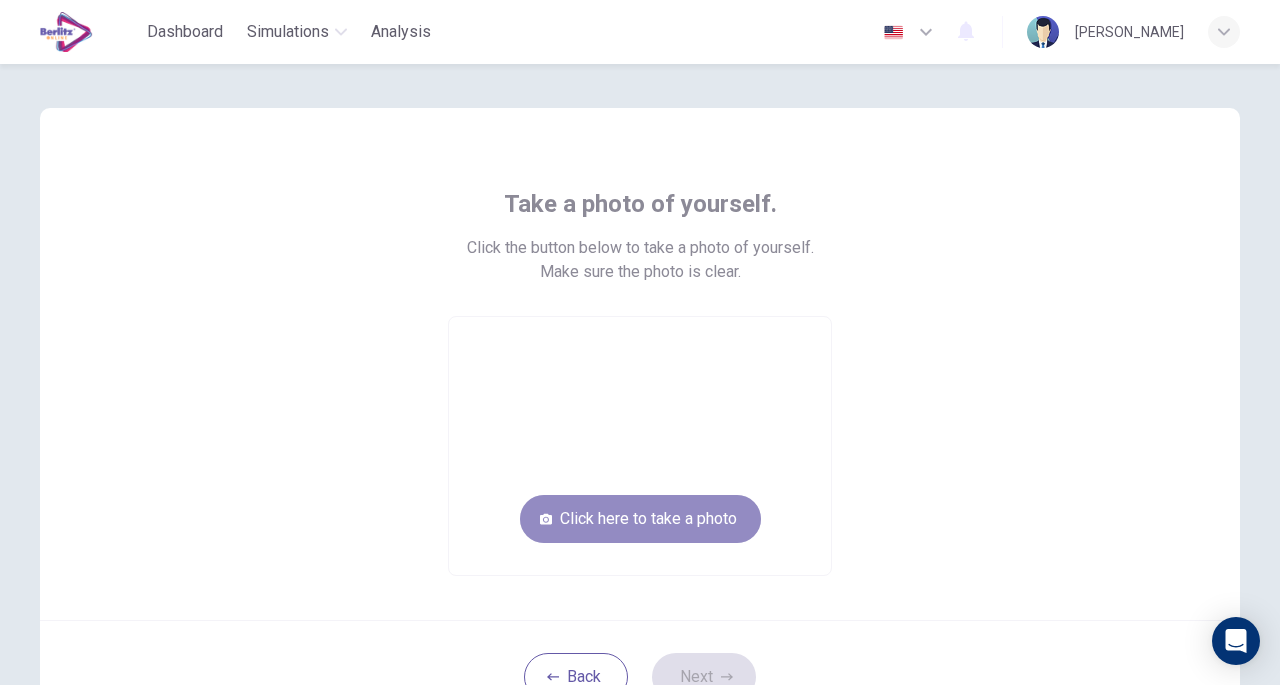 click on "Click here to take a photo" at bounding box center [640, 519] 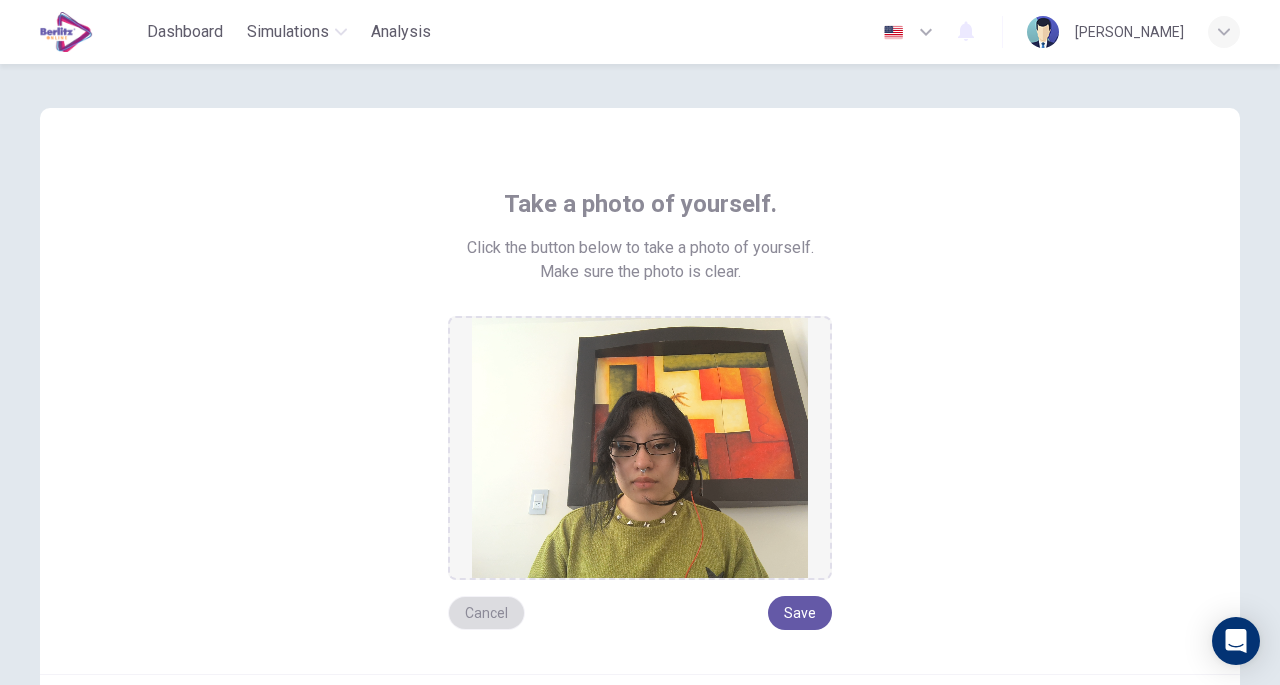 click on "Cancel" at bounding box center (486, 613) 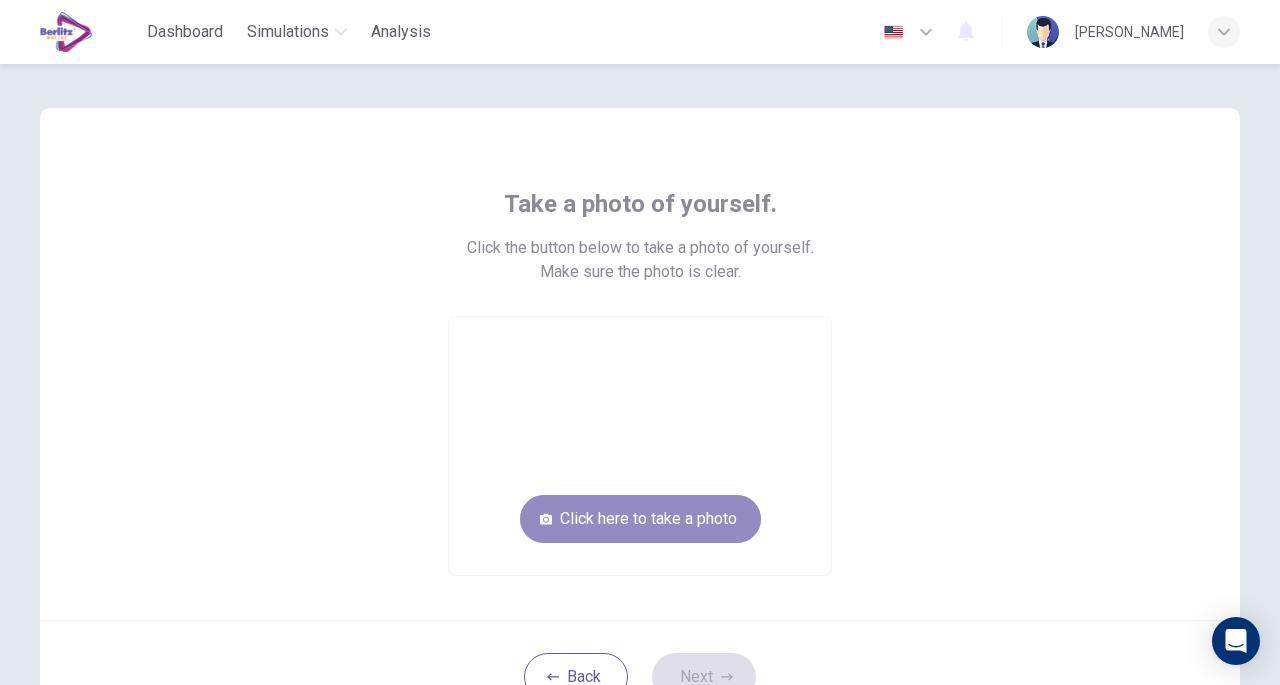 click on "Click here to take a photo" at bounding box center (640, 519) 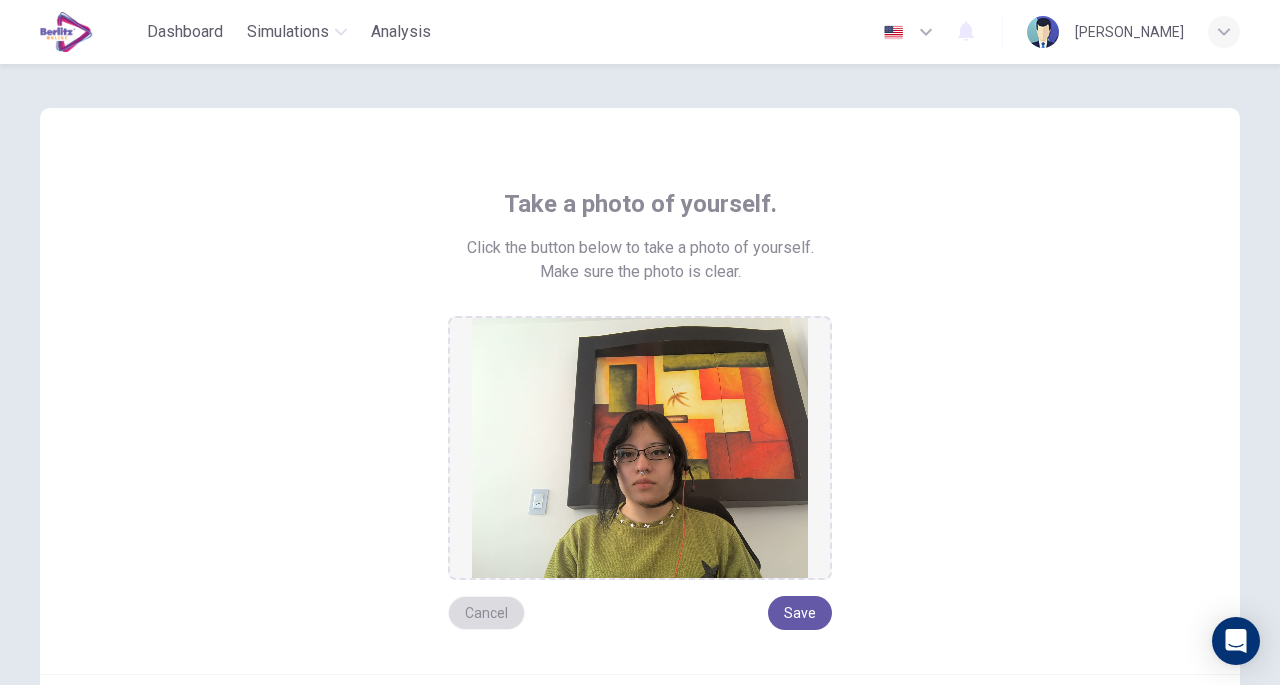 click on "Cancel" at bounding box center (486, 613) 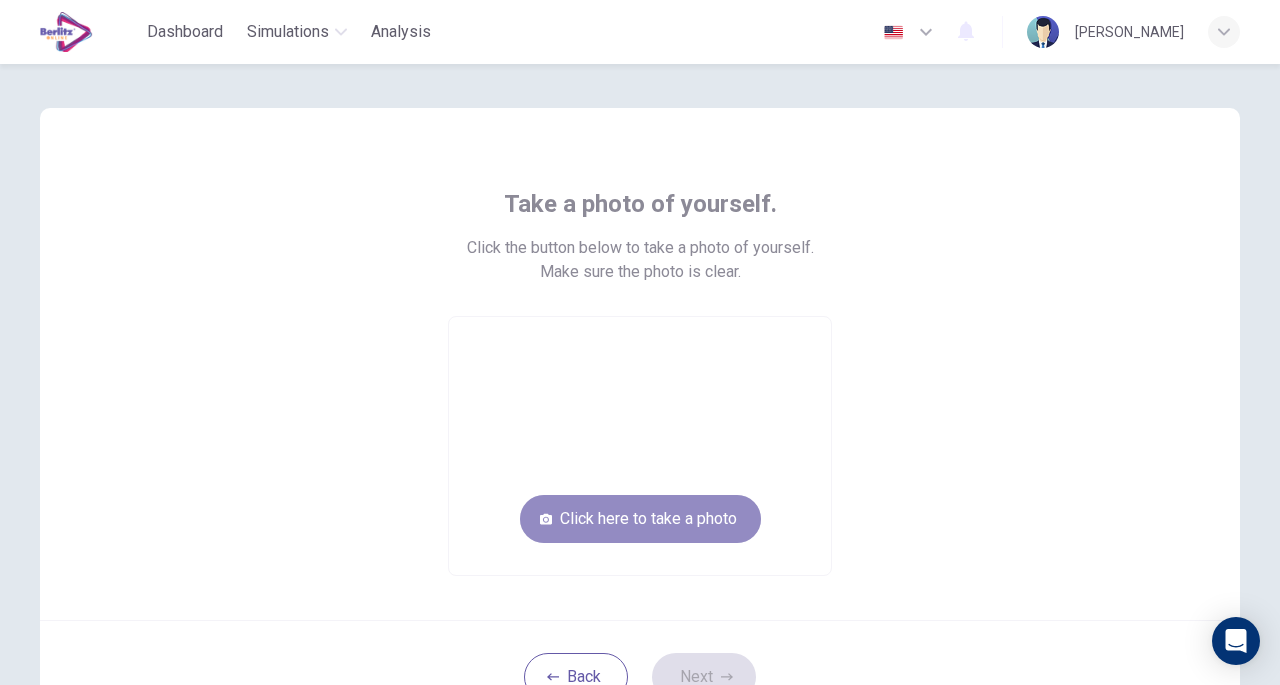 click on "Click here to take a photo" at bounding box center (640, 519) 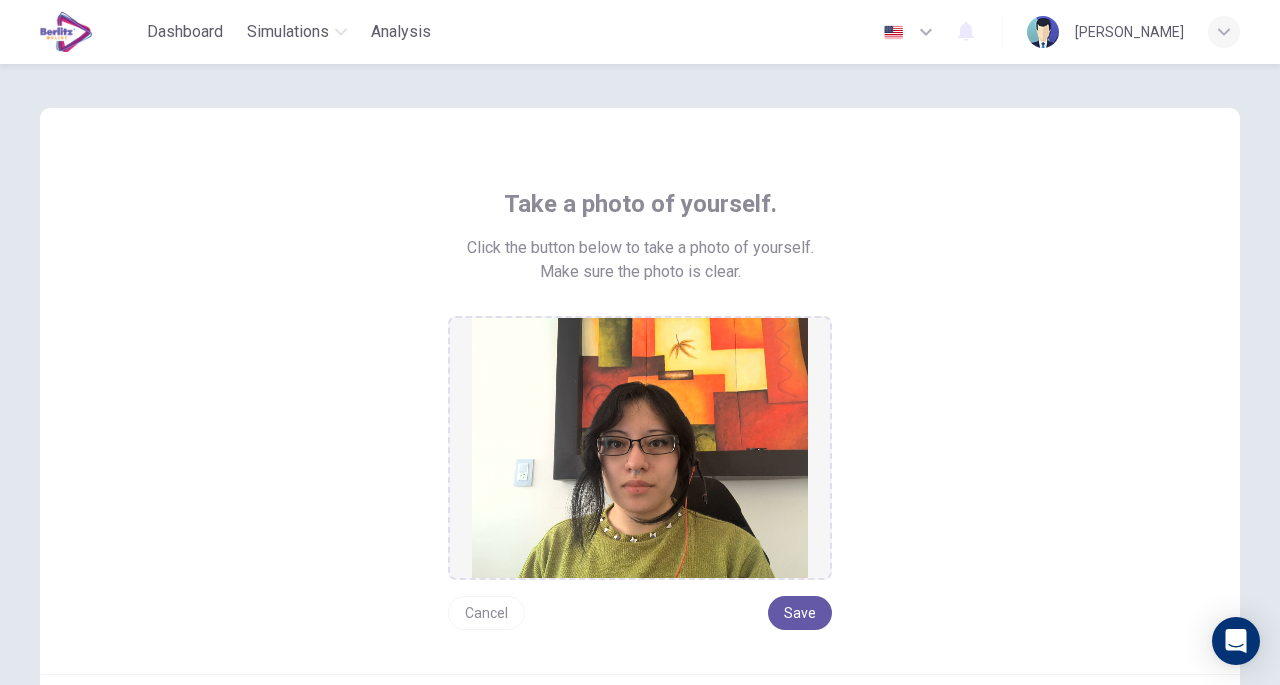 drag, startPoint x: 487, startPoint y: 600, endPoint x: 475, endPoint y: 612, distance: 16.970562 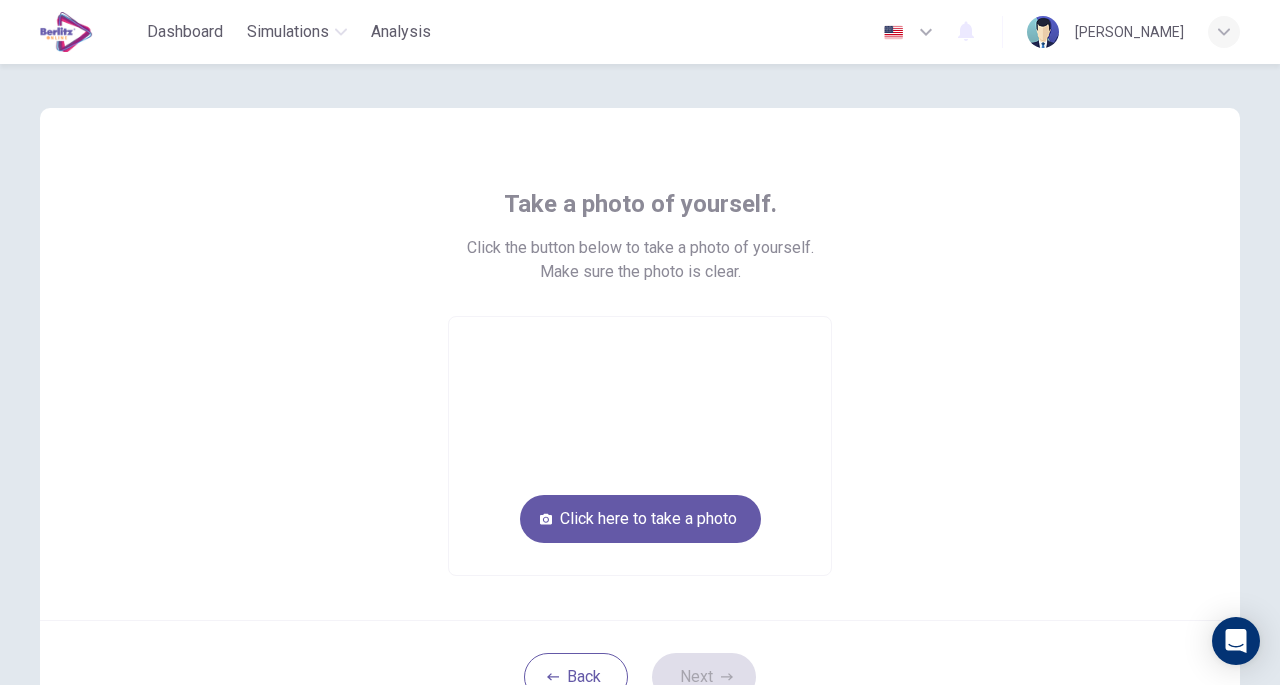 click on "Take a photo of yourself. Click the button below to take a photo of yourself. Make sure the photo is clear. Click here to take a photo" at bounding box center (640, 364) 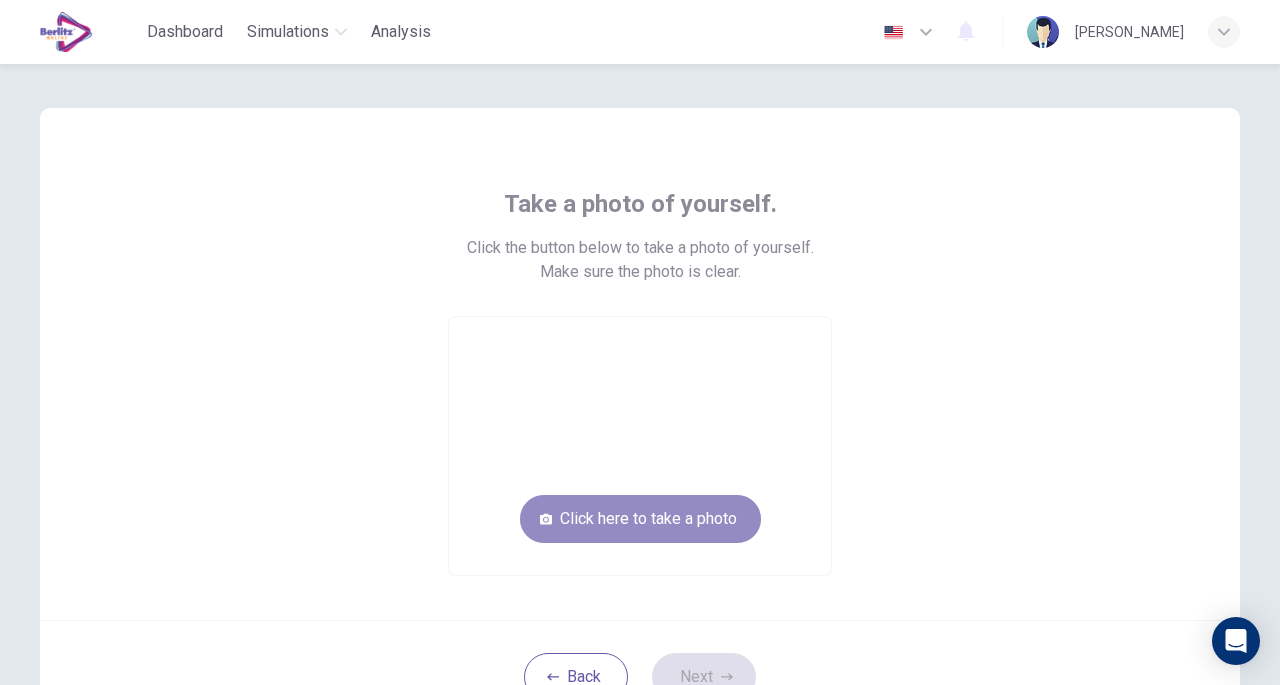 click on "Click here to take a photo" at bounding box center (640, 519) 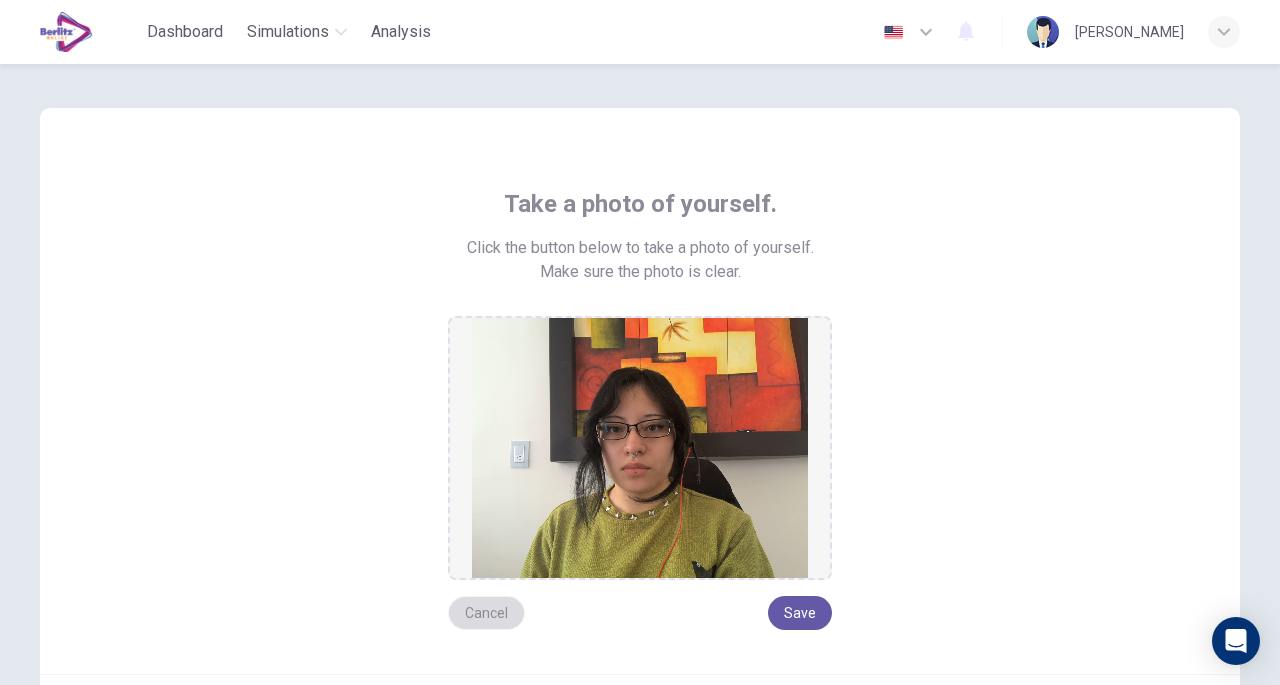 click on "Cancel" at bounding box center [486, 613] 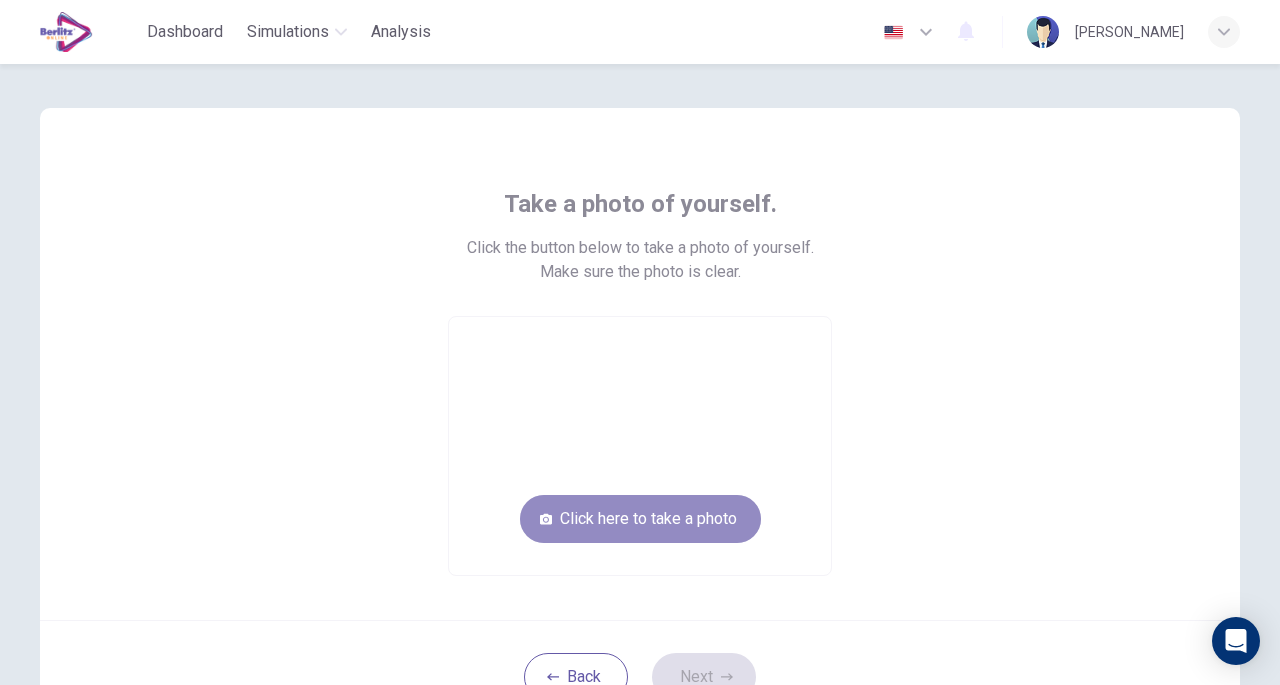 click on "Click here to take a photo" at bounding box center [640, 519] 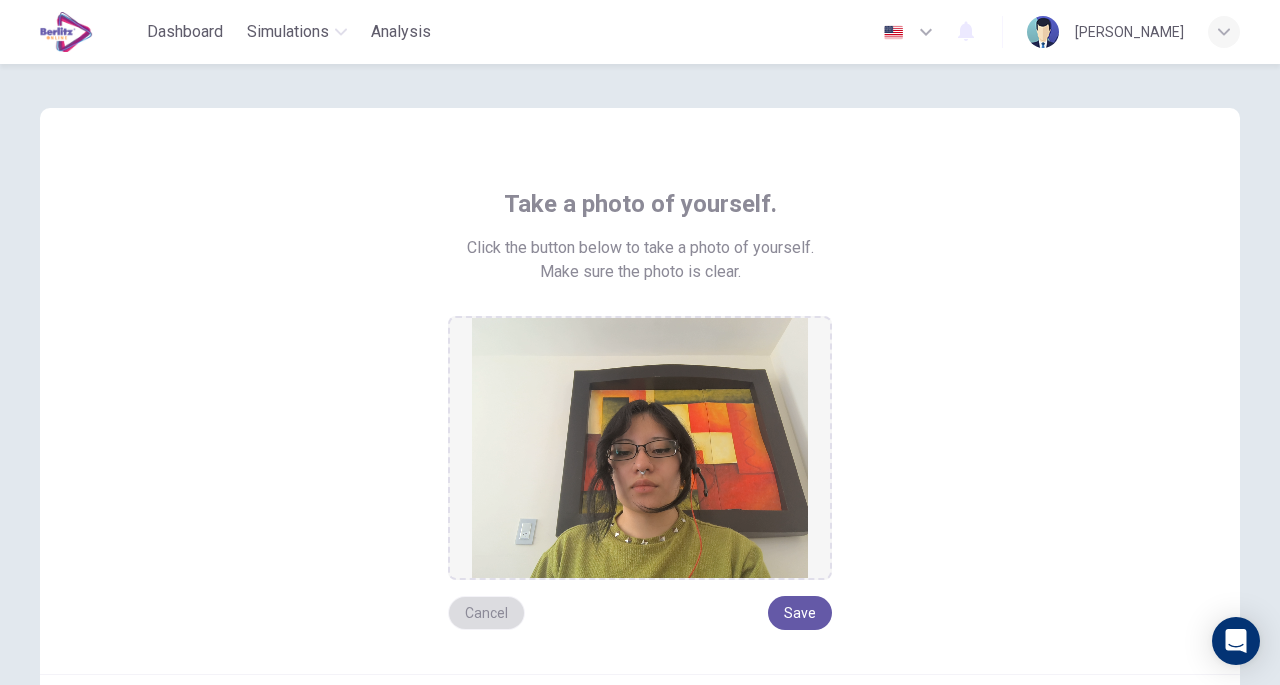 click on "Cancel" at bounding box center [486, 613] 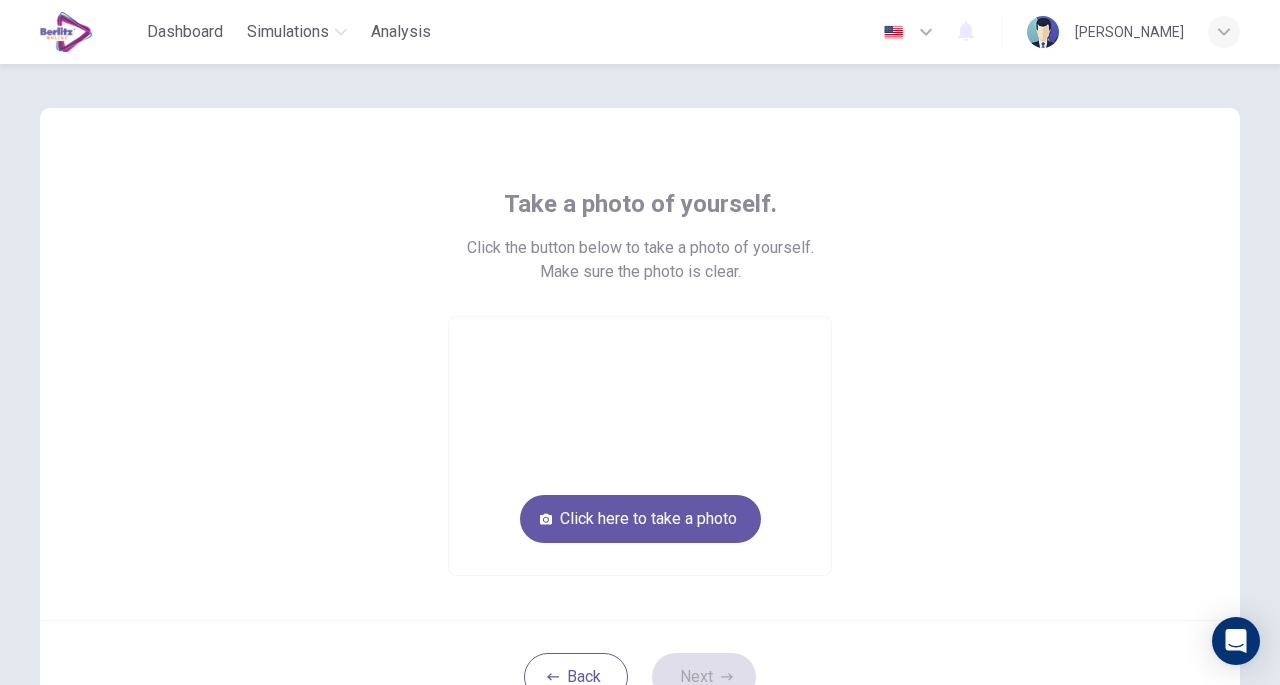 click on "Click here to take a photo" at bounding box center [640, 519] 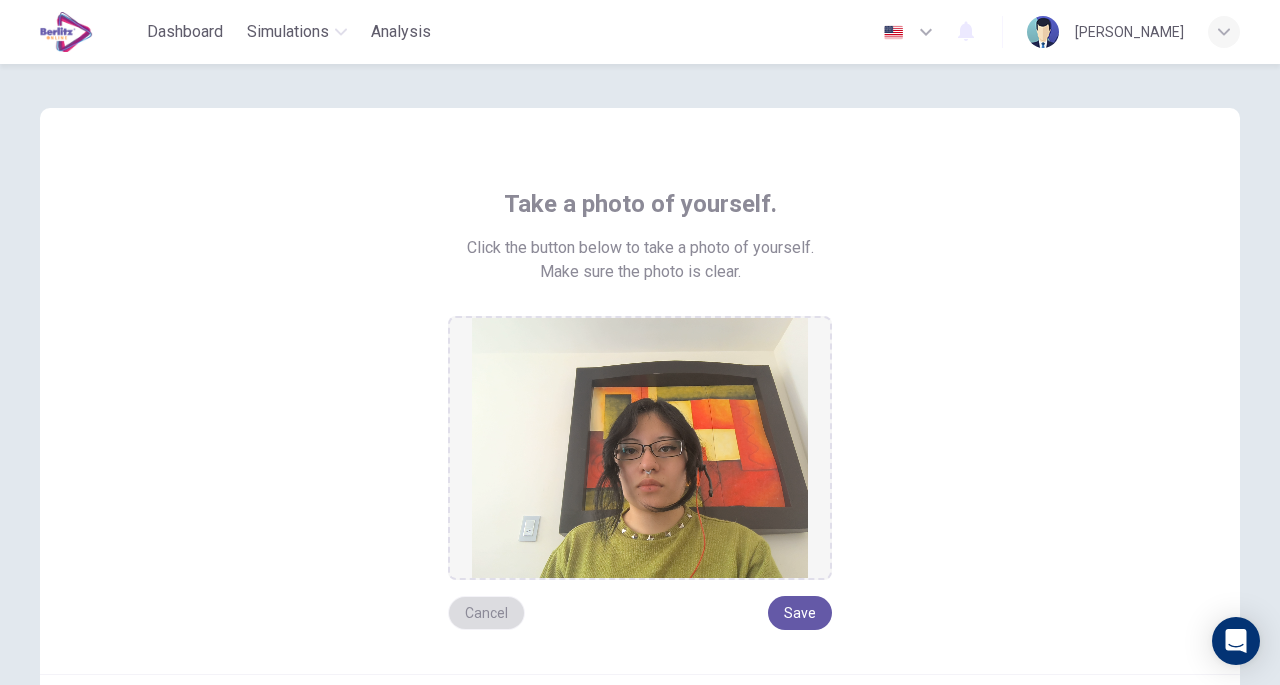 click on "Cancel" at bounding box center (486, 613) 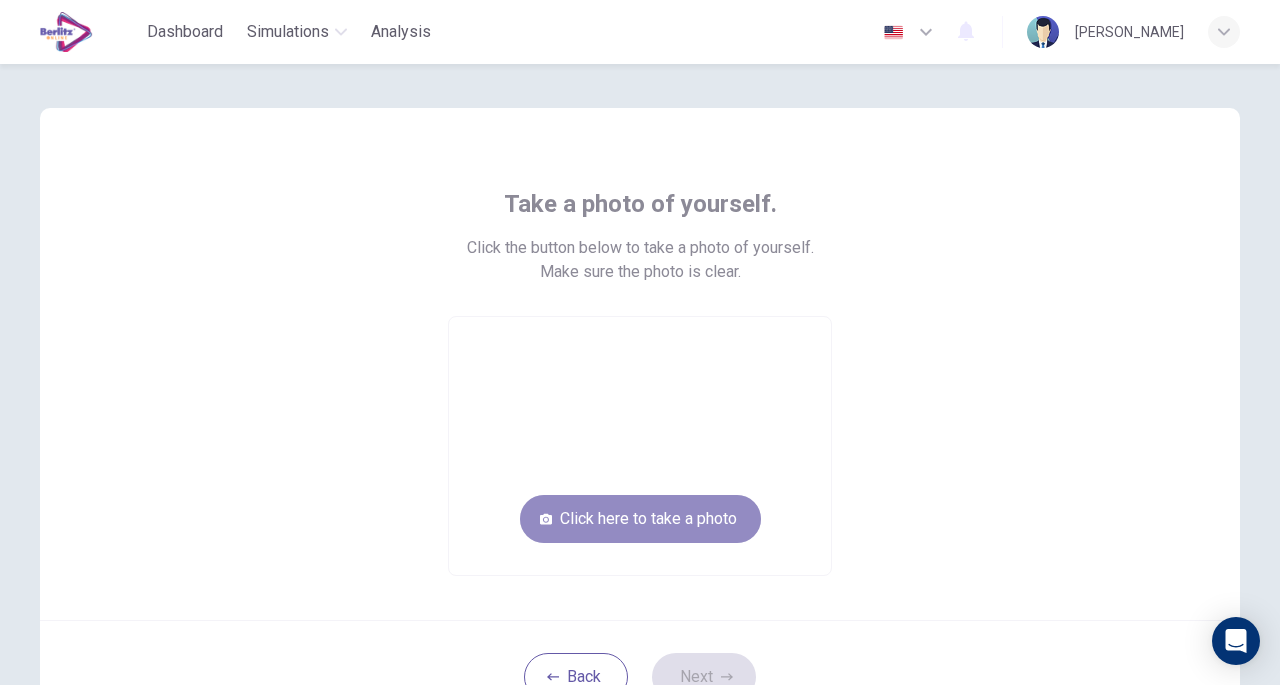 click on "Click here to take a photo" at bounding box center [640, 519] 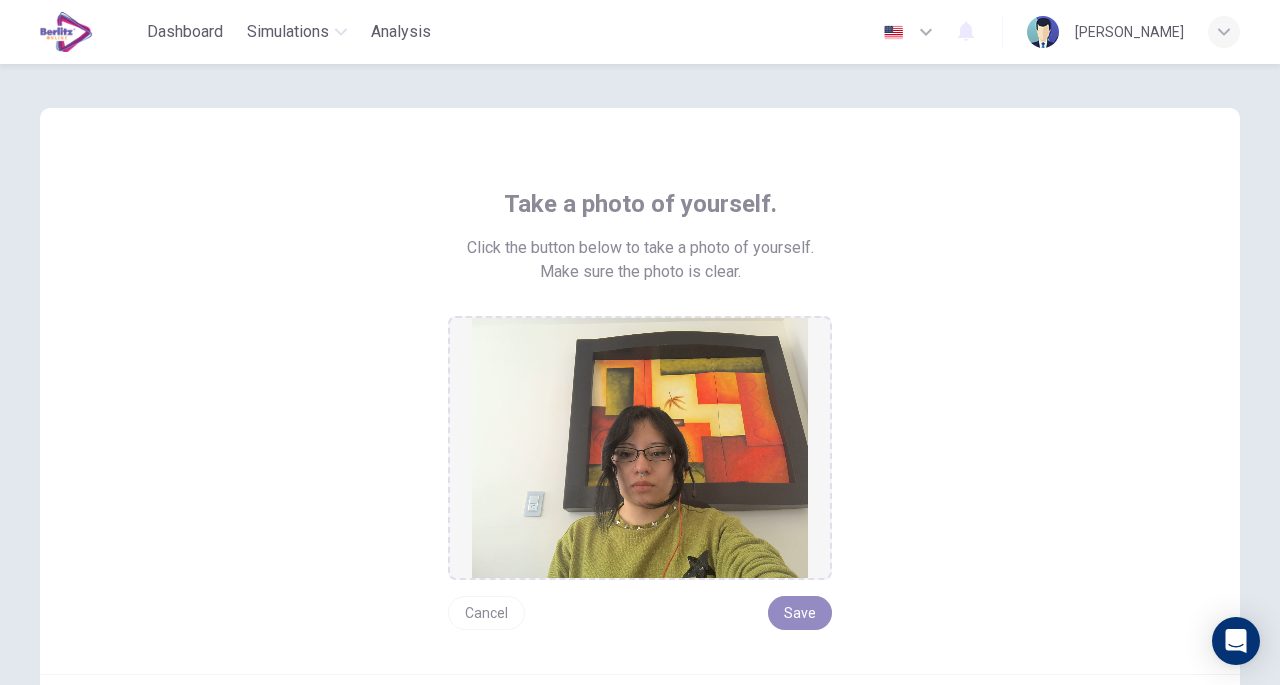 click on "Save" at bounding box center [800, 613] 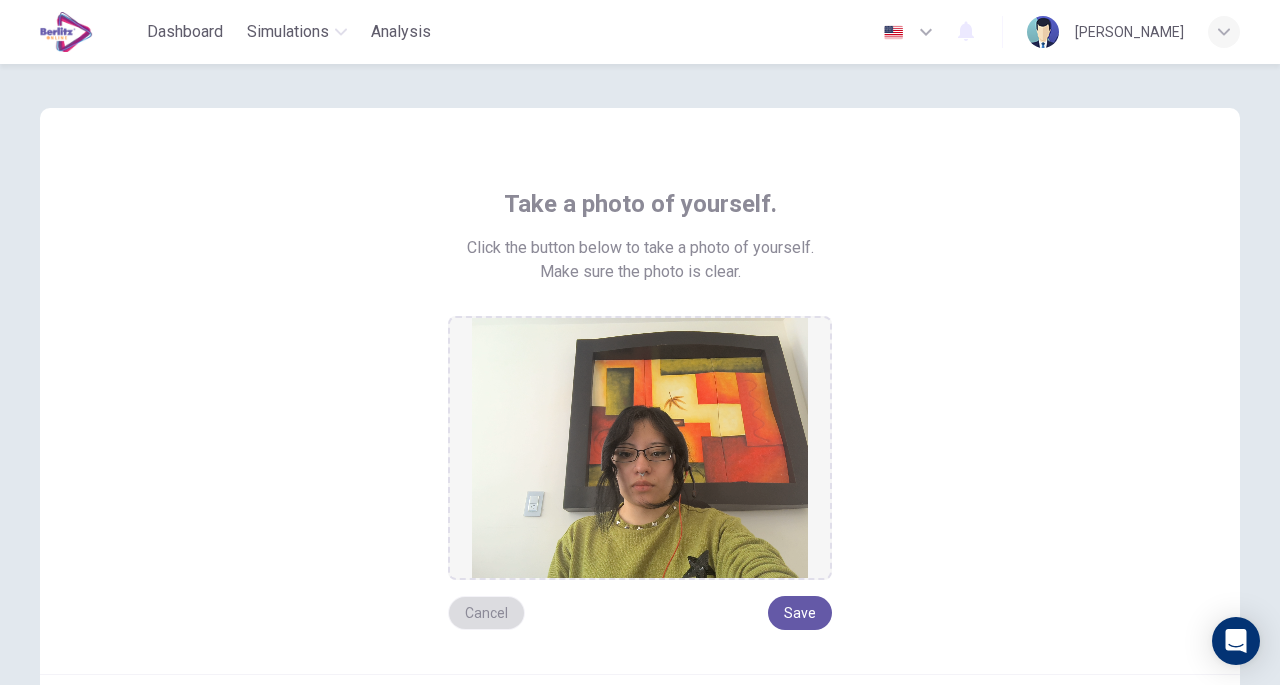 click on "Cancel" at bounding box center (486, 613) 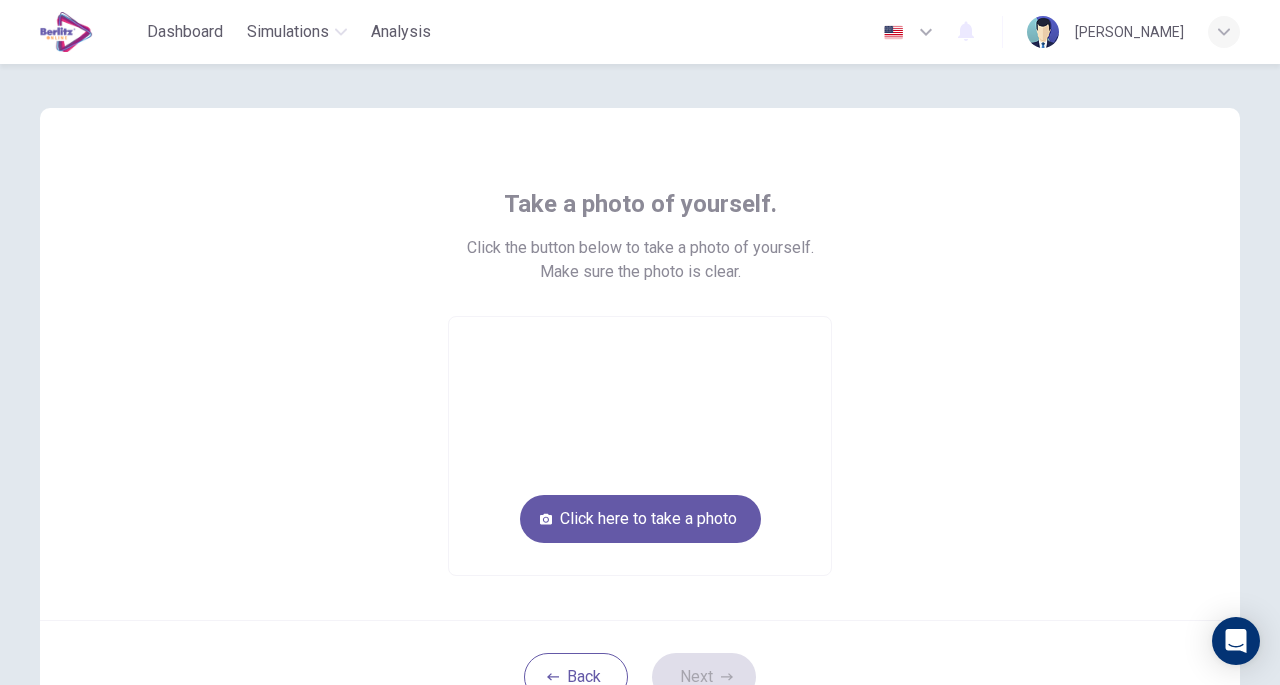 click on "Click here to take a photo" at bounding box center [640, 519] 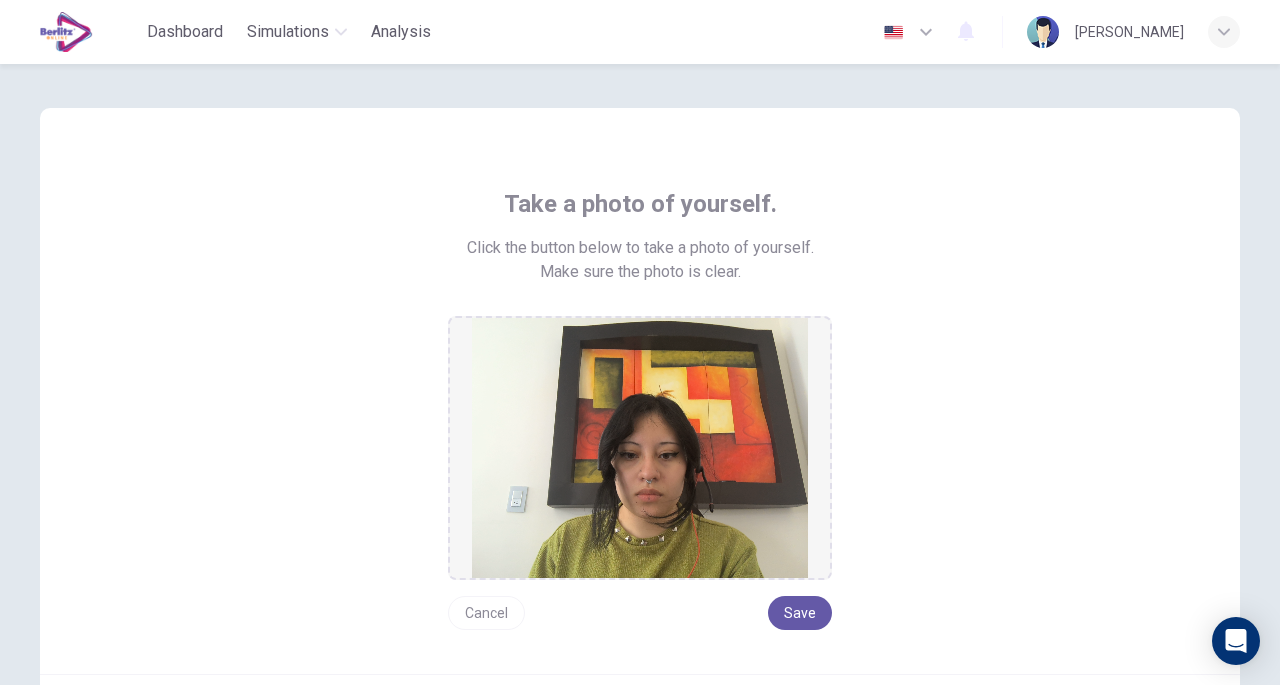 click on "Save" at bounding box center [800, 613] 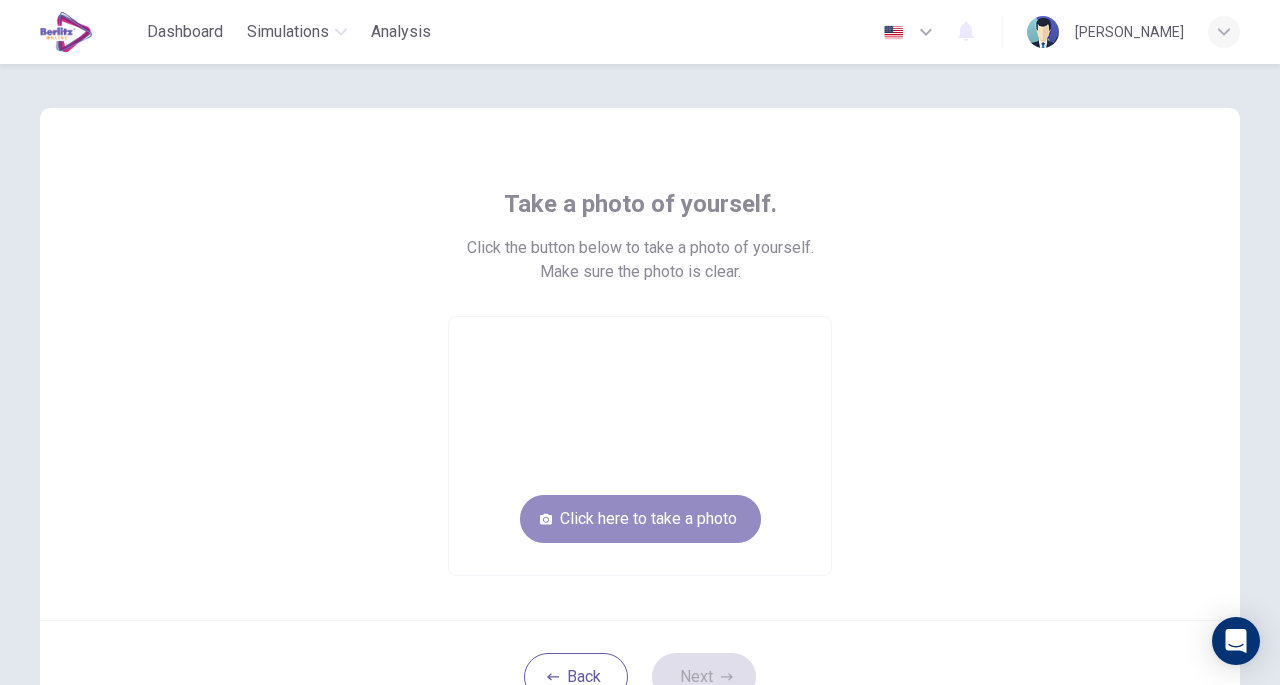 click on "Click here to take a photo" at bounding box center (640, 519) 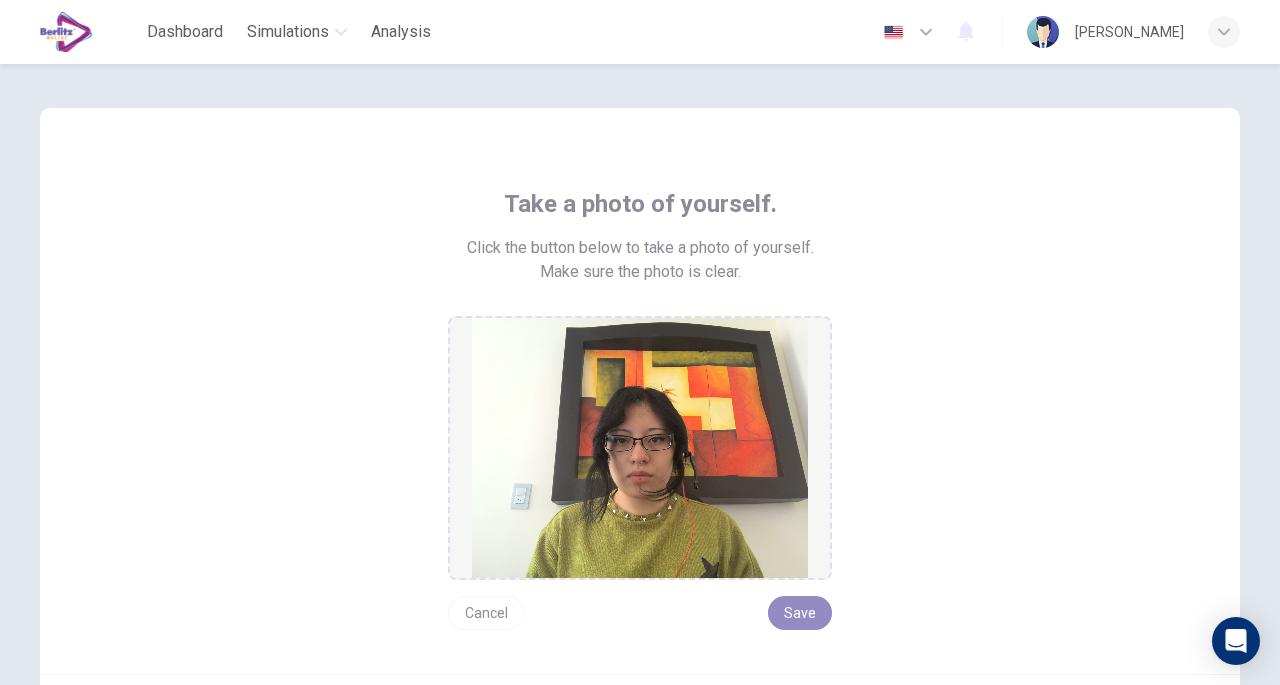 click on "Save" at bounding box center (800, 613) 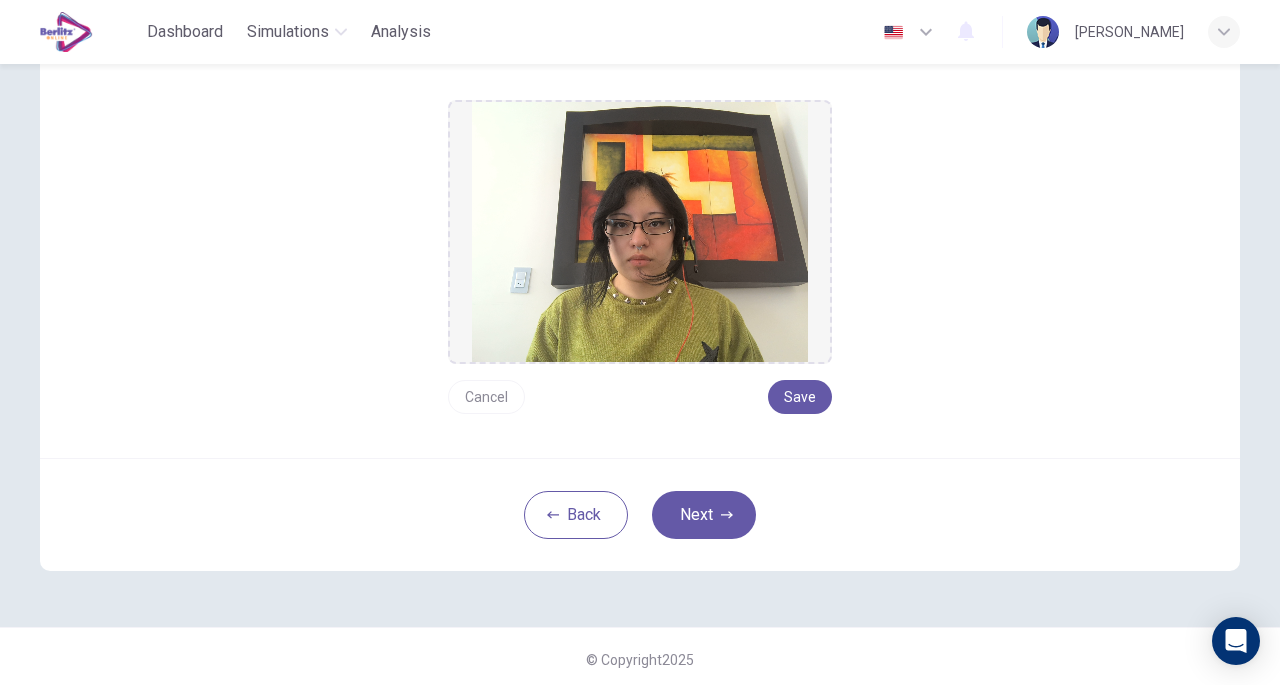 scroll, scrollTop: 232, scrollLeft: 0, axis: vertical 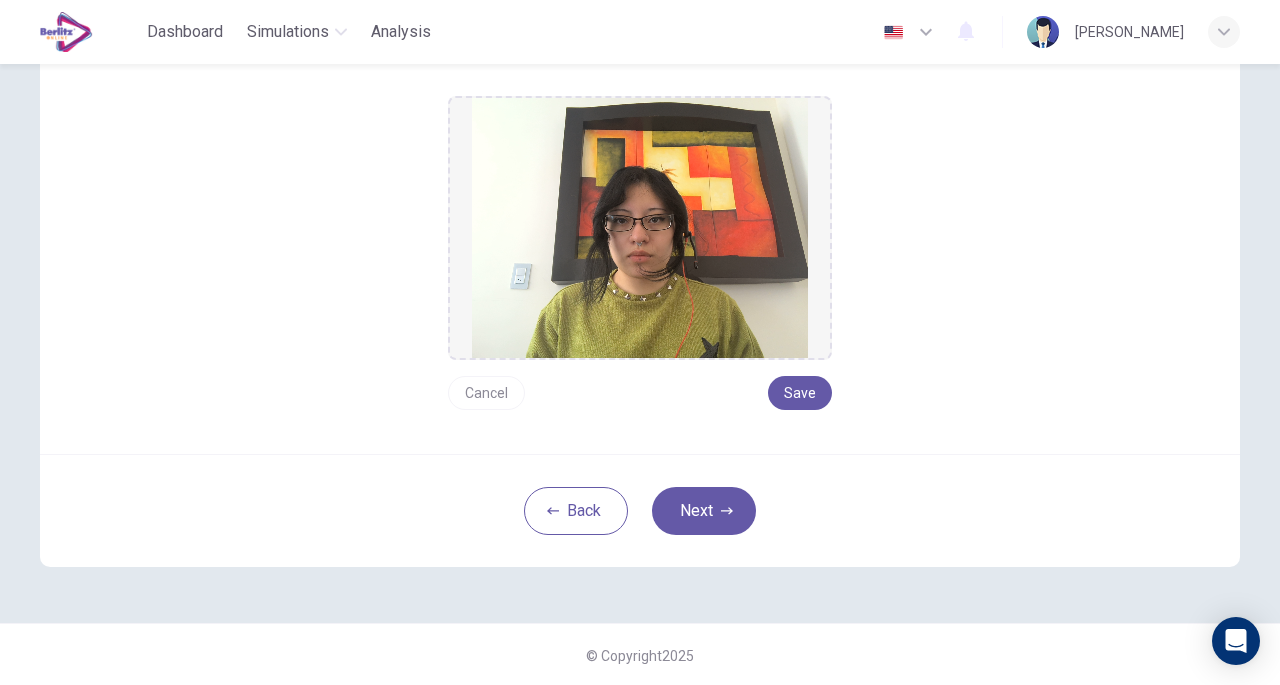 click on "Save" at bounding box center (800, 393) 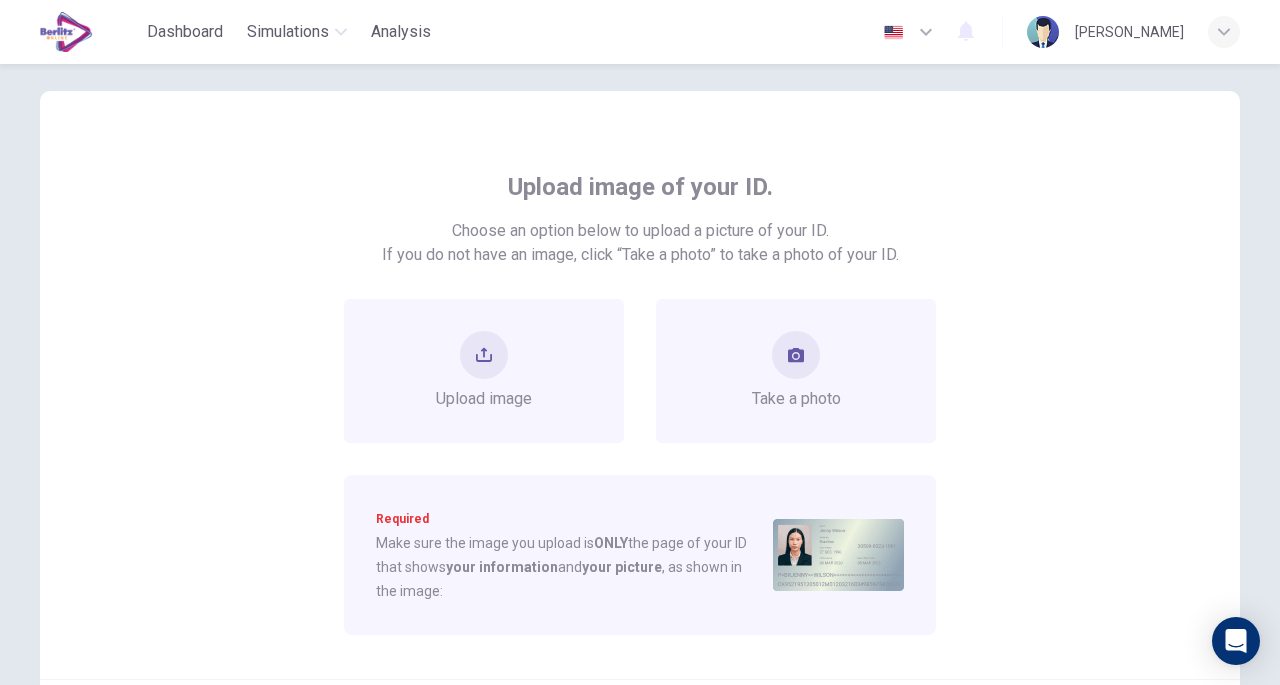 scroll, scrollTop: 33, scrollLeft: 0, axis: vertical 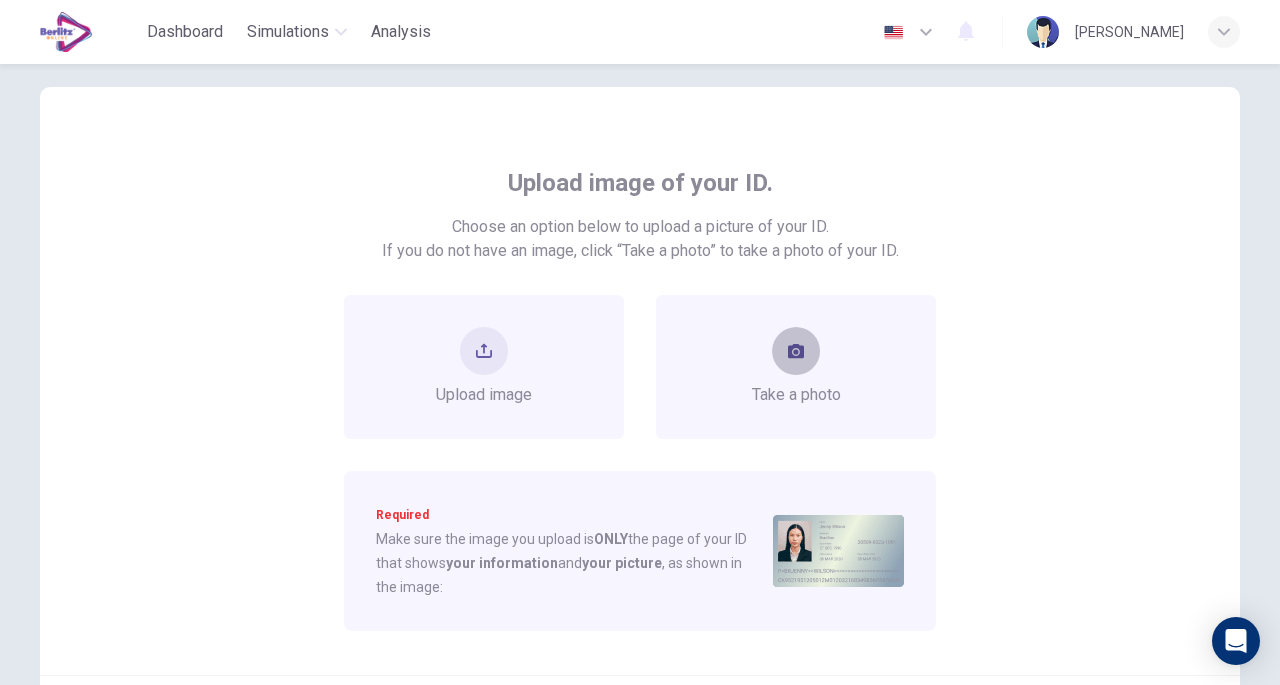 click at bounding box center [796, 351] 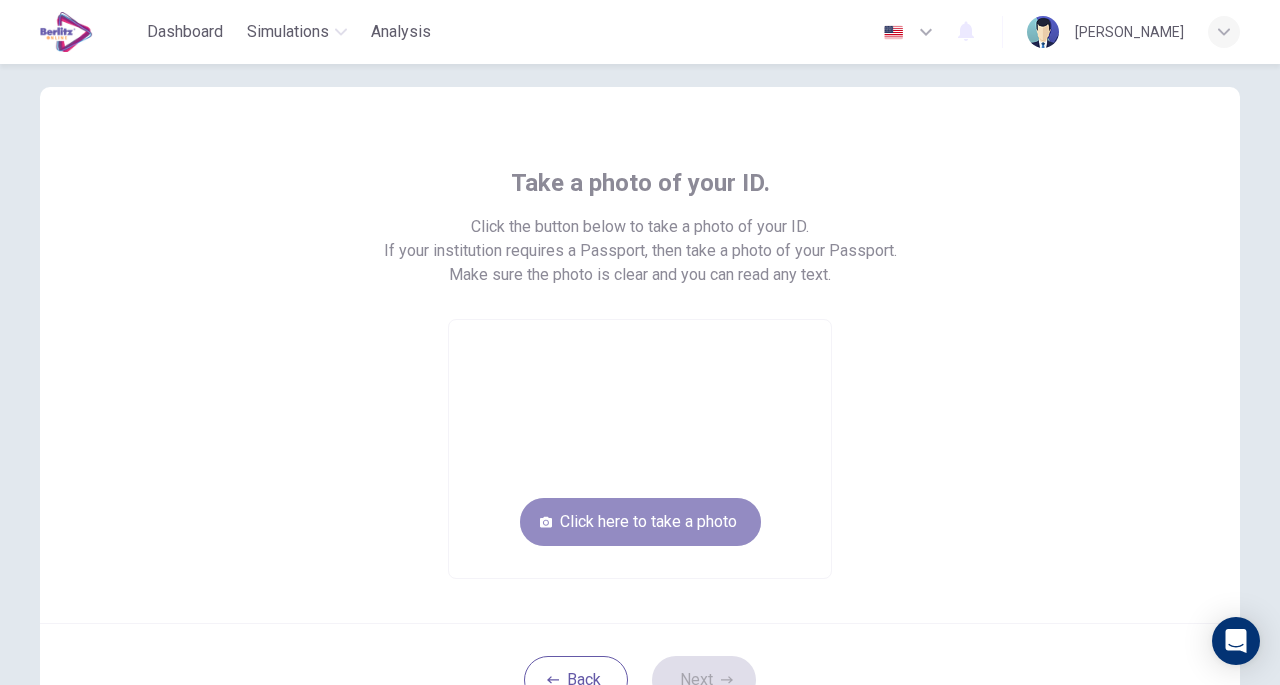 click on "Click here to take a photo" at bounding box center [640, 522] 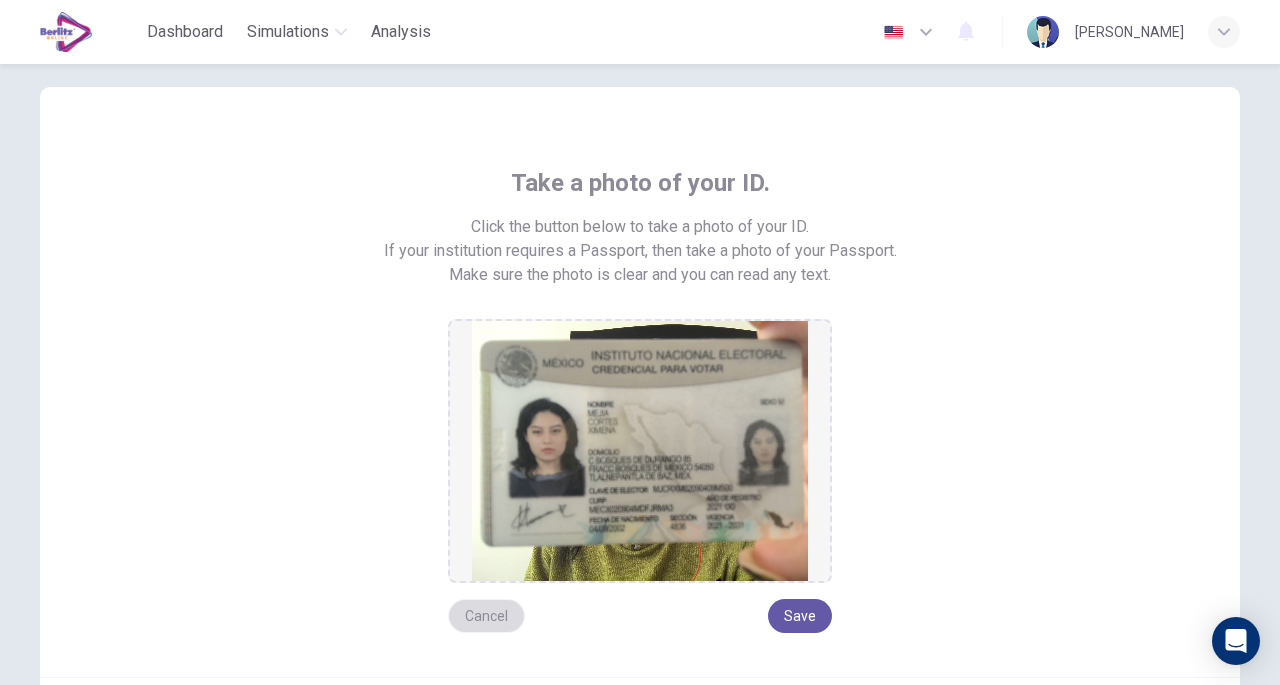 click on "Cancel" at bounding box center [486, 616] 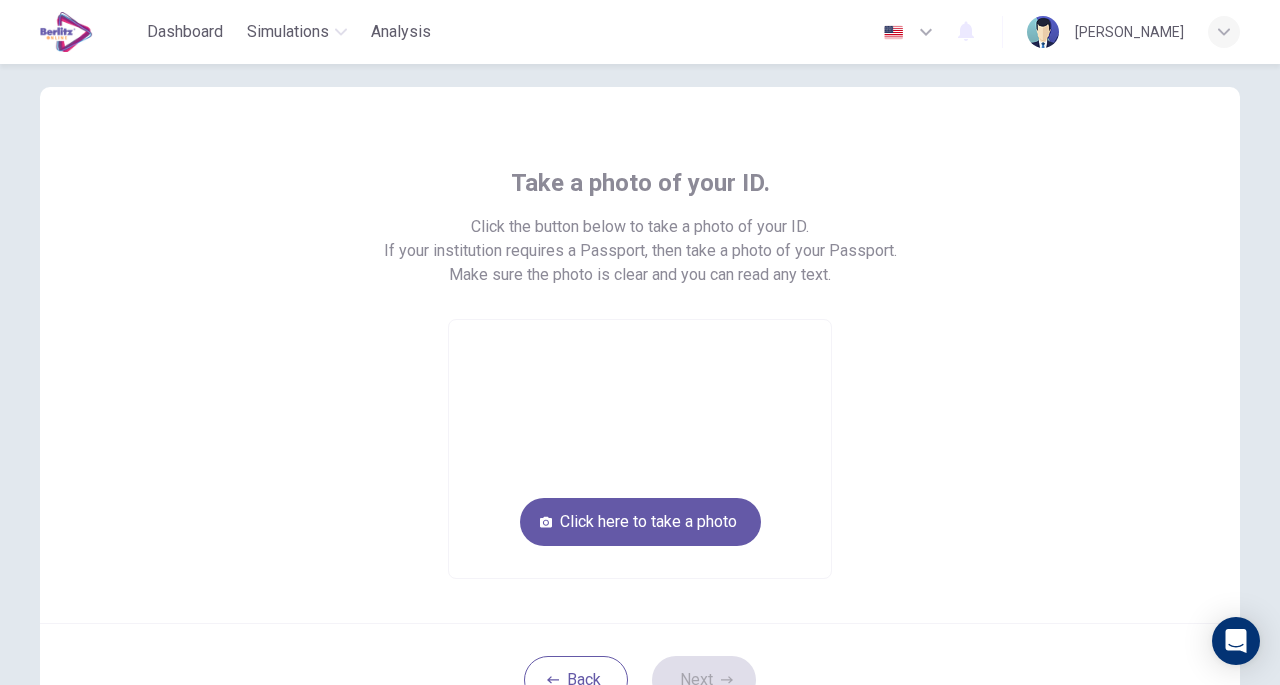 click on "Click the button below to take a photo of your ID.   If your institution requires a Passport, then take a photo of your Passport." at bounding box center [640, 239] 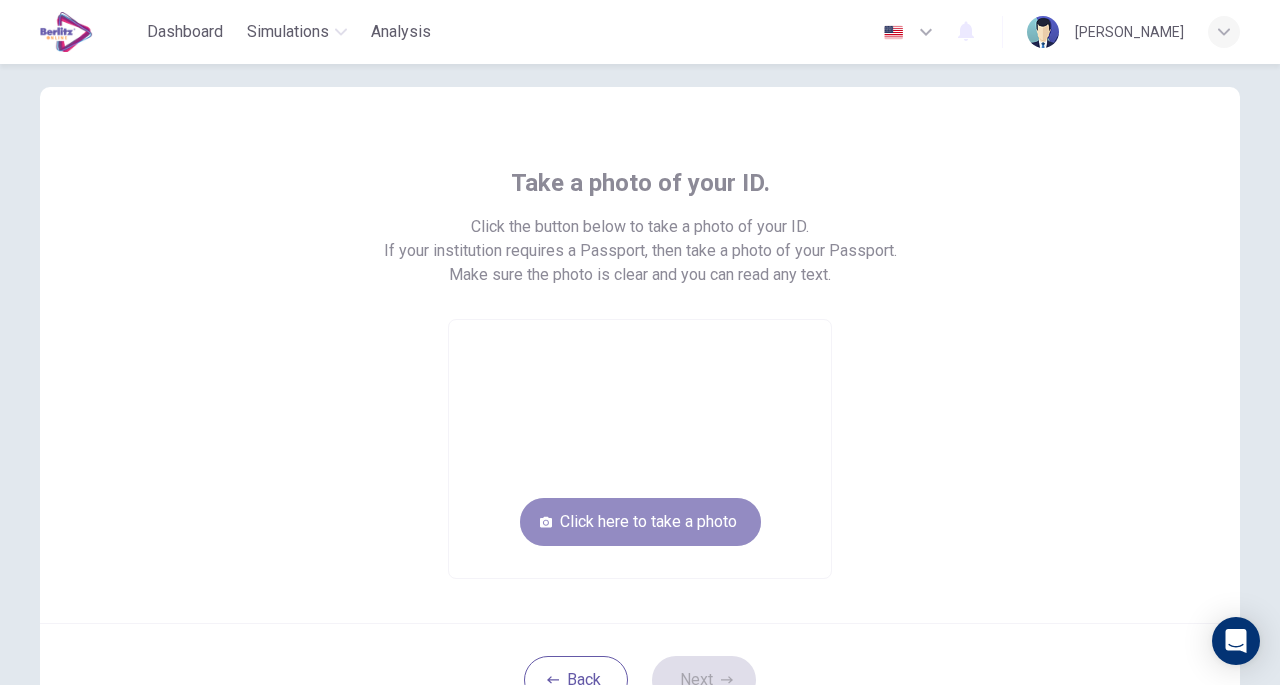 click on "Click here to take a photo" at bounding box center (640, 522) 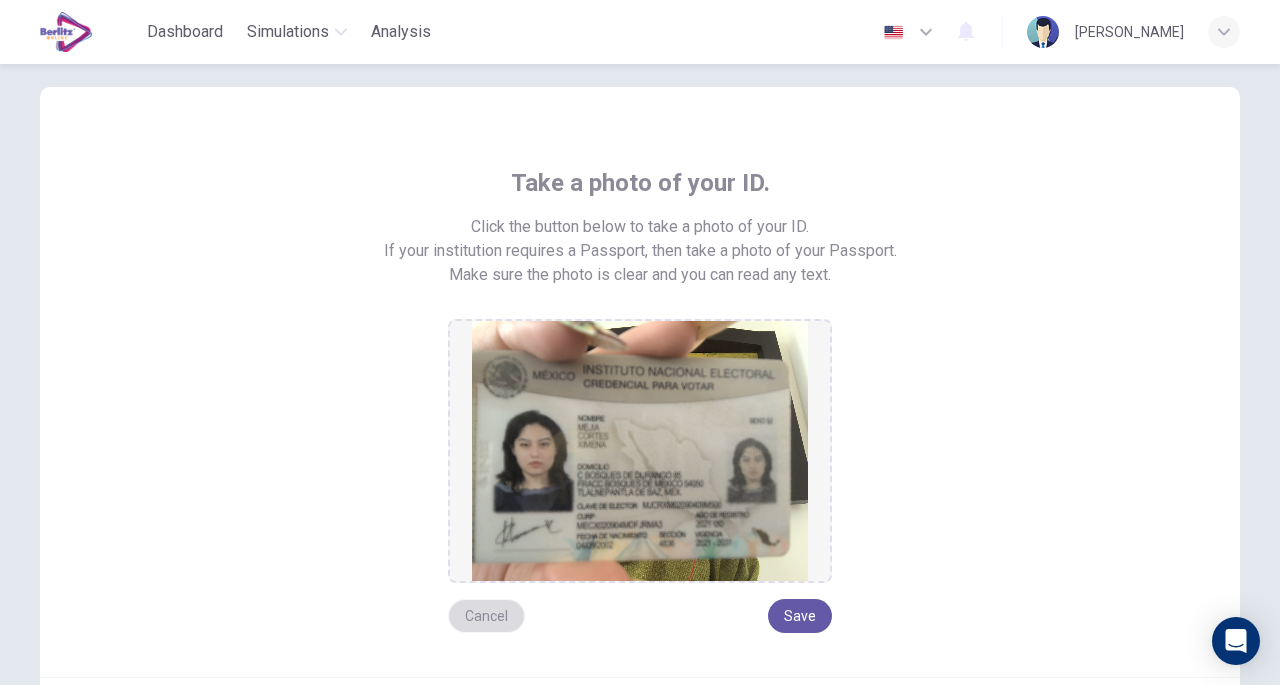 click on "Cancel" at bounding box center (486, 616) 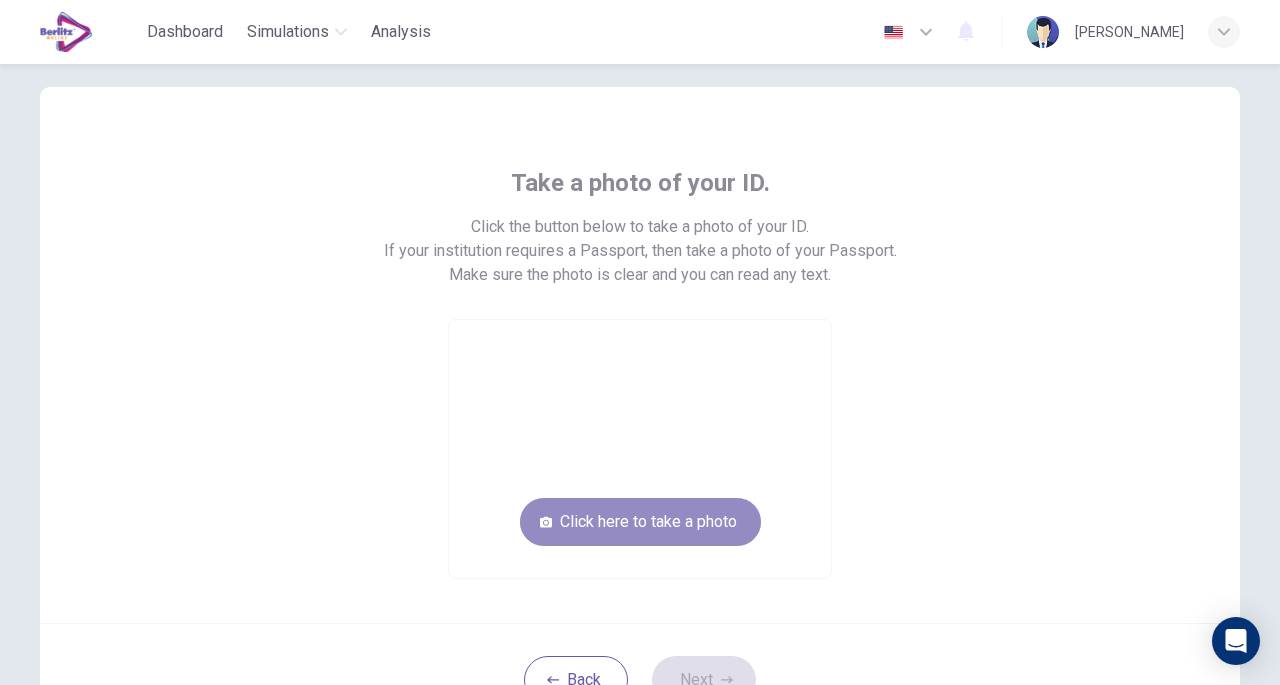 click on "Click here to take a photo" at bounding box center (640, 522) 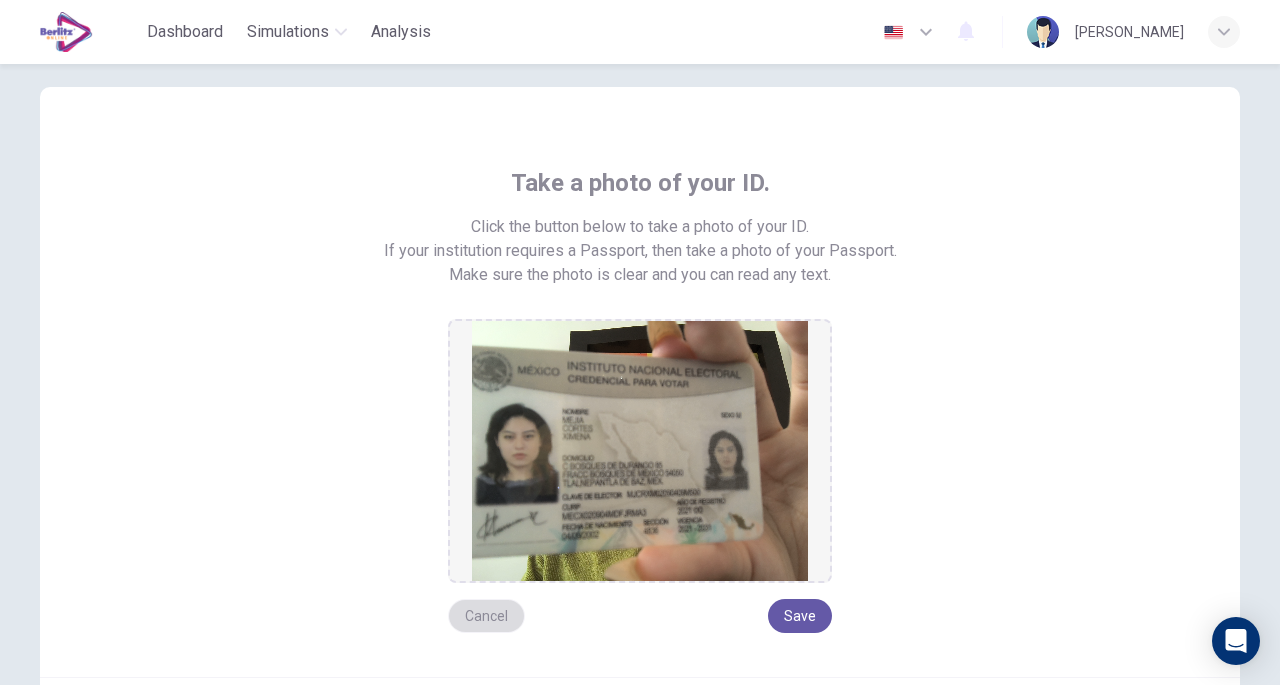 click on "Cancel" at bounding box center (486, 616) 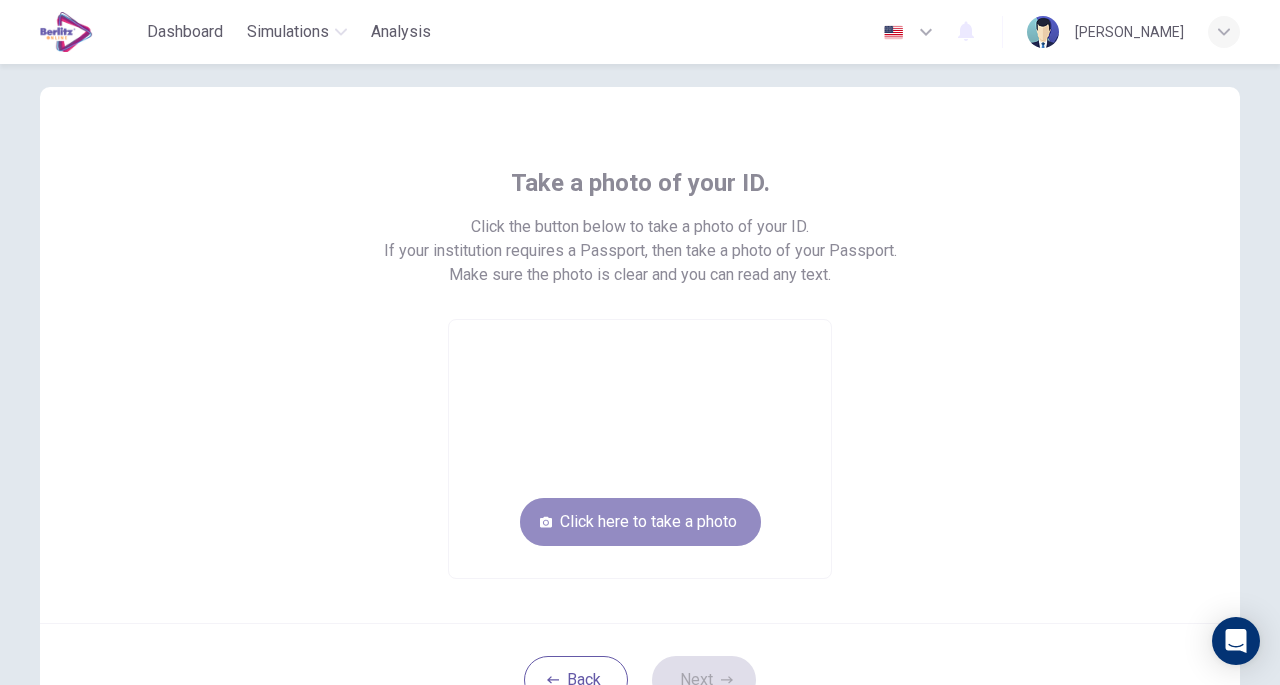 click on "Click here to take a photo" at bounding box center [640, 522] 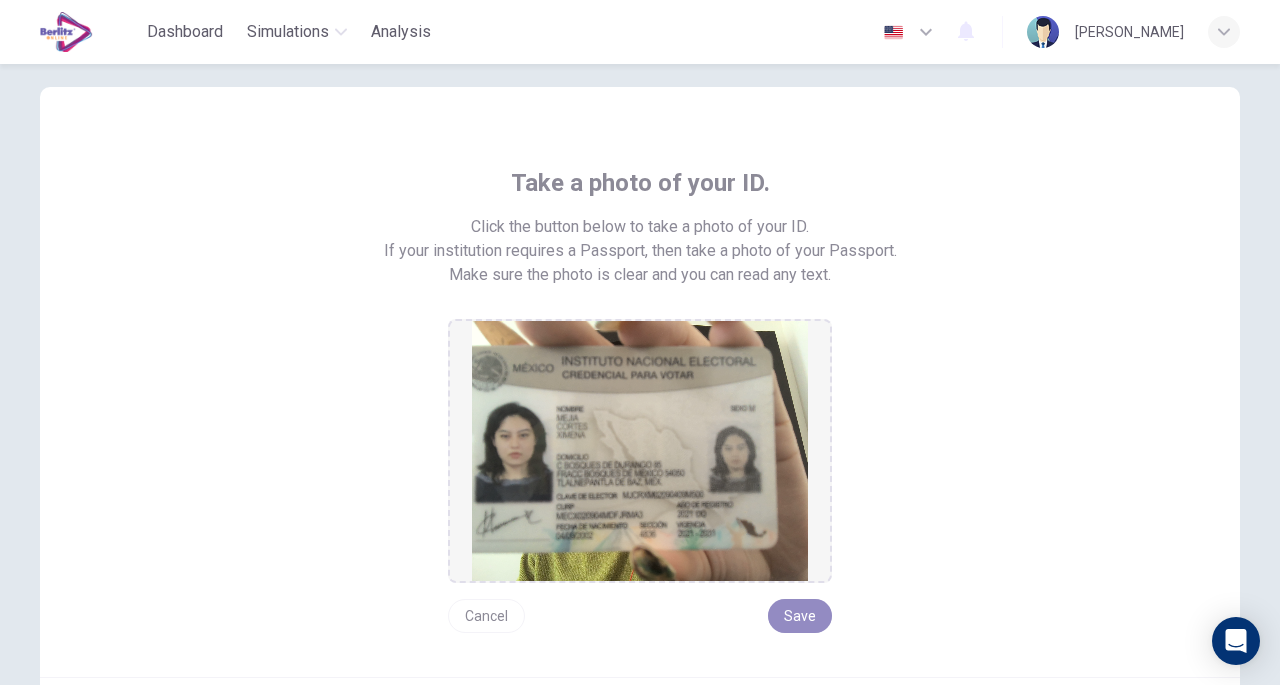 click on "Save" at bounding box center [800, 616] 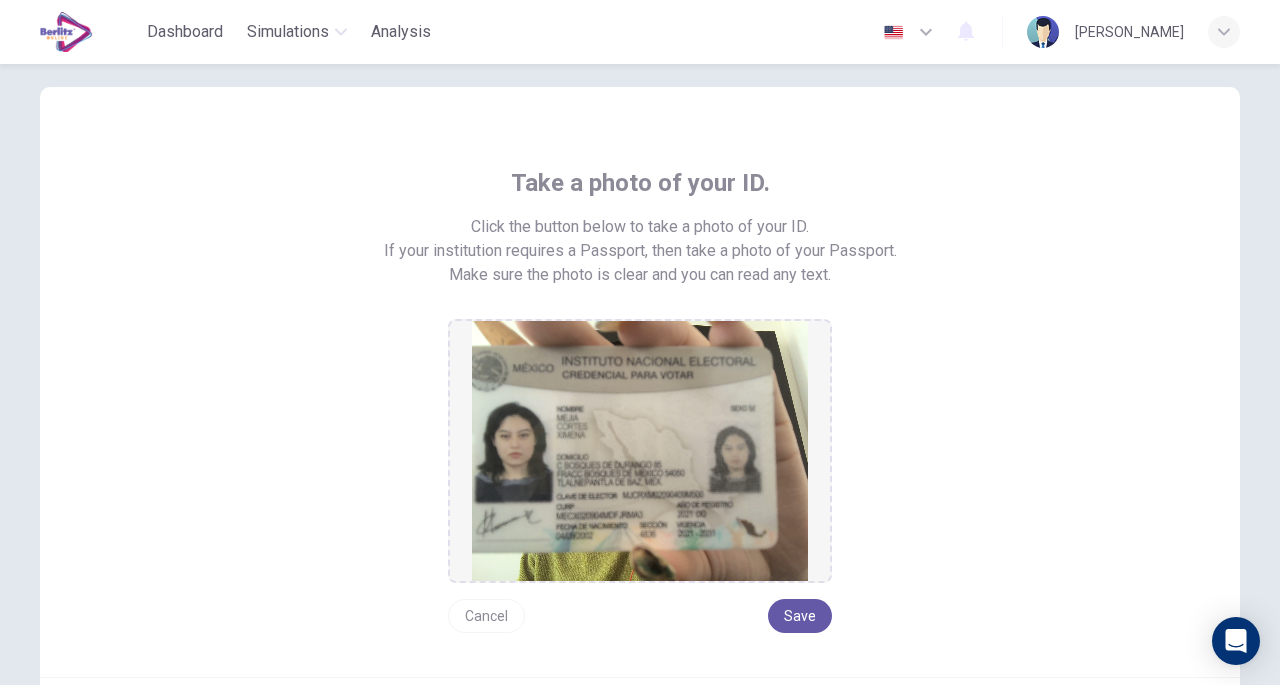 scroll, scrollTop: 256, scrollLeft: 0, axis: vertical 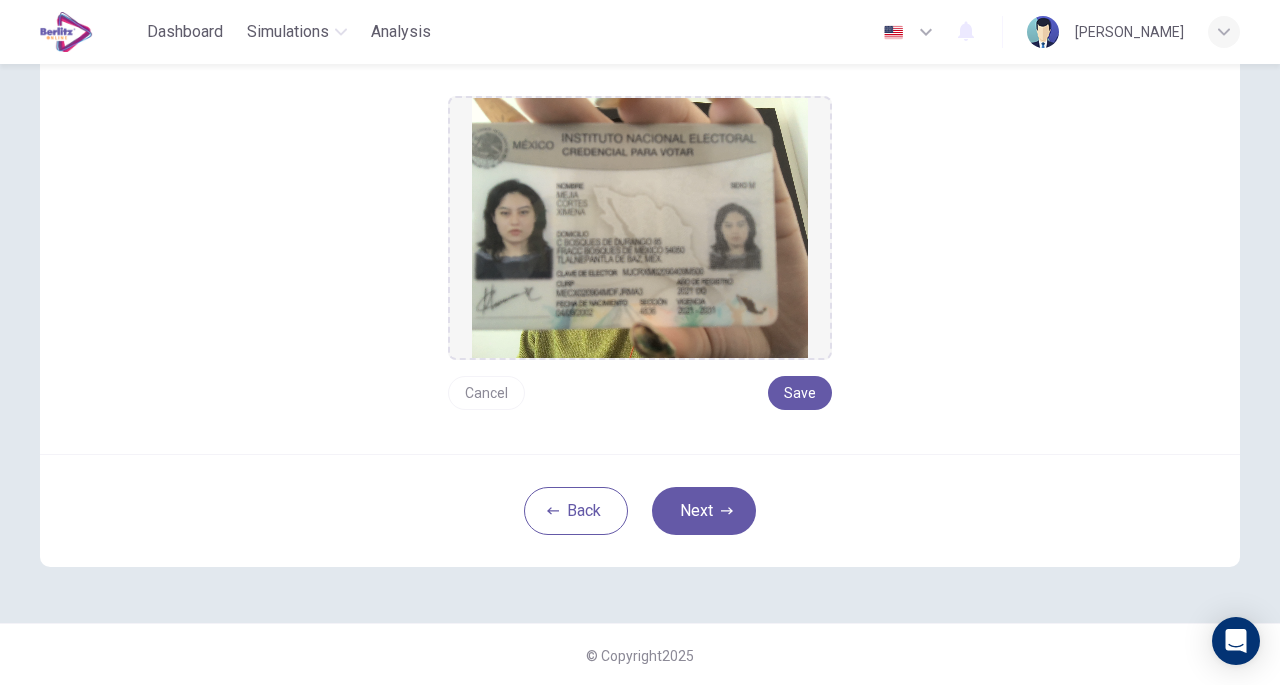 click on "Next" at bounding box center [704, 511] 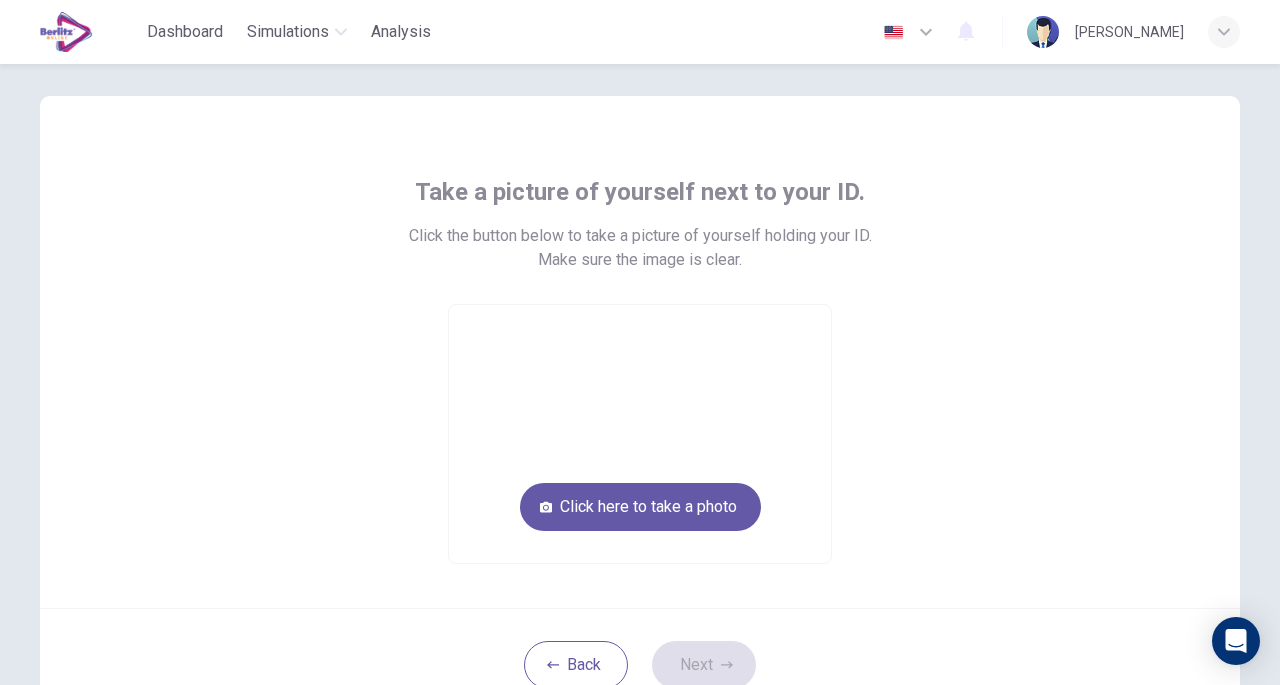 scroll, scrollTop: 28, scrollLeft: 0, axis: vertical 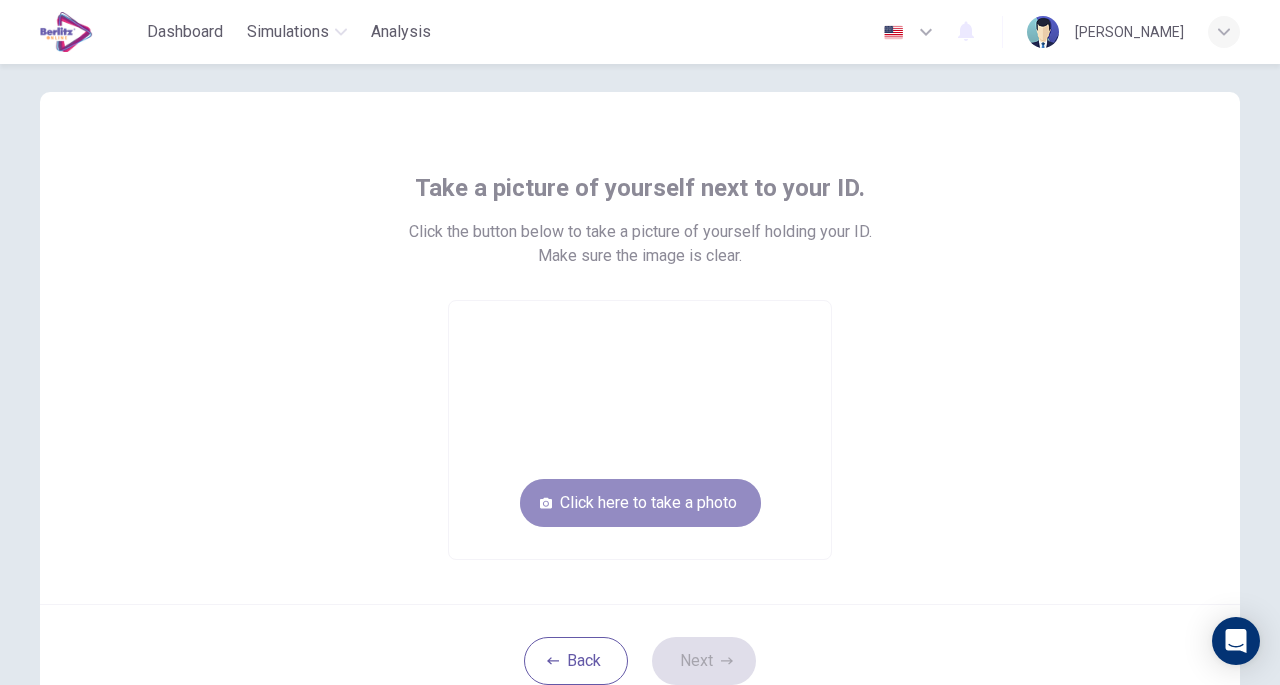 click on "Click here to take a photo" at bounding box center (640, 503) 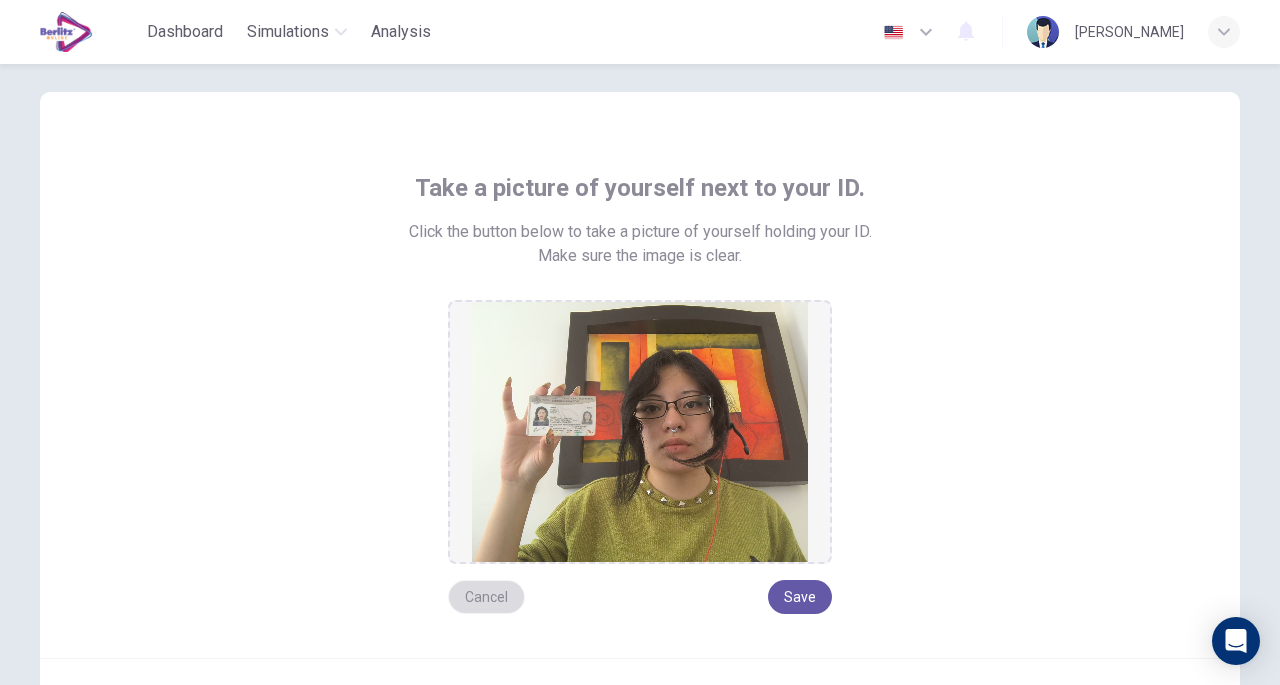 click on "Cancel" at bounding box center (486, 597) 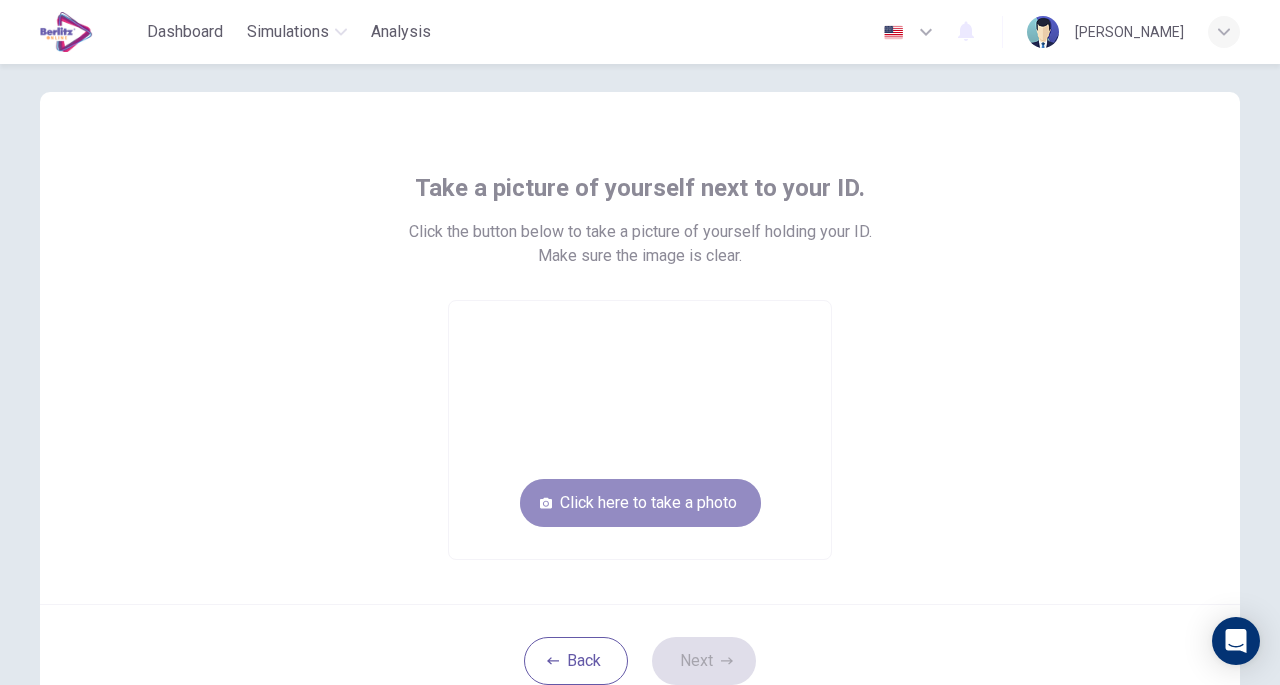 click on "Click here to take a photo" at bounding box center (640, 503) 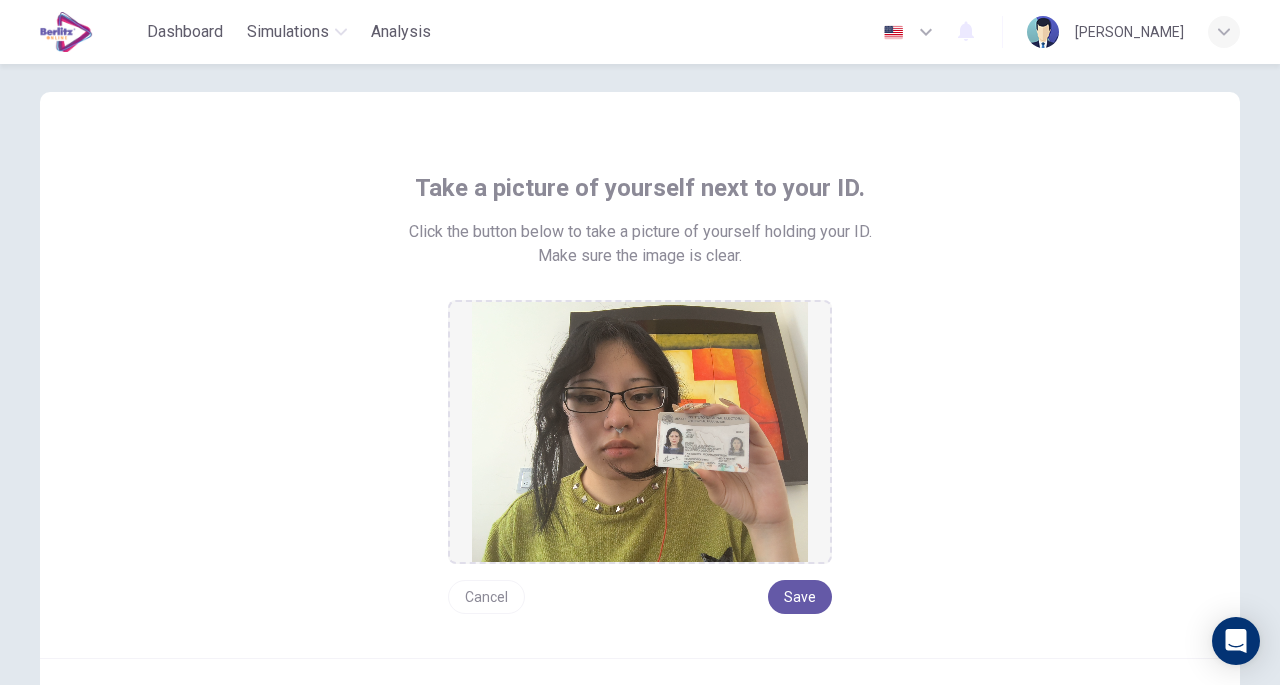 click on "Cancel" at bounding box center (486, 597) 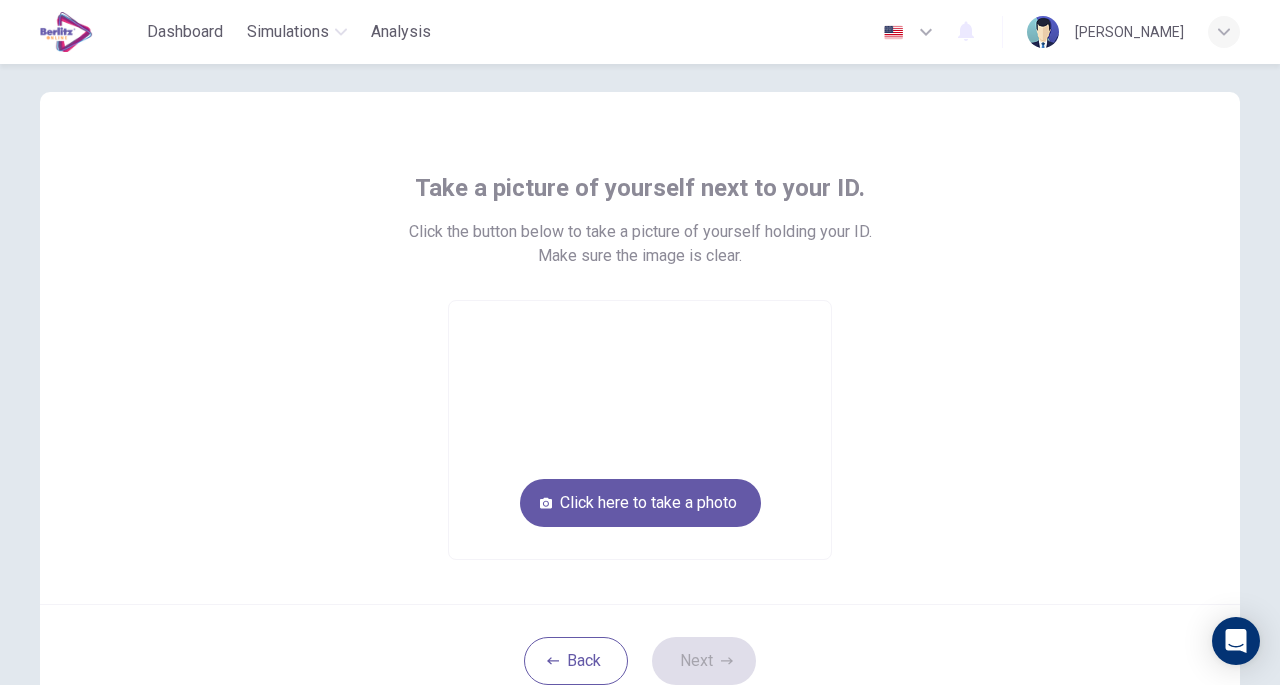 click on "Take a picture of yourself next to your ID. Click the button below to take a picture of yourself holding your ID. Make sure the image is clear. Click here to take a photo" at bounding box center (640, 348) 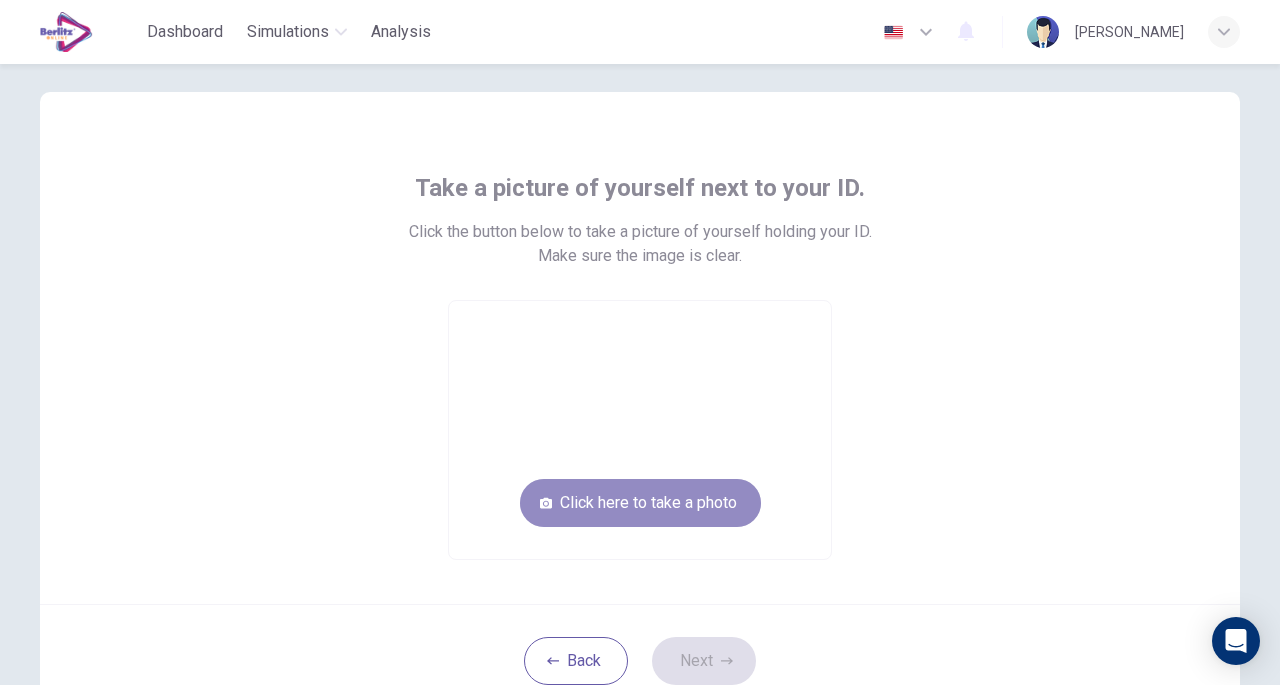 click on "Click here to take a photo" at bounding box center [640, 503] 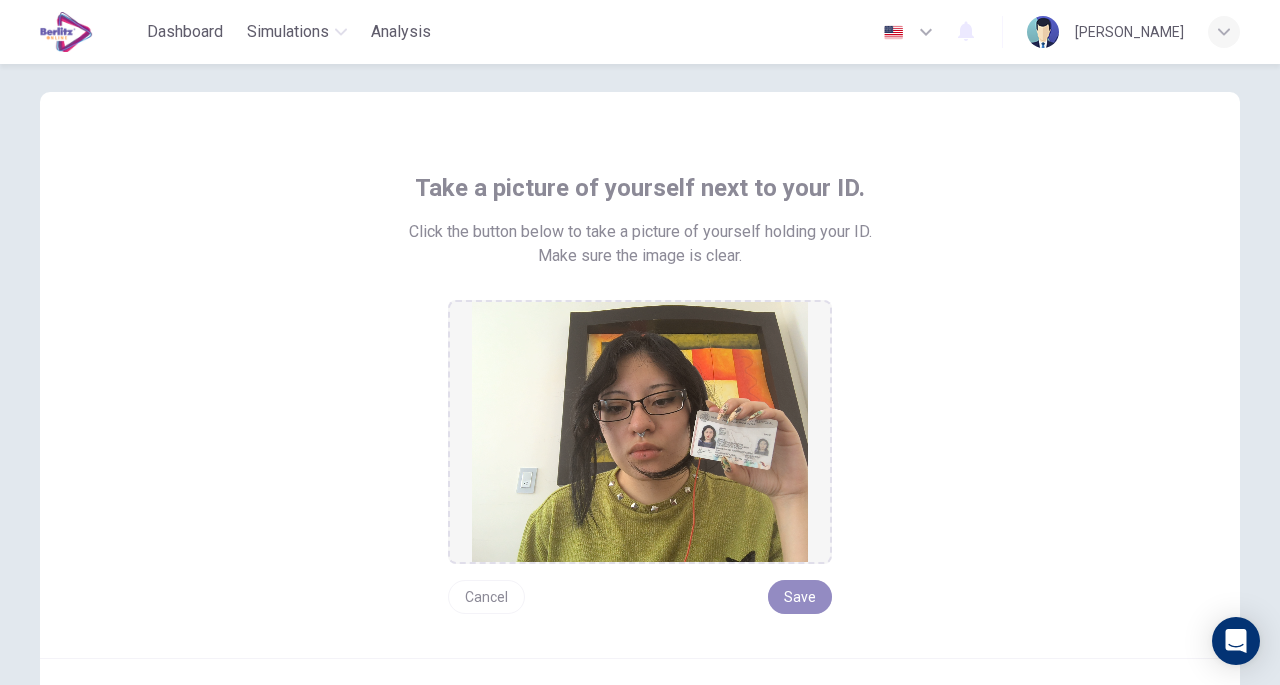 click on "Save" at bounding box center [800, 597] 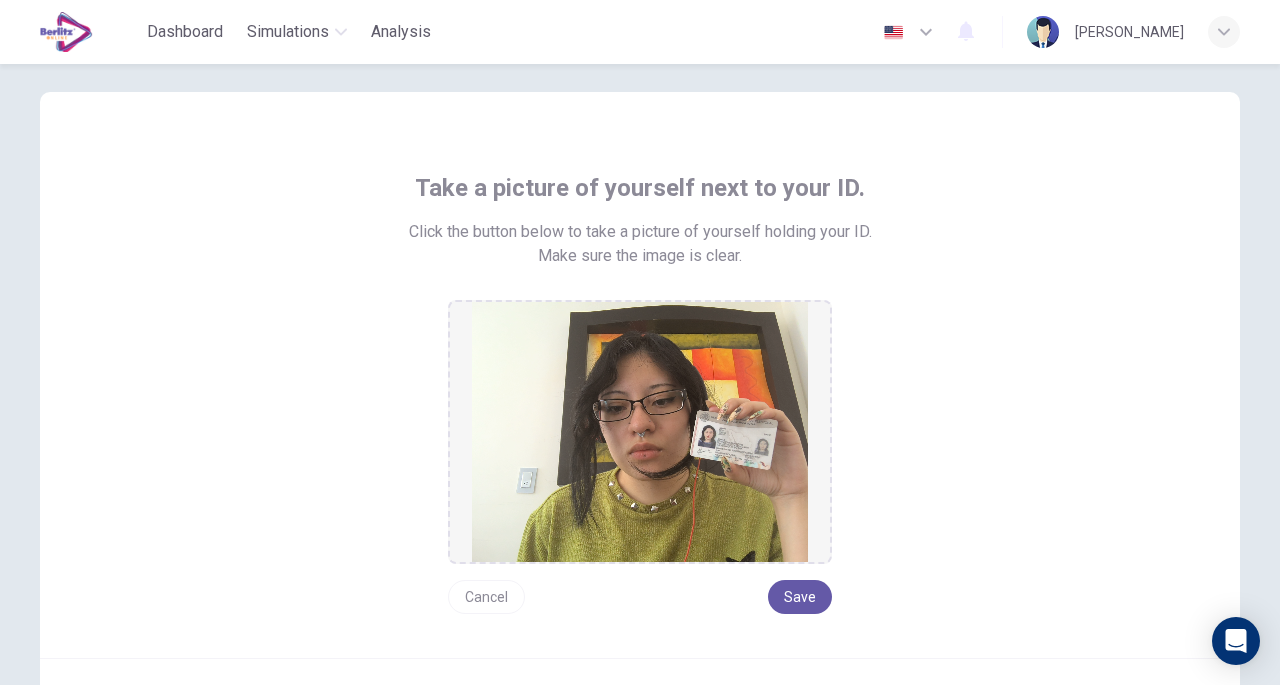 click on "Save" at bounding box center [800, 597] 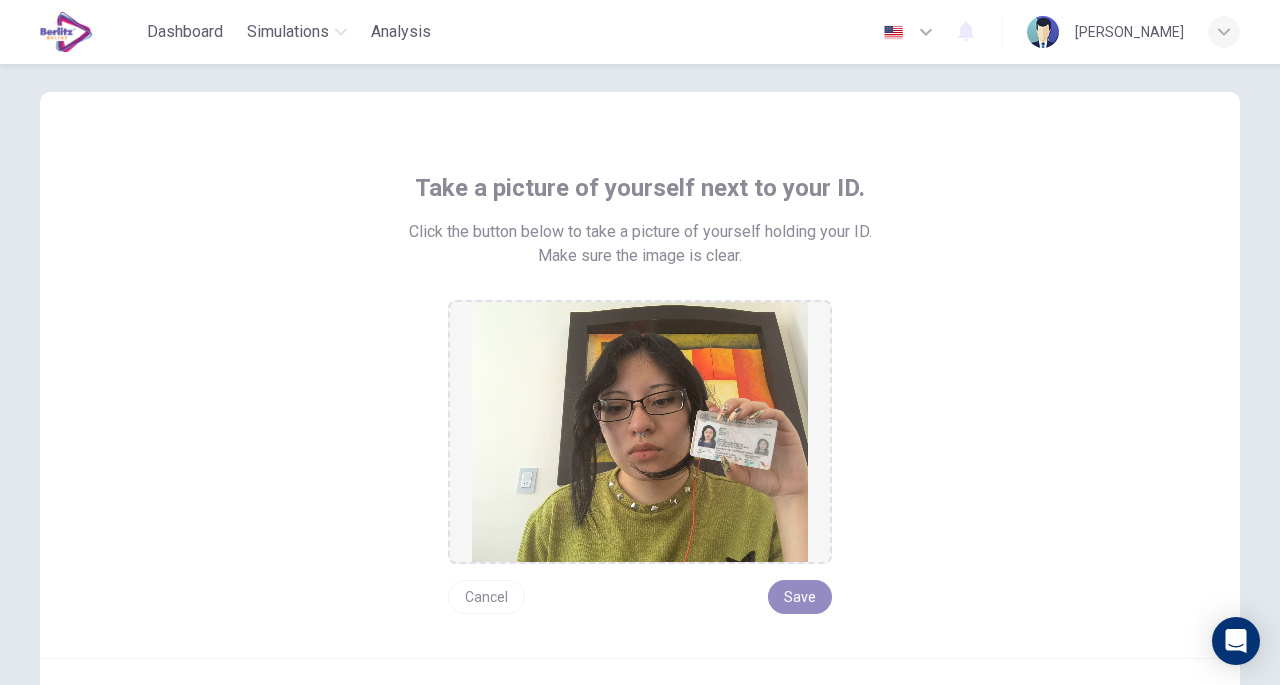 click on "Save" at bounding box center (800, 597) 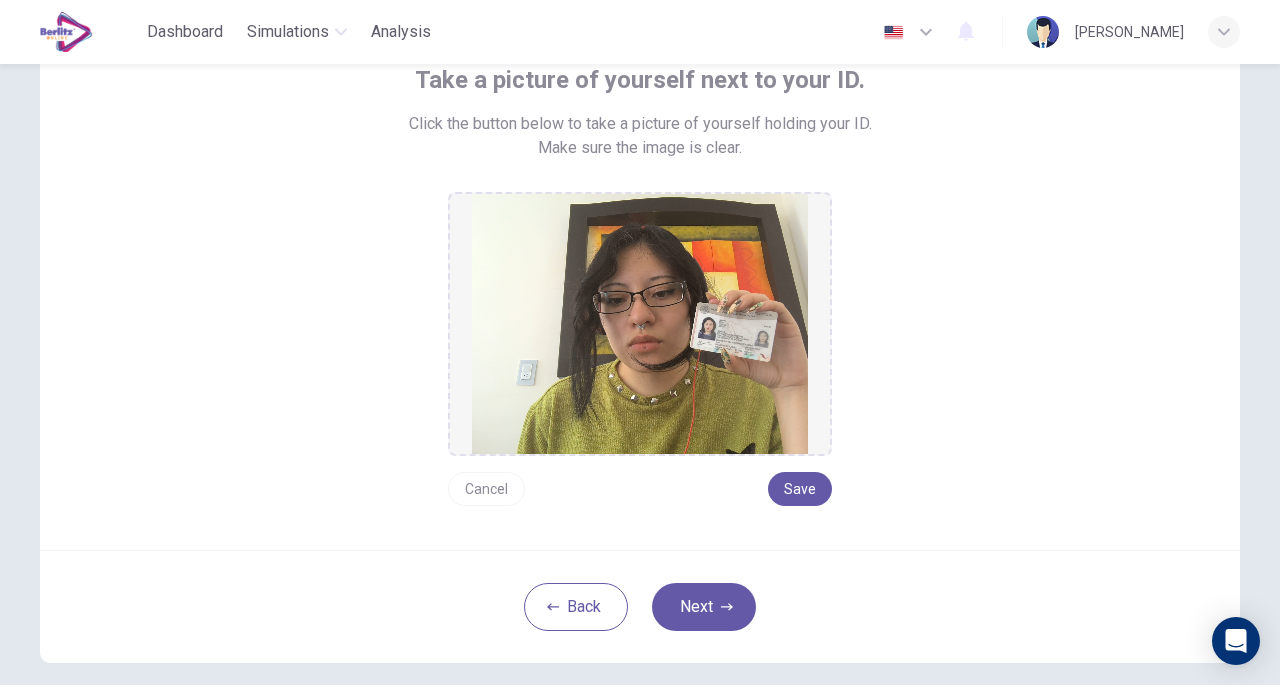 scroll, scrollTop: 159, scrollLeft: 0, axis: vertical 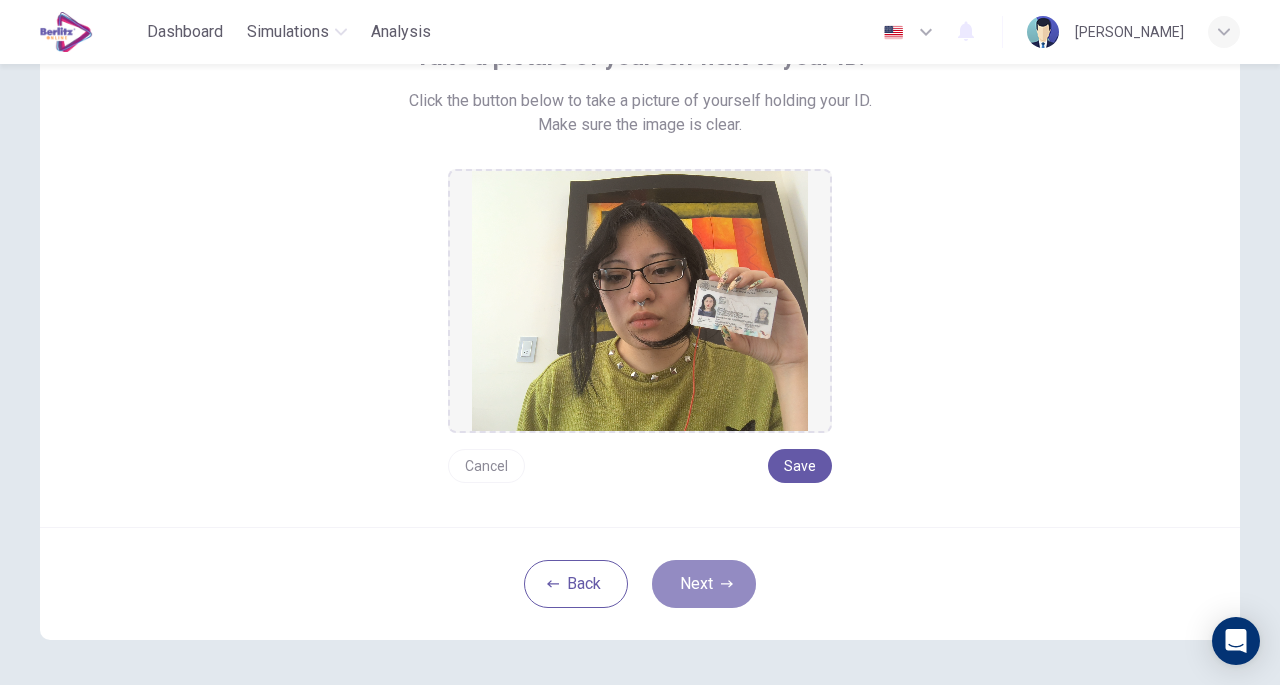 click on "Next" at bounding box center (704, 584) 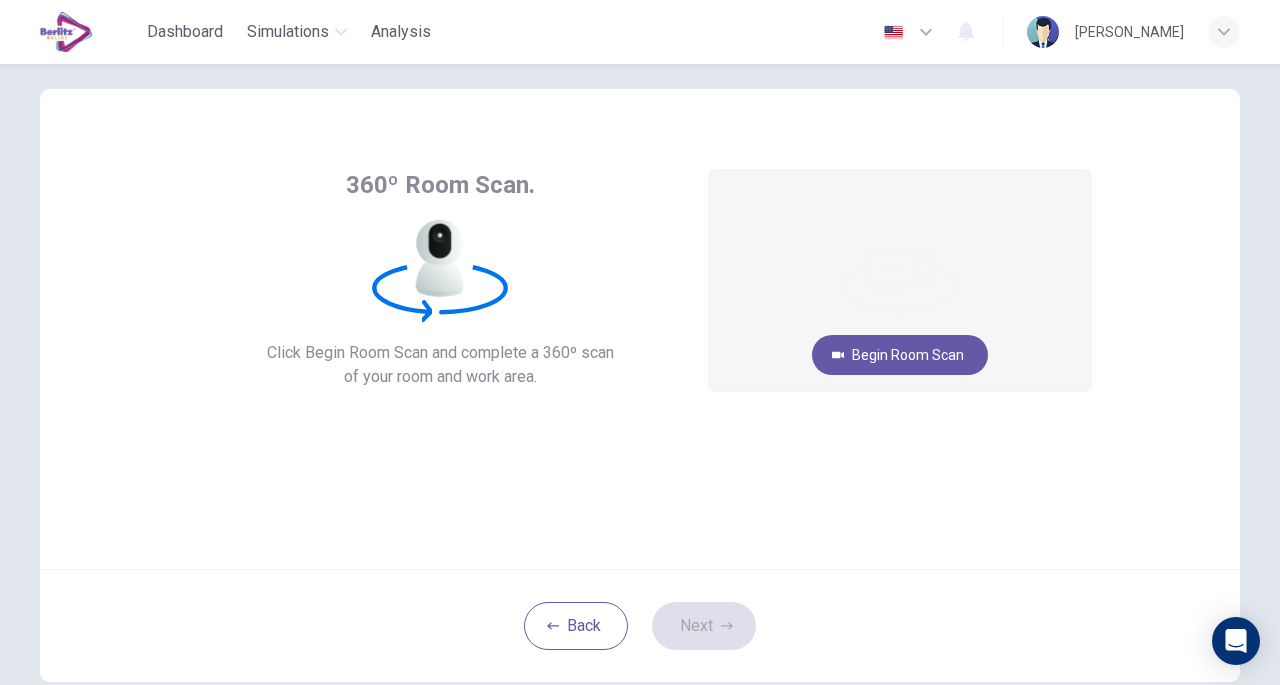 scroll, scrollTop: 32, scrollLeft: 0, axis: vertical 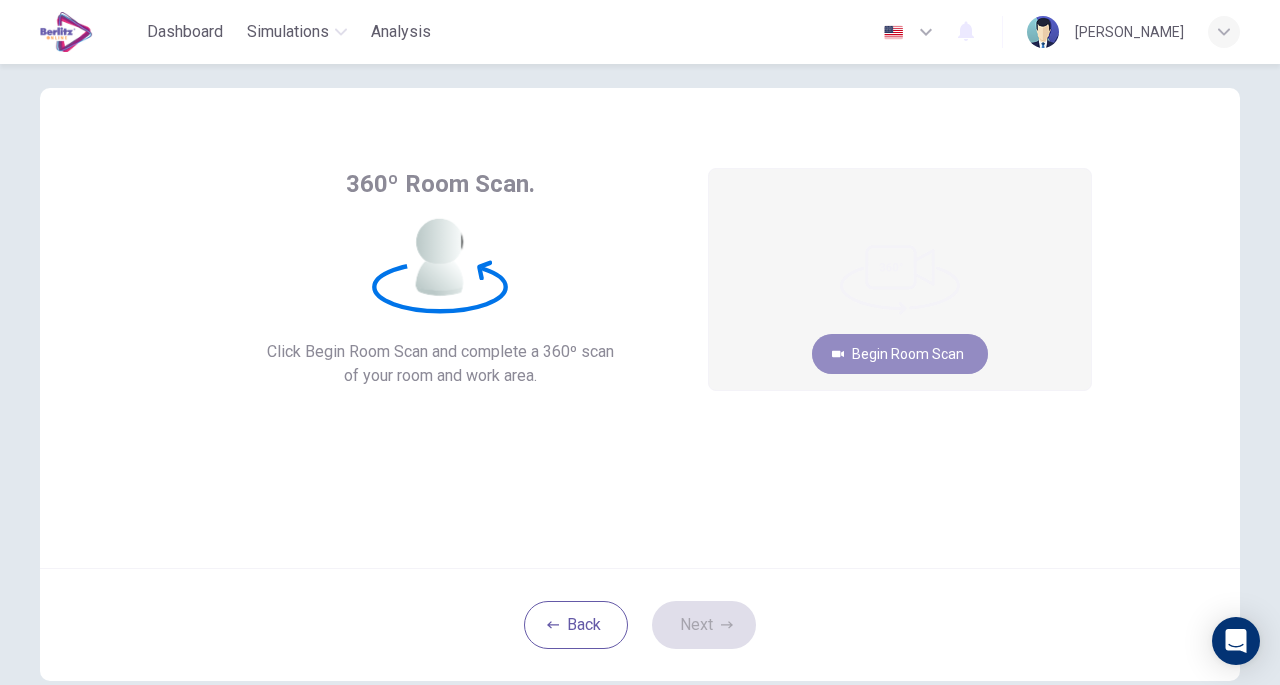 click on "Begin Room Scan" at bounding box center (900, 354) 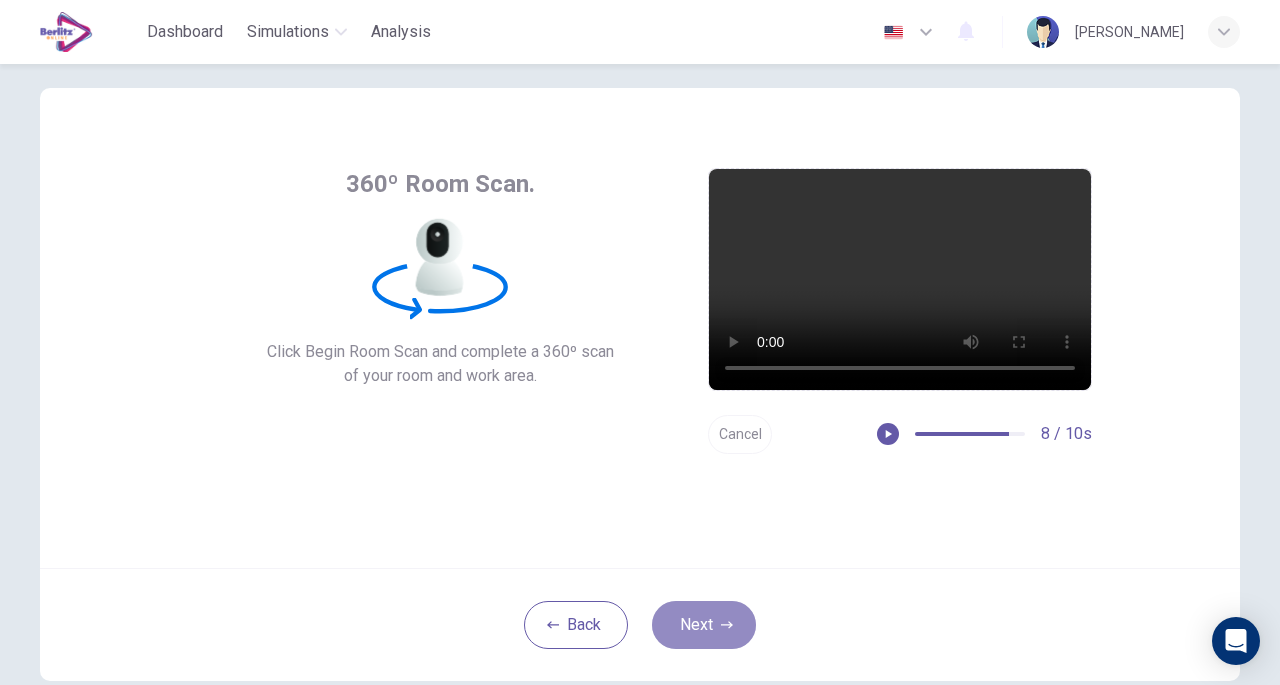 click on "Next" at bounding box center (704, 625) 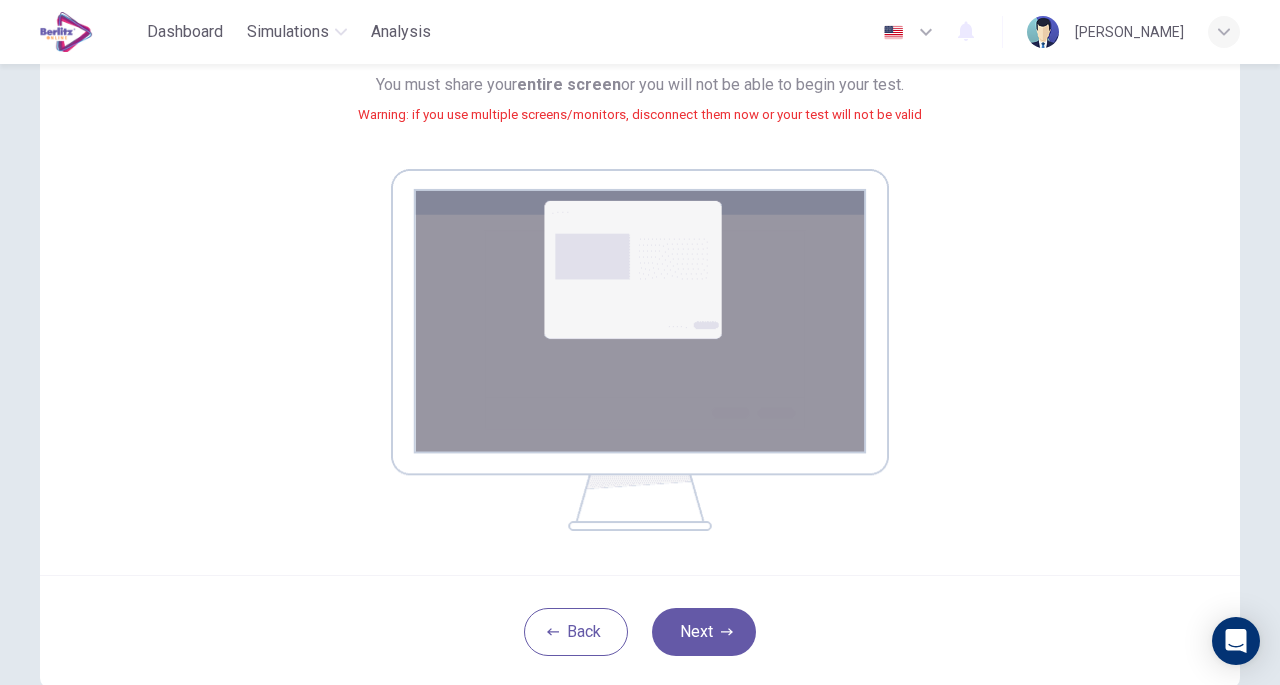 scroll, scrollTop: 231, scrollLeft: 0, axis: vertical 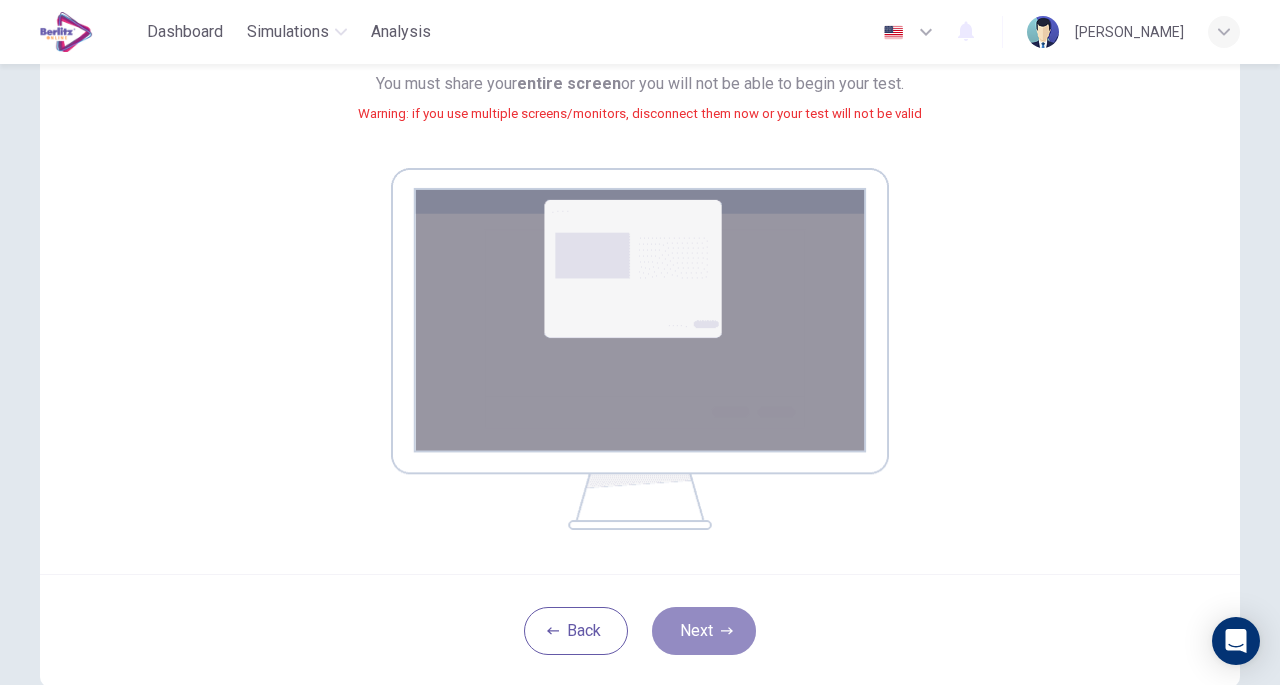 click on "Next" at bounding box center (704, 631) 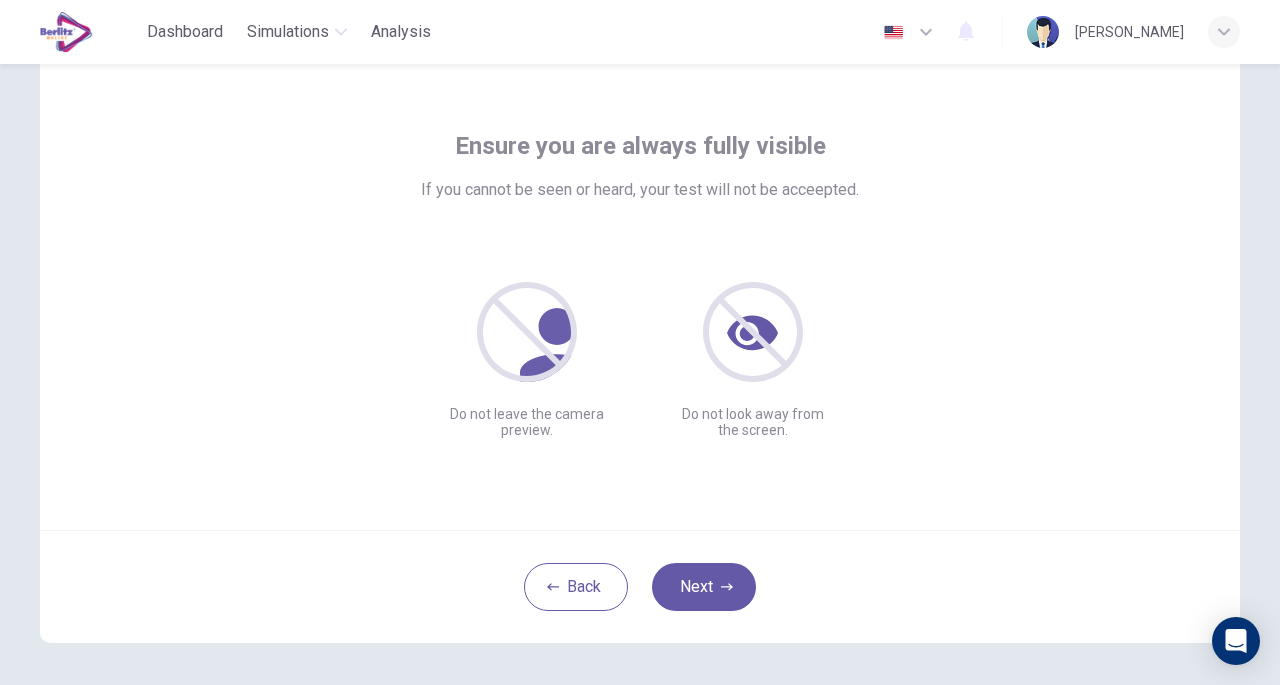 scroll, scrollTop: 71, scrollLeft: 0, axis: vertical 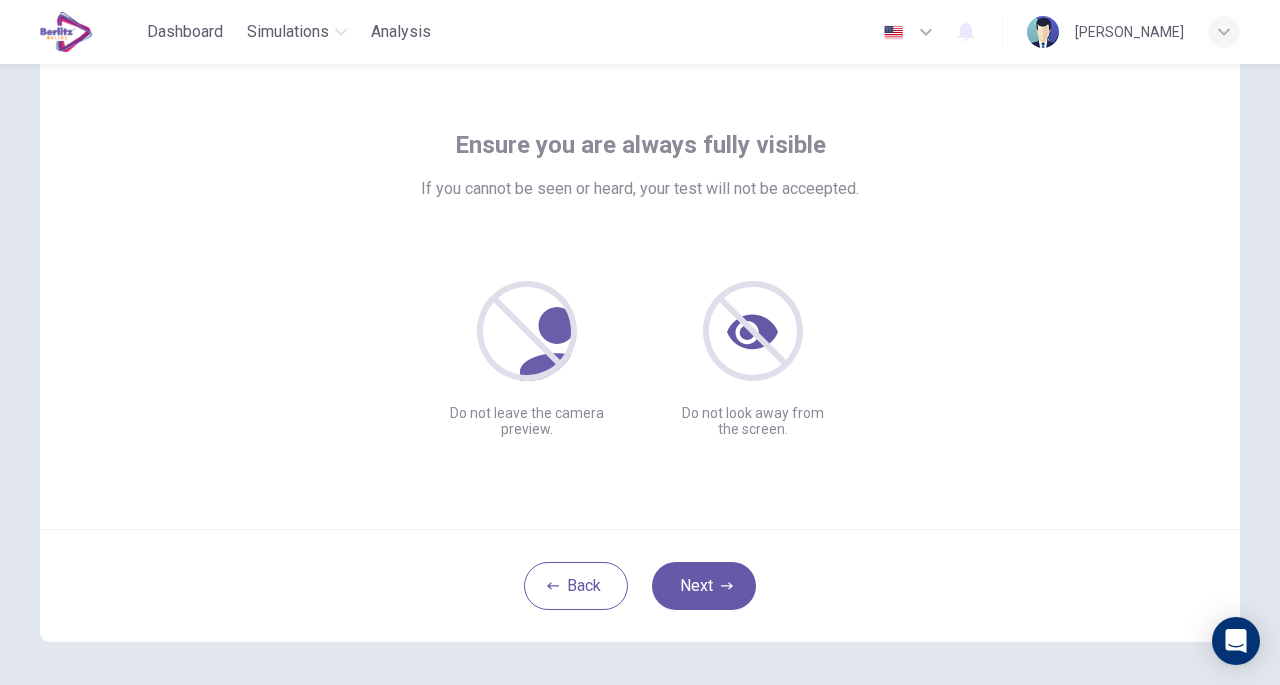 click on "Next" at bounding box center [704, 586] 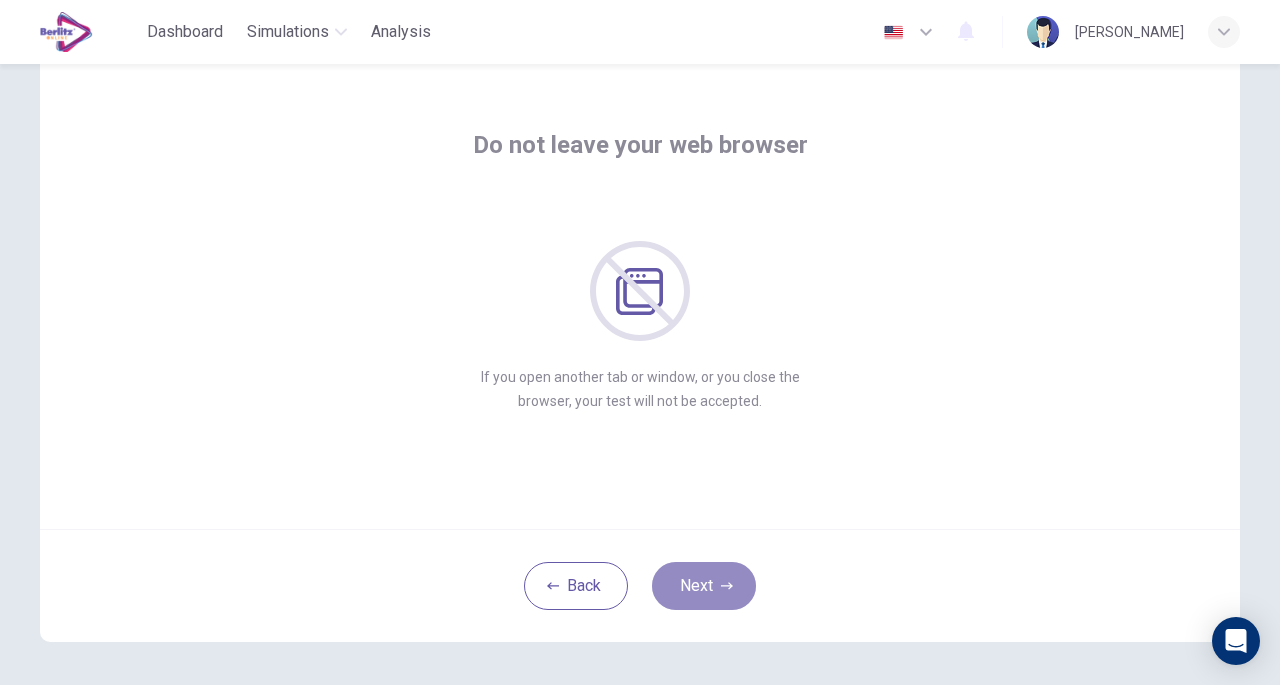click on "Next" at bounding box center (704, 586) 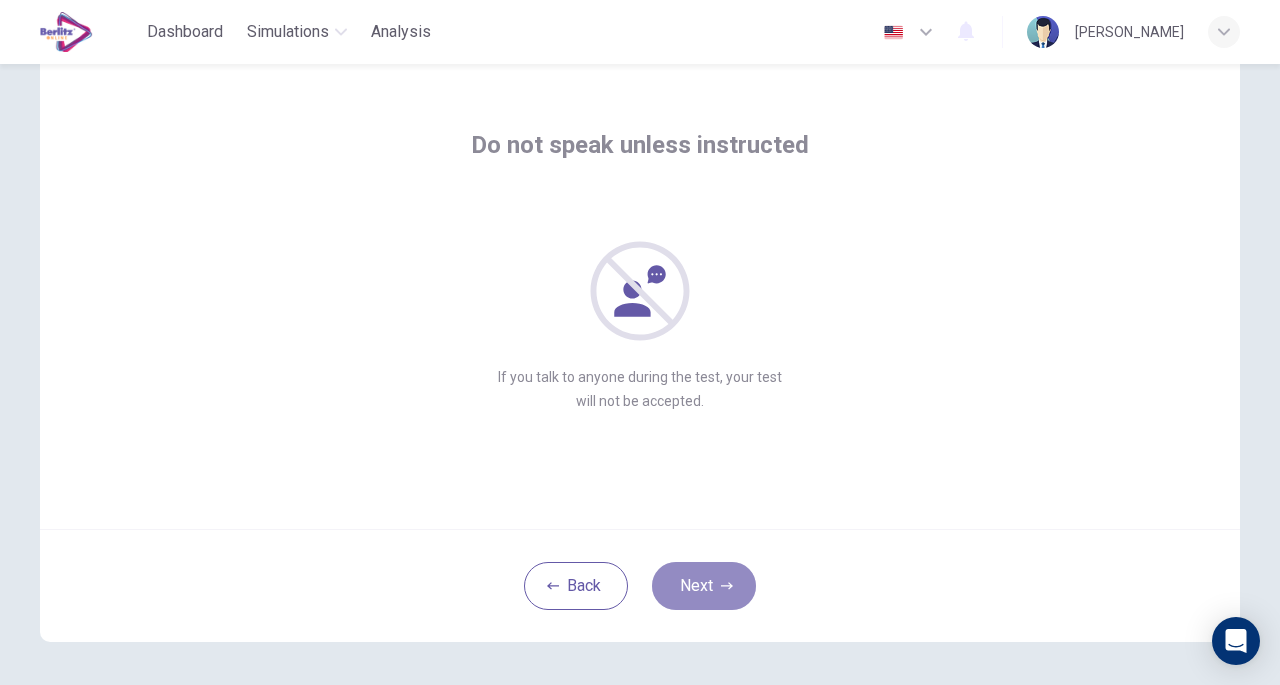 click on "Next" at bounding box center (704, 586) 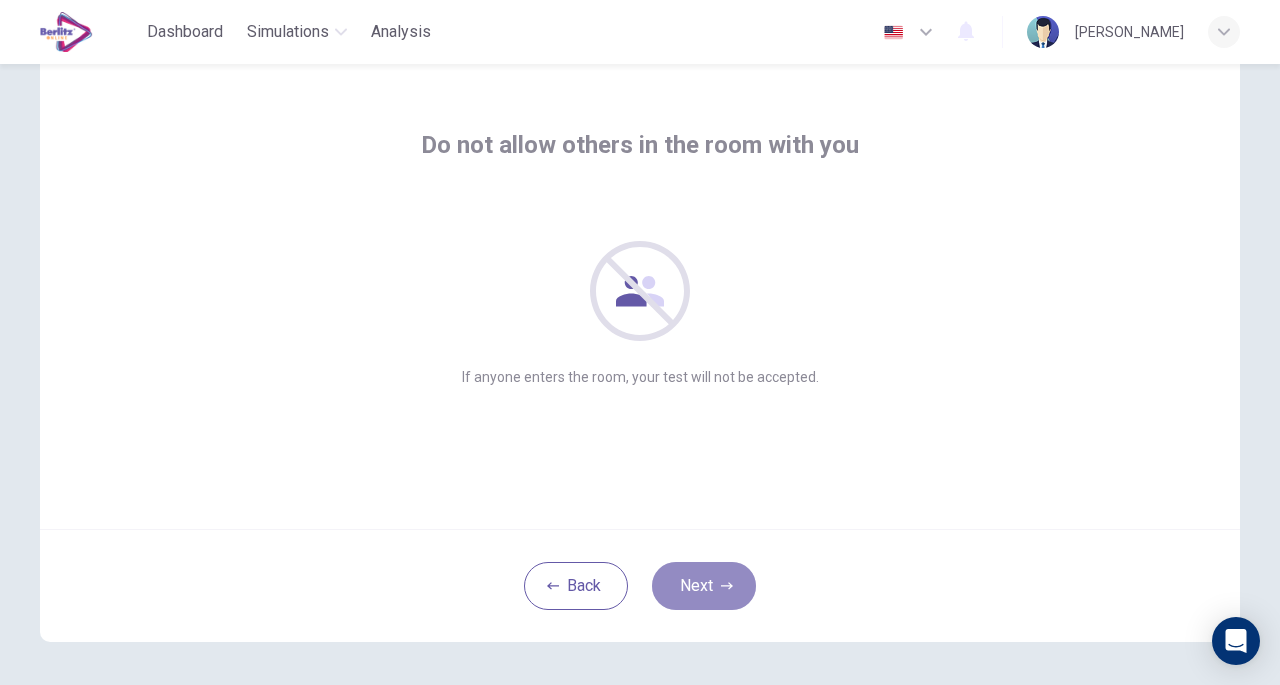 click on "Next" at bounding box center [704, 586] 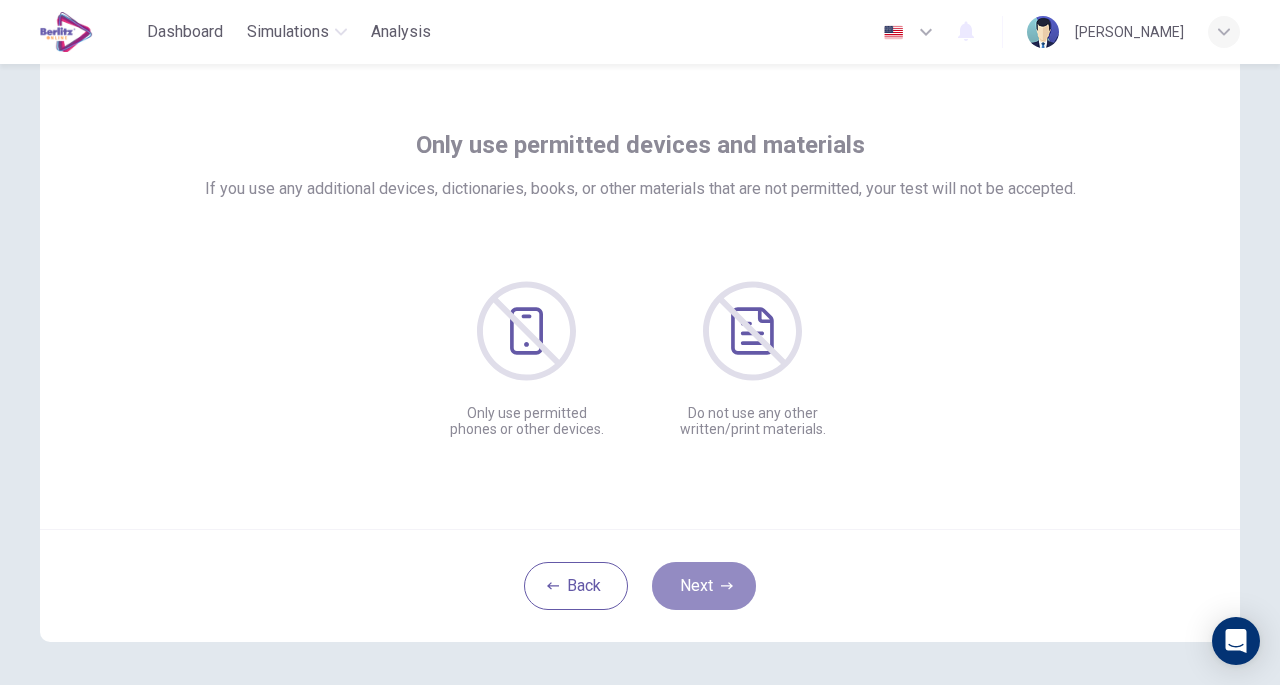 click on "Next" at bounding box center [704, 586] 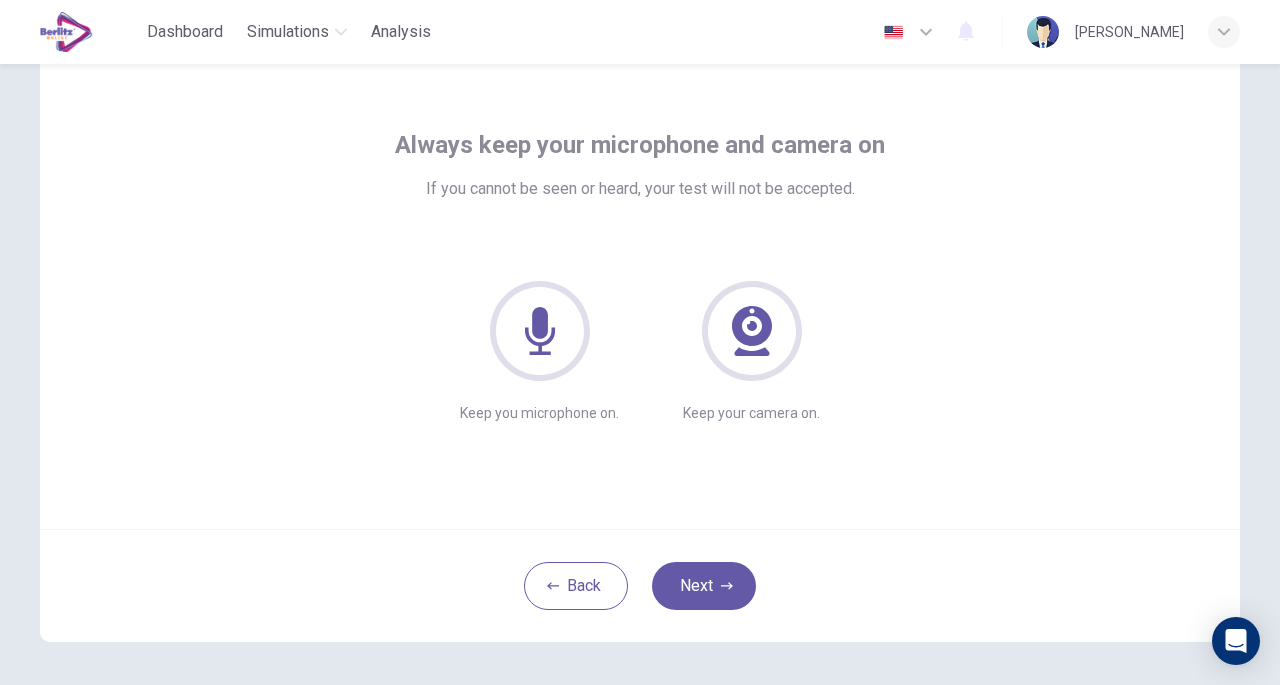 click on "Next" at bounding box center (704, 586) 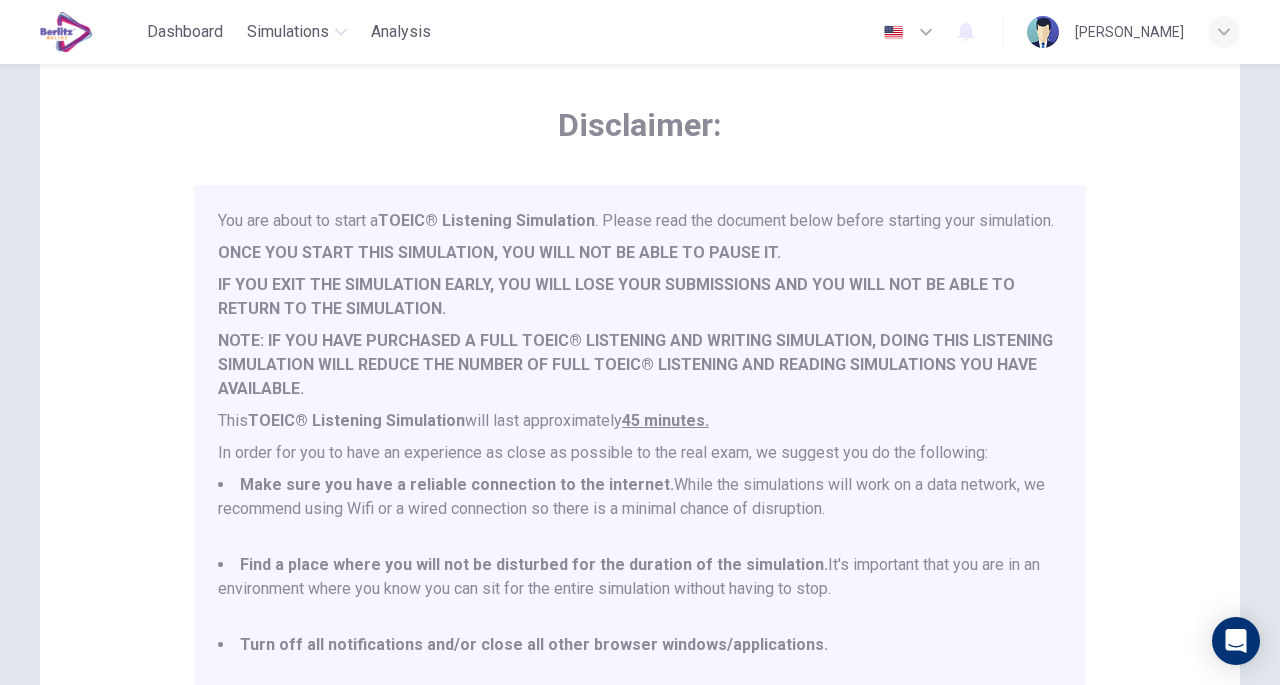 scroll, scrollTop: 52, scrollLeft: 0, axis: vertical 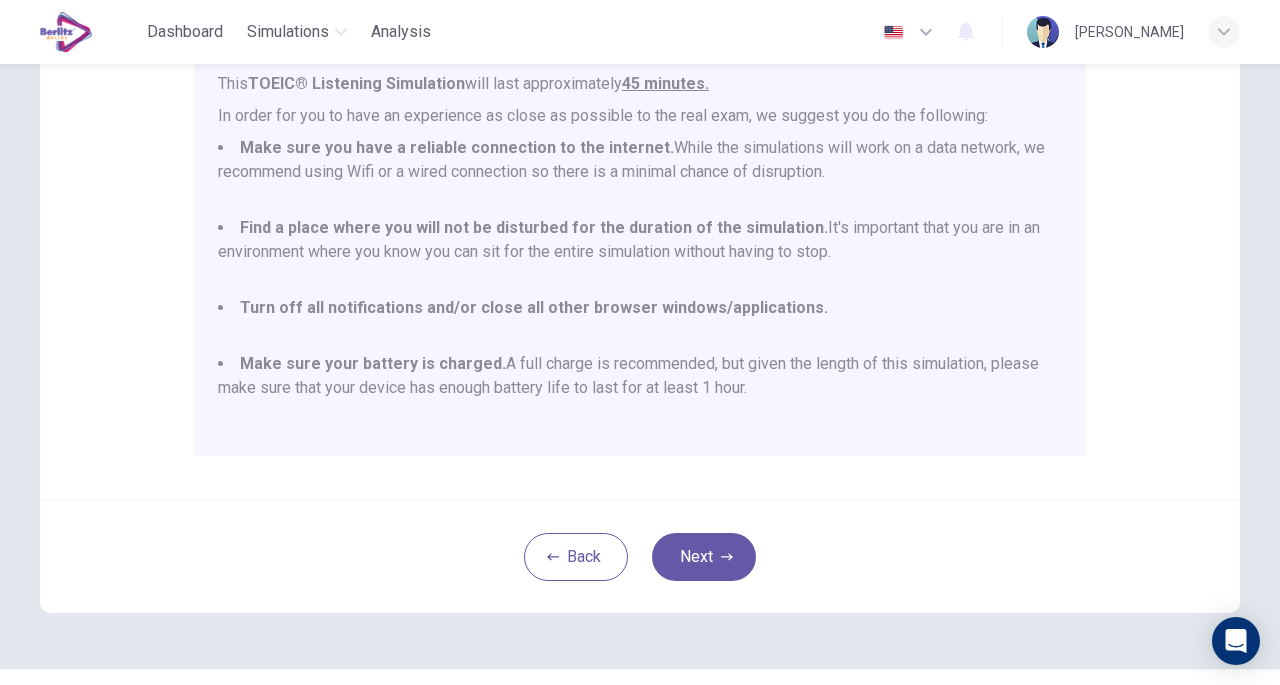 click on "Make sure your battery is charged.  A full charge is recommended, but given the length of this simulation, please make sure that your device has enough battery life to last for at least 1 hour." at bounding box center [640, 388] 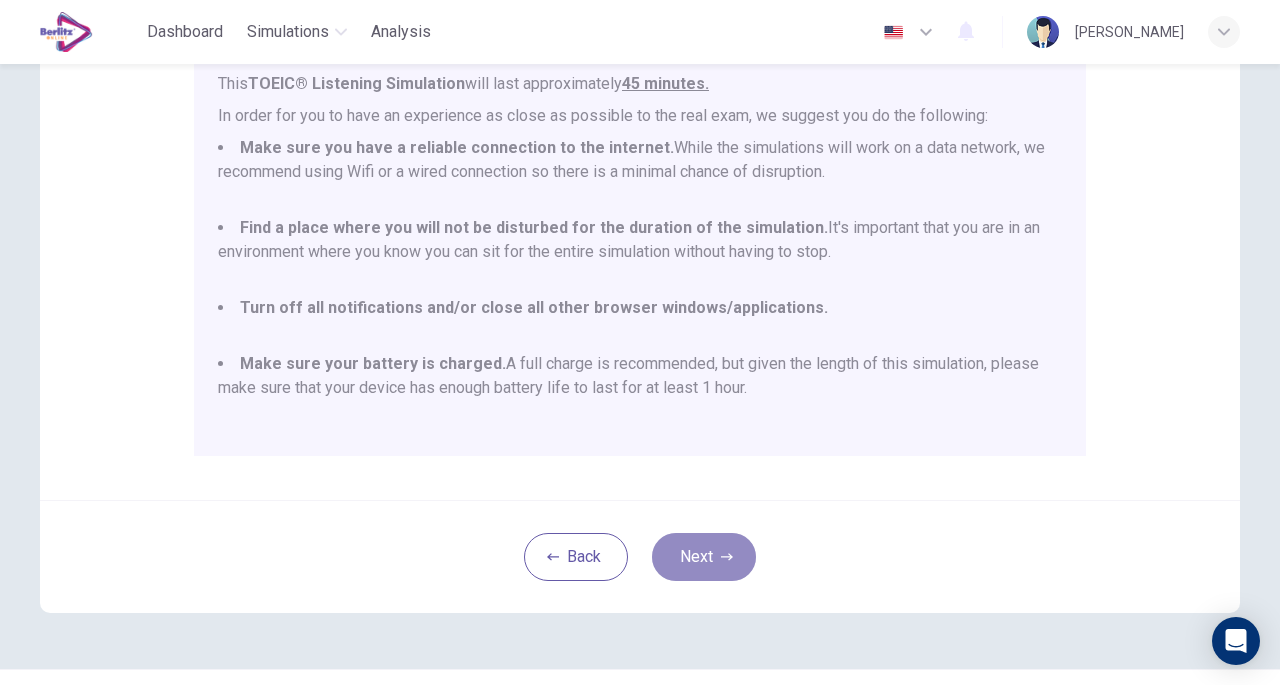 click 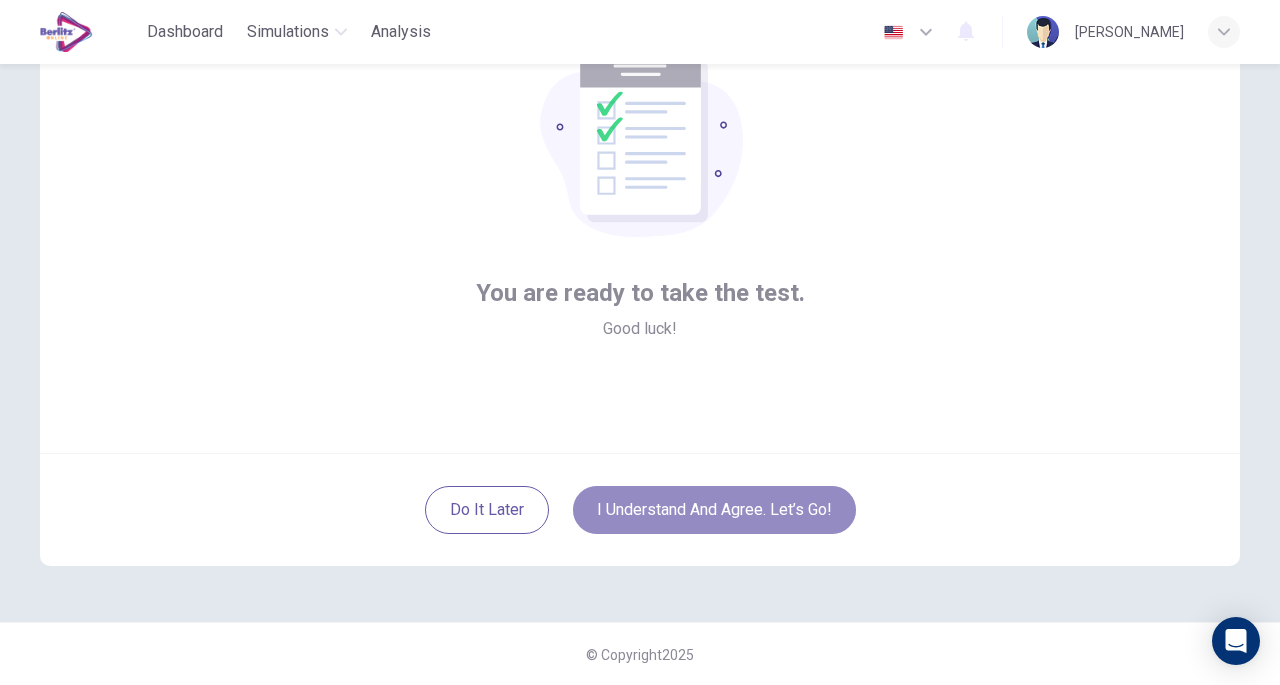 click on "I understand and agree. Let’s go!" at bounding box center (714, 510) 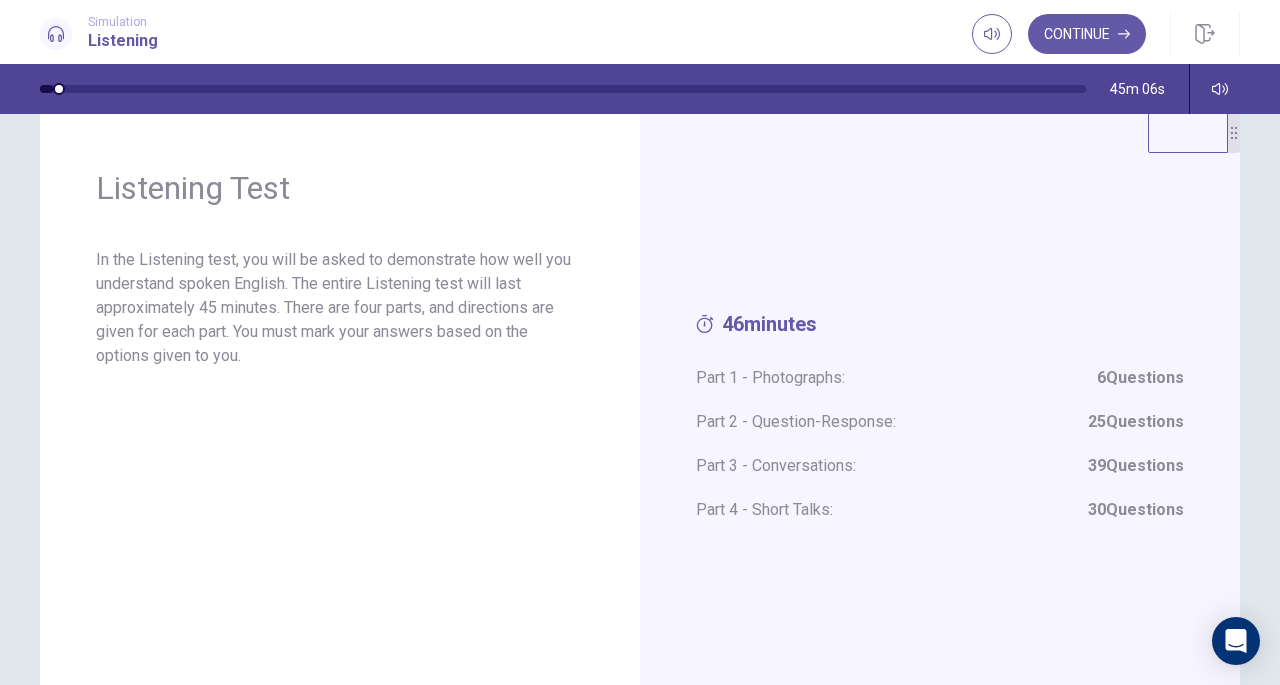 scroll, scrollTop: 43, scrollLeft: 0, axis: vertical 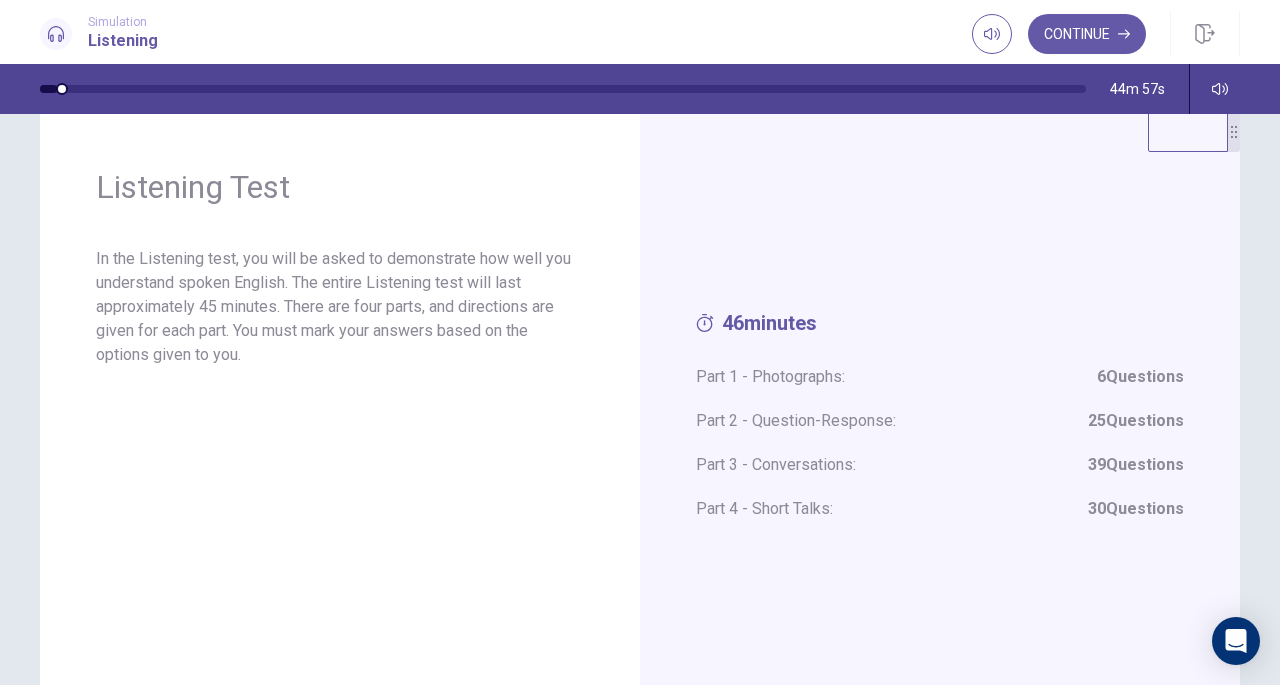 click 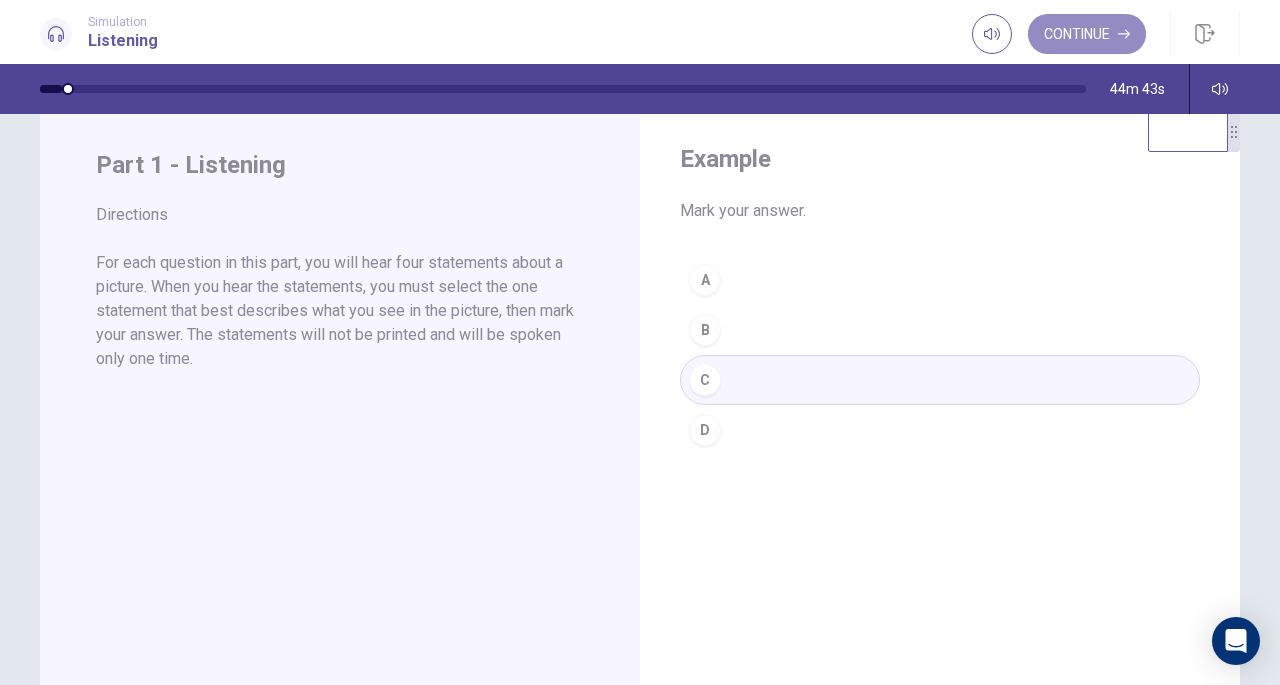 click on "Continue" at bounding box center [1087, 34] 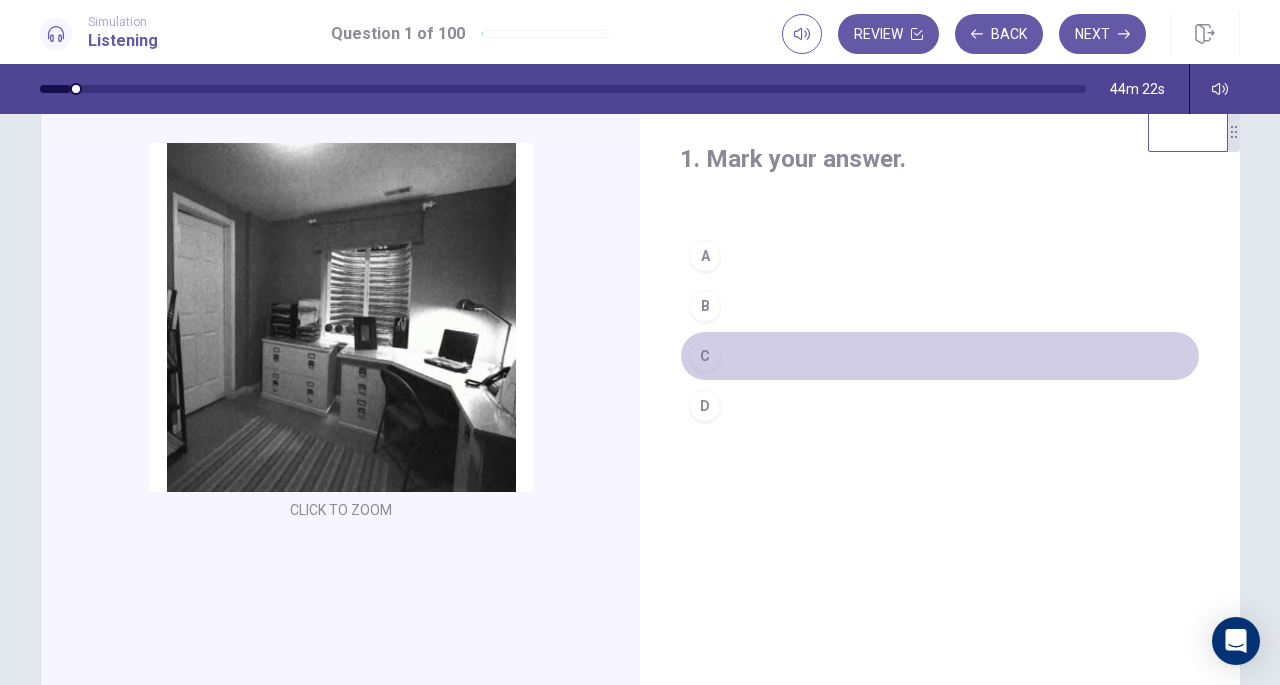 click on "C" at bounding box center [705, 356] 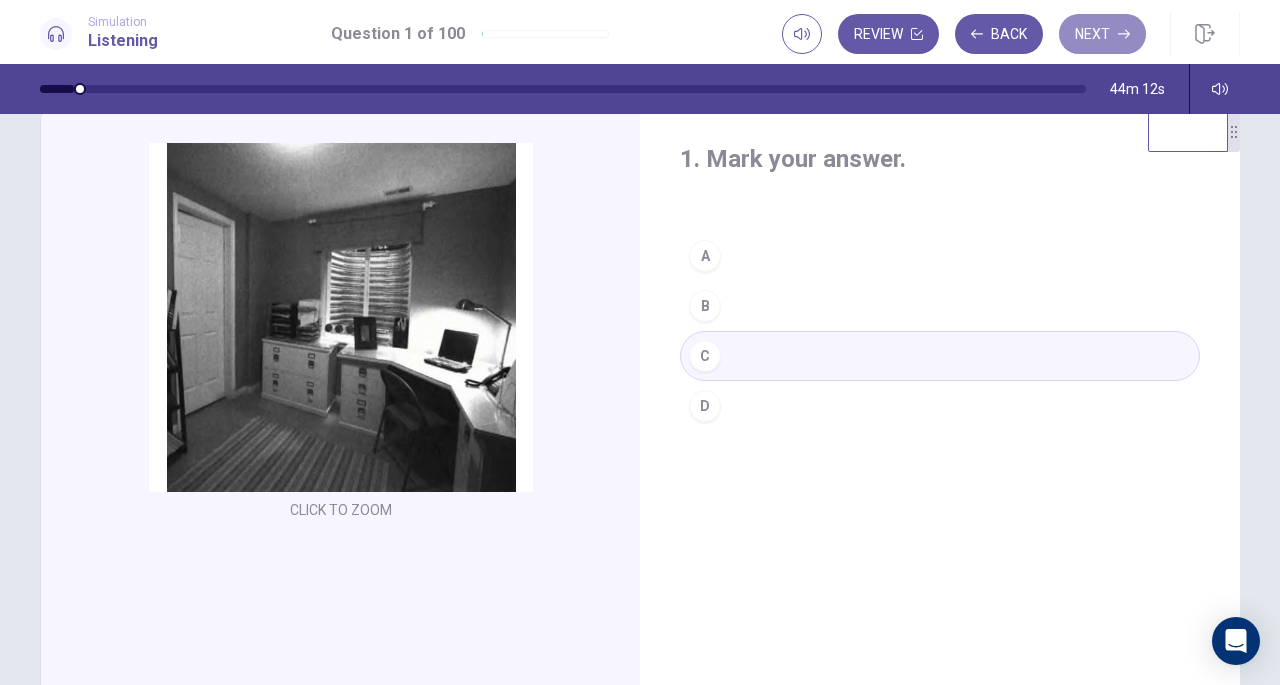 click on "Next" at bounding box center [1102, 34] 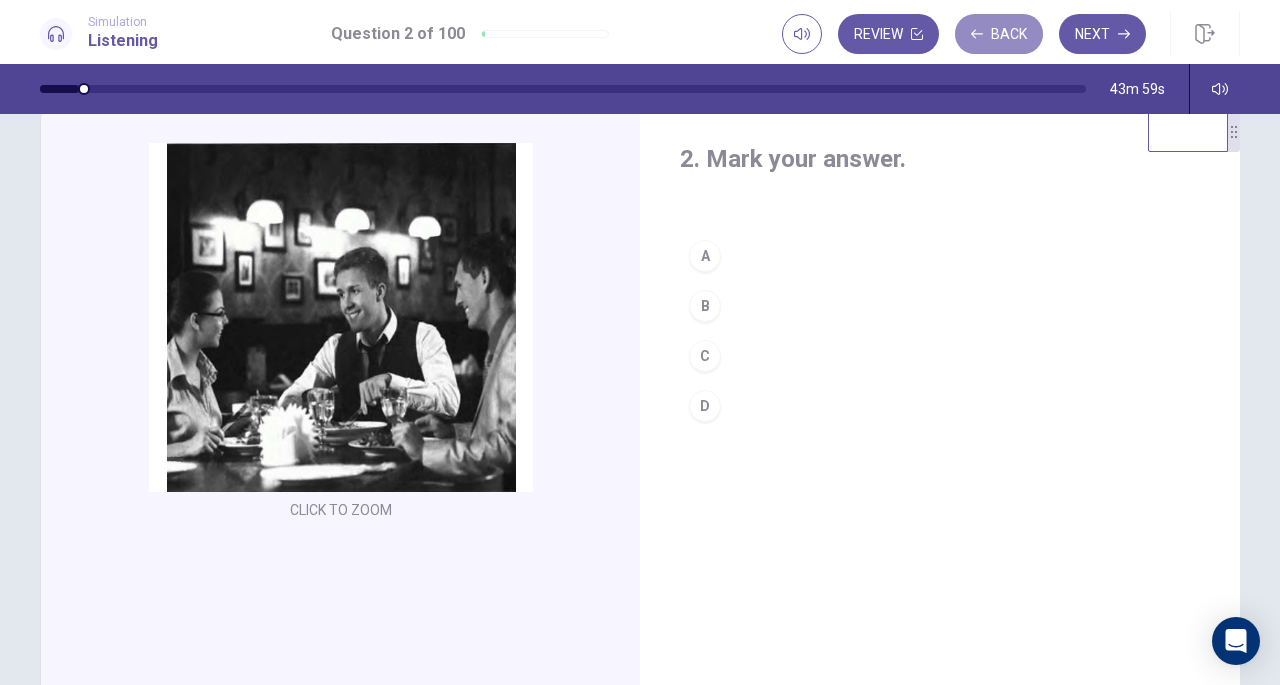 click on "Back" at bounding box center [999, 34] 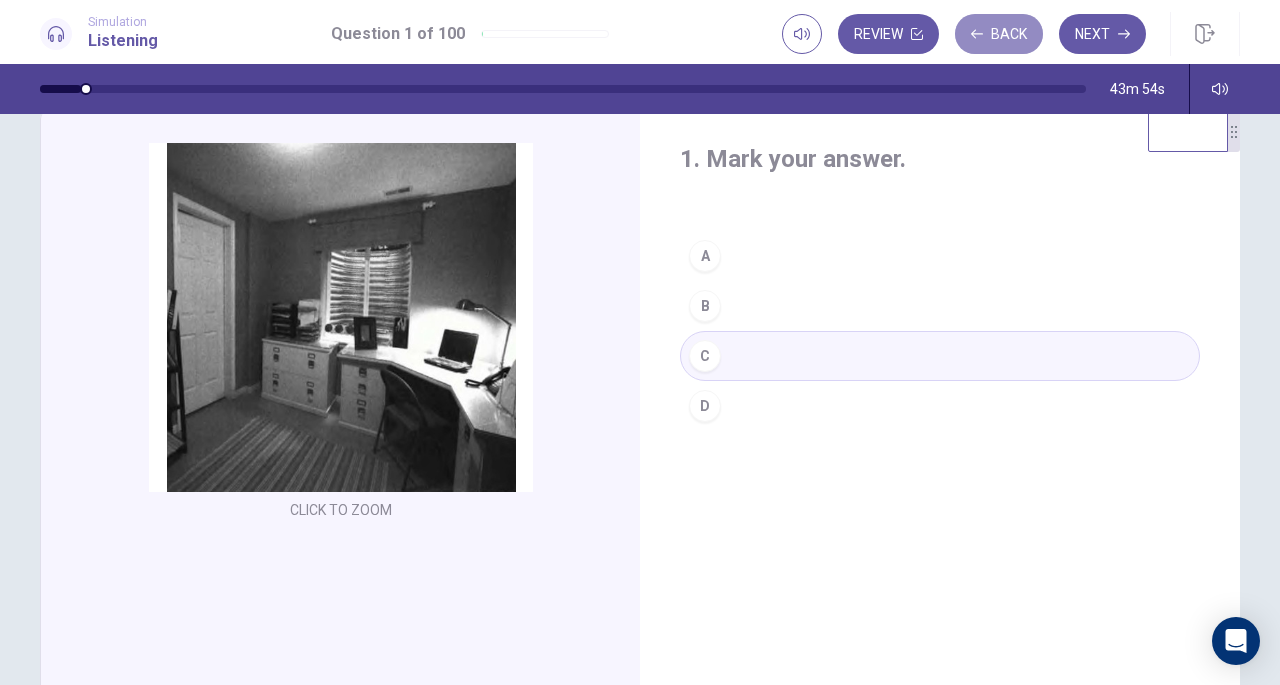 click on "Back" at bounding box center (999, 34) 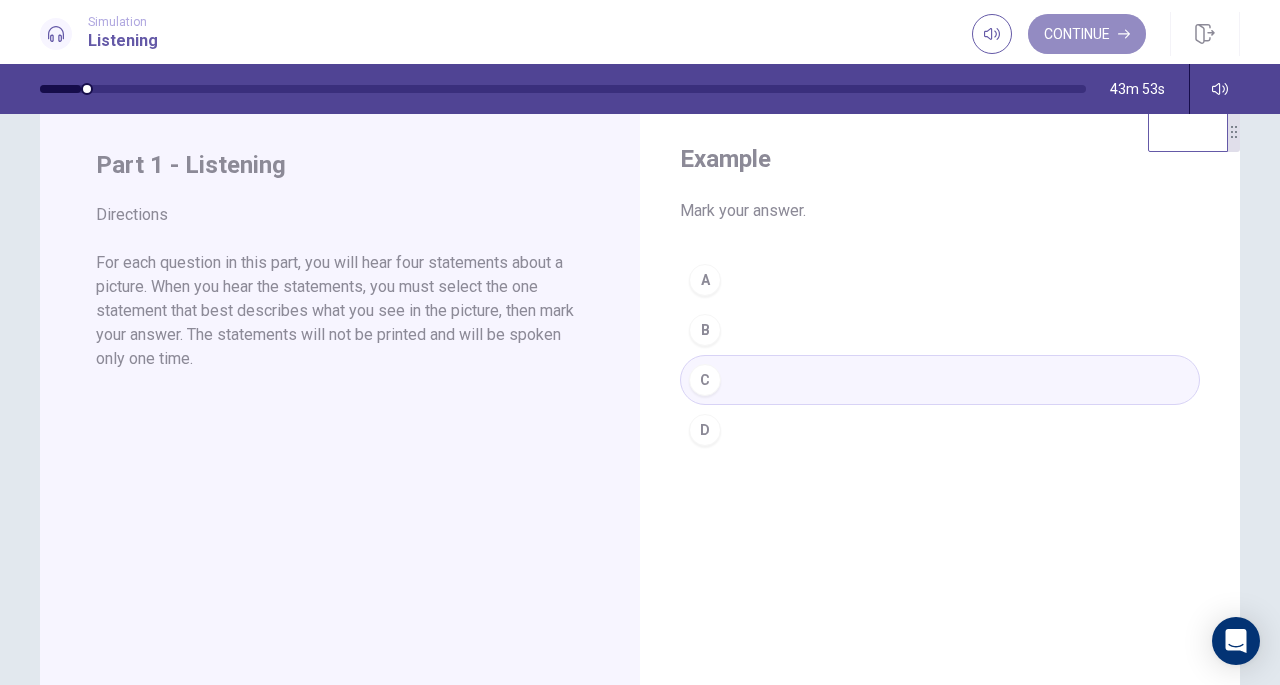 click on "Continue" at bounding box center [1087, 34] 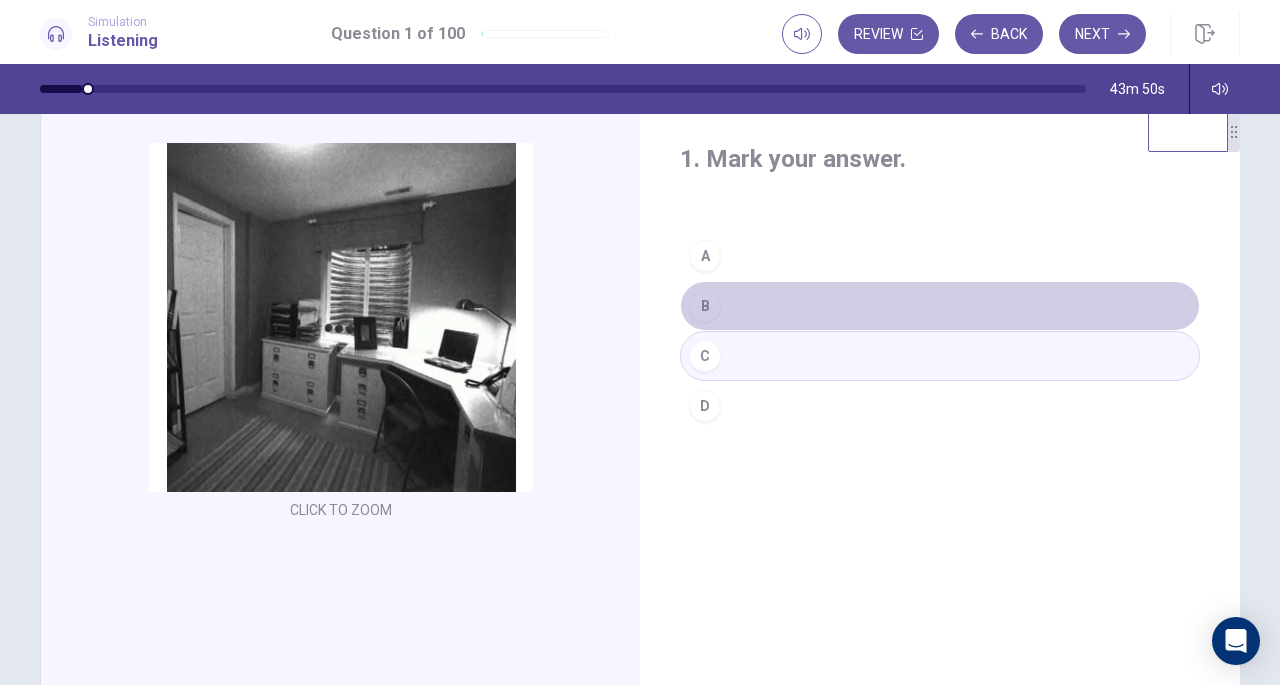 click on "B" at bounding box center [705, 306] 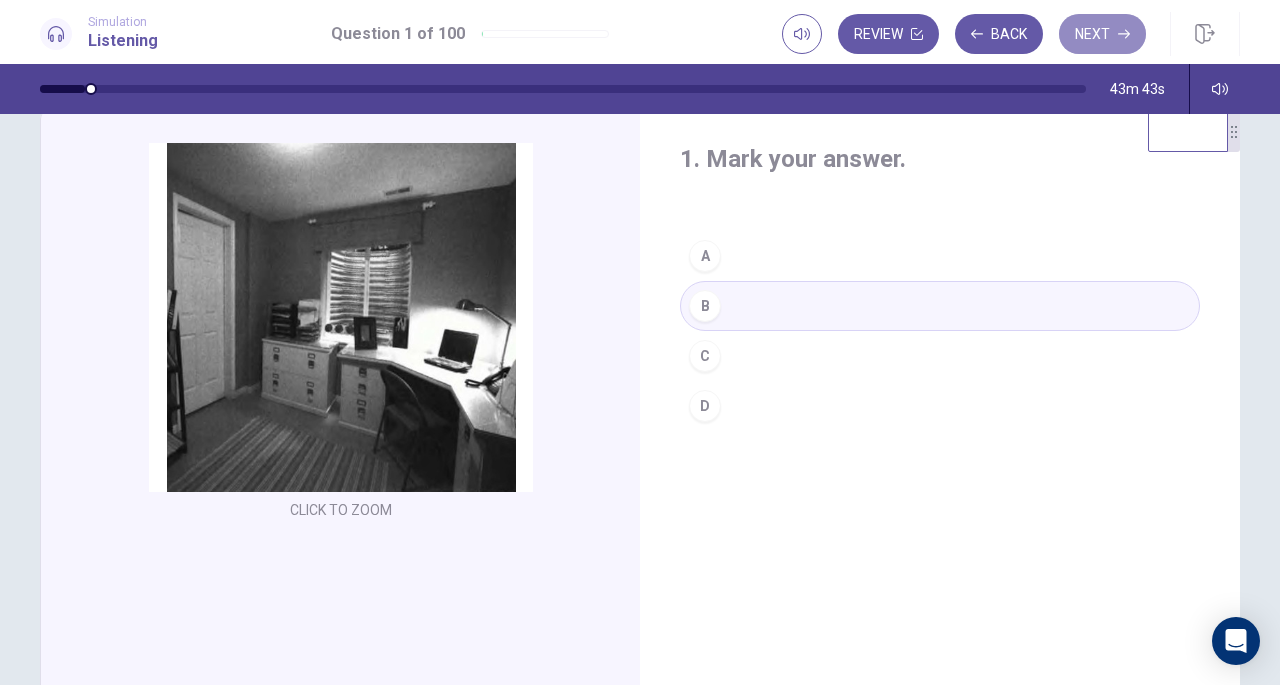 click 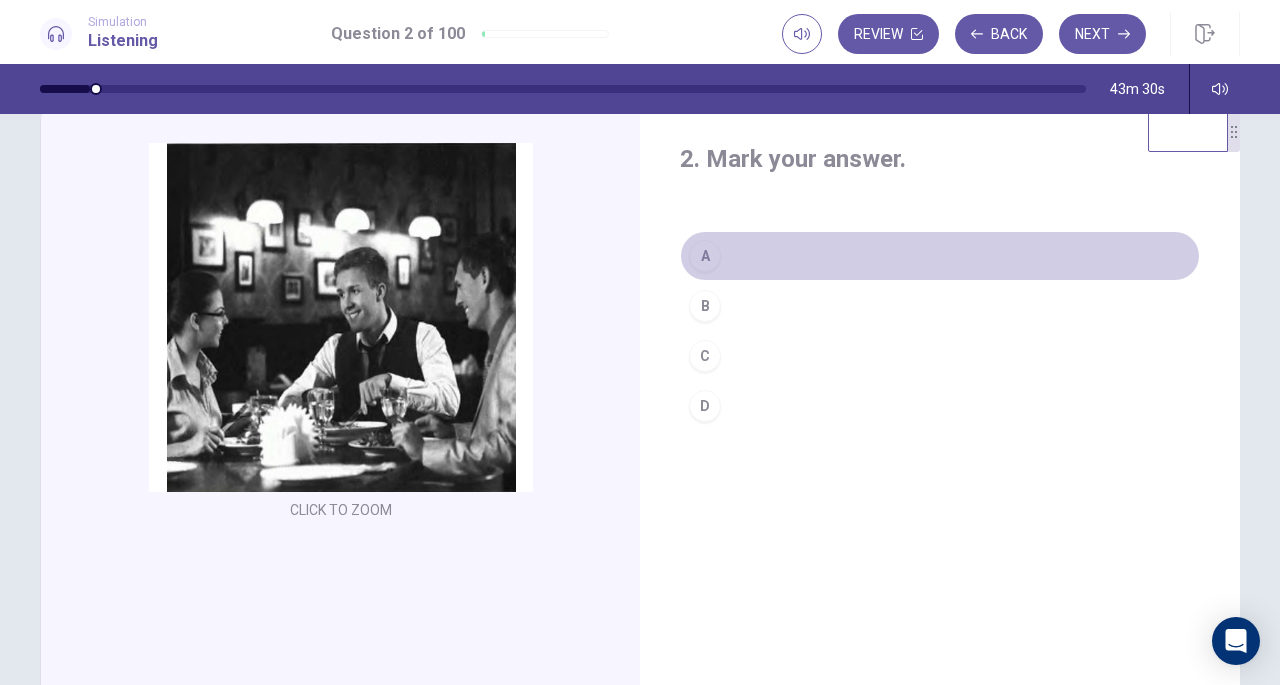 click on "A" at bounding box center [705, 256] 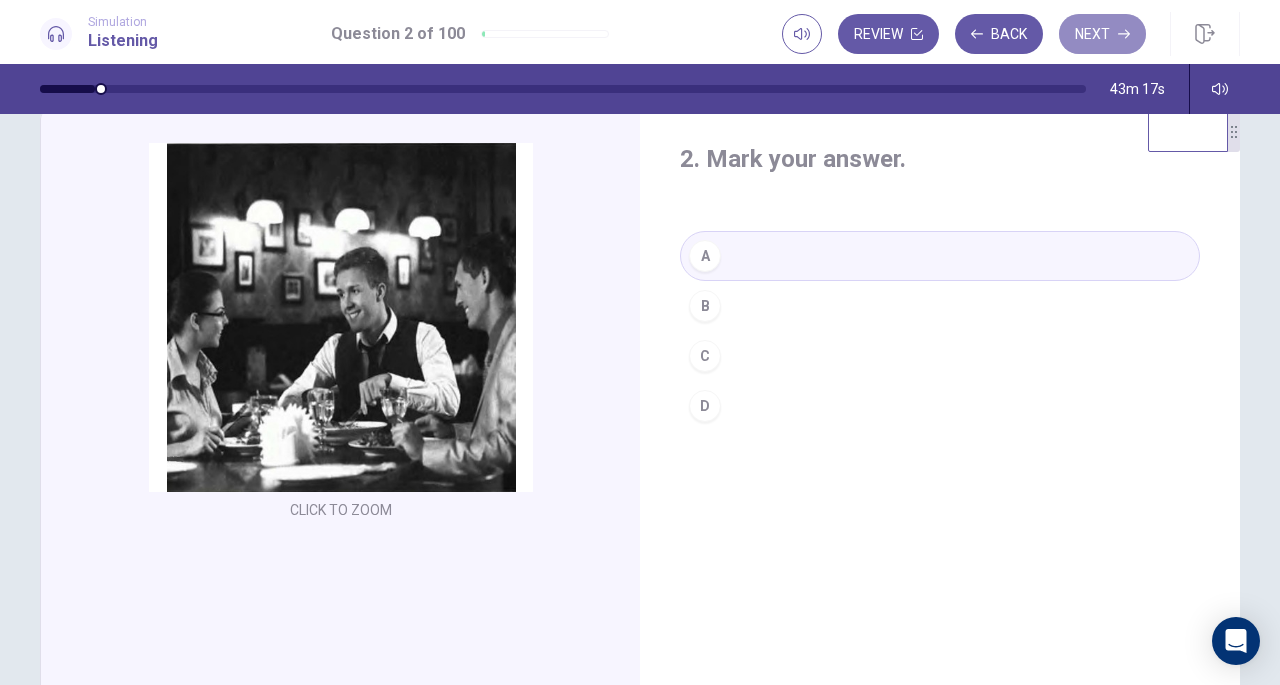 click on "Next" at bounding box center [1102, 34] 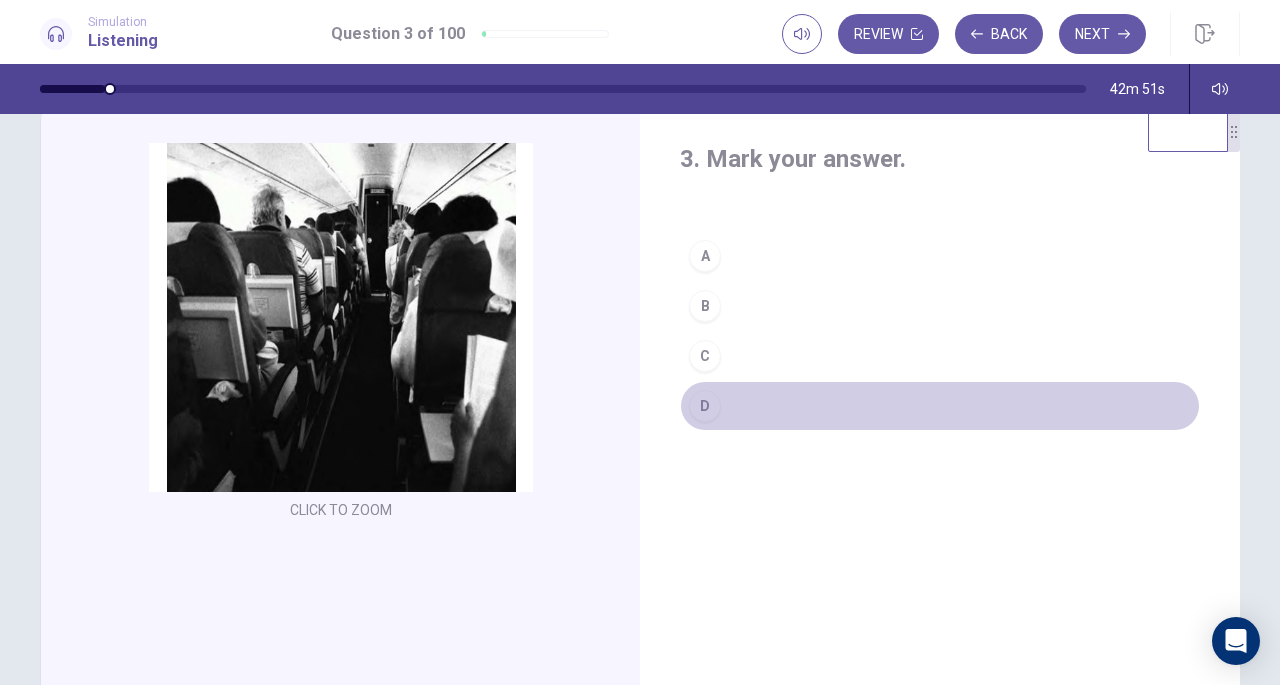 click on "D" at bounding box center (705, 406) 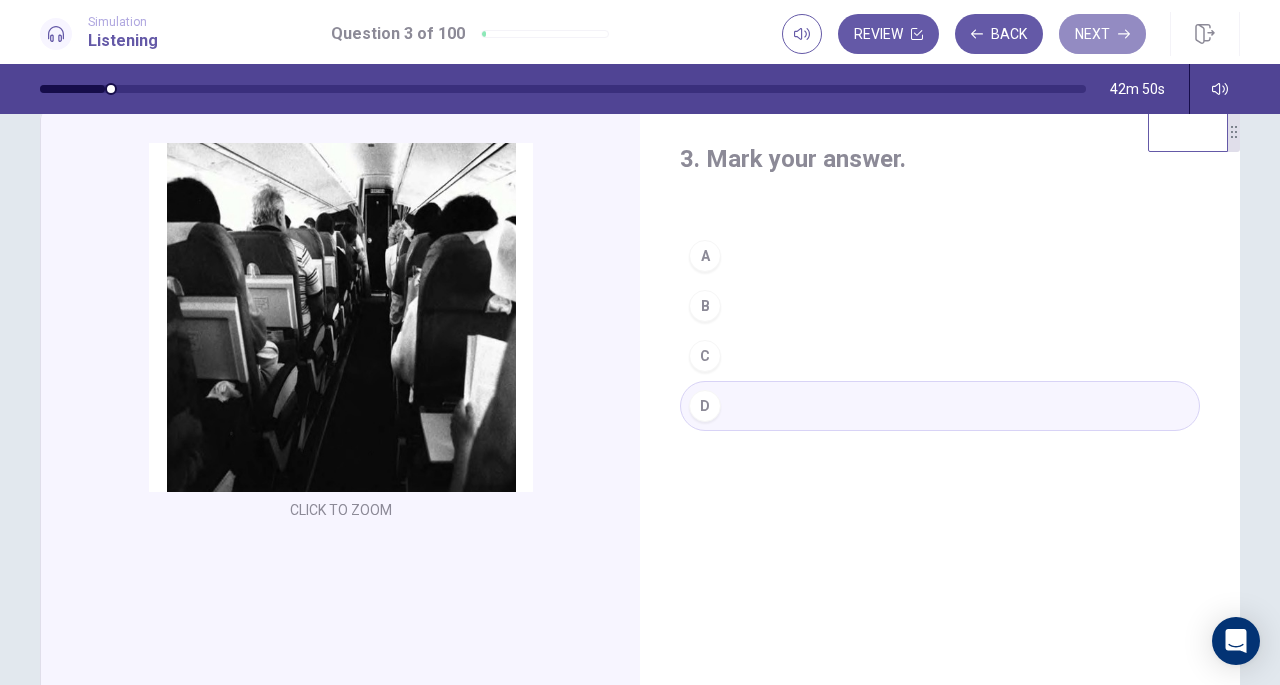 click on "Next" at bounding box center [1102, 34] 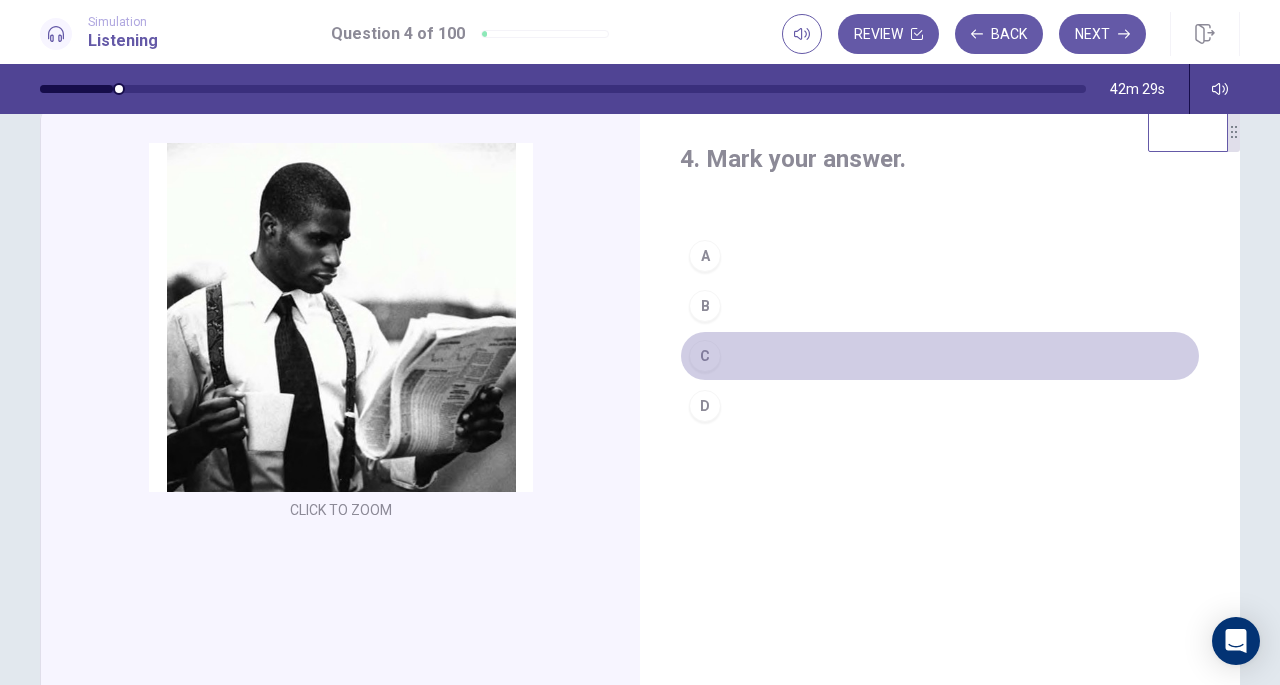 click on "C" at bounding box center (705, 356) 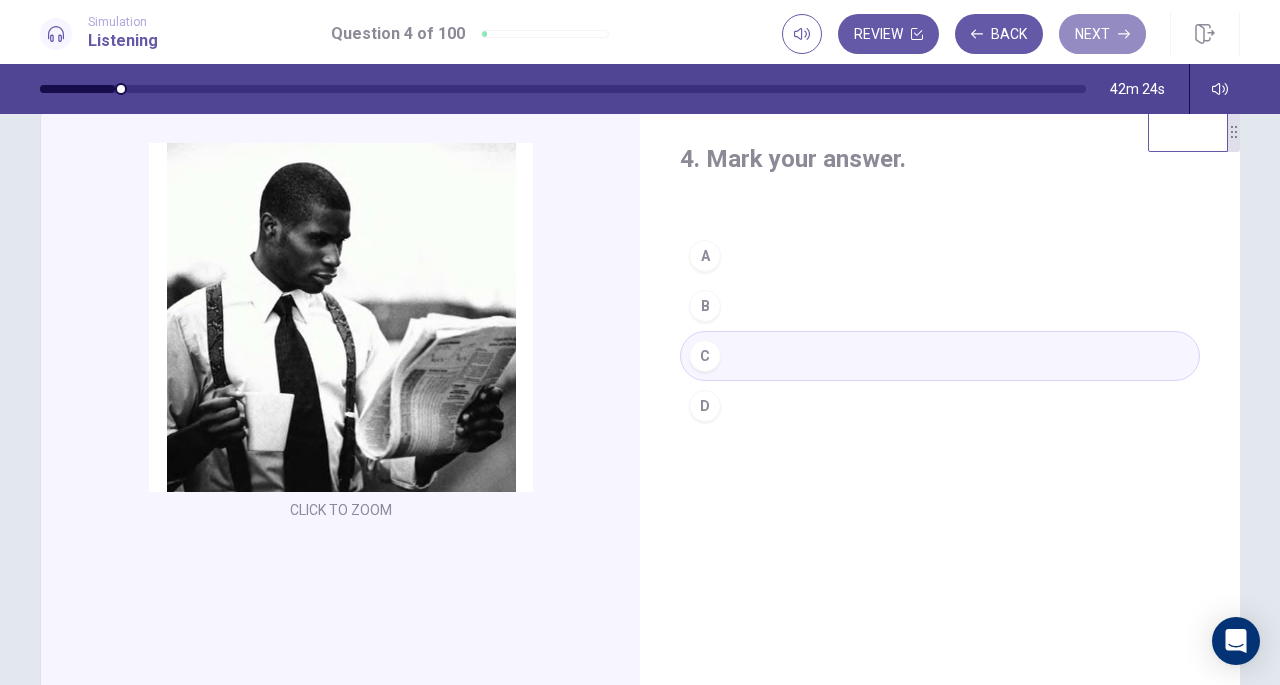 click on "Next" at bounding box center [1102, 34] 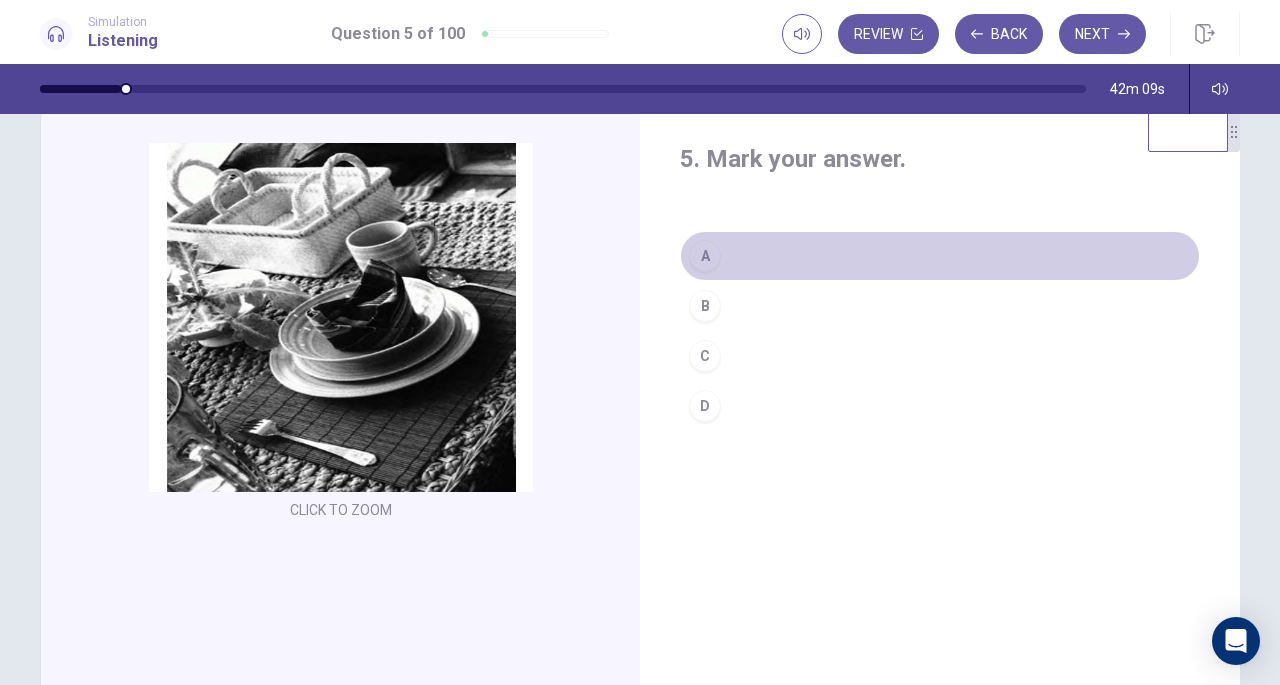 click on "A" at bounding box center [705, 256] 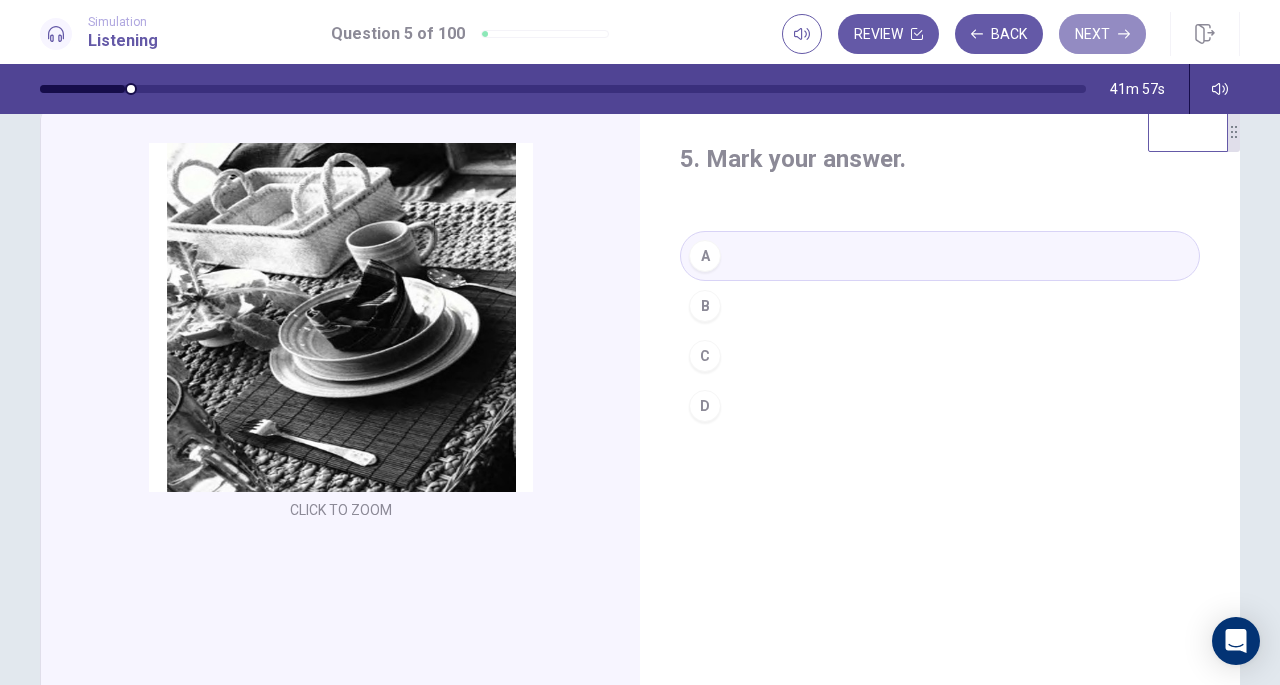 click on "Next" at bounding box center (1102, 34) 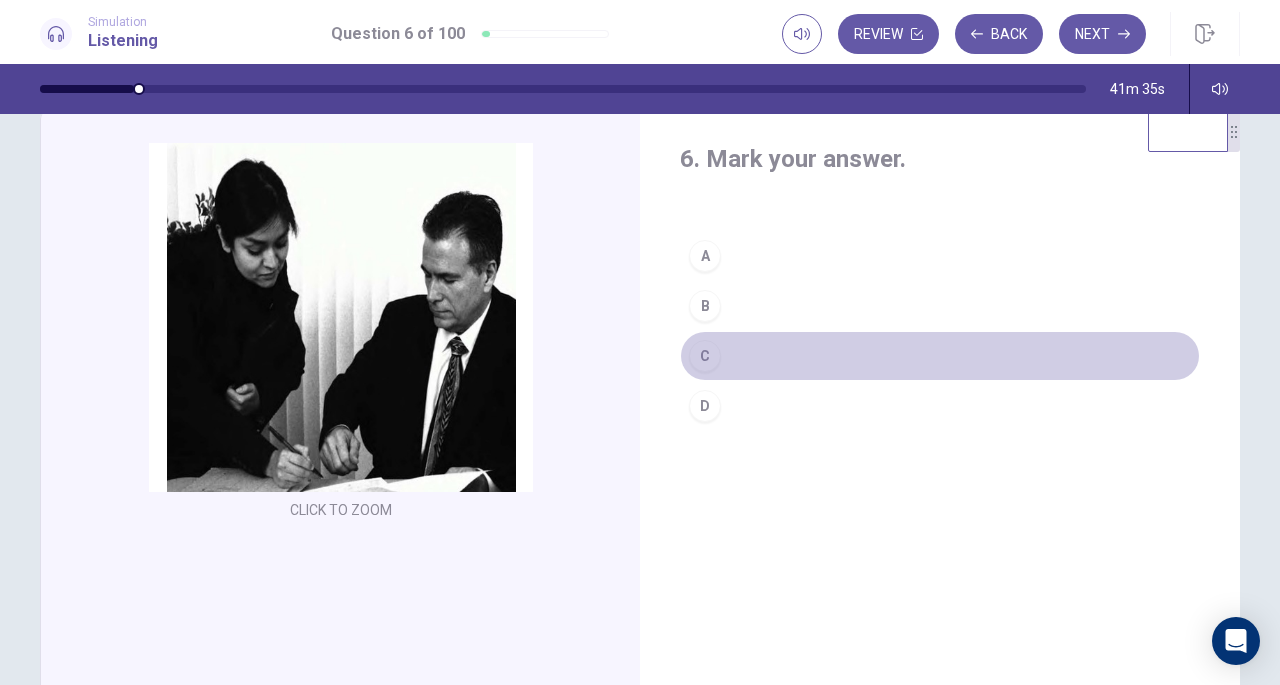 click on "C" at bounding box center [705, 356] 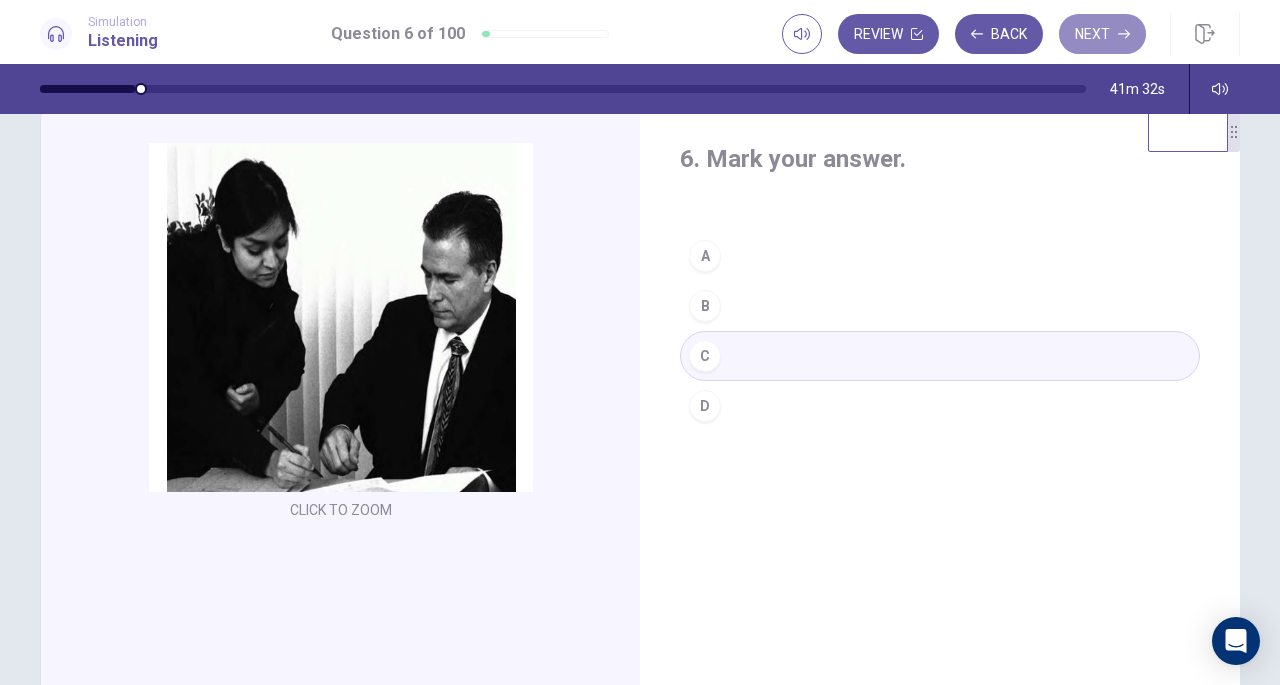 click on "Next" at bounding box center (1102, 34) 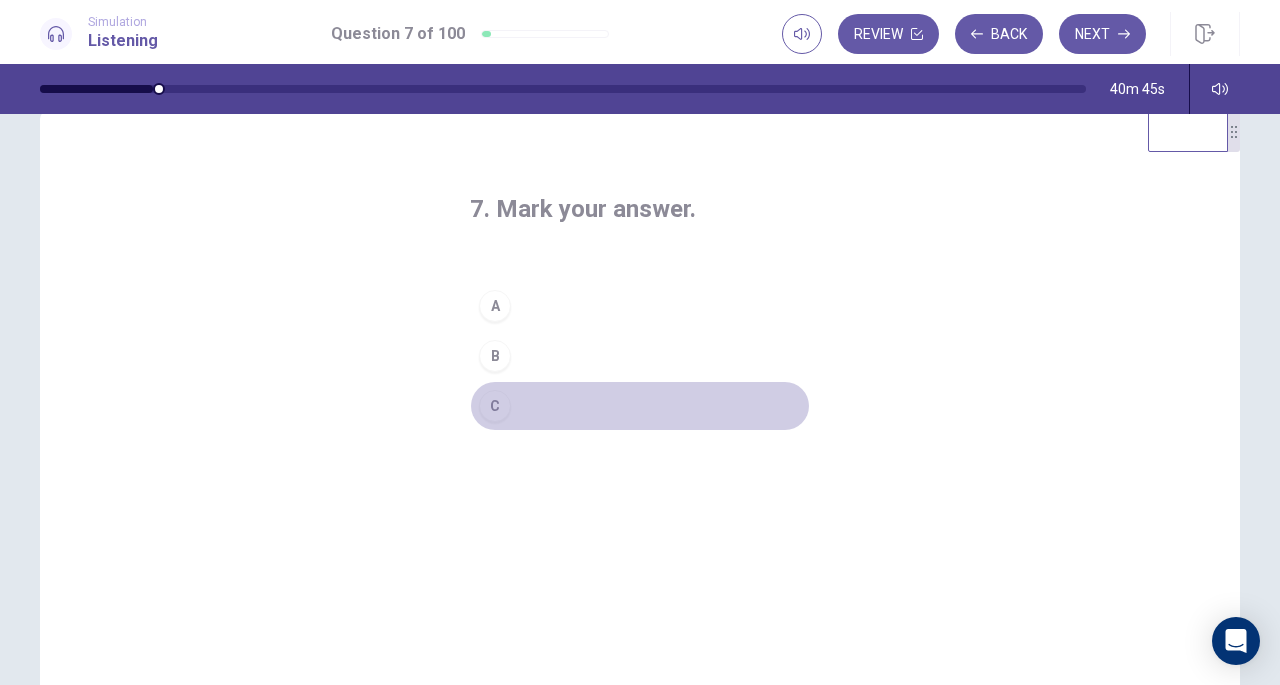 click on "C" at bounding box center (495, 406) 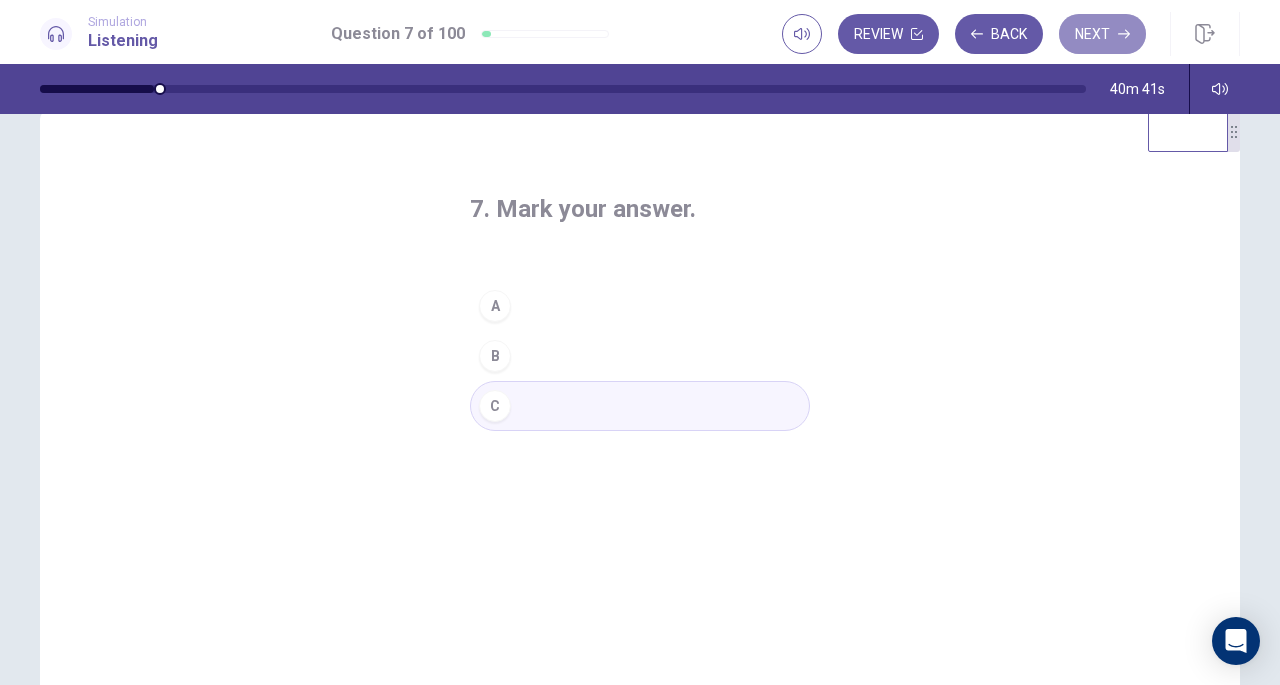 click on "Next" at bounding box center [1102, 34] 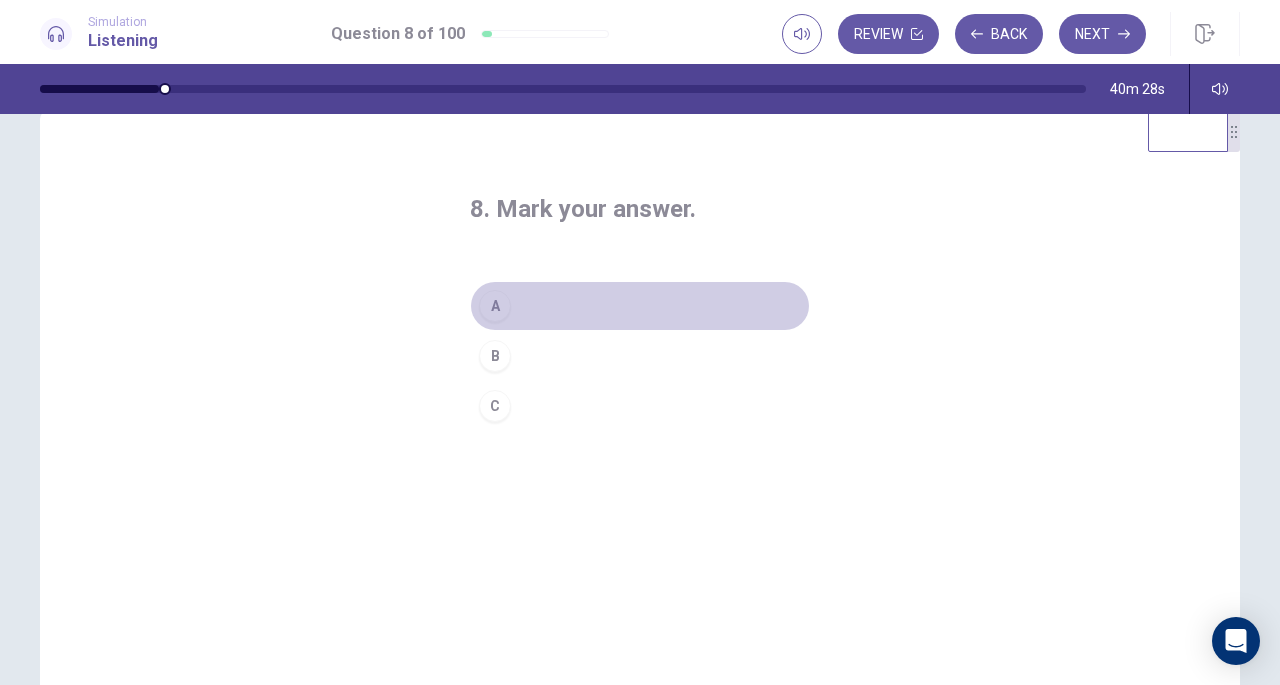 click on "A" at bounding box center [495, 306] 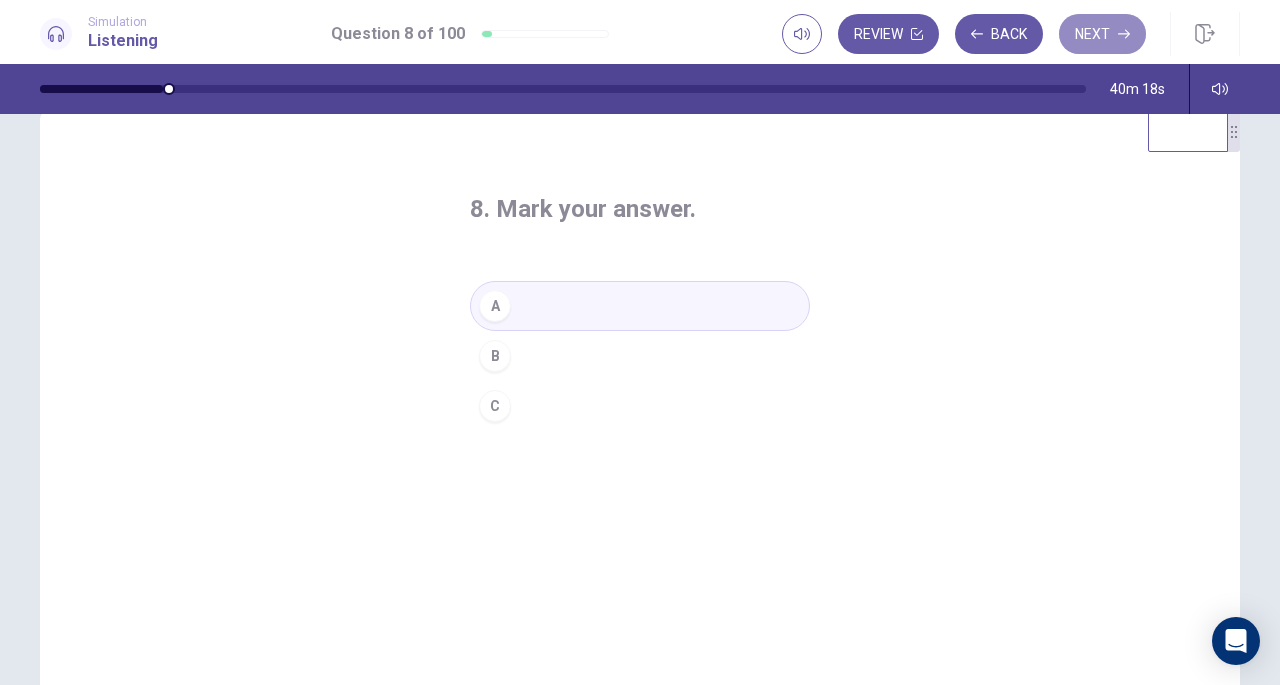 click on "Next" at bounding box center [1102, 34] 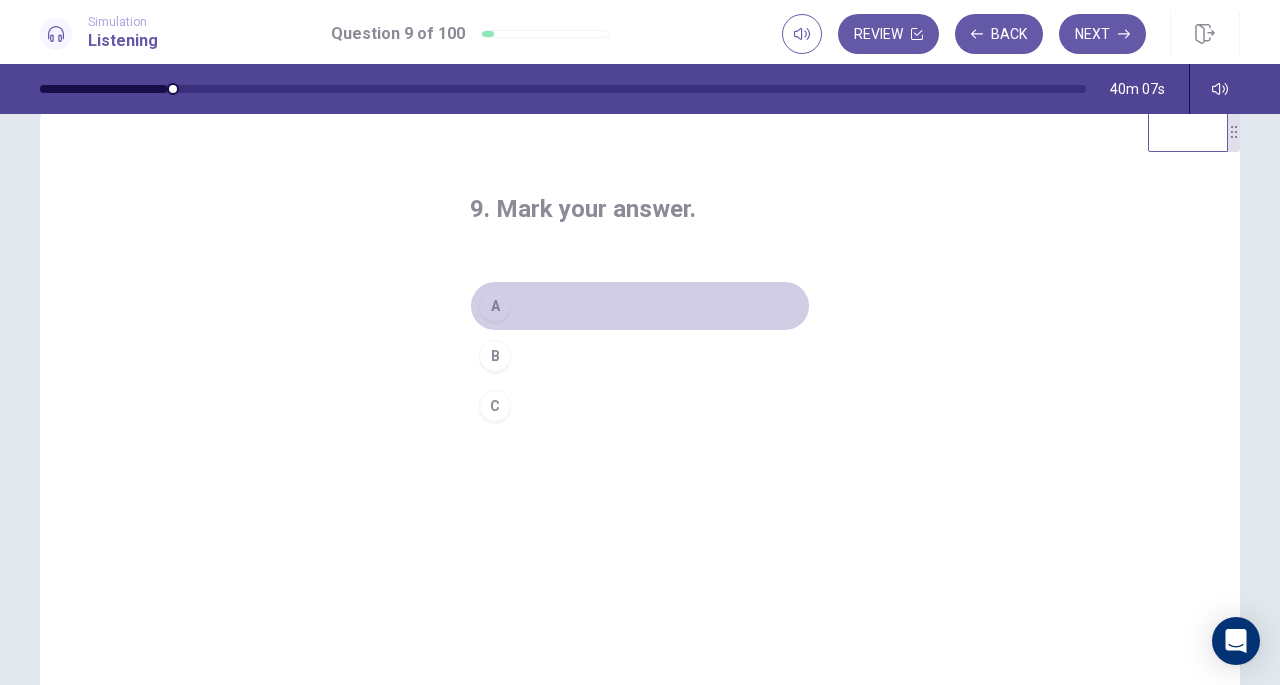 click on "A" at bounding box center (495, 306) 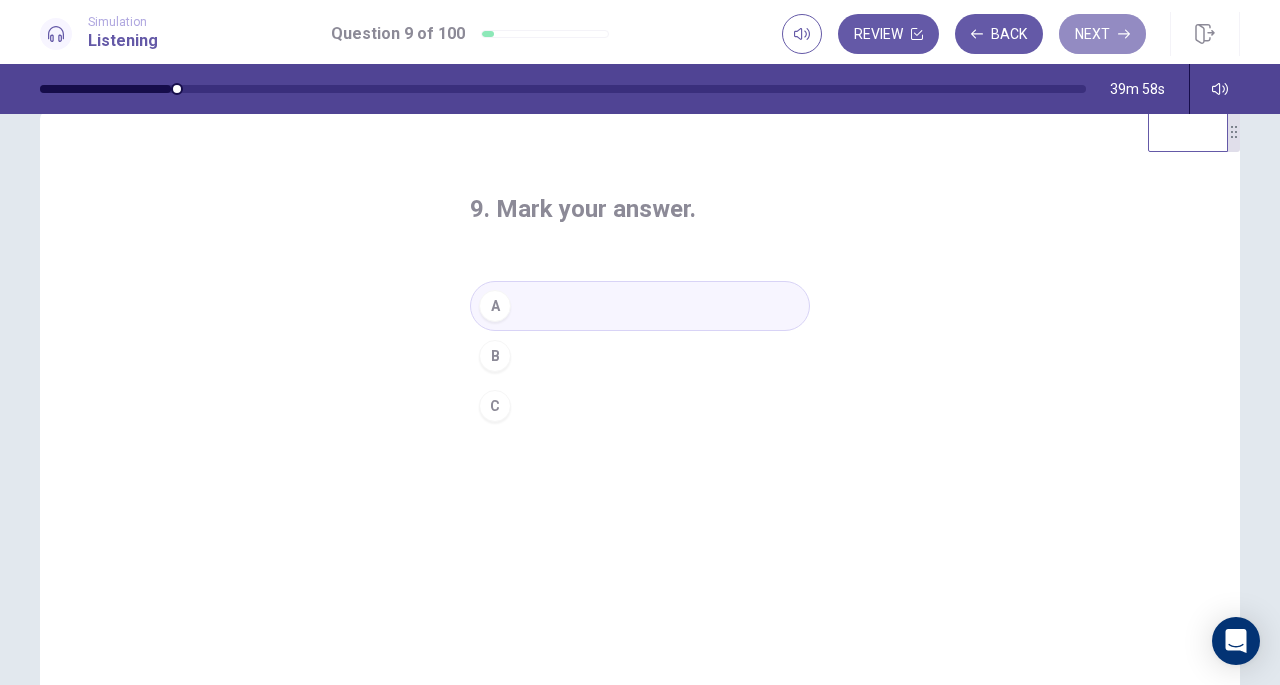 click on "Next" at bounding box center (1102, 34) 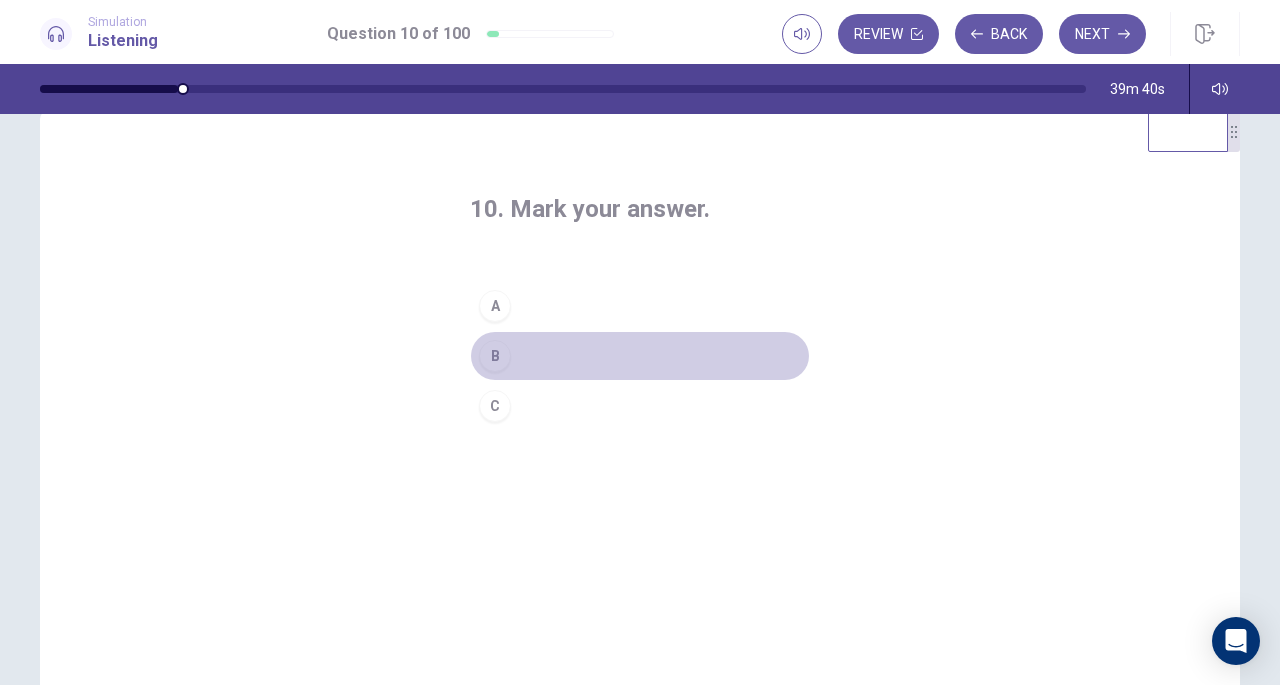 click on "B" at bounding box center [495, 356] 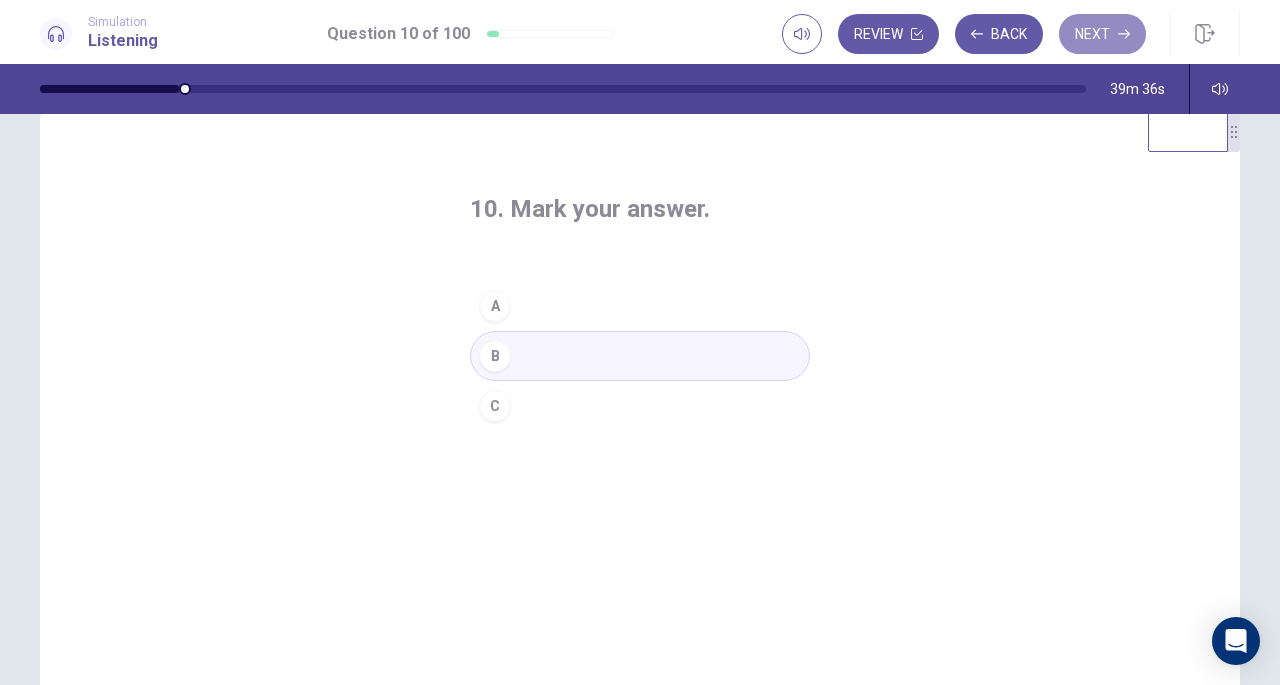 click on "Next" at bounding box center (1102, 34) 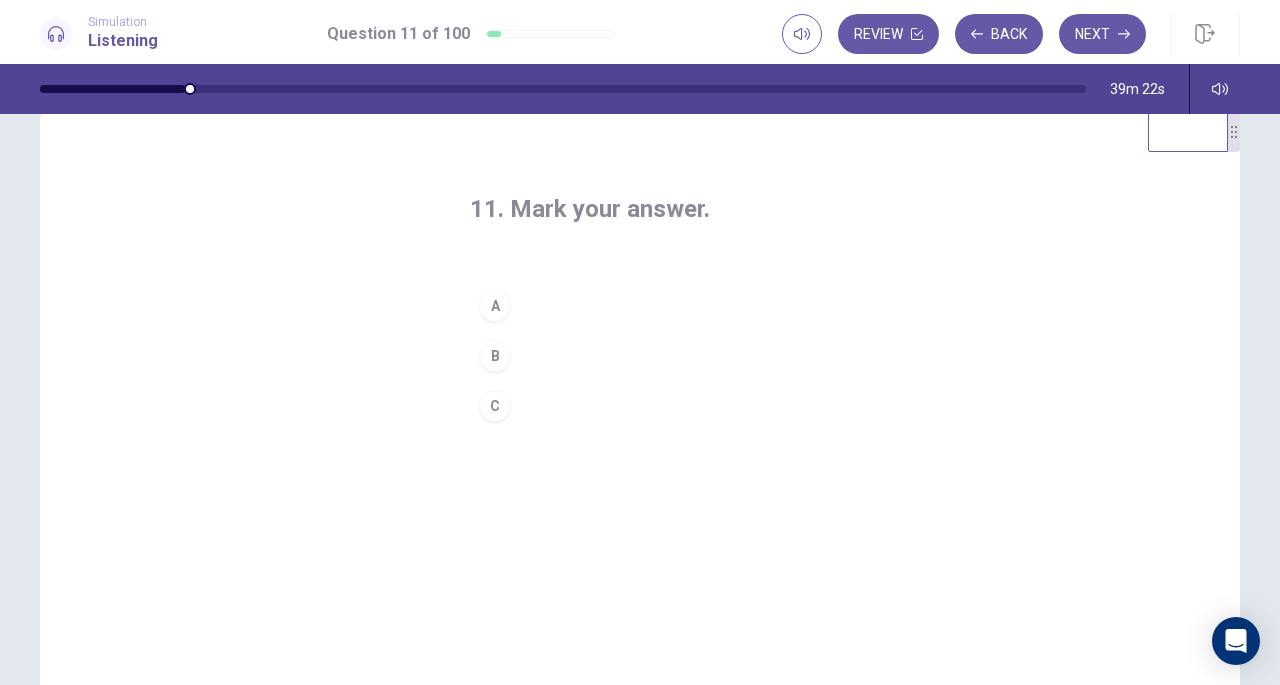 click on "B" at bounding box center (495, 356) 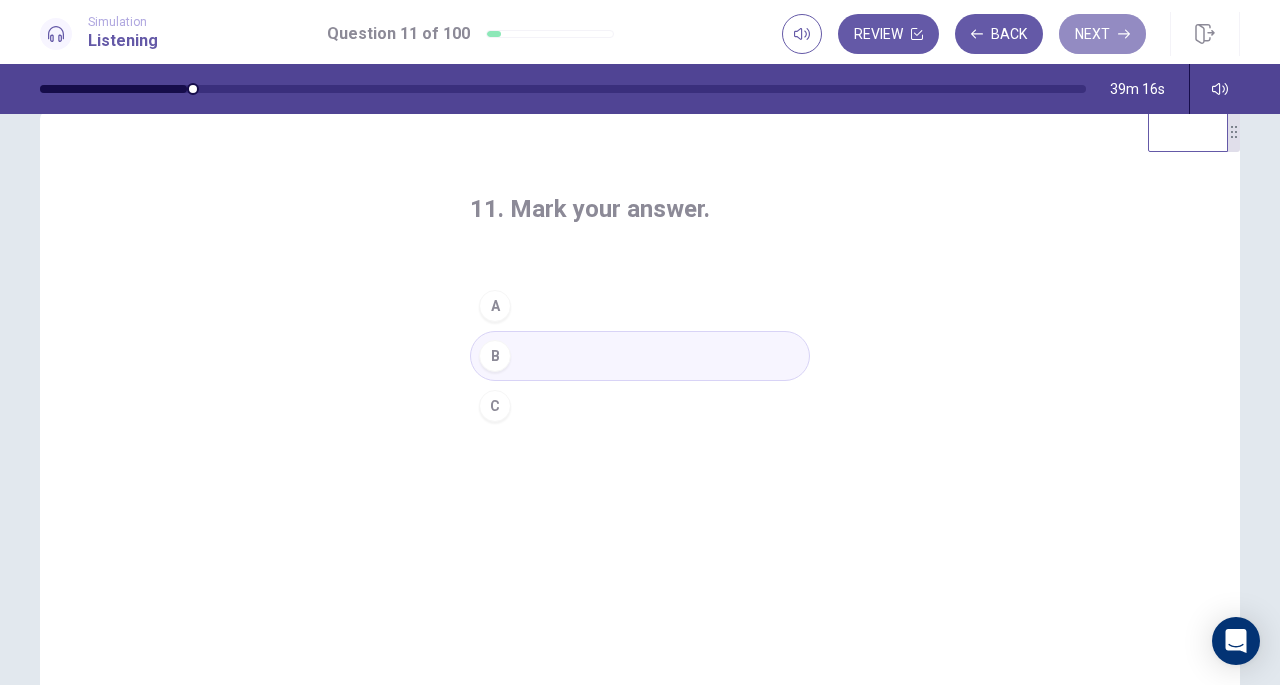 click on "Next" at bounding box center [1102, 34] 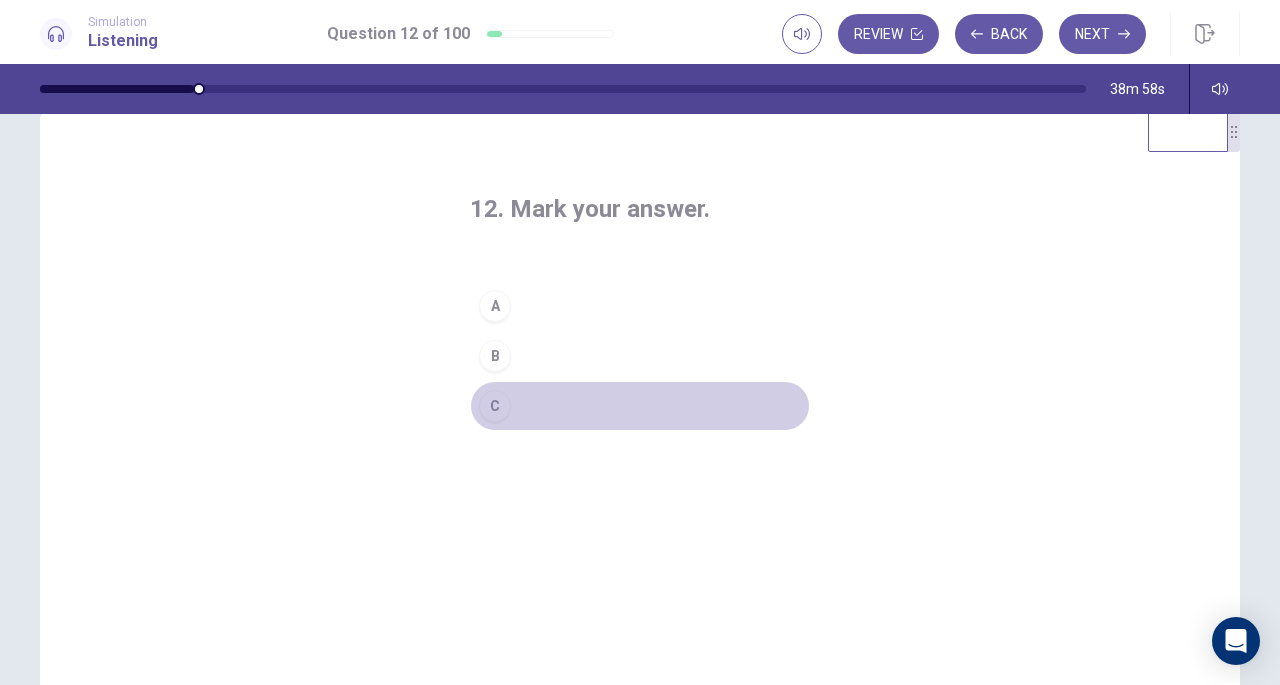 click on "C" at bounding box center (495, 406) 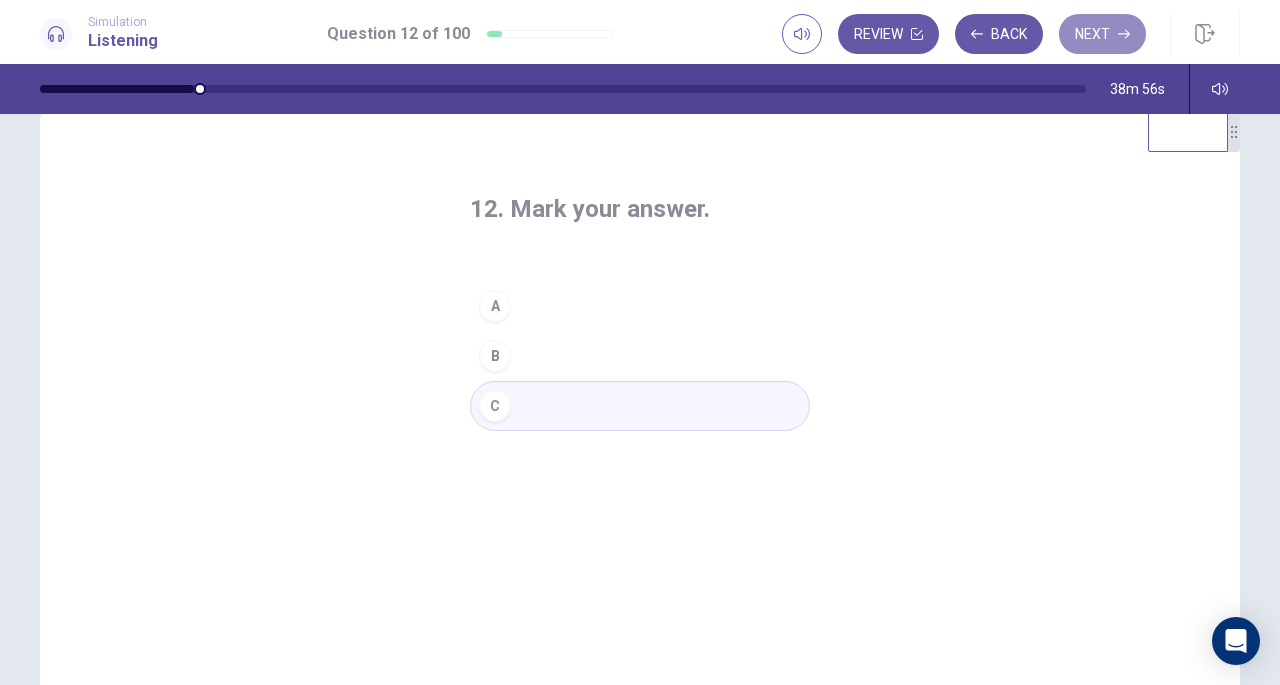 click on "Next" at bounding box center [1102, 34] 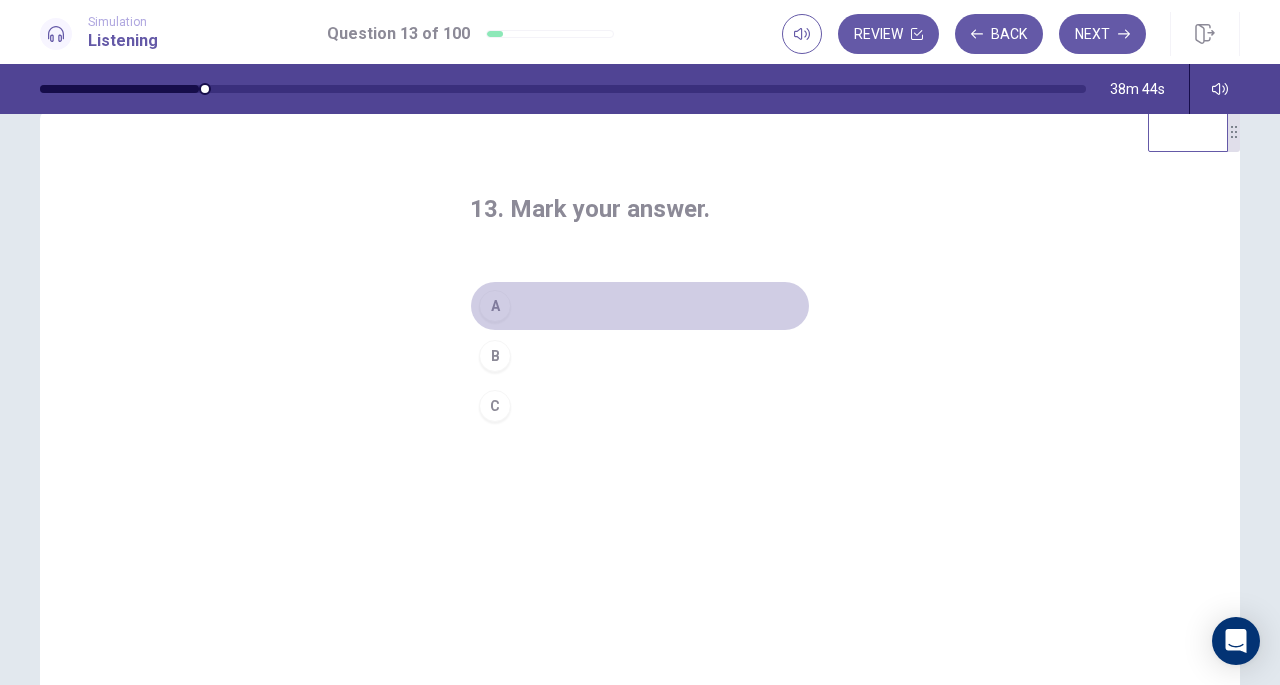 click on "A" at bounding box center [495, 306] 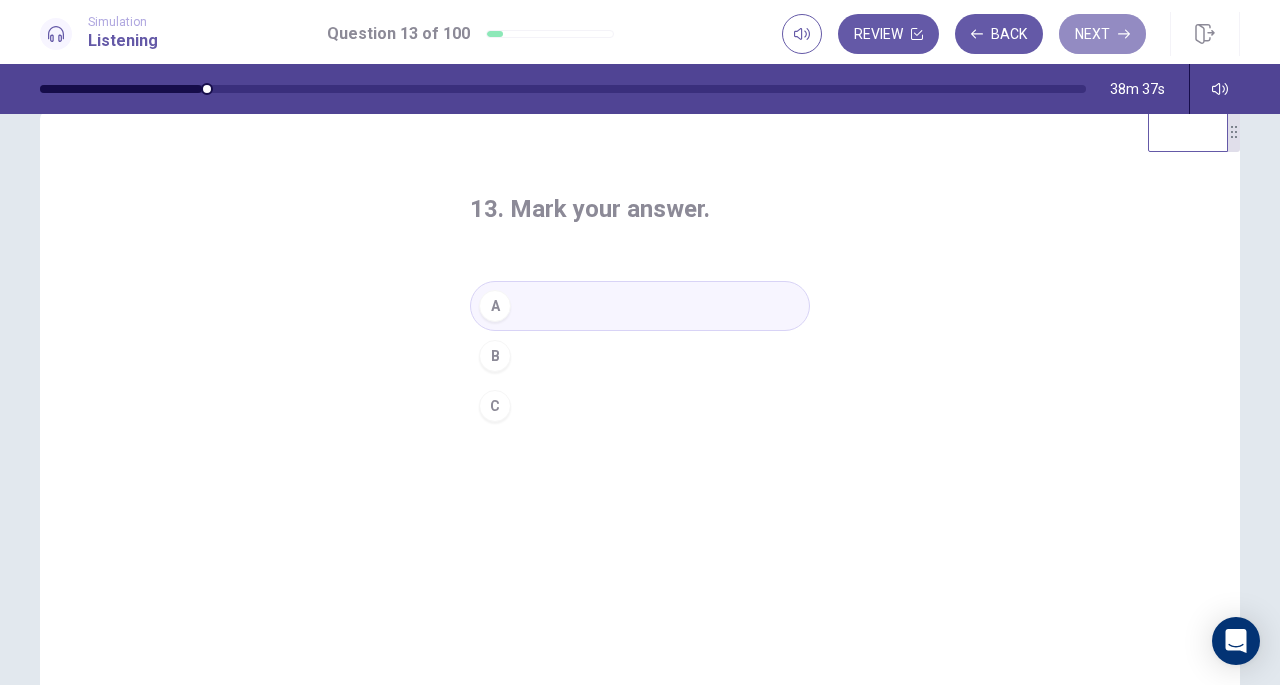 click on "Next" at bounding box center [1102, 34] 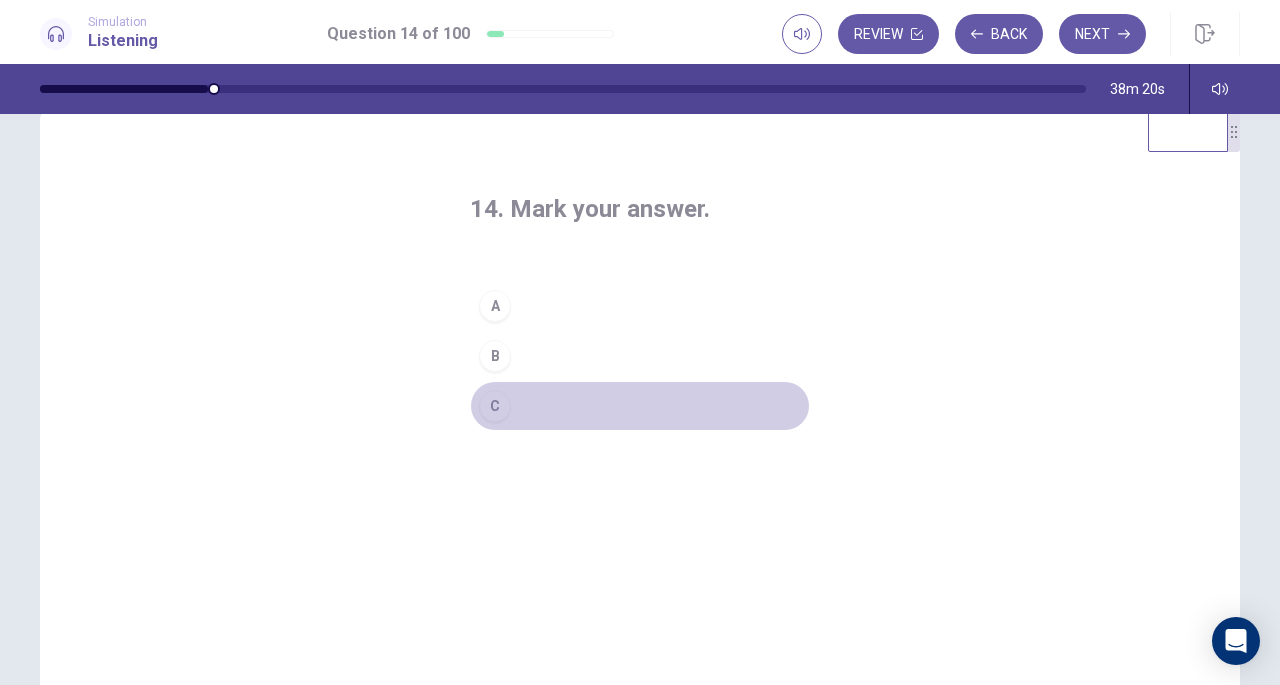 click on "C" at bounding box center (495, 406) 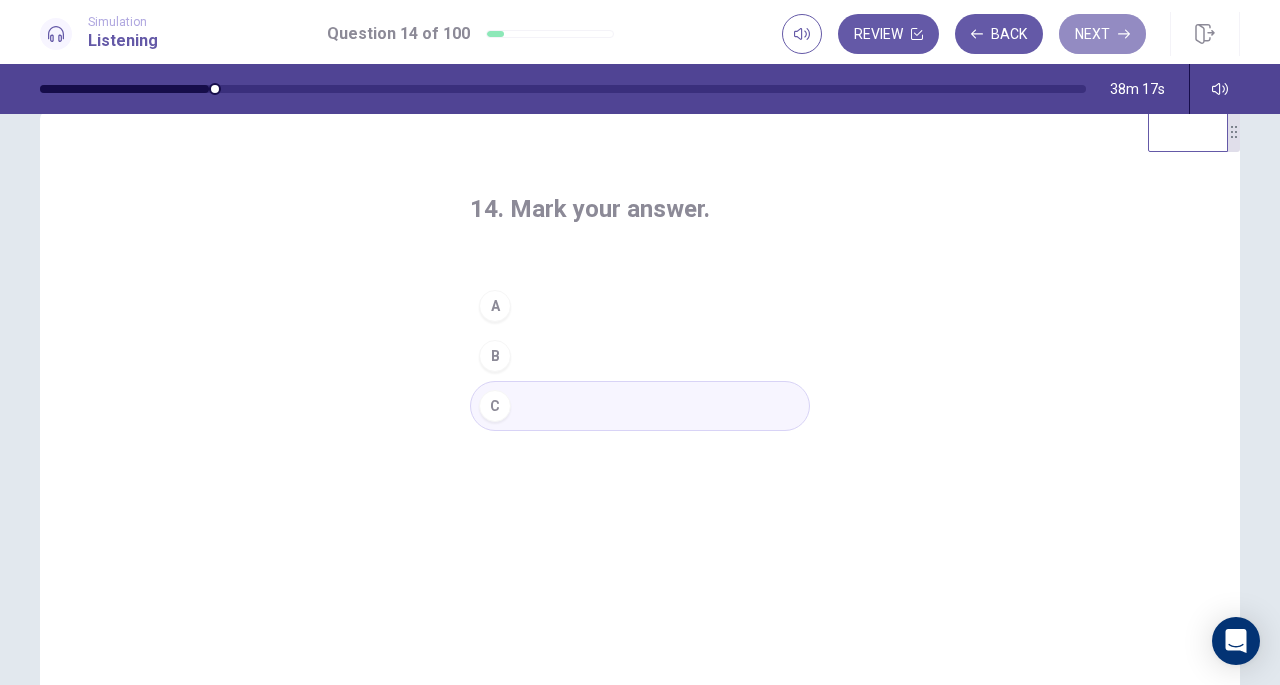 click on "Next" at bounding box center (1102, 34) 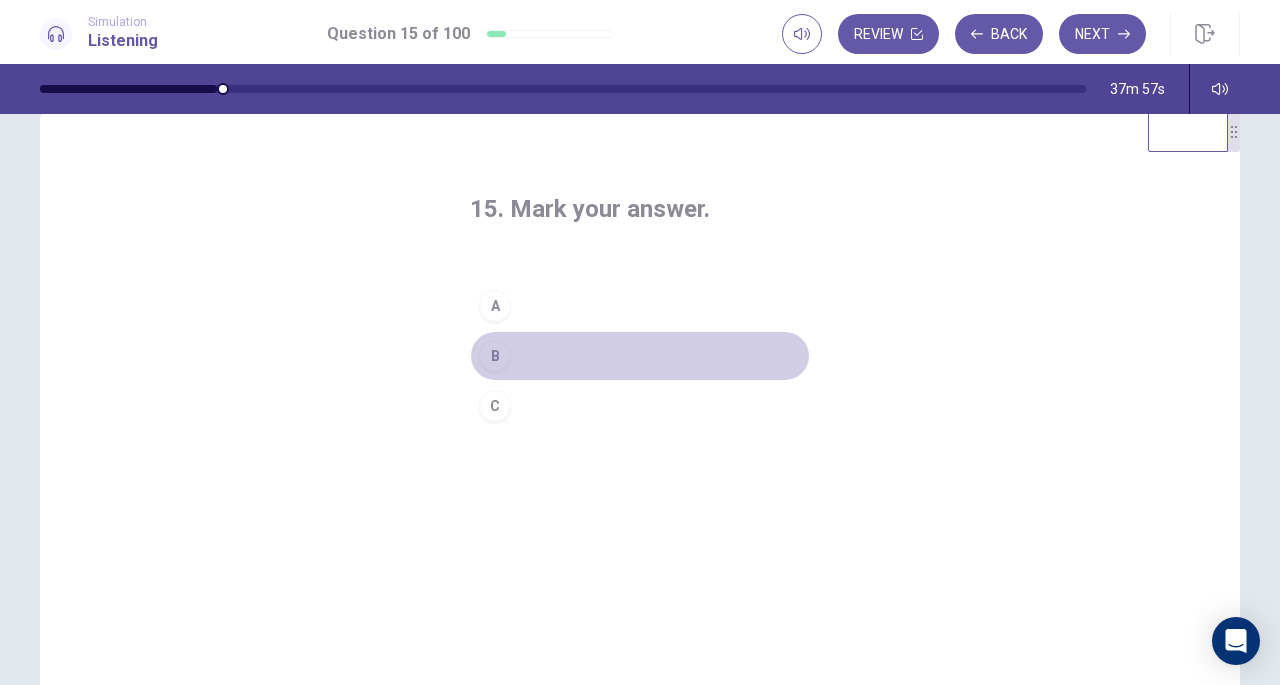 click on "B" at bounding box center [495, 356] 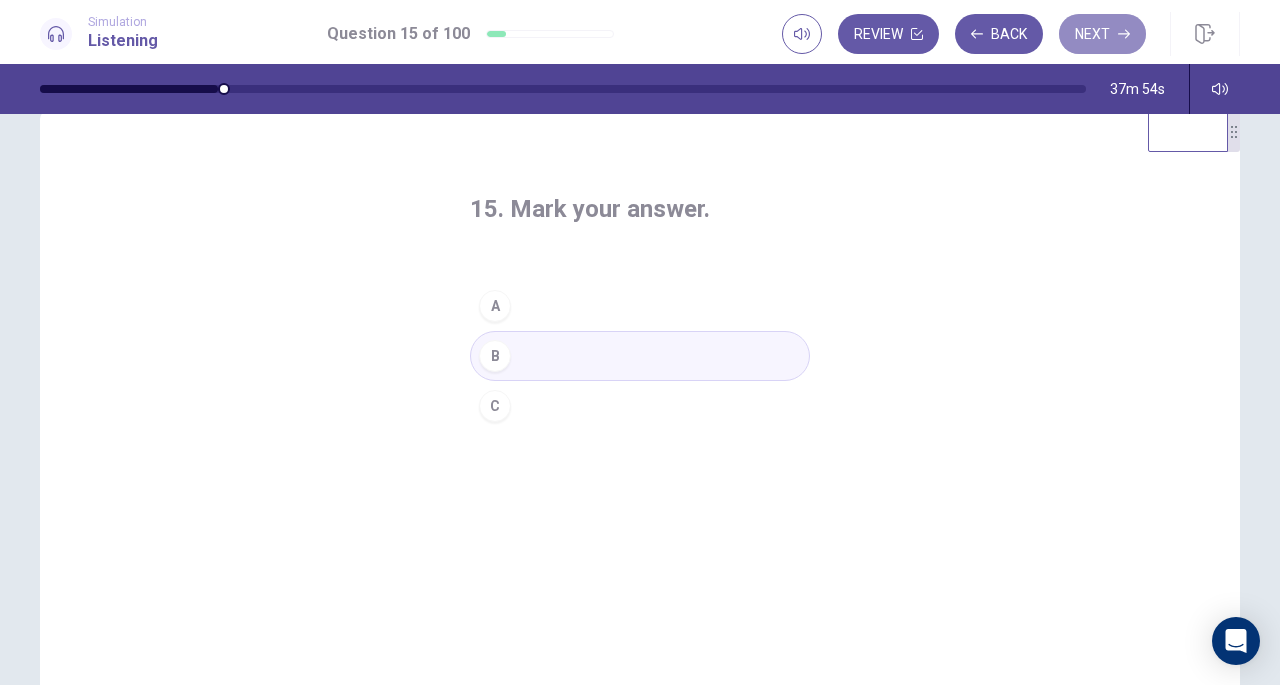 click on "Next" at bounding box center [1102, 34] 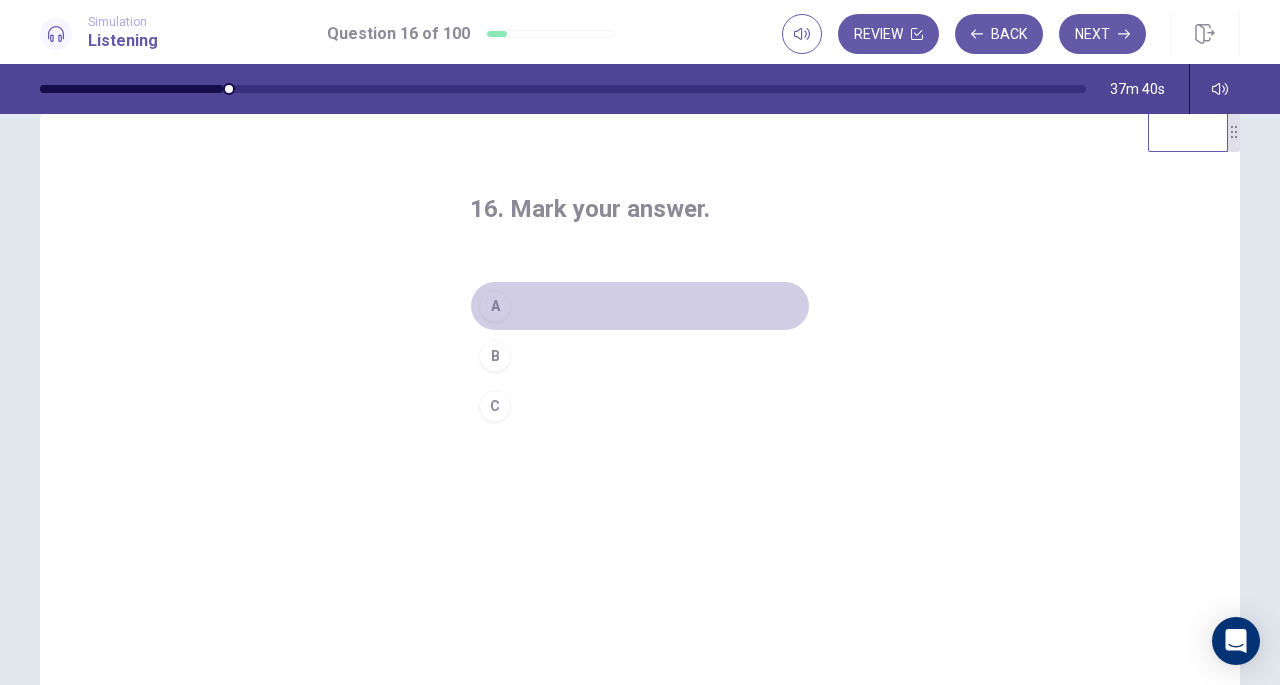 click on "A" at bounding box center [495, 306] 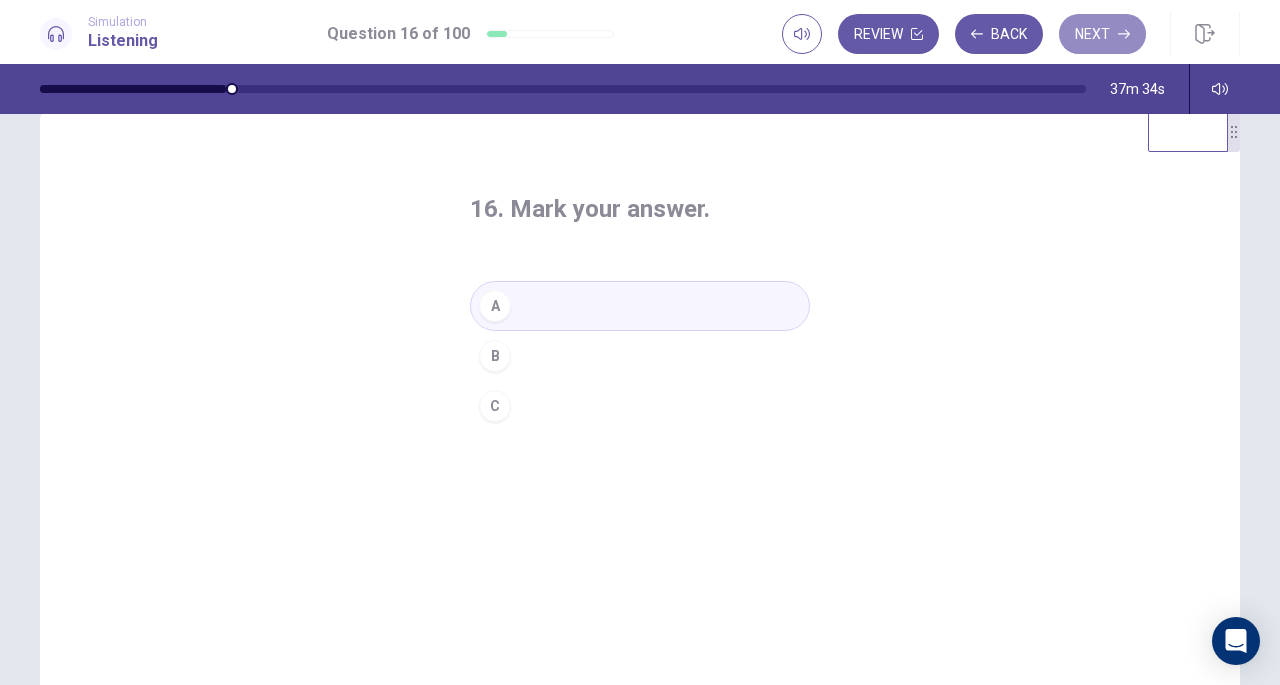 click on "Next" at bounding box center [1102, 34] 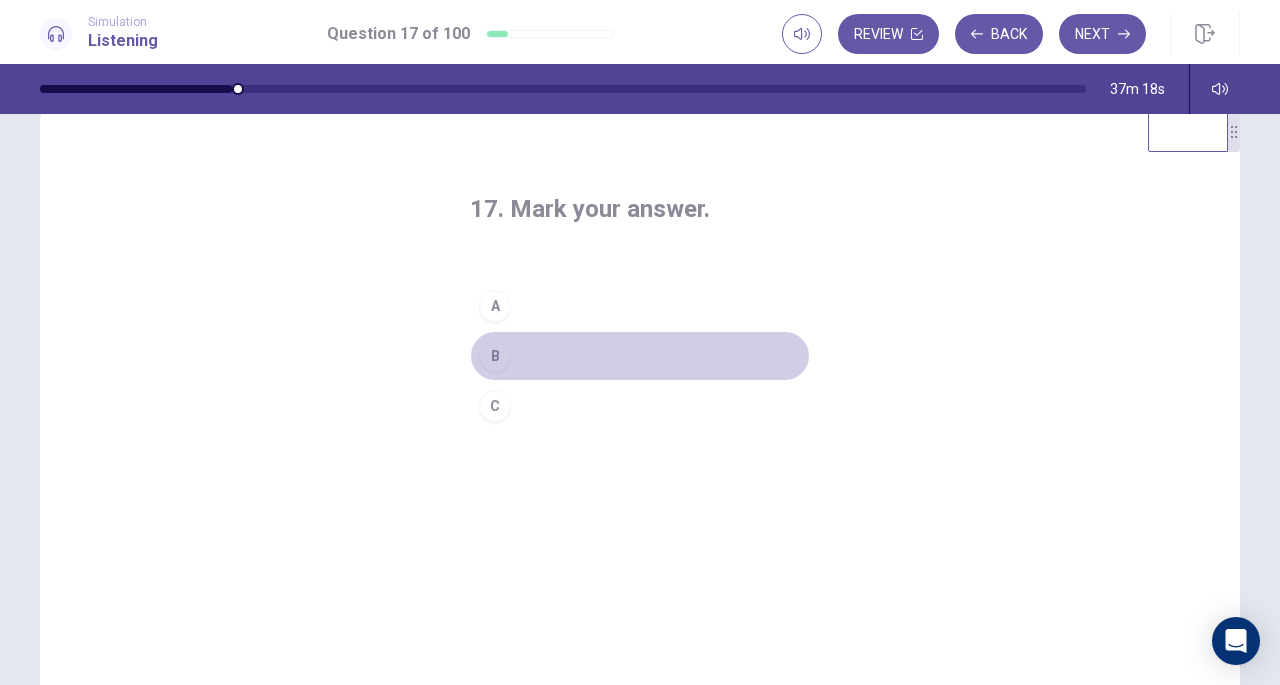 click on "B" at bounding box center (495, 356) 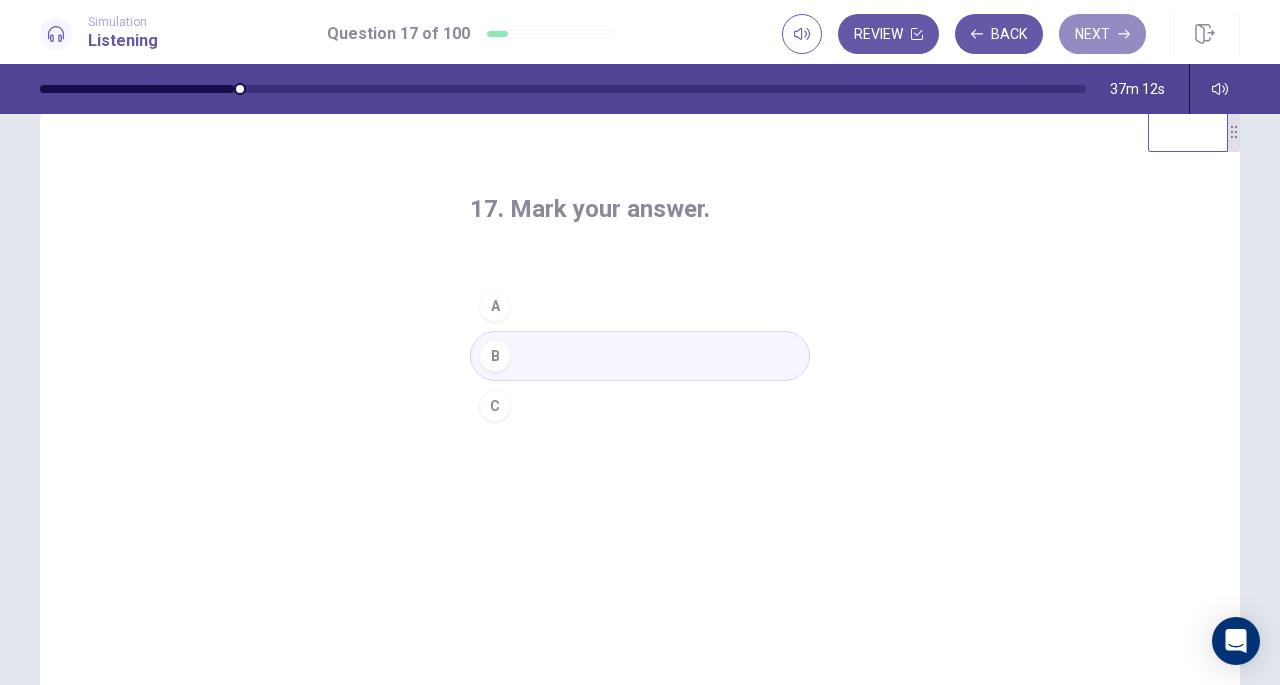 click on "Next" at bounding box center [1102, 34] 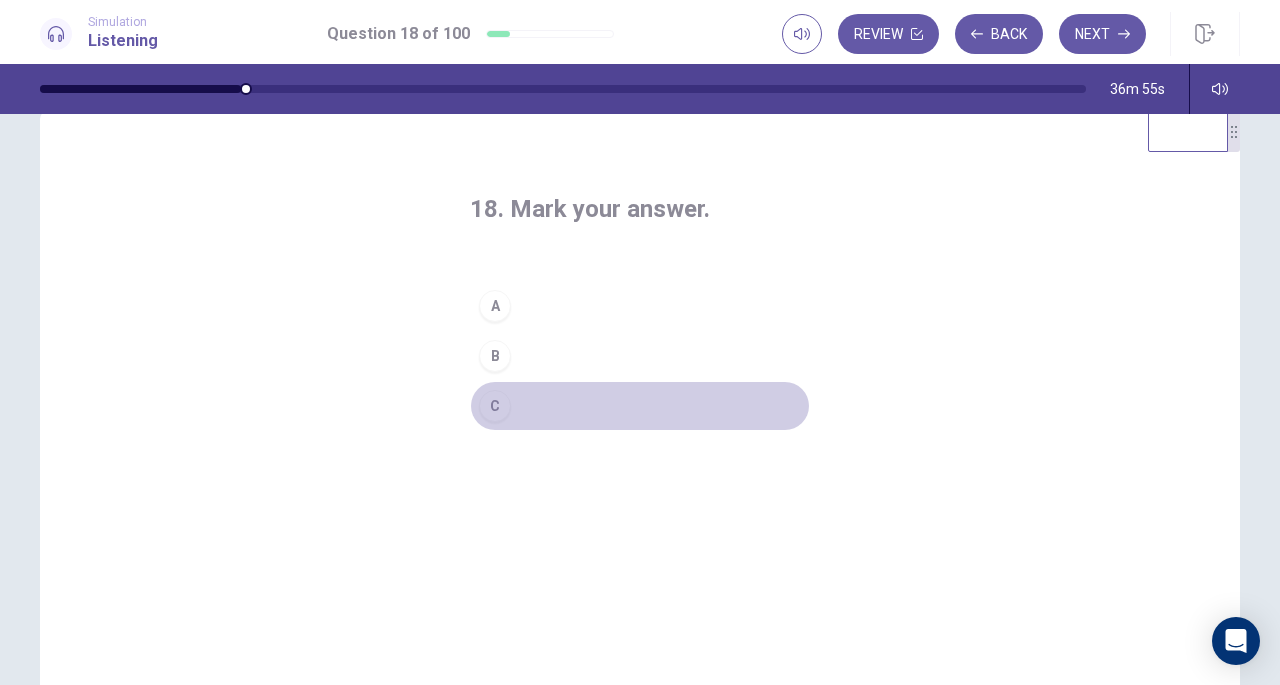 click on "C" at bounding box center [495, 406] 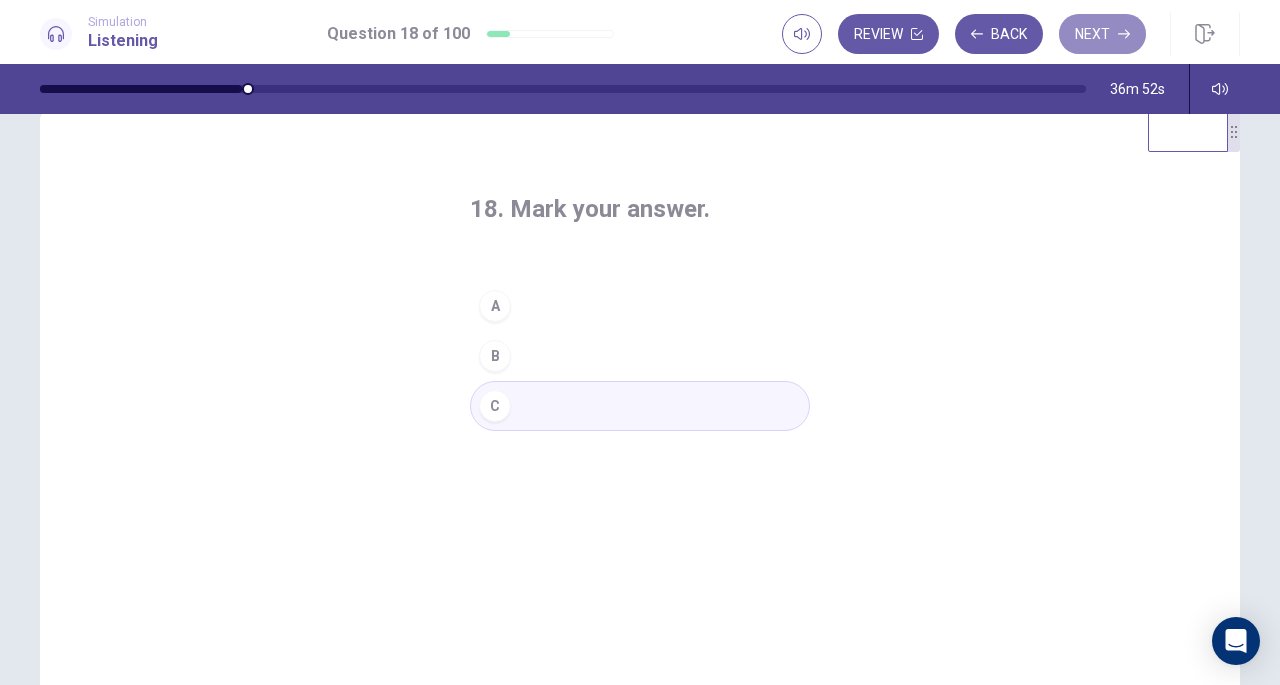 click on "Next" at bounding box center [1102, 34] 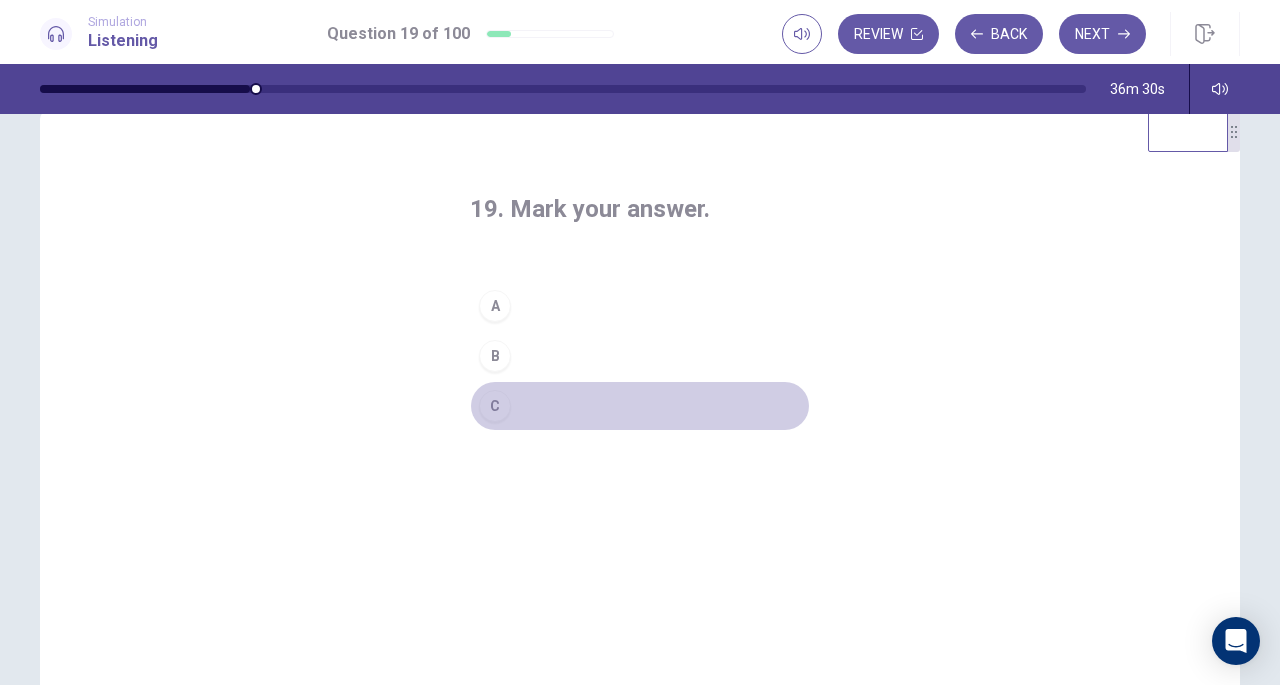 click on "C" at bounding box center [495, 406] 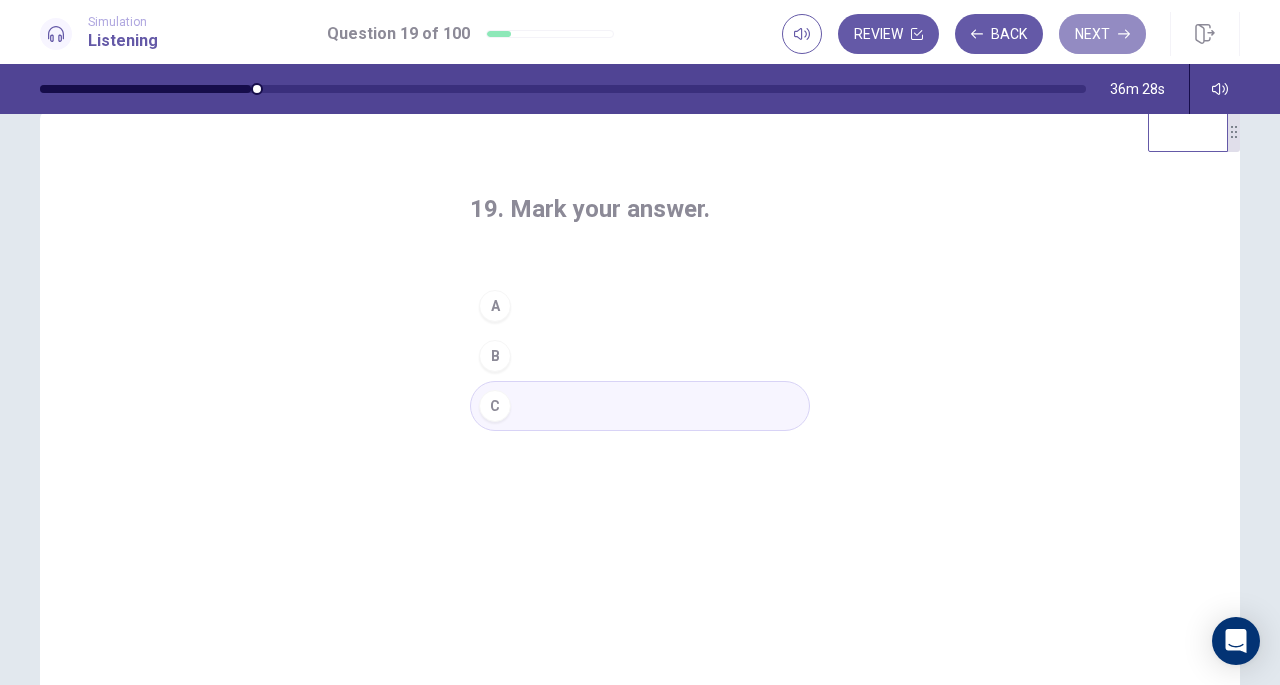 click on "Next" at bounding box center (1102, 34) 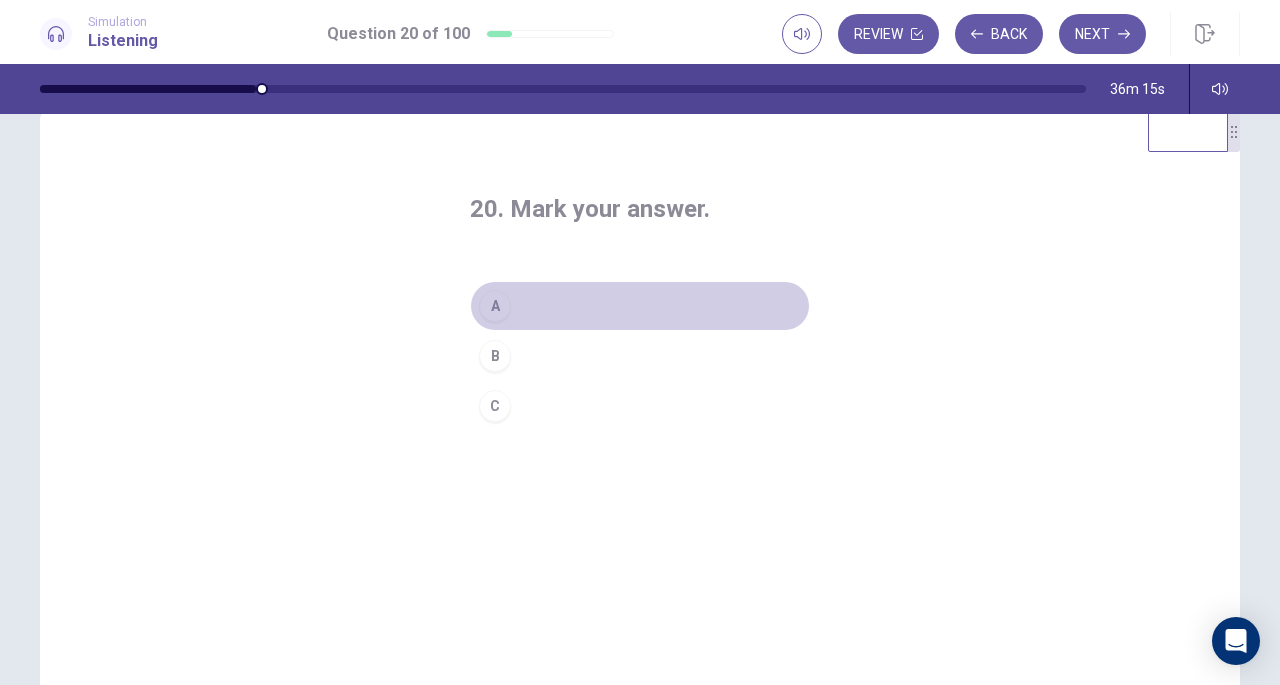 click on "A" at bounding box center (495, 306) 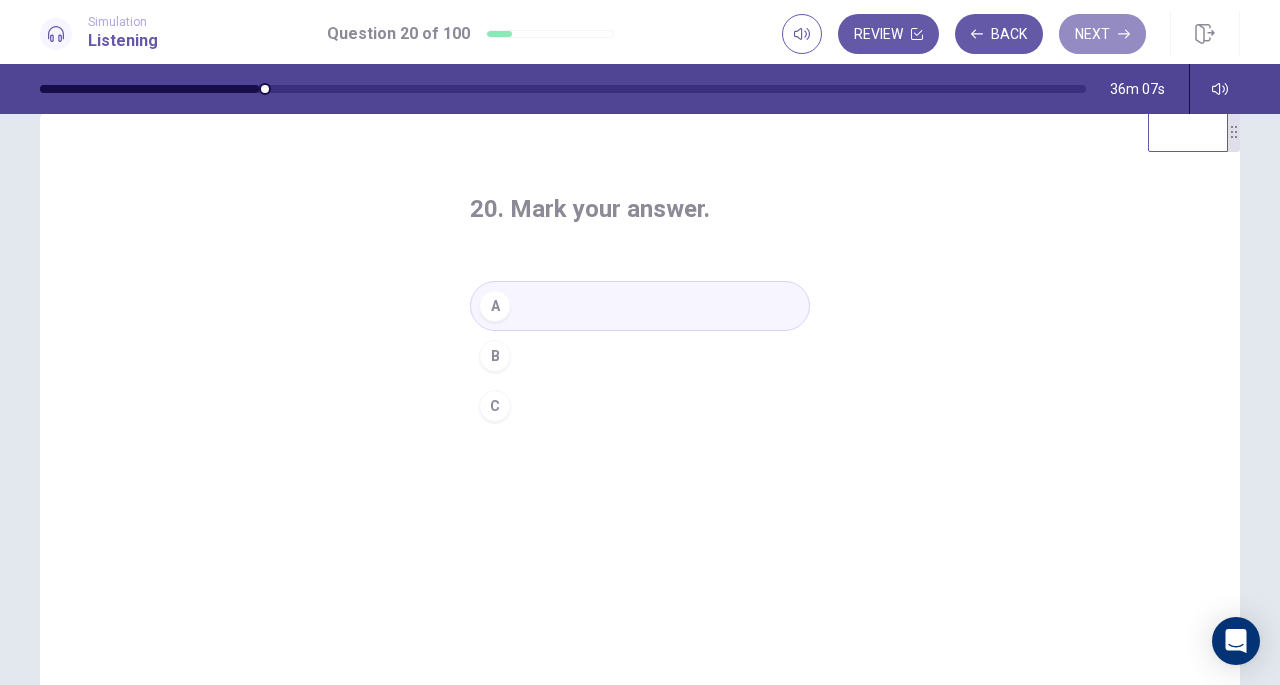 click on "Next" at bounding box center [1102, 34] 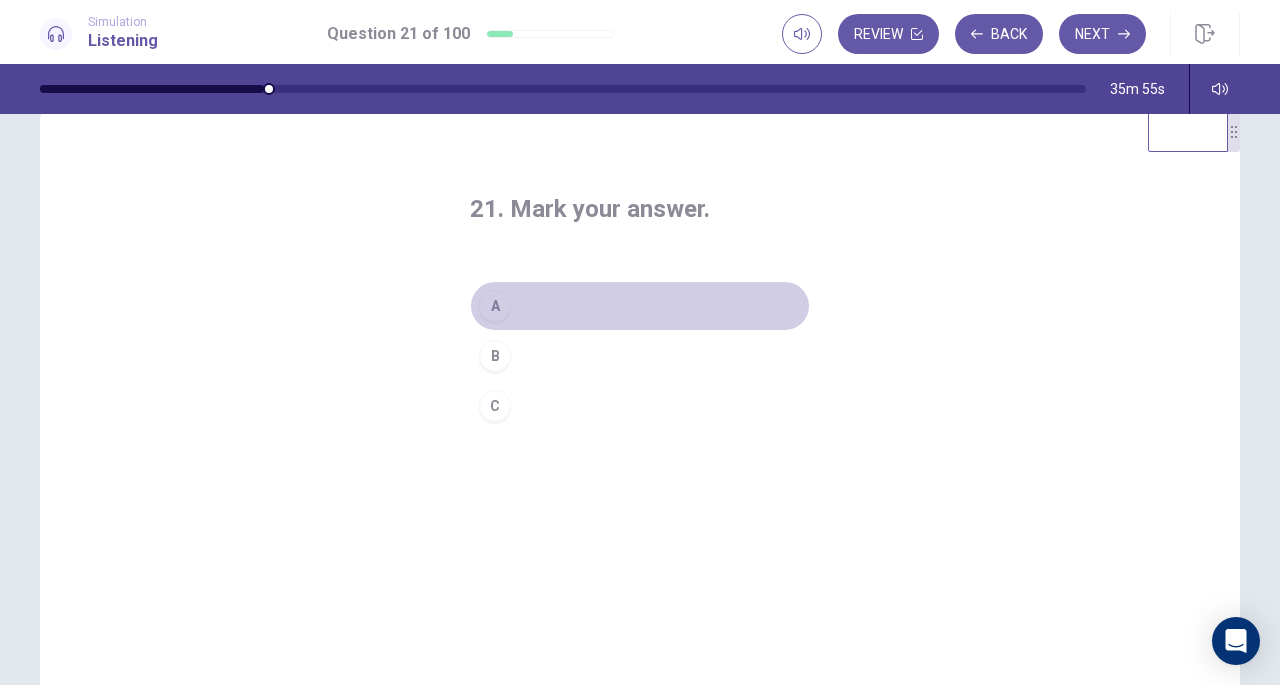 click on "A" at bounding box center (495, 306) 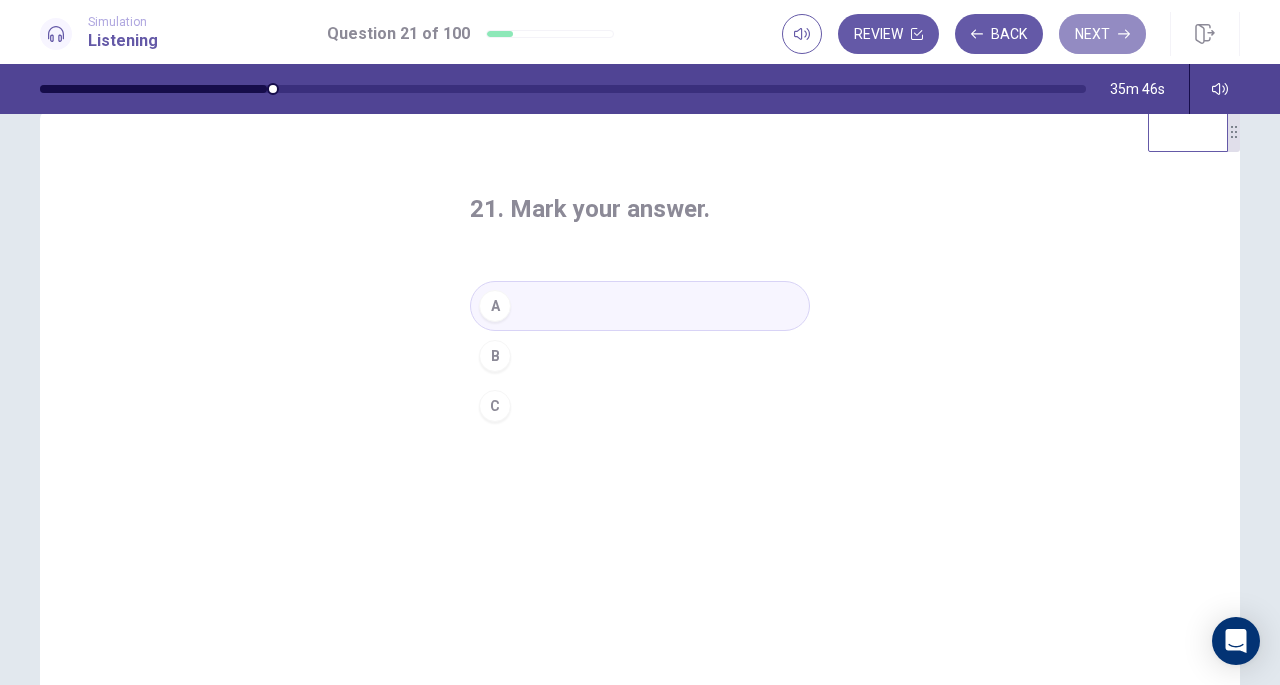click on "Next" at bounding box center [1102, 34] 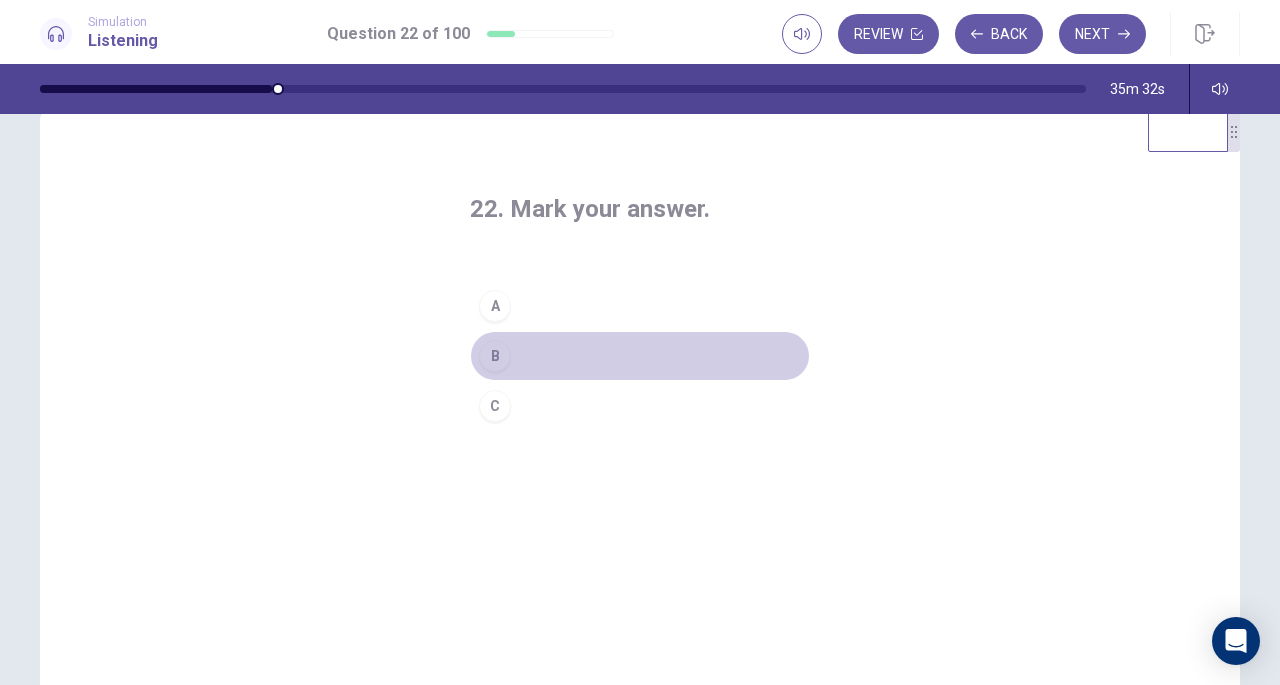 click on "B" at bounding box center (495, 356) 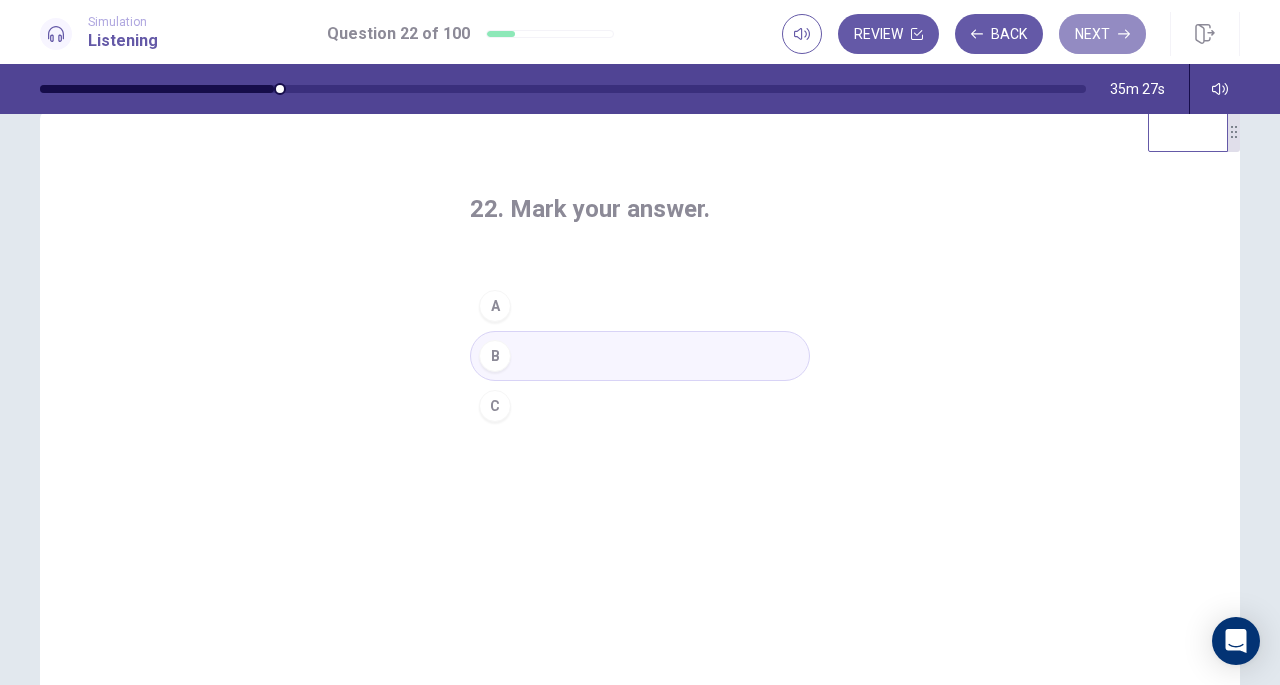 click on "Next" at bounding box center (1102, 34) 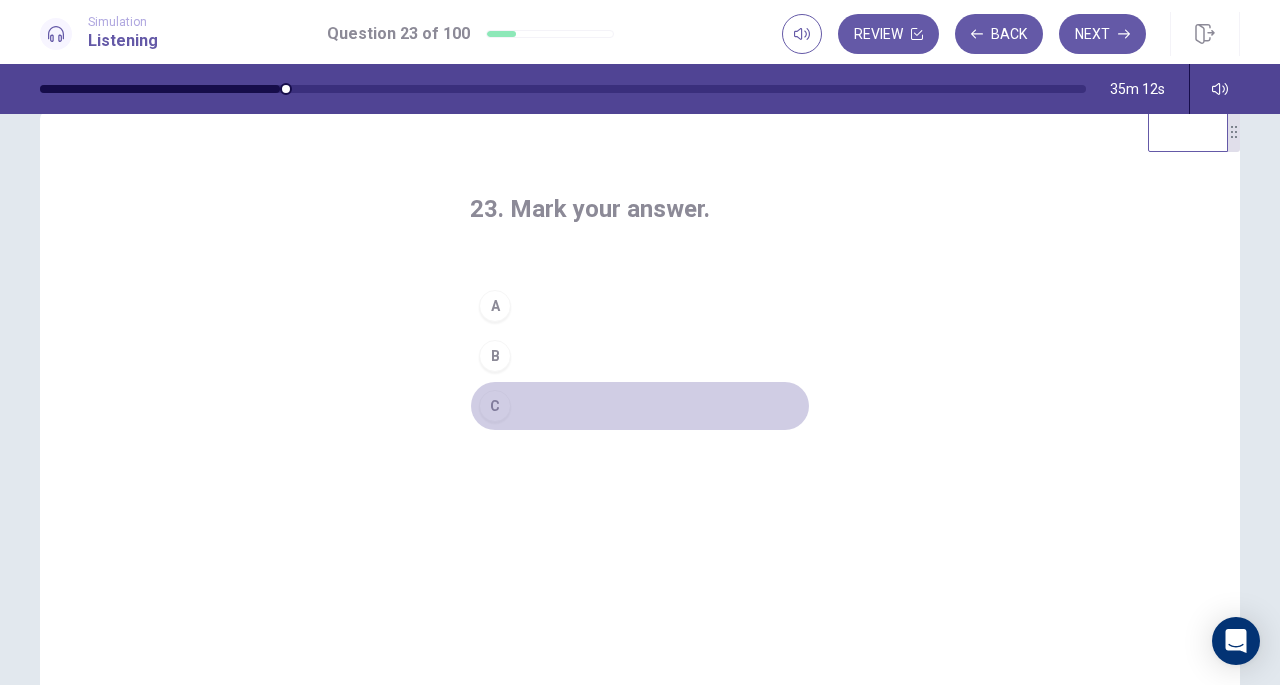 click on "C" at bounding box center (495, 406) 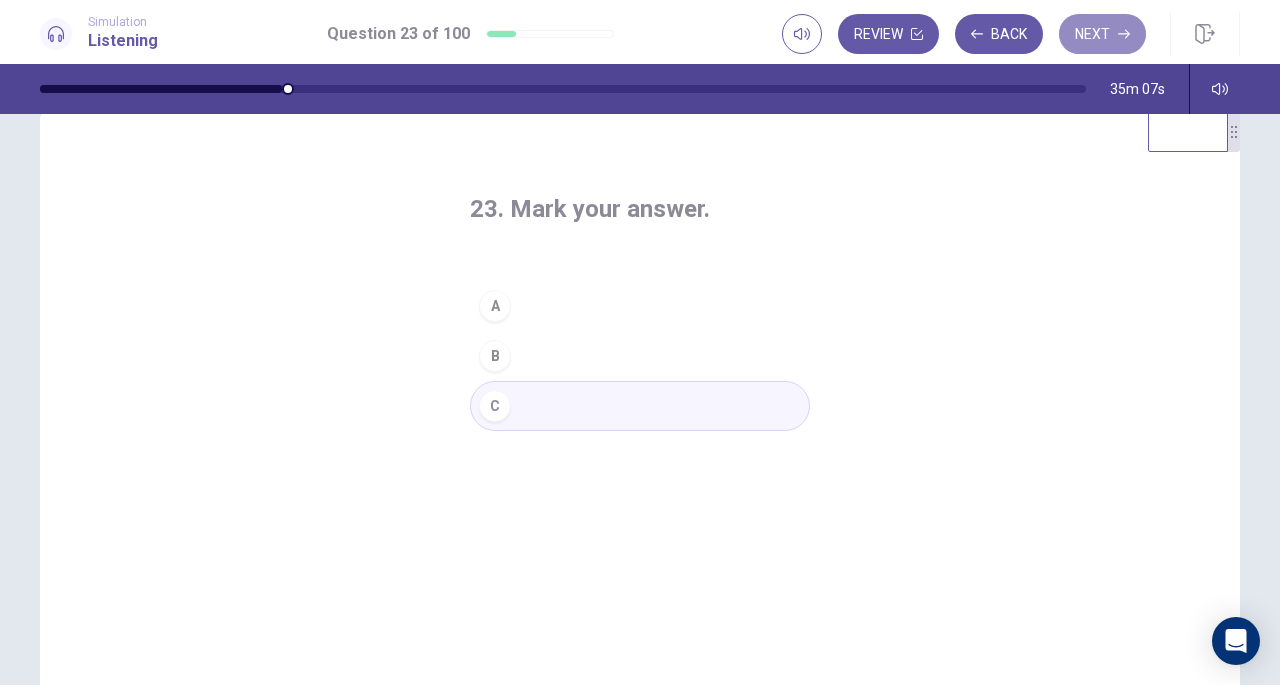 click on "Next" at bounding box center [1102, 34] 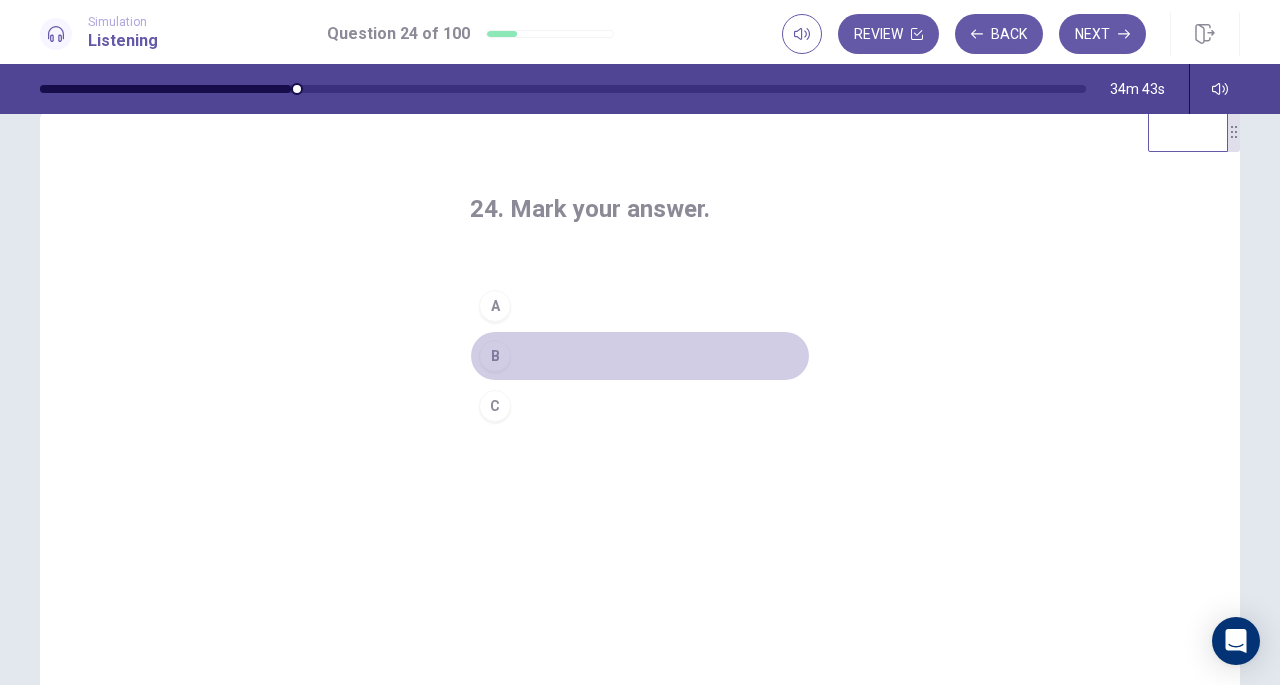 click on "B" at bounding box center [495, 356] 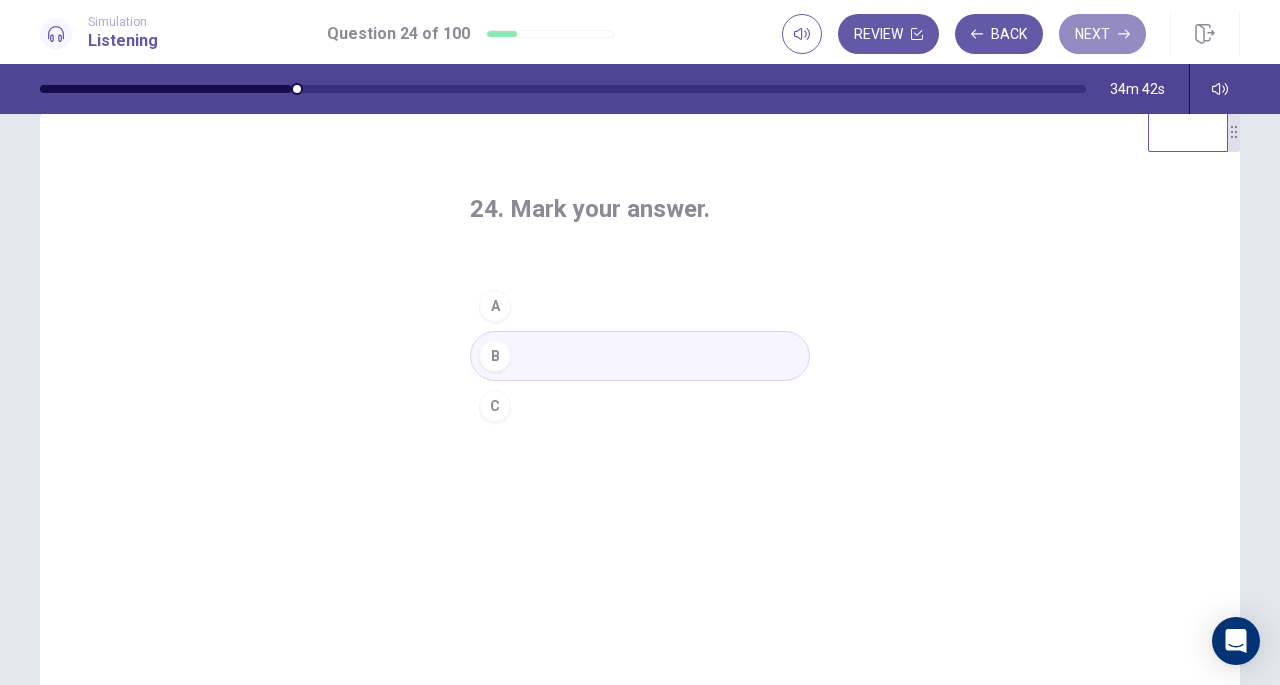 click on "Next" at bounding box center [1102, 34] 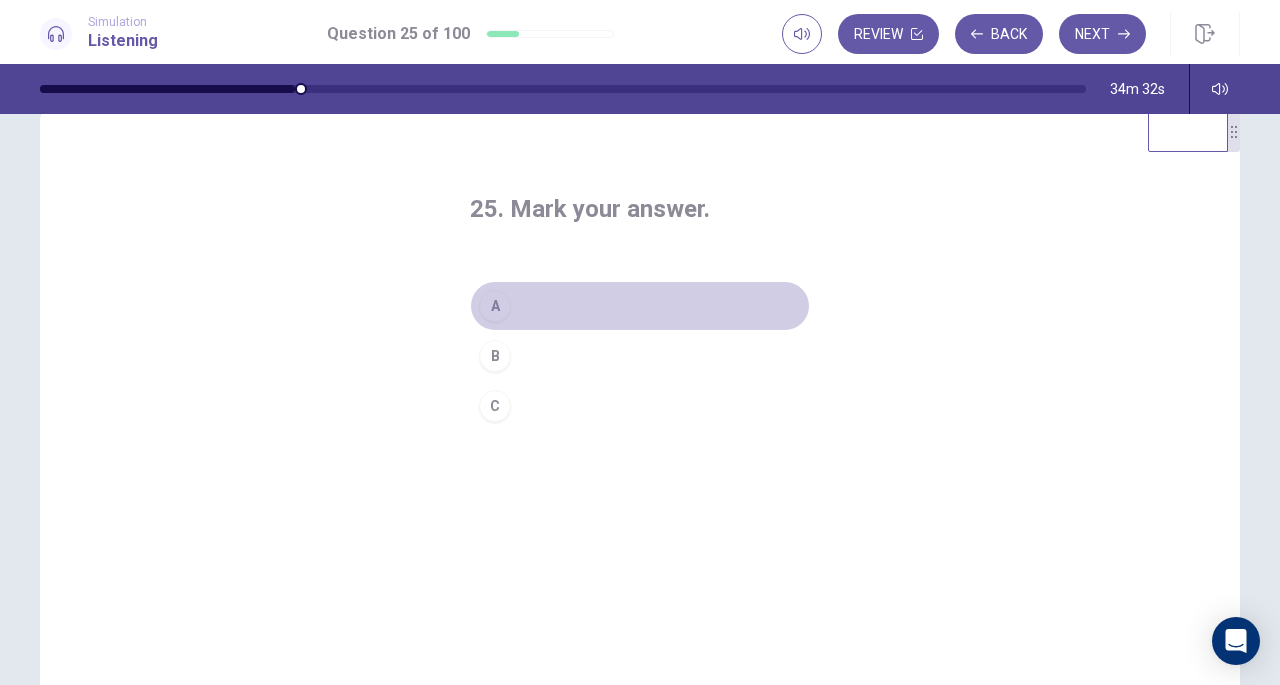 click on "A" at bounding box center (495, 306) 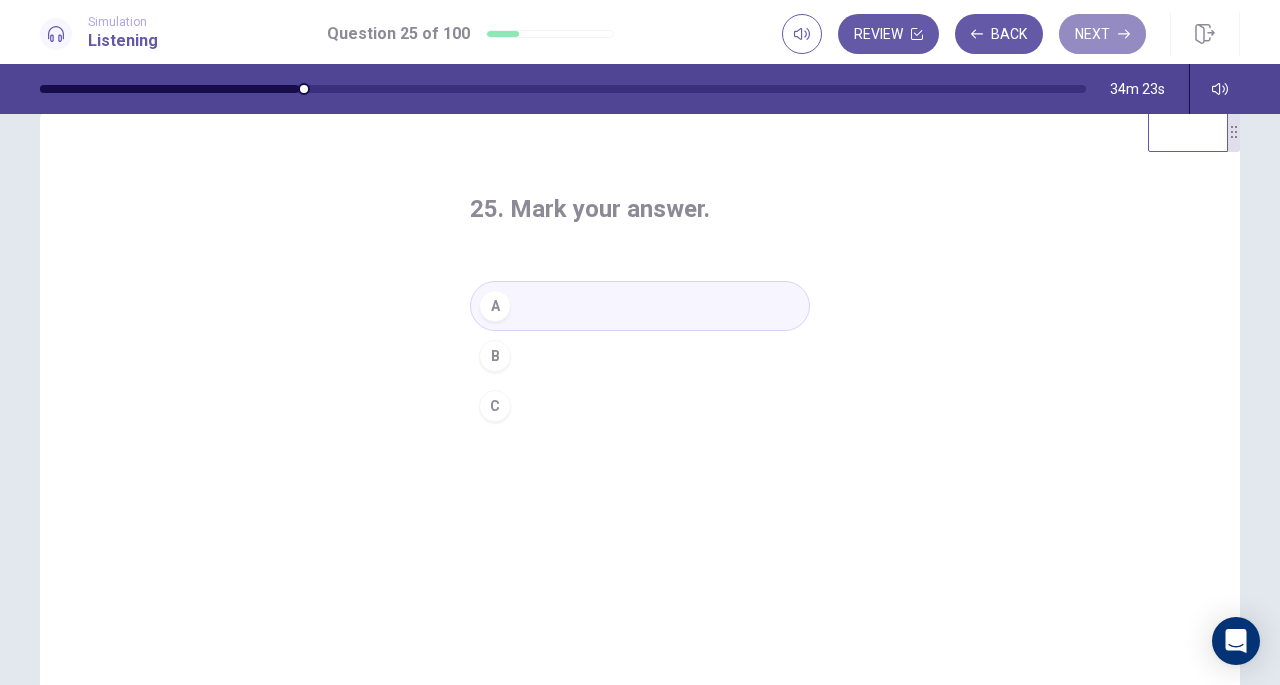 click on "Next" at bounding box center [1102, 34] 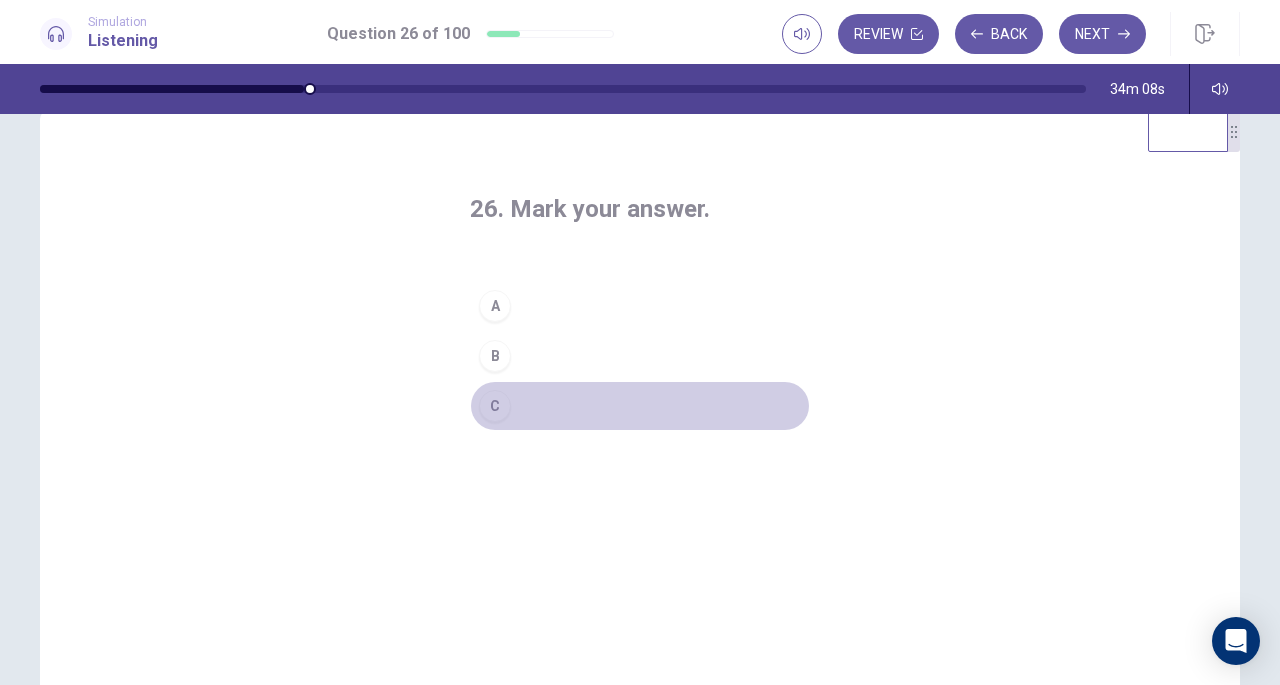 click on "C" at bounding box center [495, 406] 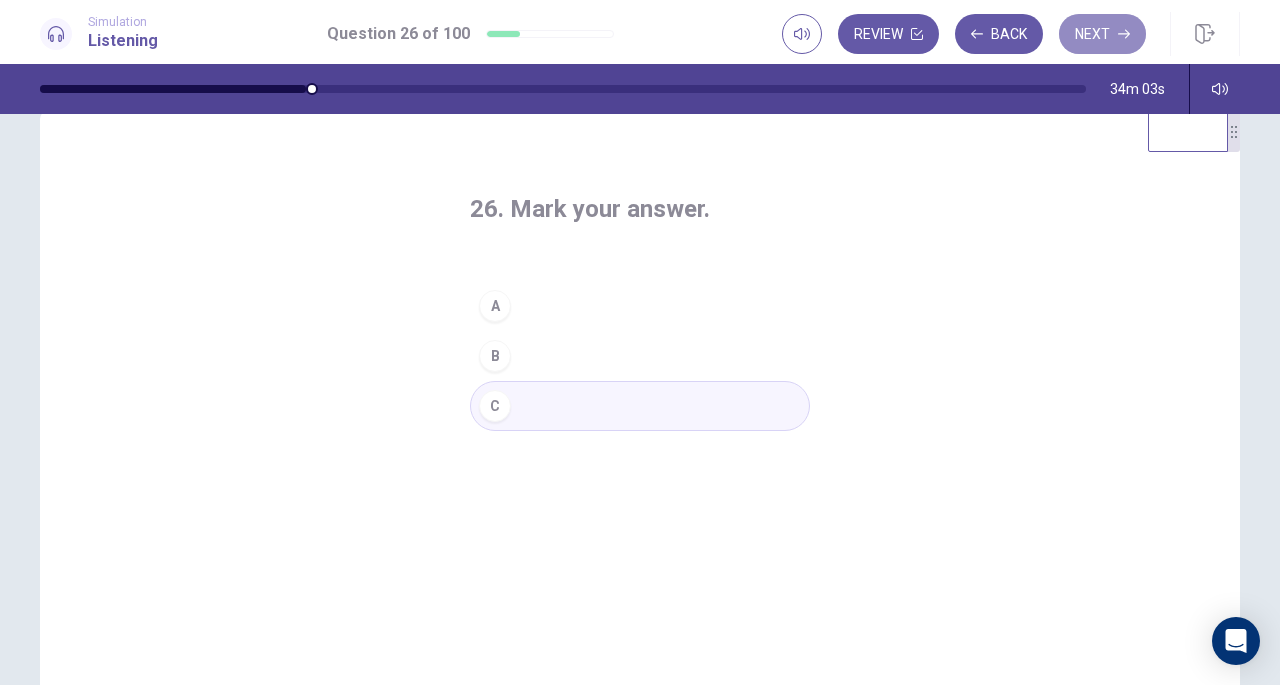 click on "Next" at bounding box center (1102, 34) 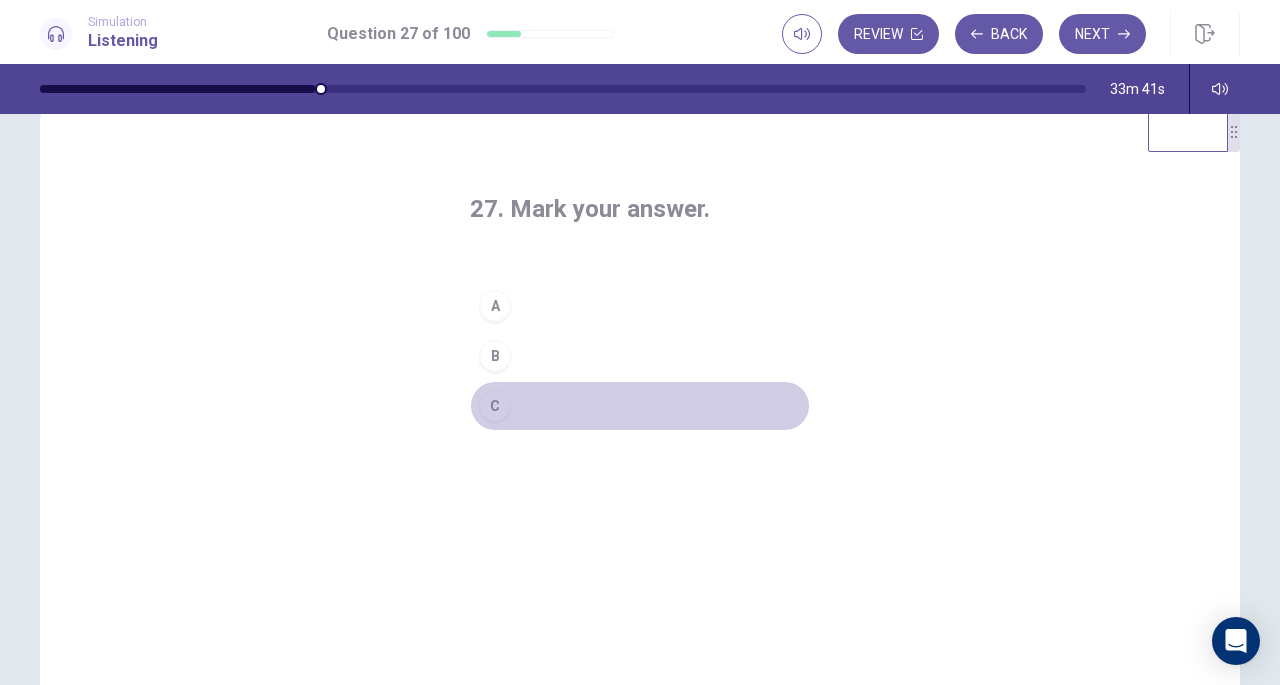 click on "C" at bounding box center (640, 406) 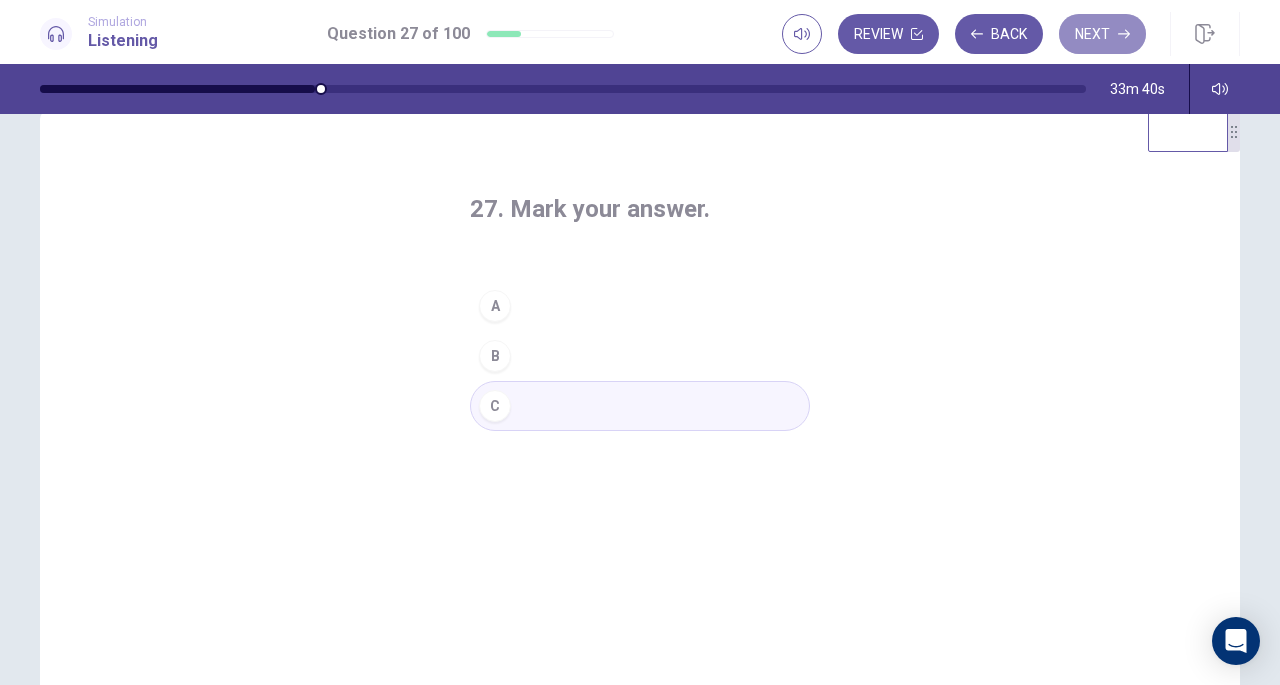 click on "Next" at bounding box center [1102, 34] 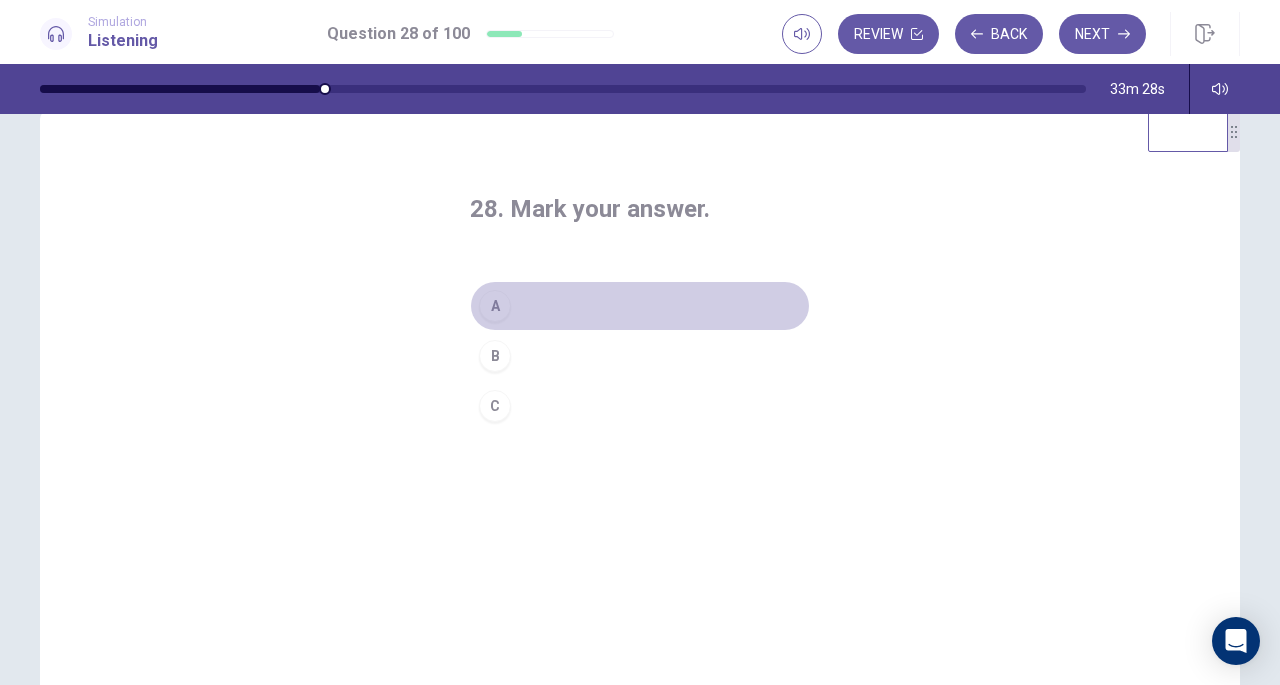 click on "A" at bounding box center (495, 306) 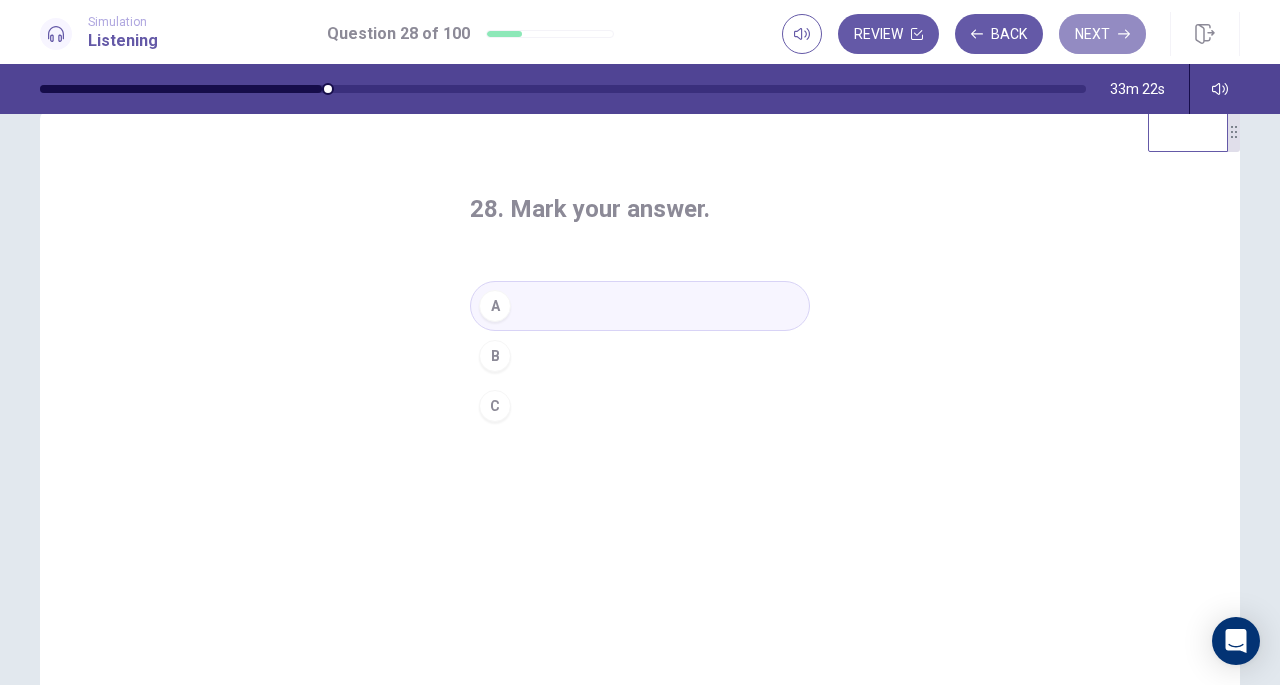 click on "Next" at bounding box center (1102, 34) 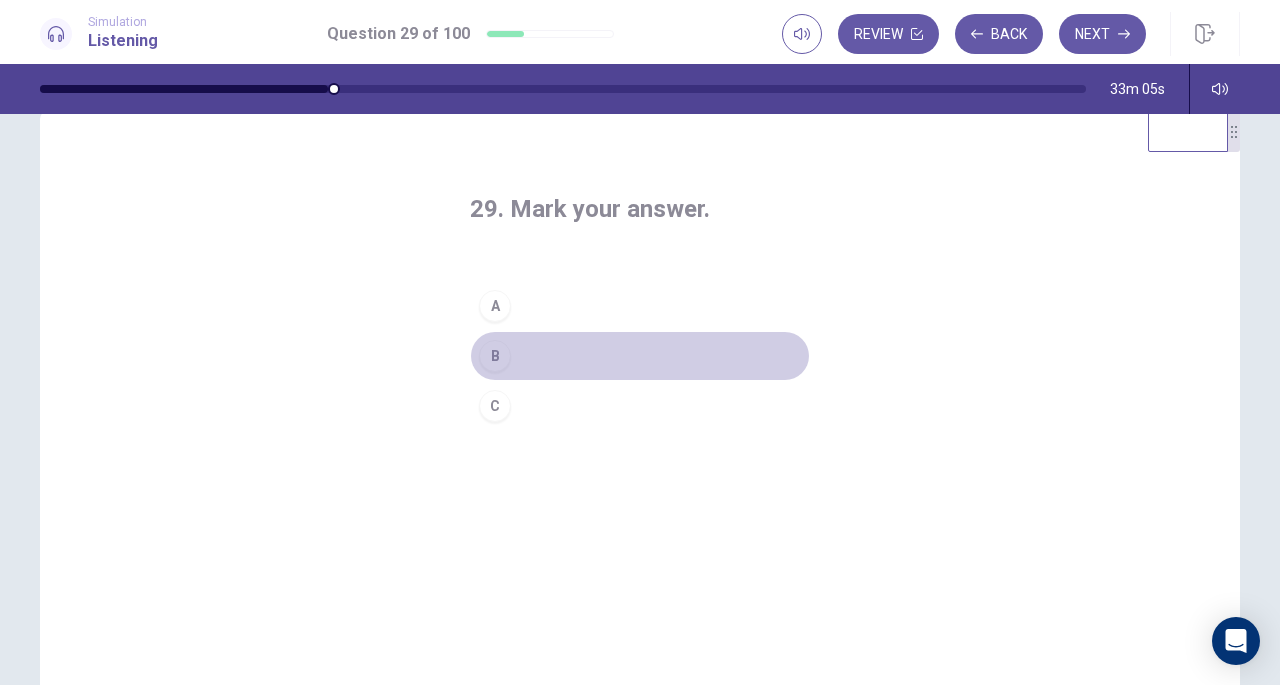 click on "B" at bounding box center [495, 356] 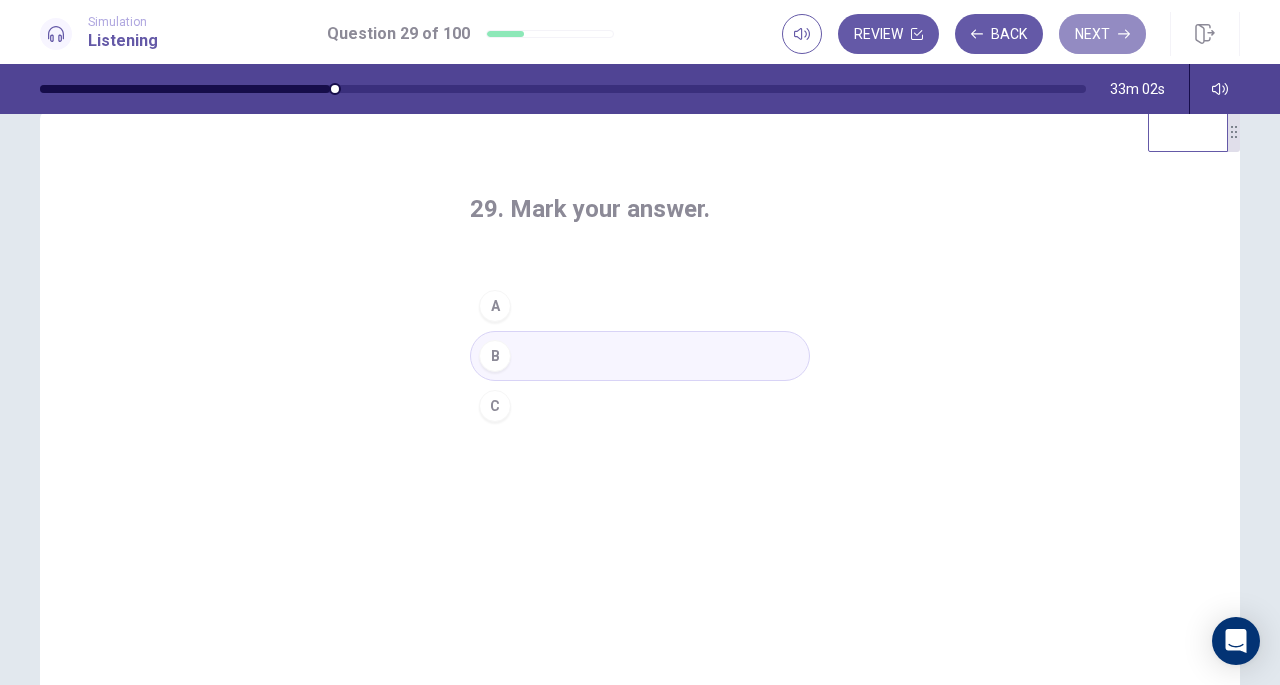 click on "Next" at bounding box center (1102, 34) 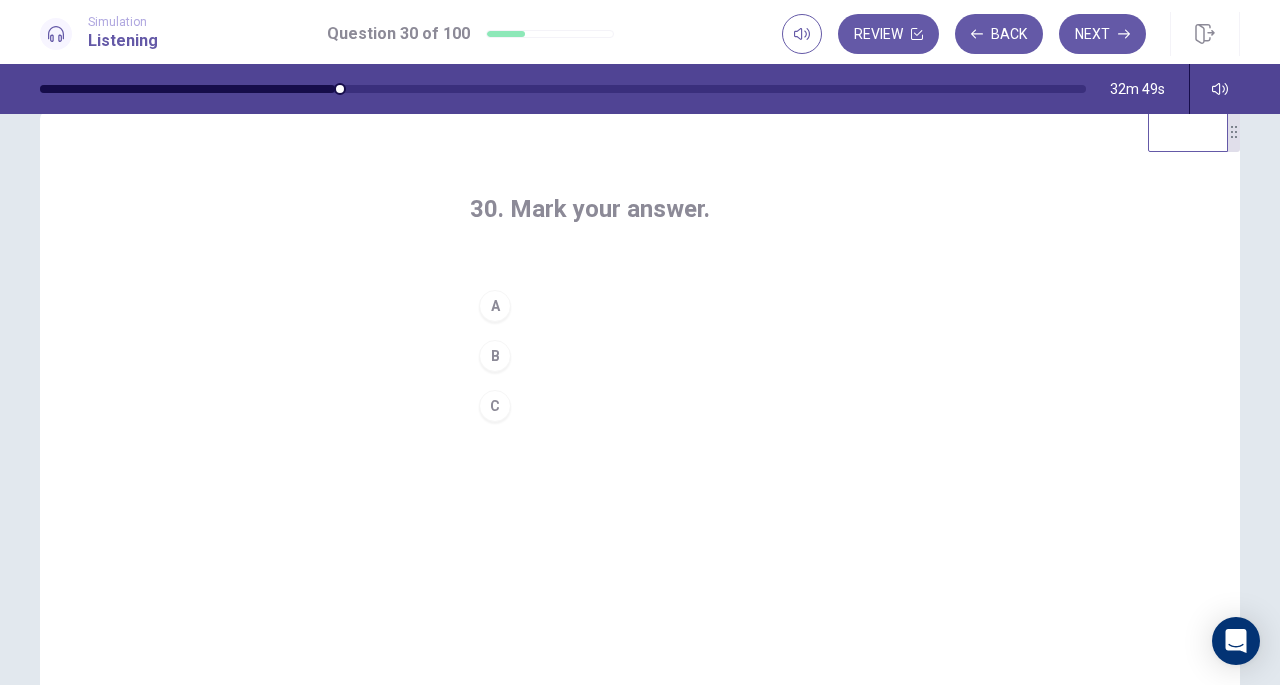 click on "A" at bounding box center (495, 306) 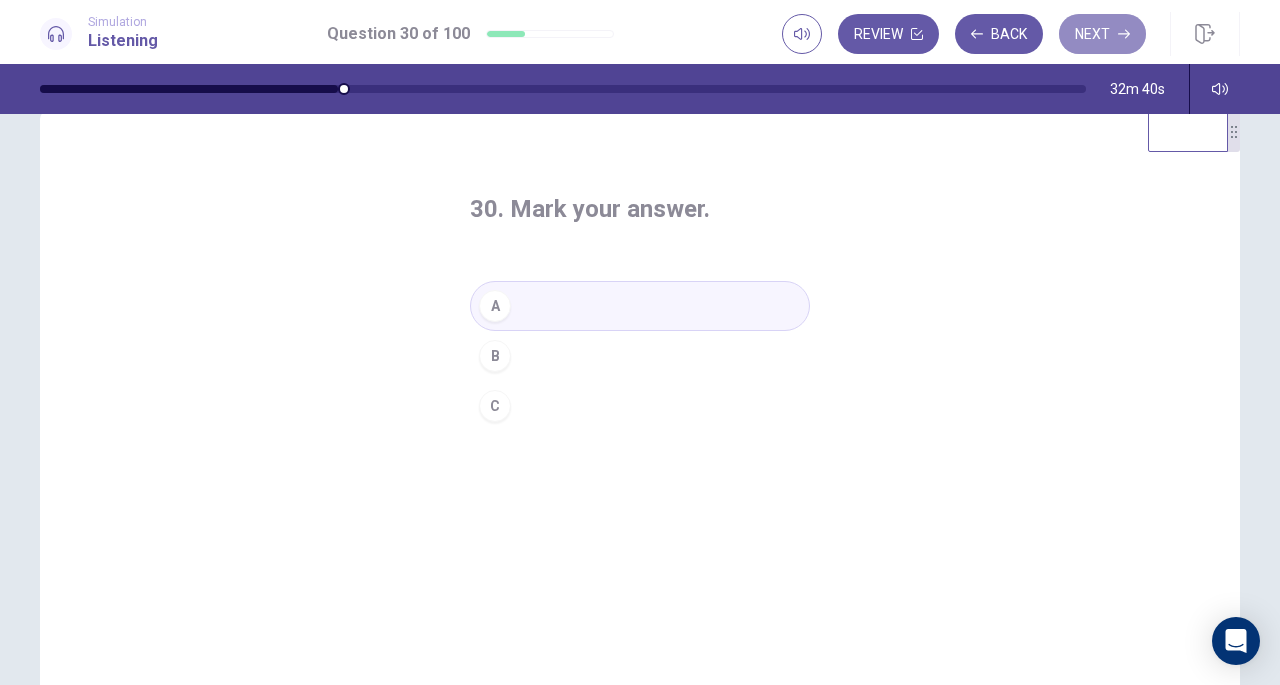 click on "Next" at bounding box center (1102, 34) 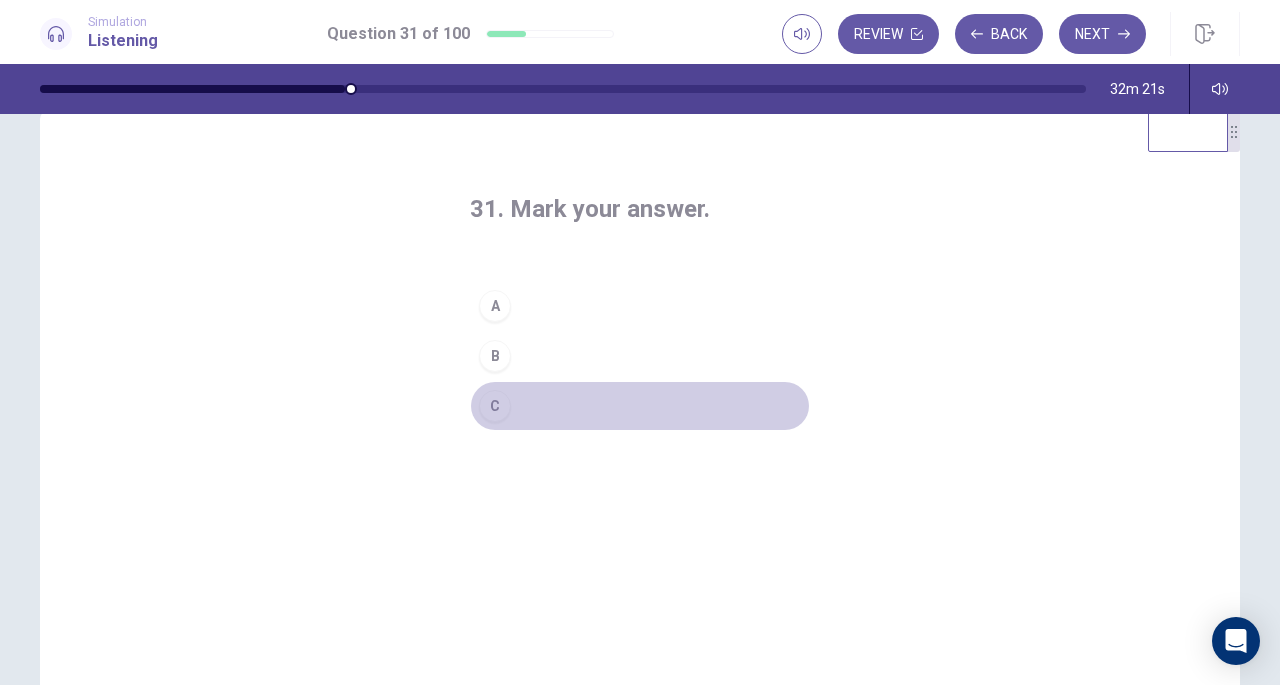 click on "C" at bounding box center [495, 406] 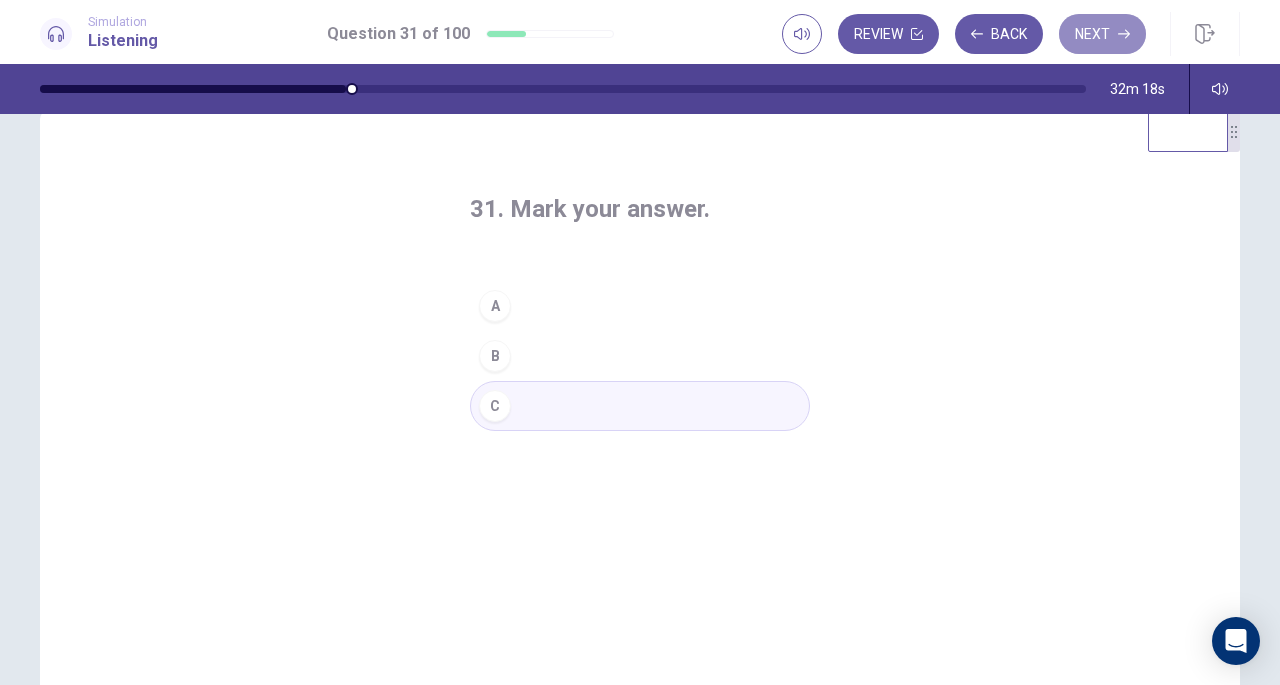 click on "Next" at bounding box center (1102, 34) 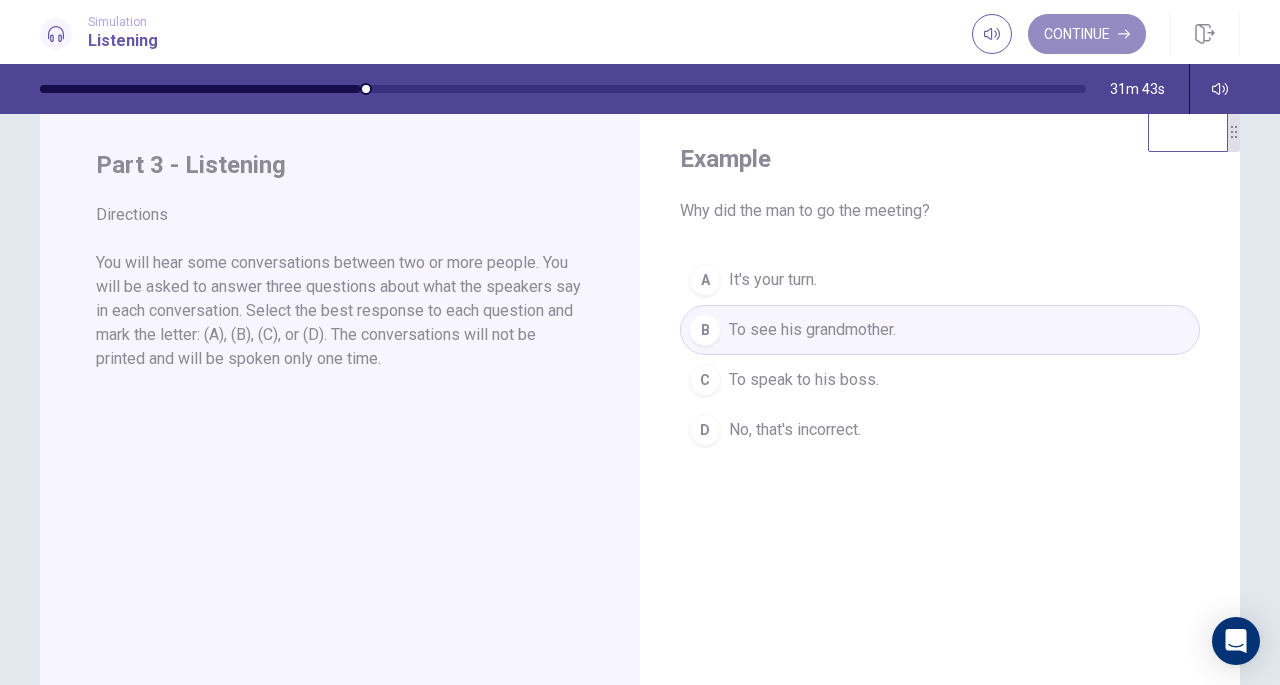 click on "Continue" at bounding box center (1087, 34) 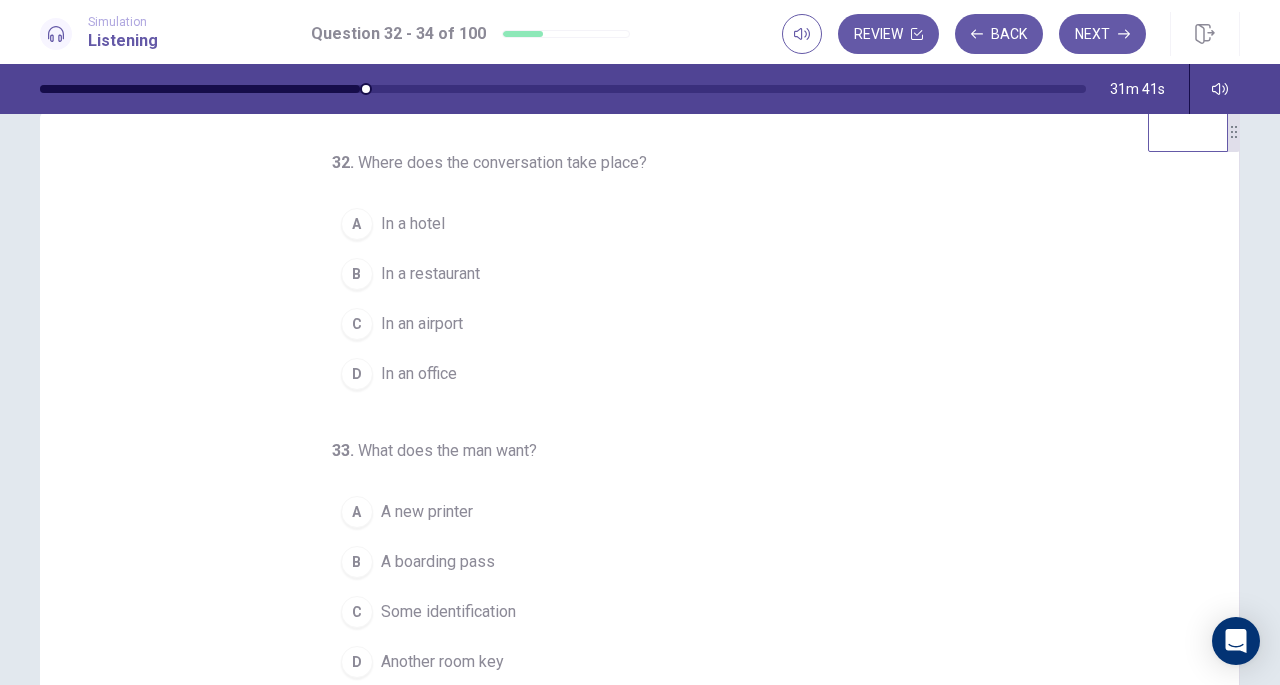 scroll, scrollTop: 0, scrollLeft: 0, axis: both 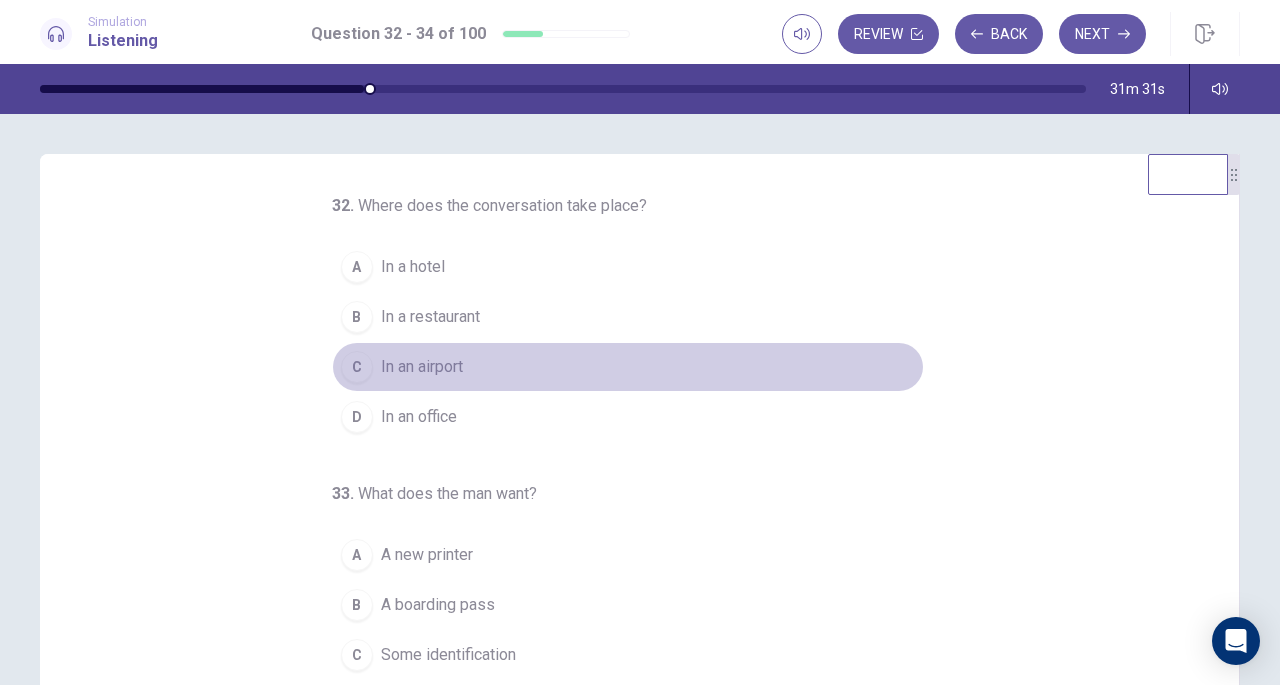 click on "C In an airport" at bounding box center (628, 367) 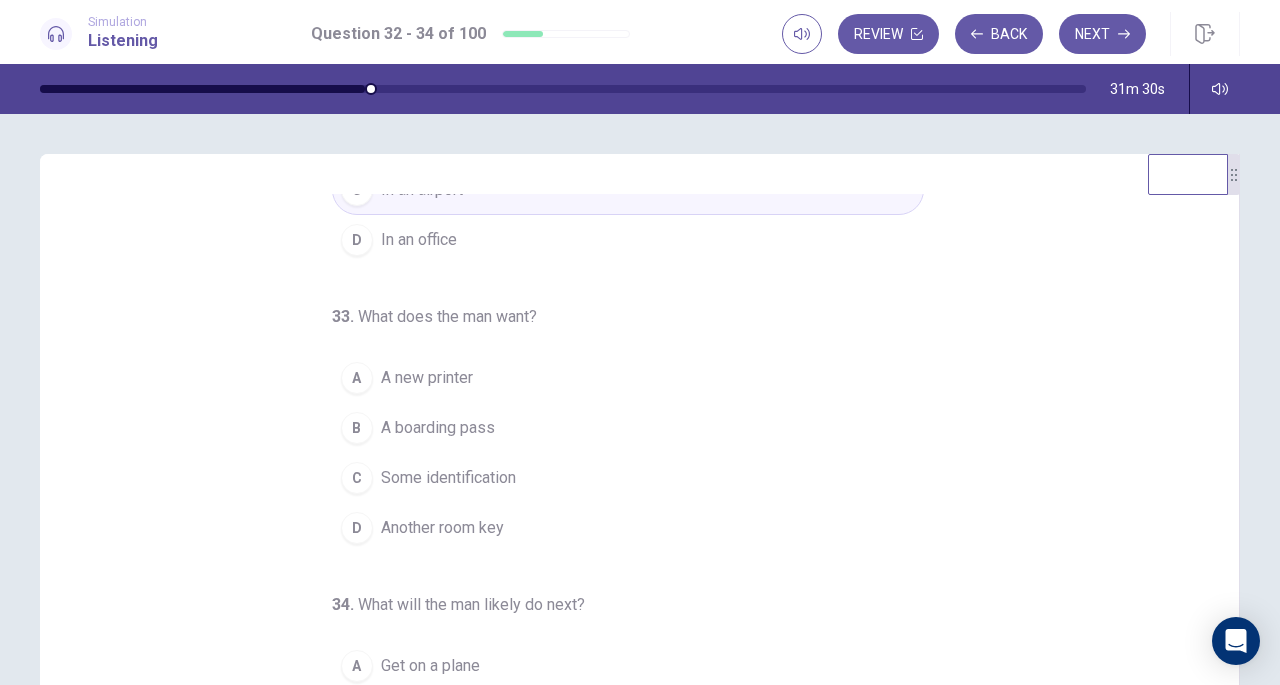 scroll, scrollTop: 200, scrollLeft: 0, axis: vertical 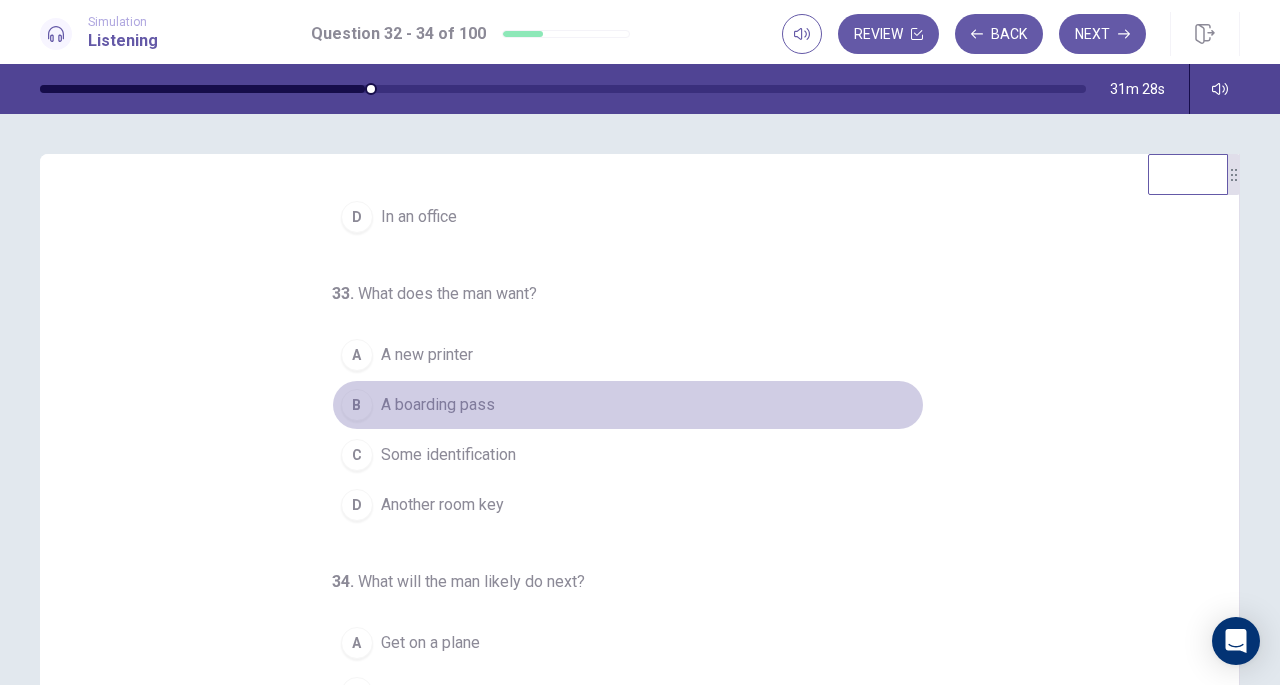 click on "A boarding pass" at bounding box center [438, 405] 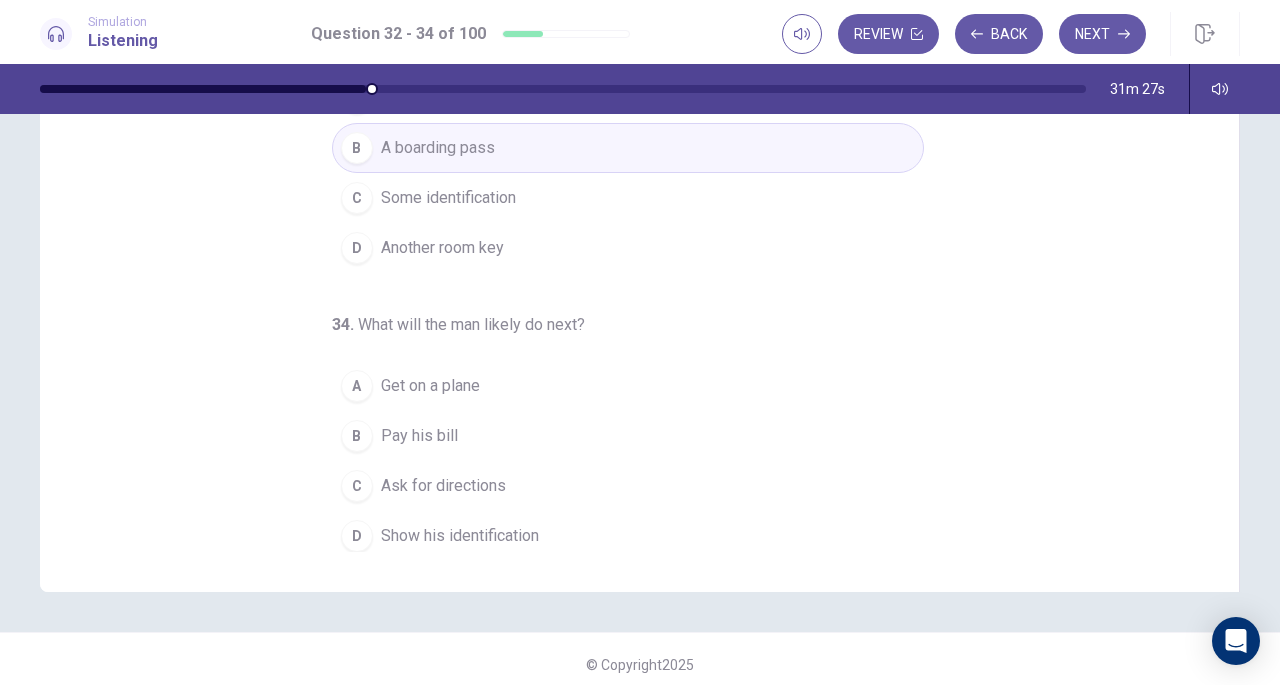 scroll, scrollTop: 267, scrollLeft: 0, axis: vertical 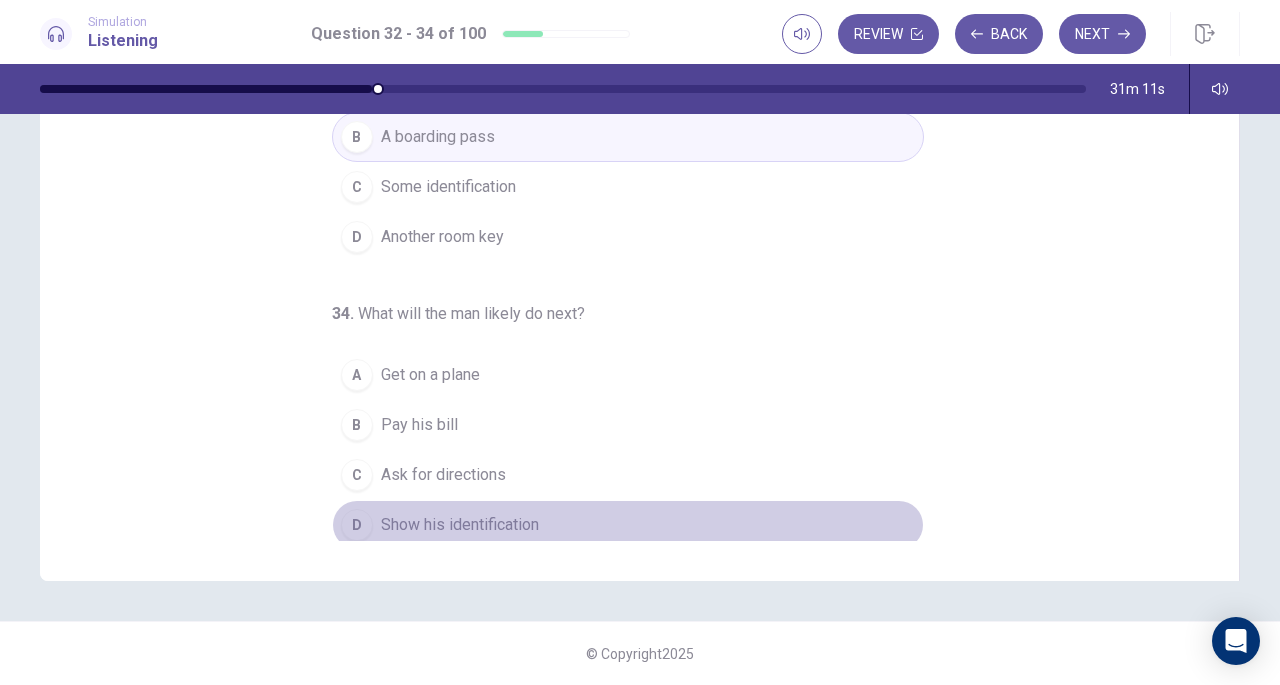 click on "Show his identification" at bounding box center (460, 525) 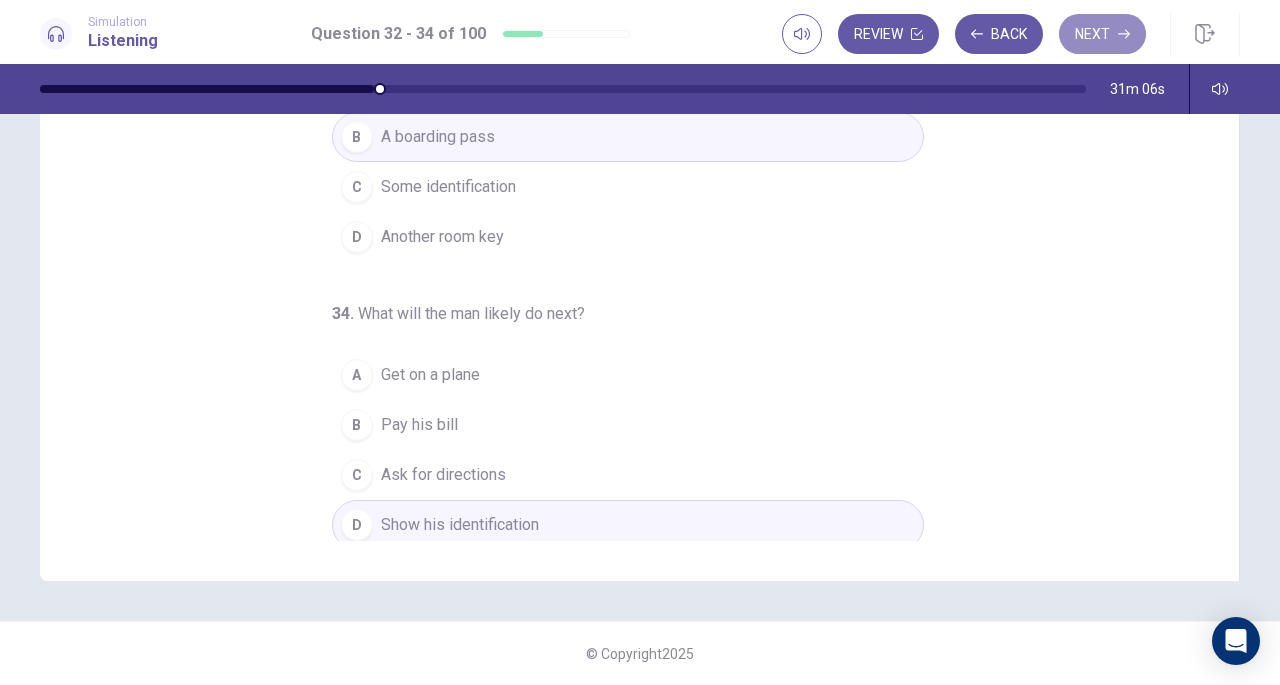 click on "Next" at bounding box center [1102, 34] 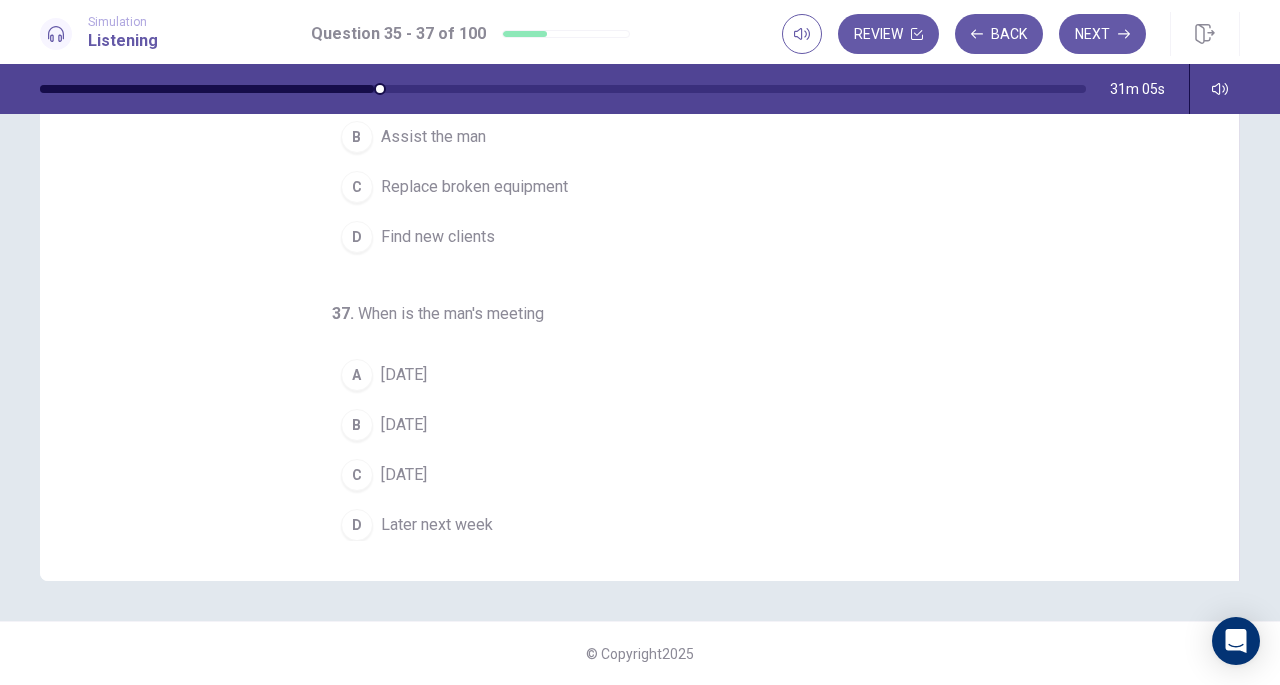 scroll, scrollTop: 0, scrollLeft: 0, axis: both 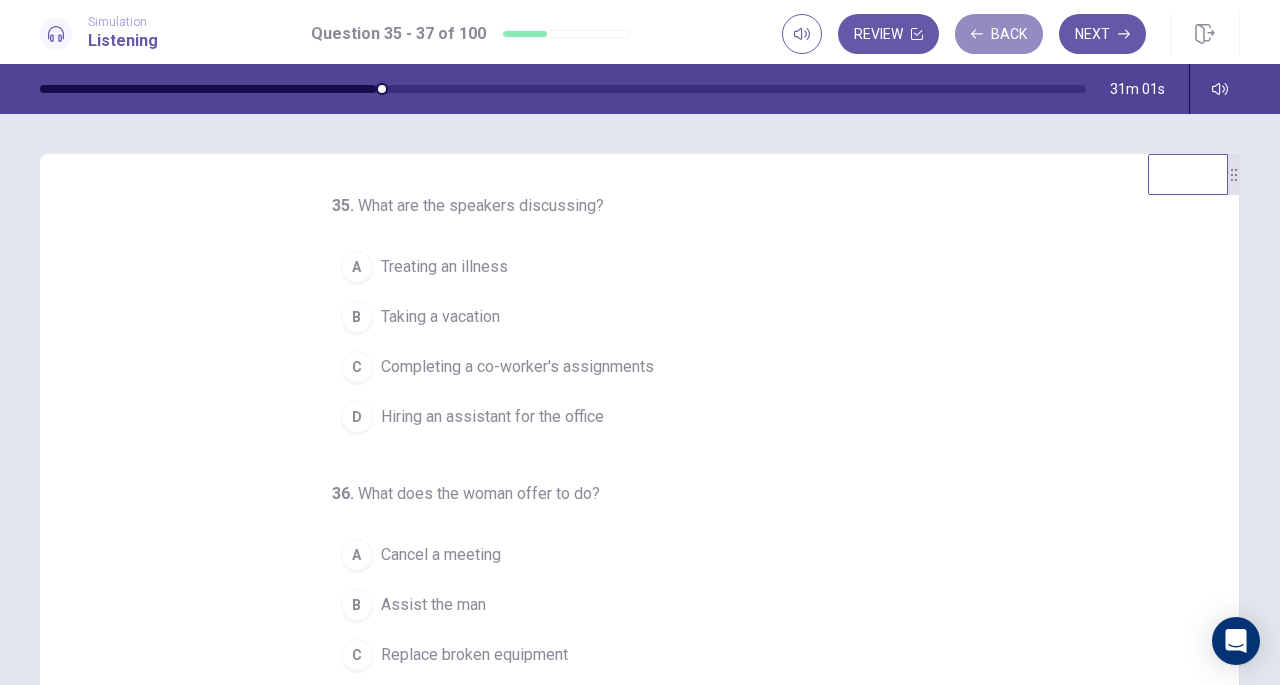click on "Back" at bounding box center [999, 34] 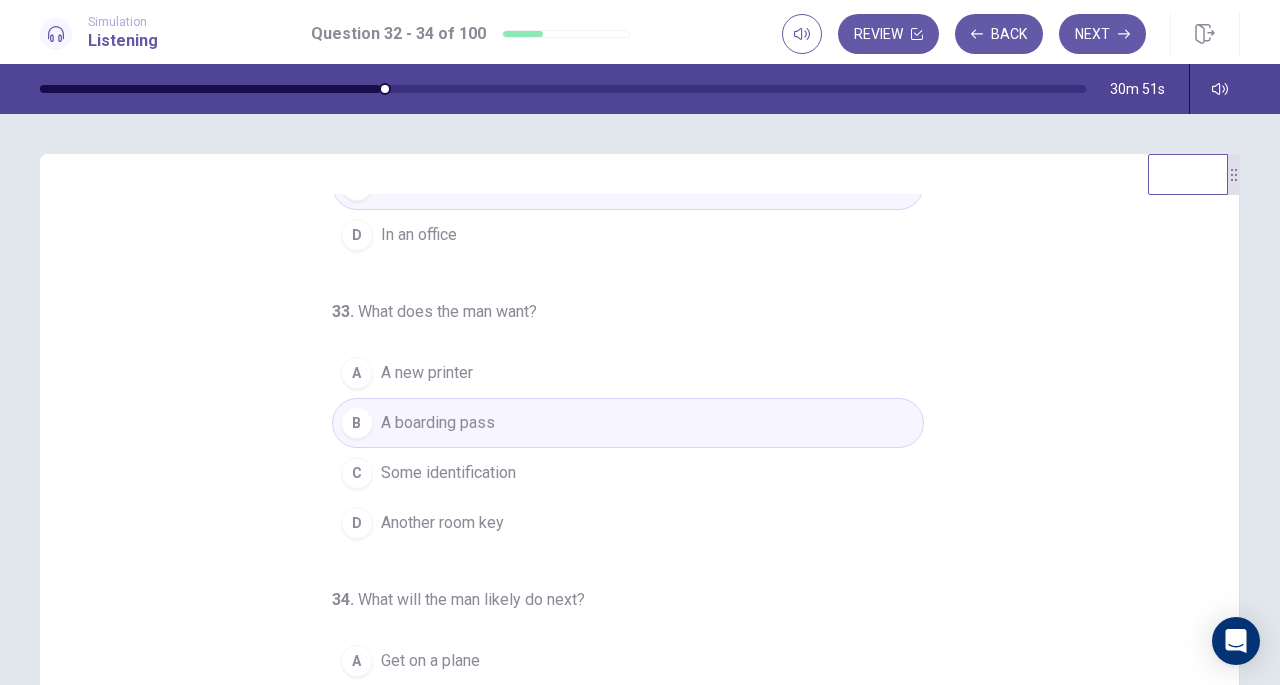 scroll, scrollTop: 200, scrollLeft: 0, axis: vertical 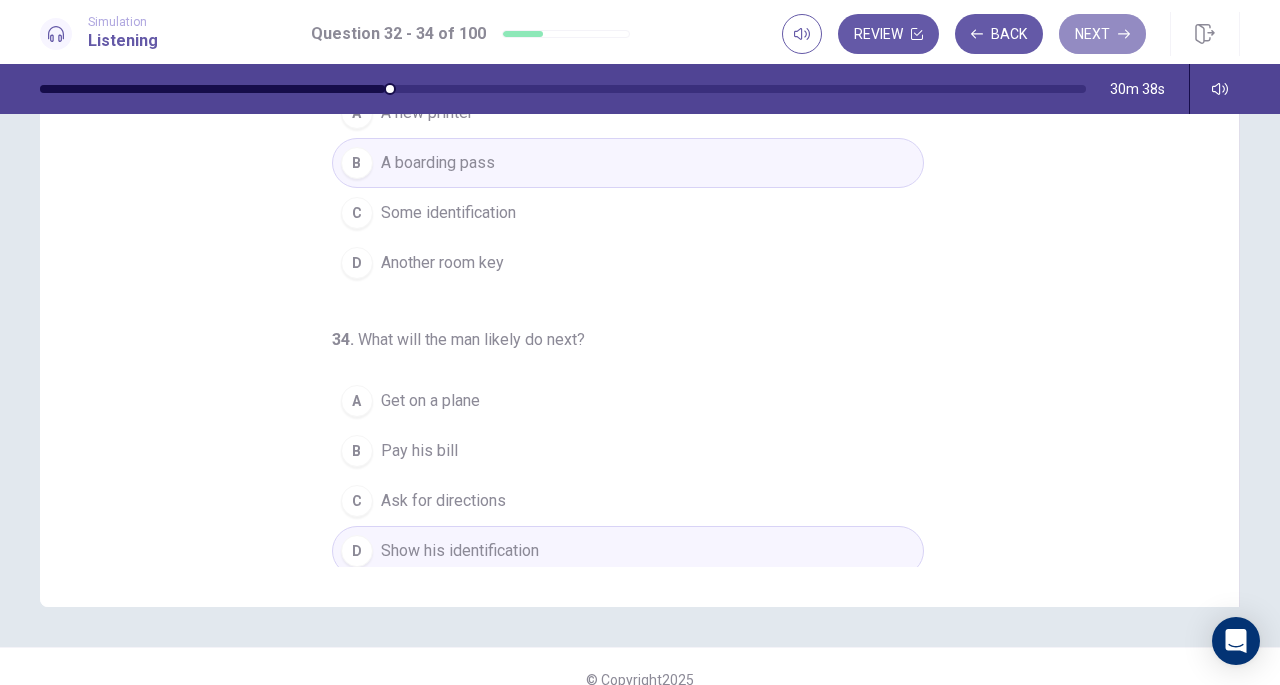click on "Next" at bounding box center [1102, 34] 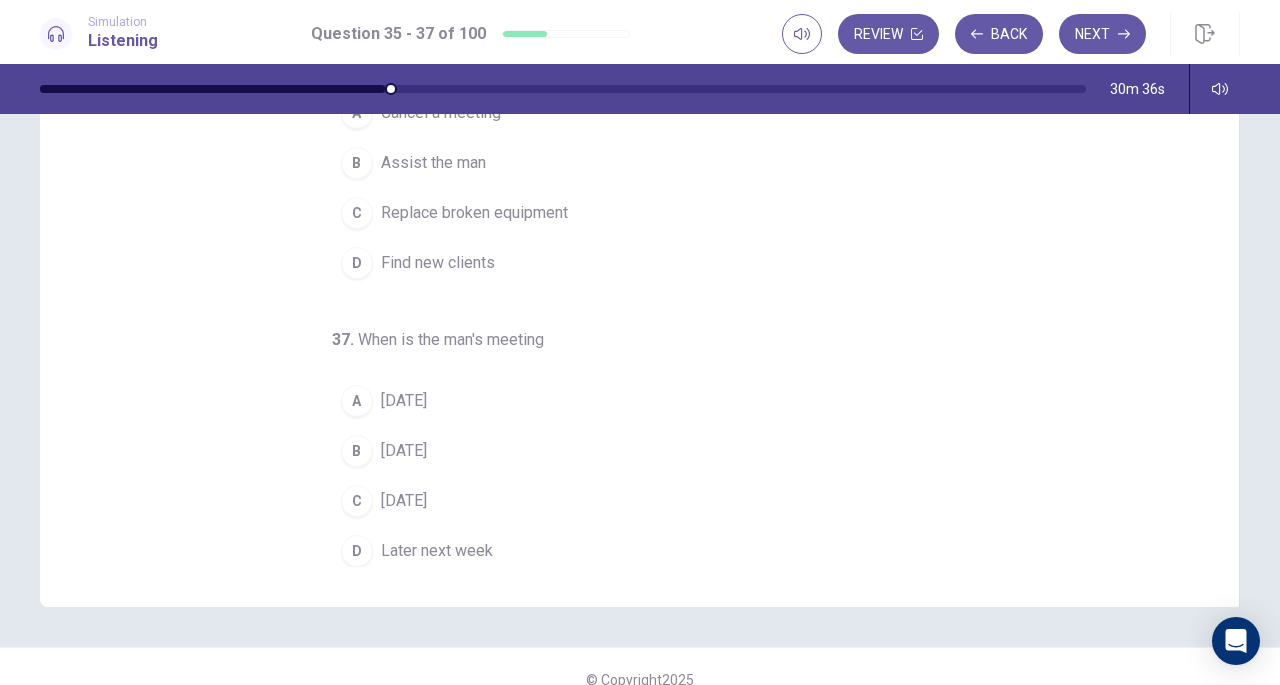 scroll, scrollTop: 0, scrollLeft: 0, axis: both 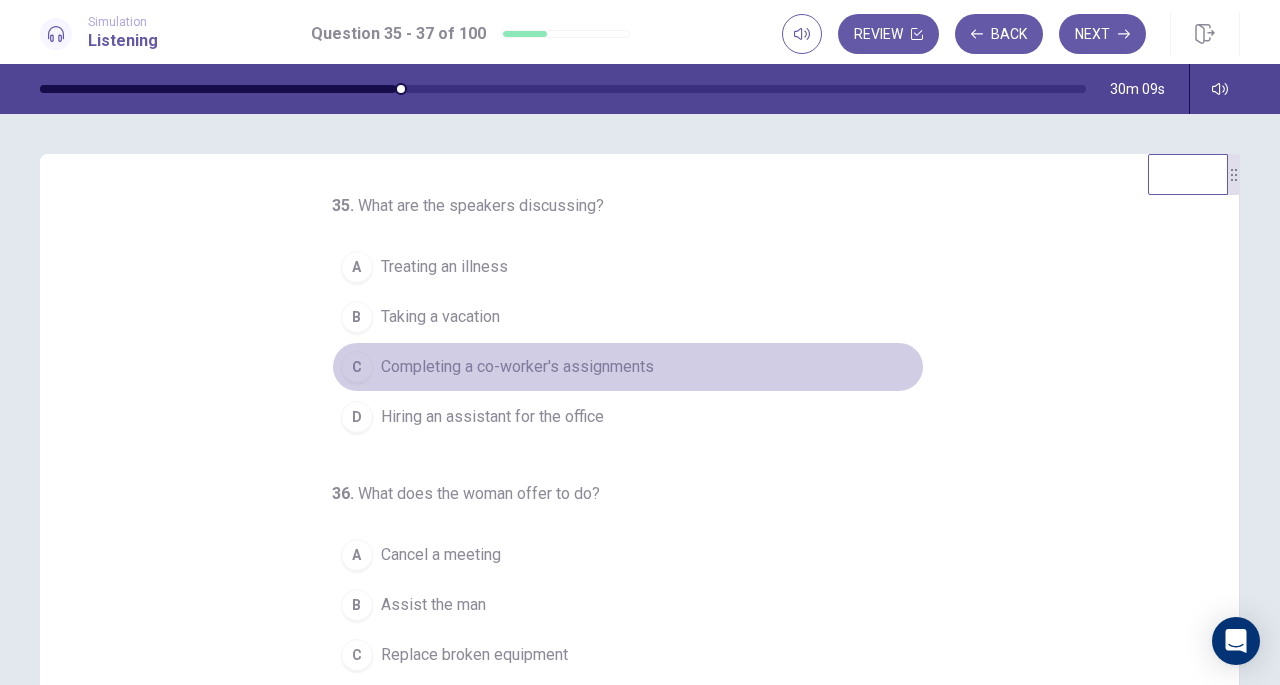 click on "C Completing a co-worker's assignments" at bounding box center (628, 367) 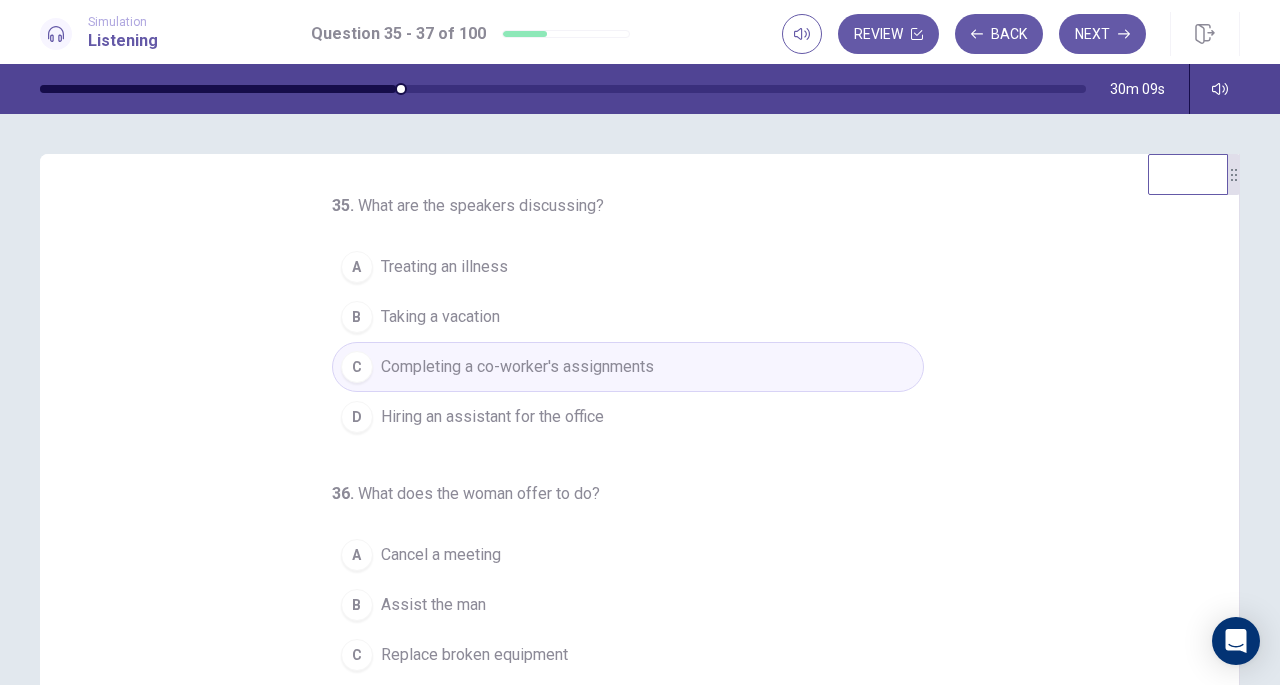 scroll, scrollTop: 200, scrollLeft: 0, axis: vertical 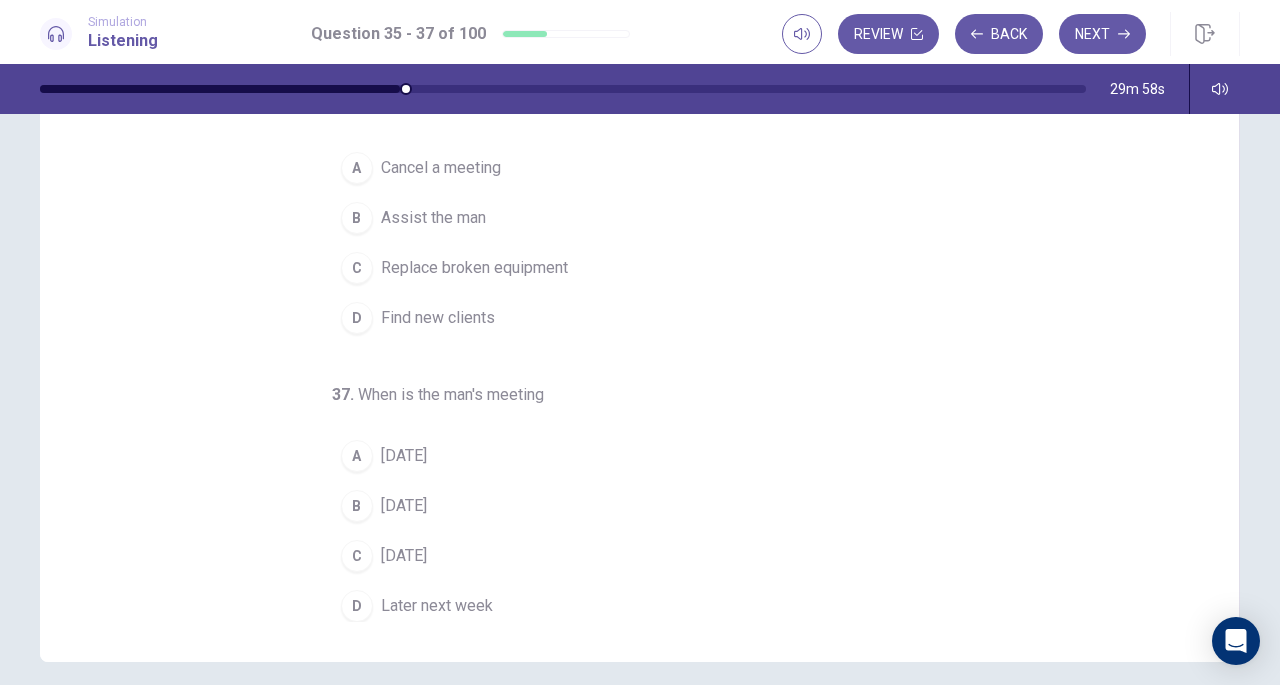 click on "Assist the man" at bounding box center [433, 218] 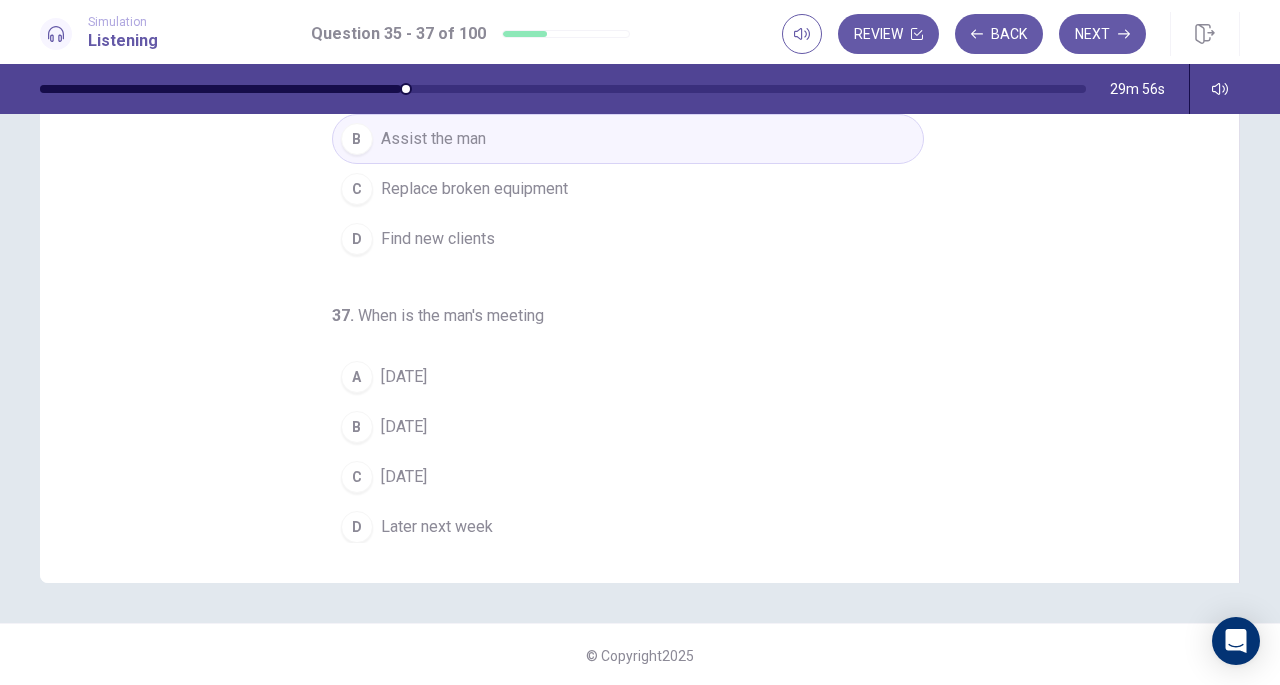 scroll, scrollTop: 268, scrollLeft: 0, axis: vertical 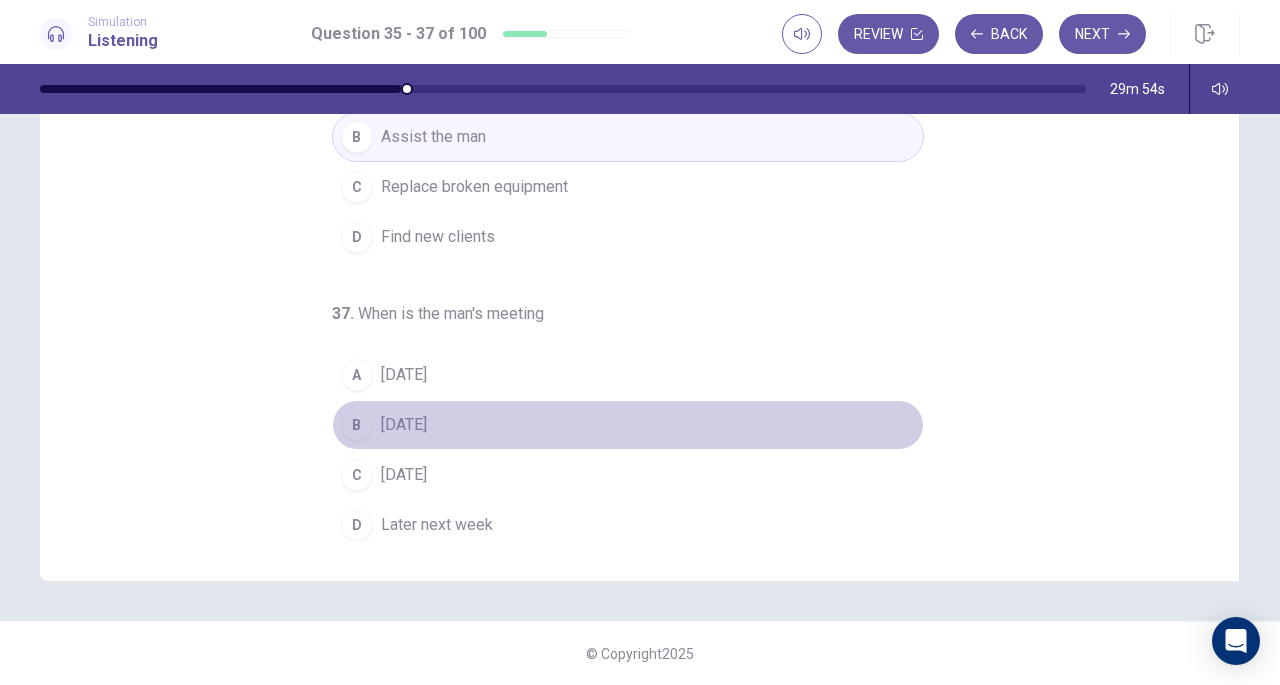 click on "[DATE]" at bounding box center [404, 425] 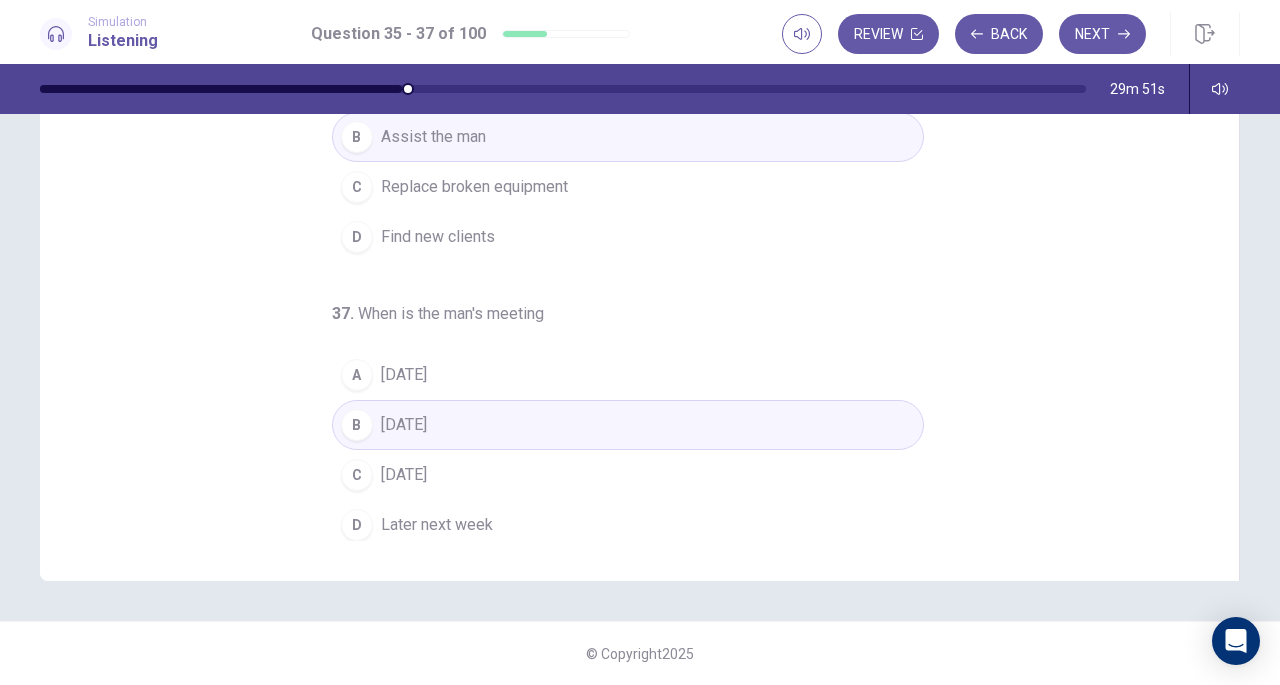 scroll, scrollTop: 0, scrollLeft: 0, axis: both 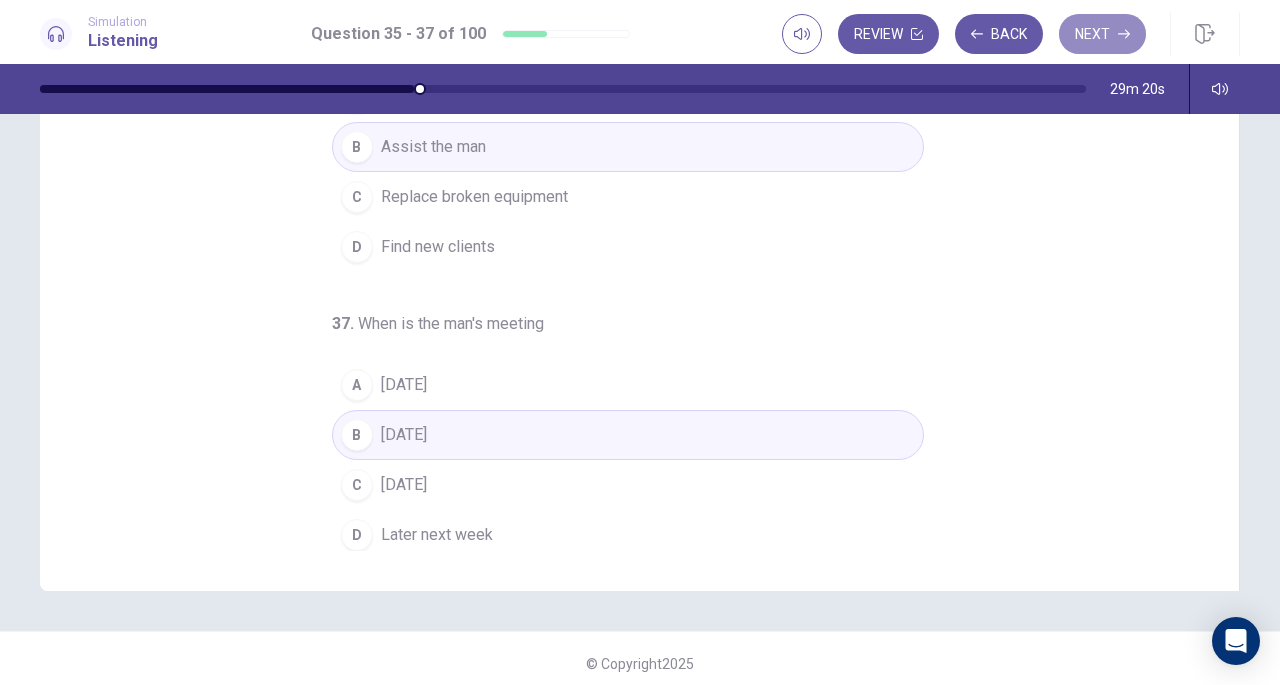 click on "Next" at bounding box center [1102, 34] 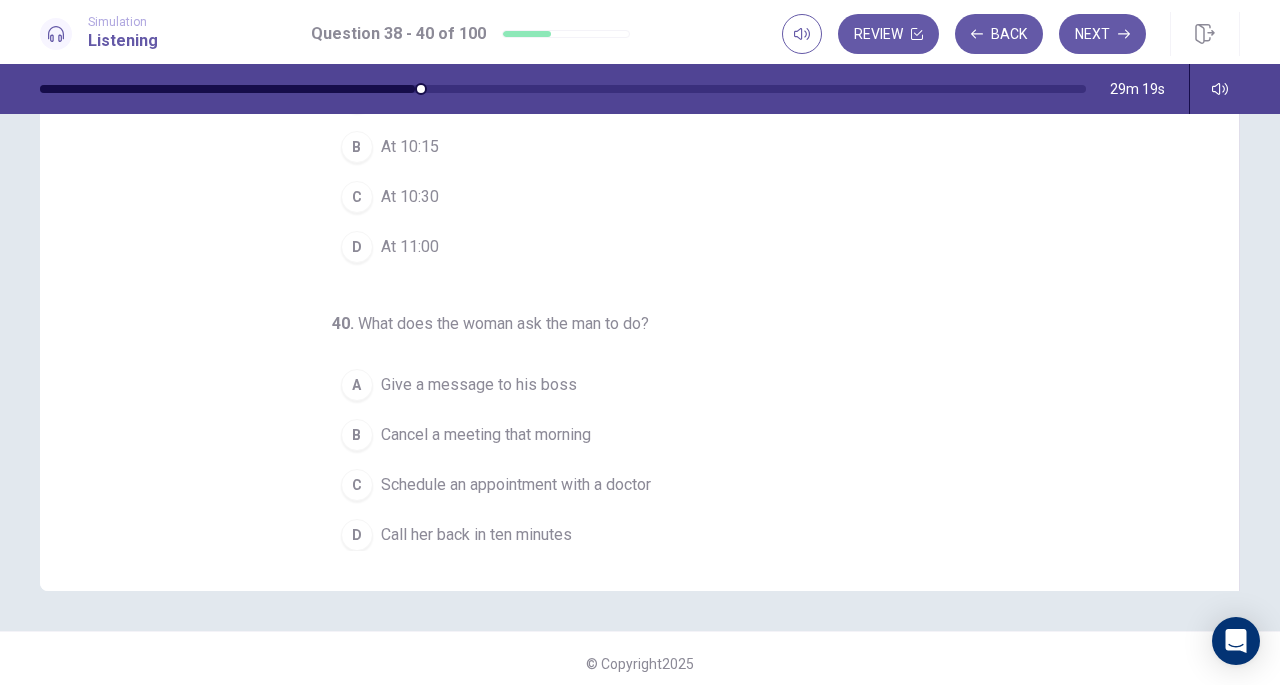 scroll, scrollTop: 0, scrollLeft: 0, axis: both 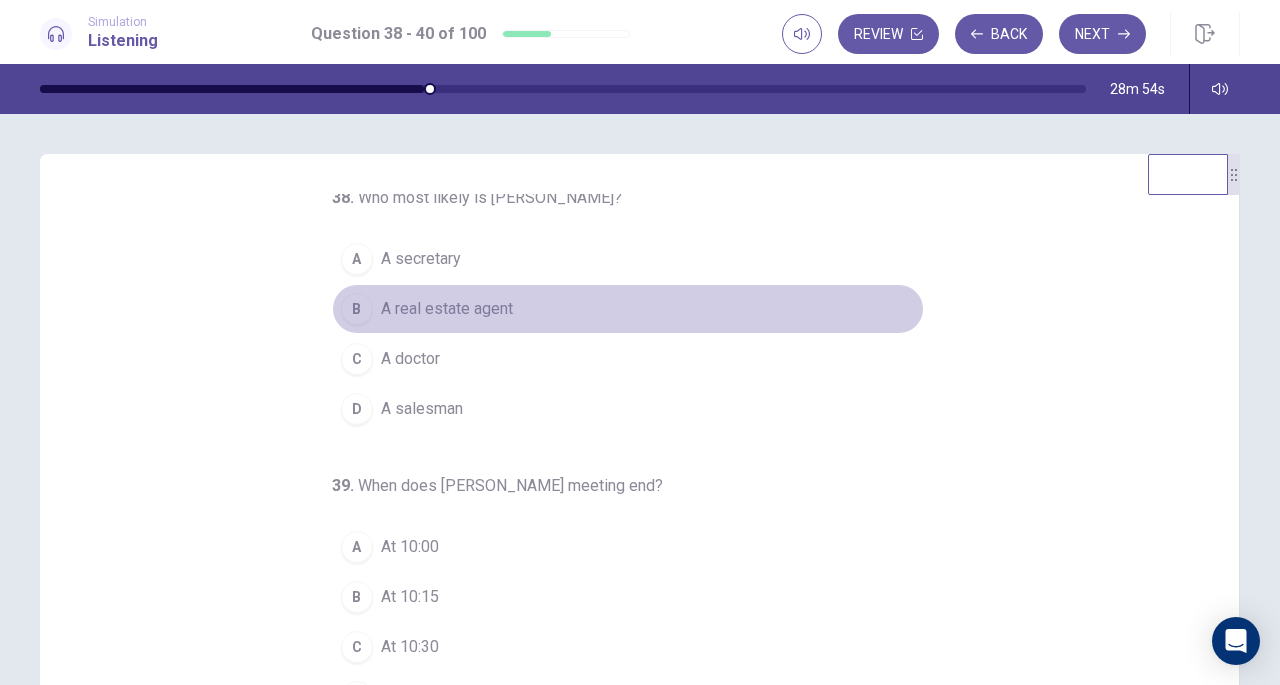 click on "A real estate agent" at bounding box center (447, 309) 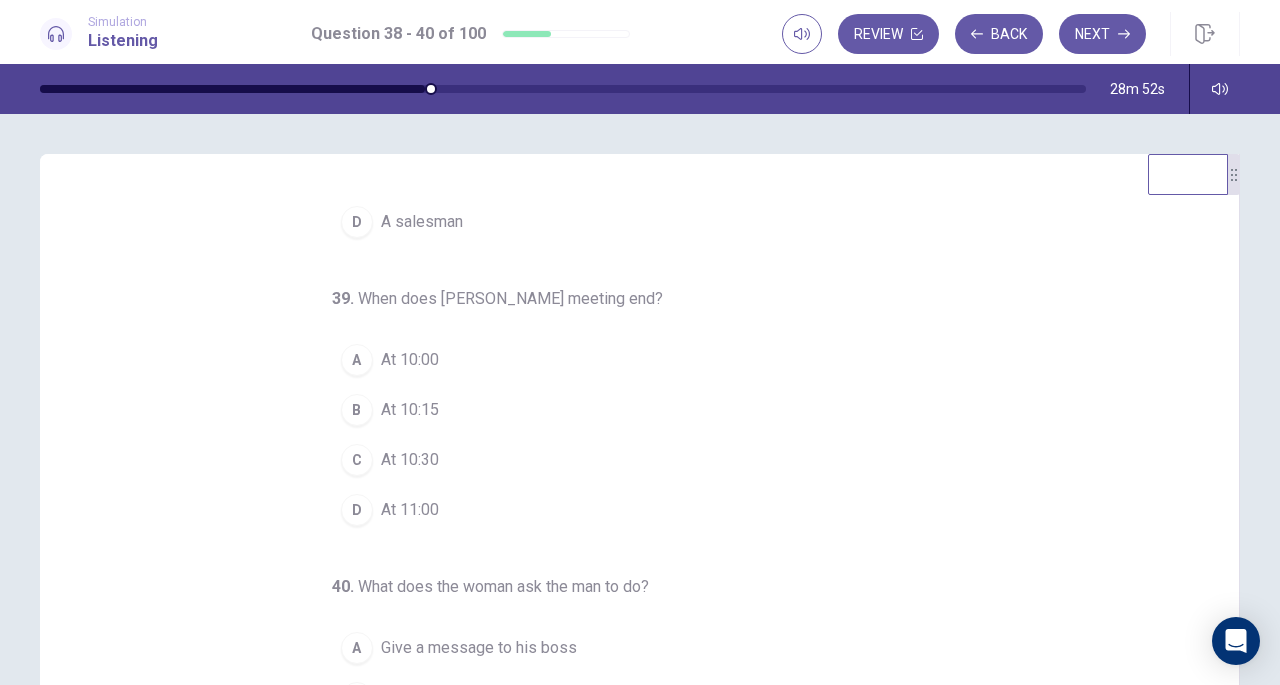 scroll, scrollTop: 200, scrollLeft: 0, axis: vertical 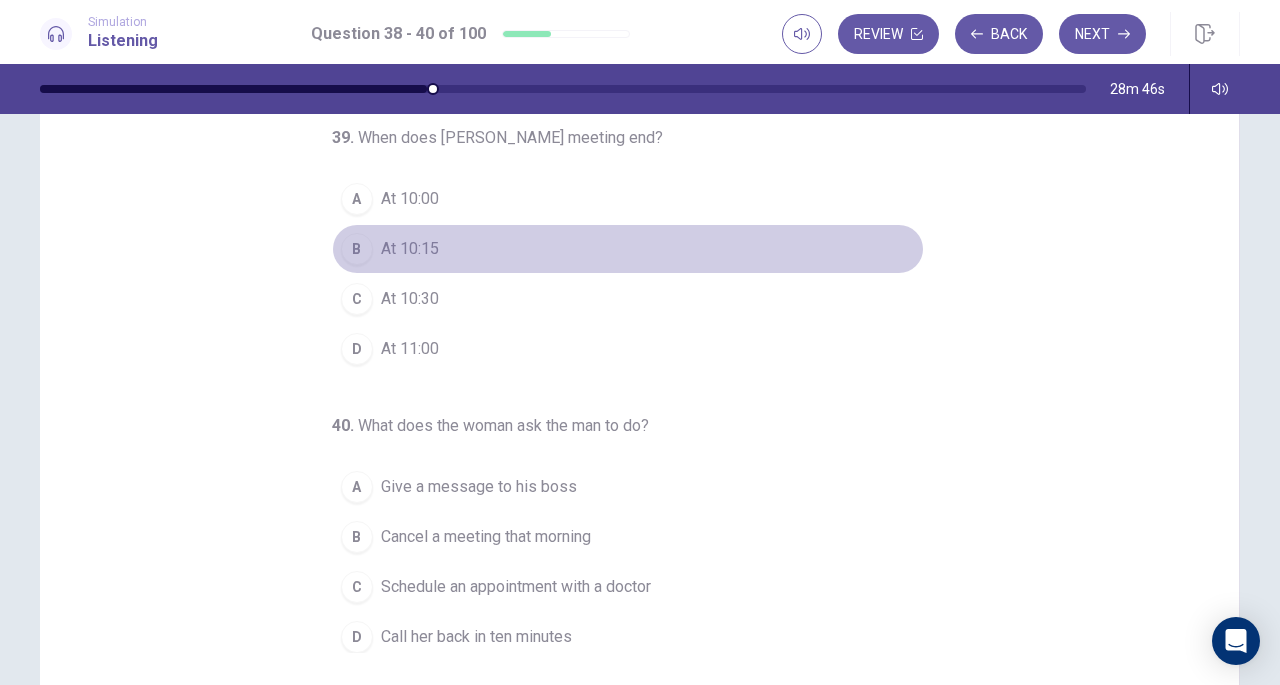 click on "At 10:15" at bounding box center [410, 249] 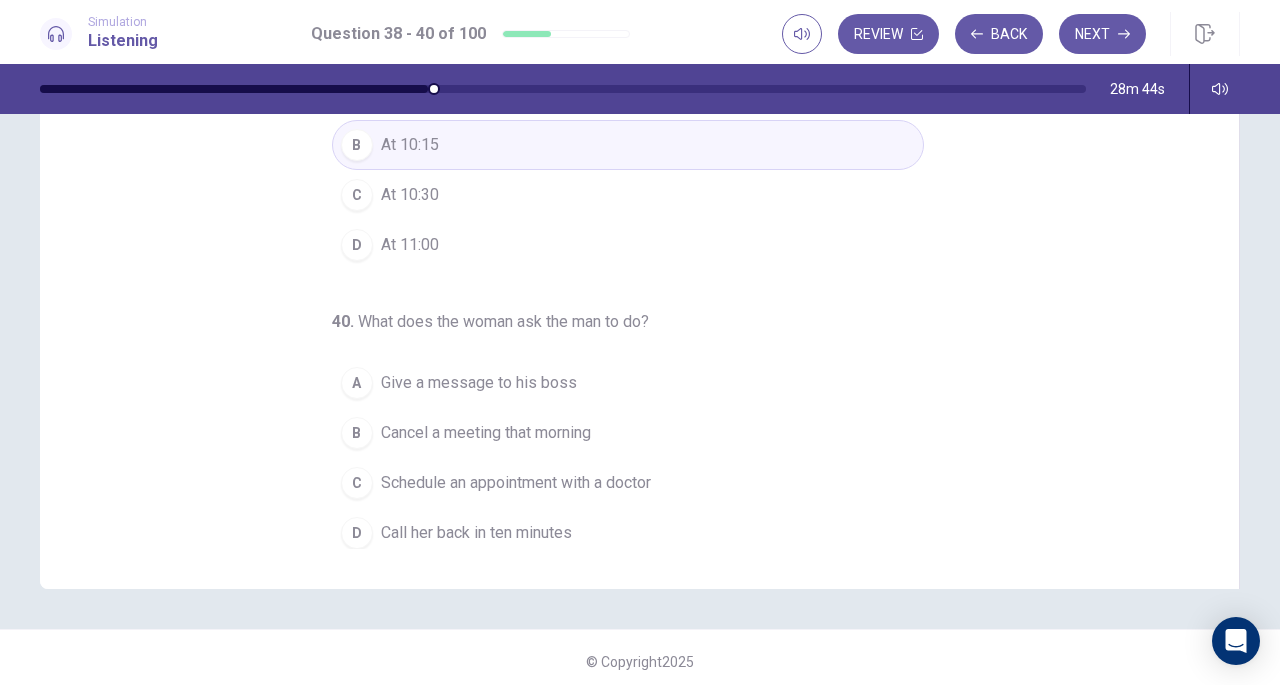 scroll, scrollTop: 264, scrollLeft: 0, axis: vertical 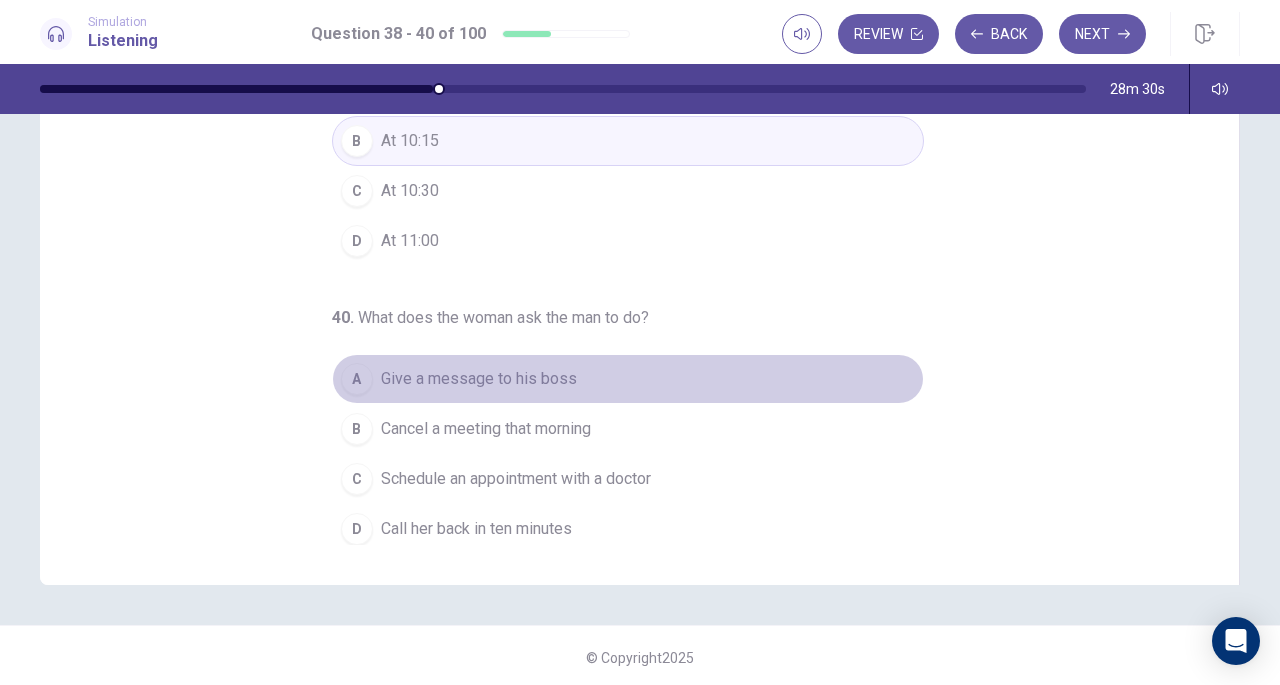 click on "Give a message to his boss" at bounding box center [479, 379] 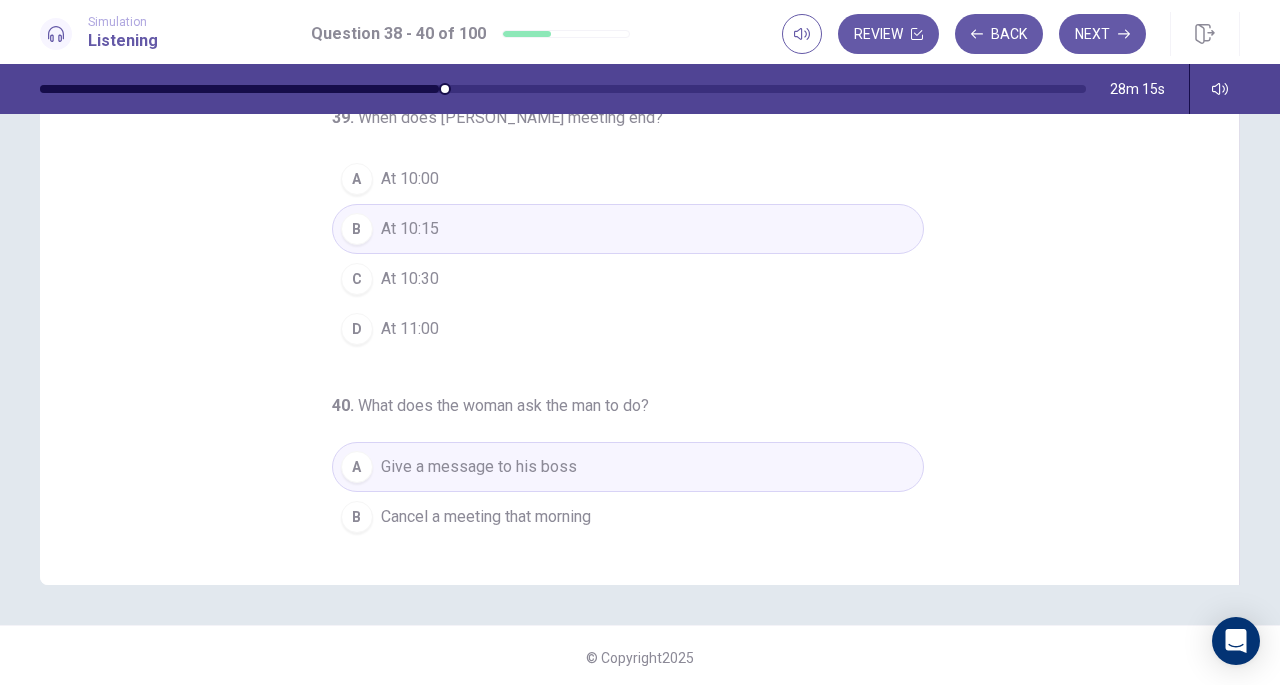 scroll, scrollTop: 200, scrollLeft: 0, axis: vertical 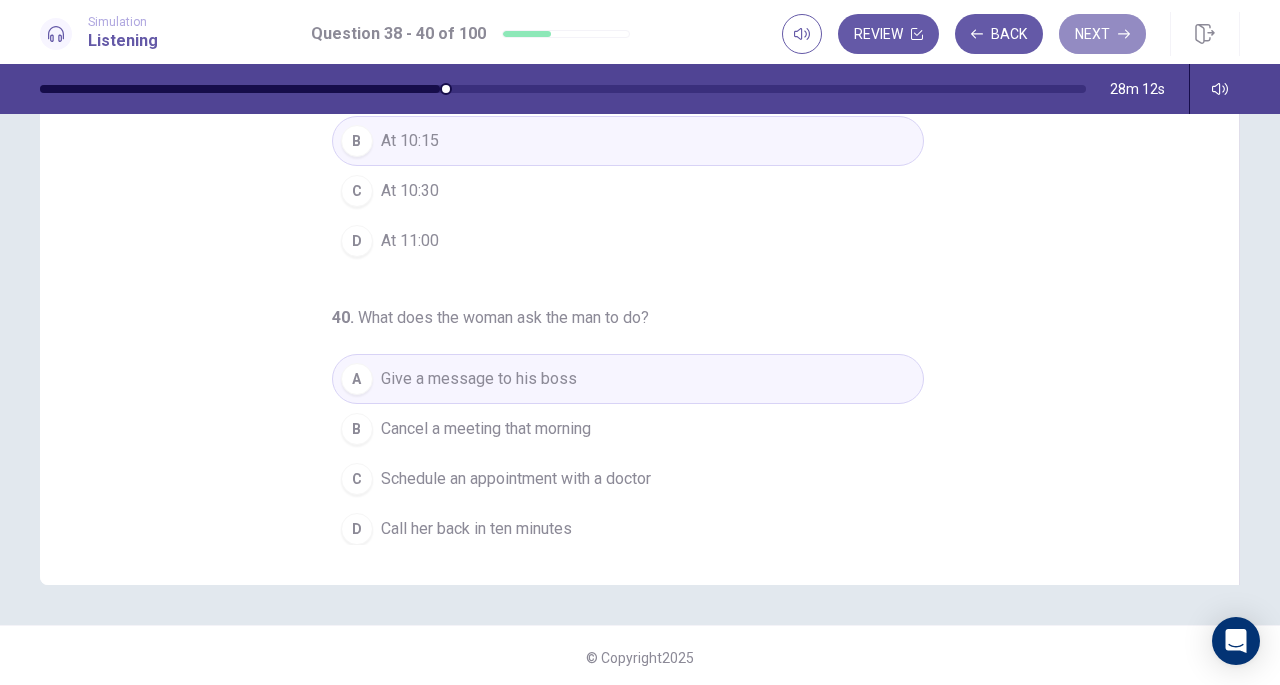 click on "Next" at bounding box center (1102, 34) 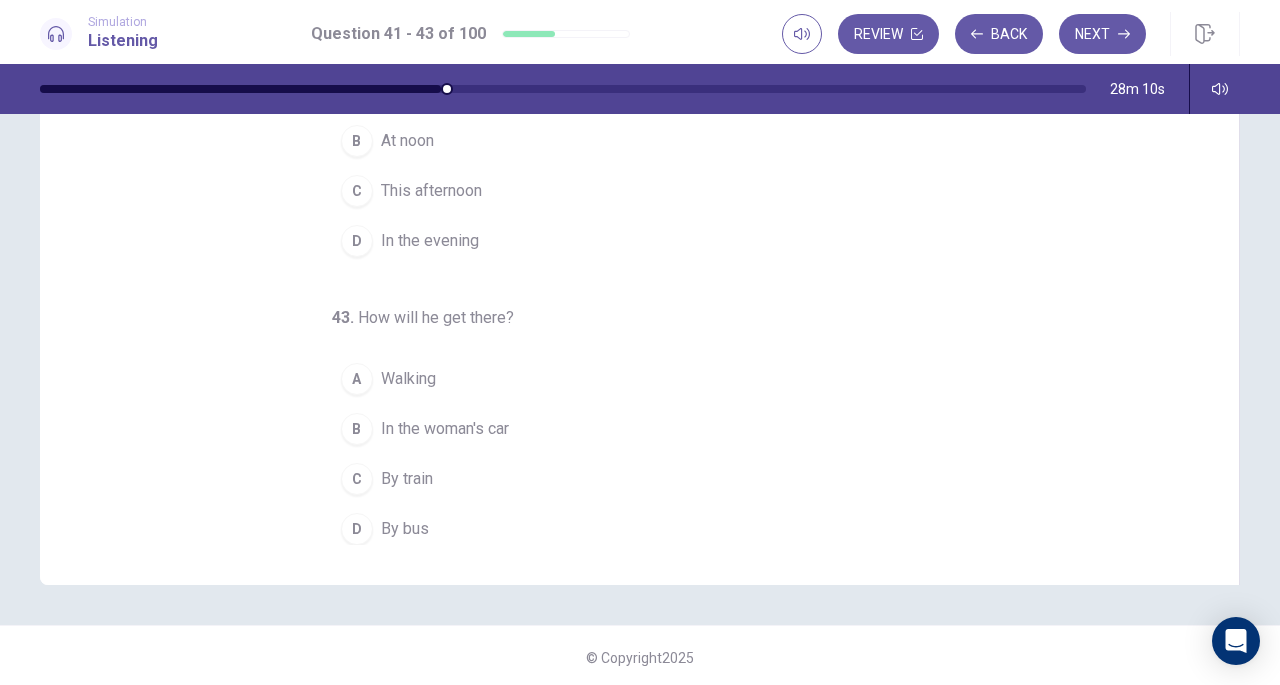 scroll, scrollTop: 0, scrollLeft: 0, axis: both 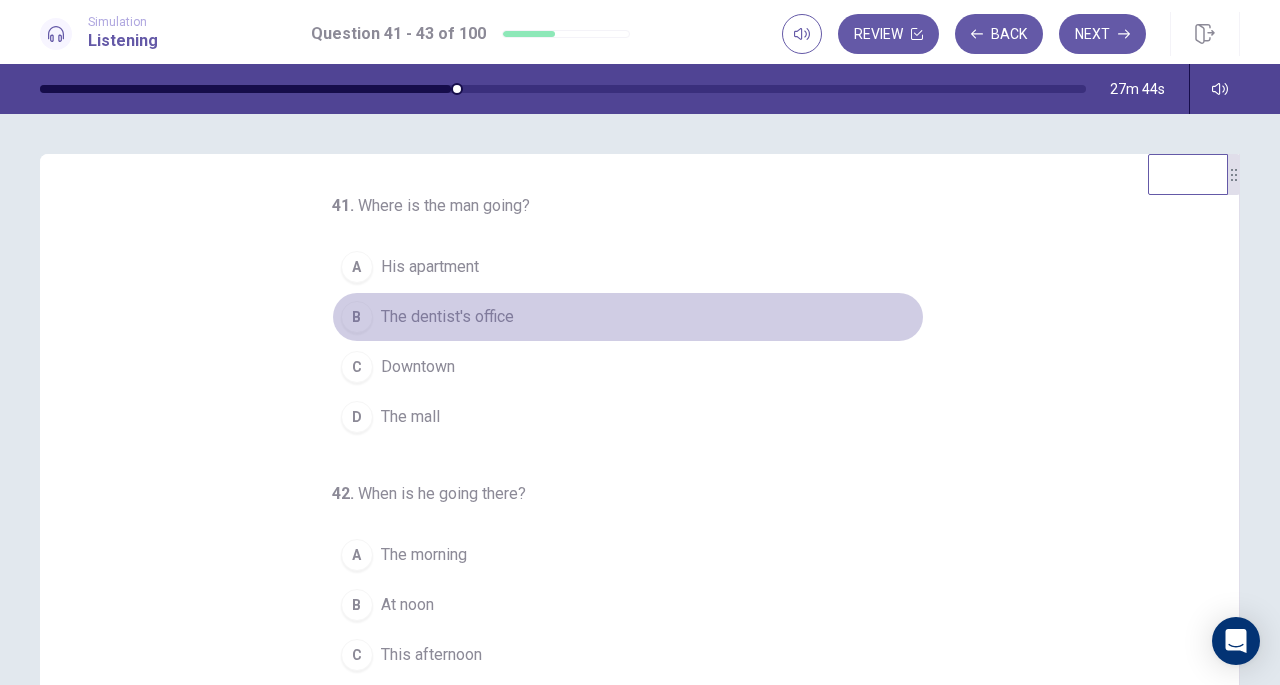 click on "The dentist's office" at bounding box center [447, 317] 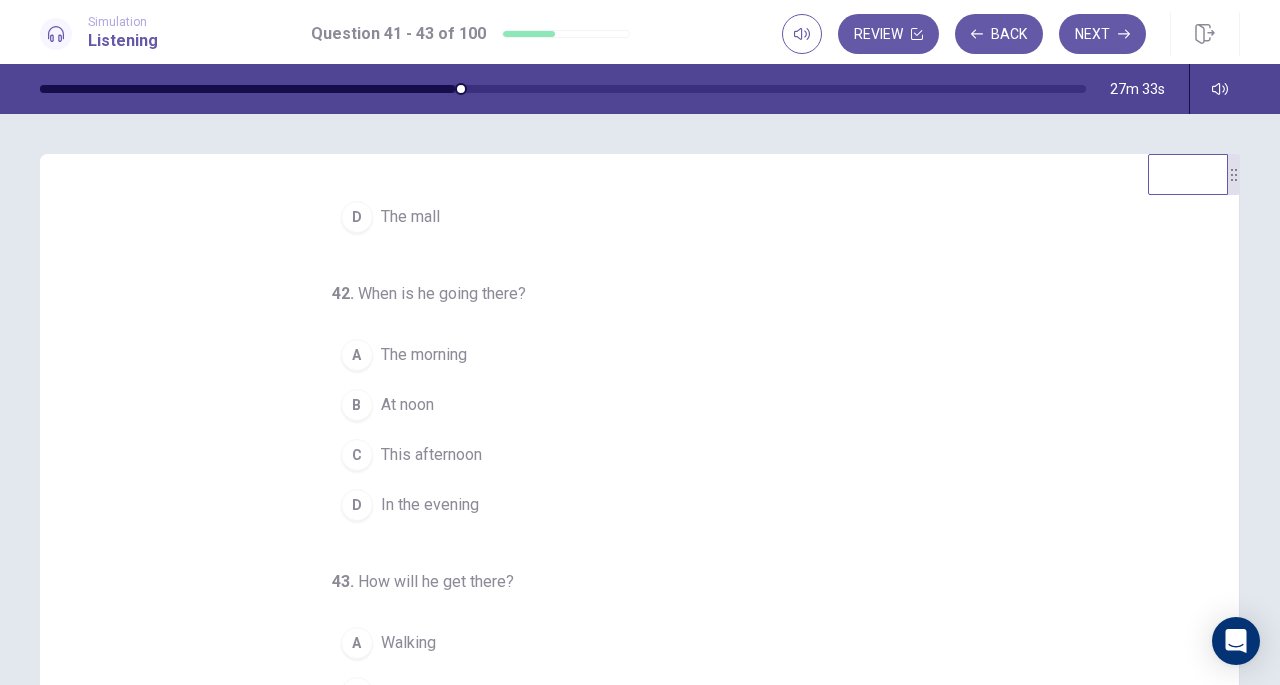 scroll, scrollTop: 200, scrollLeft: 0, axis: vertical 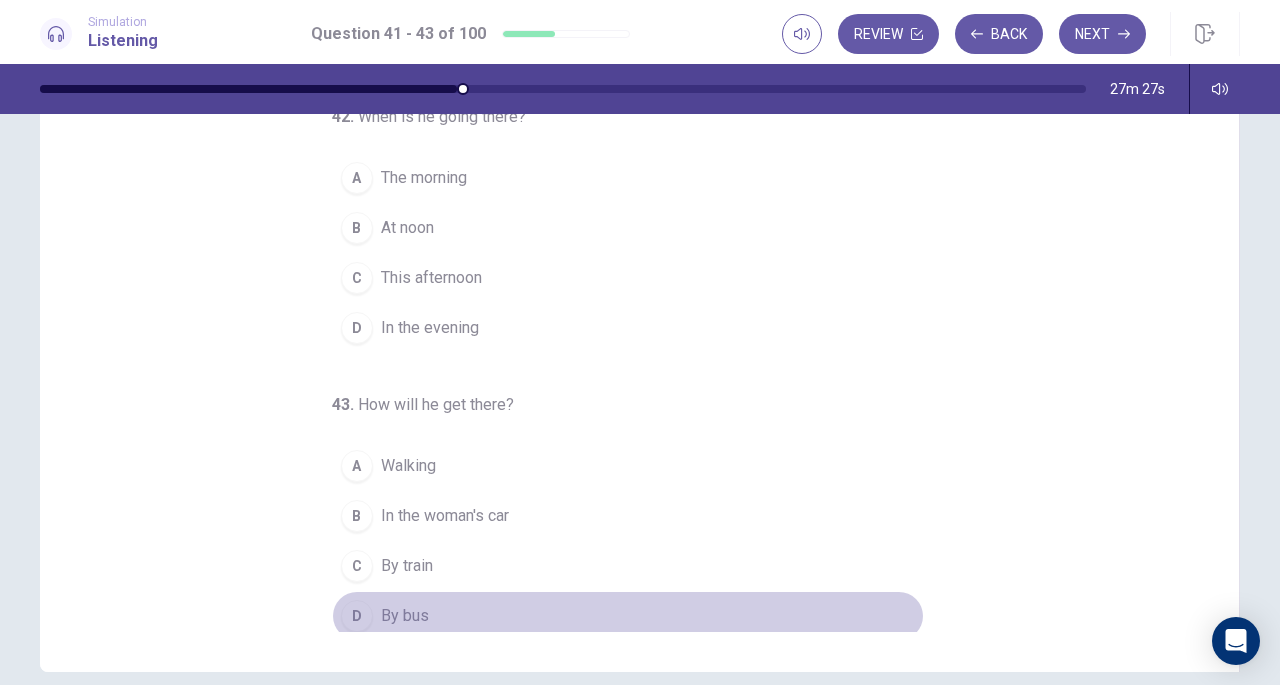 click on "By bus" at bounding box center (405, 616) 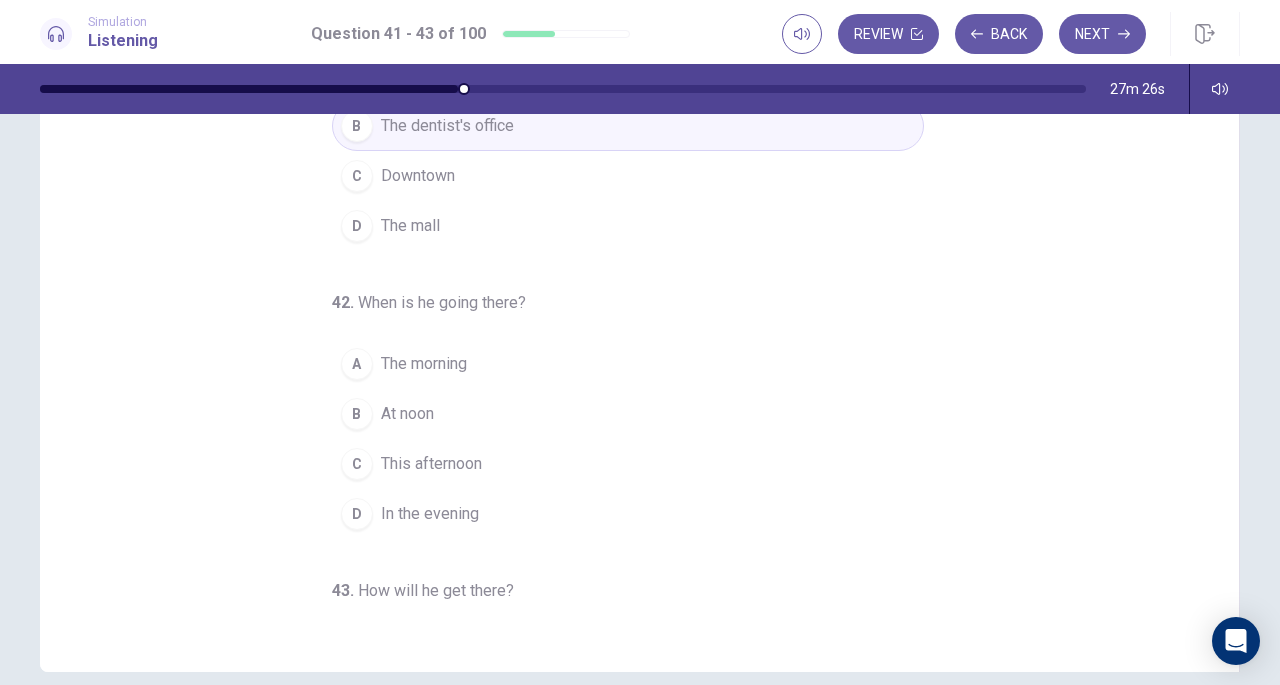 scroll, scrollTop: 0, scrollLeft: 0, axis: both 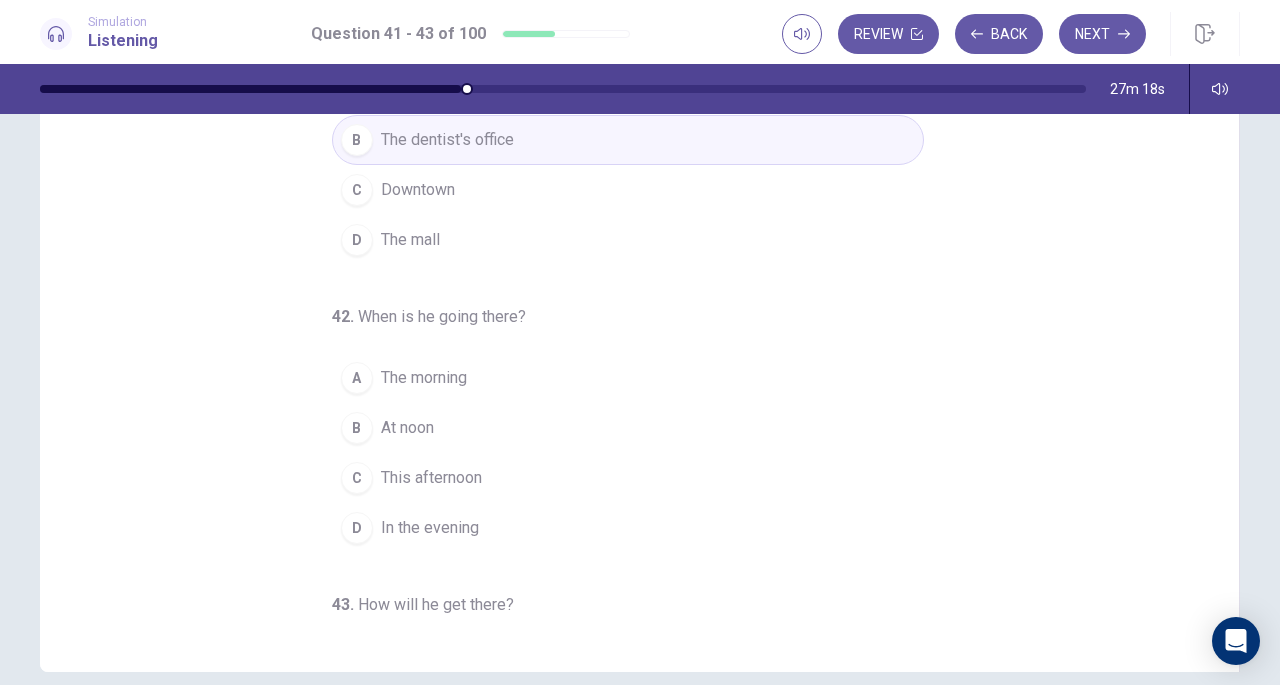 click on "The morning" at bounding box center (424, 378) 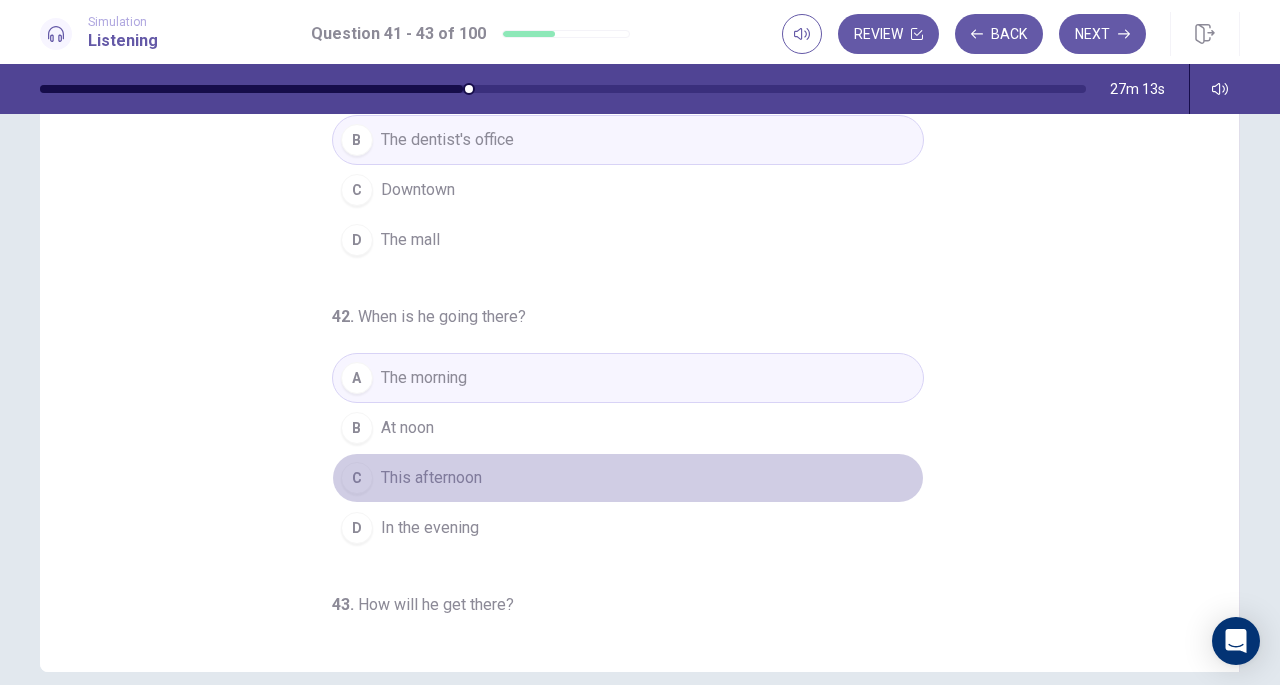 click on "This afternoon" at bounding box center [431, 478] 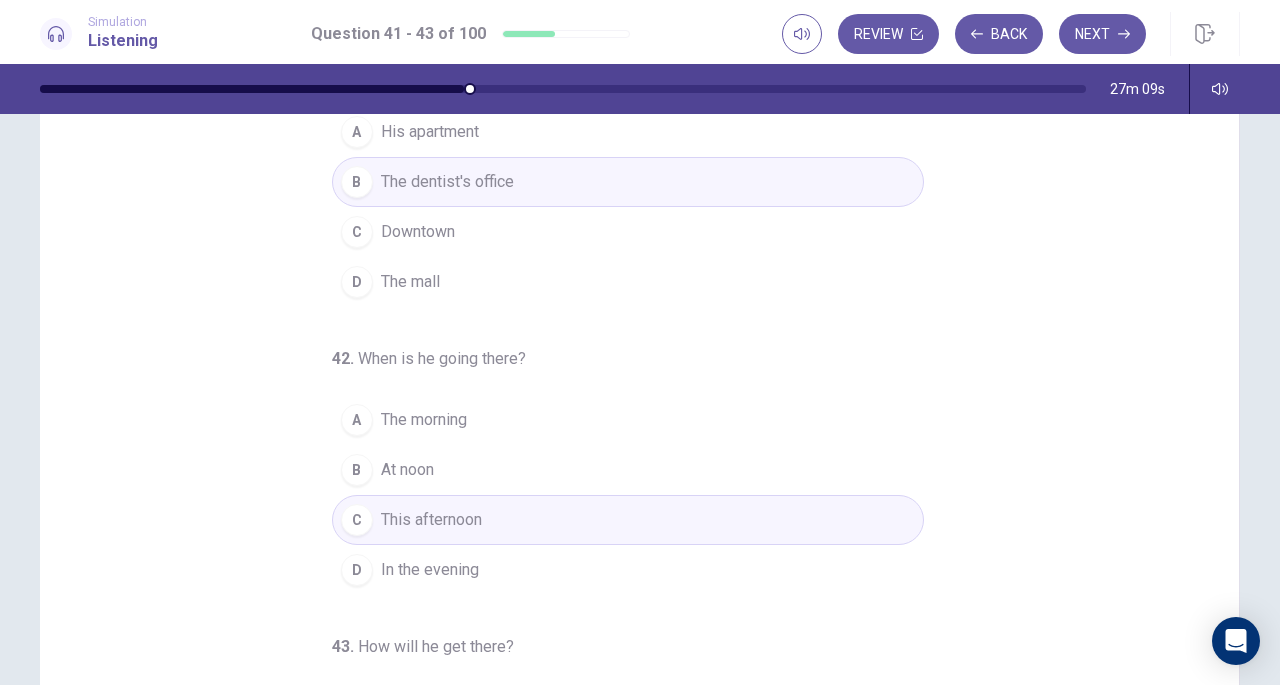 scroll, scrollTop: 136, scrollLeft: 0, axis: vertical 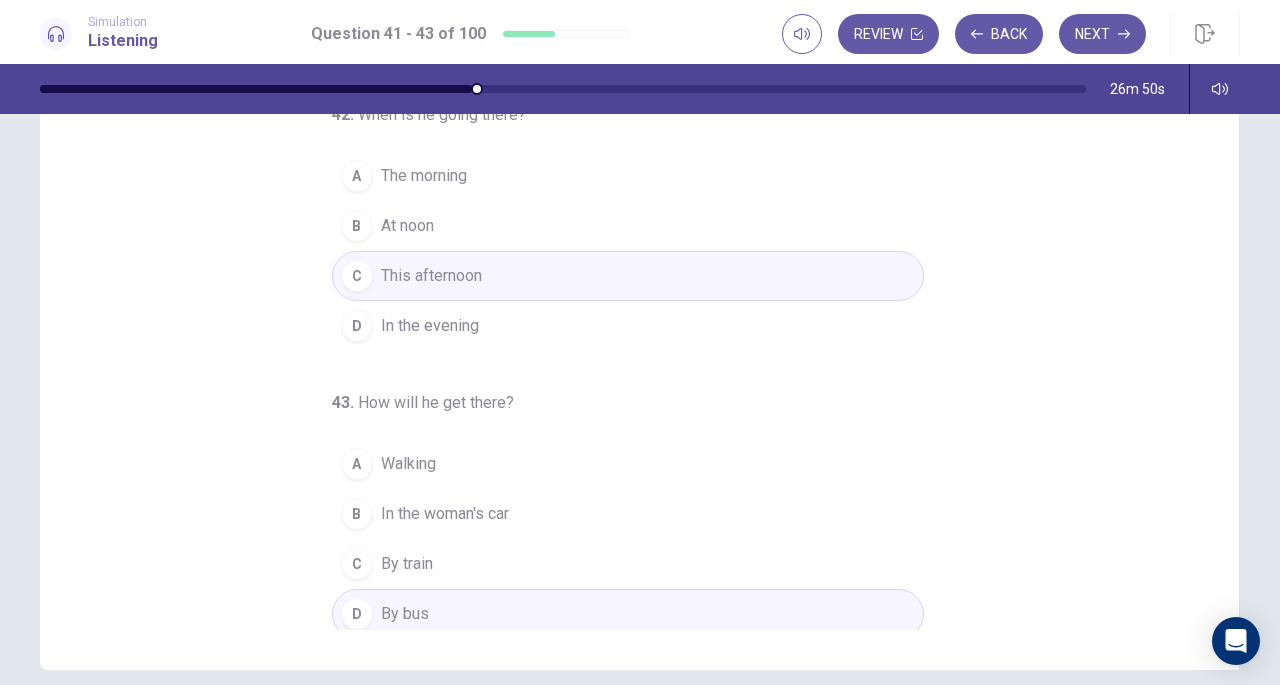 click on "Next" at bounding box center [1102, 34] 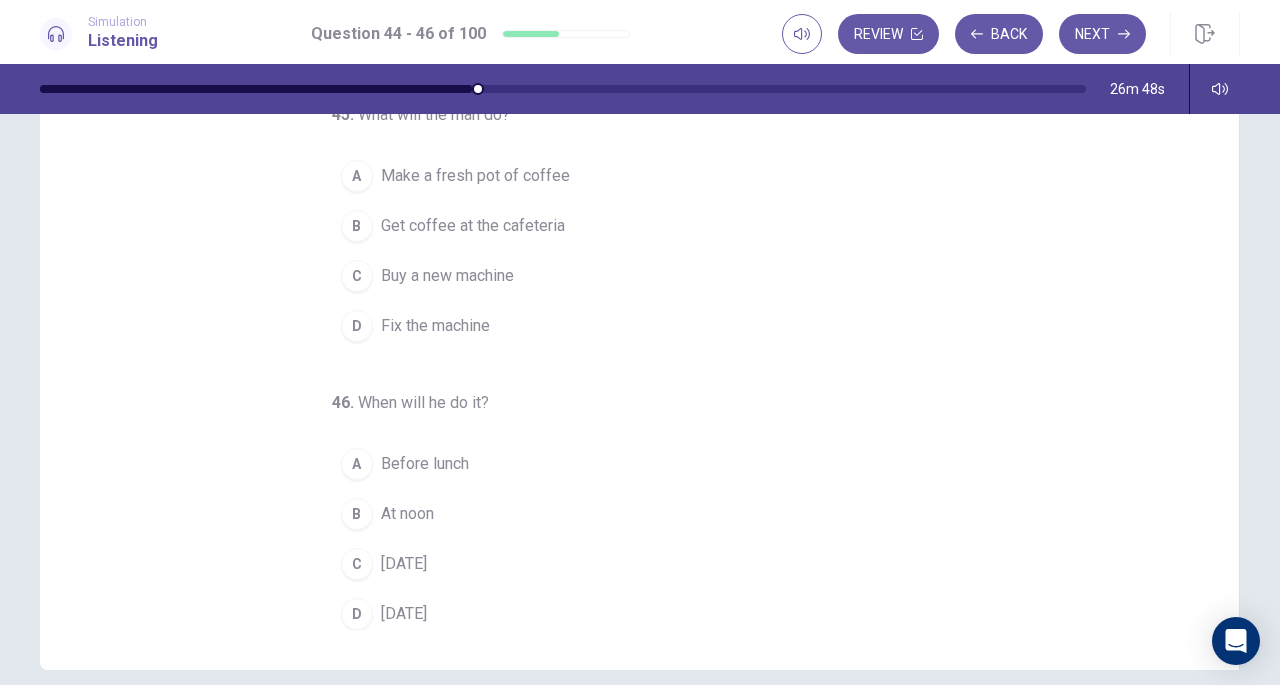 scroll, scrollTop: 0, scrollLeft: 0, axis: both 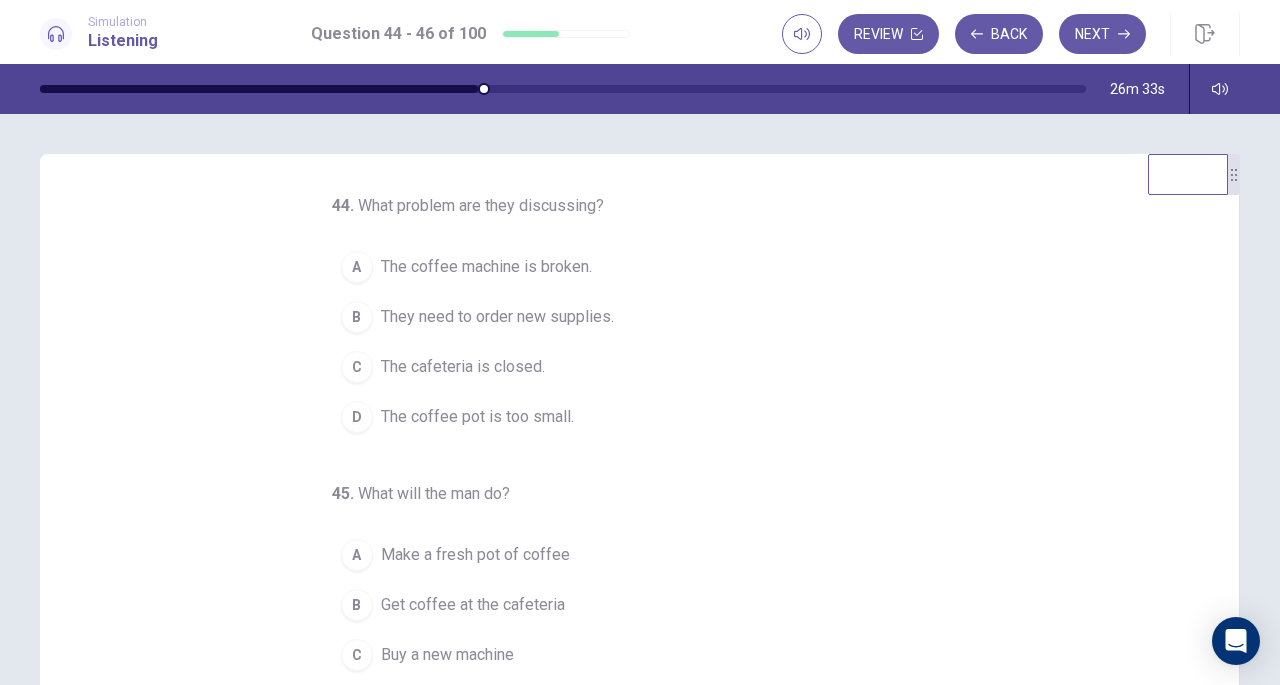 click on "A" at bounding box center [357, 267] 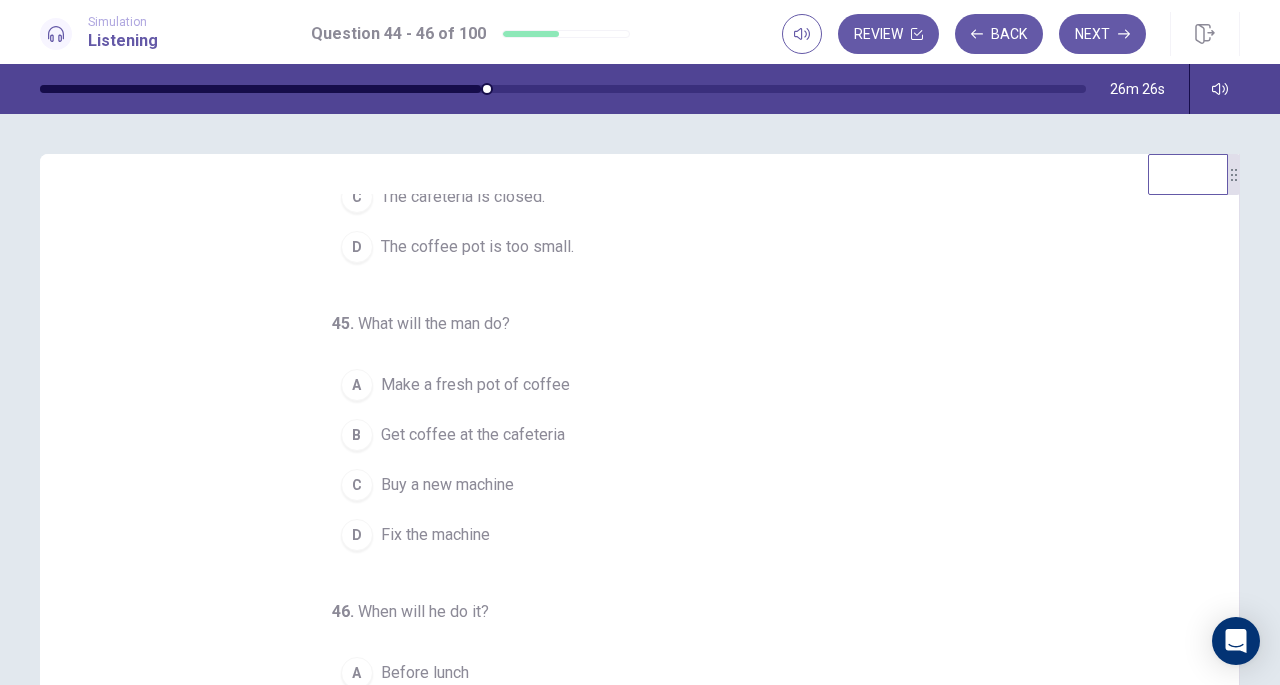 scroll, scrollTop: 200, scrollLeft: 0, axis: vertical 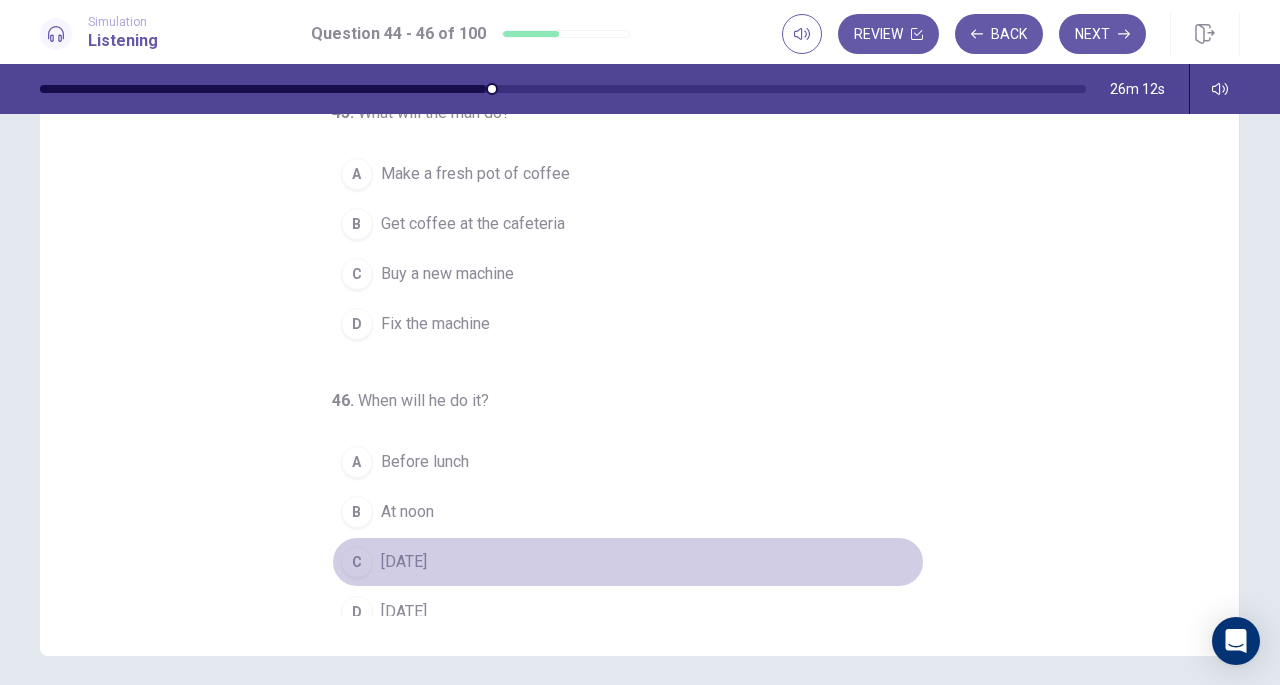 click on "[DATE]" at bounding box center [404, 562] 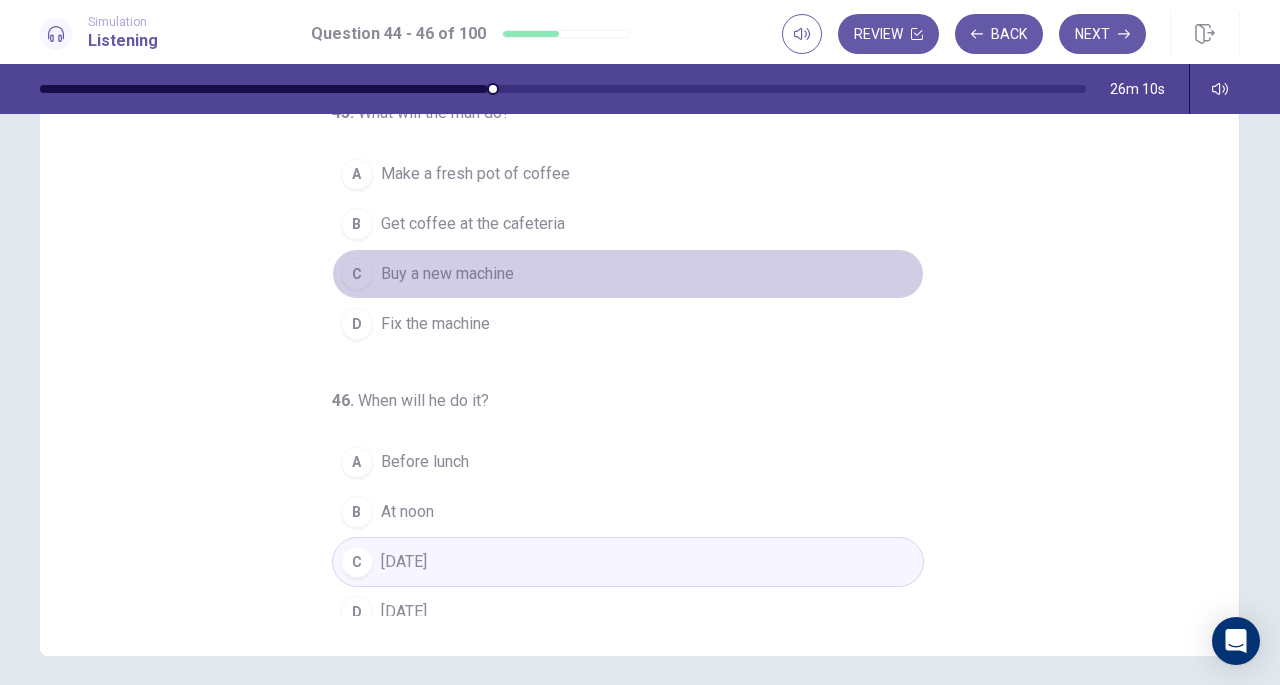 click on "Buy a new machine" at bounding box center [447, 274] 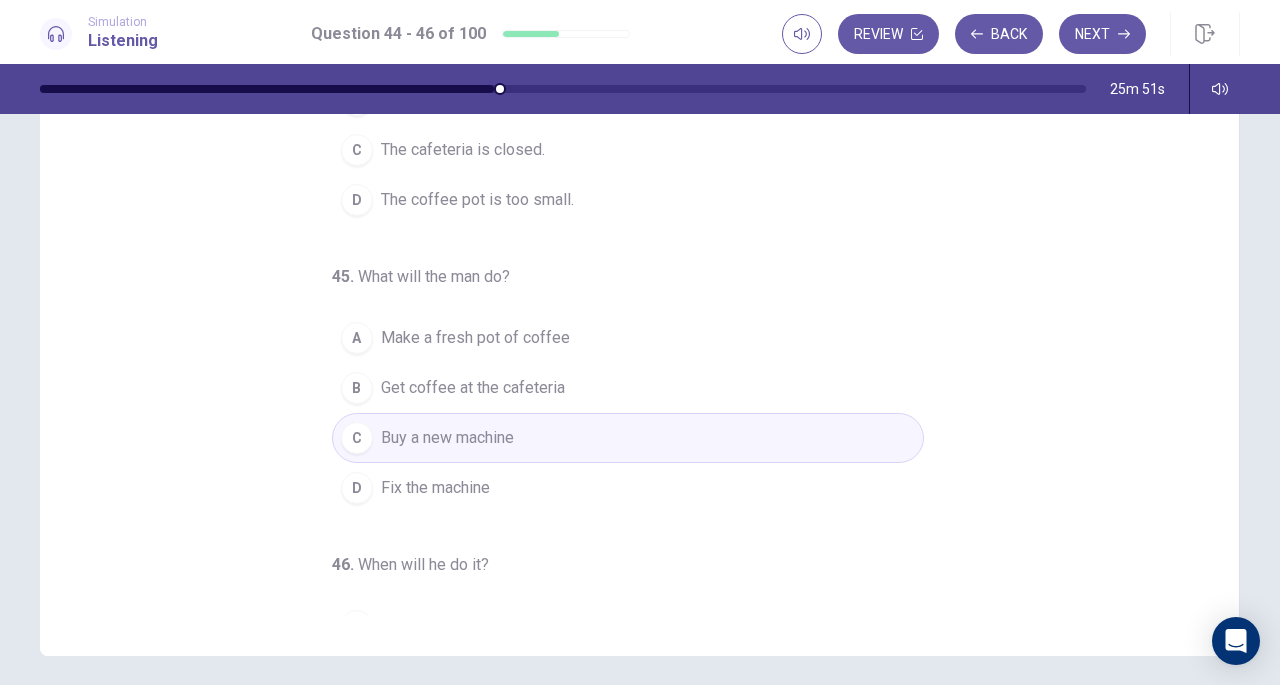 scroll, scrollTop: 0, scrollLeft: 0, axis: both 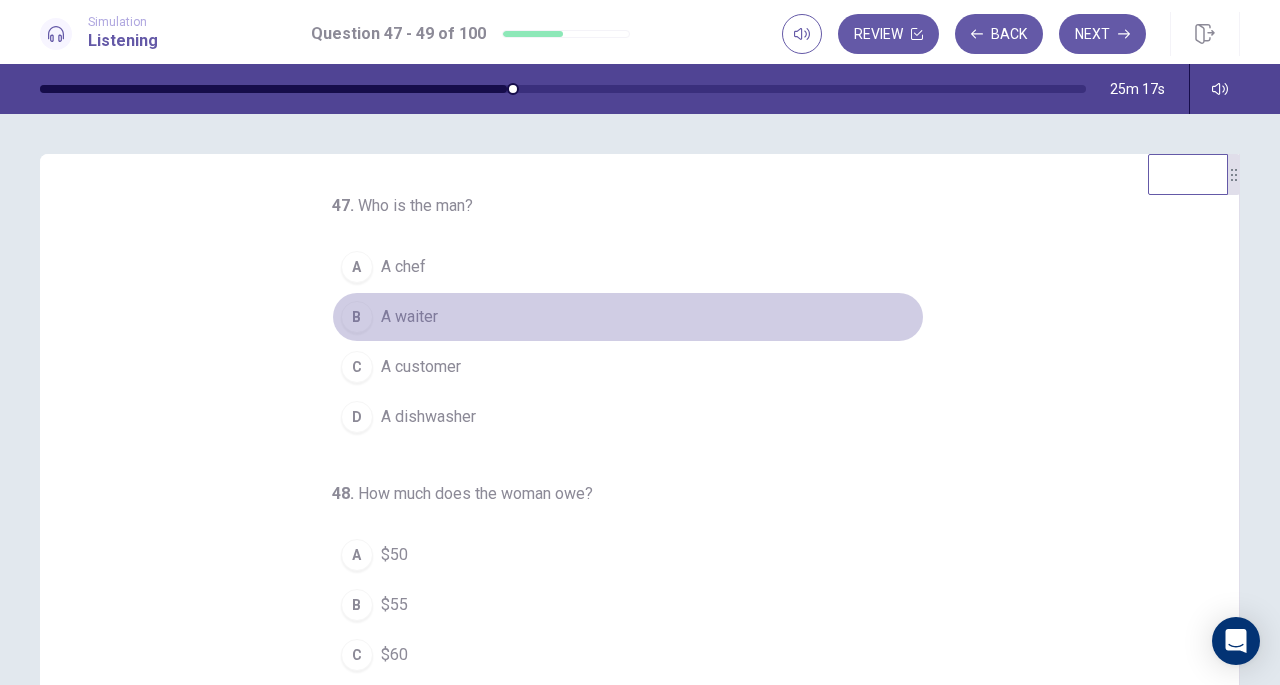 click on "A waiter" at bounding box center [409, 317] 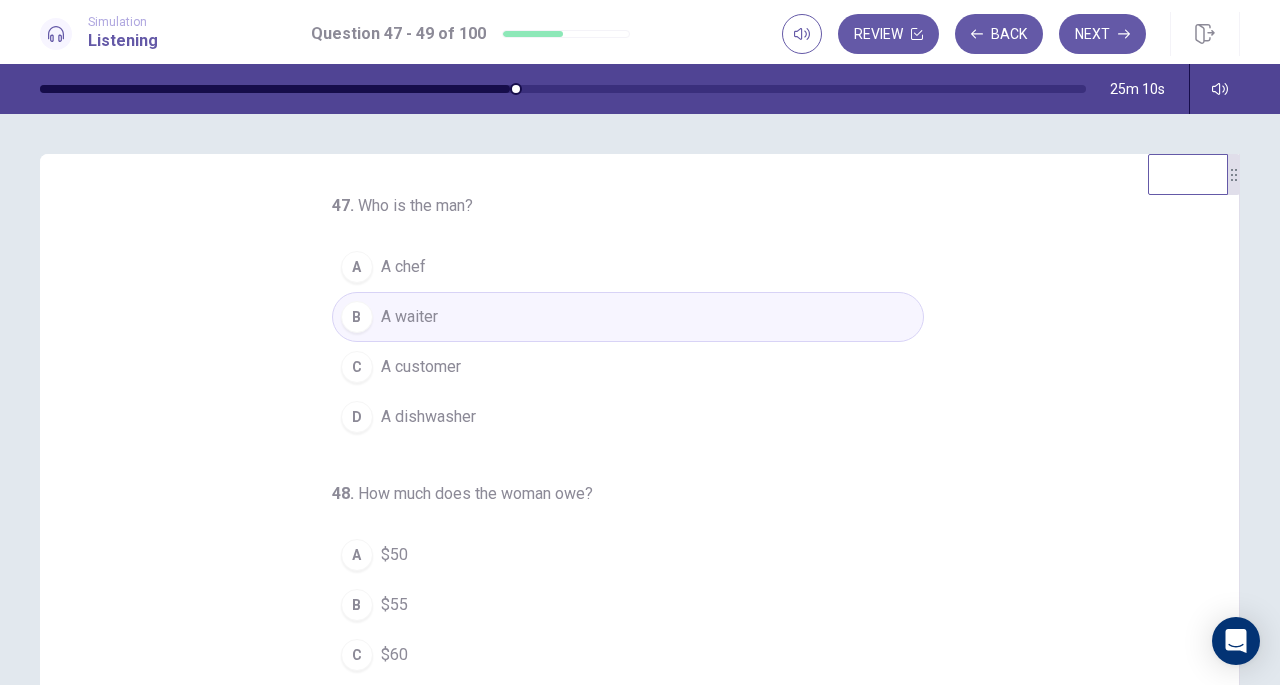 scroll, scrollTop: 200, scrollLeft: 0, axis: vertical 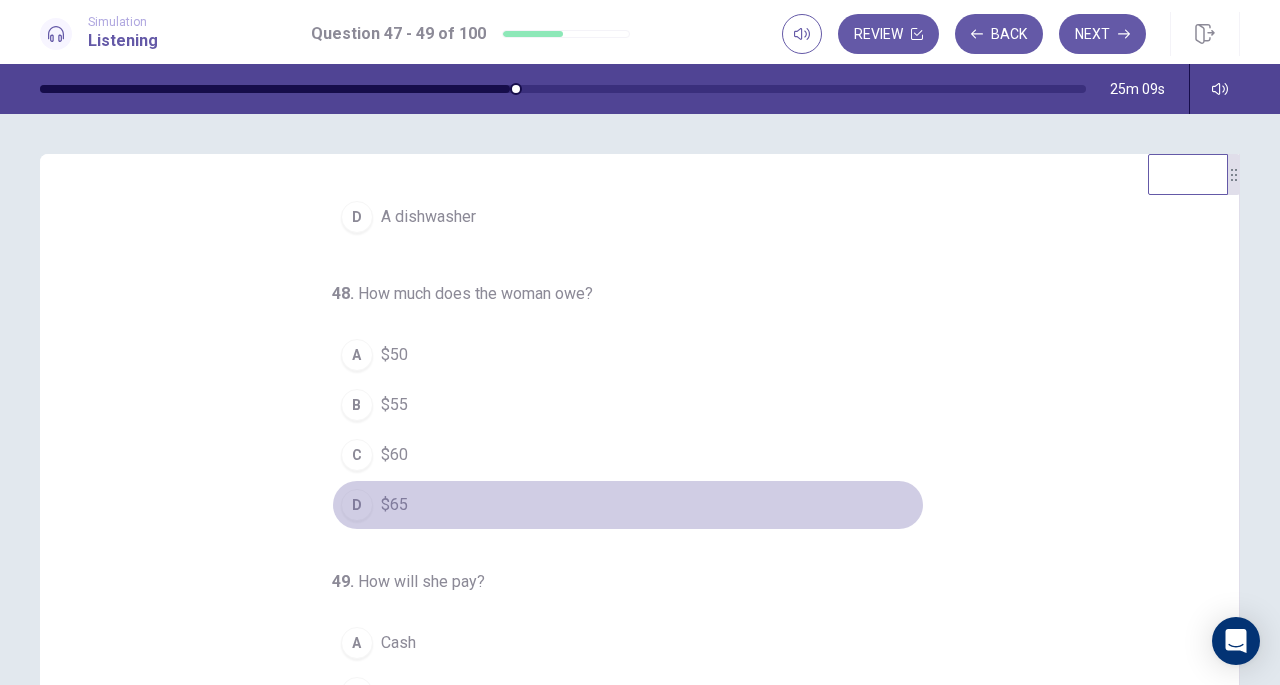 click on "D" at bounding box center [357, 505] 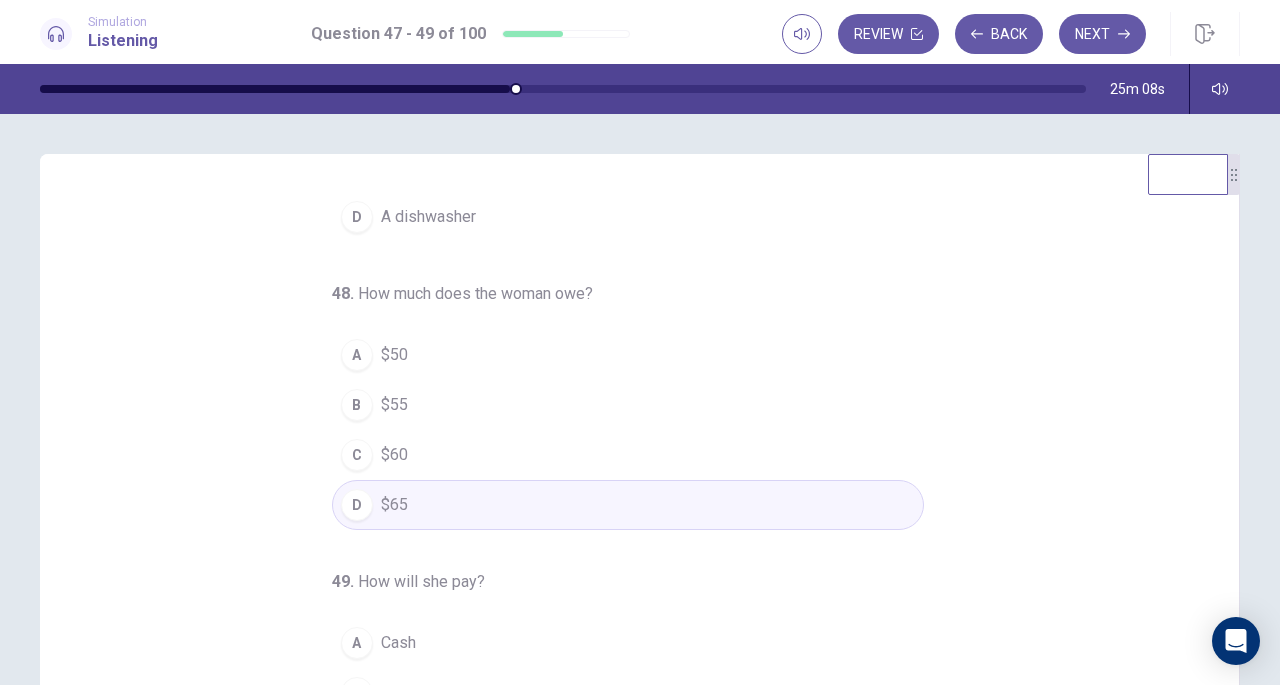 scroll, scrollTop: 268, scrollLeft: 0, axis: vertical 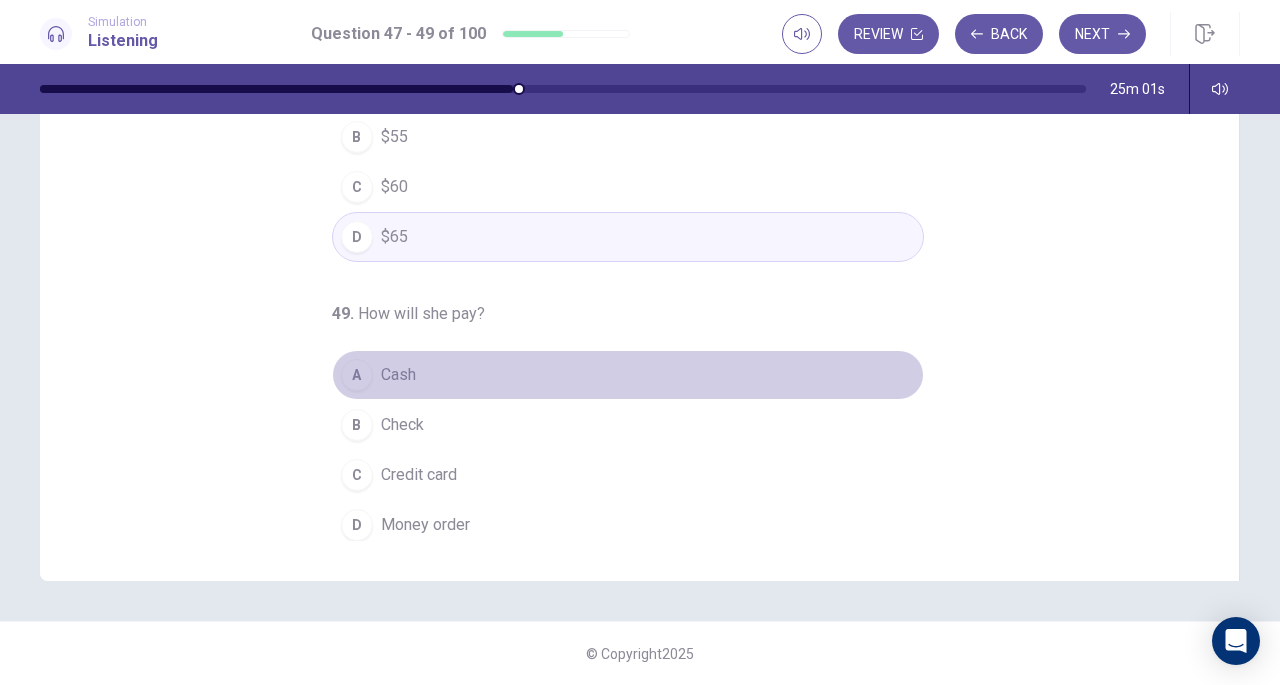 click on "Cash" at bounding box center (398, 375) 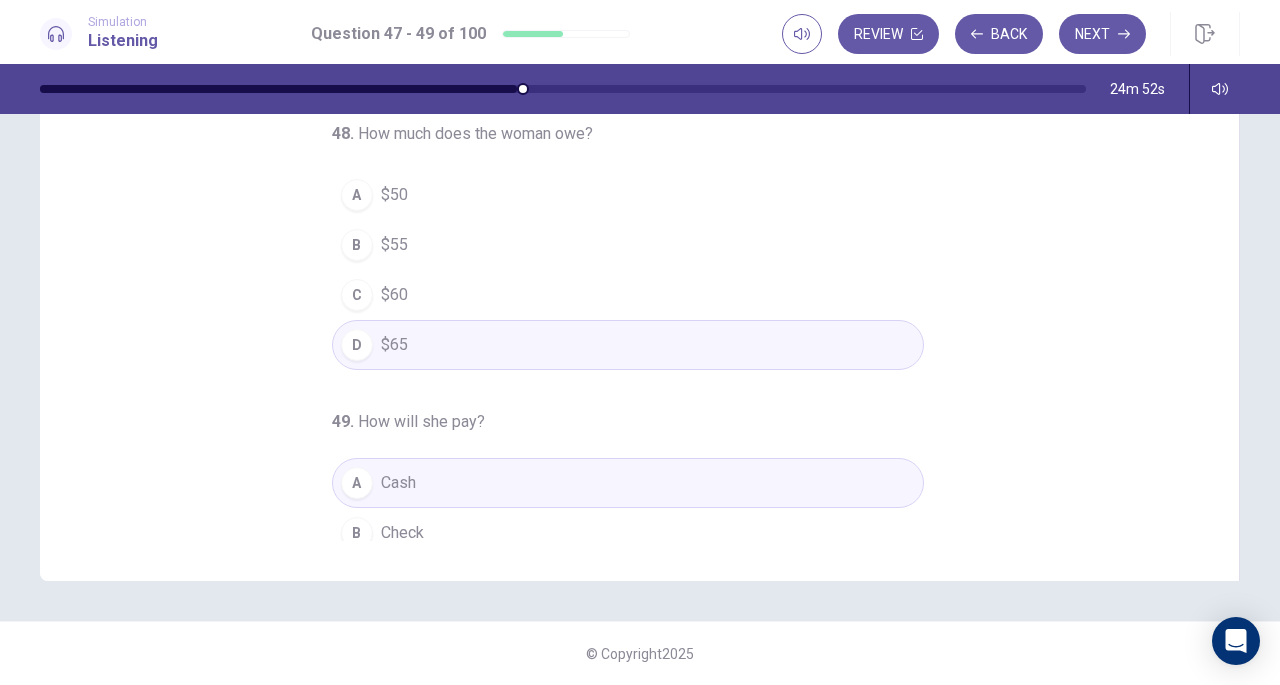 scroll, scrollTop: 0, scrollLeft: 0, axis: both 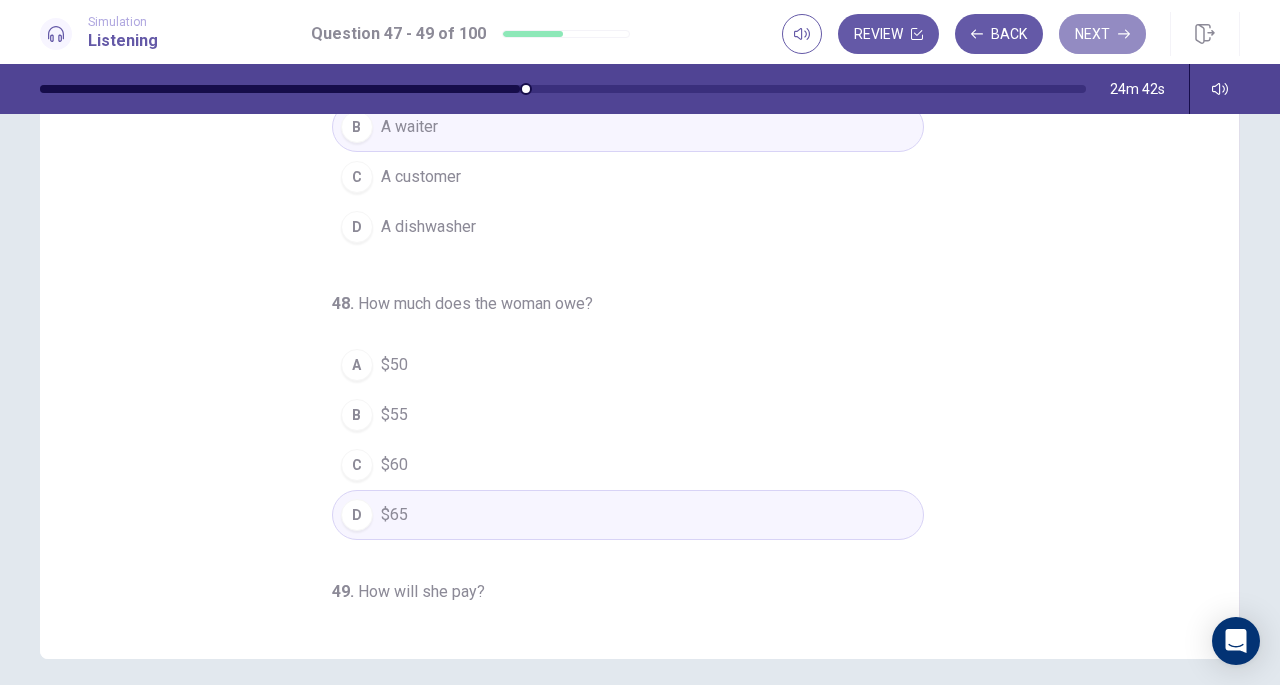 click on "Next" at bounding box center (1102, 34) 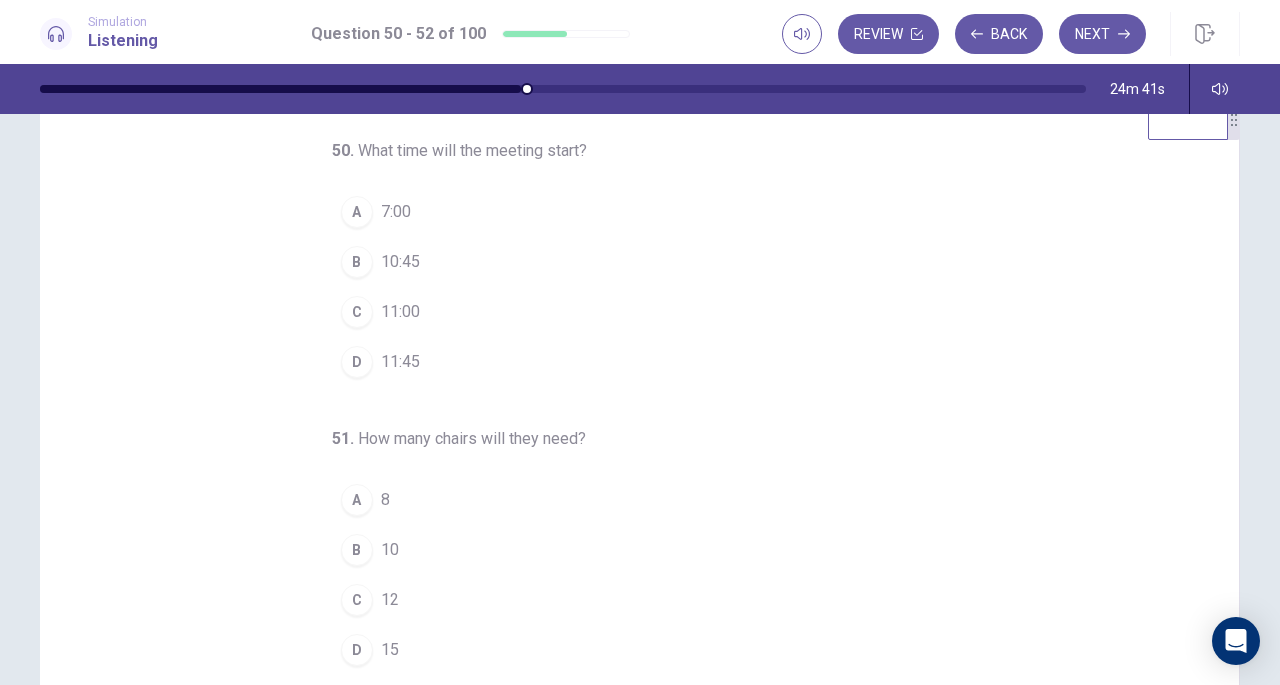scroll, scrollTop: 0, scrollLeft: 0, axis: both 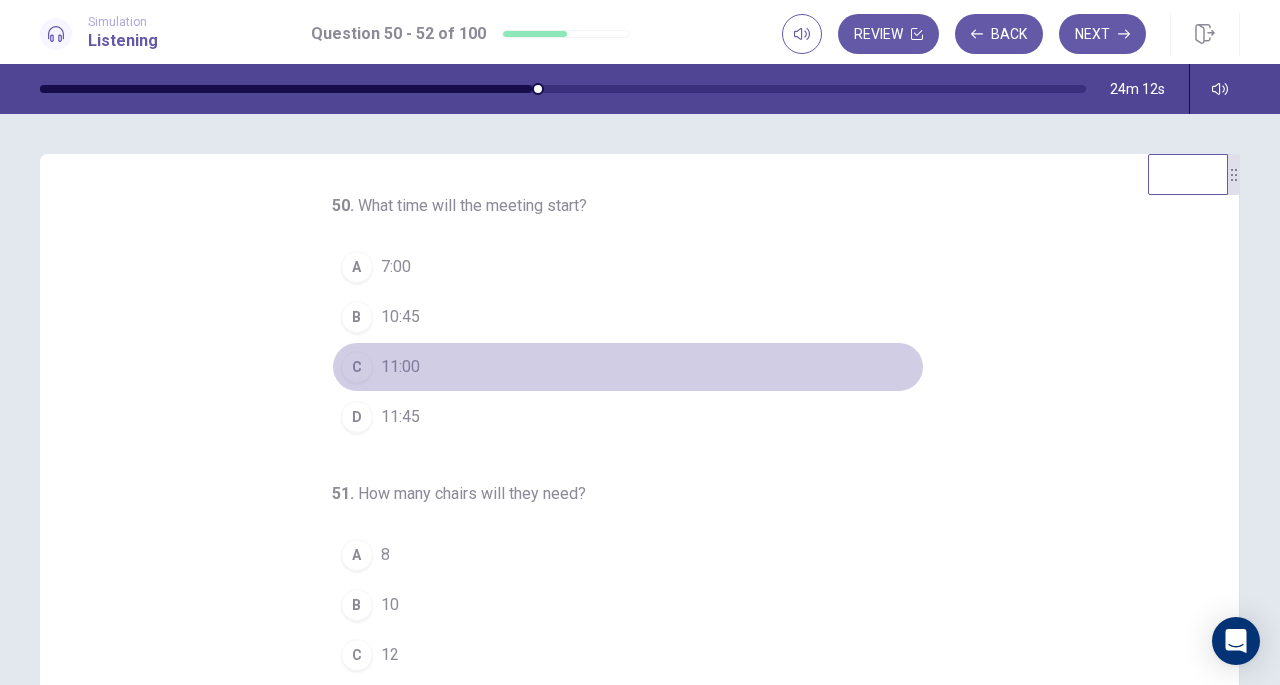 click on "C" at bounding box center [357, 367] 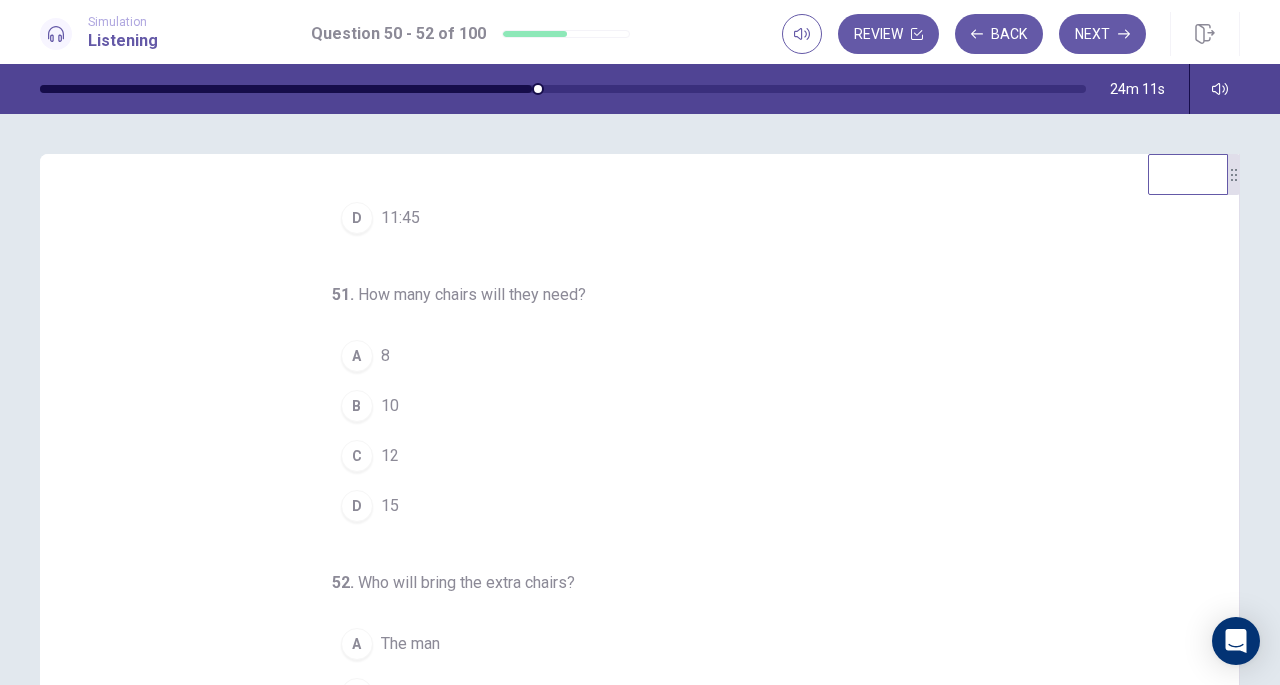 scroll, scrollTop: 200, scrollLeft: 0, axis: vertical 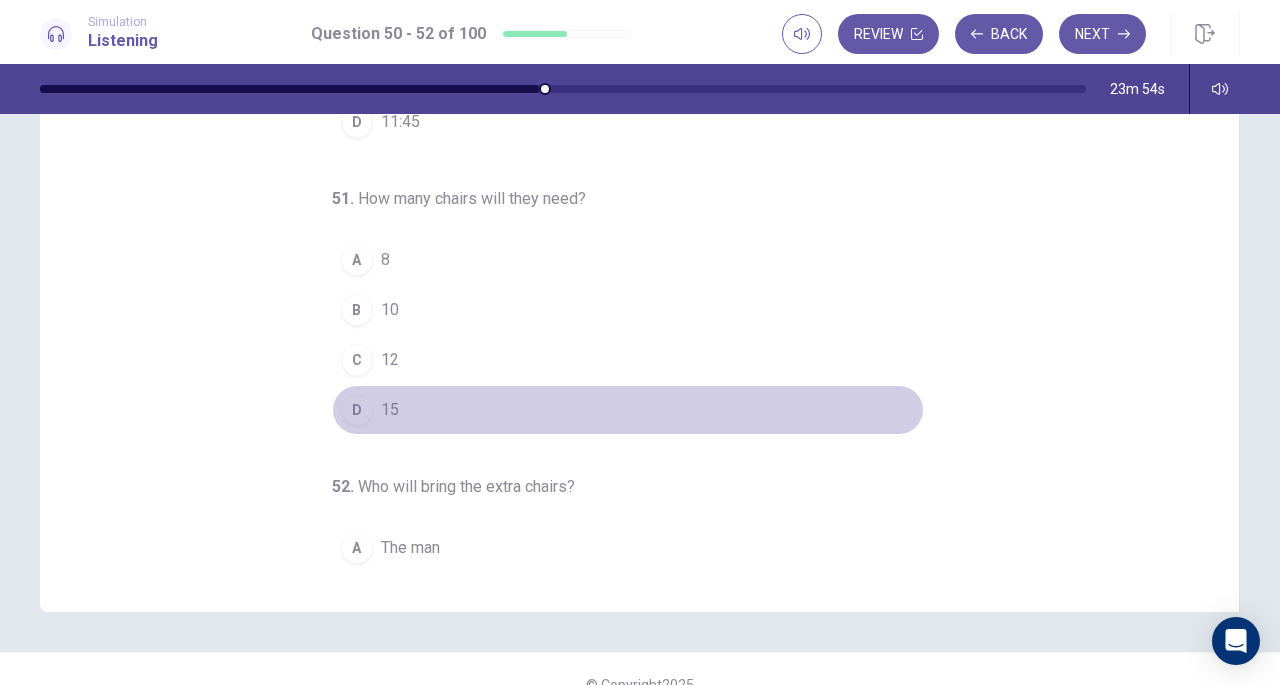 click on "D" at bounding box center [357, 410] 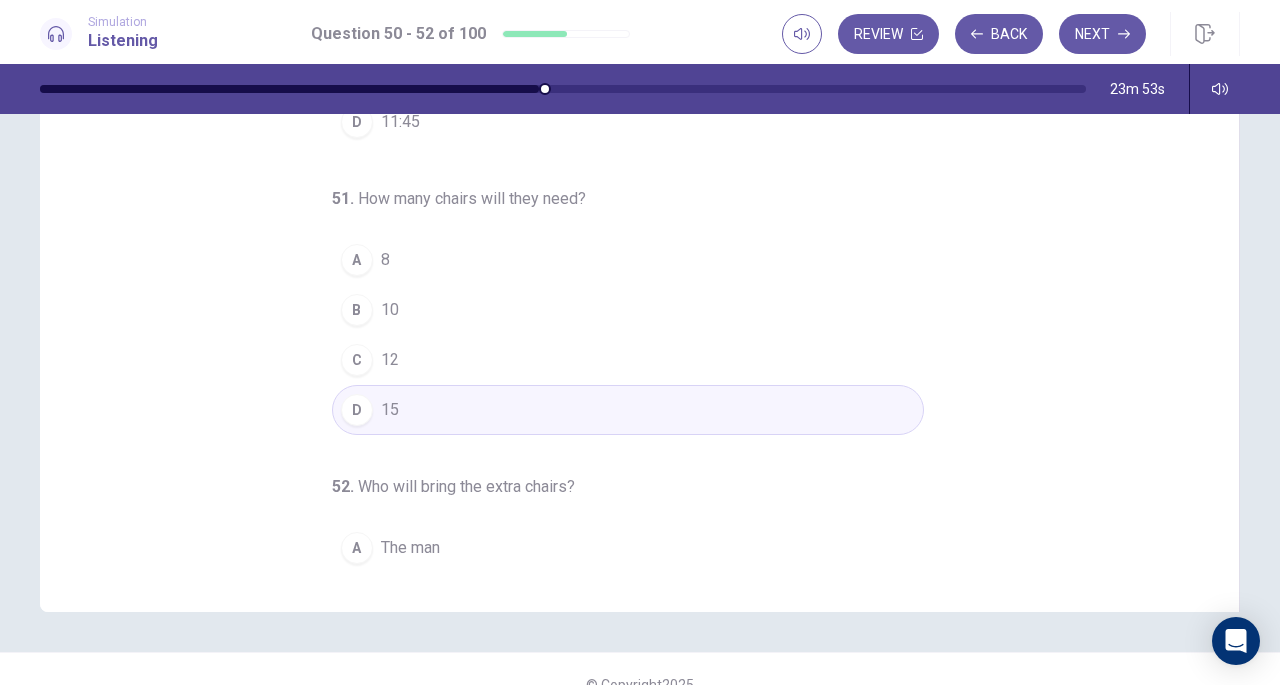 scroll, scrollTop: 200, scrollLeft: 0, axis: vertical 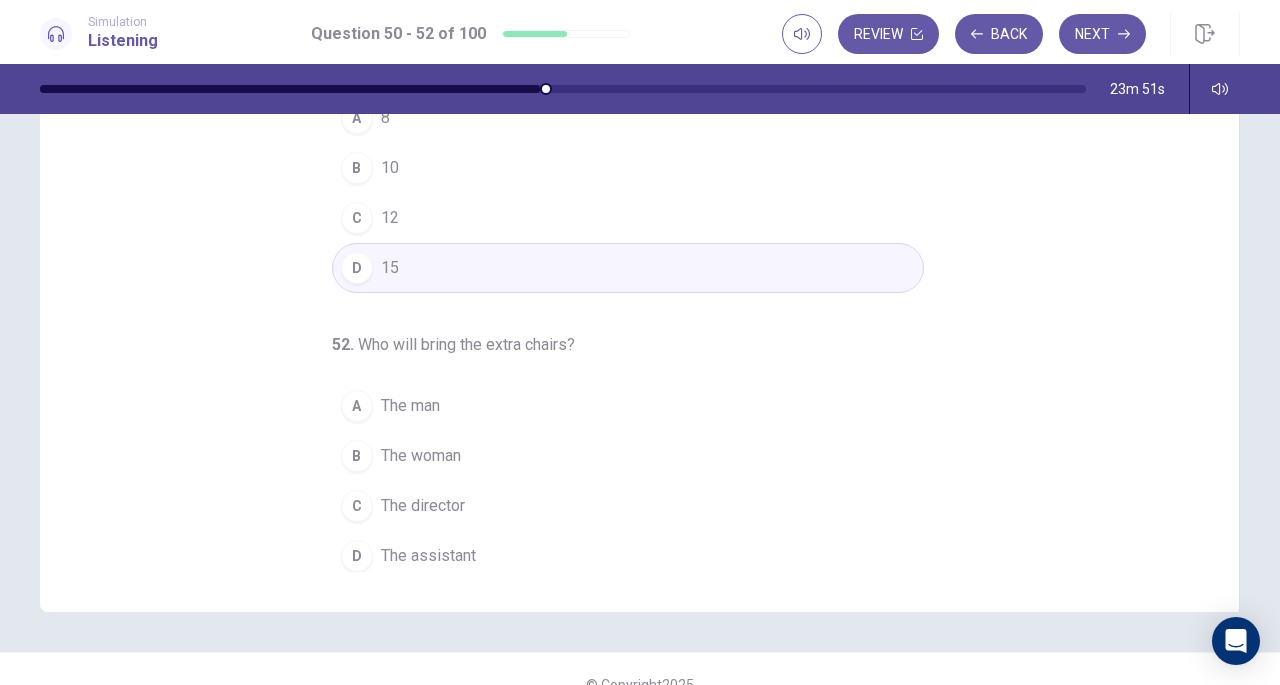 click on "The assistant" at bounding box center [428, 556] 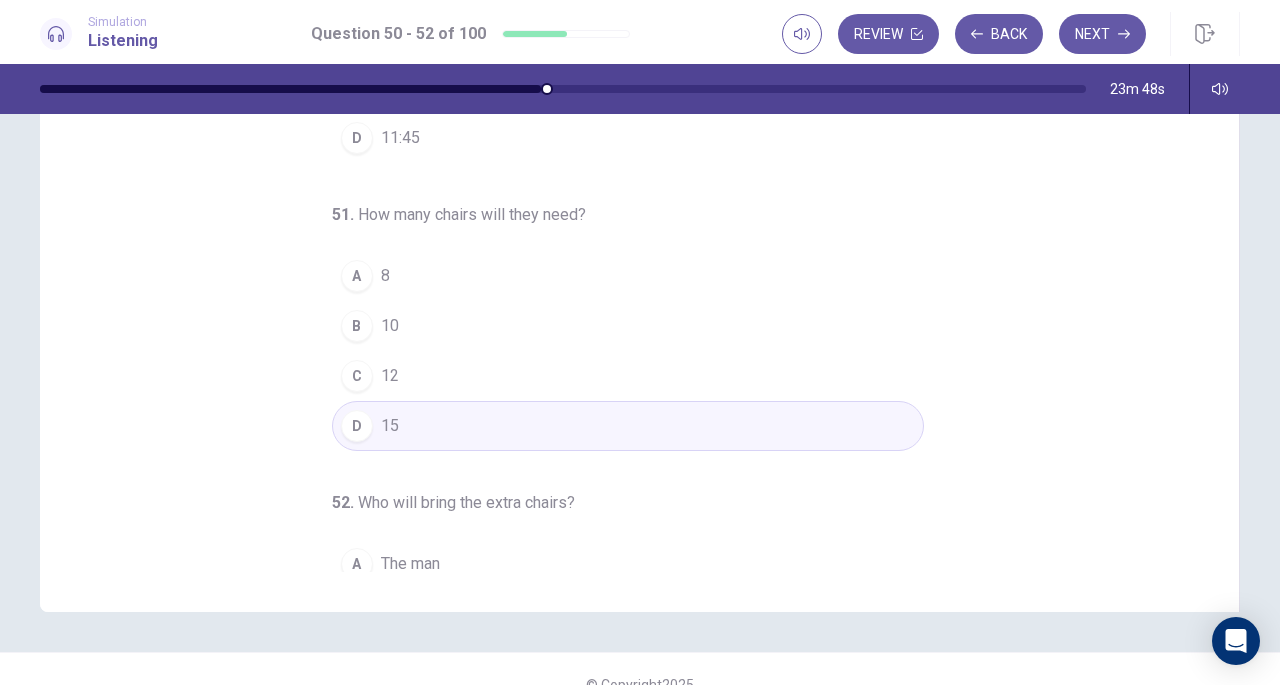 scroll, scrollTop: 0, scrollLeft: 0, axis: both 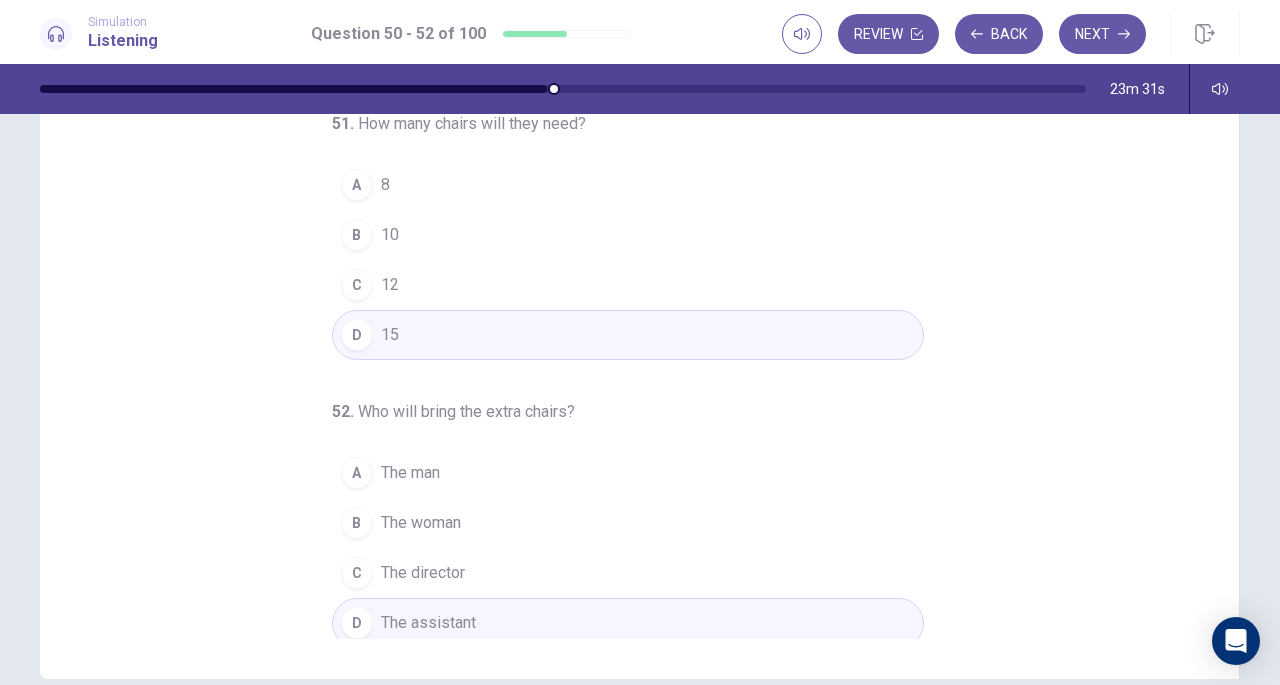 click on "Next" at bounding box center (1102, 34) 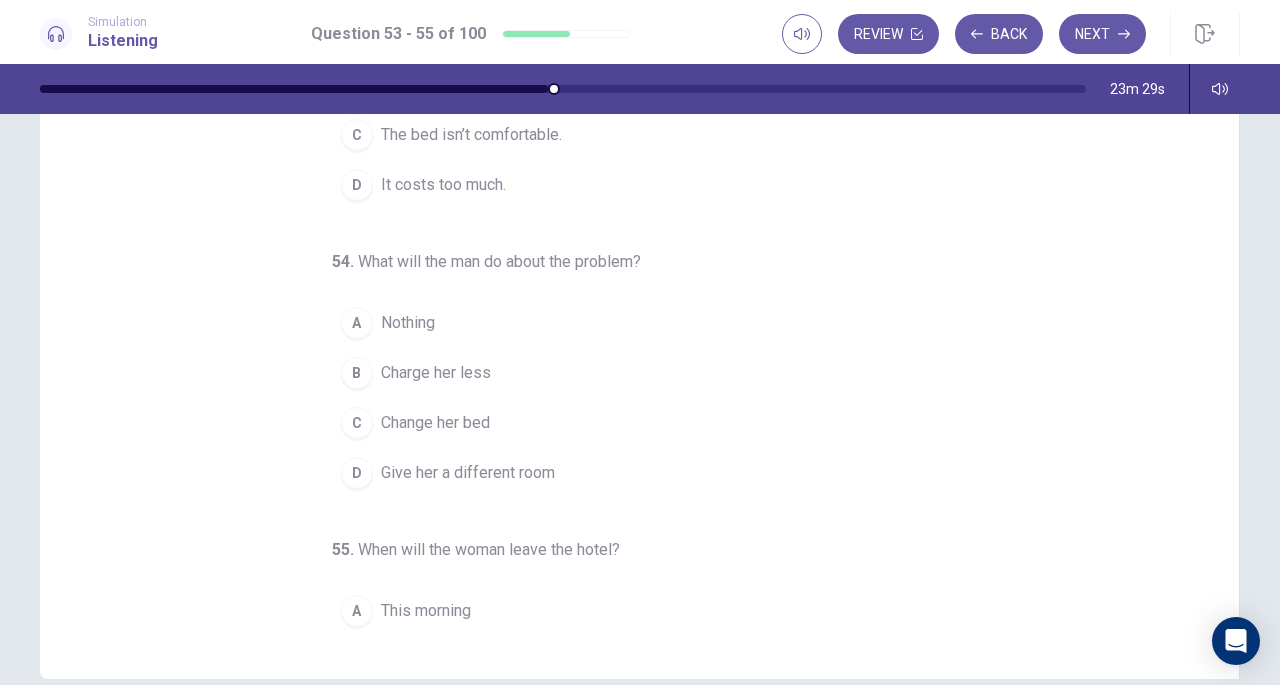 scroll, scrollTop: 0, scrollLeft: 0, axis: both 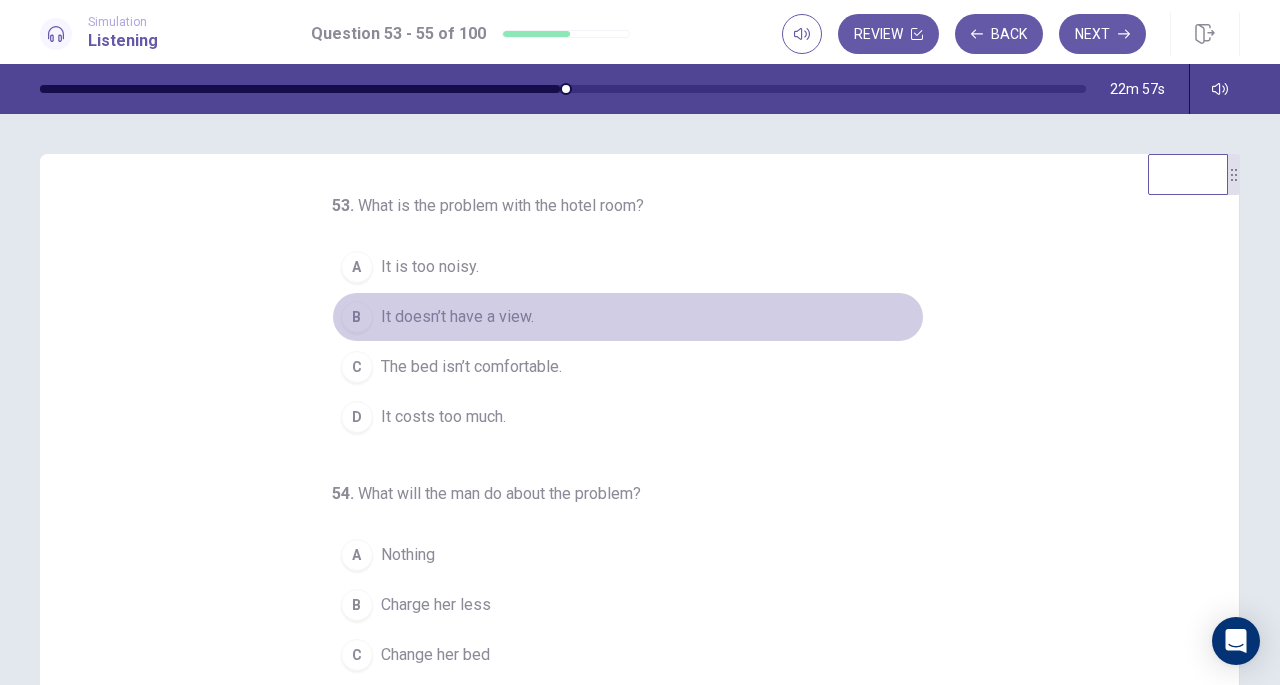 click on "It doesn’t have a view." at bounding box center (457, 317) 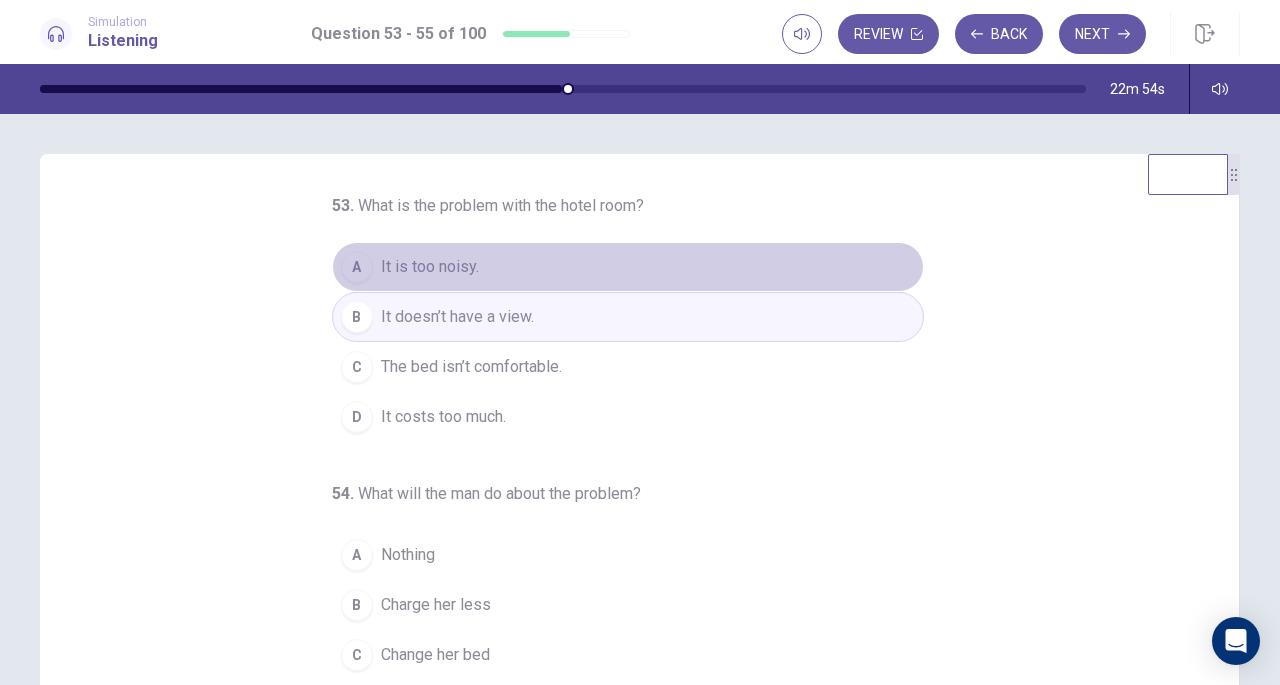 click on "It is too noisy." at bounding box center (430, 267) 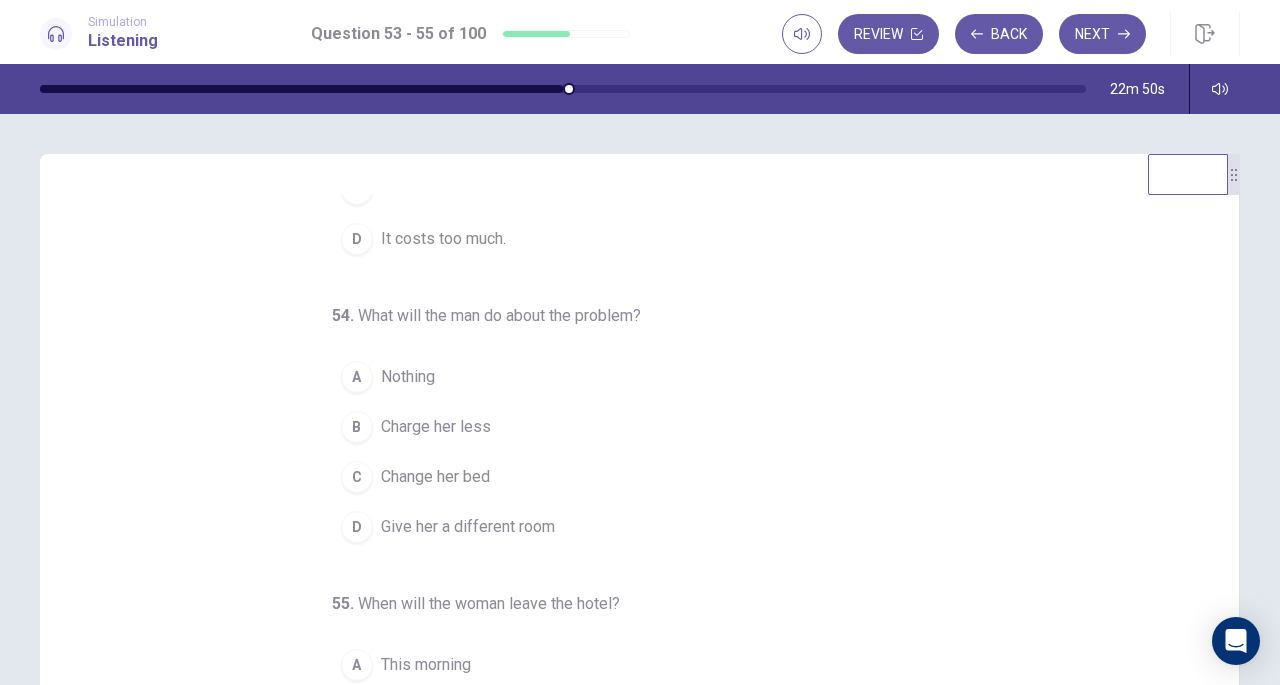 scroll, scrollTop: 200, scrollLeft: 0, axis: vertical 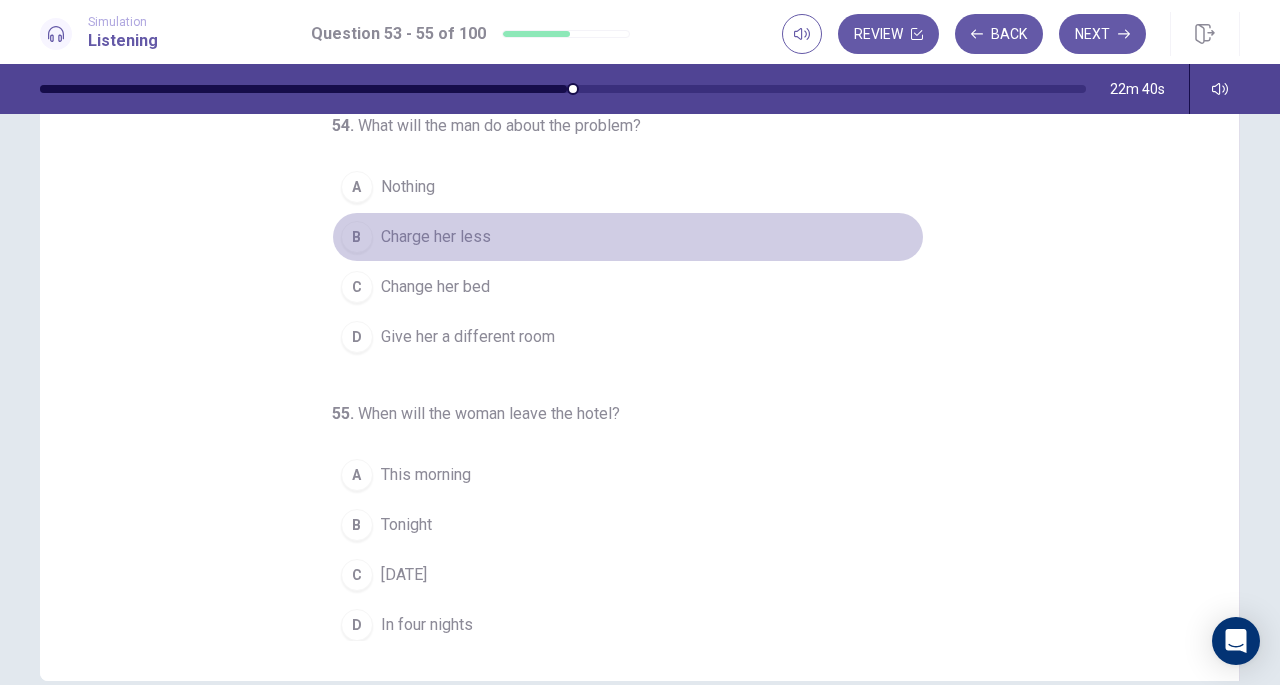 click on "Charge her less" at bounding box center [436, 237] 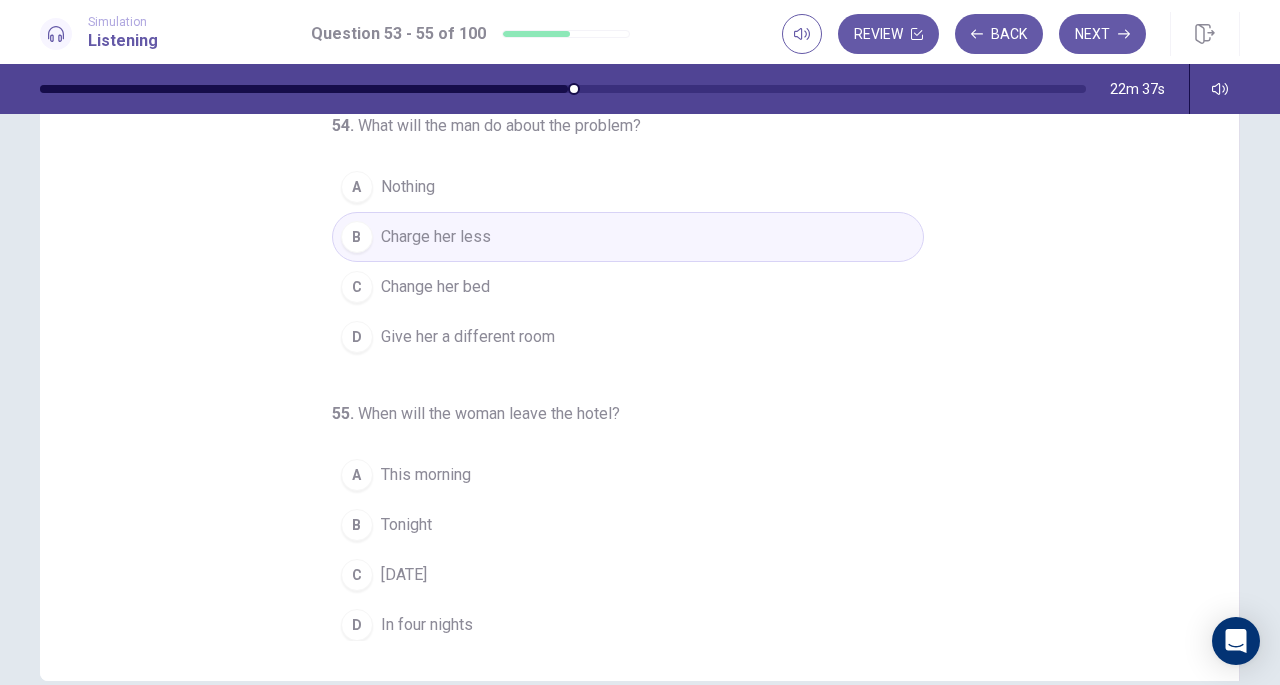 scroll, scrollTop: 200, scrollLeft: 0, axis: vertical 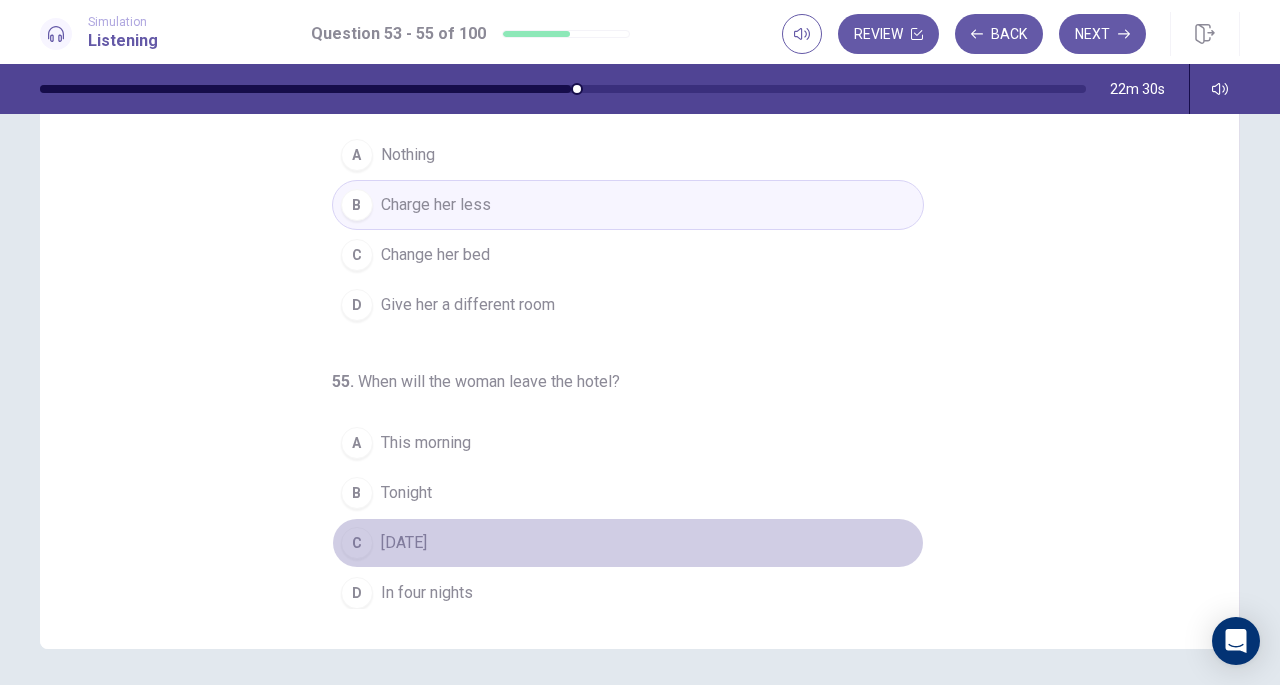 click on "[DATE]" at bounding box center [404, 543] 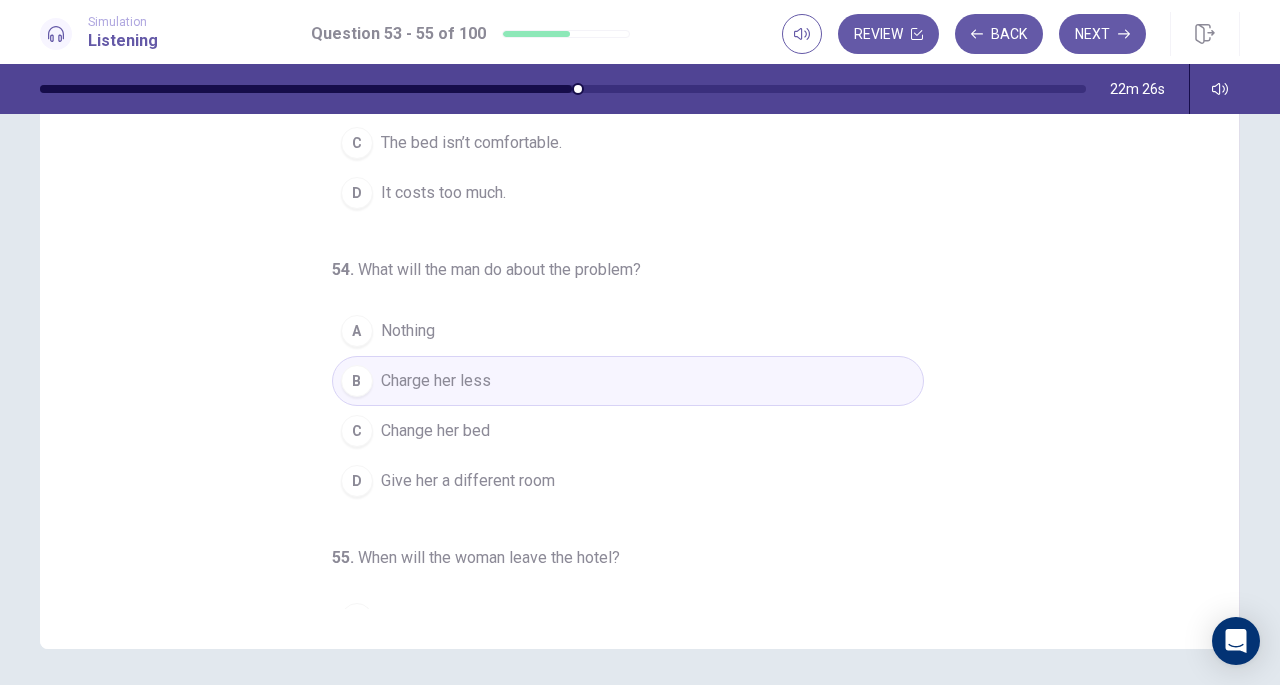 scroll, scrollTop: 0, scrollLeft: 0, axis: both 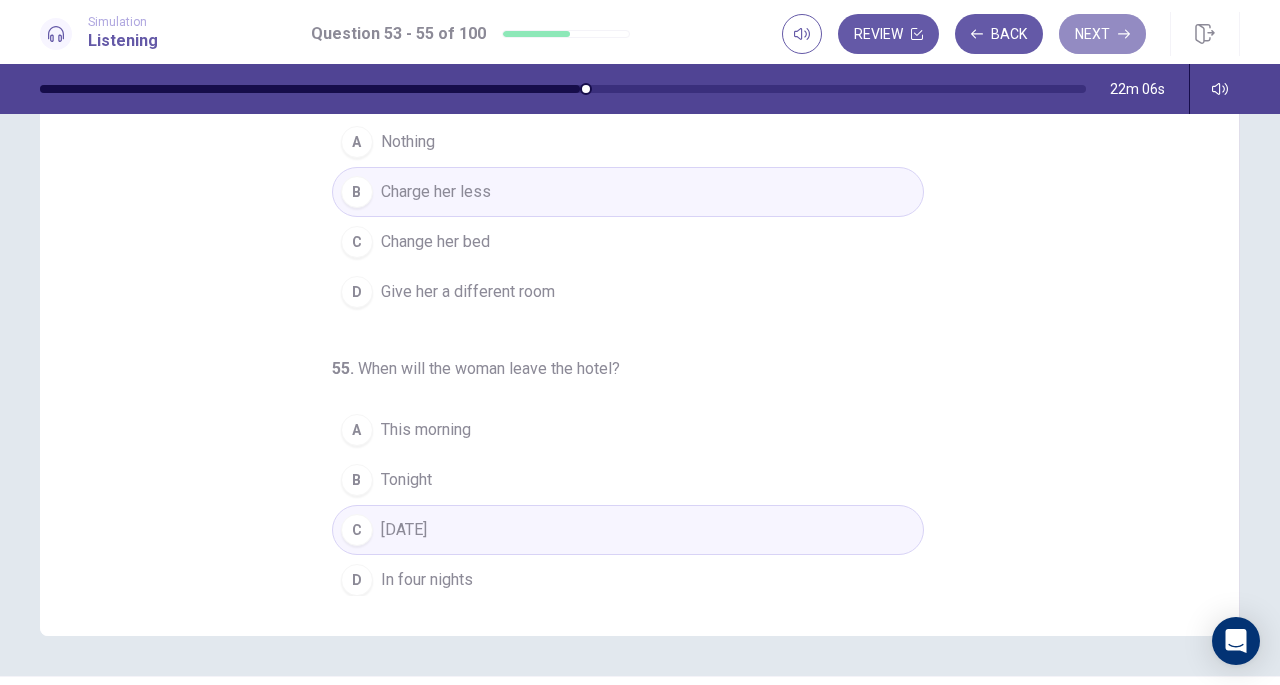 click on "Next" at bounding box center [1102, 34] 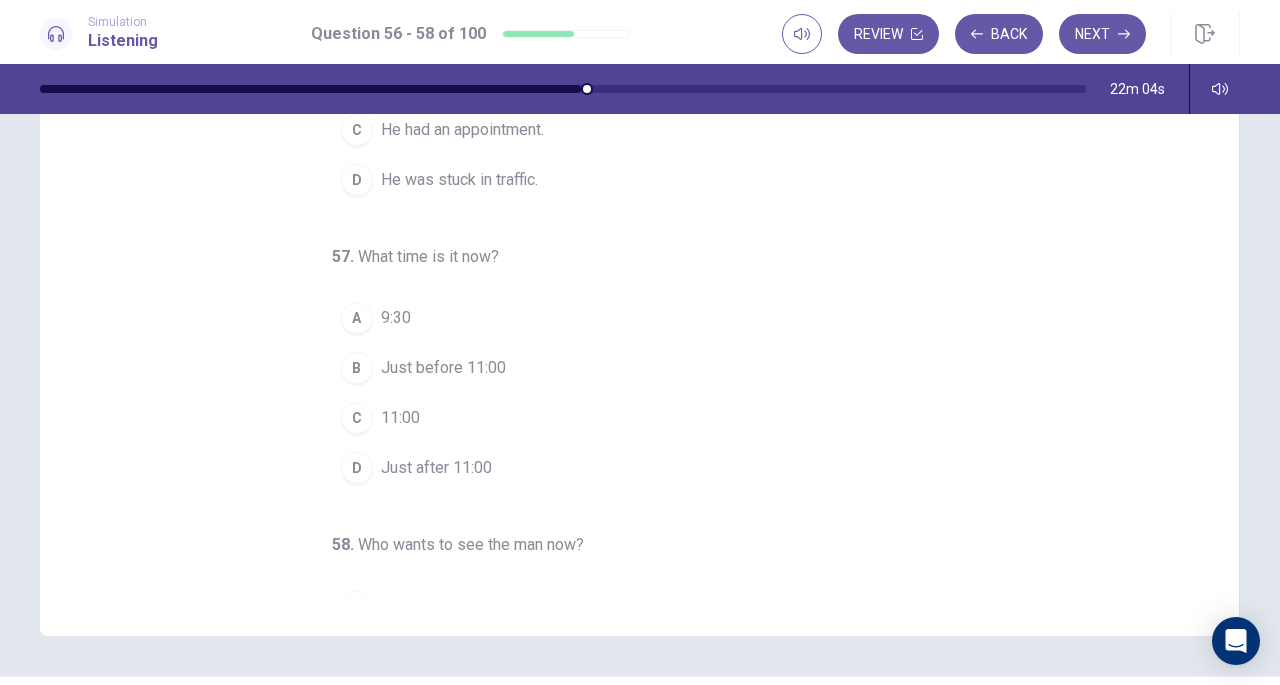 scroll, scrollTop: 0, scrollLeft: 0, axis: both 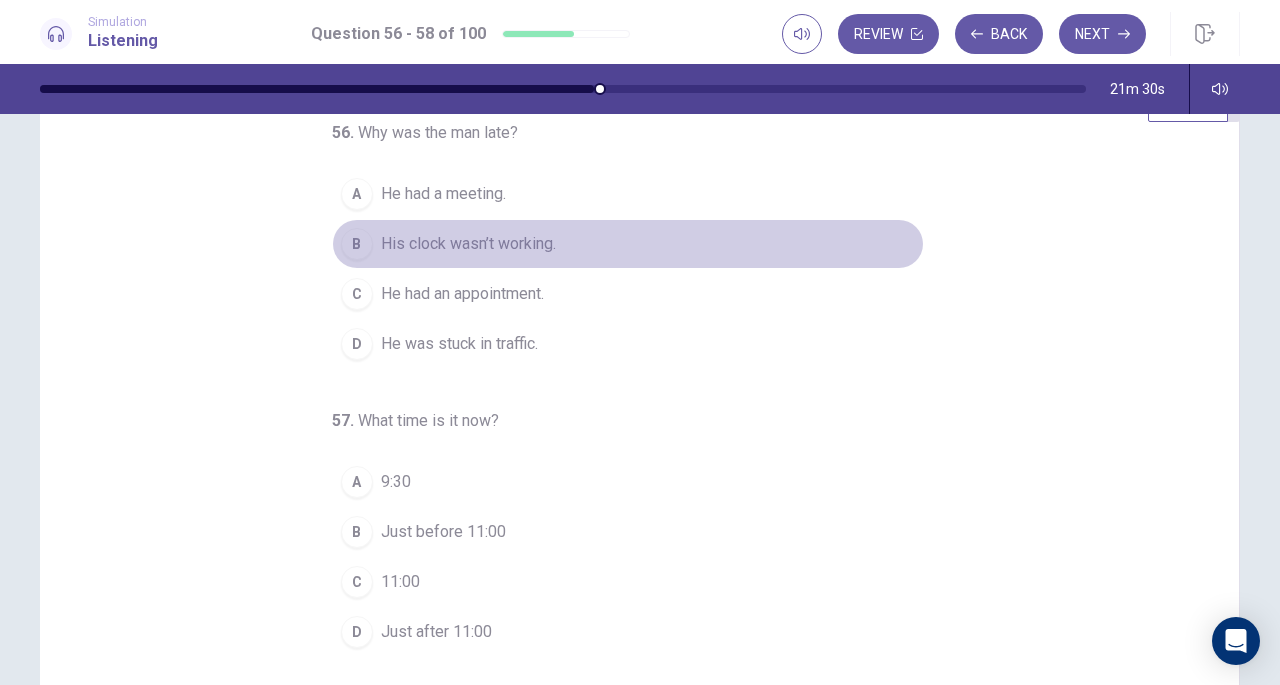click on "His clock wasn’t working." at bounding box center (468, 244) 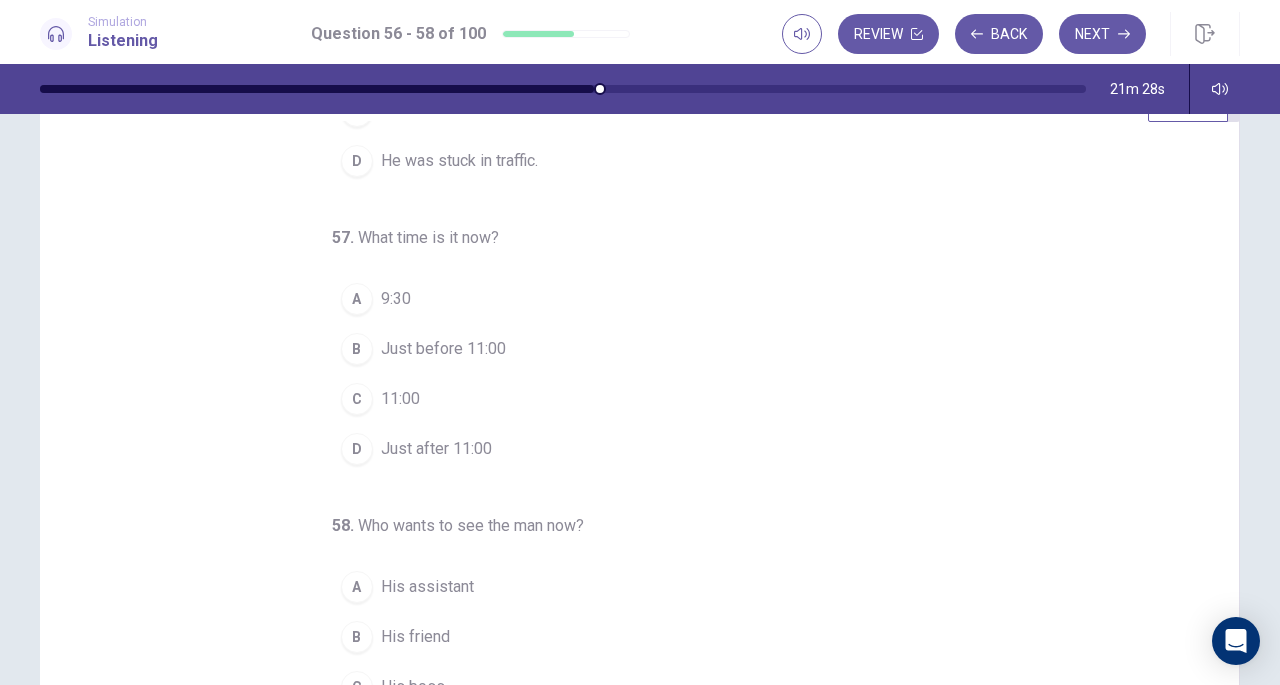 scroll, scrollTop: 184, scrollLeft: 0, axis: vertical 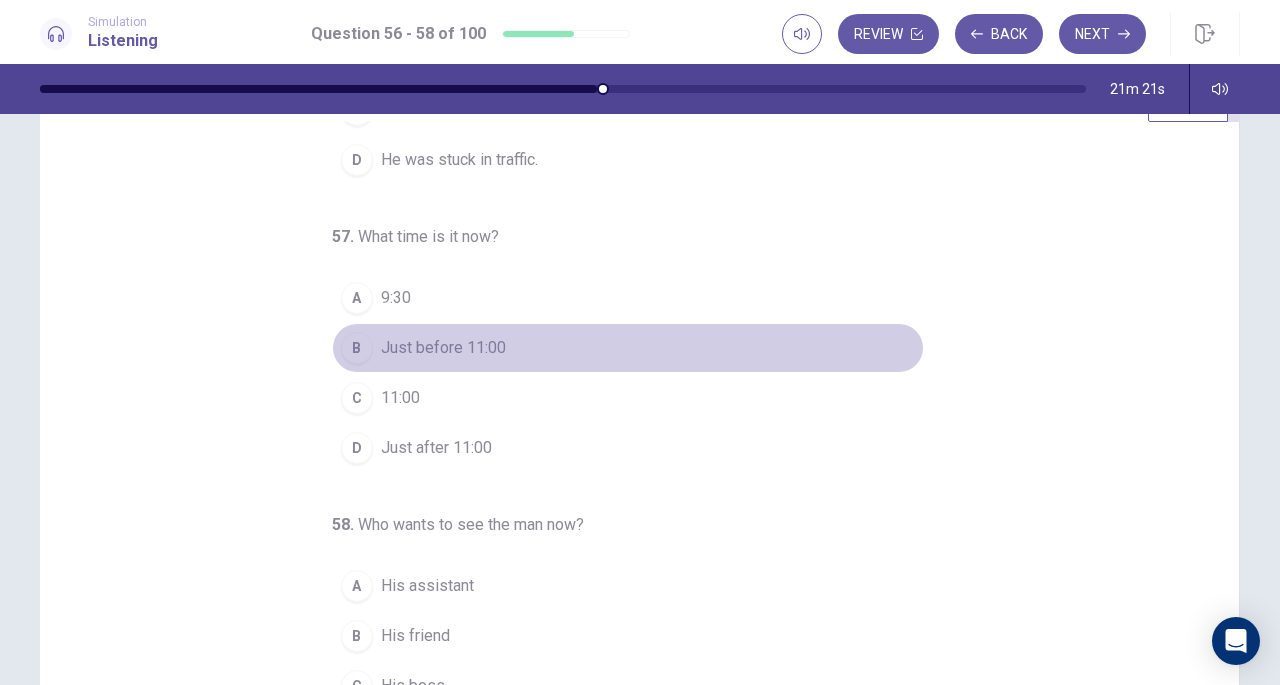 click on "Just before 11:00" at bounding box center [443, 348] 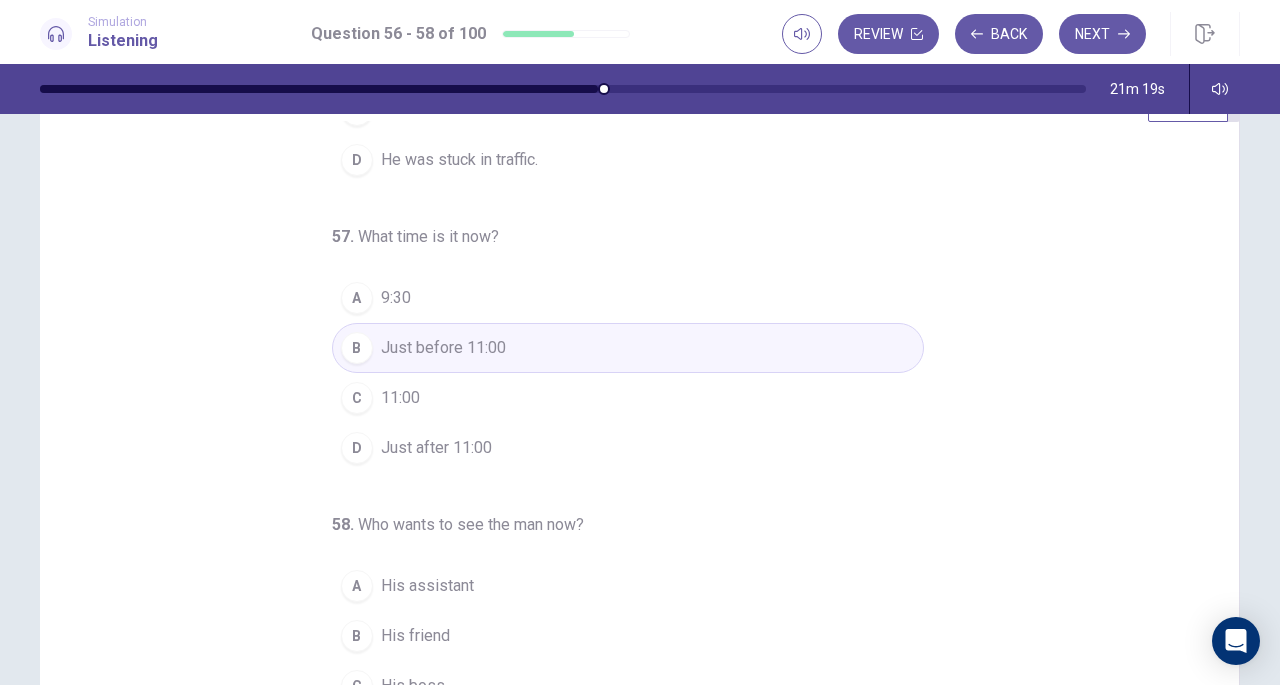 scroll, scrollTop: 200, scrollLeft: 0, axis: vertical 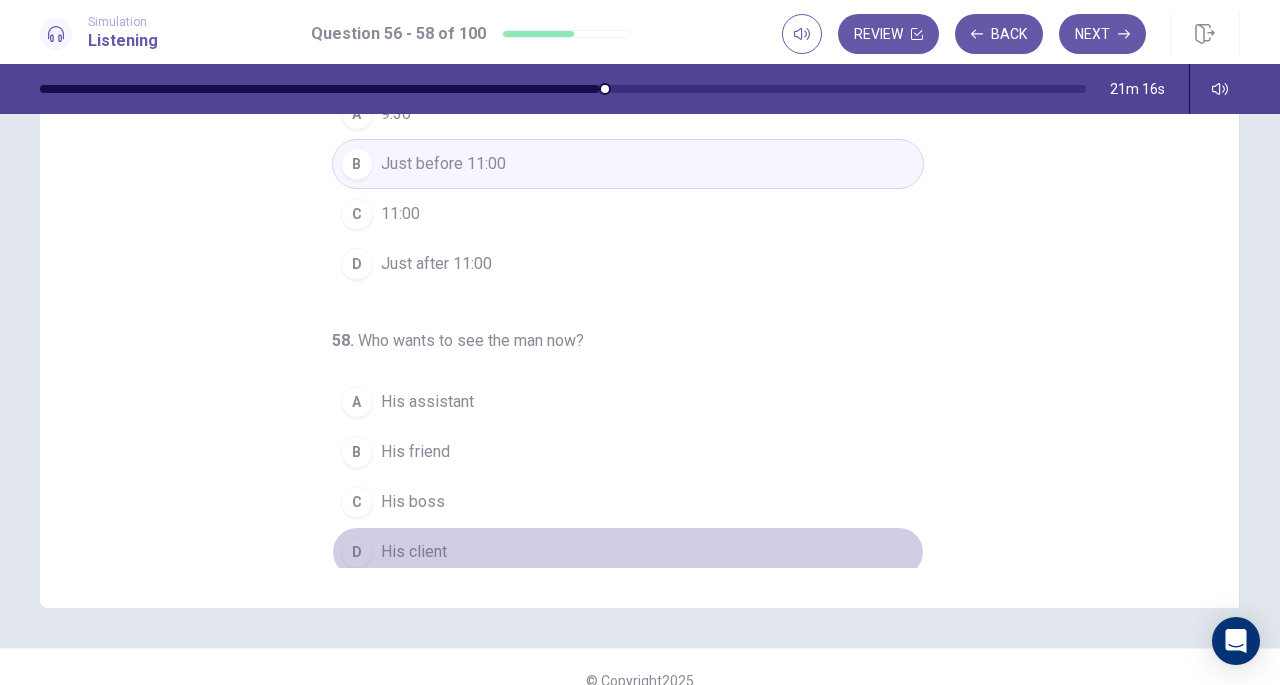 click on "His client" at bounding box center [414, 552] 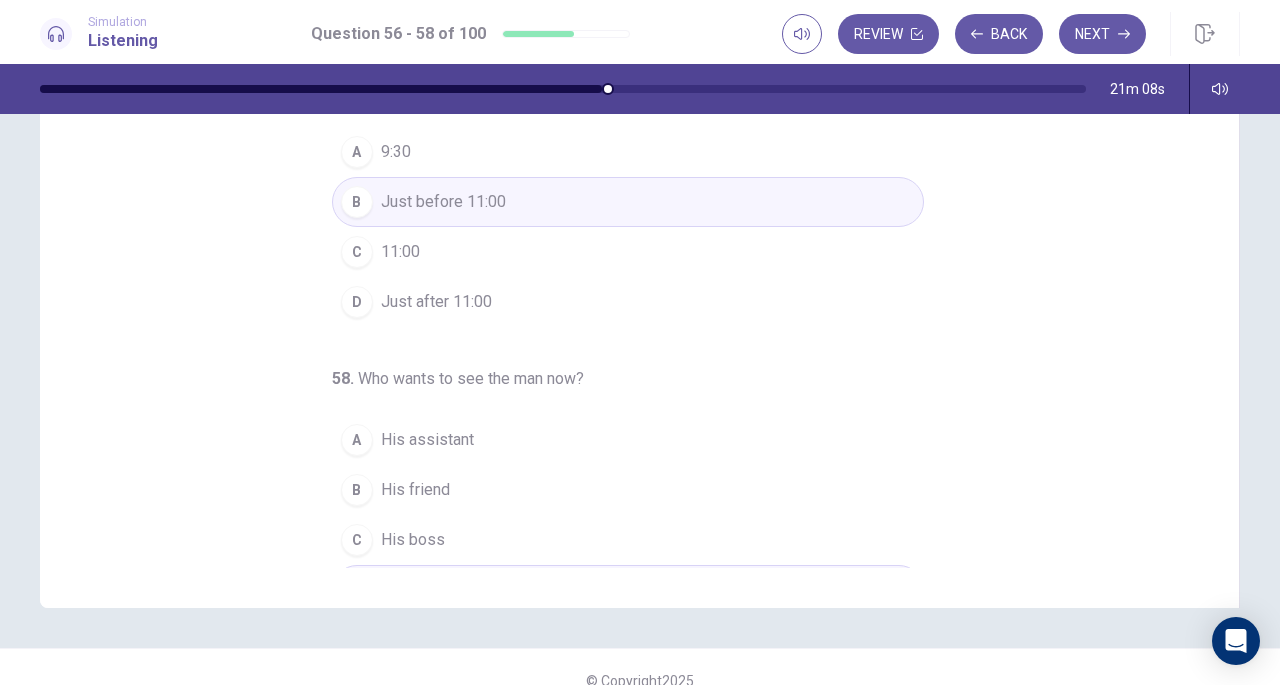 scroll, scrollTop: 0, scrollLeft: 0, axis: both 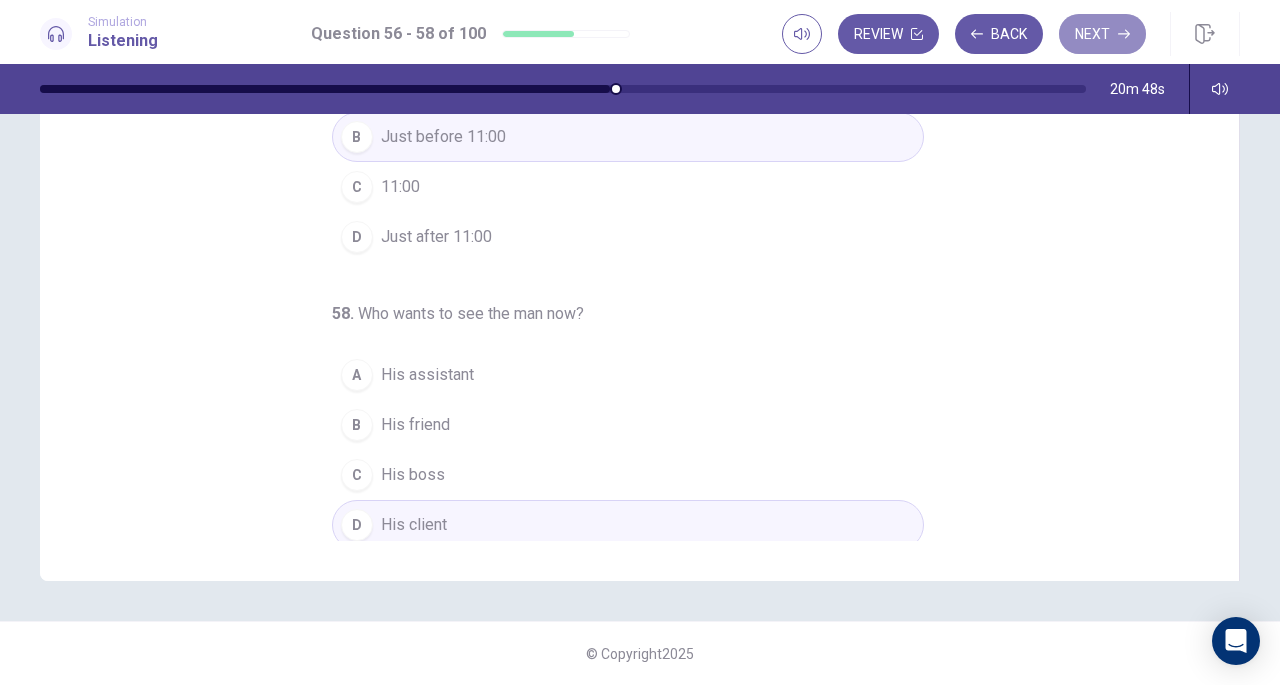 click on "Next" at bounding box center (1102, 34) 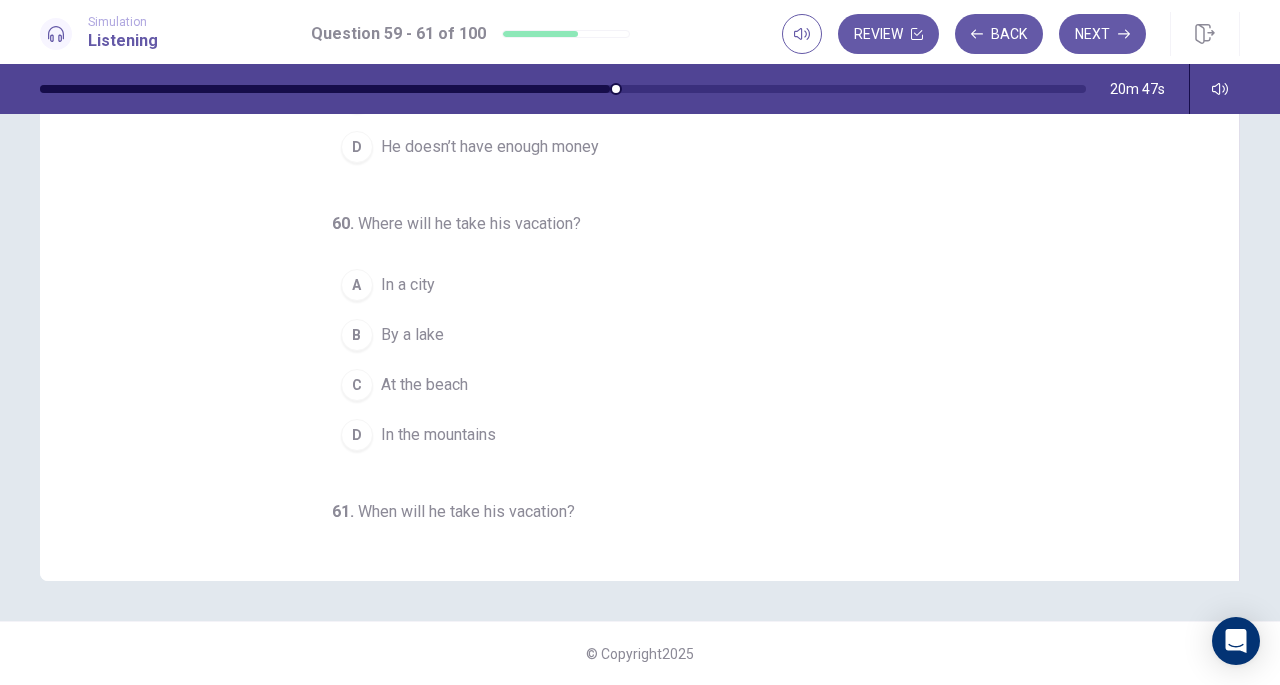 scroll, scrollTop: 0, scrollLeft: 0, axis: both 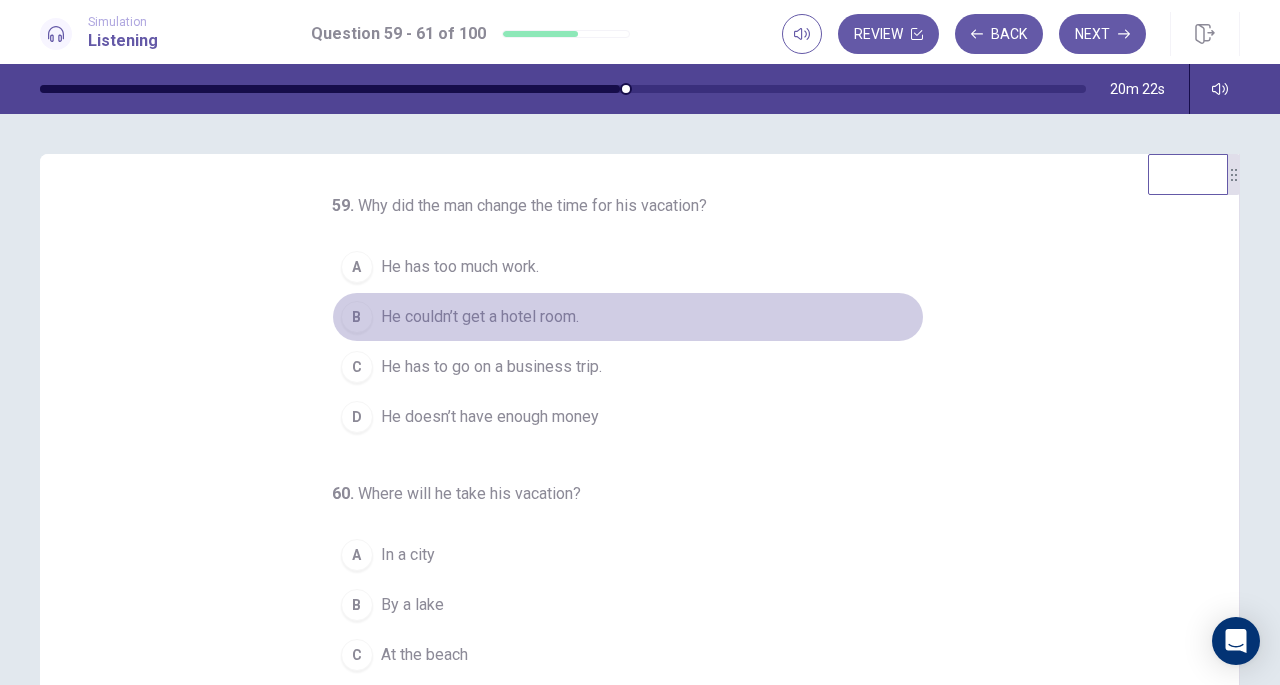 click on "He couldn’t get a hotel room." at bounding box center [480, 317] 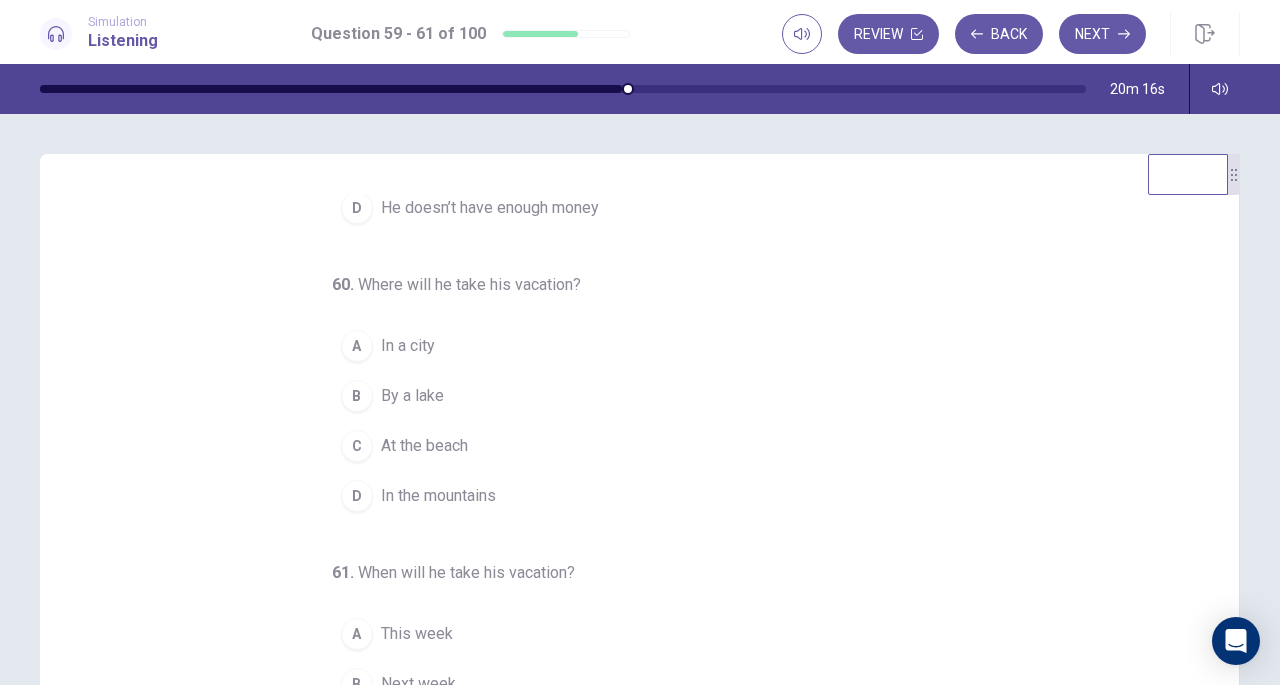 scroll, scrollTop: 224, scrollLeft: 0, axis: vertical 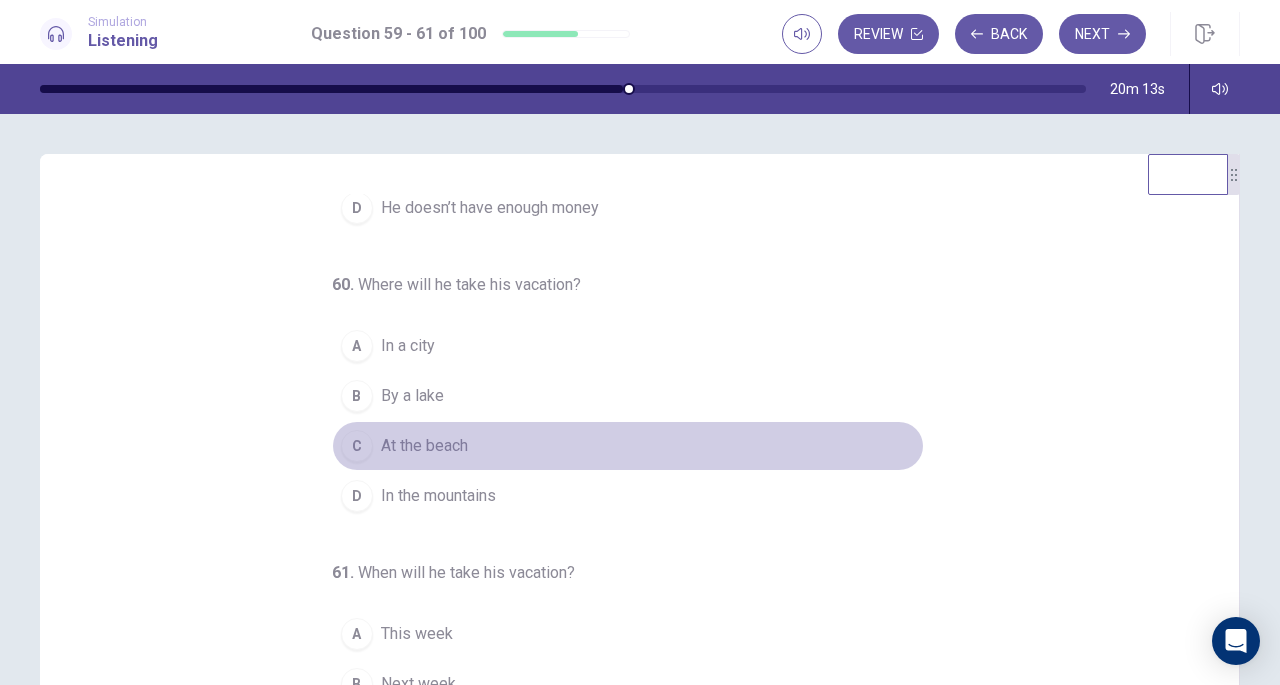 click on "At the beach" at bounding box center [424, 446] 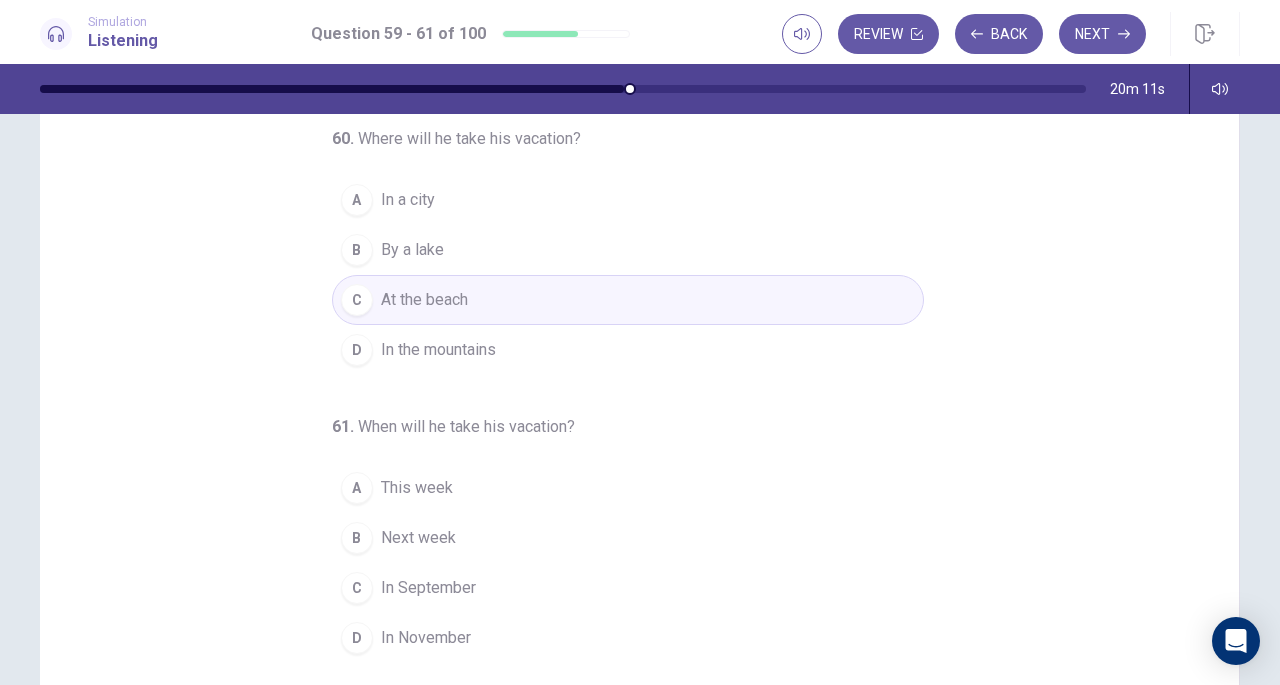 scroll, scrollTop: 148, scrollLeft: 0, axis: vertical 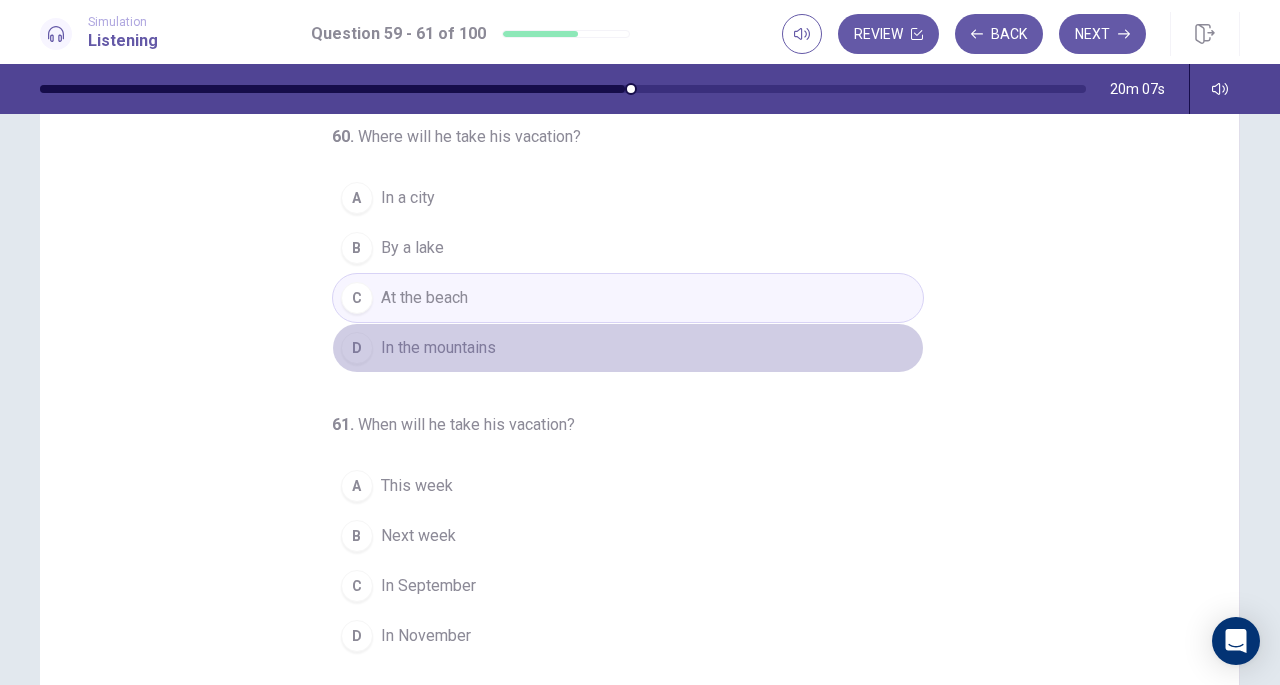 click on "In the mountains" at bounding box center (438, 348) 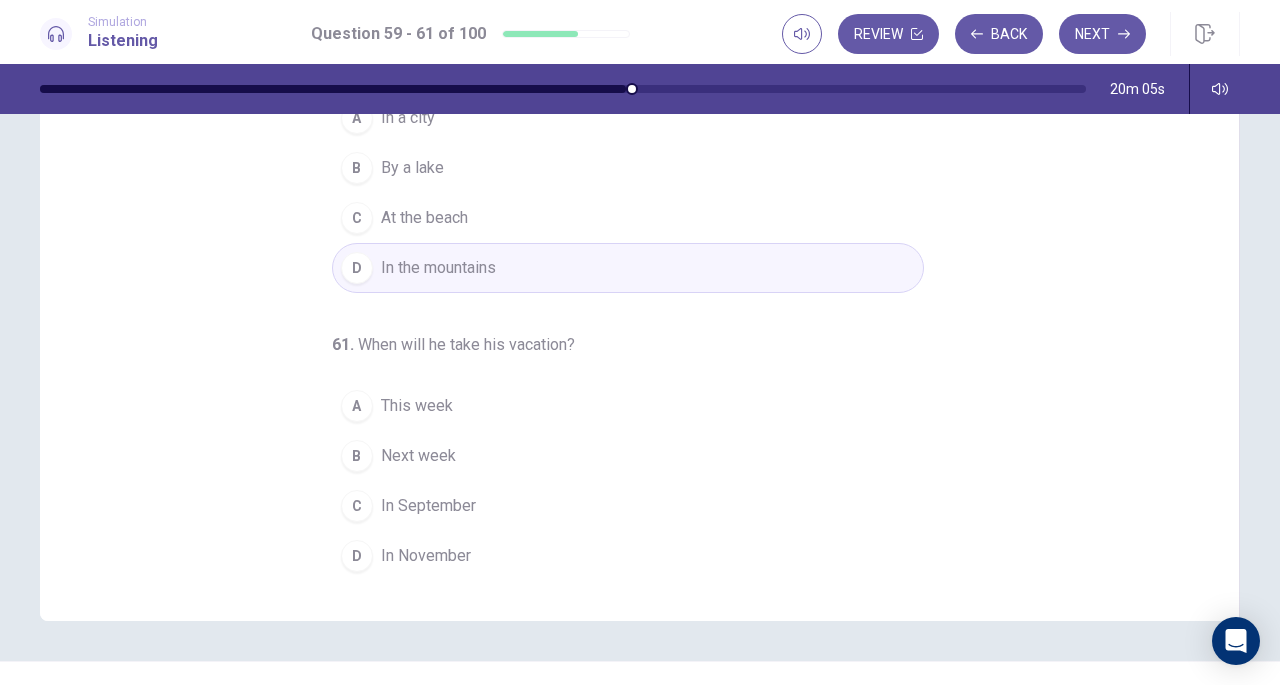 scroll, scrollTop: 229, scrollLeft: 0, axis: vertical 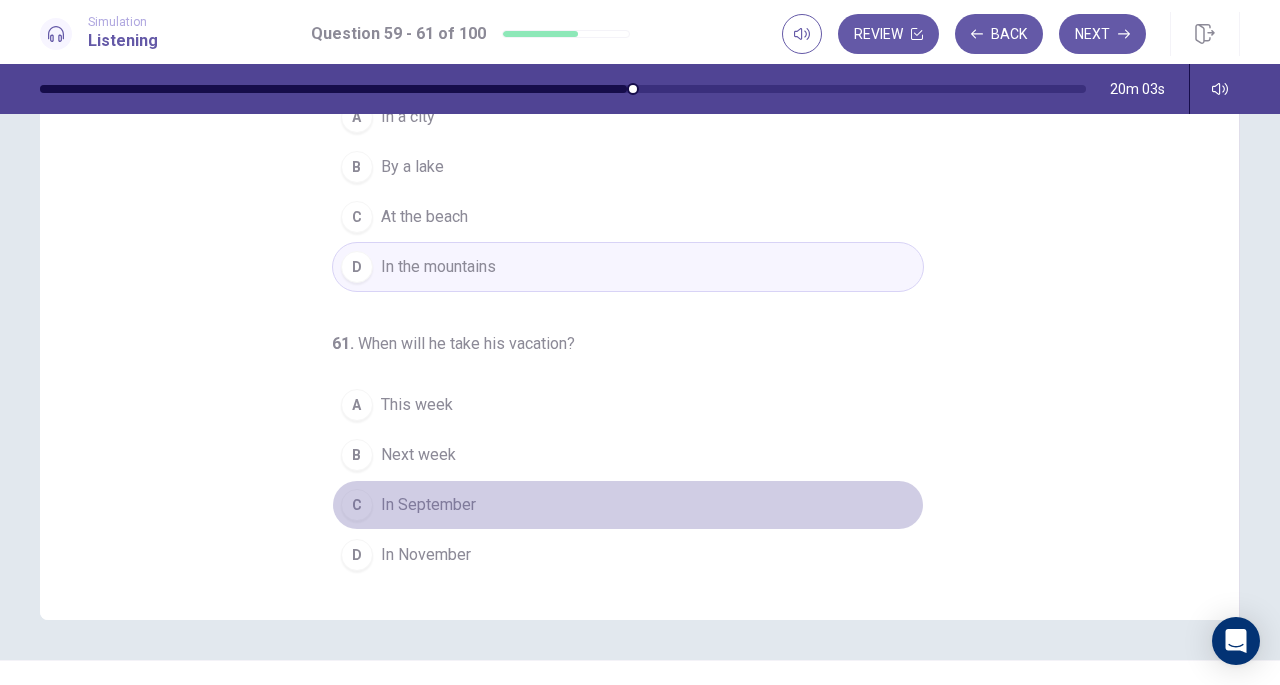 click on "In September" at bounding box center (428, 505) 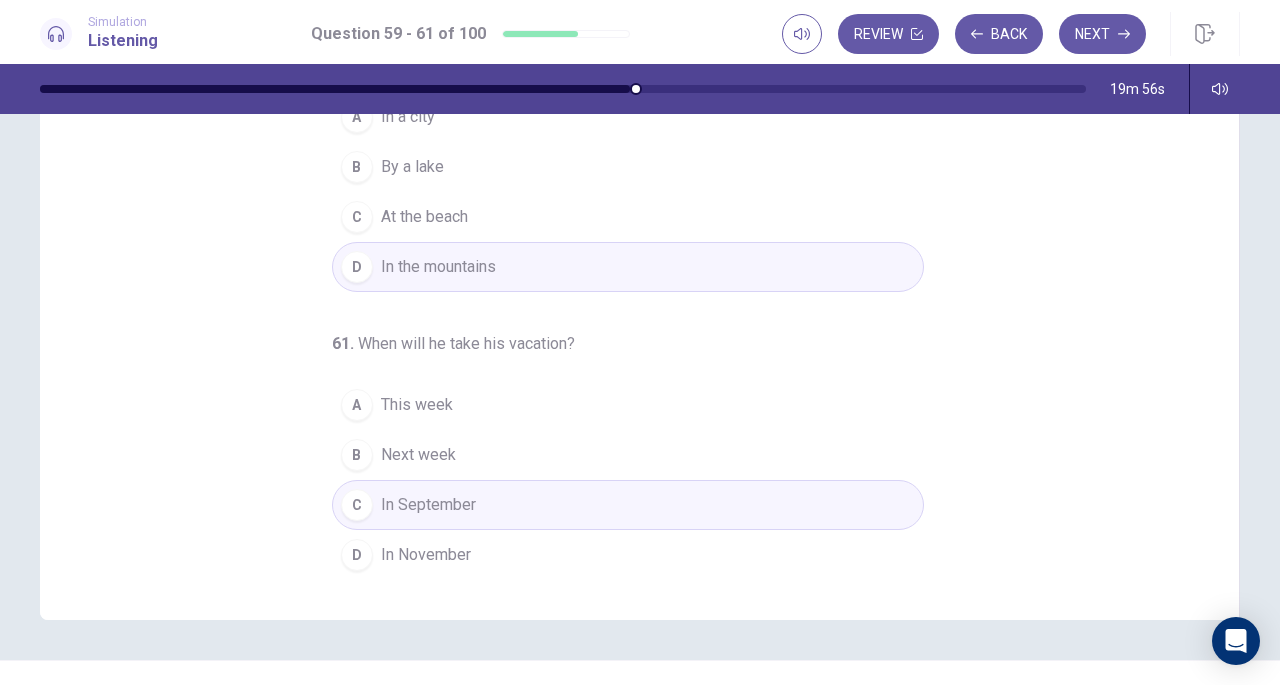 scroll, scrollTop: 0, scrollLeft: 0, axis: both 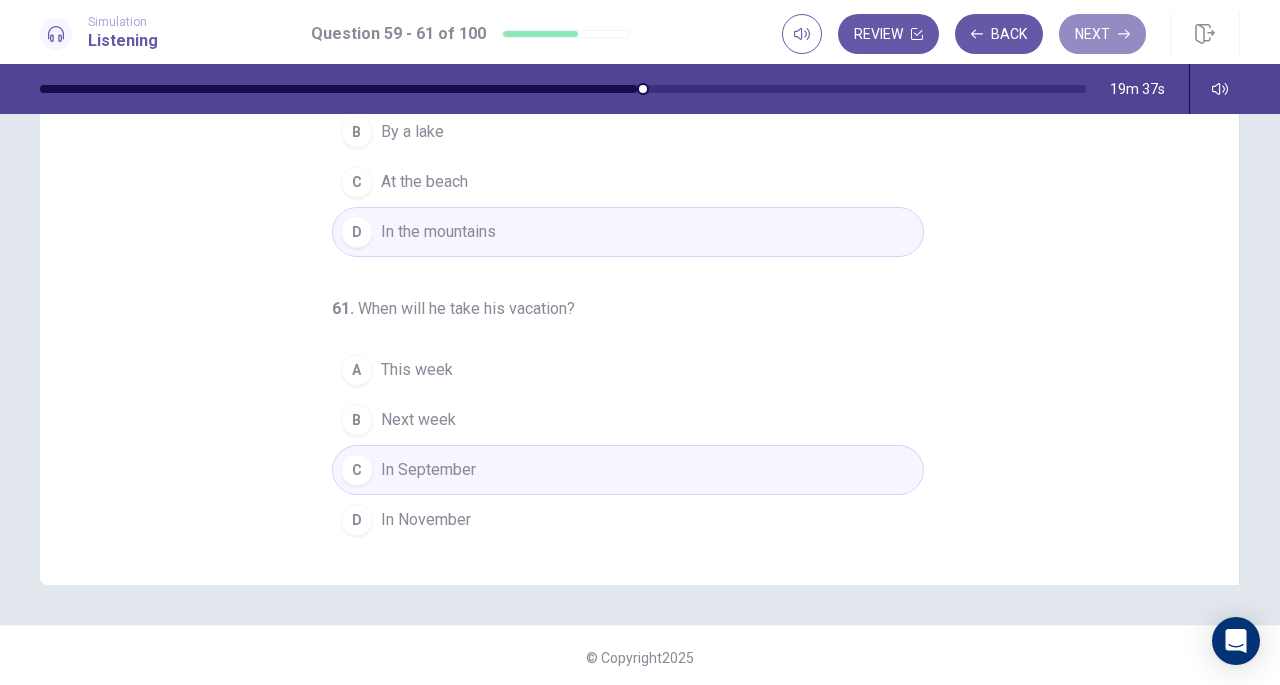 click on "Next" at bounding box center [1102, 34] 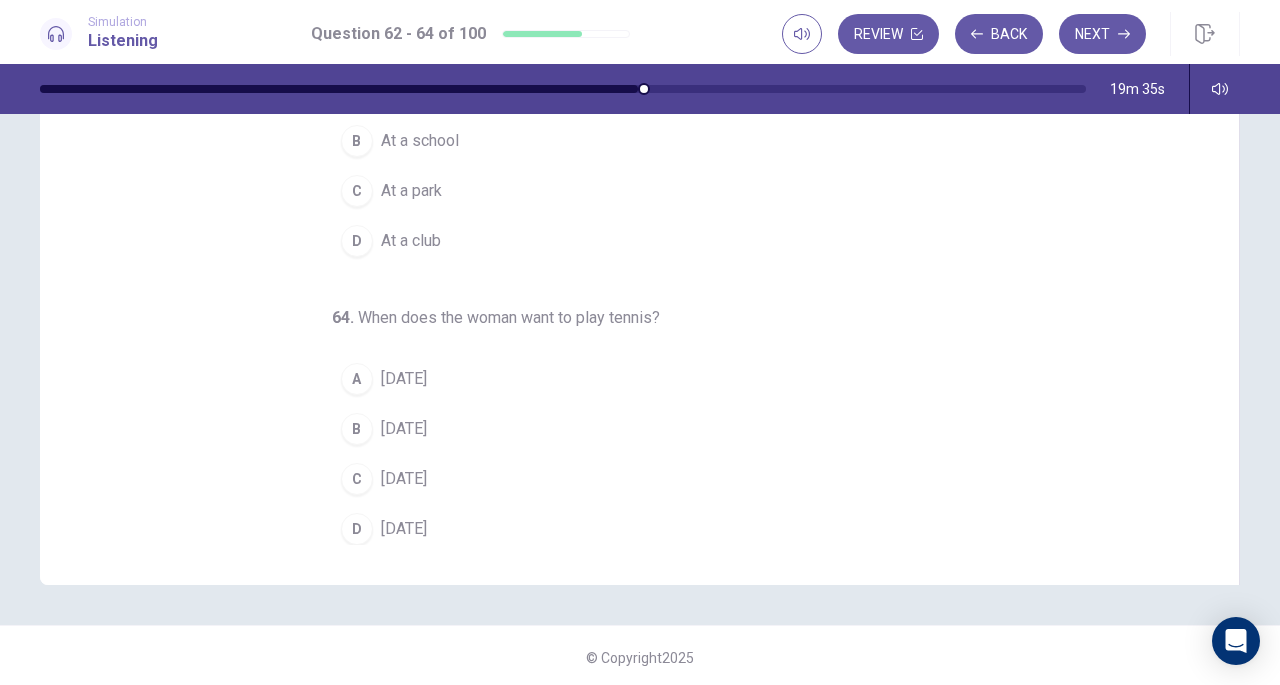 scroll, scrollTop: 0, scrollLeft: 0, axis: both 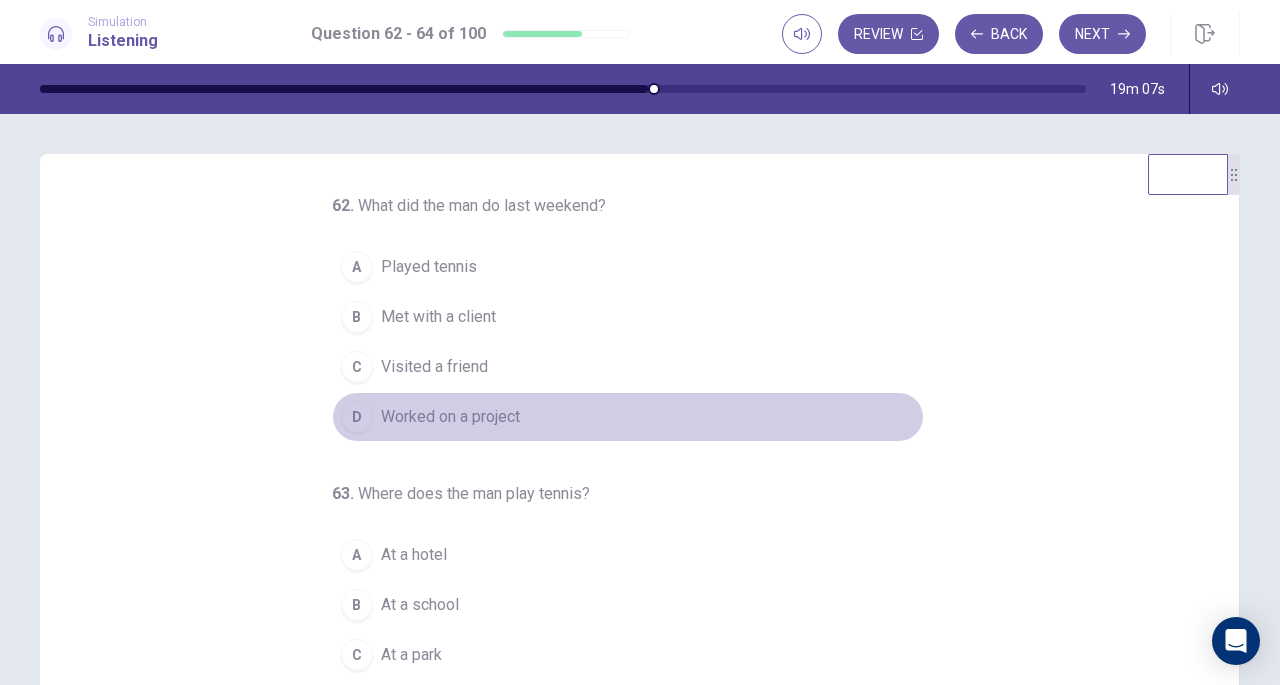 click on "Worked on a project" at bounding box center [450, 417] 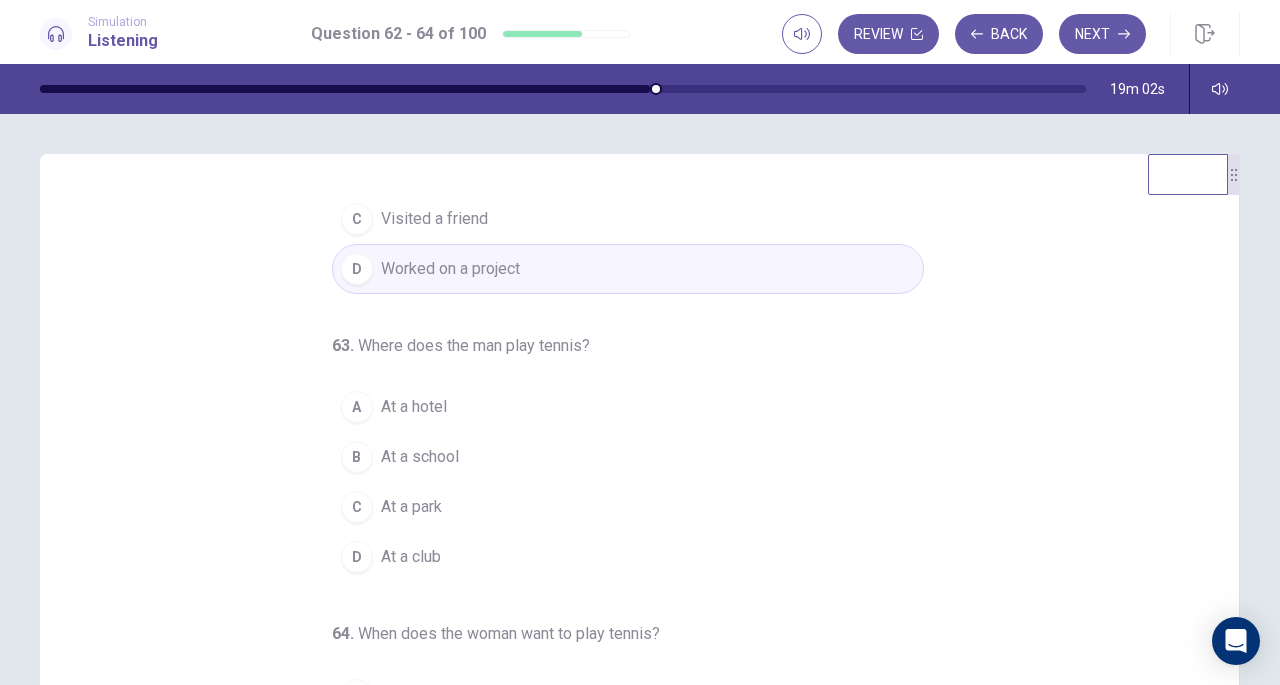 scroll, scrollTop: 200, scrollLeft: 0, axis: vertical 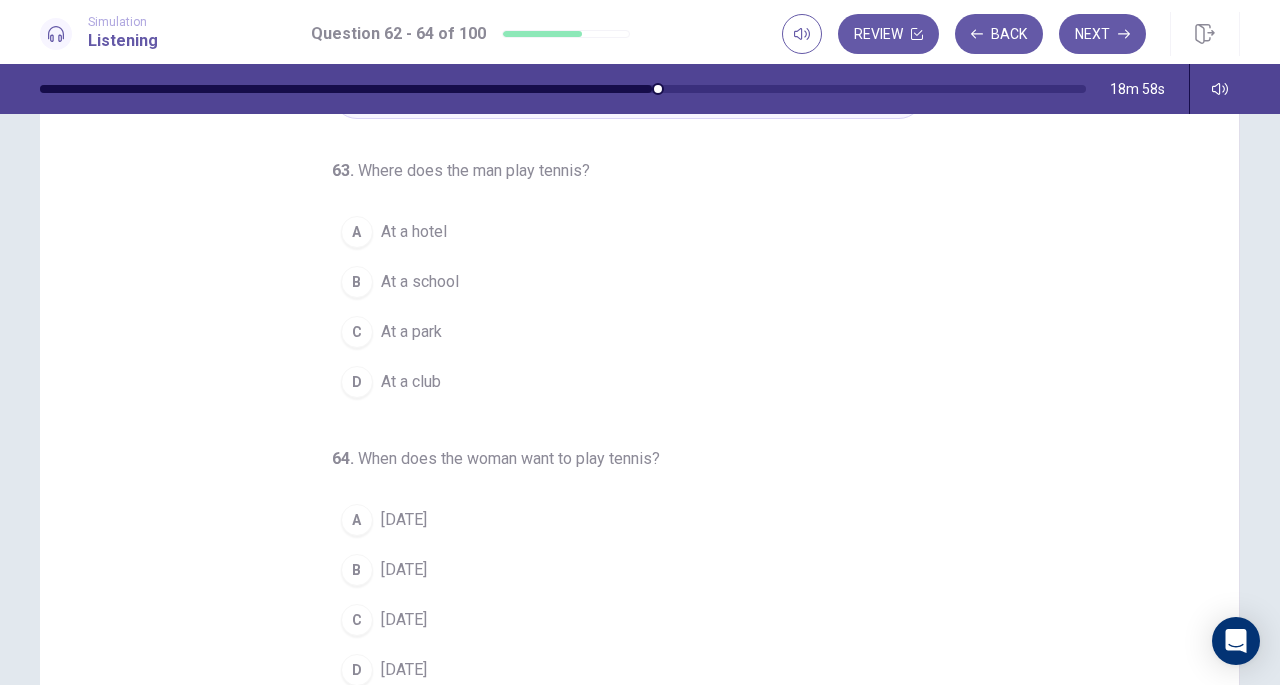 click on "A At a hotel" at bounding box center [628, 232] 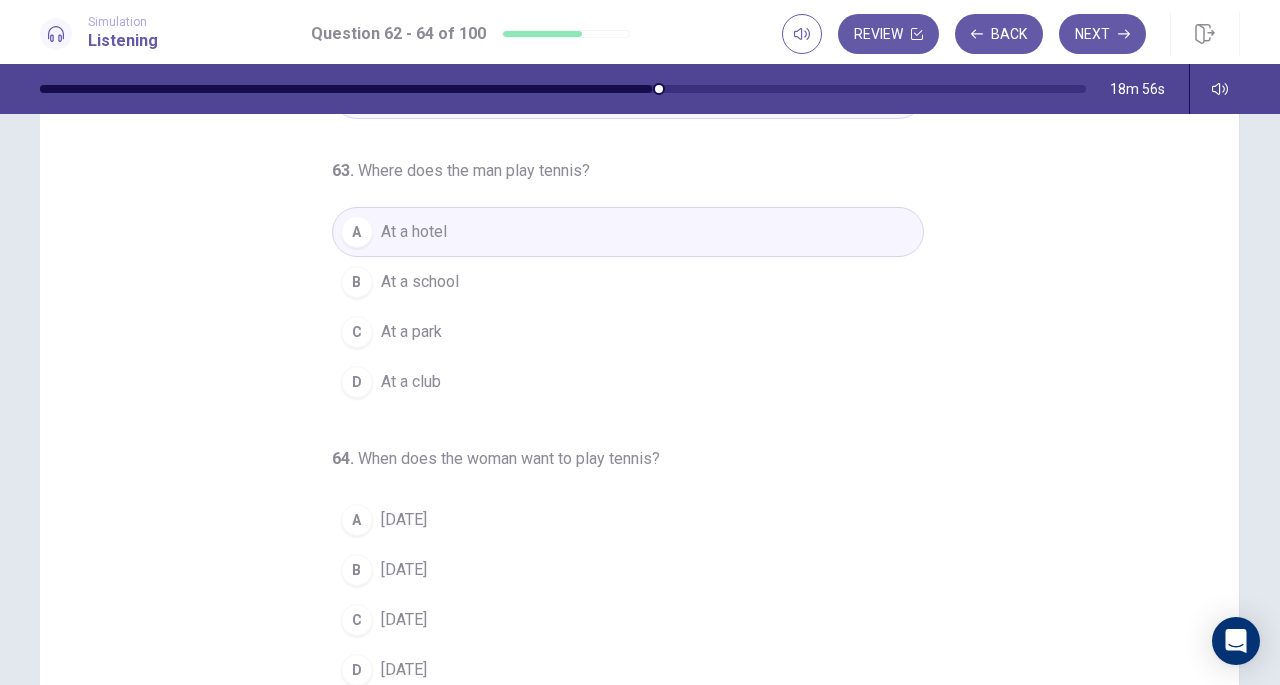 scroll, scrollTop: 215, scrollLeft: 0, axis: vertical 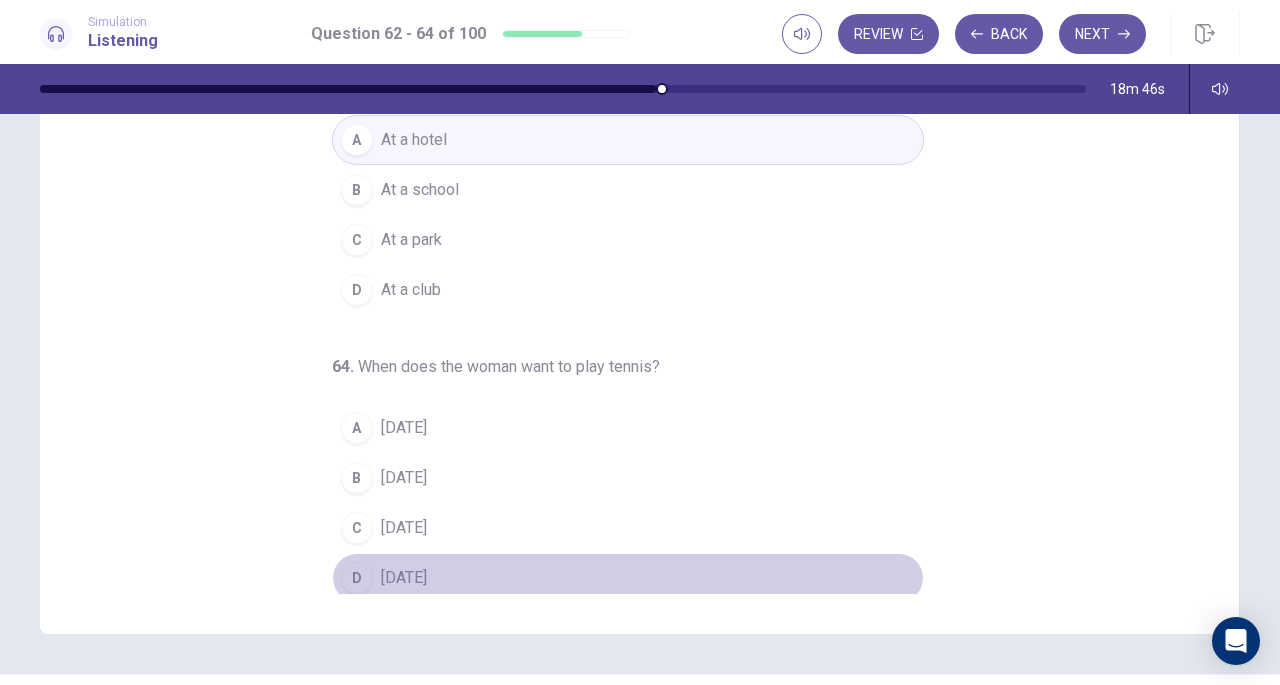 click on "[DATE]" at bounding box center (404, 578) 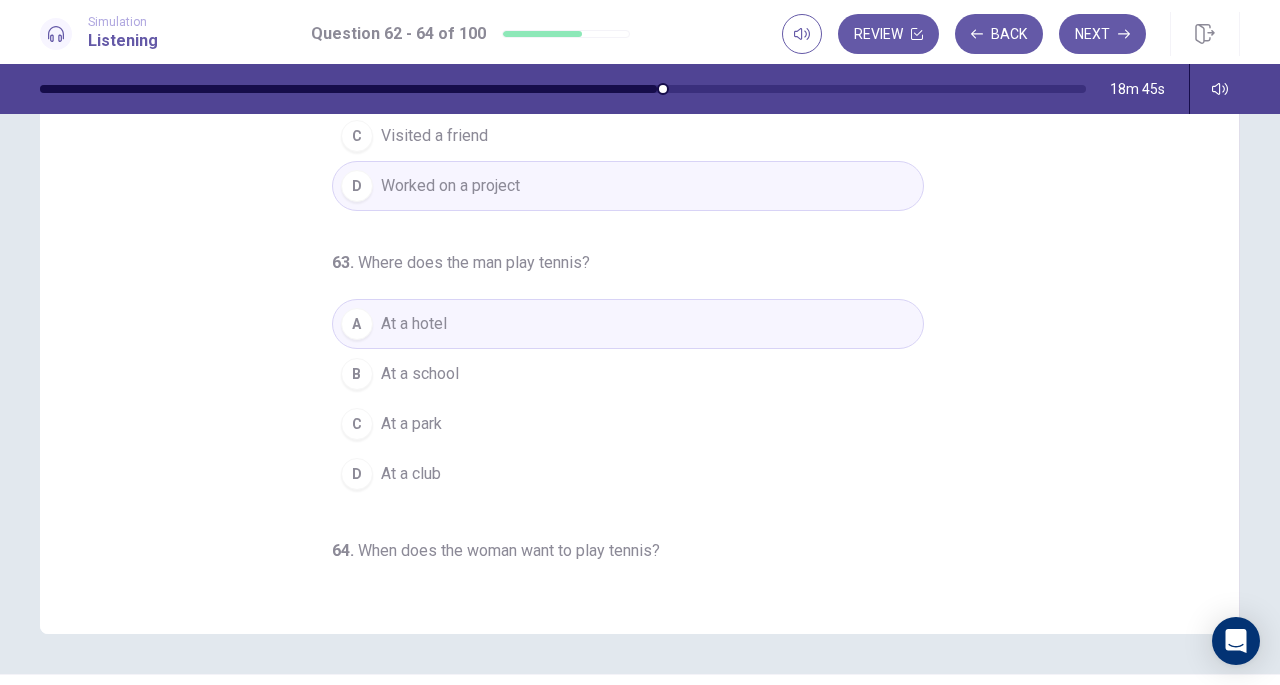 scroll, scrollTop: 0, scrollLeft: 0, axis: both 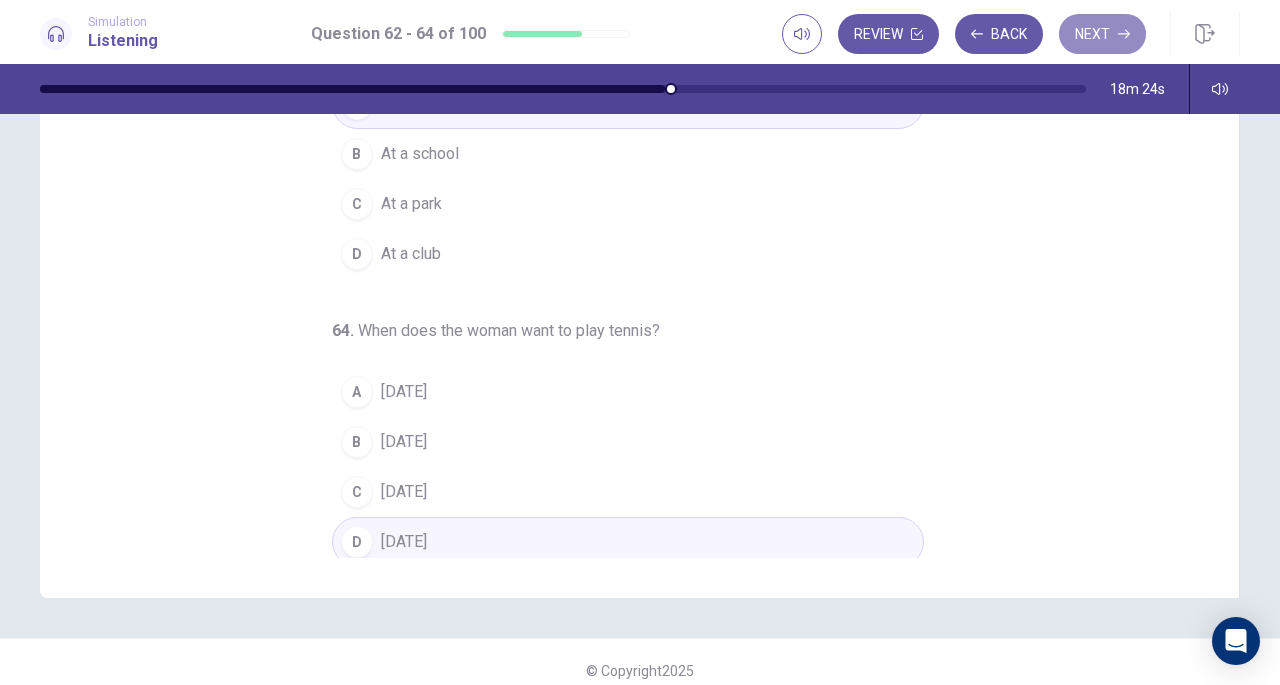 click on "Next" at bounding box center [1102, 34] 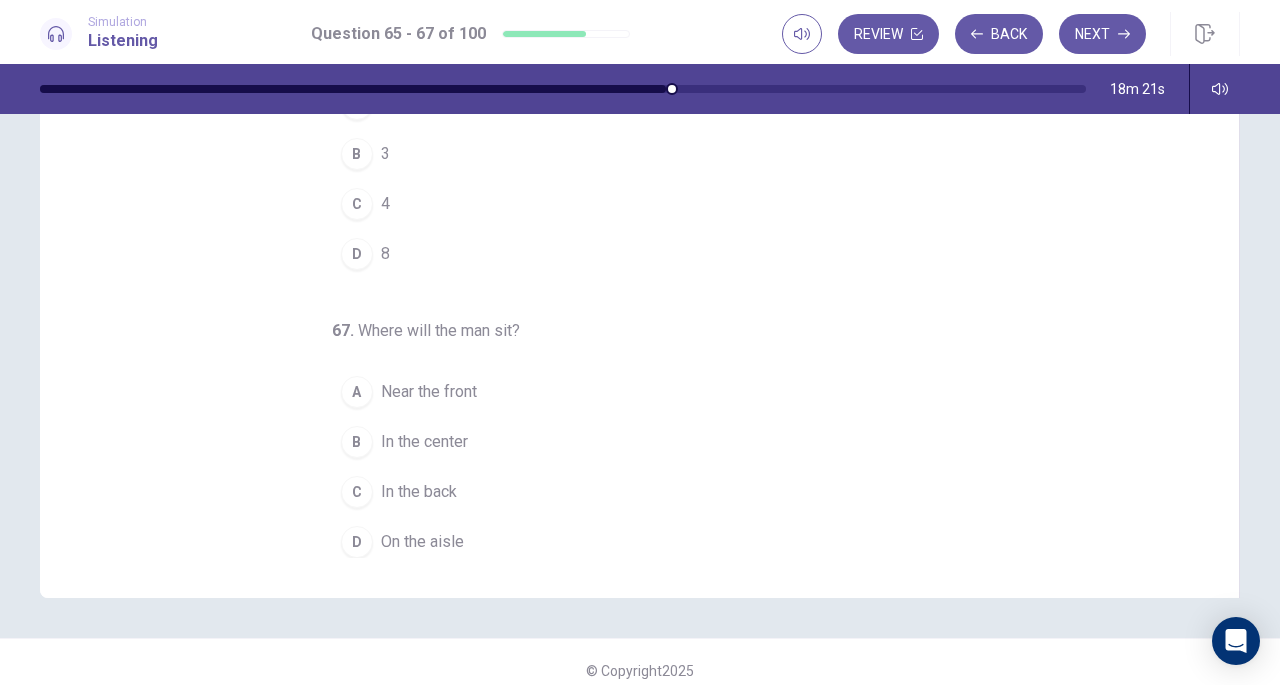 scroll, scrollTop: 0, scrollLeft: 0, axis: both 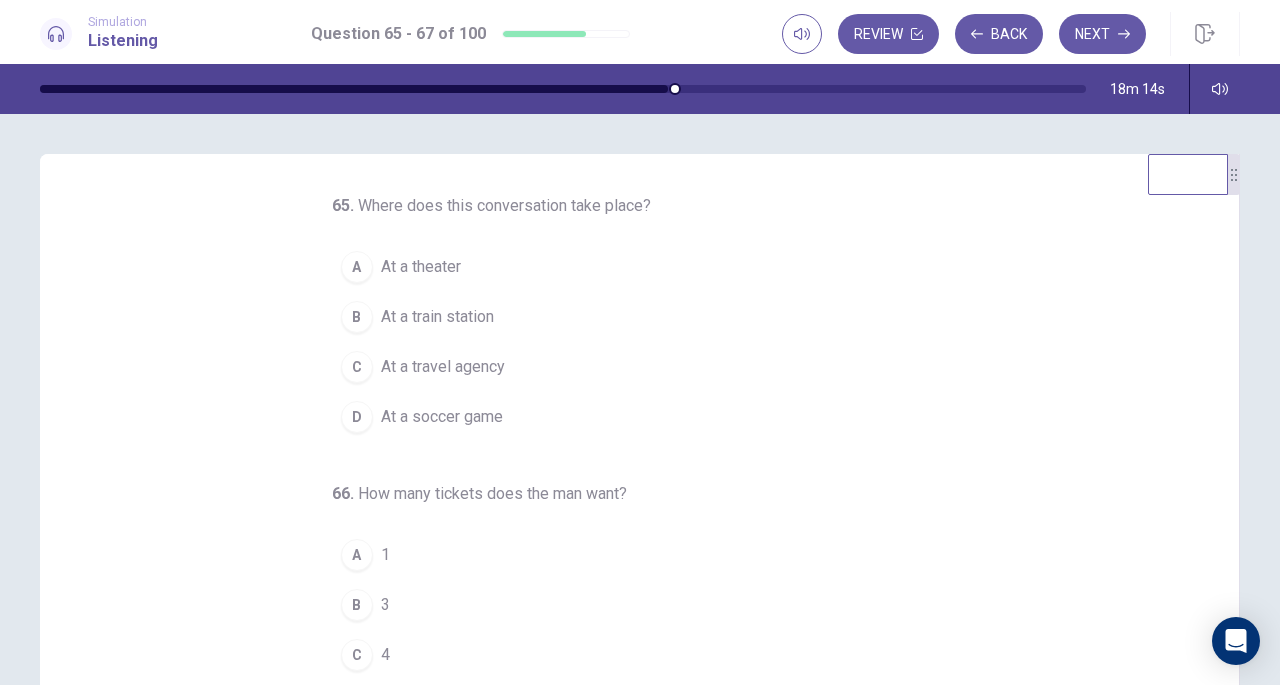 click on "65 .   Where does this conversation take place? A At a theater B At a train station C At a travel agency D At a soccer game" at bounding box center (628, 318) 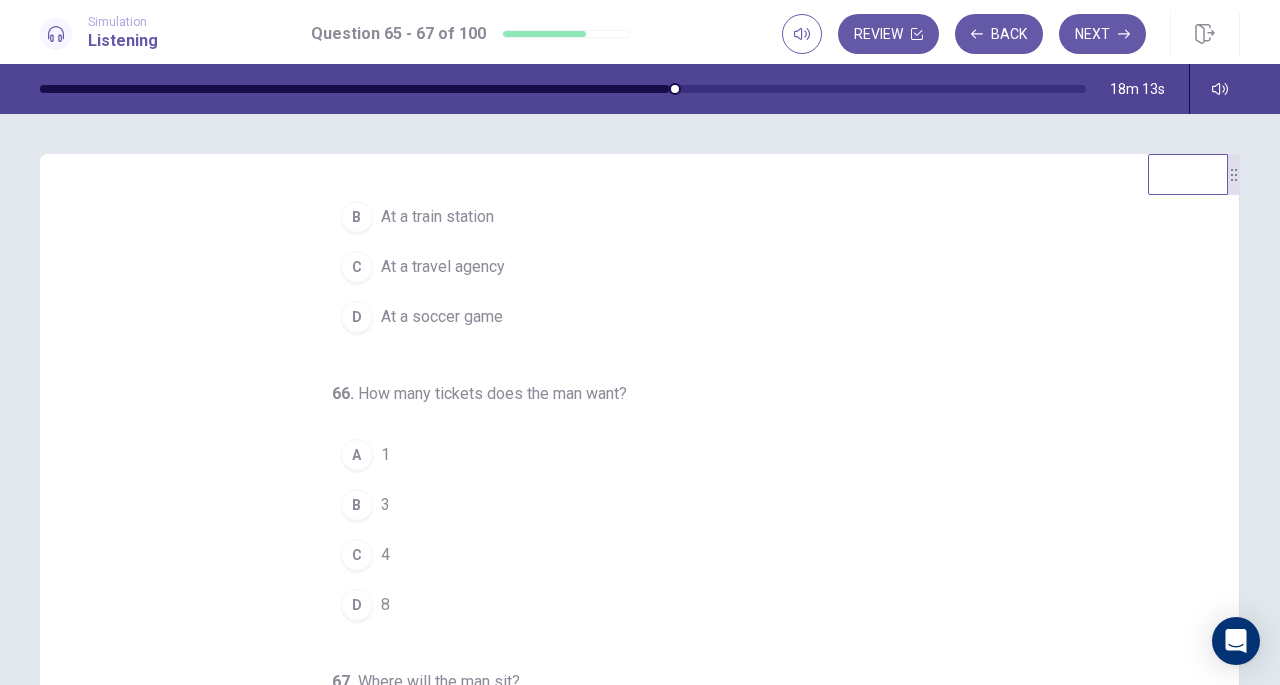 scroll, scrollTop: 200, scrollLeft: 0, axis: vertical 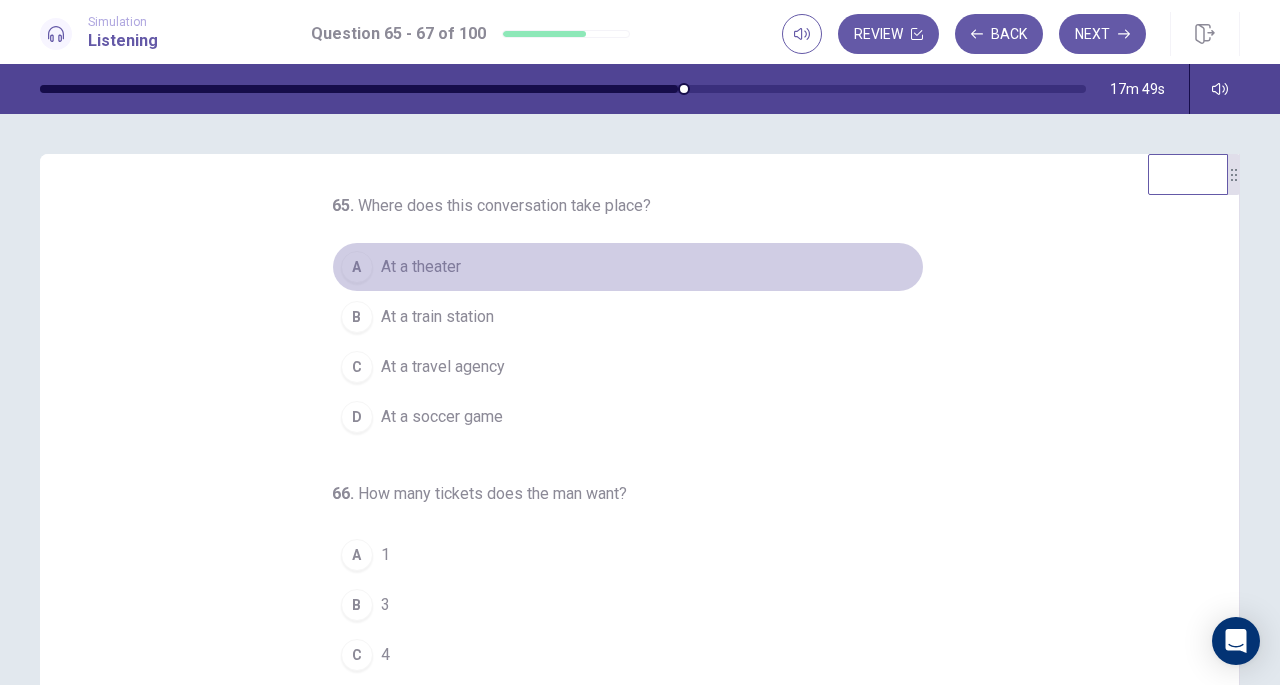 click on "A At a theater" at bounding box center (628, 267) 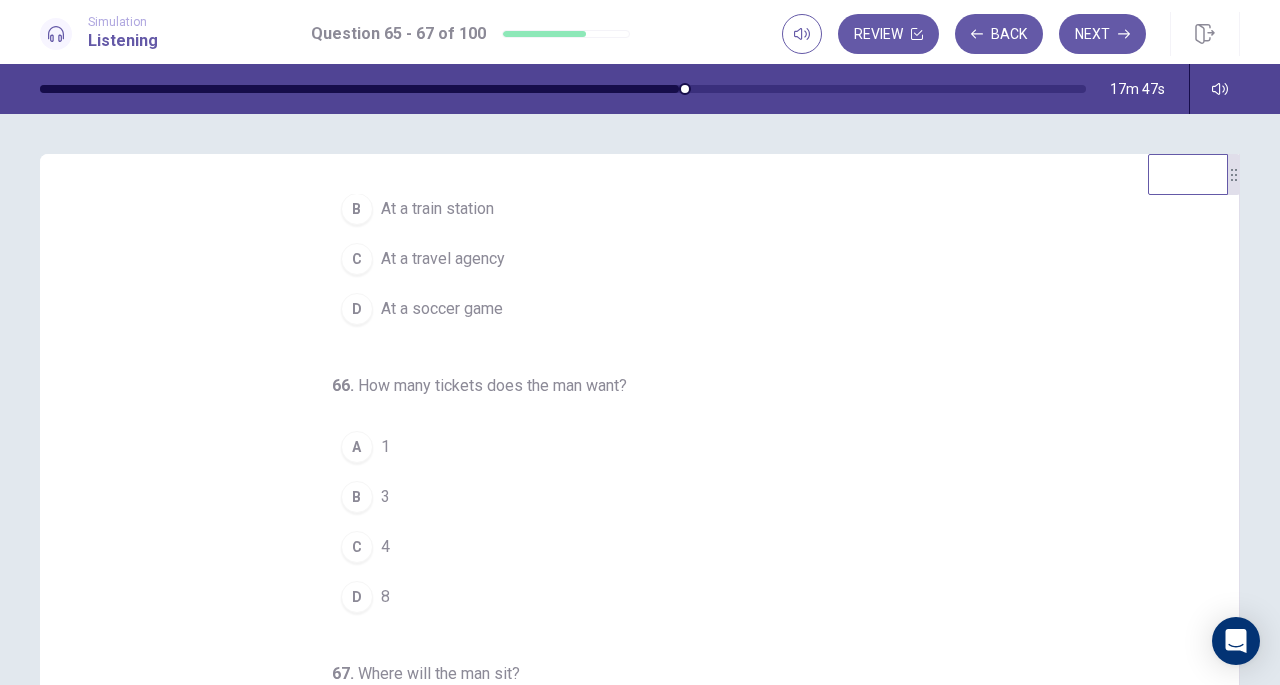 scroll, scrollTop: 109, scrollLeft: 0, axis: vertical 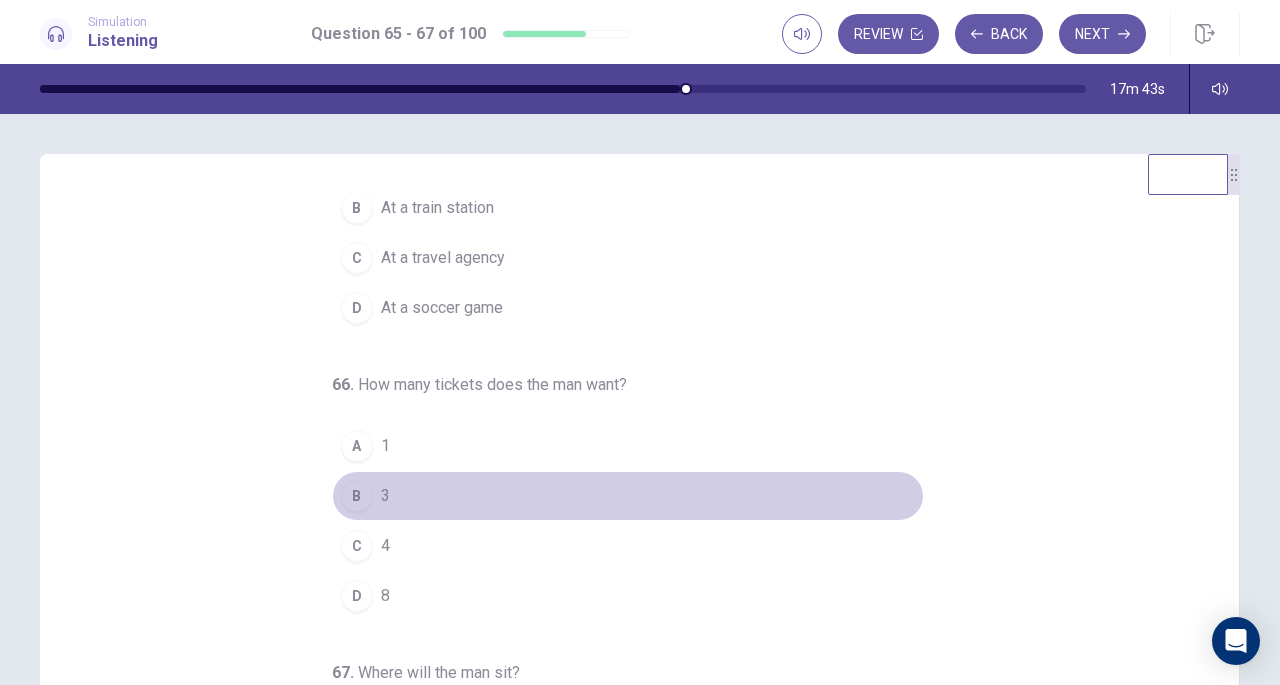 click on "B" at bounding box center (357, 496) 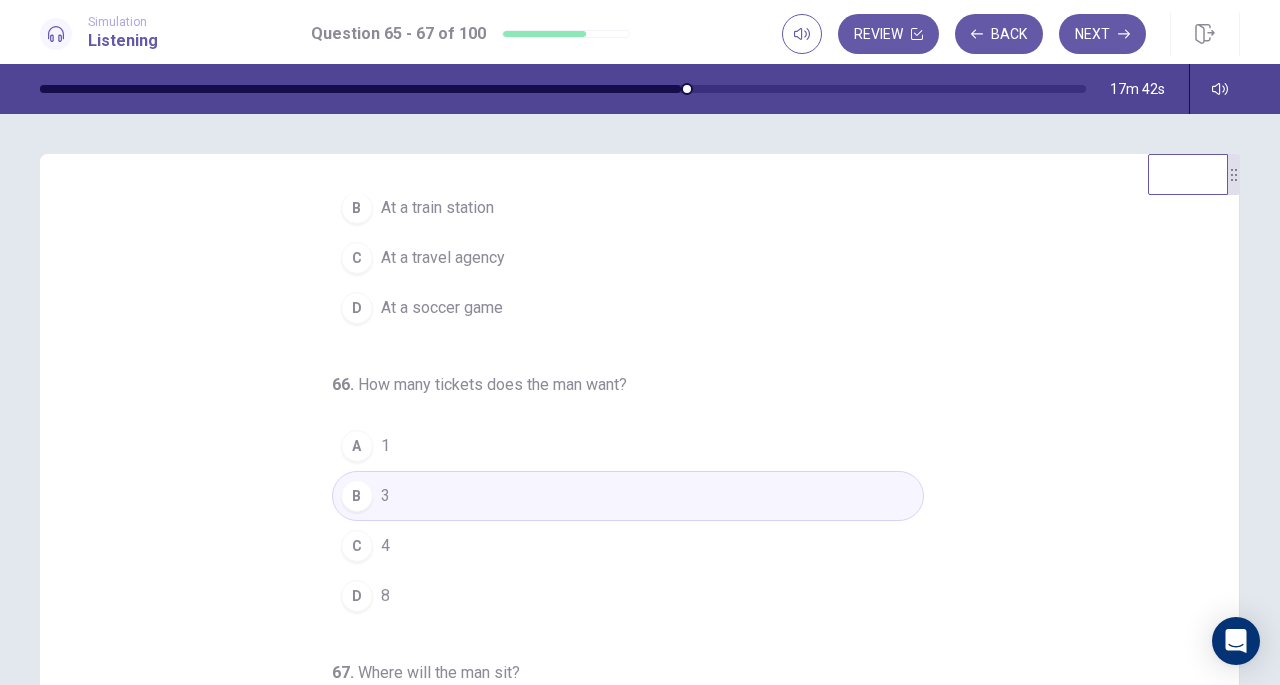 scroll, scrollTop: 200, scrollLeft: 0, axis: vertical 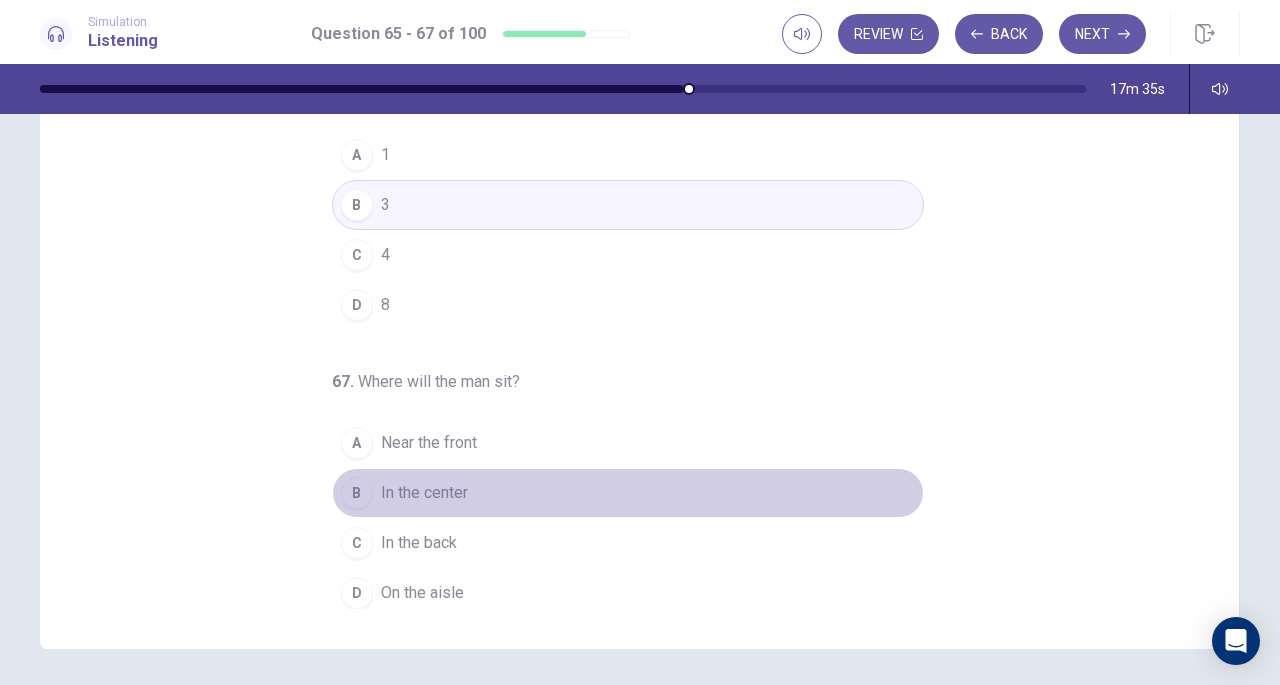 click on "In the center" at bounding box center (424, 493) 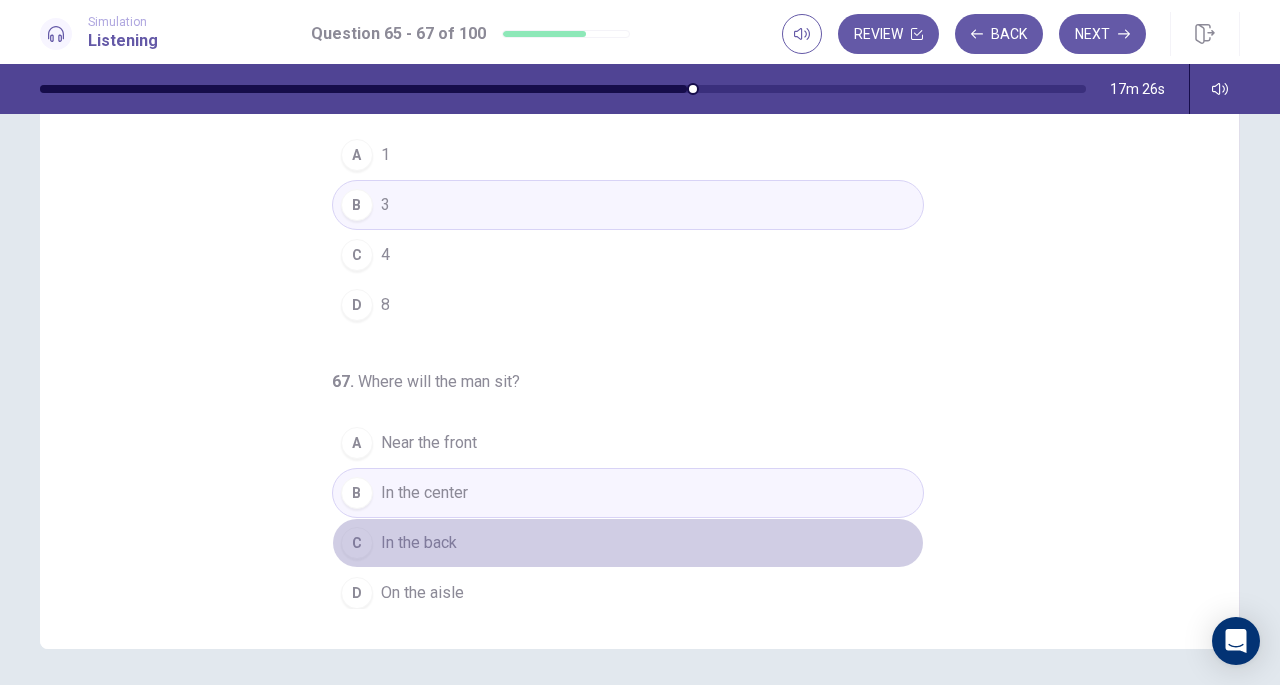 click on "In the back" at bounding box center [419, 543] 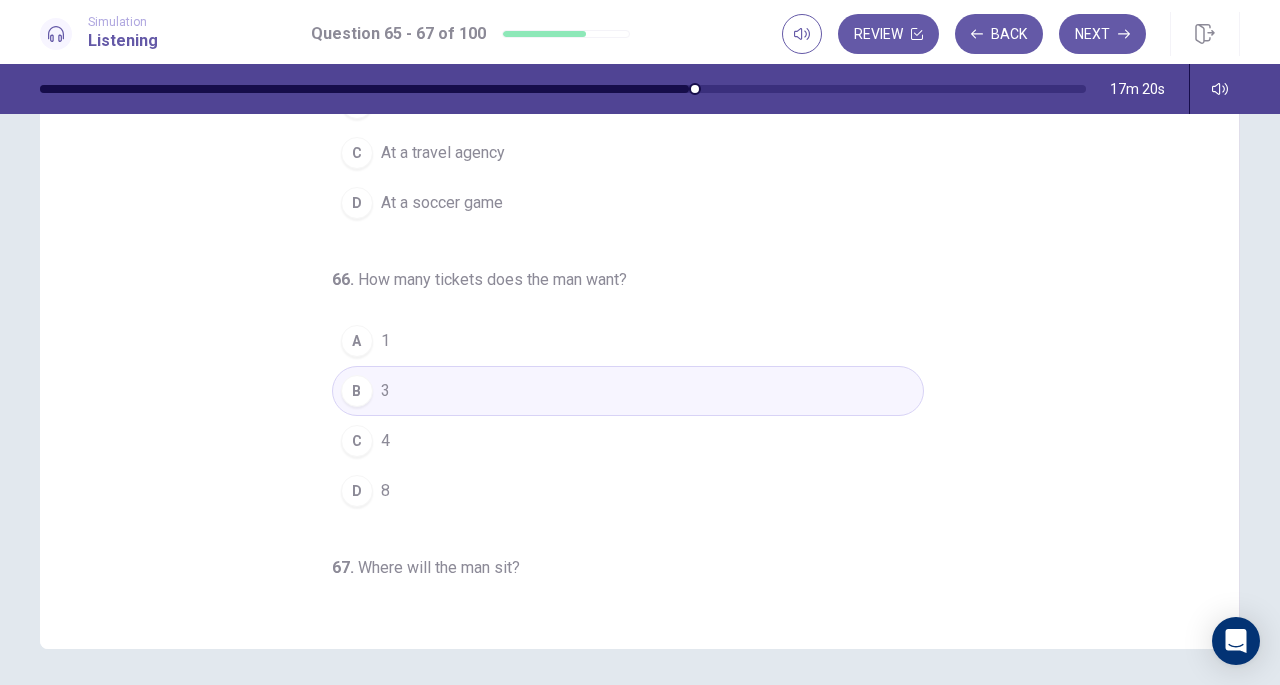 scroll, scrollTop: 0, scrollLeft: 0, axis: both 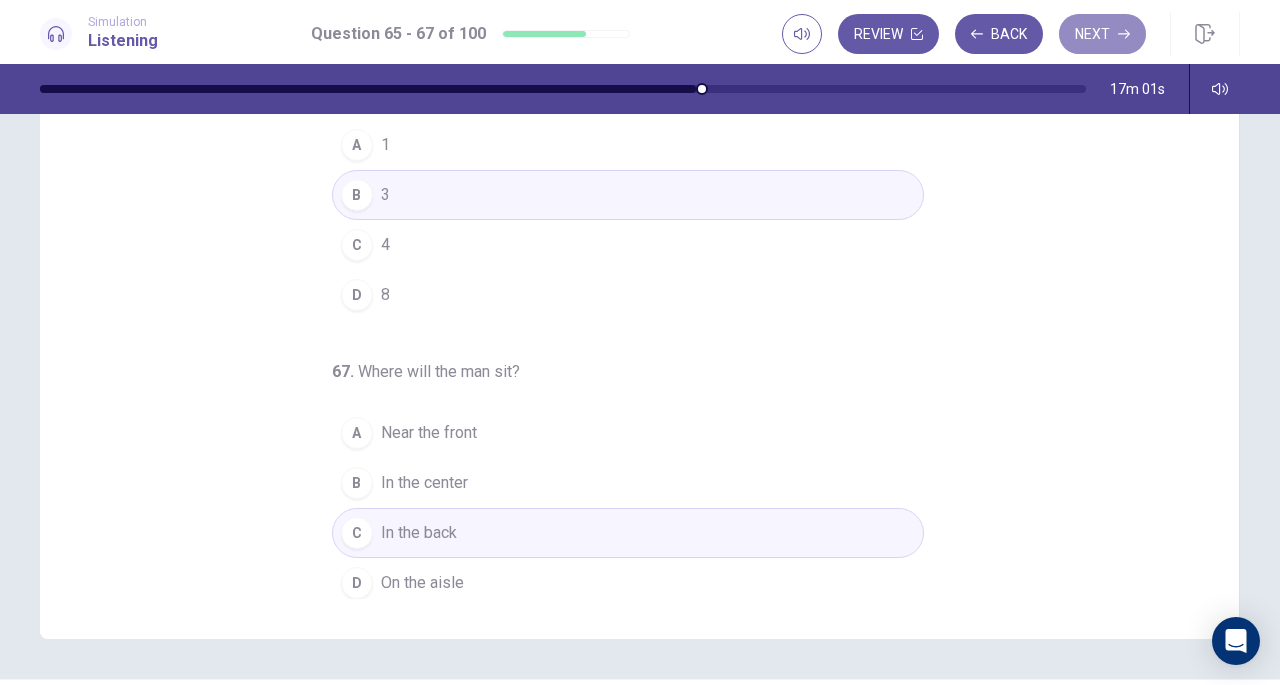 click on "Next" at bounding box center (1102, 34) 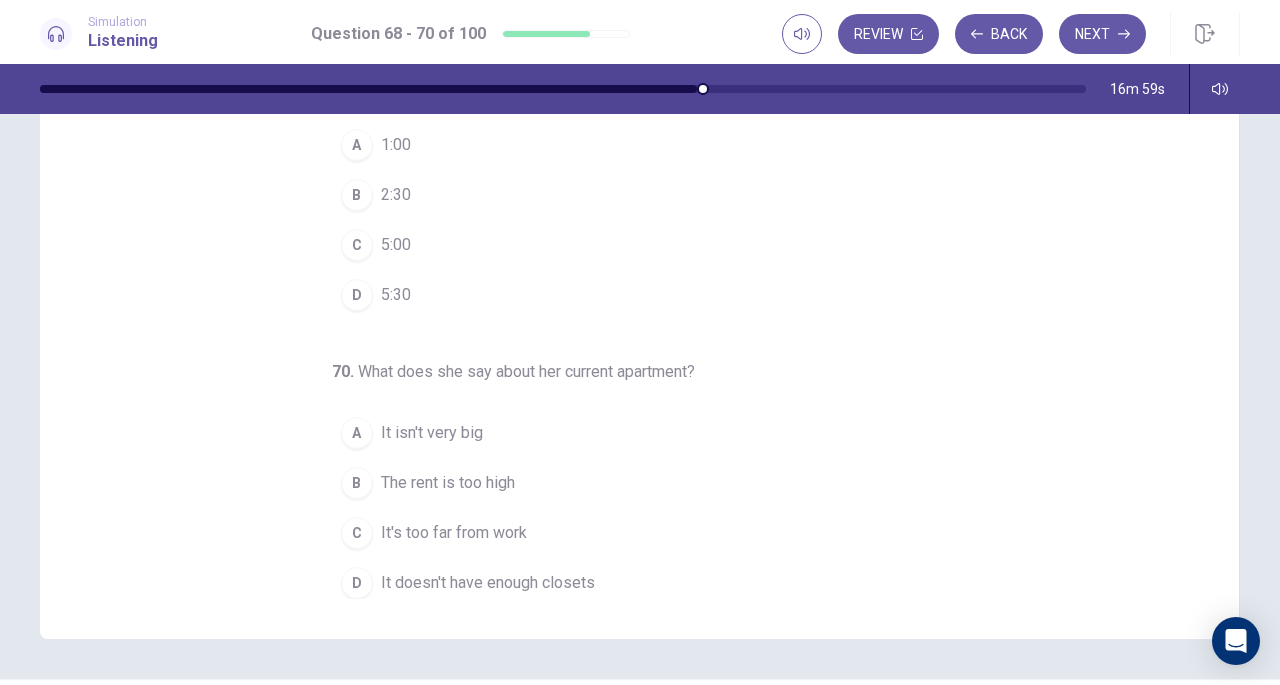 scroll, scrollTop: 0, scrollLeft: 0, axis: both 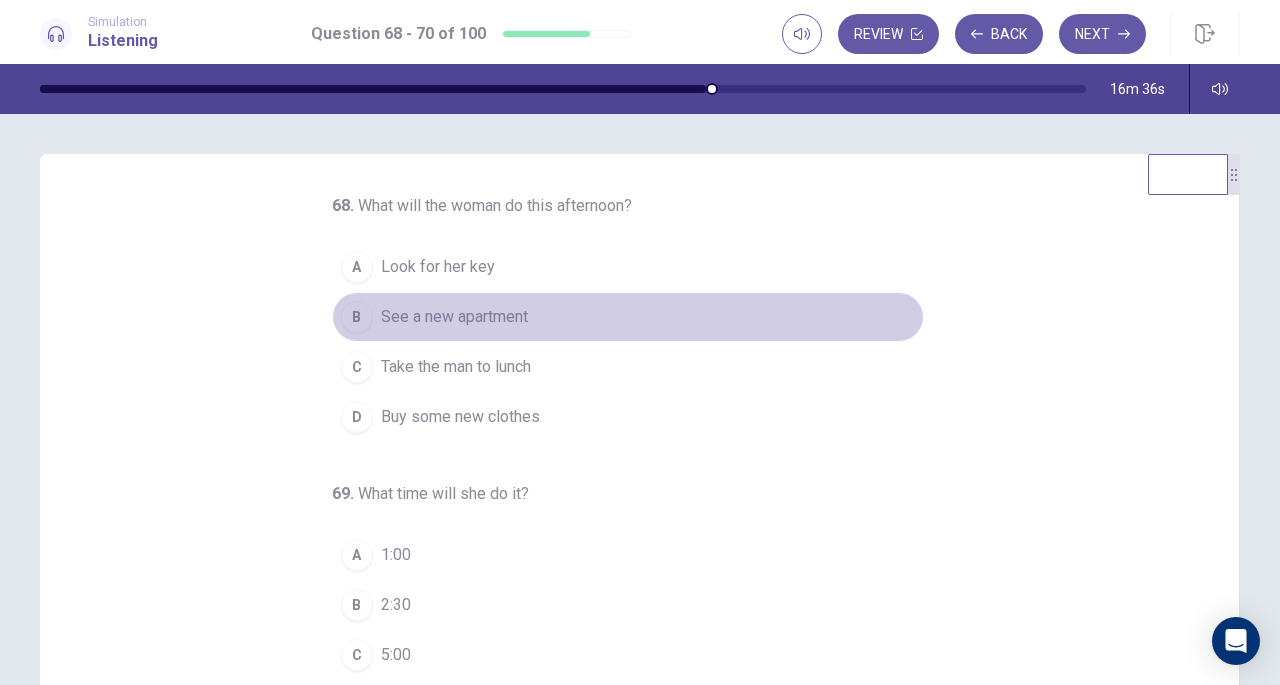 click on "See a new apartment" at bounding box center [454, 317] 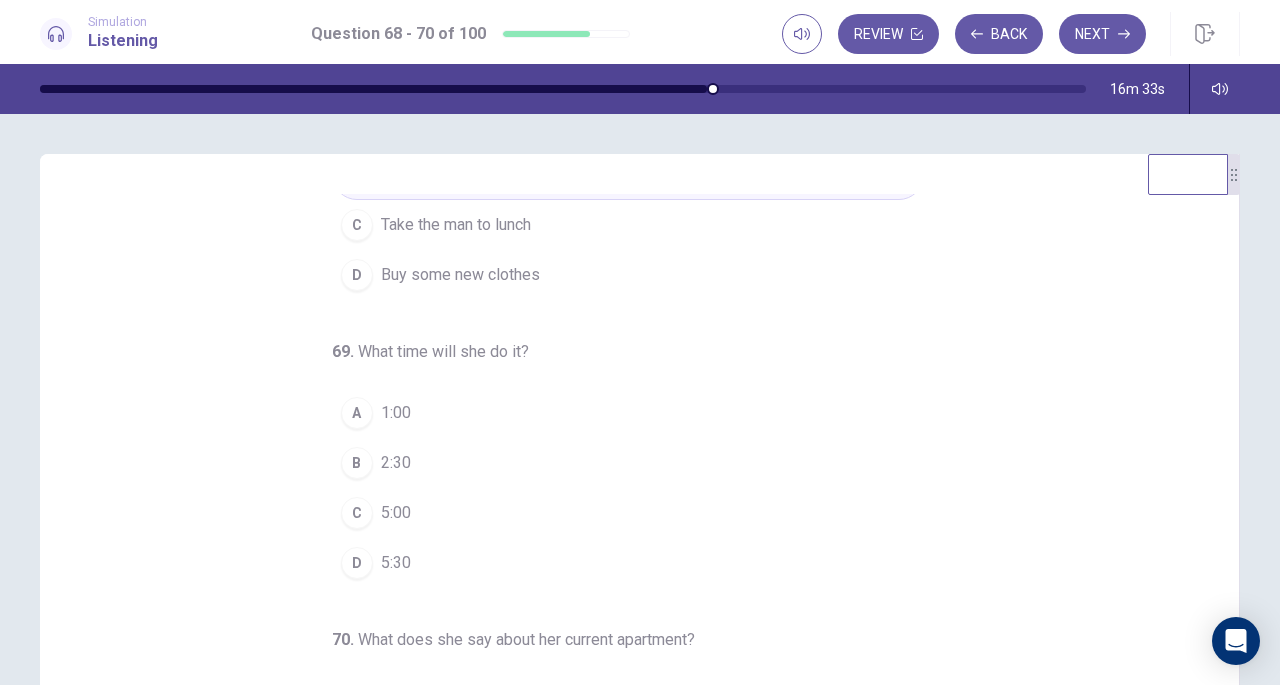 scroll, scrollTop: 200, scrollLeft: 0, axis: vertical 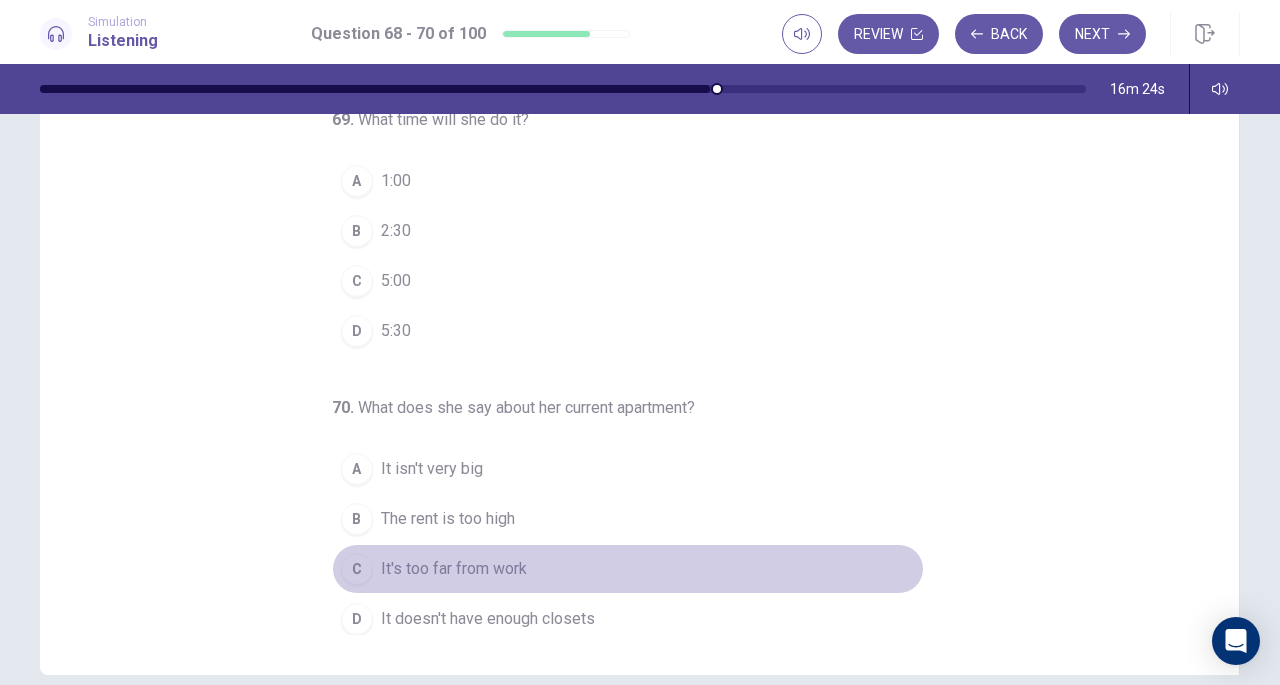 click on "C" at bounding box center (357, 569) 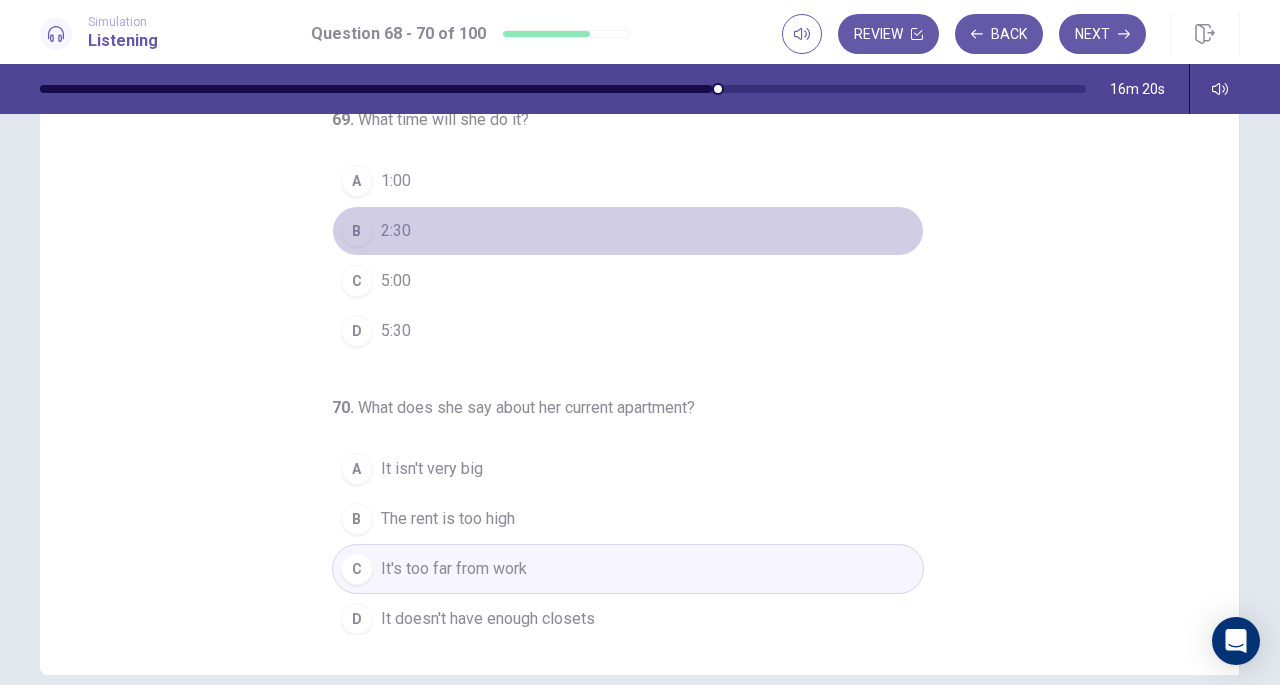 click on "B" at bounding box center (357, 231) 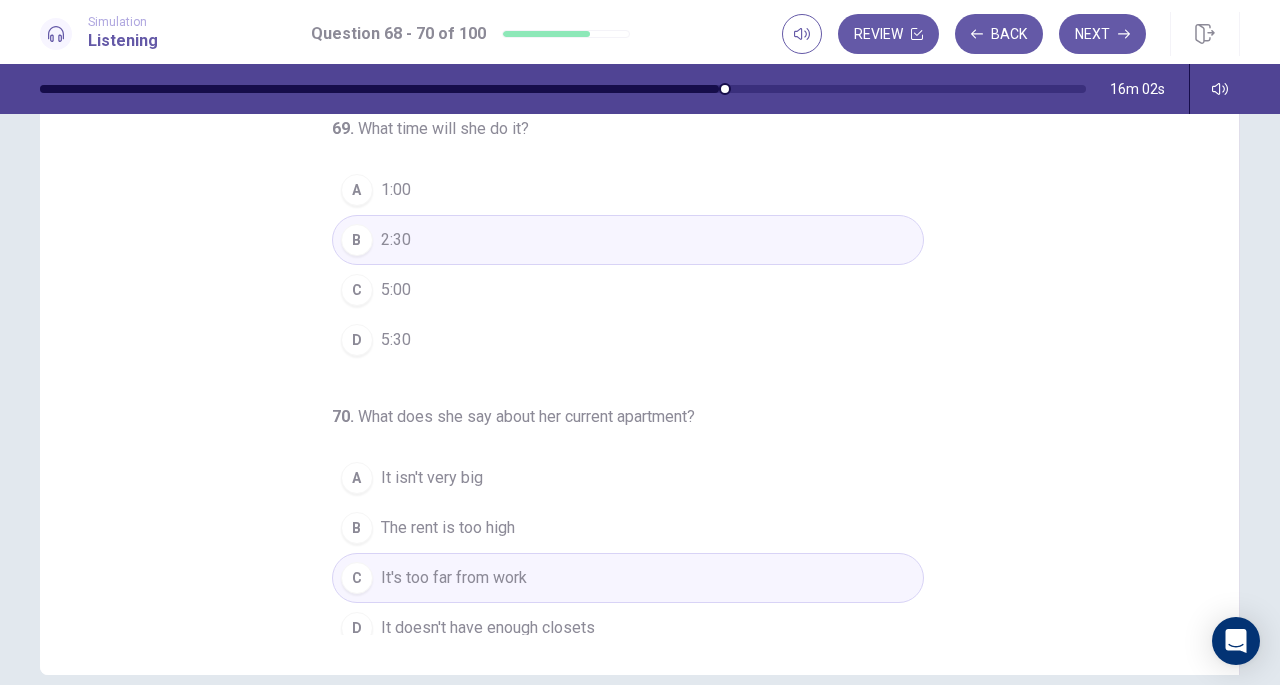 scroll, scrollTop: 200, scrollLeft: 0, axis: vertical 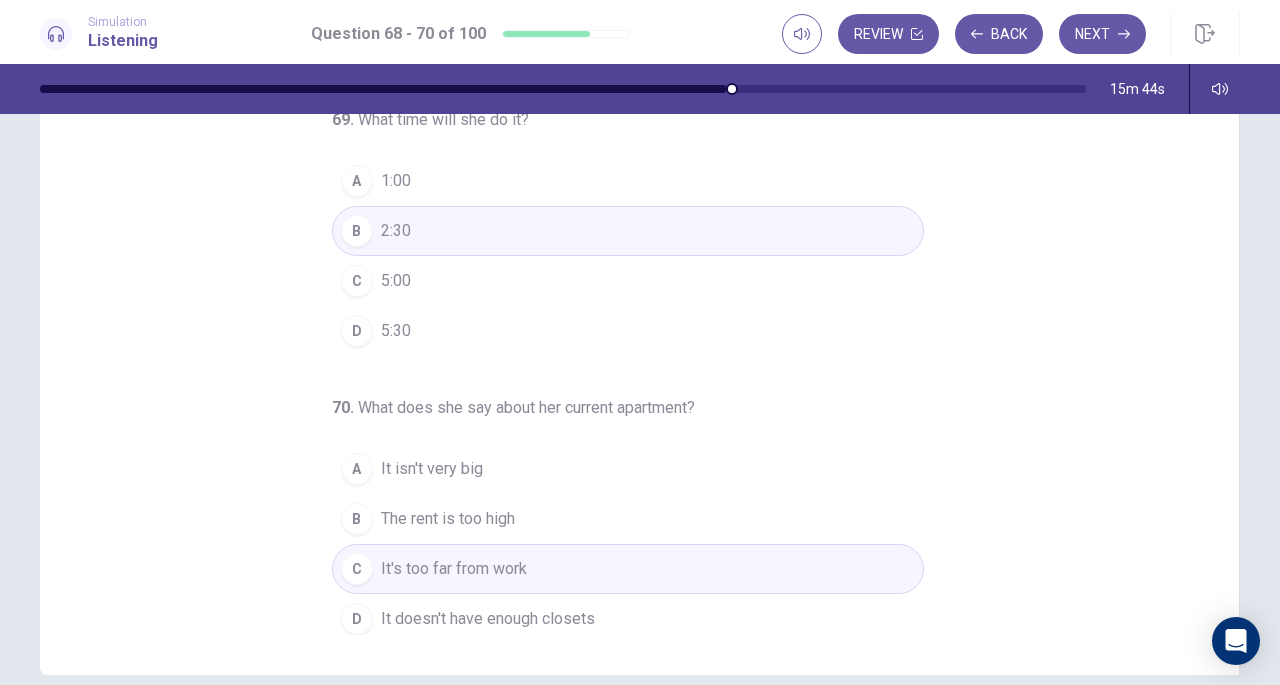 click on "Next" at bounding box center [1102, 34] 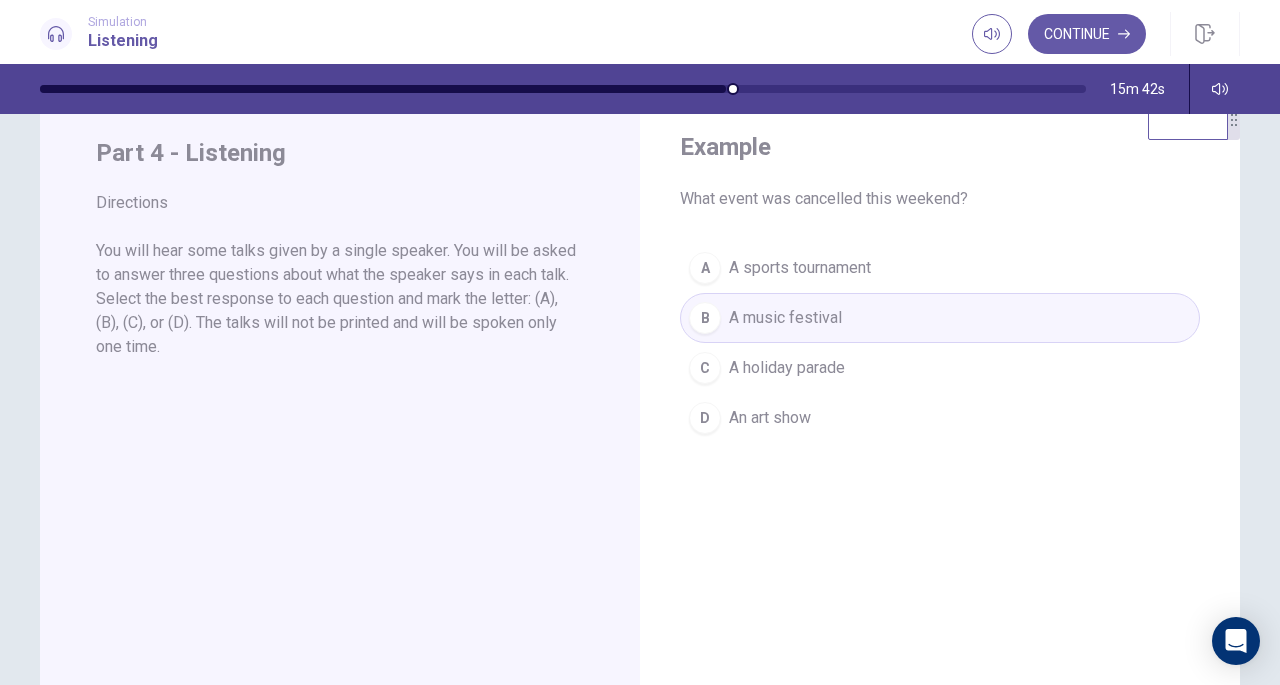 scroll, scrollTop: 0, scrollLeft: 0, axis: both 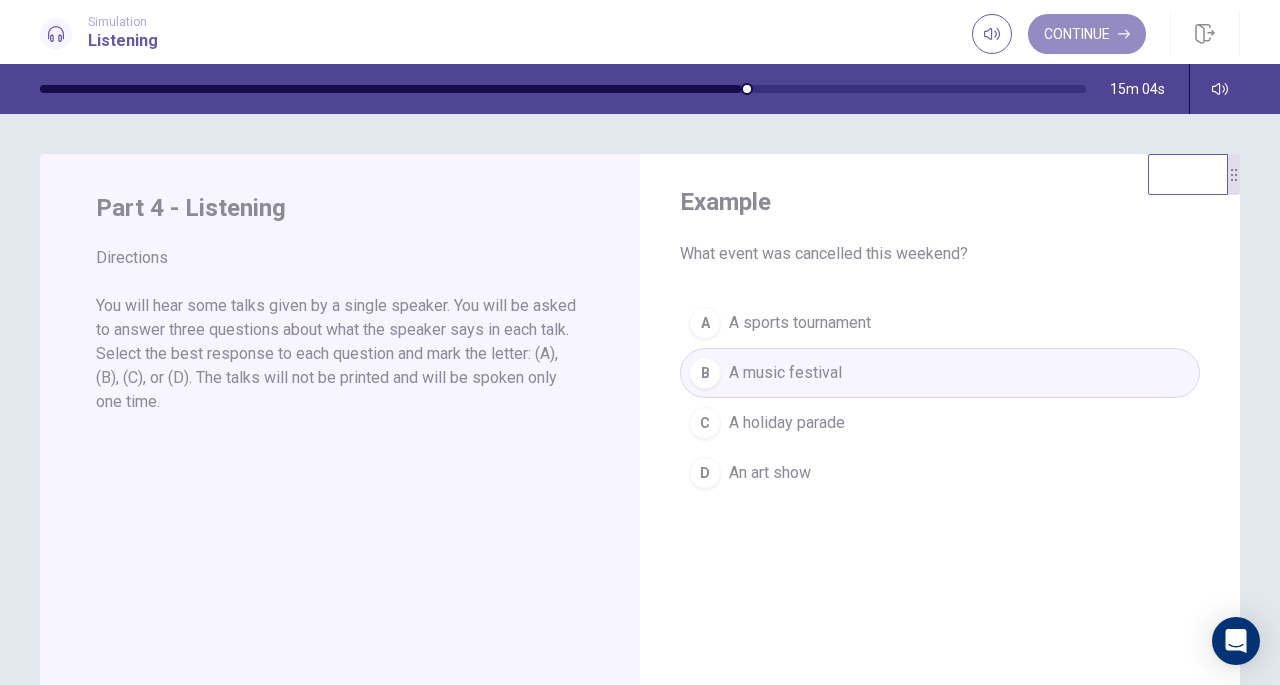 click on "Continue" at bounding box center [1087, 34] 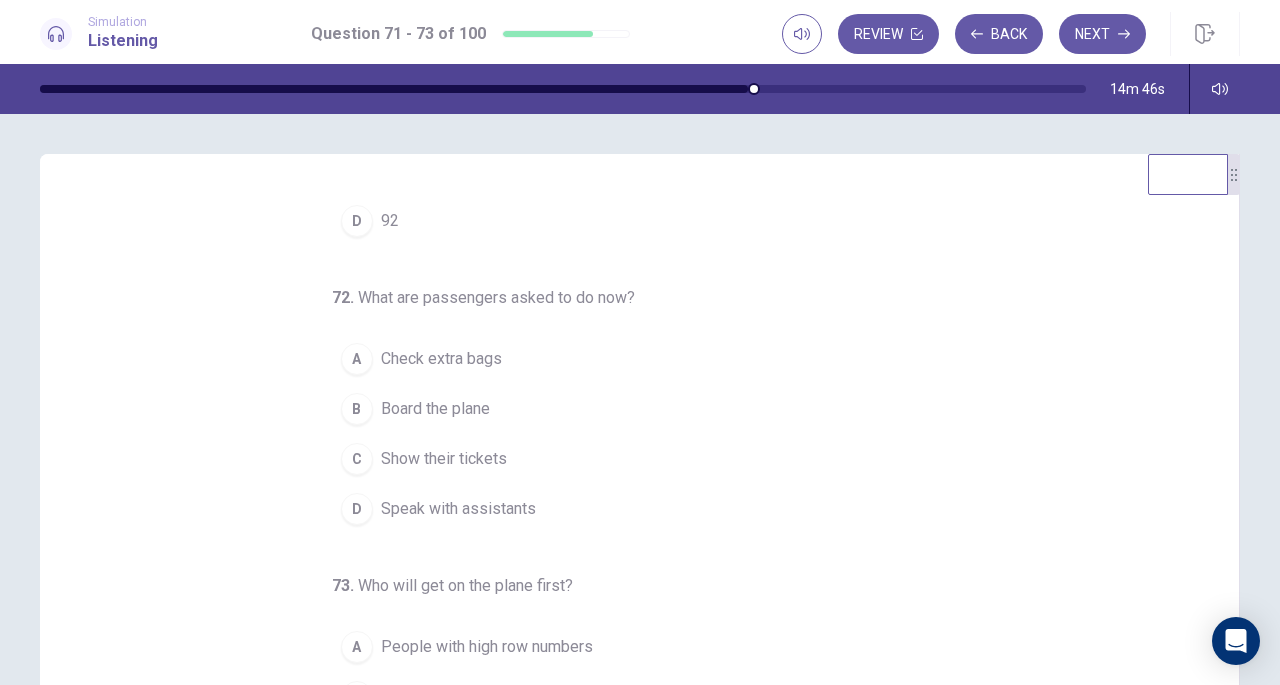 scroll, scrollTop: 200, scrollLeft: 0, axis: vertical 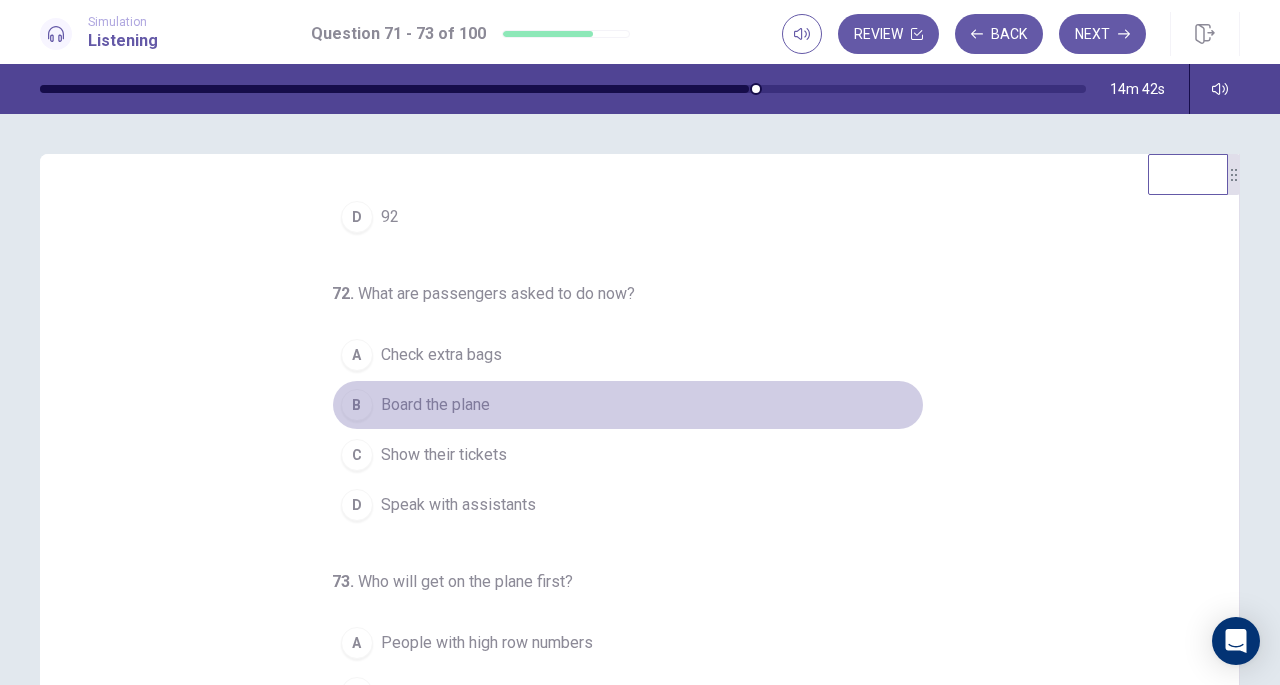 click on "Board the plane" at bounding box center (435, 405) 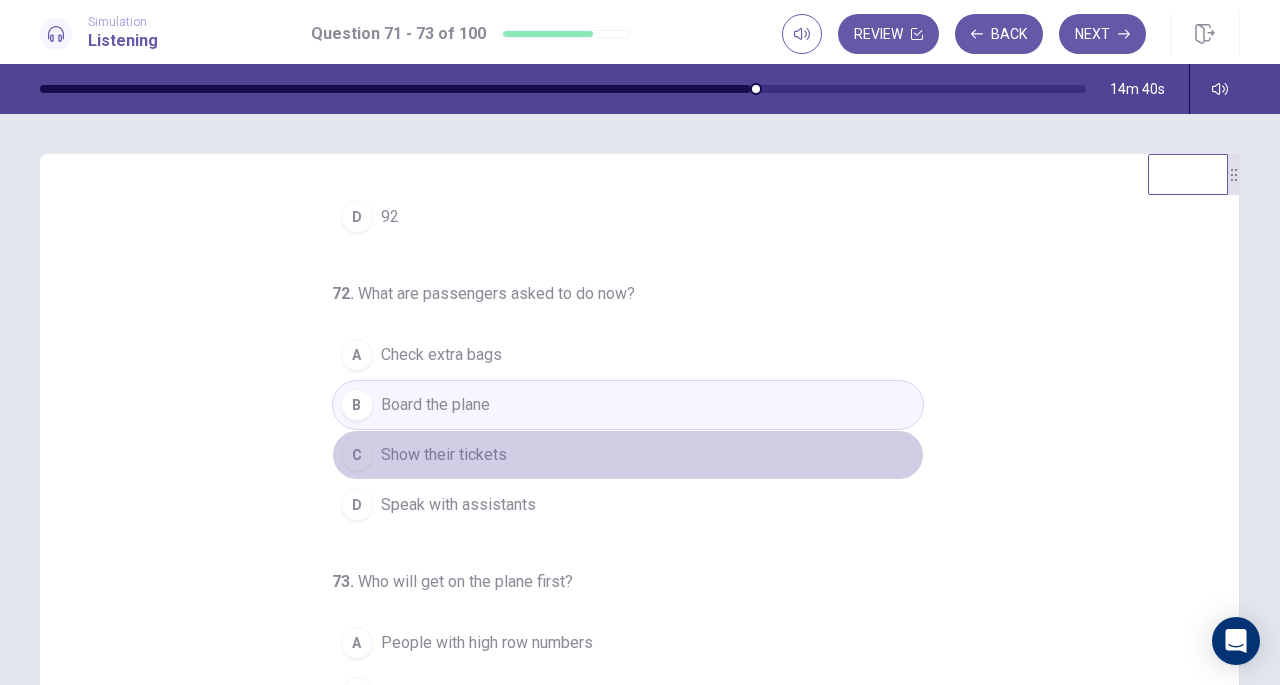click on "Show their tickets" at bounding box center (444, 455) 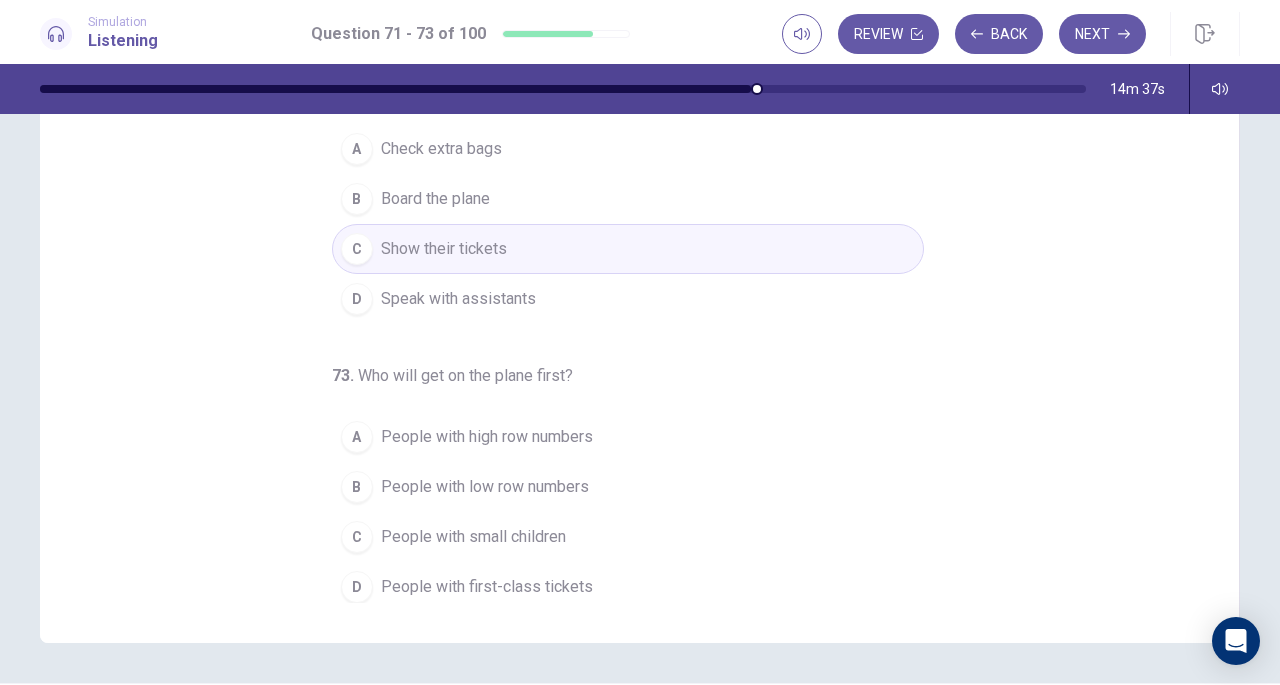 scroll, scrollTop: 207, scrollLeft: 0, axis: vertical 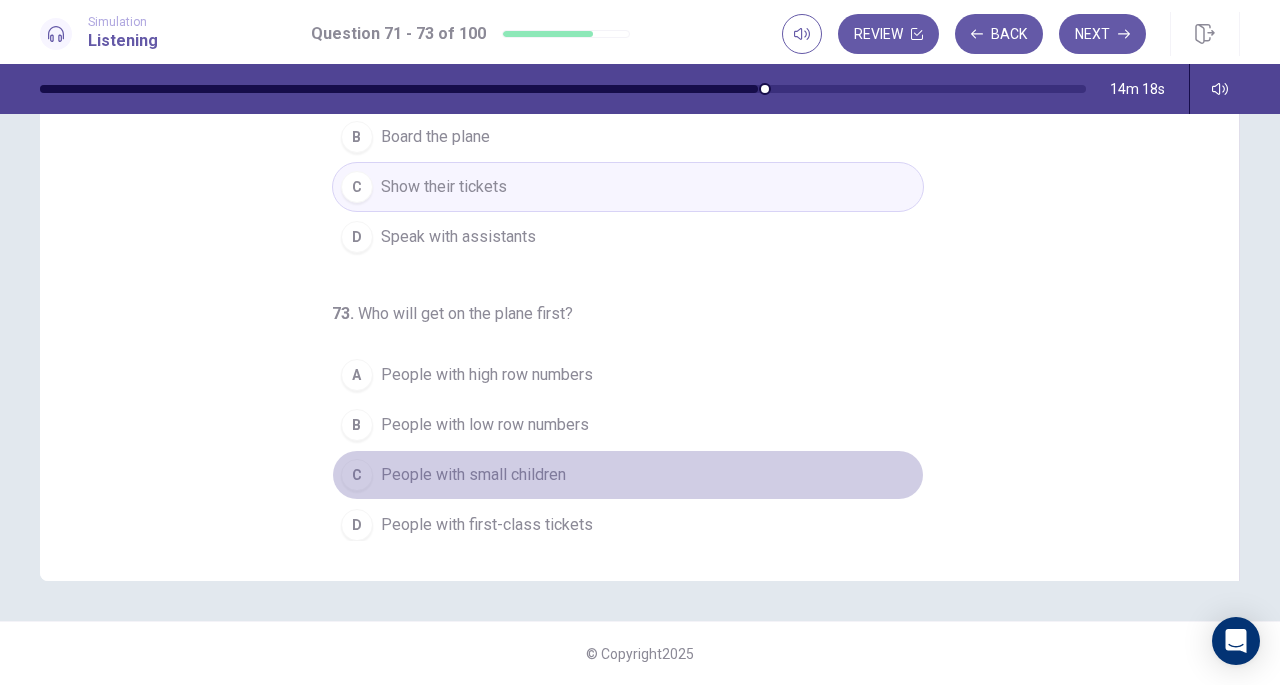 click on "People with small children" at bounding box center [473, 475] 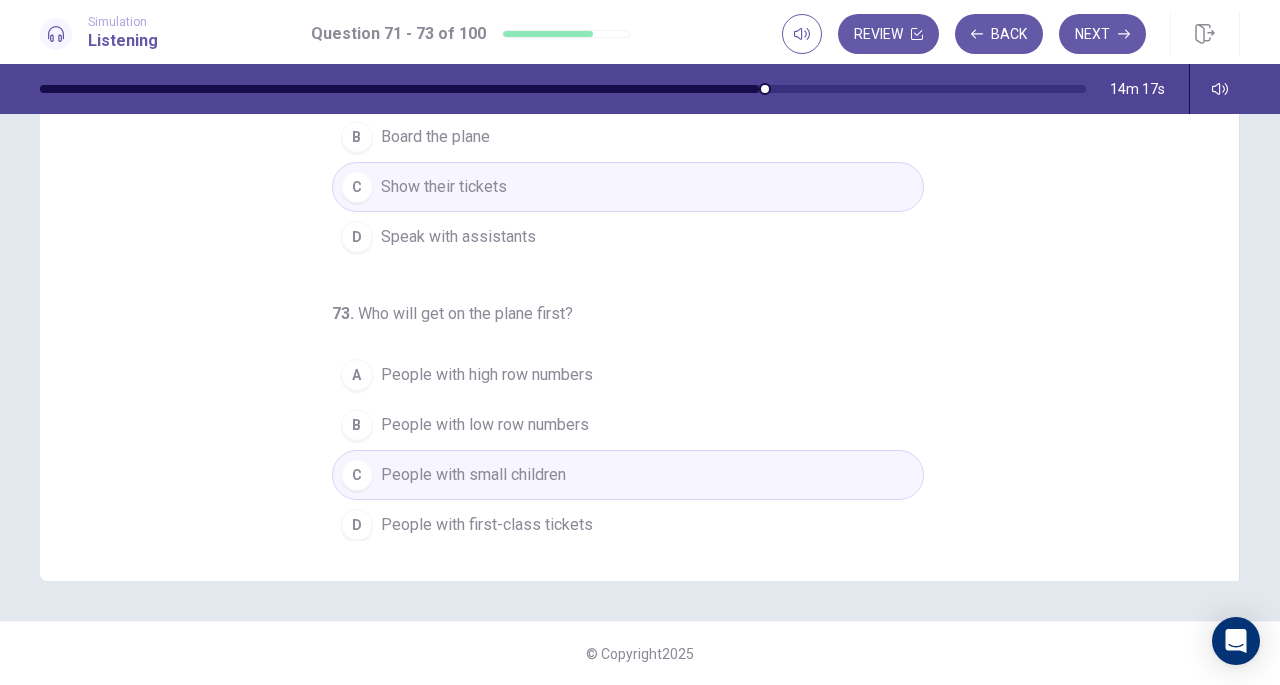 scroll, scrollTop: 0, scrollLeft: 0, axis: both 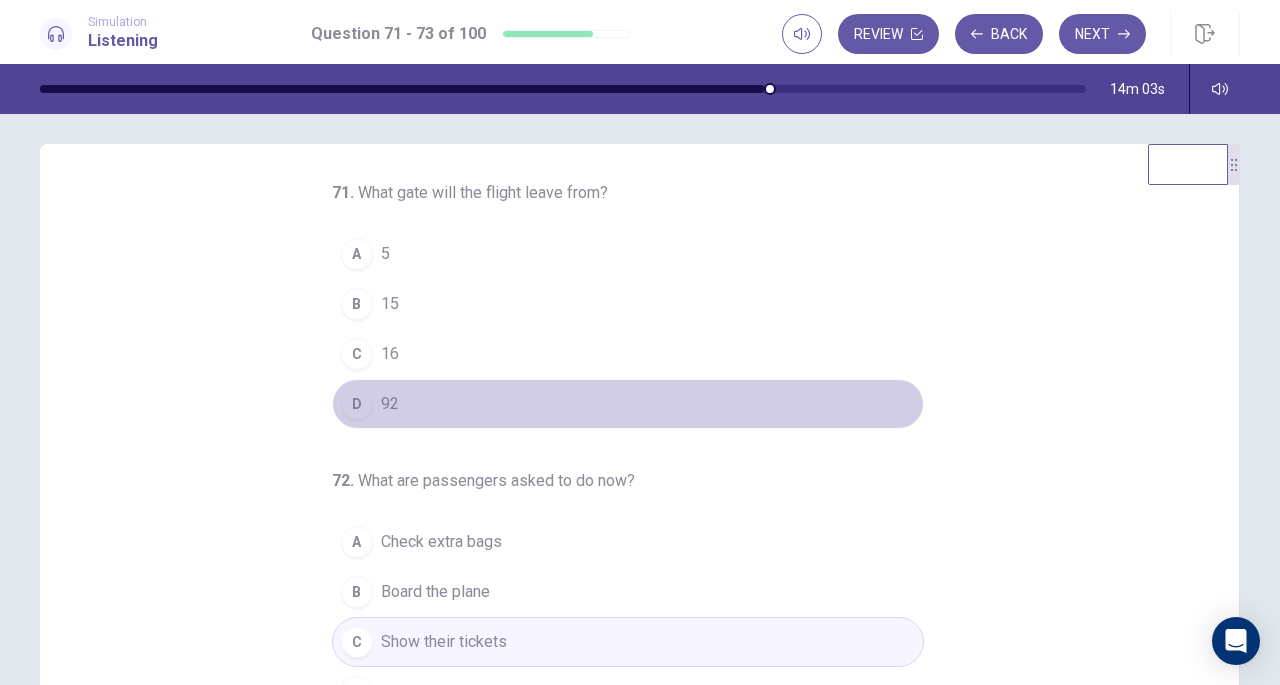 click on "D" at bounding box center (357, 404) 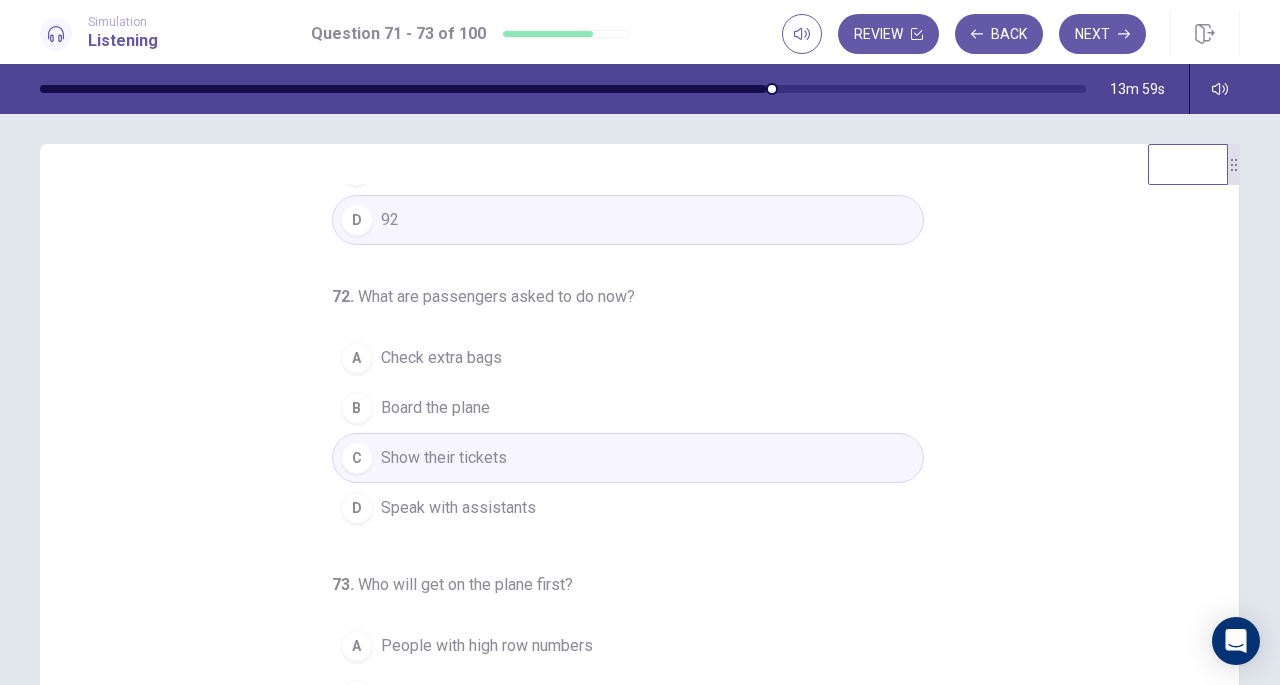 scroll, scrollTop: 200, scrollLeft: 0, axis: vertical 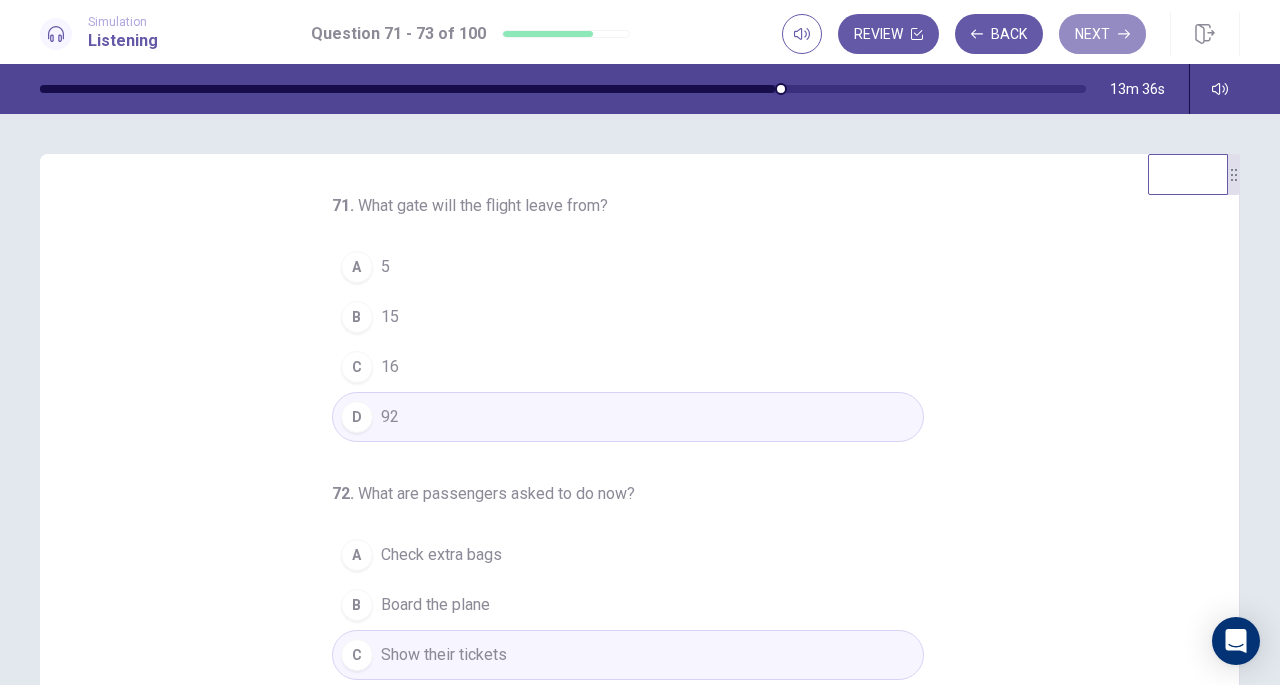 click on "Next" at bounding box center (1102, 34) 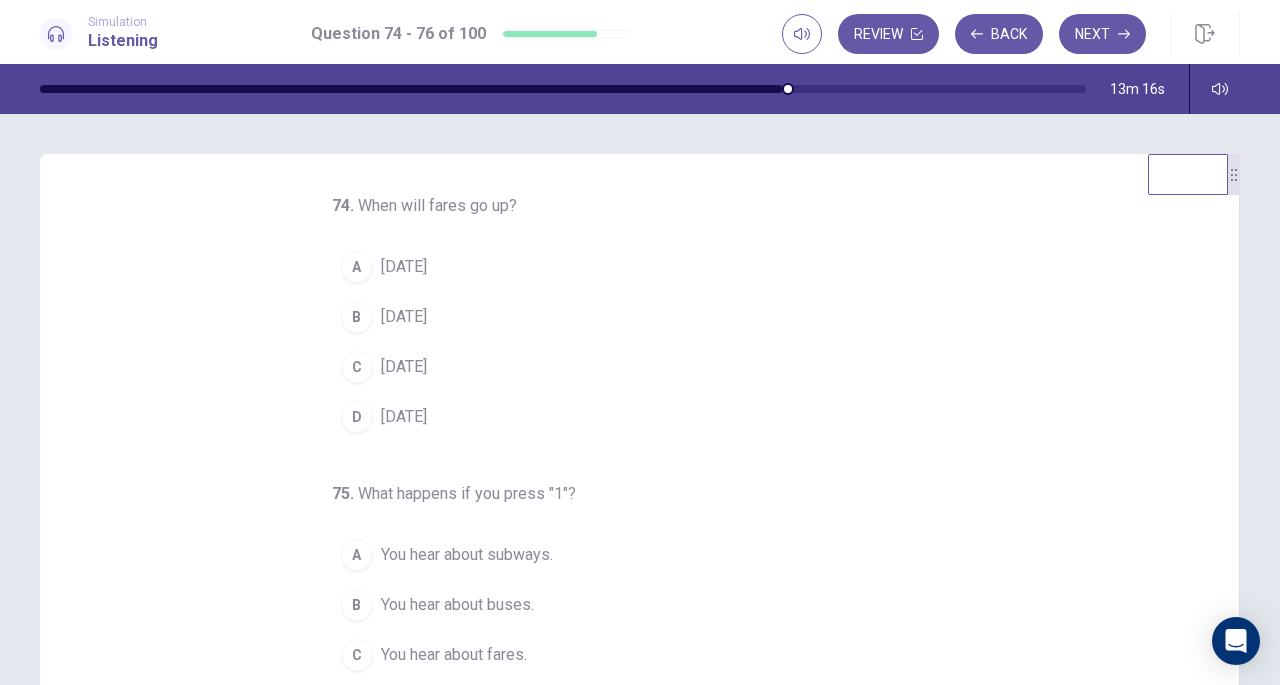 click on "[DATE]" at bounding box center [404, 267] 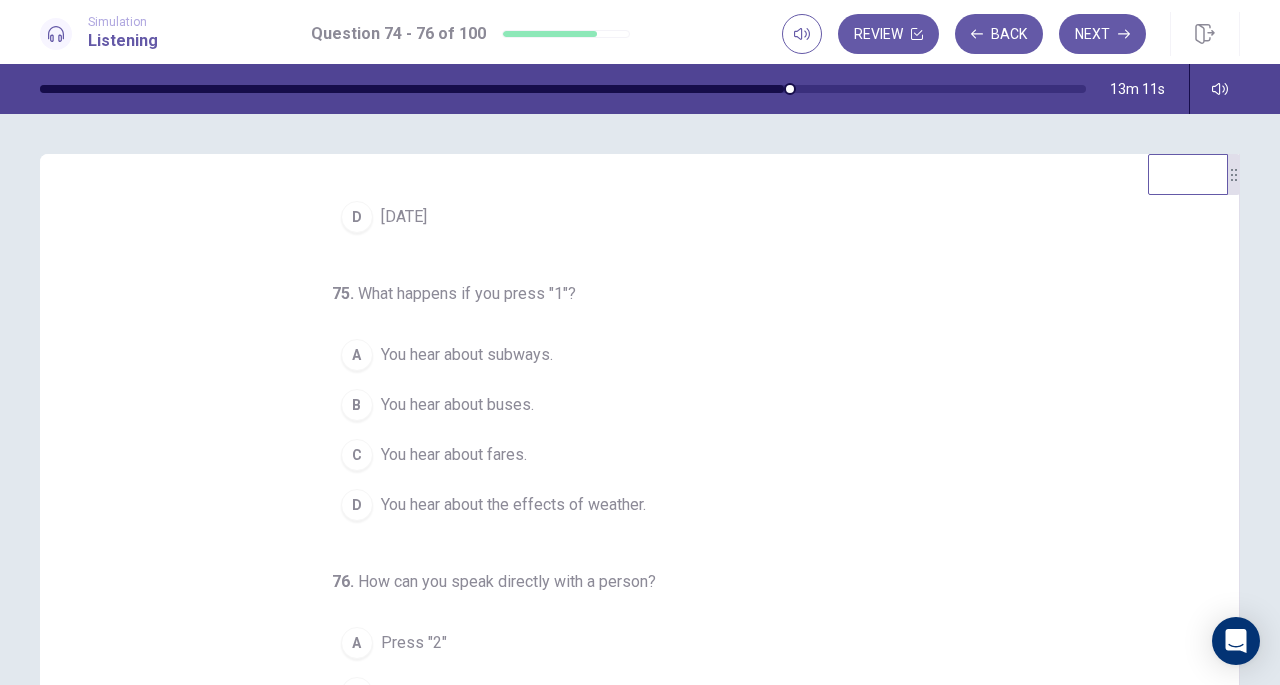 scroll, scrollTop: 200, scrollLeft: 0, axis: vertical 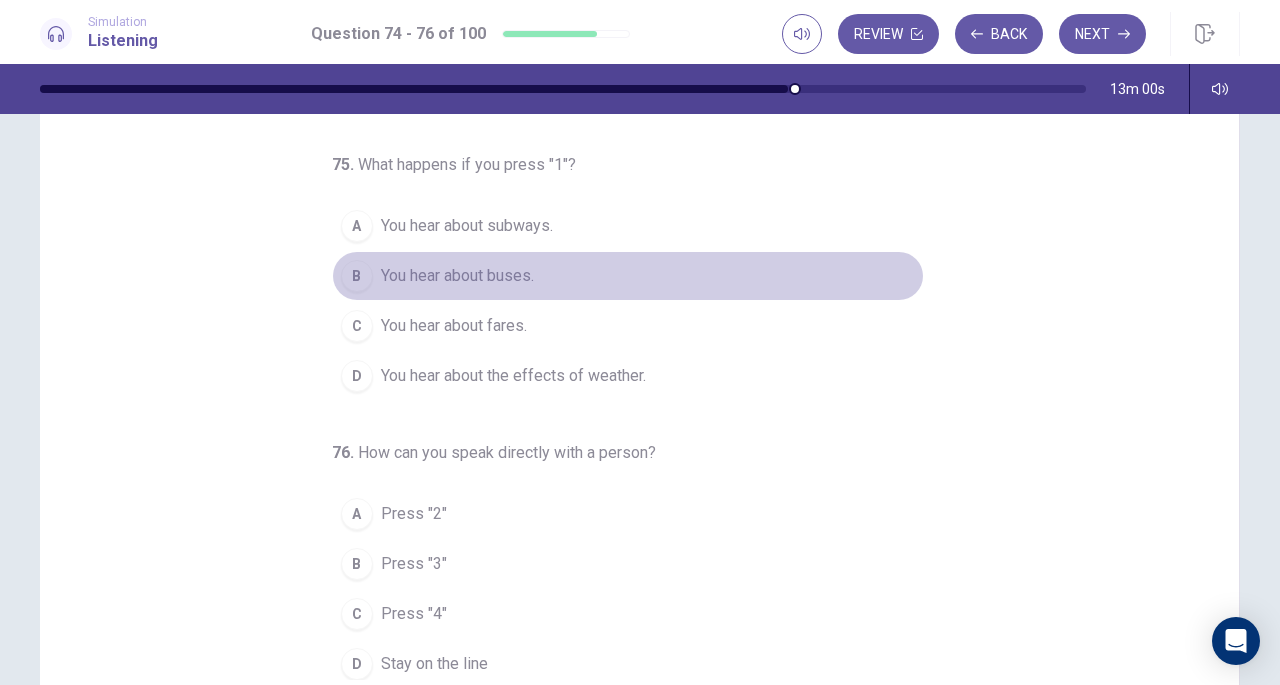 click on "You hear about buses." at bounding box center (457, 276) 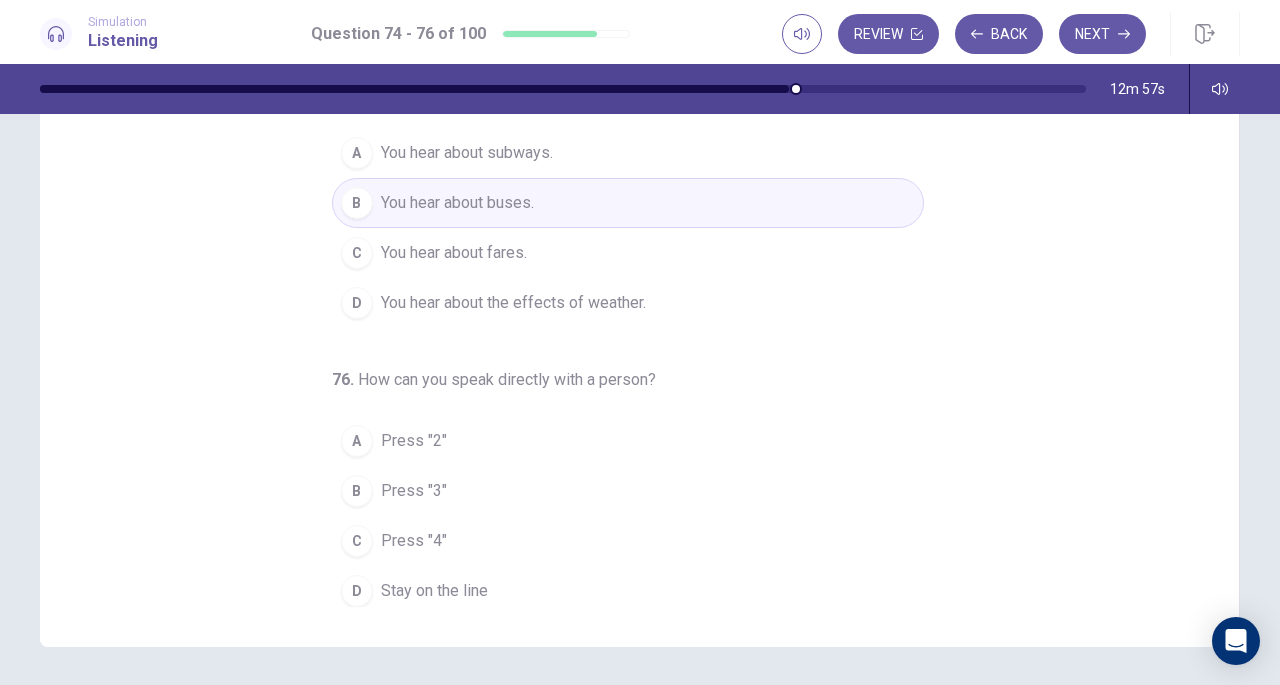 scroll, scrollTop: 204, scrollLeft: 0, axis: vertical 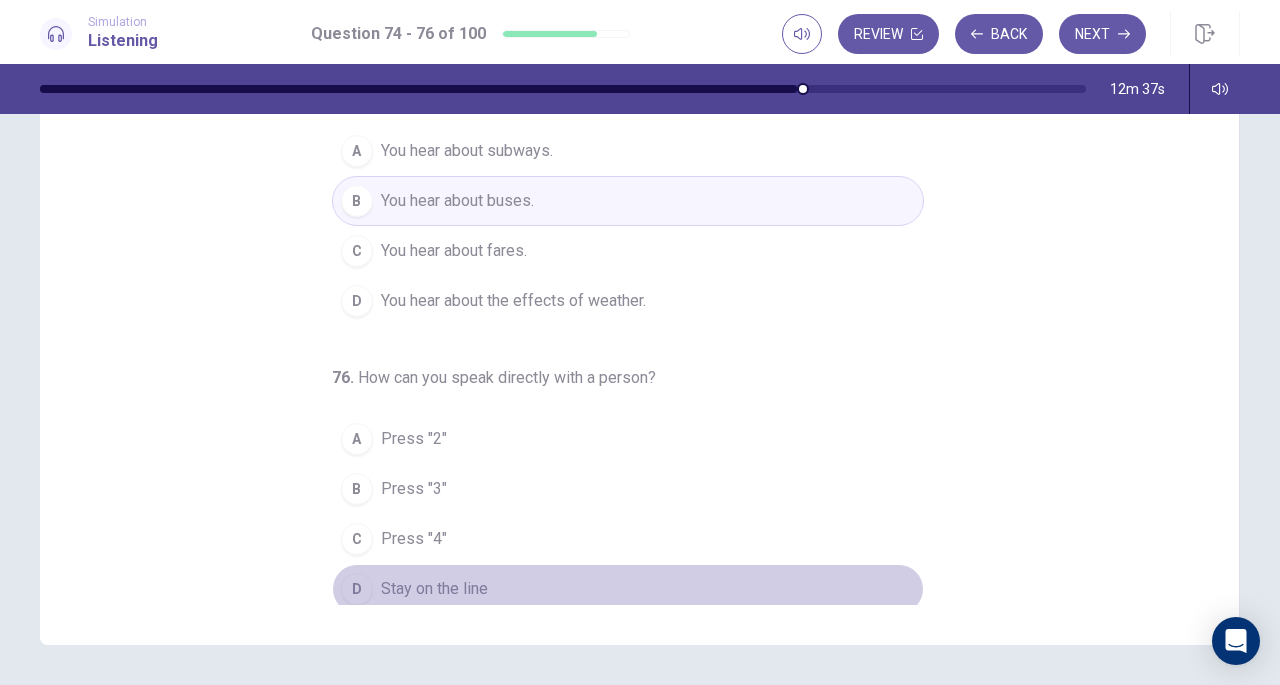 click on "Stay on the line" at bounding box center [434, 589] 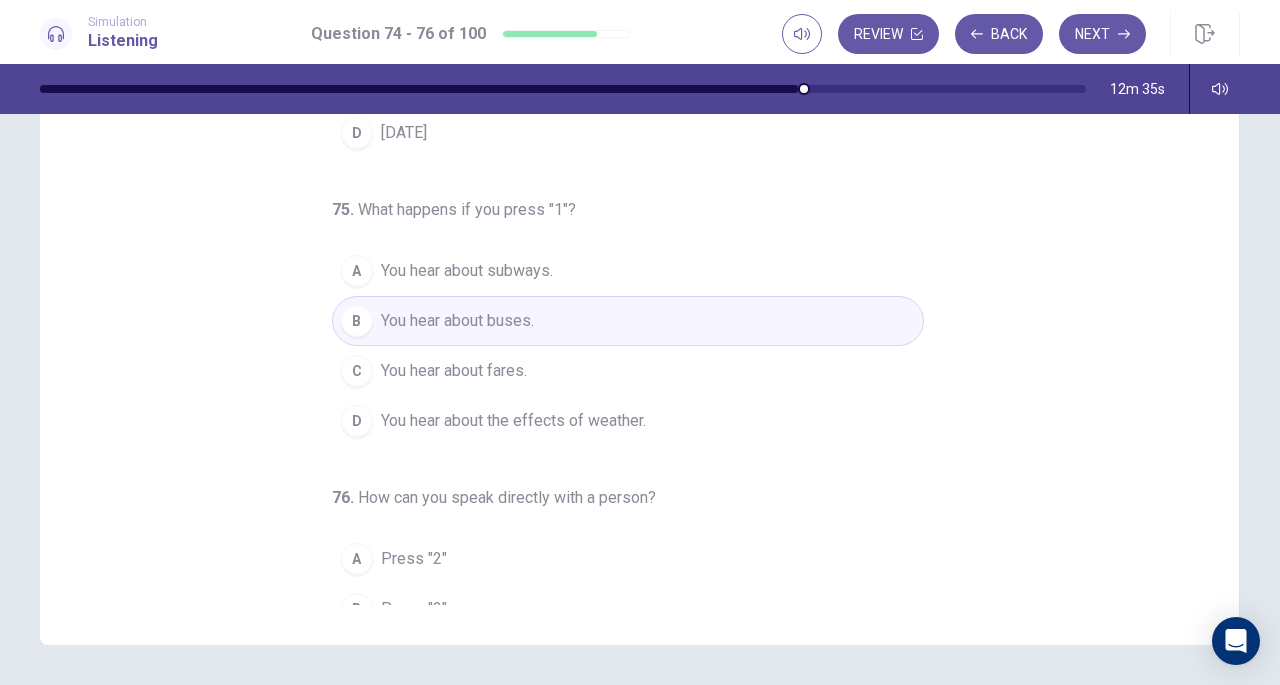 scroll, scrollTop: 0, scrollLeft: 0, axis: both 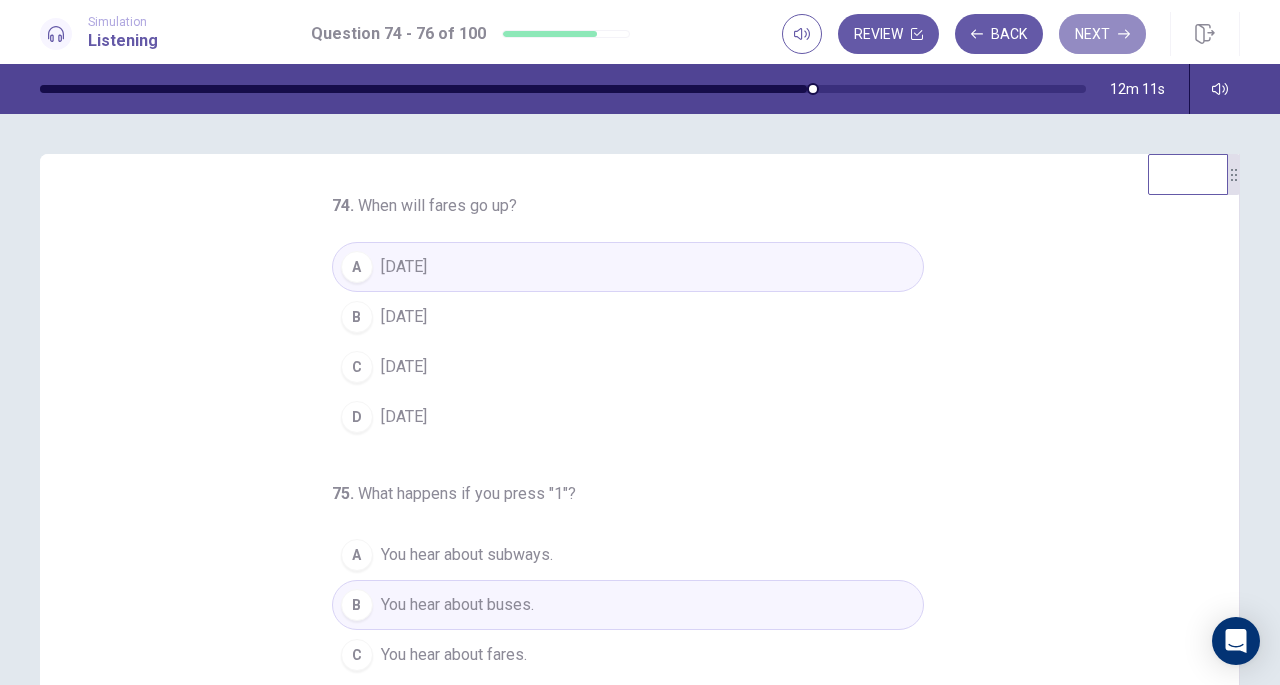 click on "Next" at bounding box center [1102, 34] 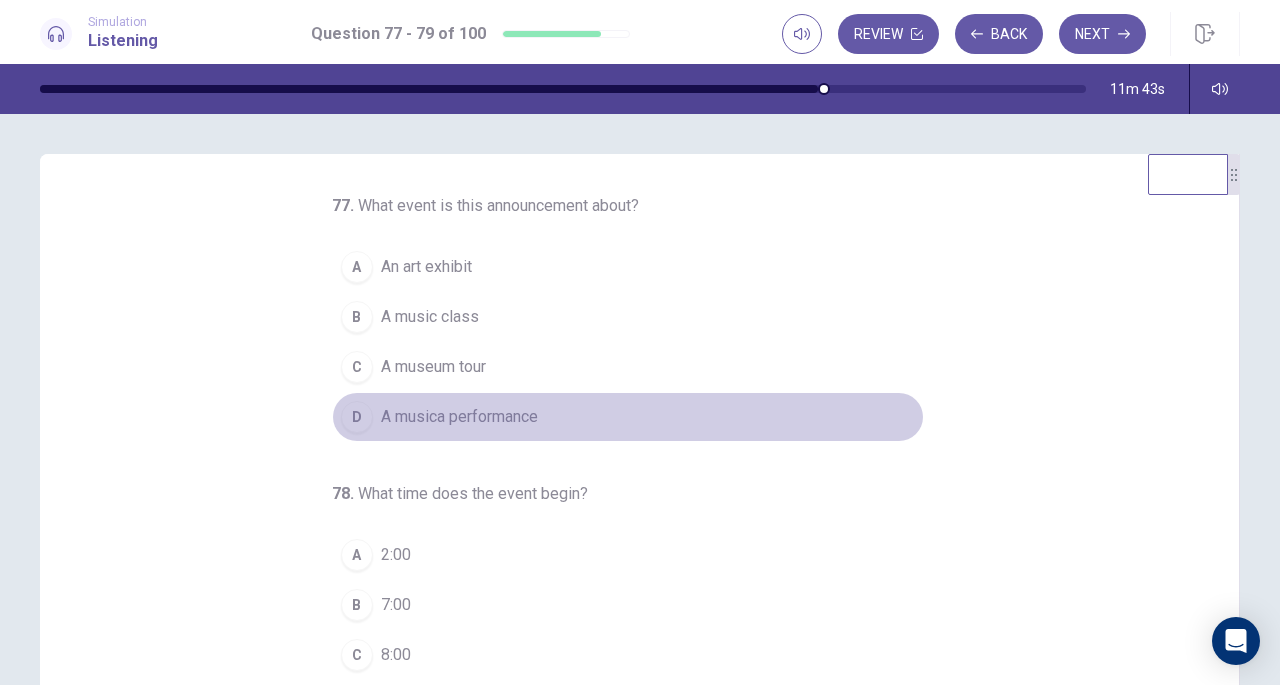 click on "A musica performance" at bounding box center (459, 417) 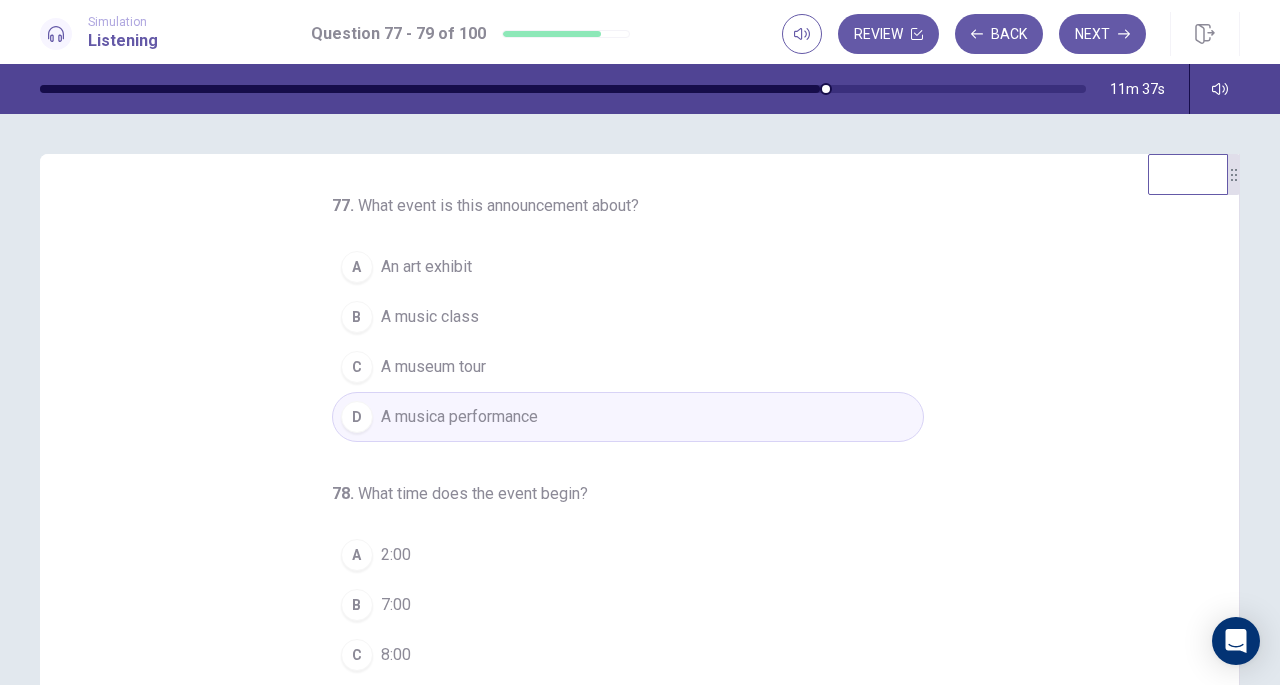 scroll, scrollTop: 200, scrollLeft: 0, axis: vertical 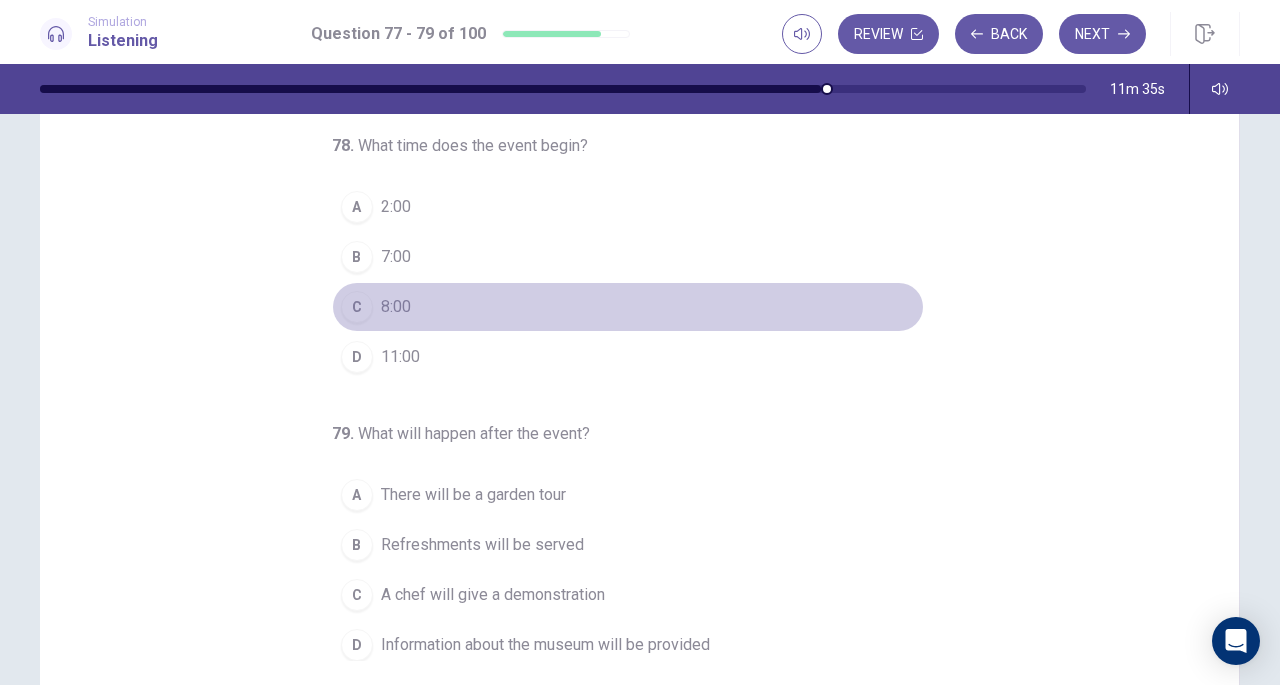 click on "C 8:00" at bounding box center (628, 307) 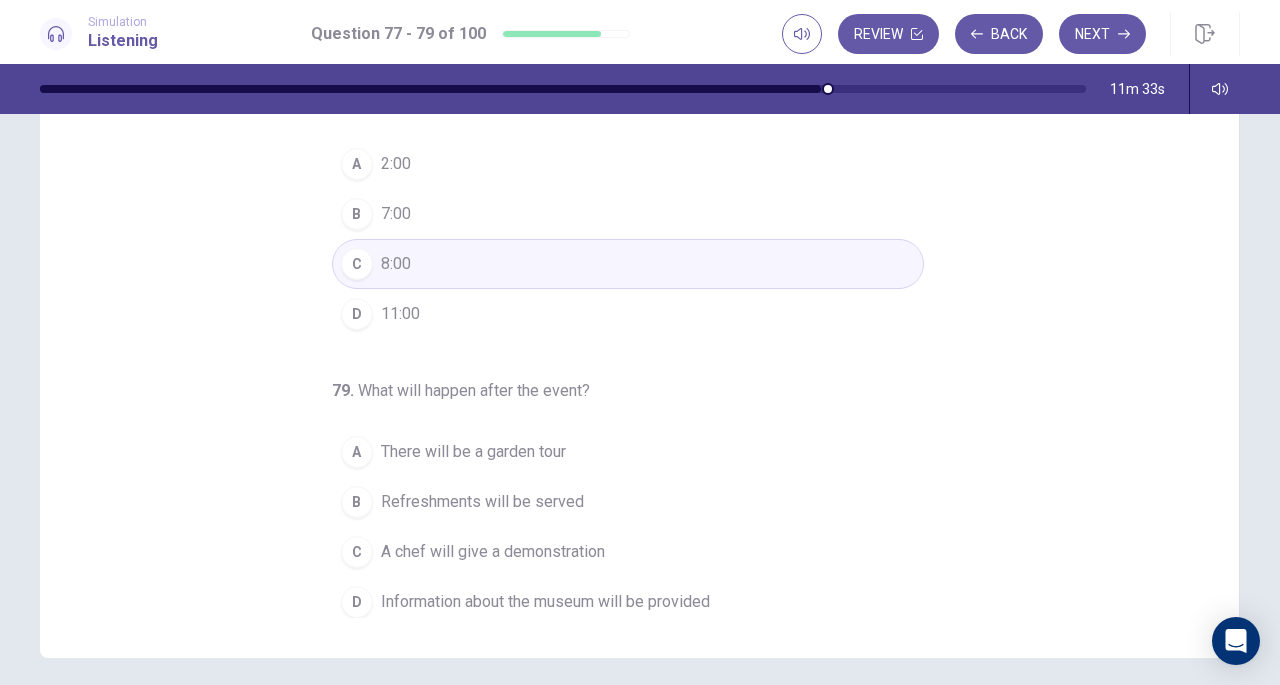scroll, scrollTop: 193, scrollLeft: 0, axis: vertical 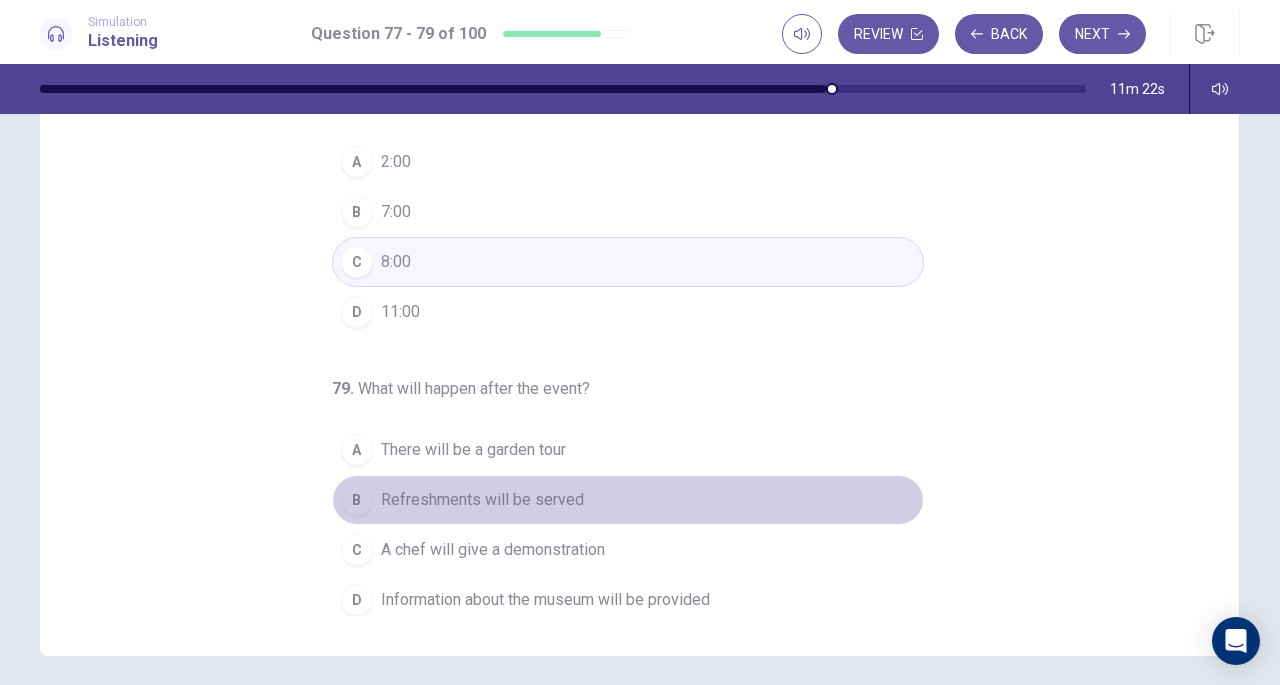 click on "Refreshments will be served" at bounding box center [482, 500] 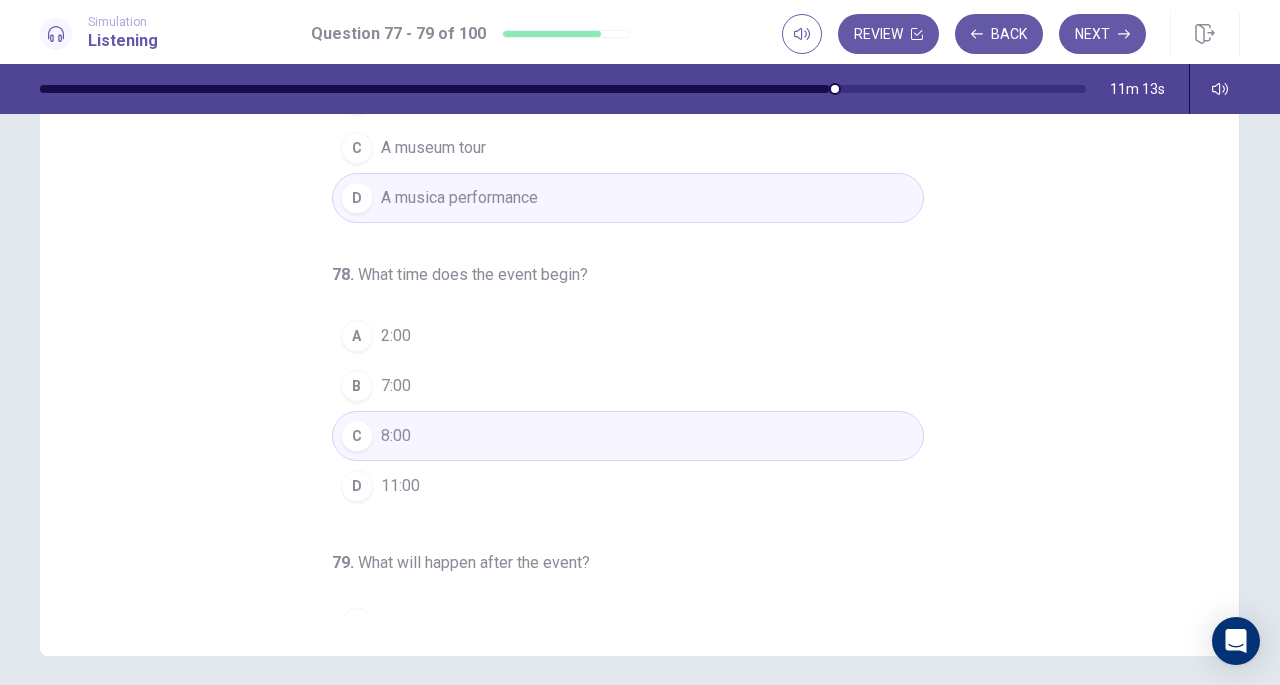 scroll, scrollTop: 0, scrollLeft: 0, axis: both 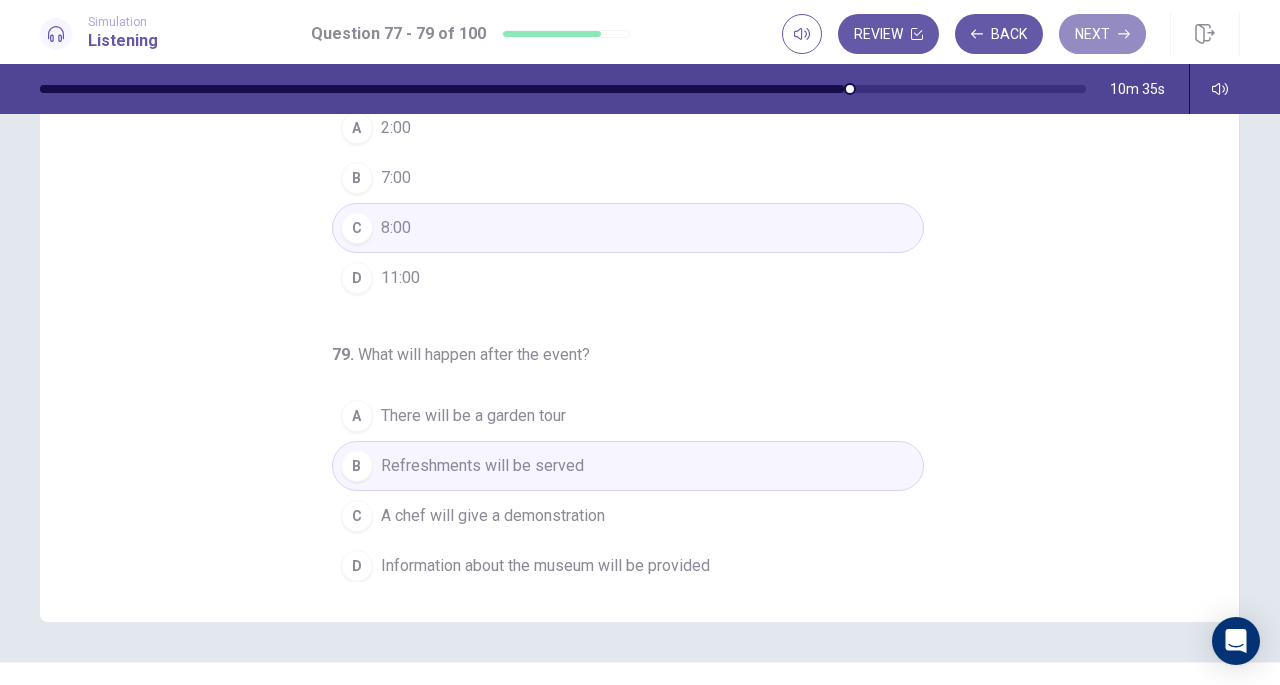 click on "Next" at bounding box center [1102, 34] 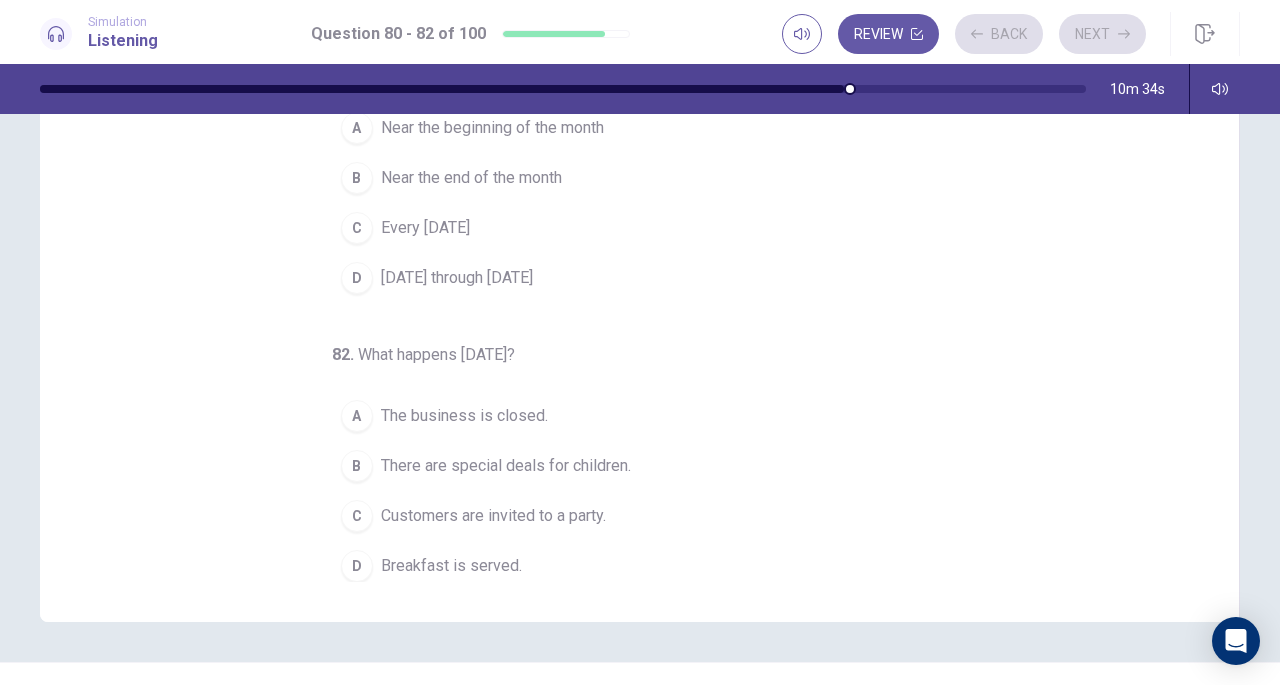 scroll, scrollTop: 0, scrollLeft: 0, axis: both 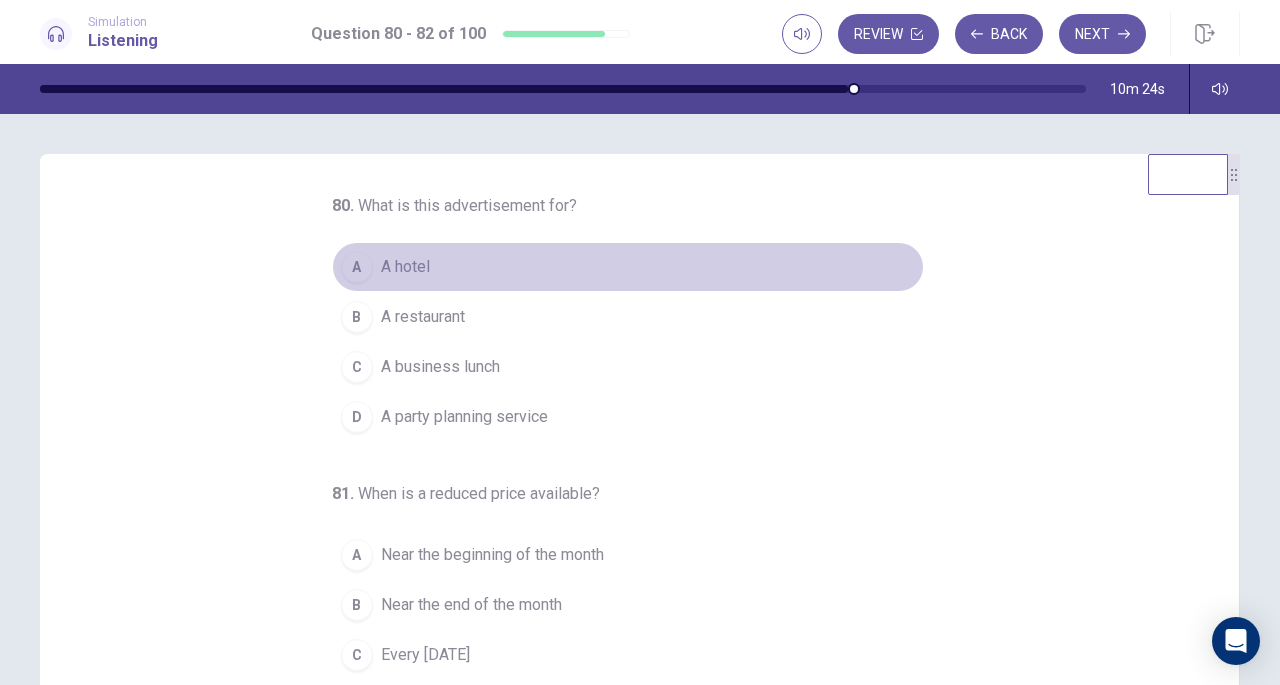 click on "A hotel" at bounding box center [405, 267] 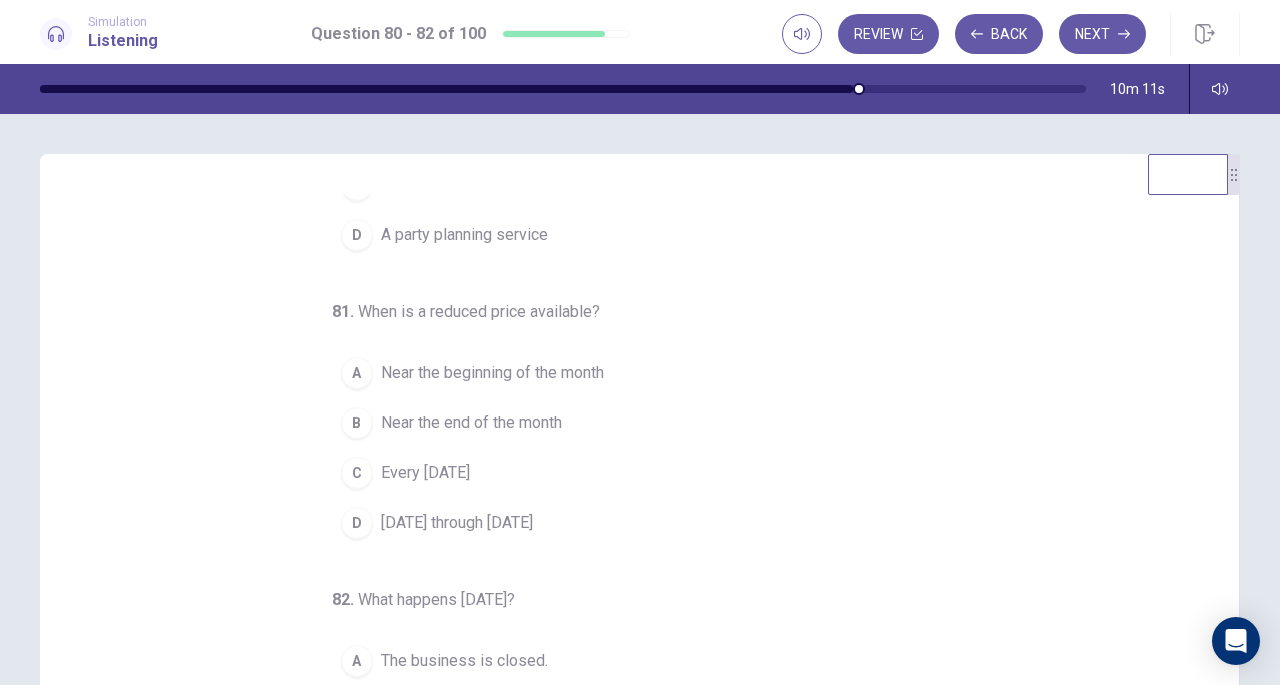 scroll, scrollTop: 200, scrollLeft: 0, axis: vertical 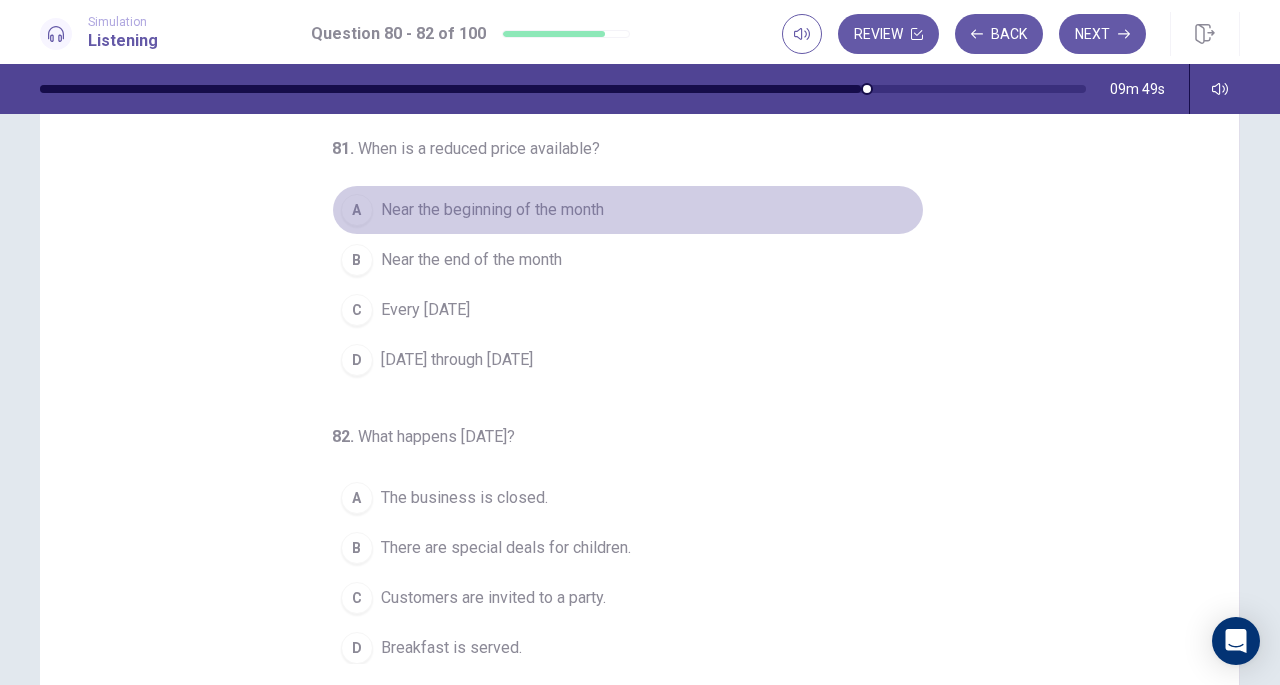 click on "Near the beginning of the month" at bounding box center [492, 210] 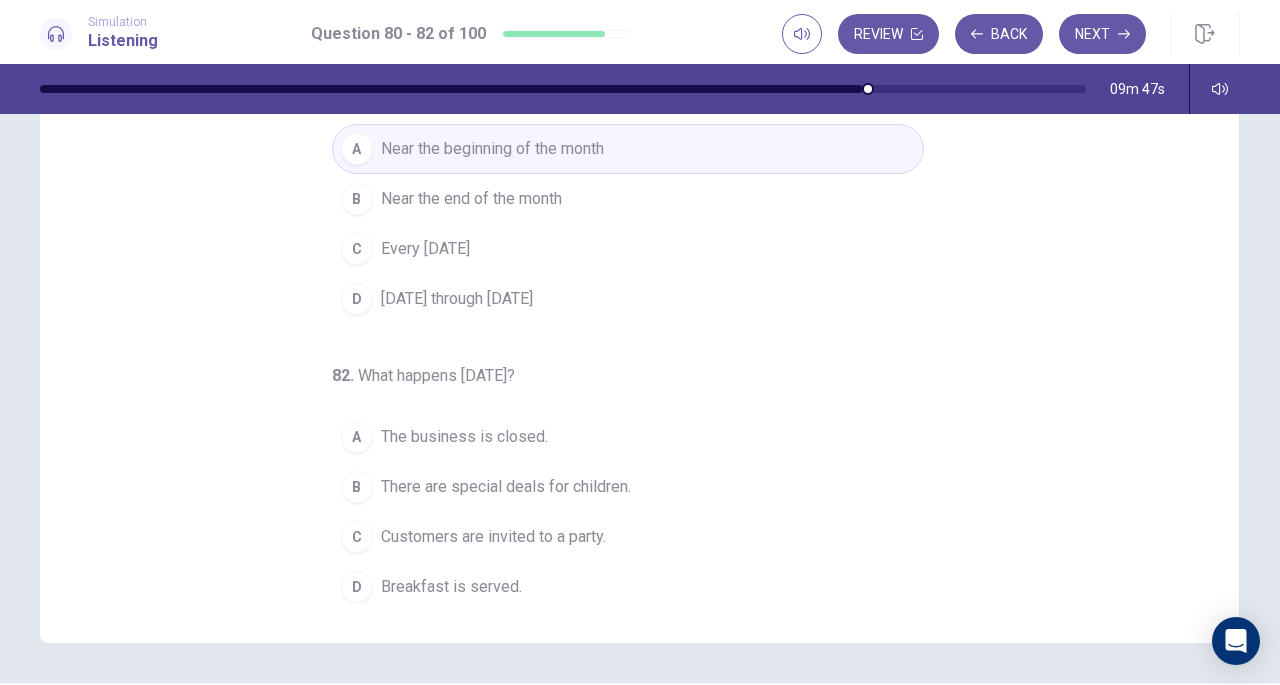 scroll, scrollTop: 209, scrollLeft: 0, axis: vertical 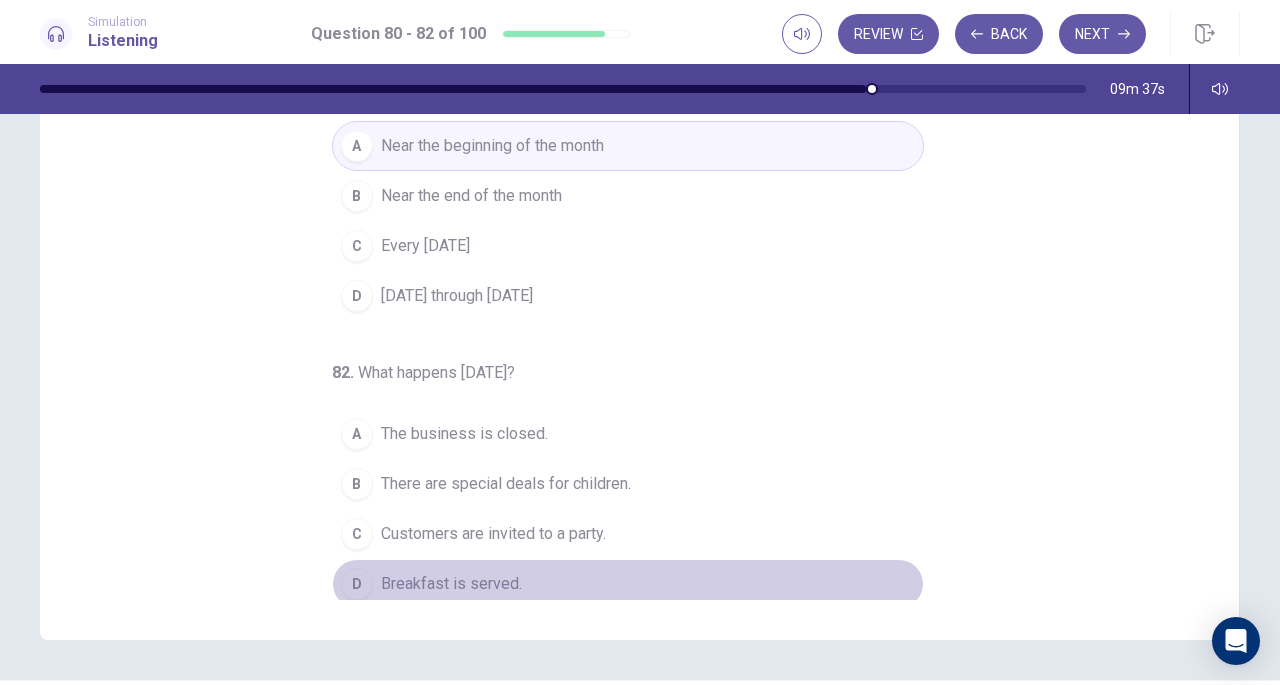click on "Breakfast is served." at bounding box center [451, 584] 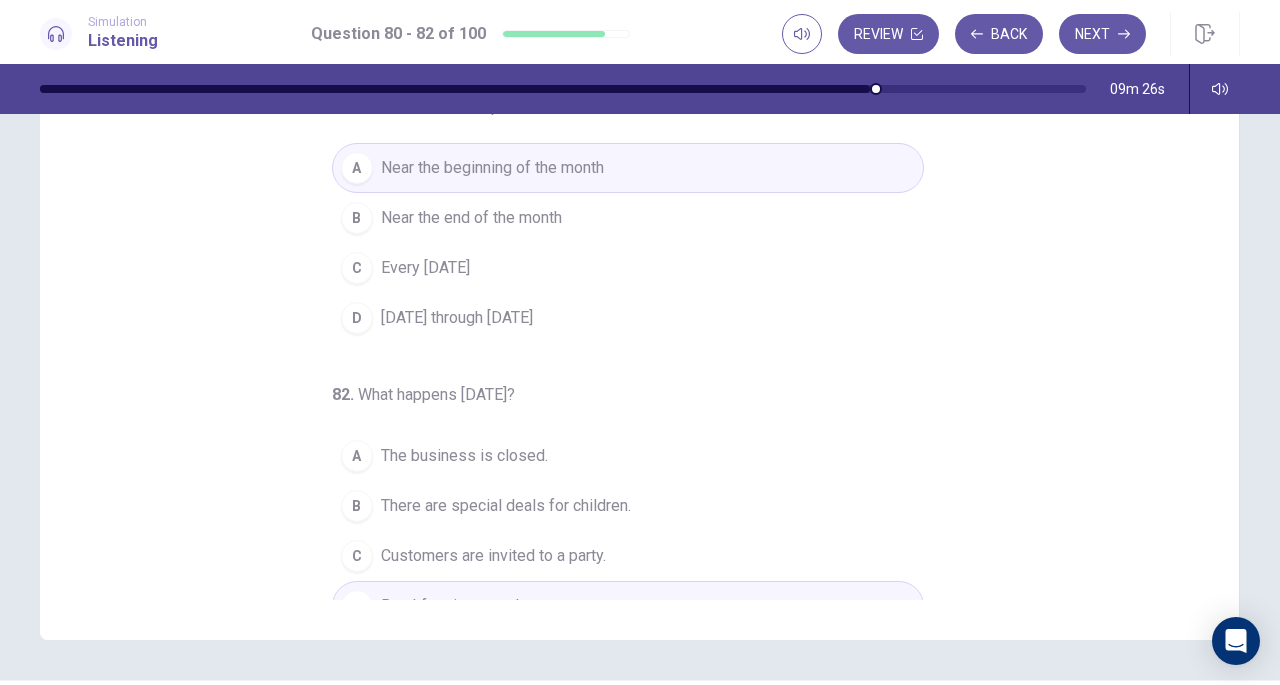 scroll, scrollTop: 200, scrollLeft: 0, axis: vertical 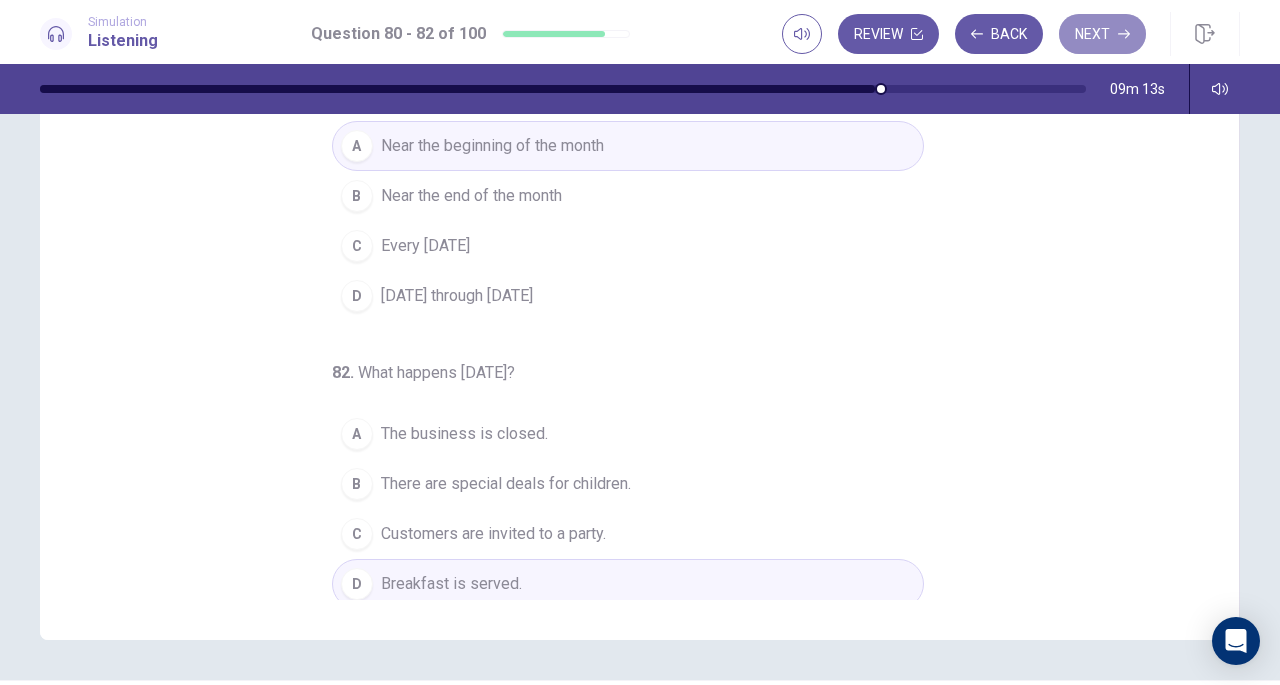 click on "Next" at bounding box center [1102, 34] 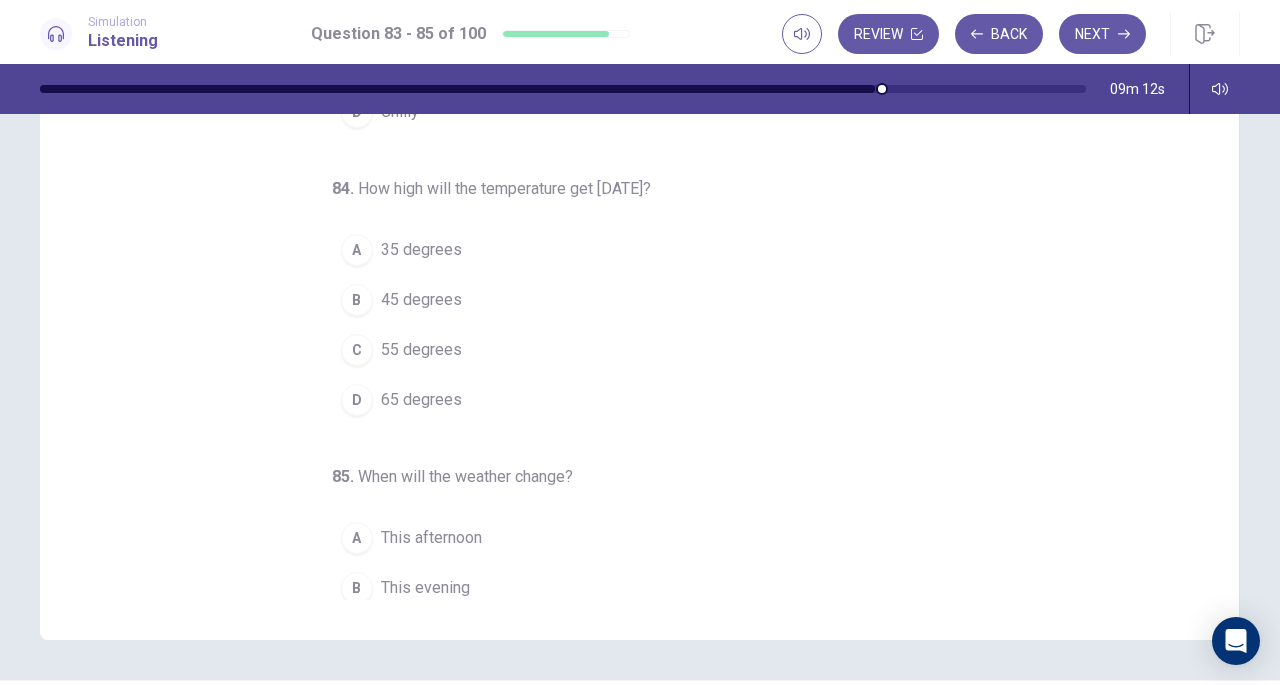 scroll, scrollTop: 0, scrollLeft: 0, axis: both 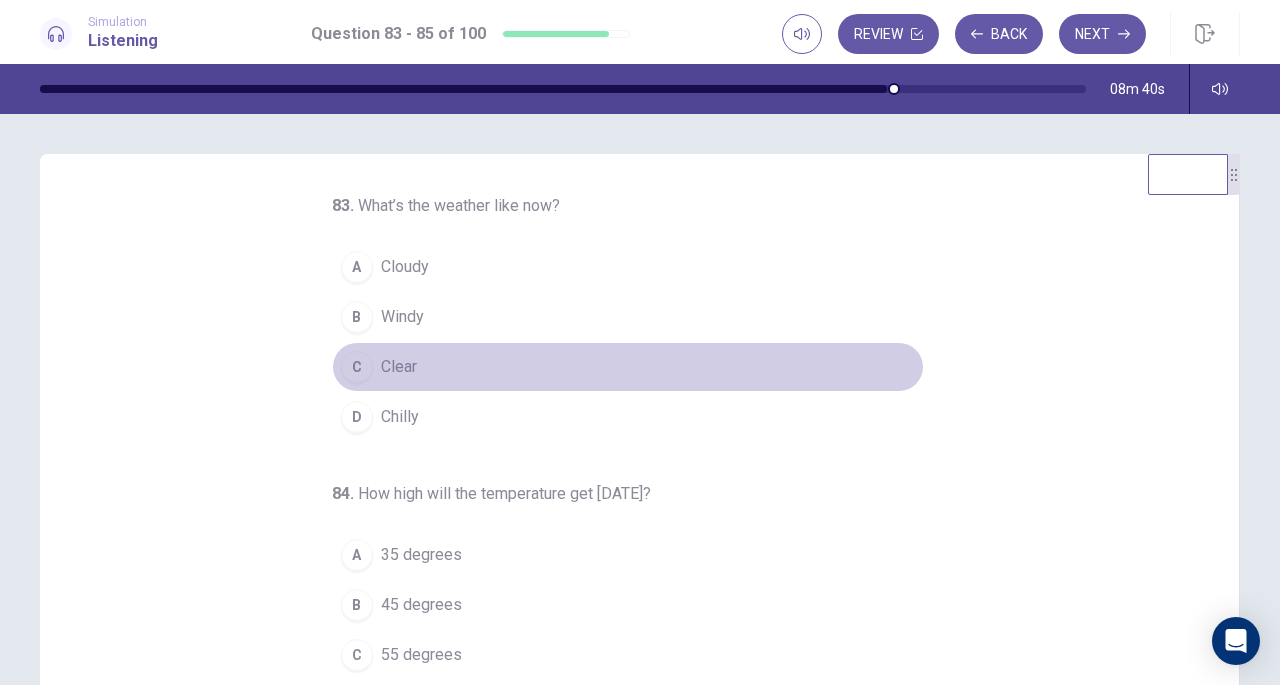 click on "C" at bounding box center (357, 367) 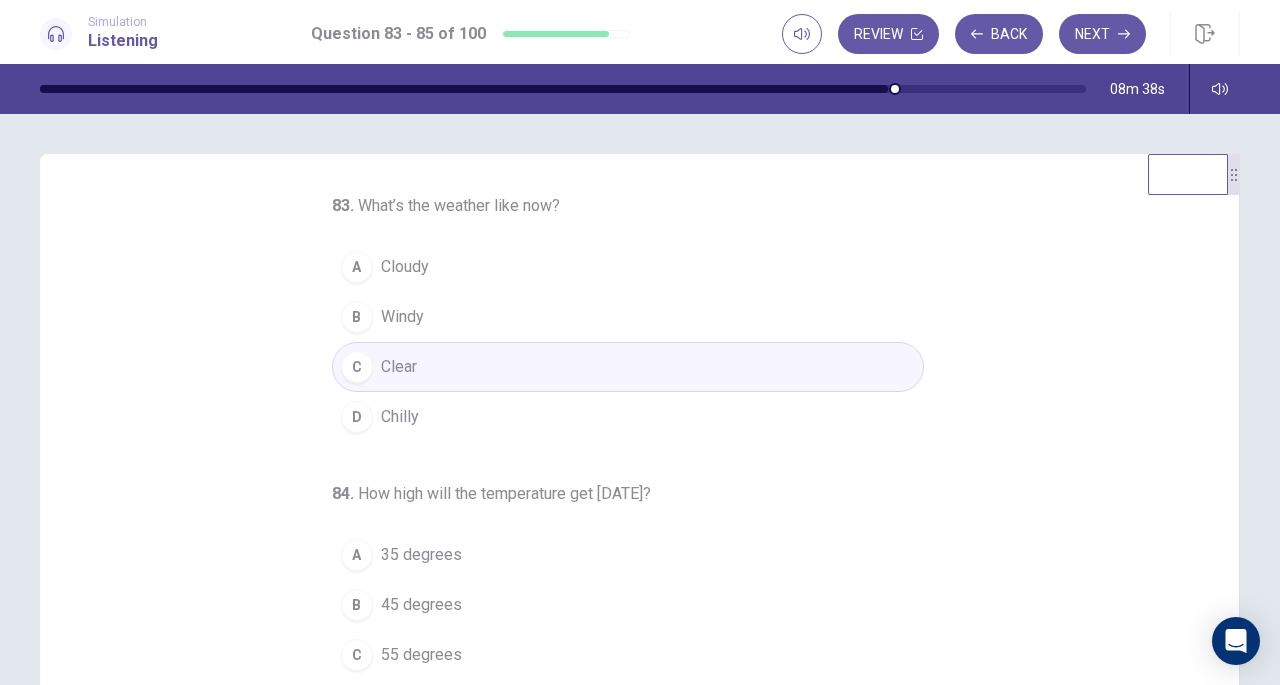 scroll, scrollTop: 200, scrollLeft: 0, axis: vertical 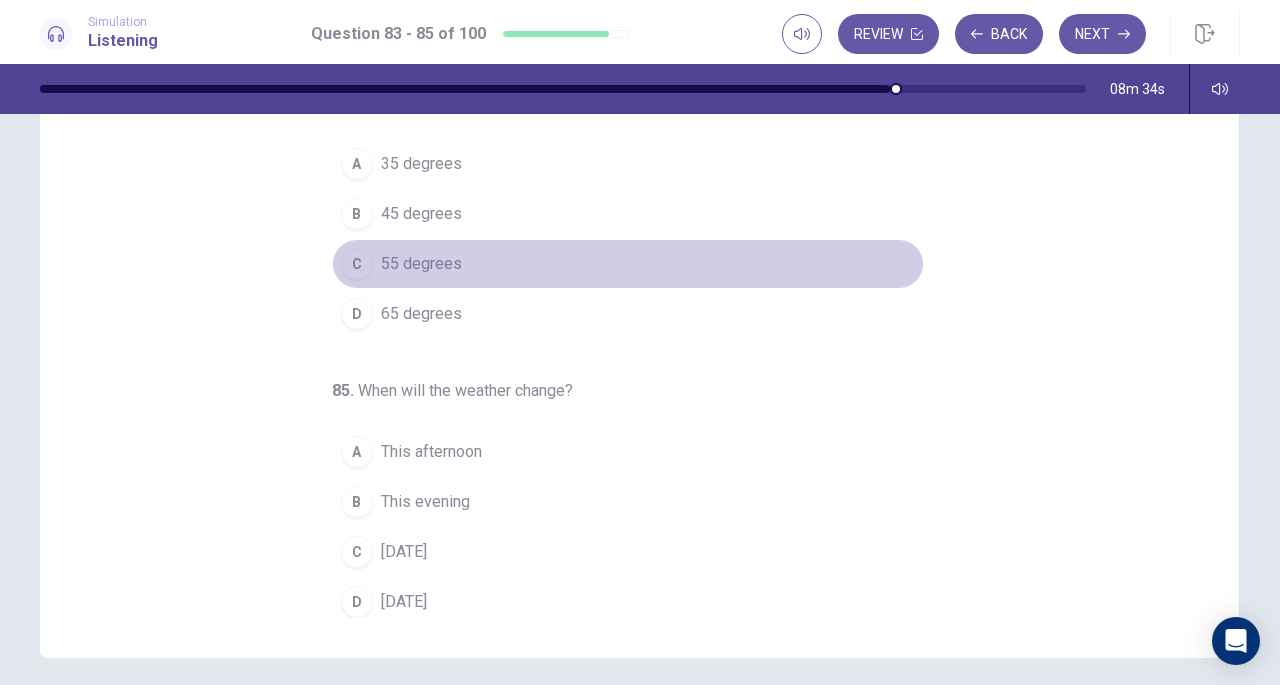 click on "55 degrees" at bounding box center [421, 264] 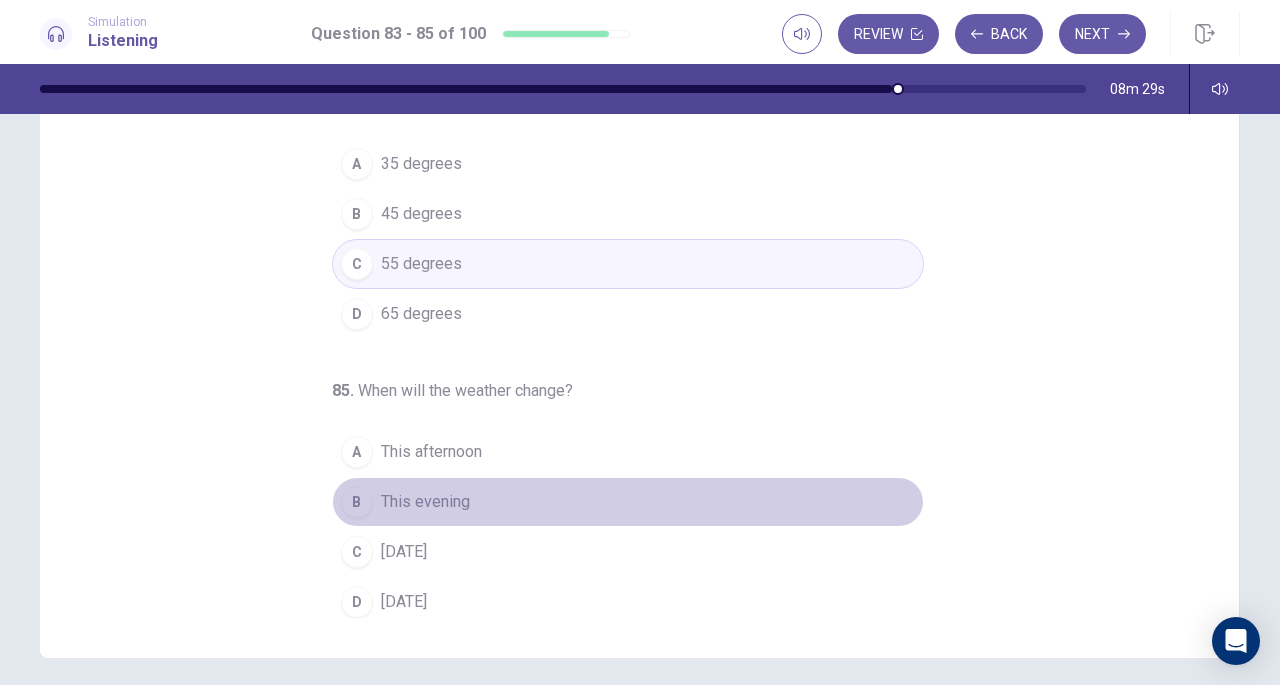 click on "This evening" at bounding box center (425, 502) 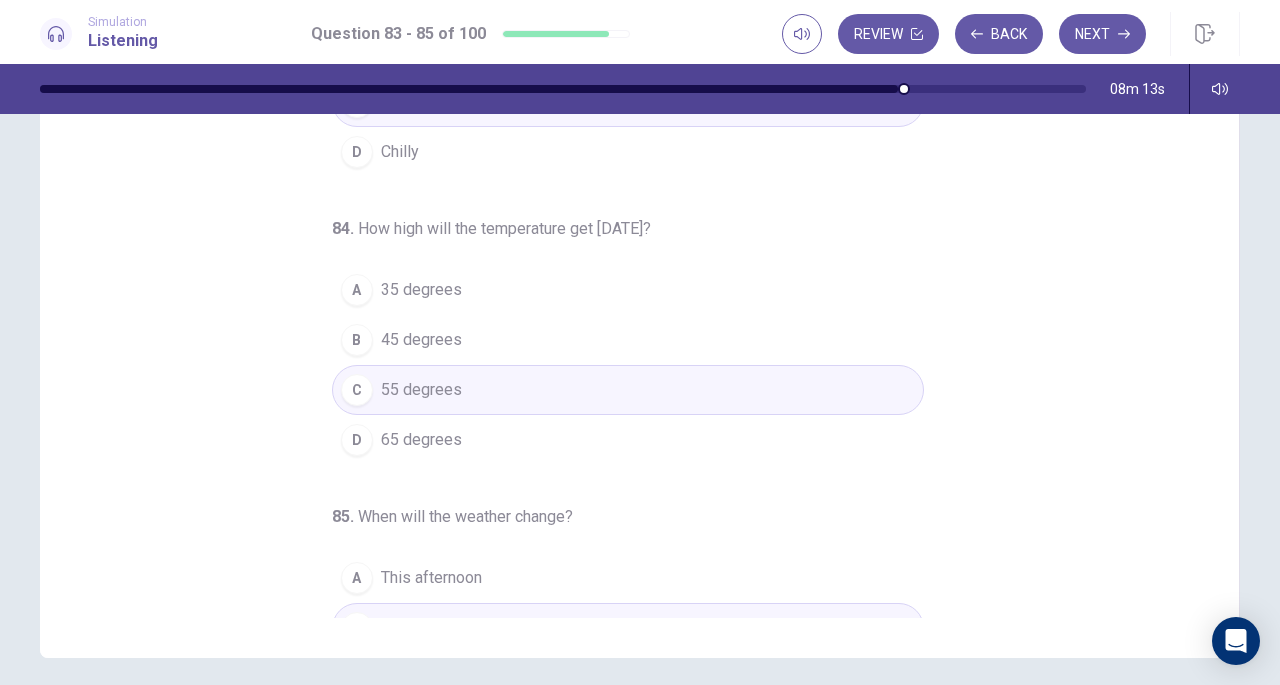 scroll, scrollTop: 0, scrollLeft: 0, axis: both 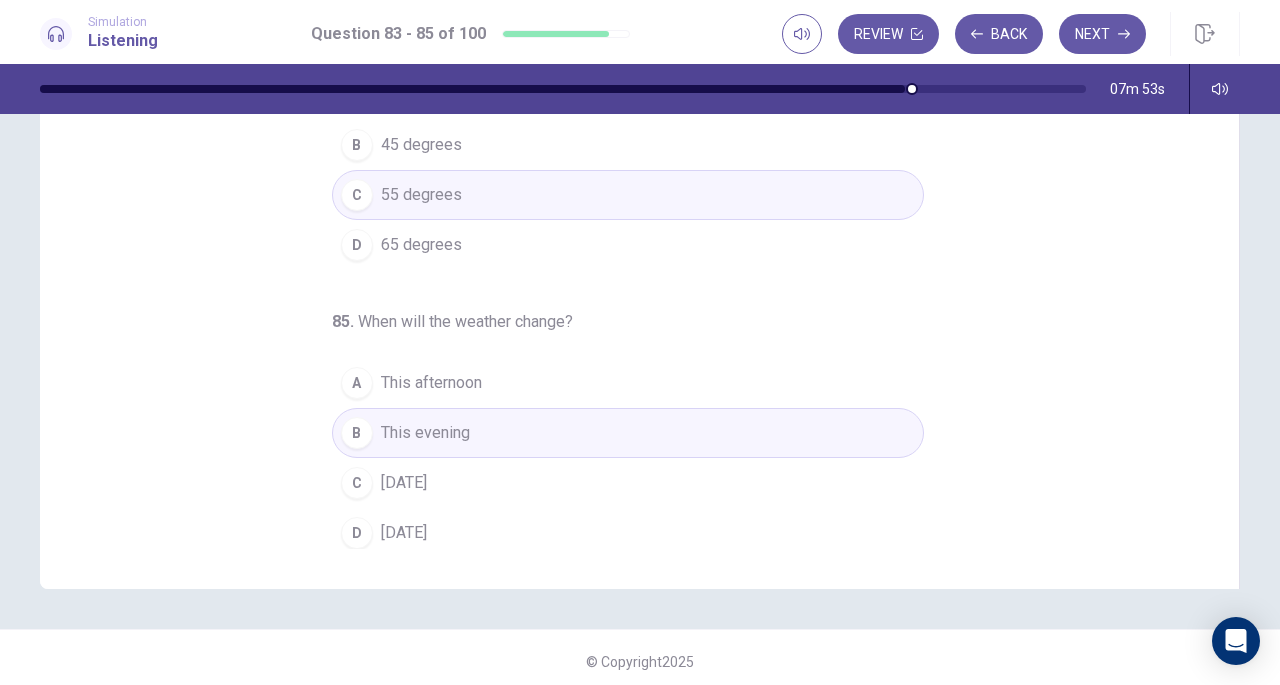 click on "Next" at bounding box center (1102, 34) 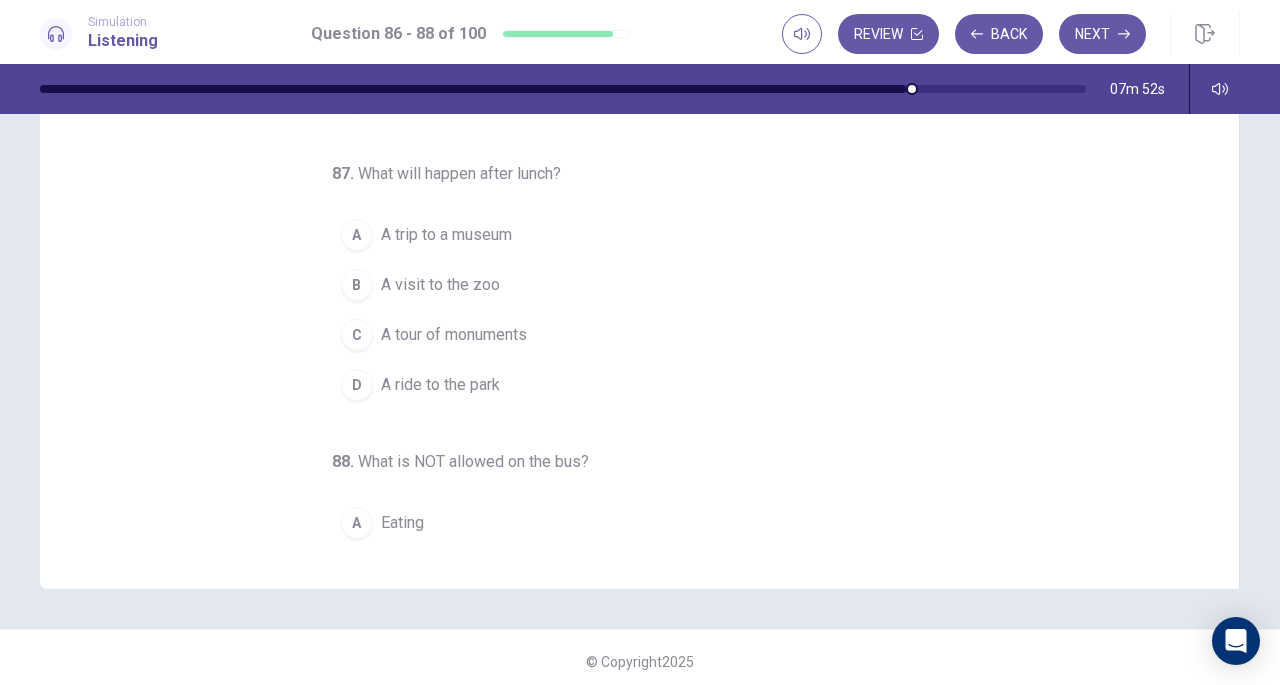 scroll, scrollTop: 0, scrollLeft: 0, axis: both 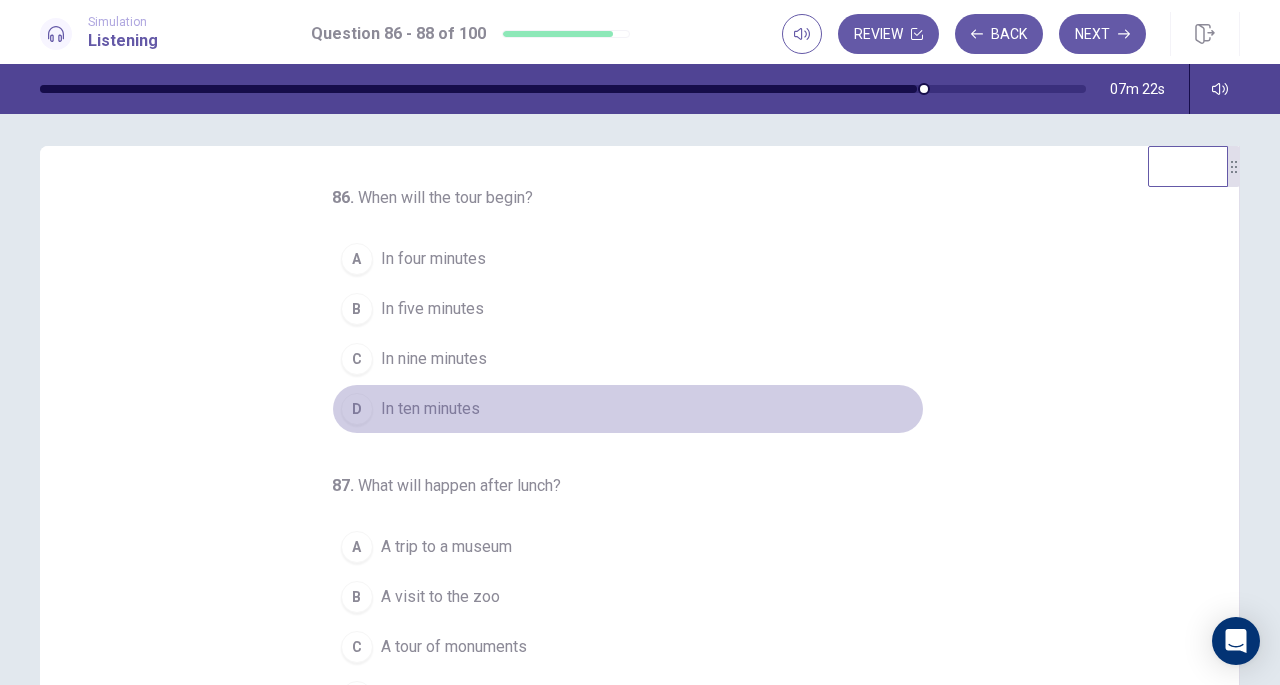 click on "In ten minutes" at bounding box center [430, 409] 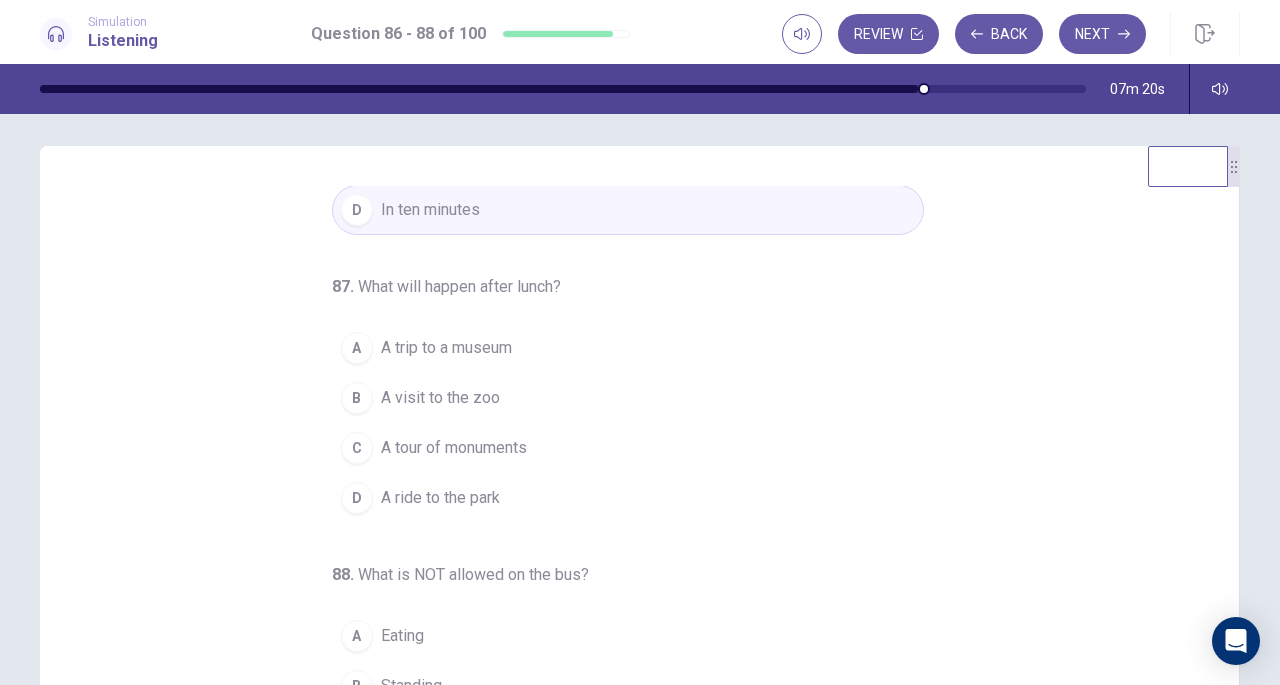 scroll, scrollTop: 200, scrollLeft: 0, axis: vertical 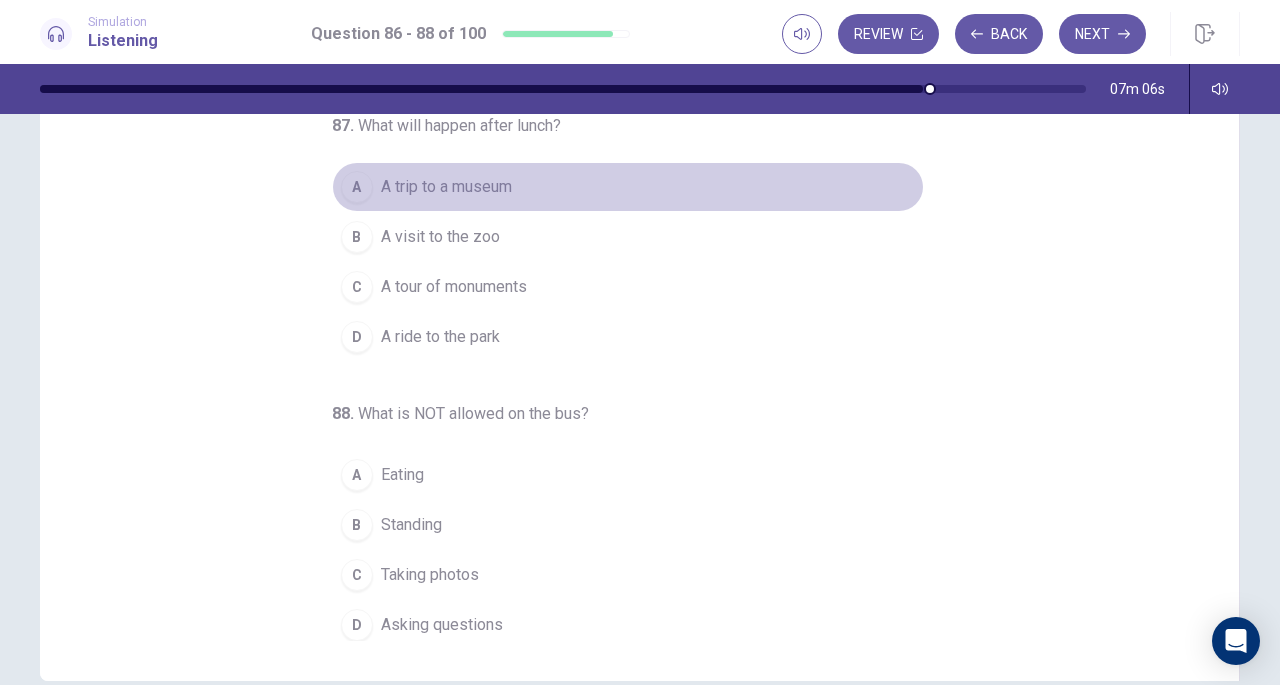 click on "A trip to a museum" at bounding box center (446, 187) 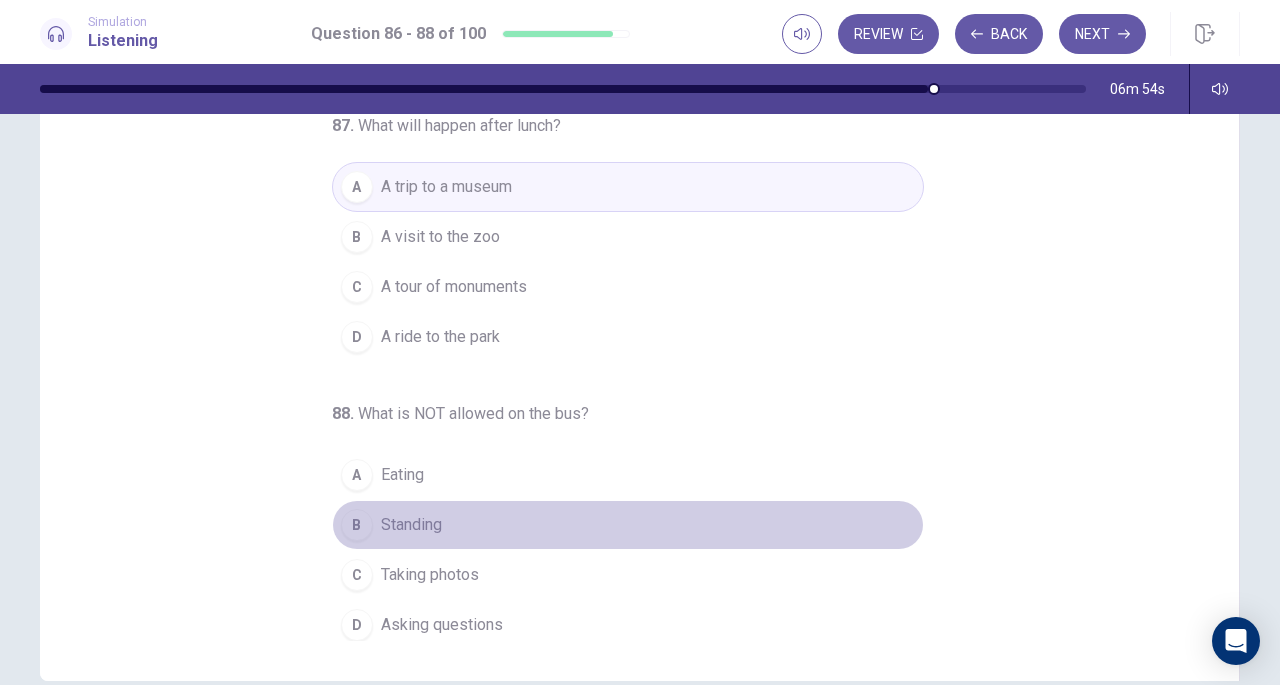 click on "Standing" at bounding box center (411, 525) 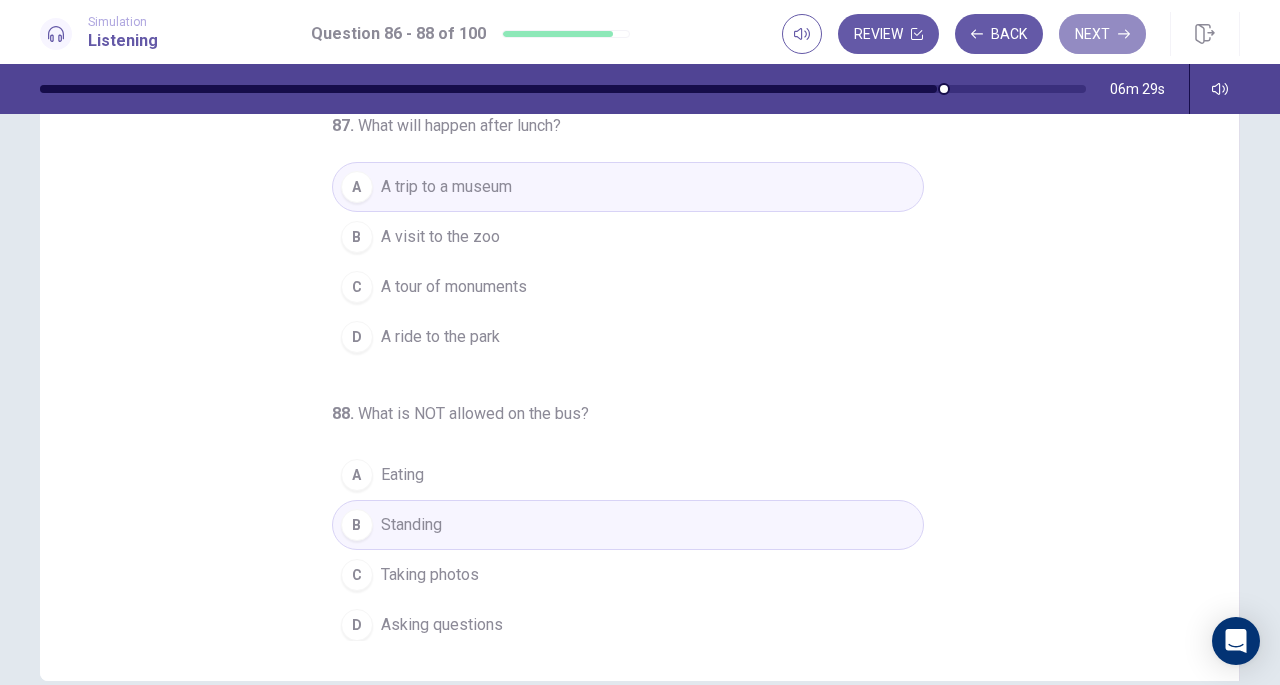 click on "Next" at bounding box center [1102, 34] 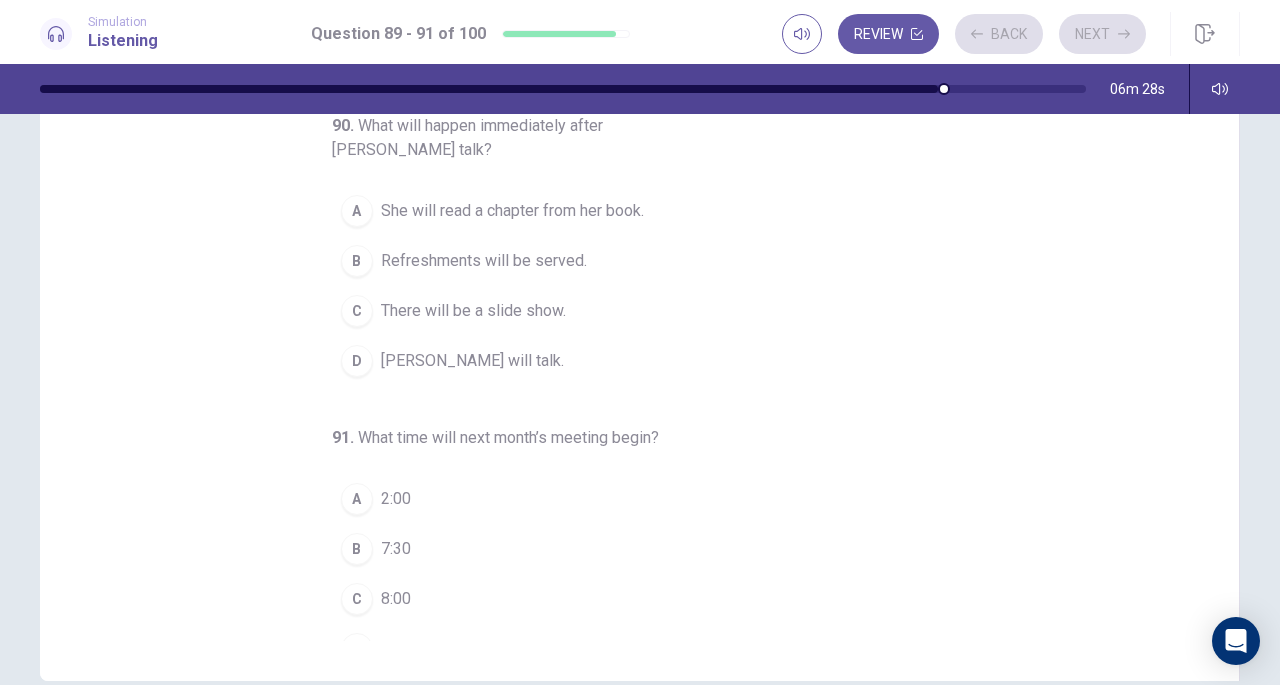 scroll, scrollTop: 0, scrollLeft: 0, axis: both 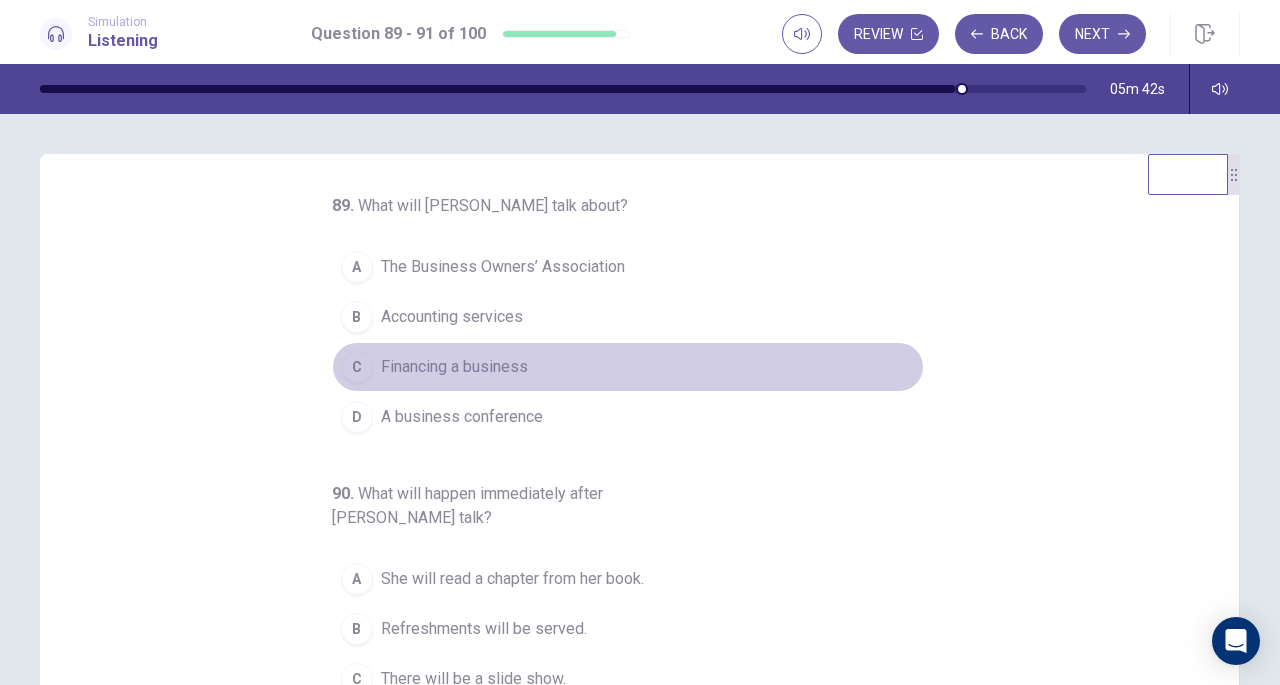 click on "Financing a business" at bounding box center [454, 367] 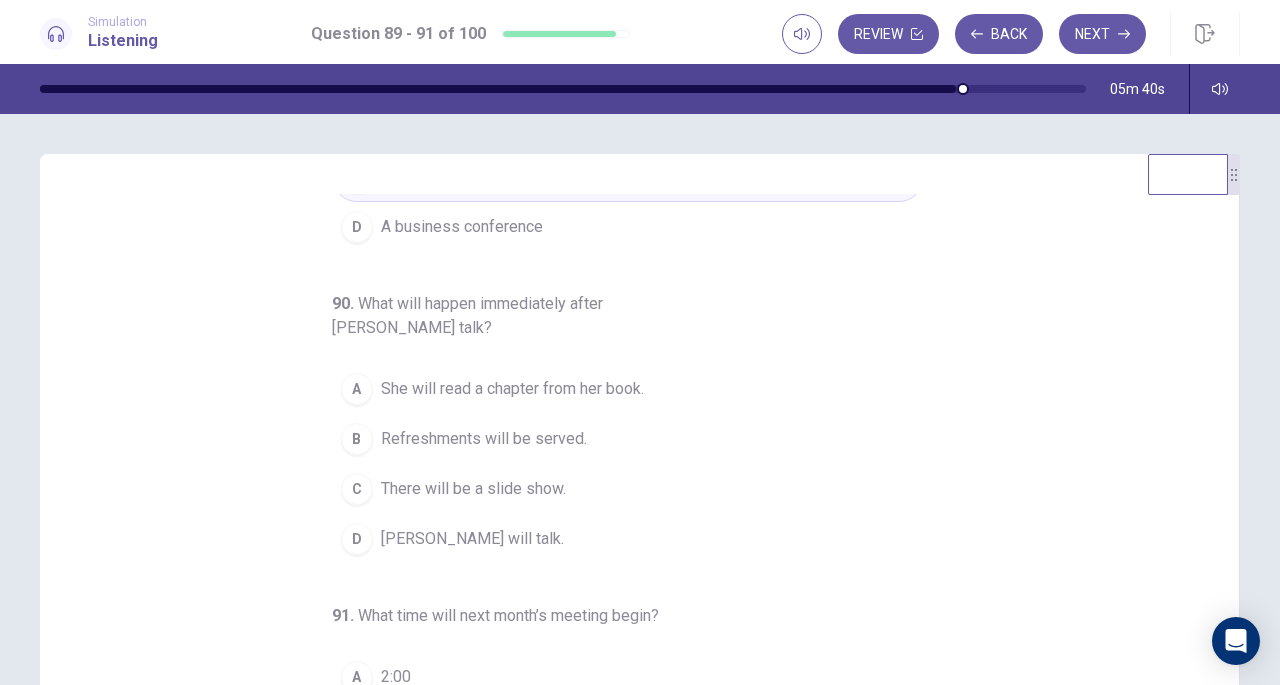scroll, scrollTop: 224, scrollLeft: 0, axis: vertical 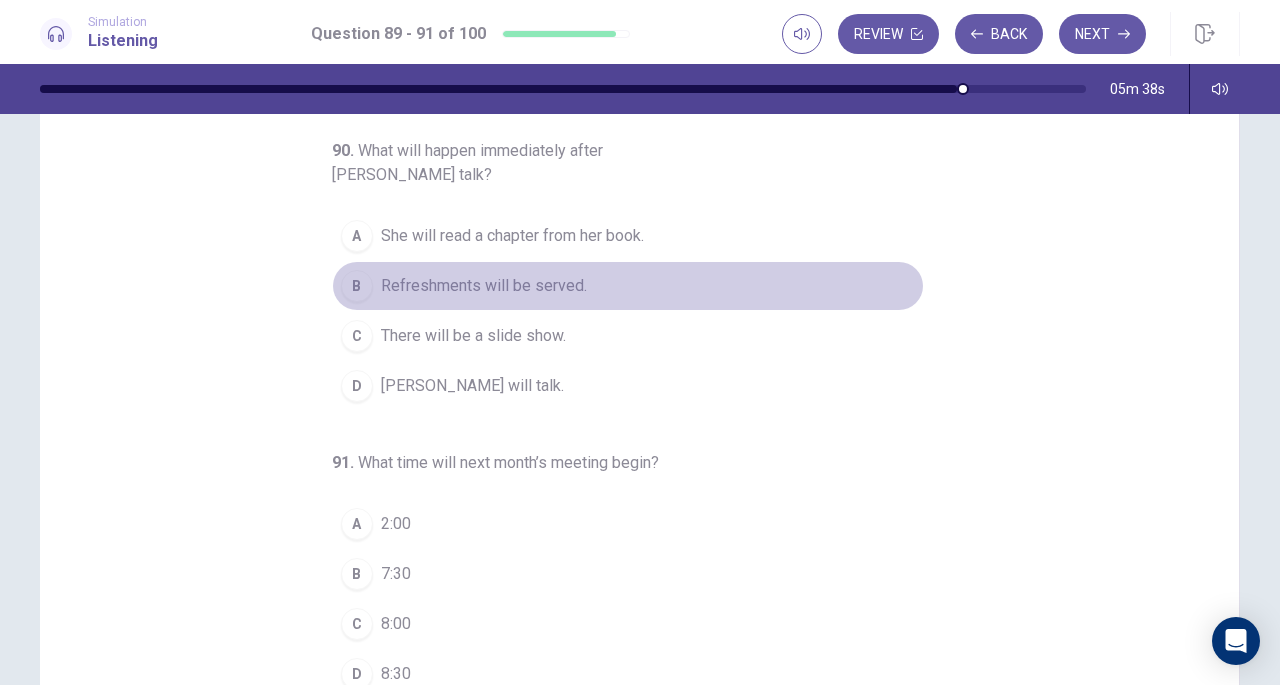 click on "Refreshments will be served." at bounding box center (484, 286) 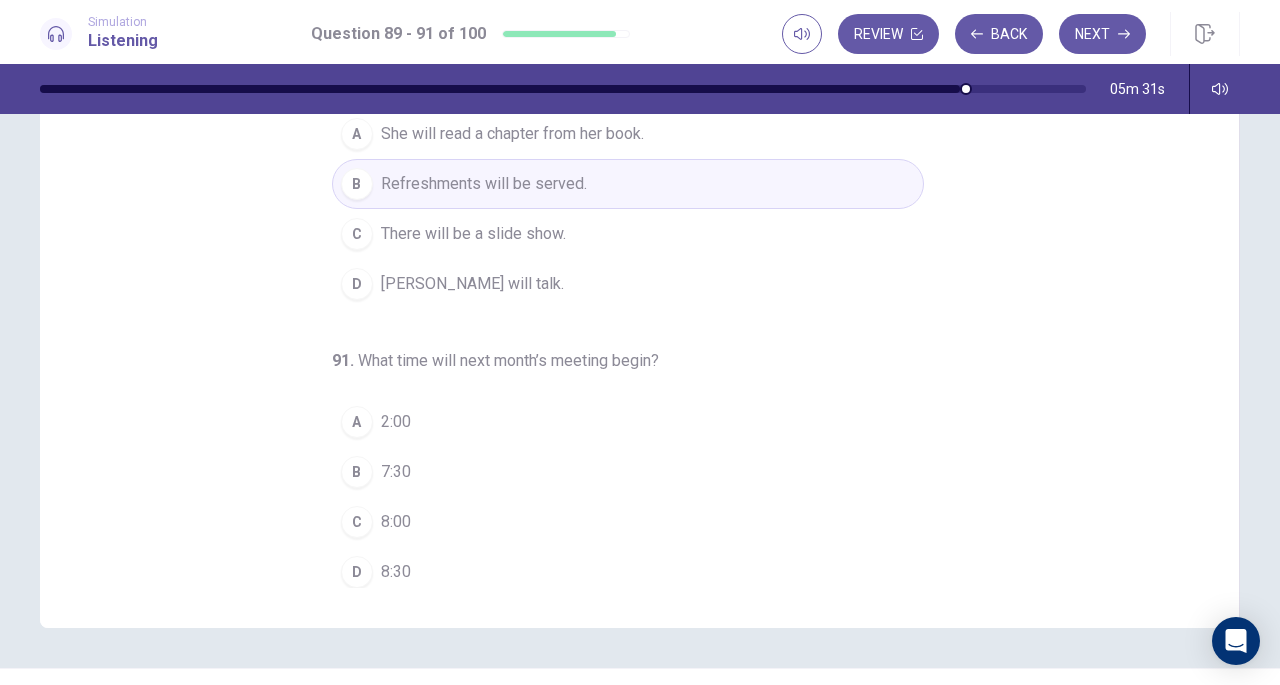 scroll, scrollTop: 223, scrollLeft: 0, axis: vertical 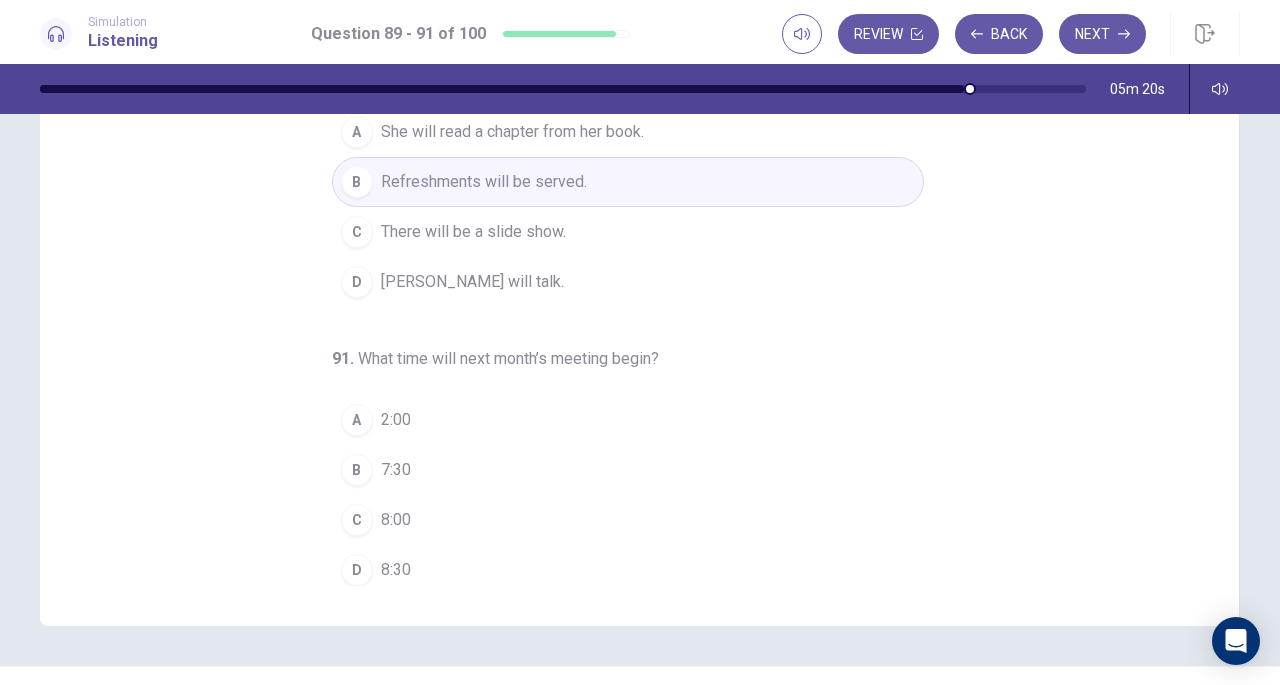 click on "7:30" at bounding box center [396, 470] 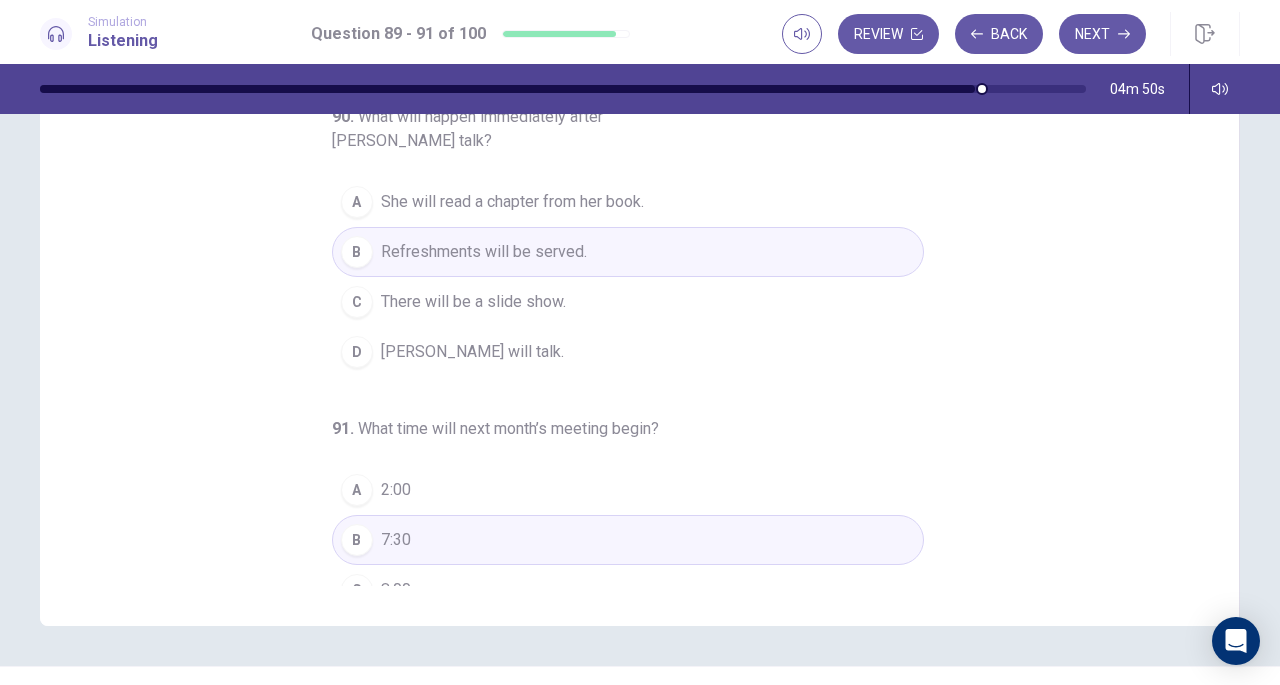 scroll, scrollTop: 224, scrollLeft: 0, axis: vertical 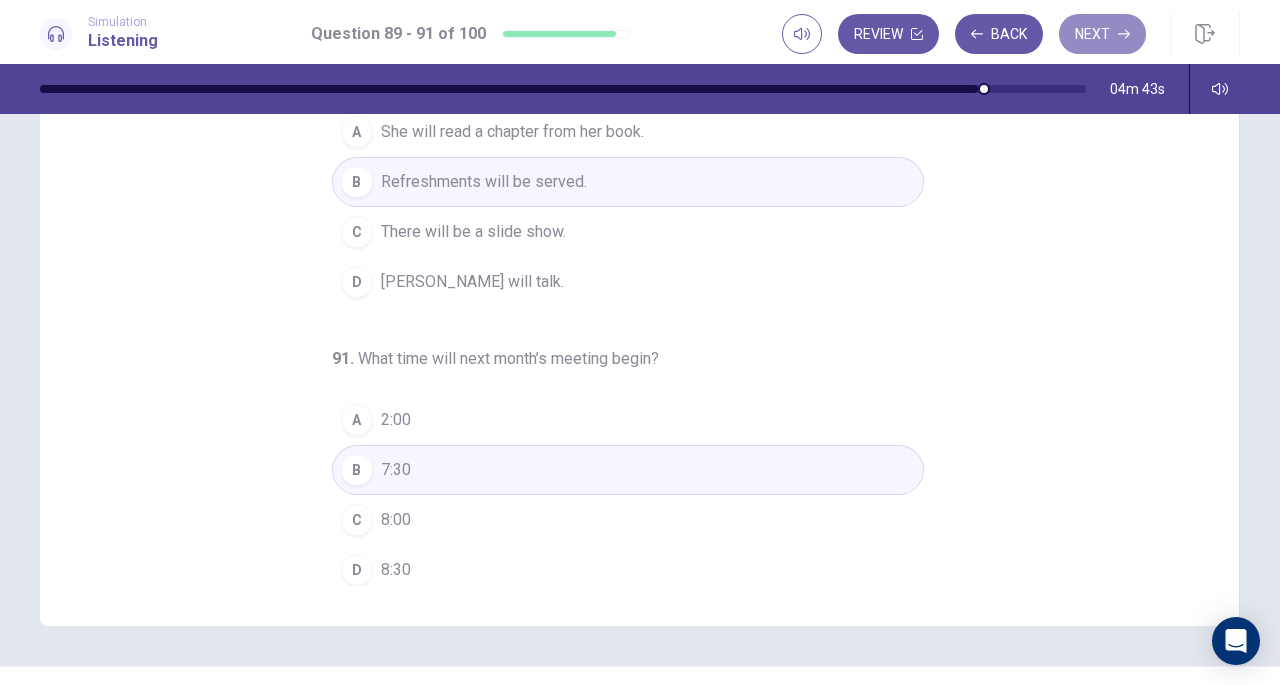 click on "Next" at bounding box center [1102, 34] 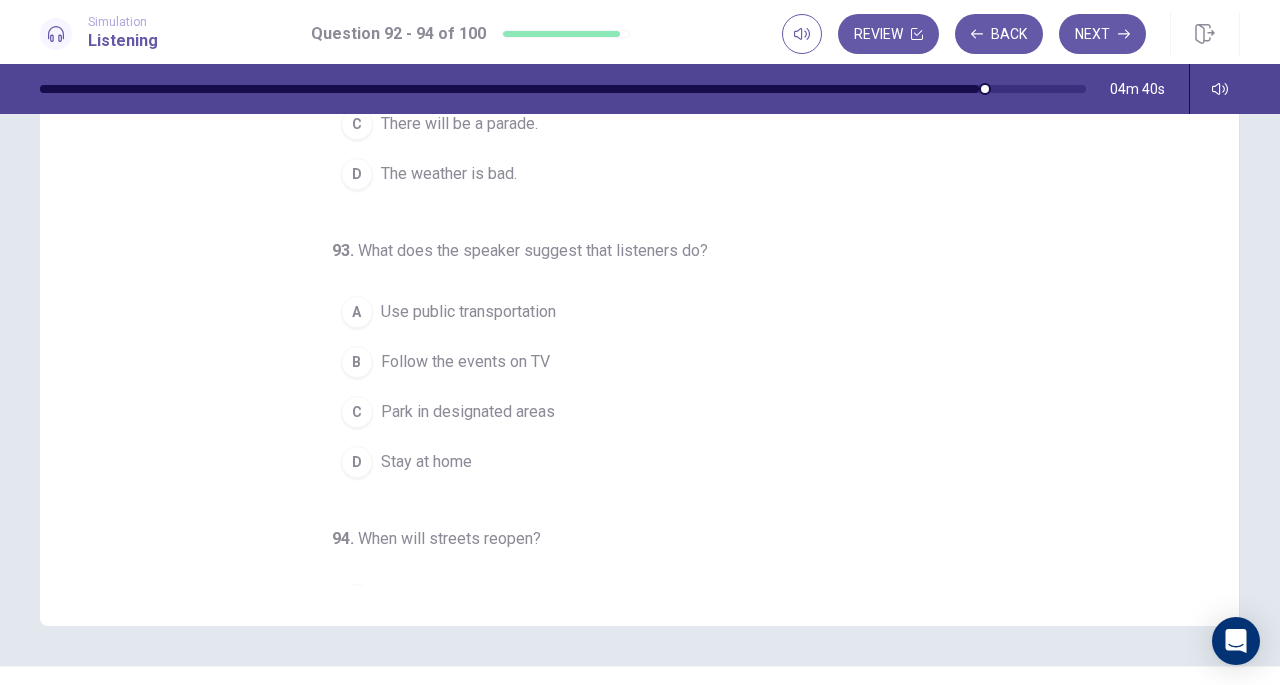scroll, scrollTop: 0, scrollLeft: 0, axis: both 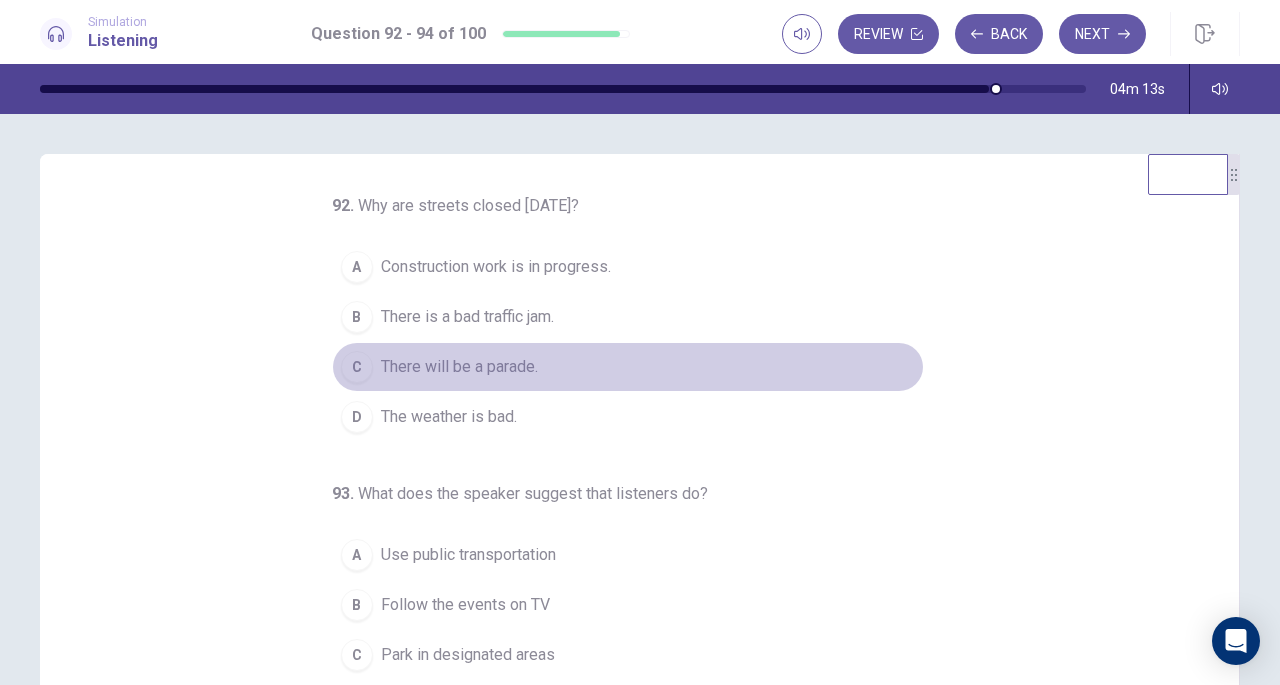 click on "There will be a parade." at bounding box center (459, 367) 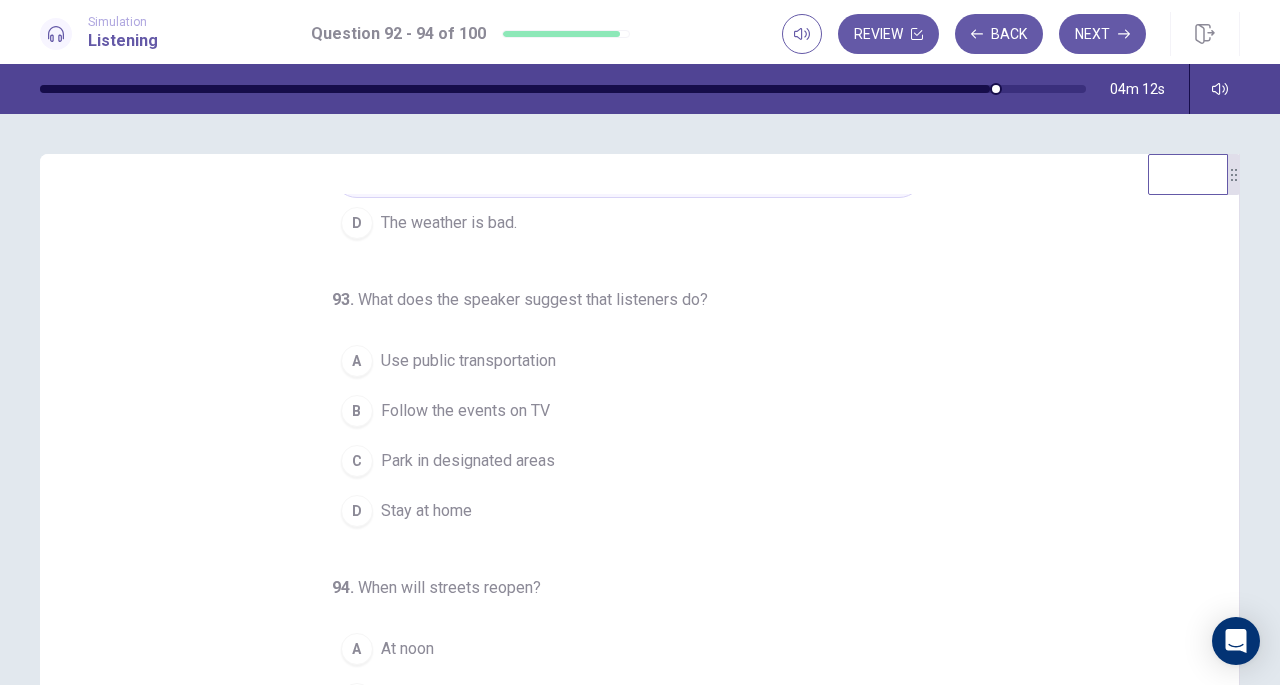 scroll, scrollTop: 200, scrollLeft: 0, axis: vertical 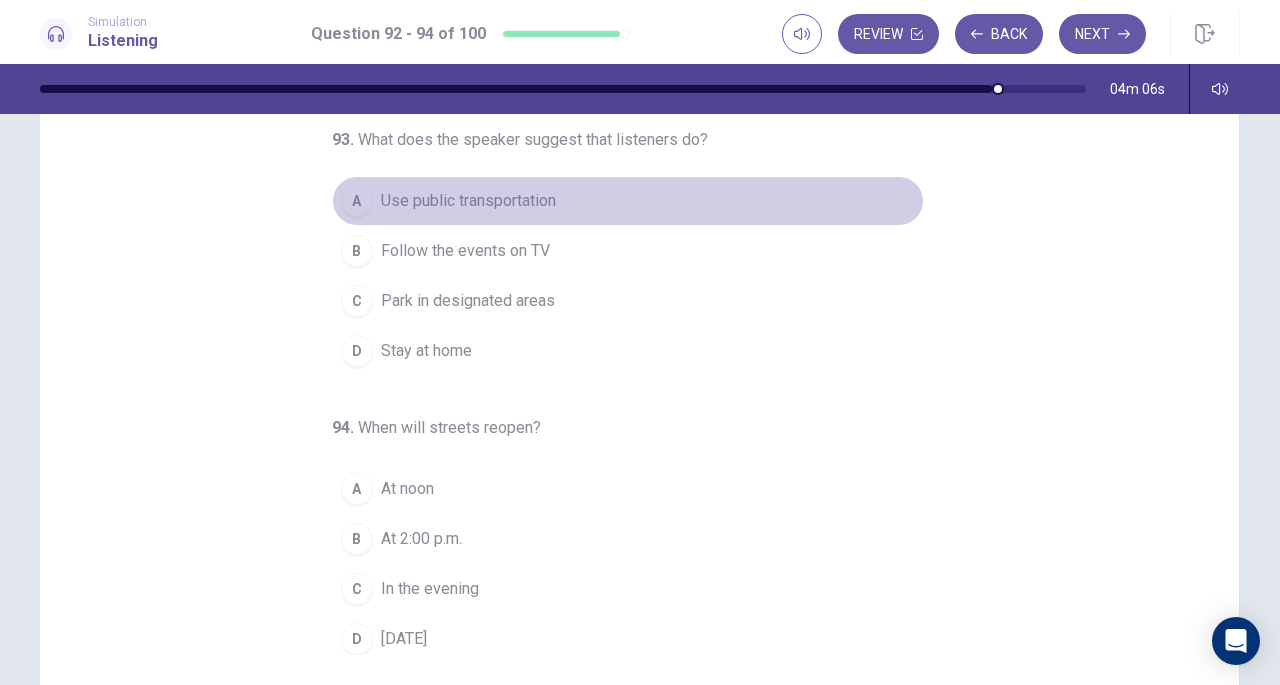 click on "Use public transportation" at bounding box center (468, 201) 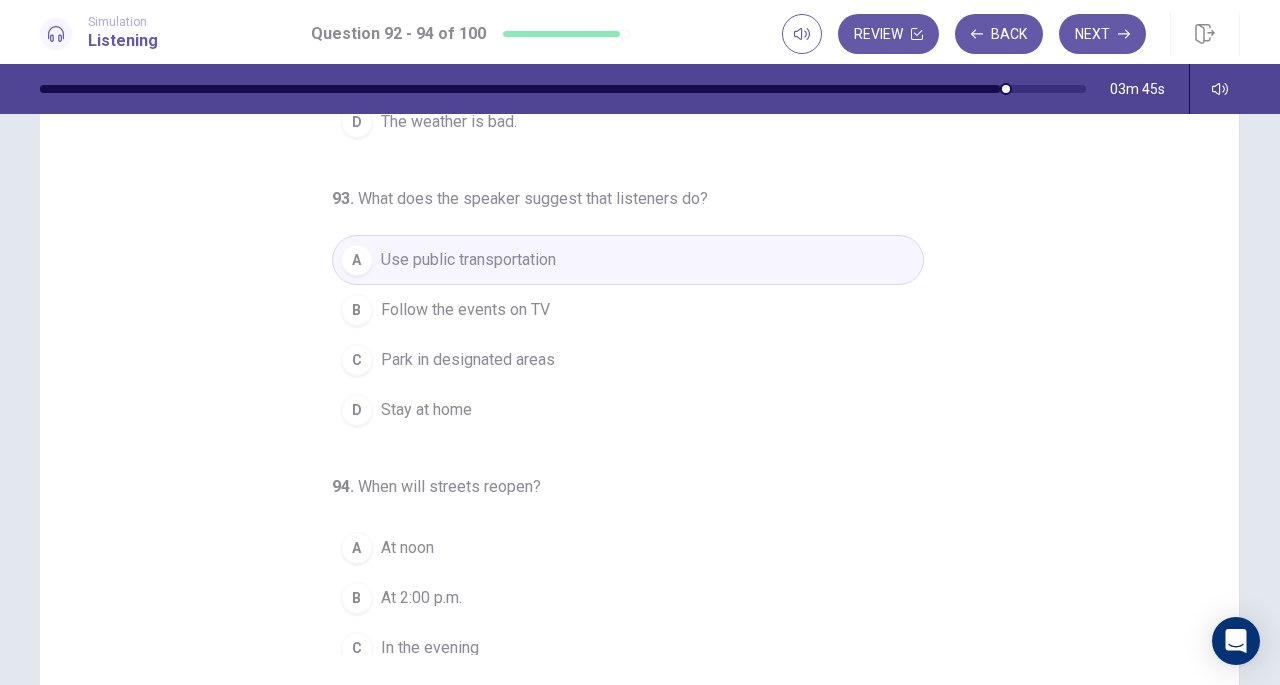 scroll, scrollTop: 200, scrollLeft: 0, axis: vertical 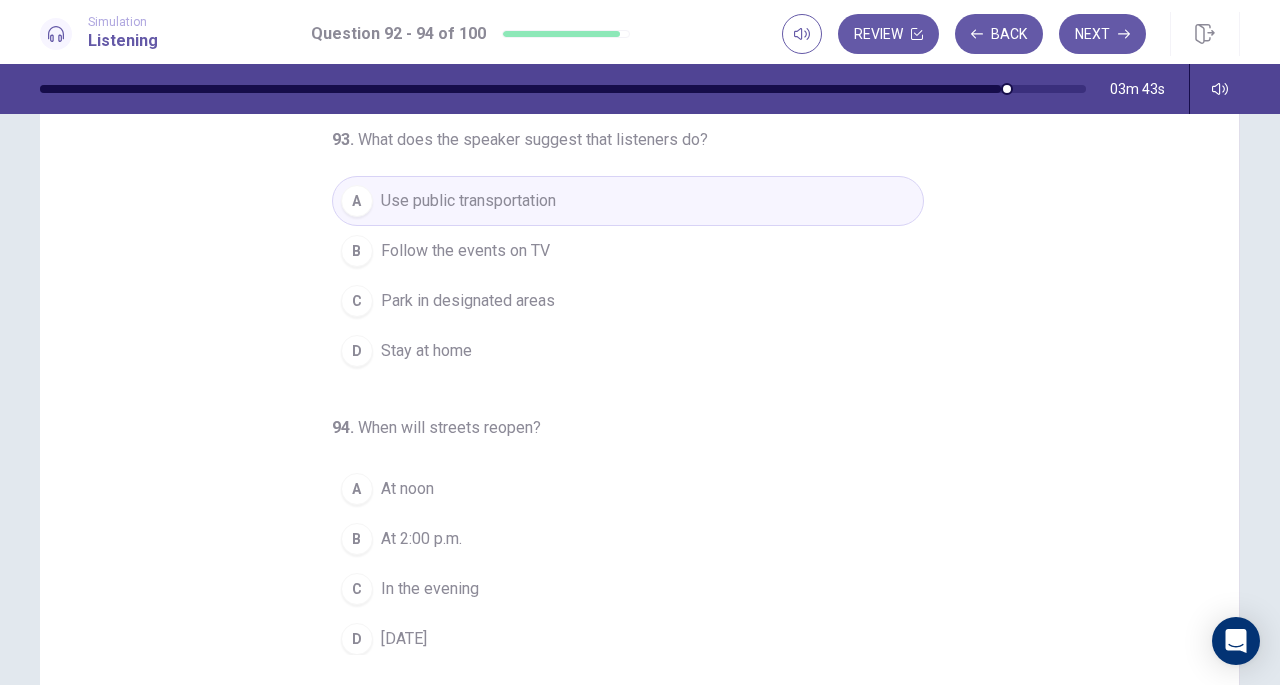 click on "[DATE]" at bounding box center (404, 639) 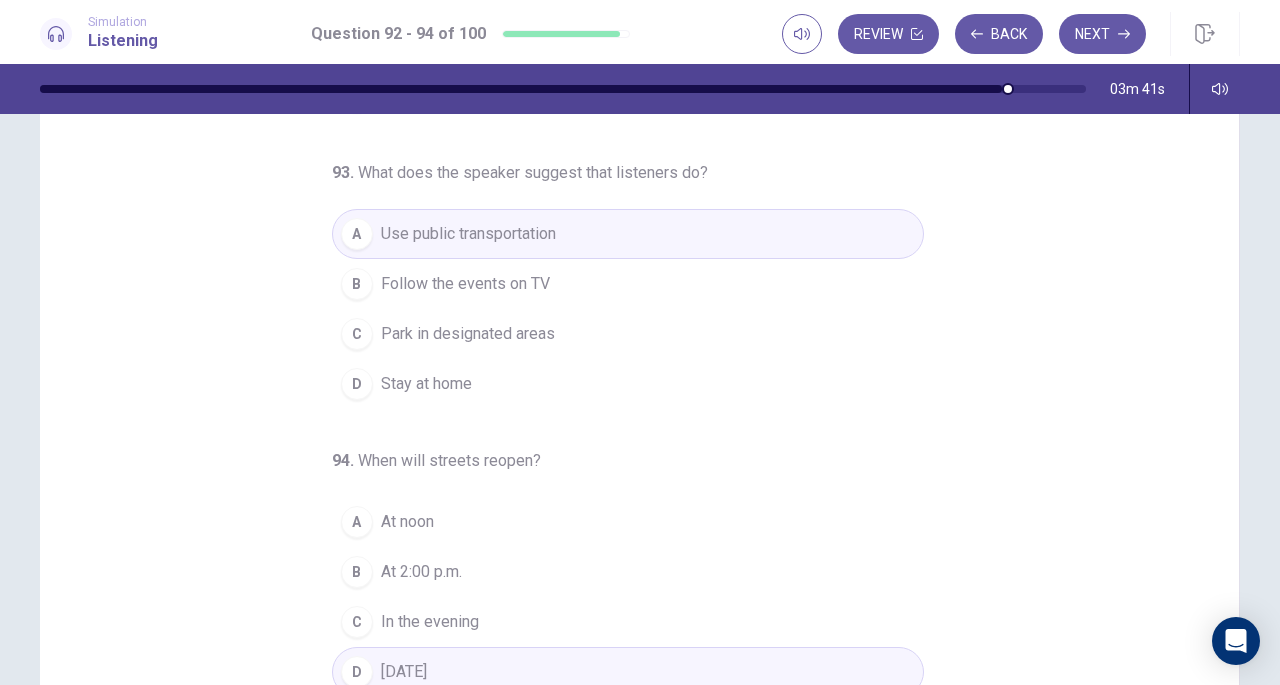 scroll, scrollTop: 0, scrollLeft: 0, axis: both 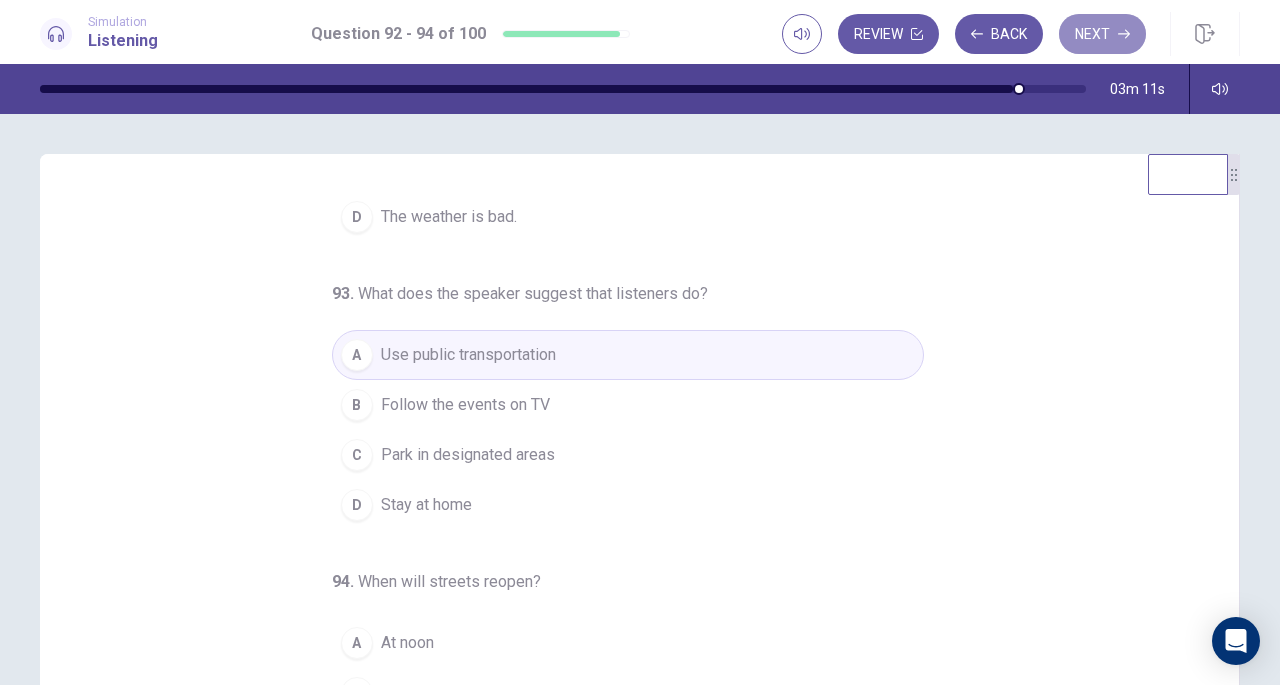 click on "Next" at bounding box center (1102, 34) 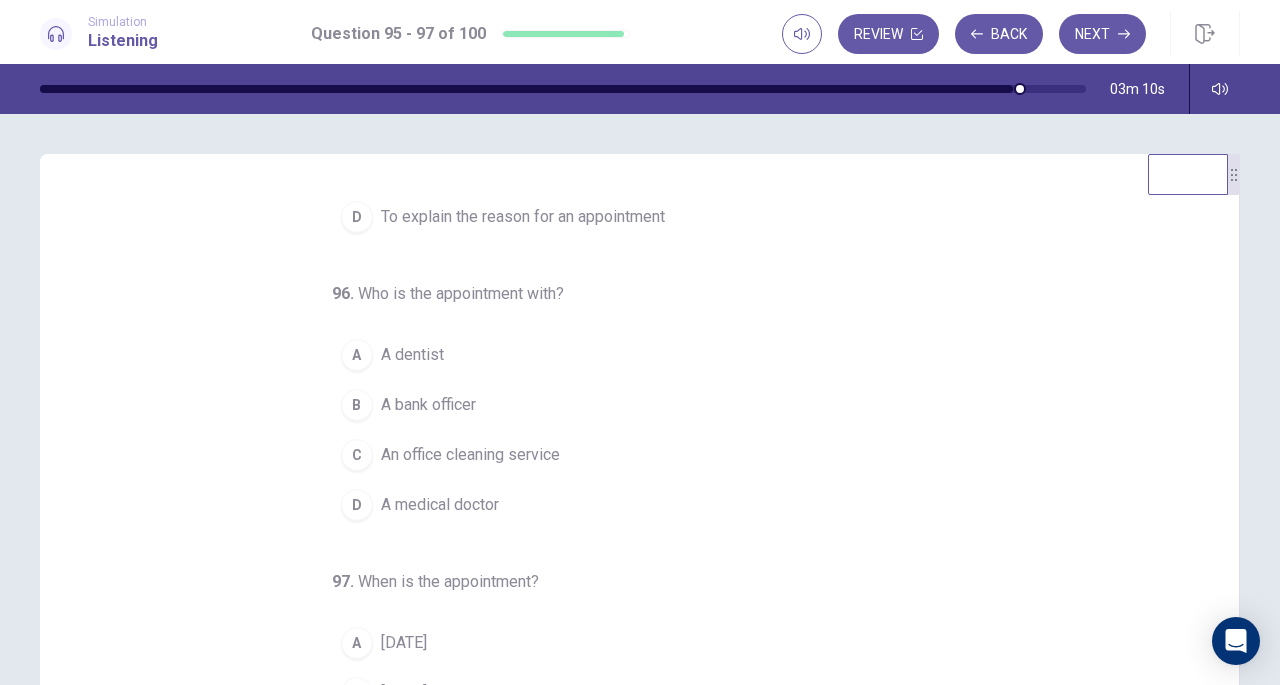 scroll, scrollTop: 0, scrollLeft: 0, axis: both 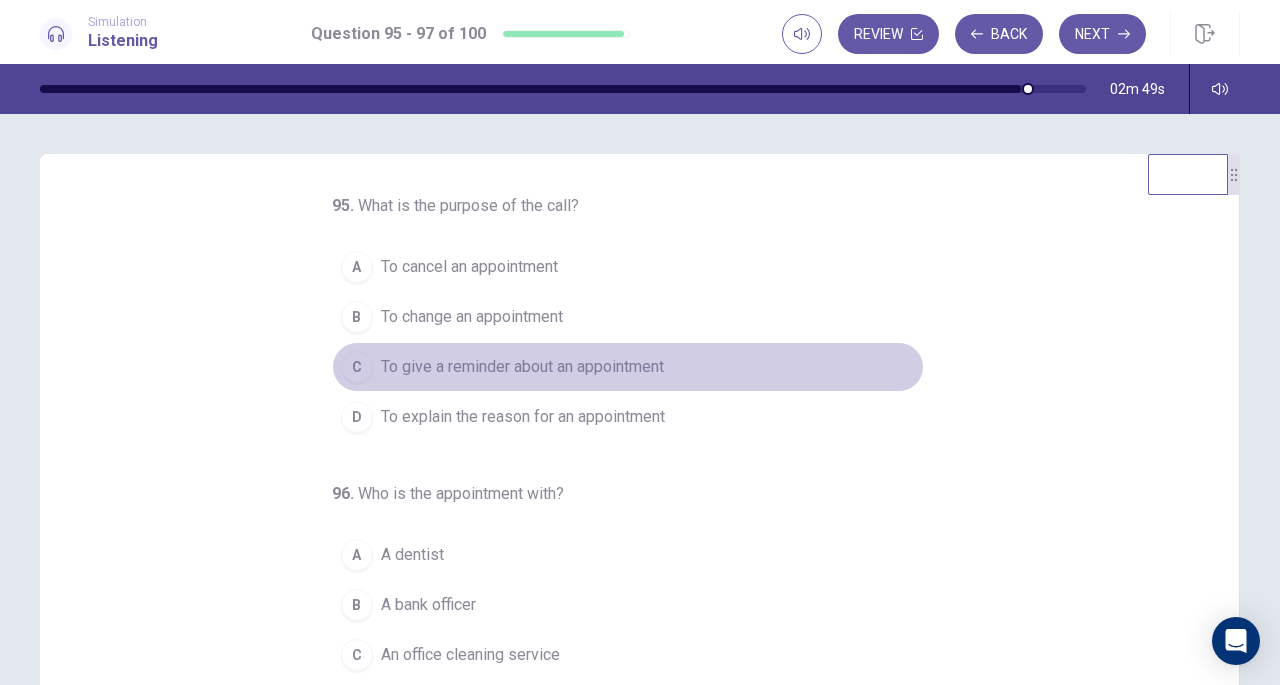 click on "To give a reminder about an appointment" at bounding box center (522, 367) 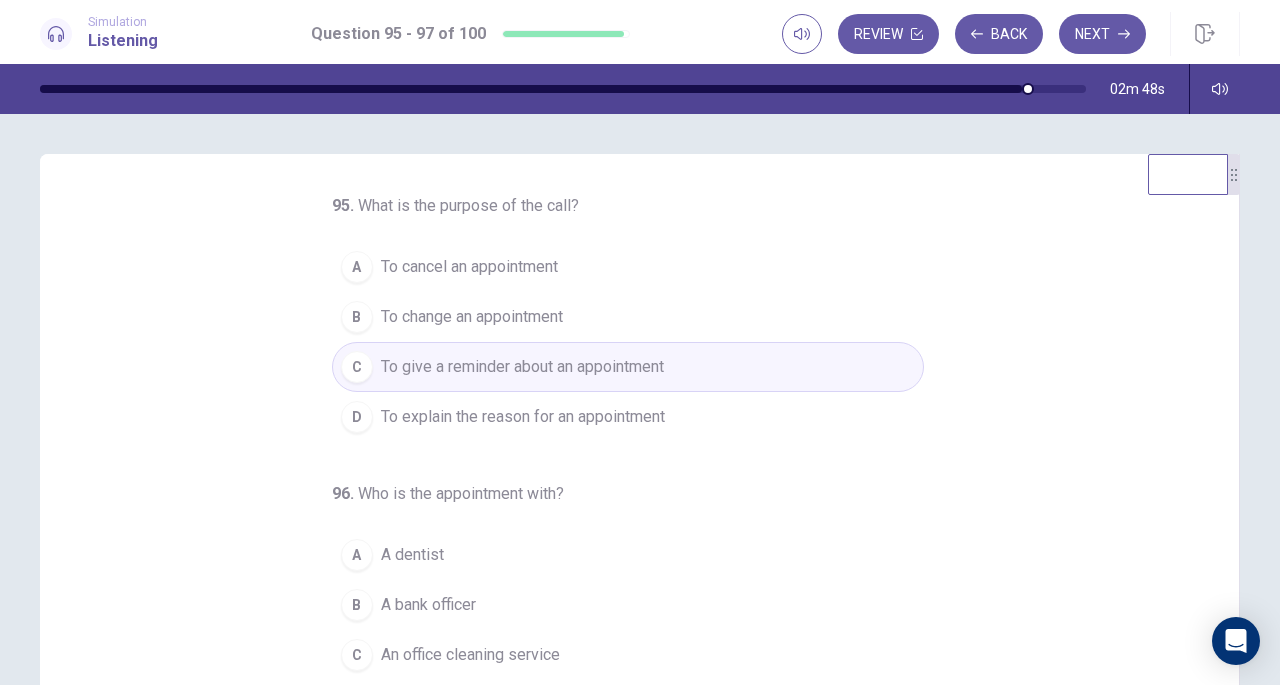 scroll, scrollTop: 200, scrollLeft: 0, axis: vertical 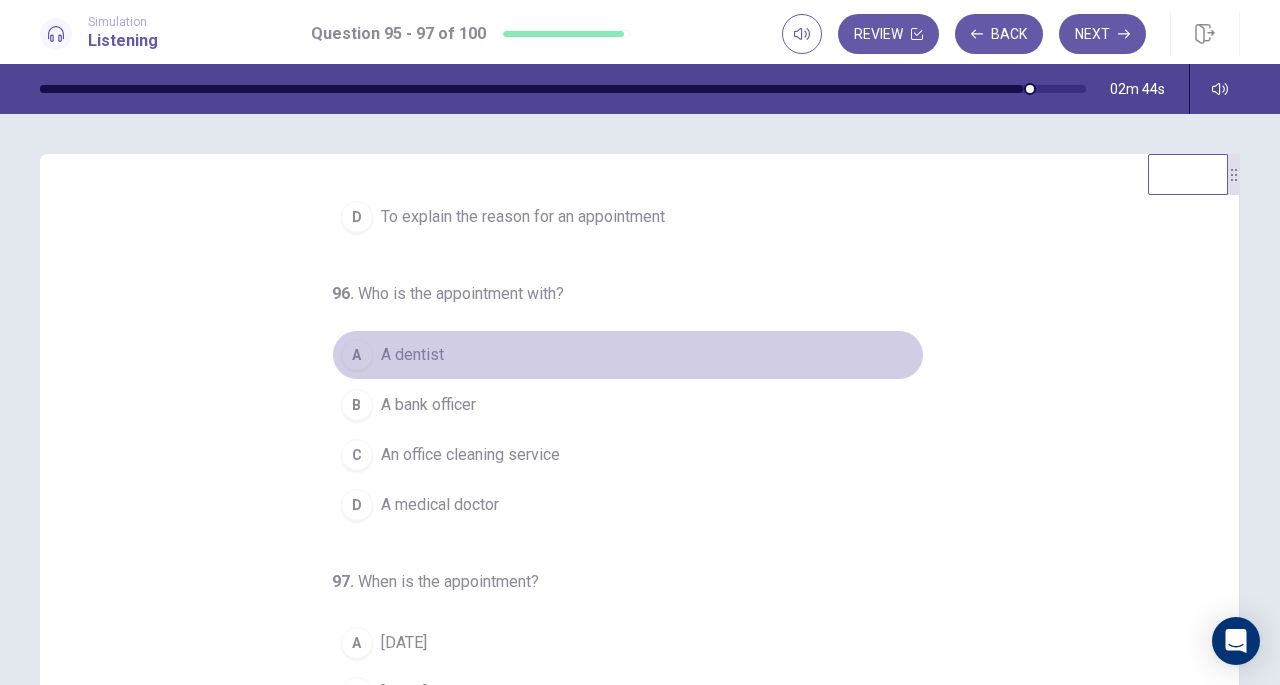 click on "A dentist" at bounding box center (412, 355) 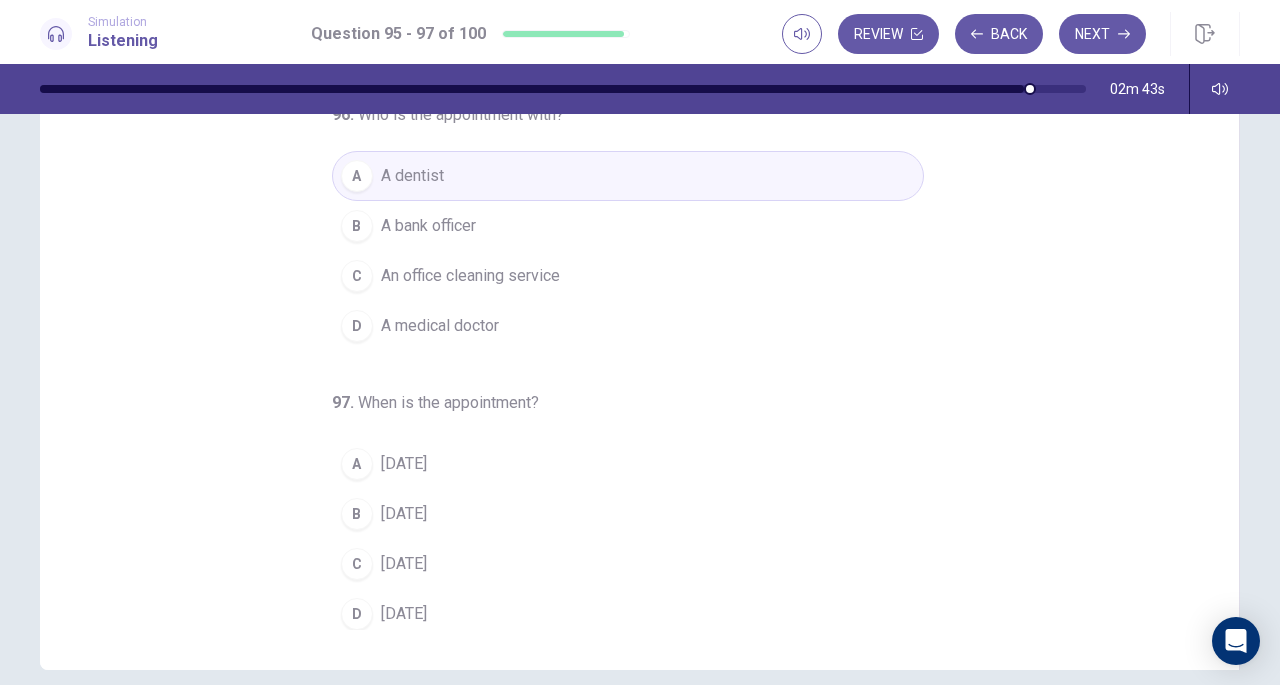 scroll, scrollTop: 180, scrollLeft: 0, axis: vertical 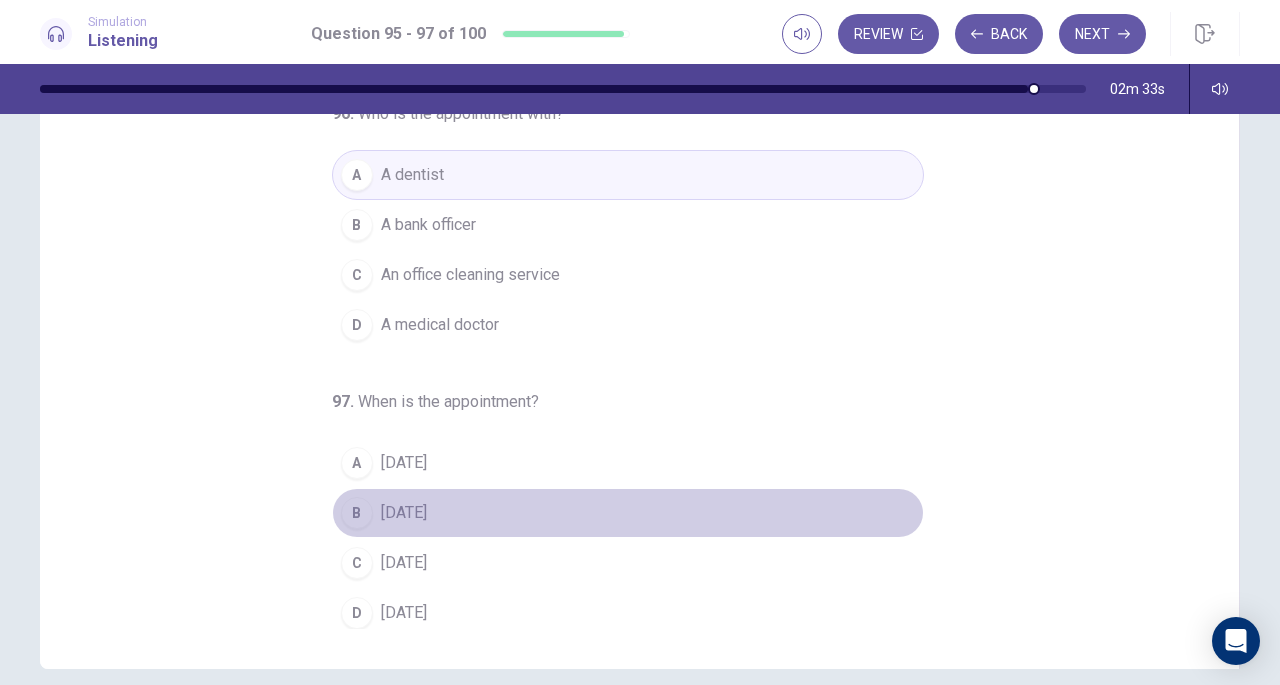click on "[DATE]" at bounding box center (404, 513) 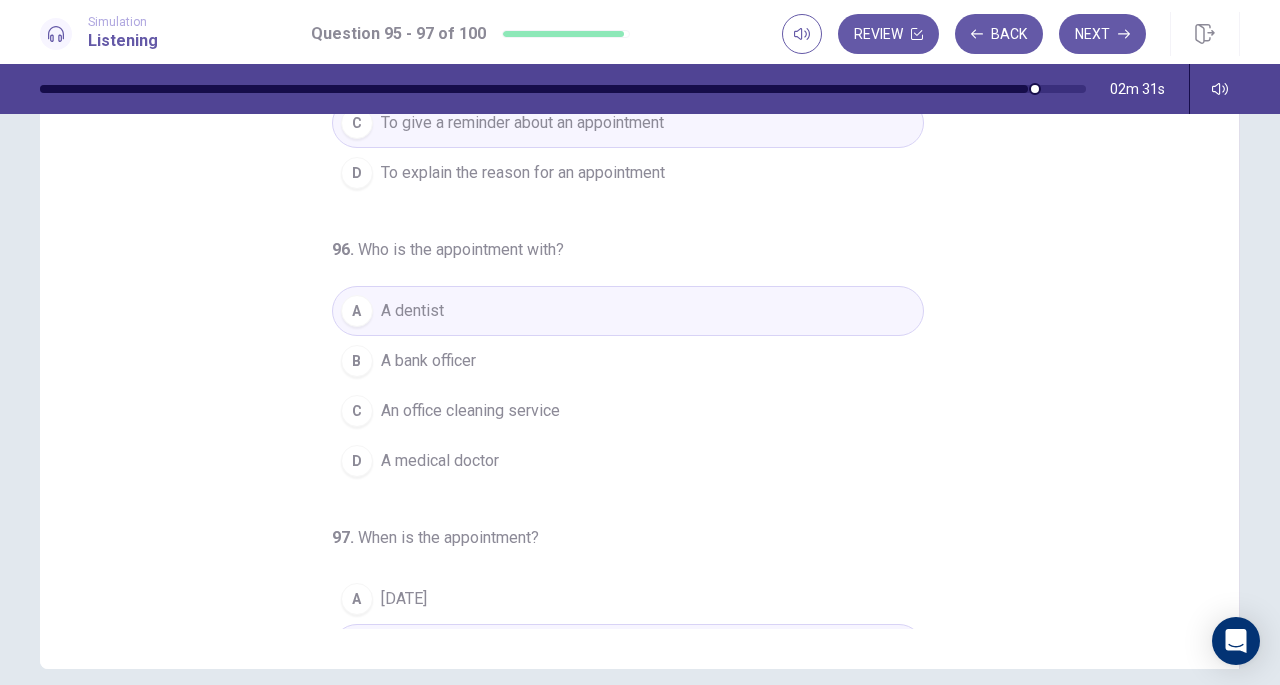 scroll, scrollTop: 0, scrollLeft: 0, axis: both 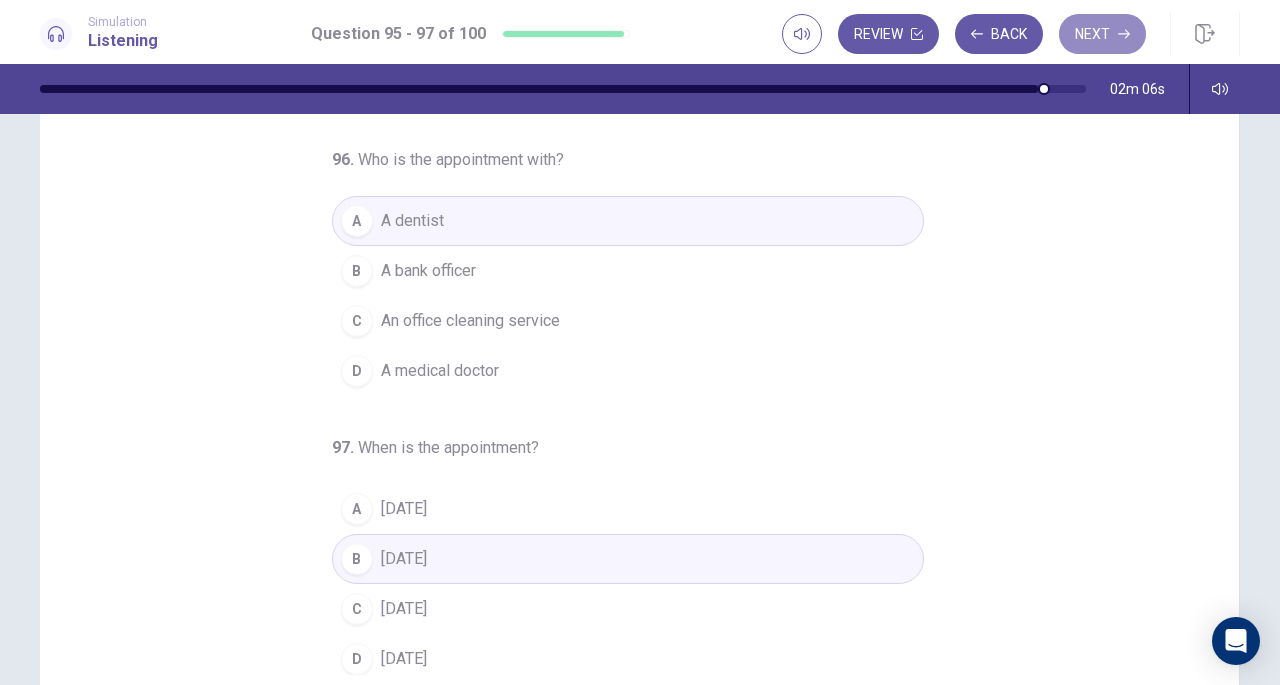 click on "Next" at bounding box center (1102, 34) 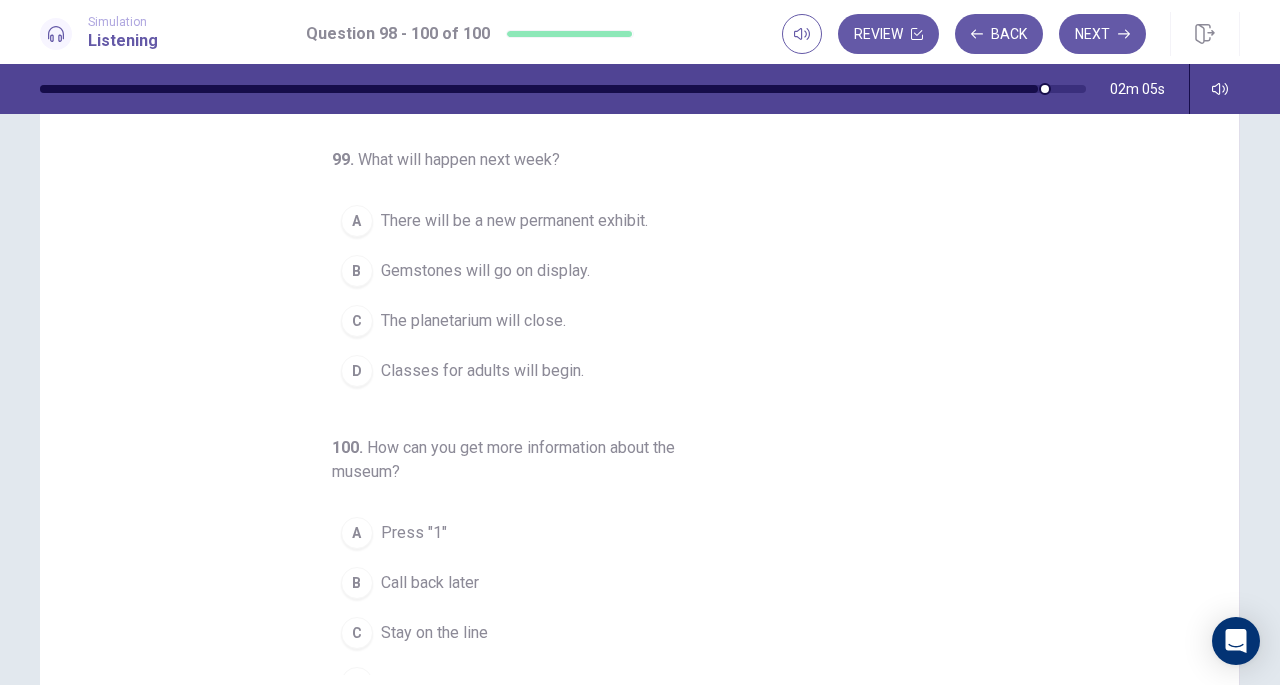scroll, scrollTop: 0, scrollLeft: 0, axis: both 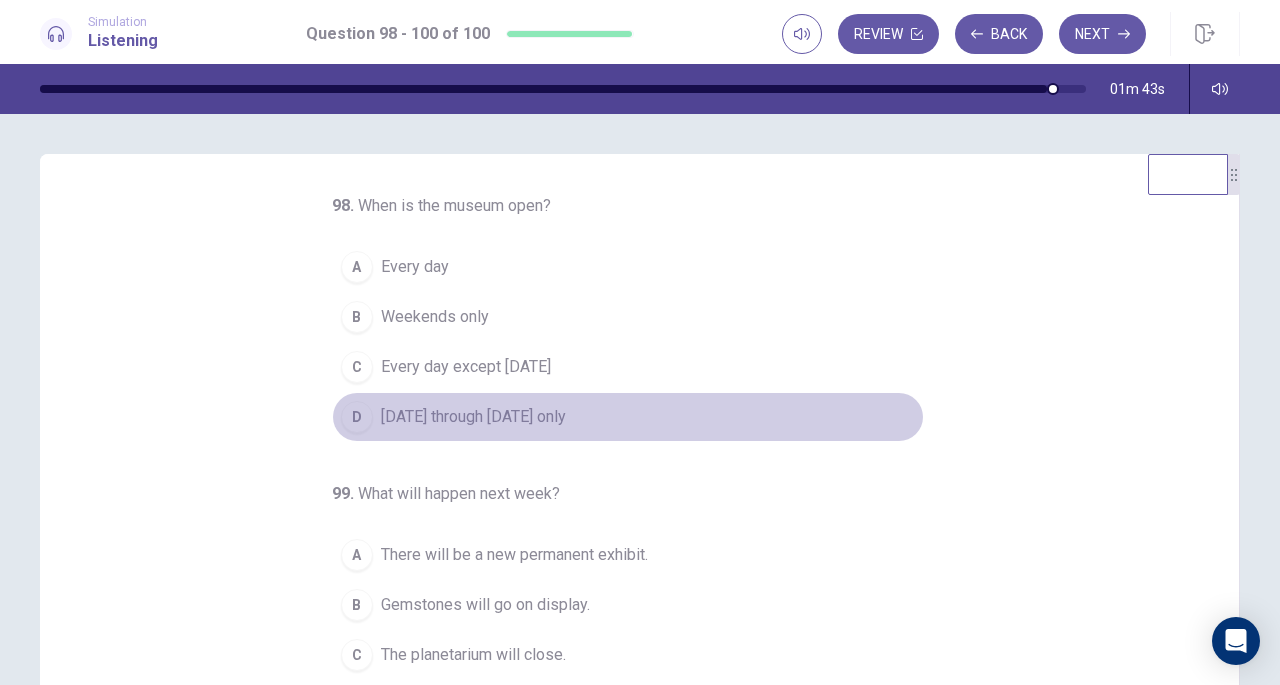 click on "[DATE] through [DATE] only" at bounding box center [473, 417] 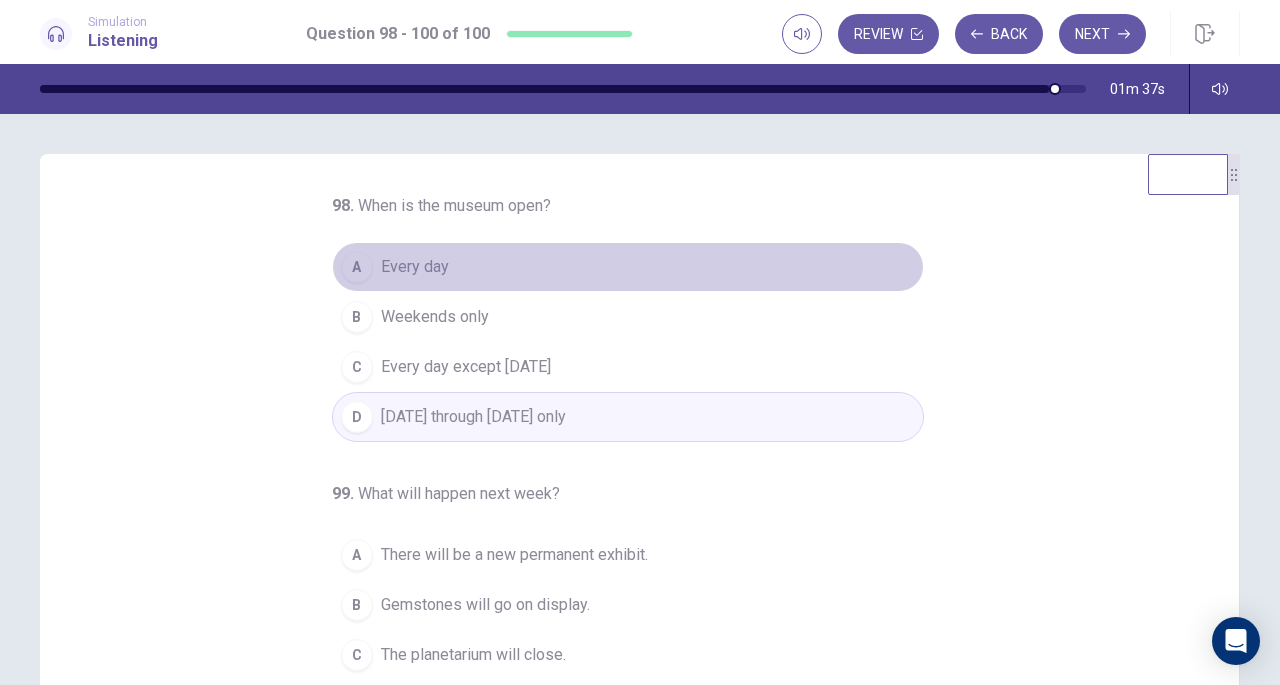 click on "Every day" at bounding box center [415, 267] 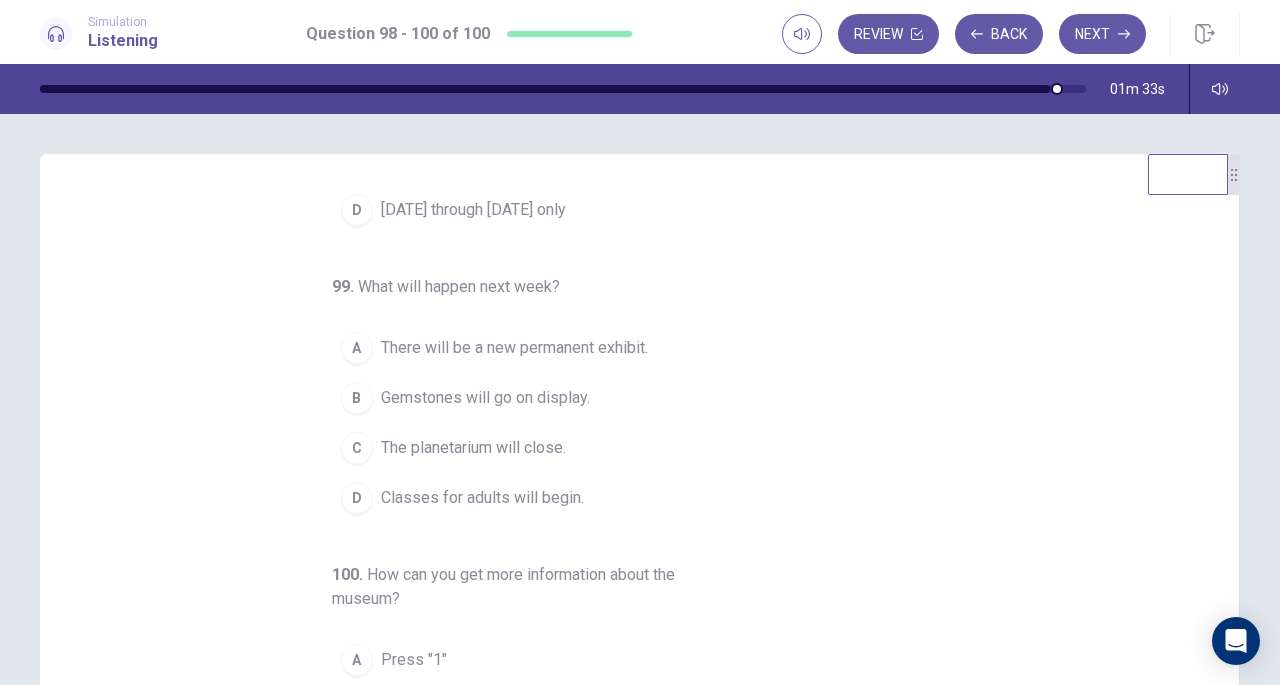 scroll, scrollTop: 224, scrollLeft: 0, axis: vertical 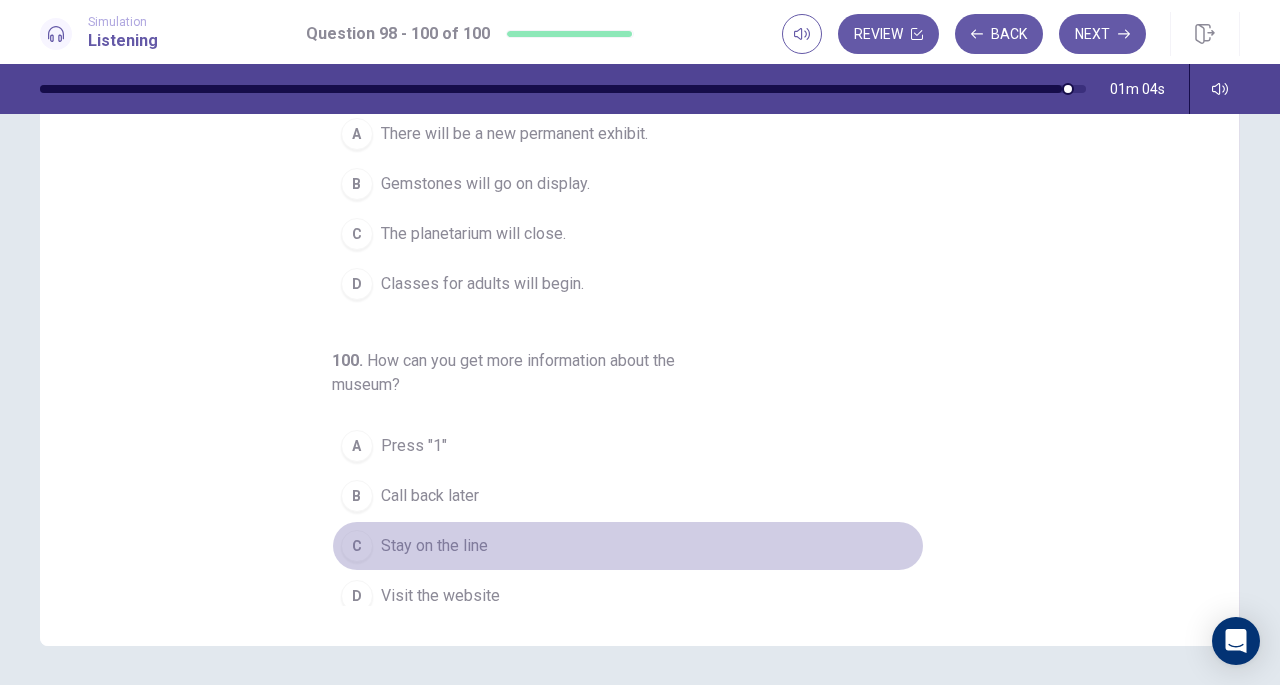 click on "Stay on the line" at bounding box center [434, 546] 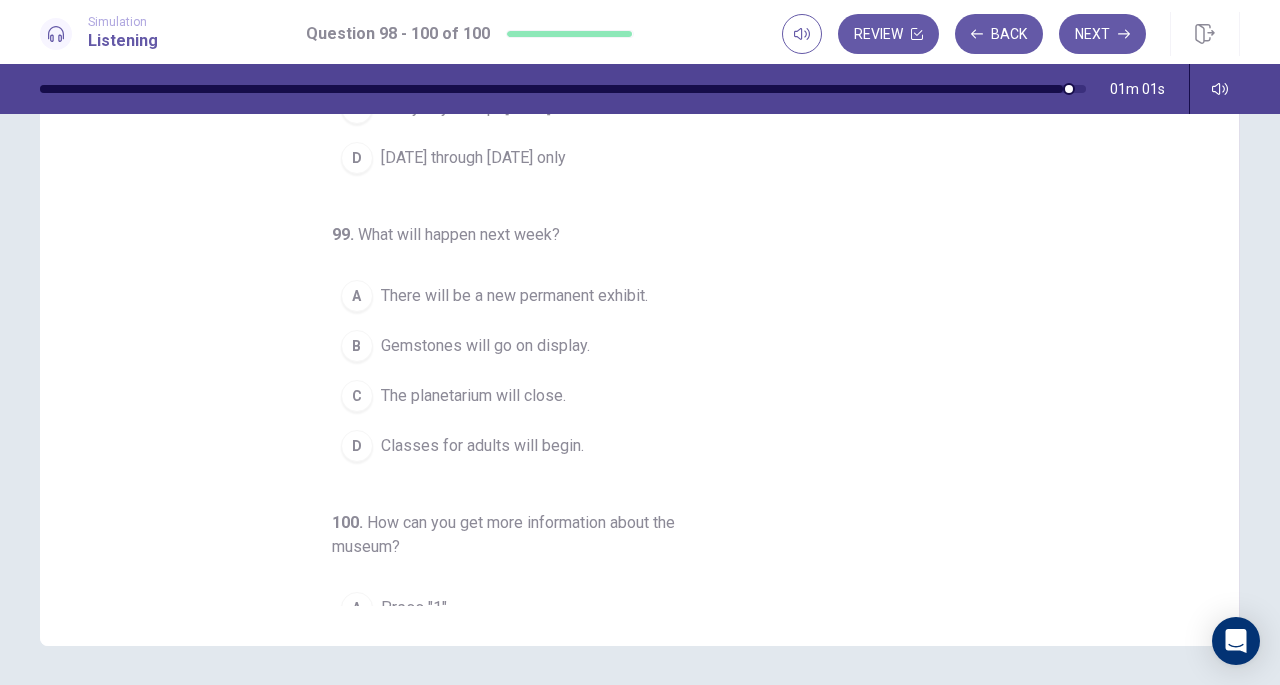 scroll, scrollTop: 36, scrollLeft: 0, axis: vertical 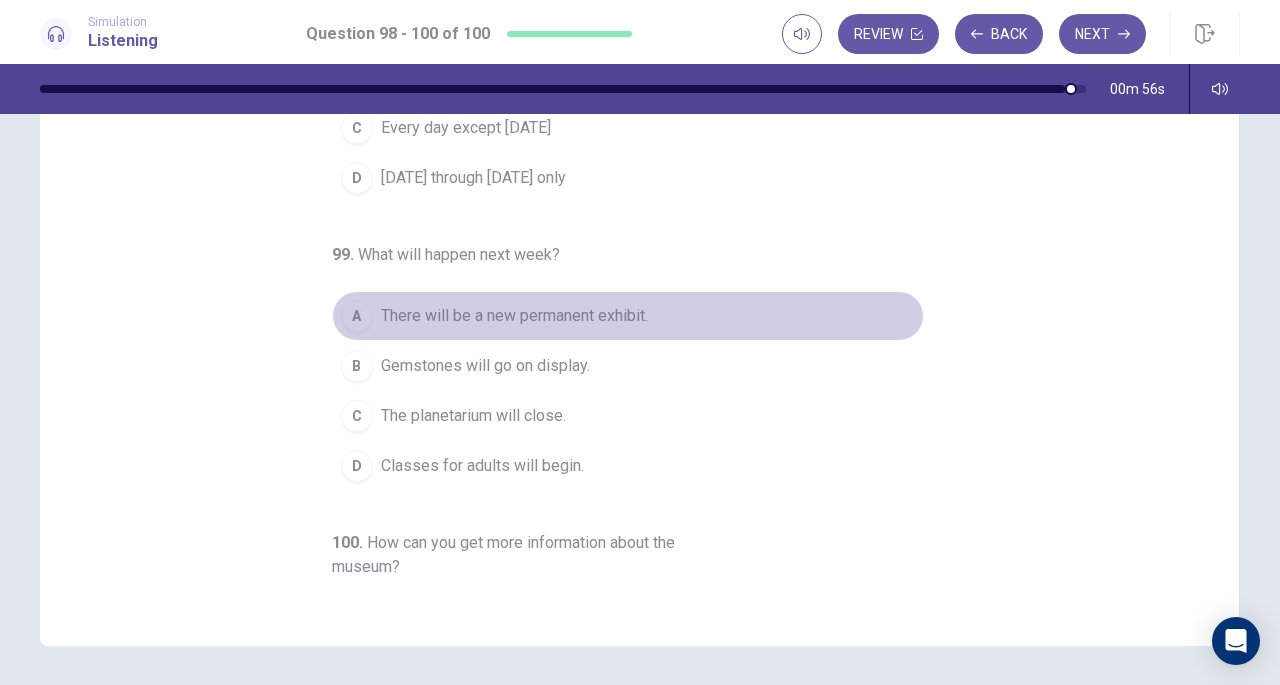 click on "There will be a new permanent exhibit." at bounding box center (514, 316) 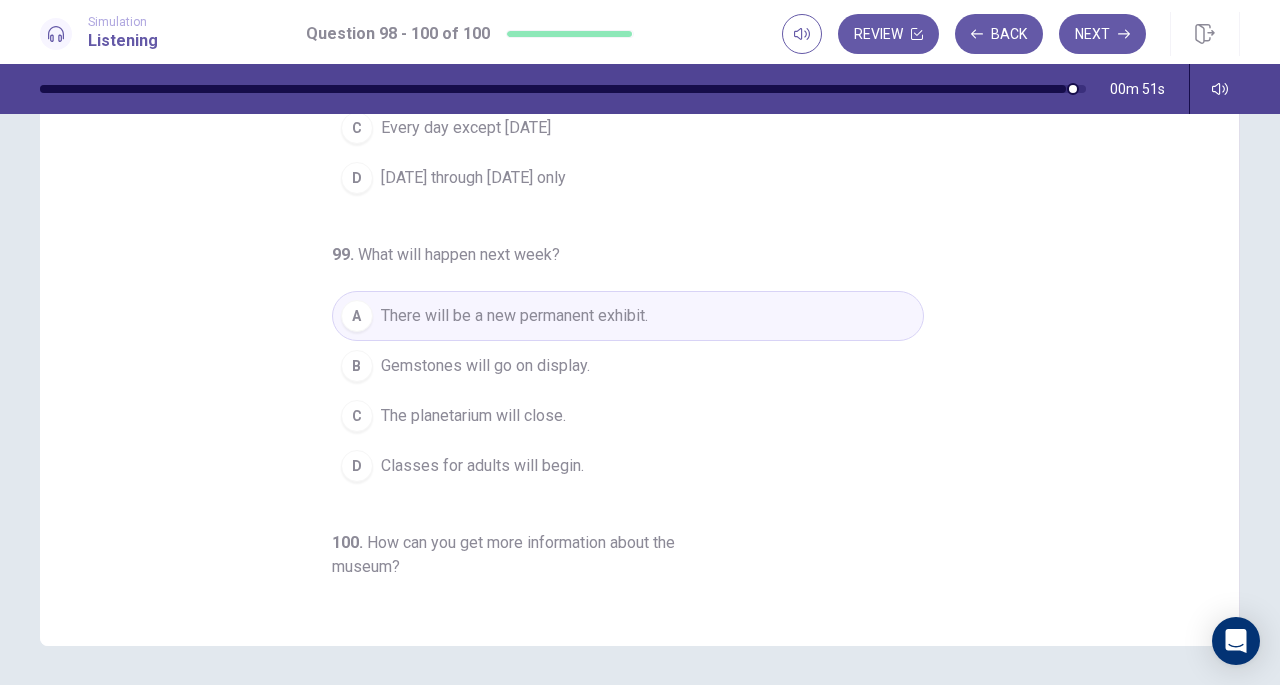 scroll, scrollTop: 0, scrollLeft: 0, axis: both 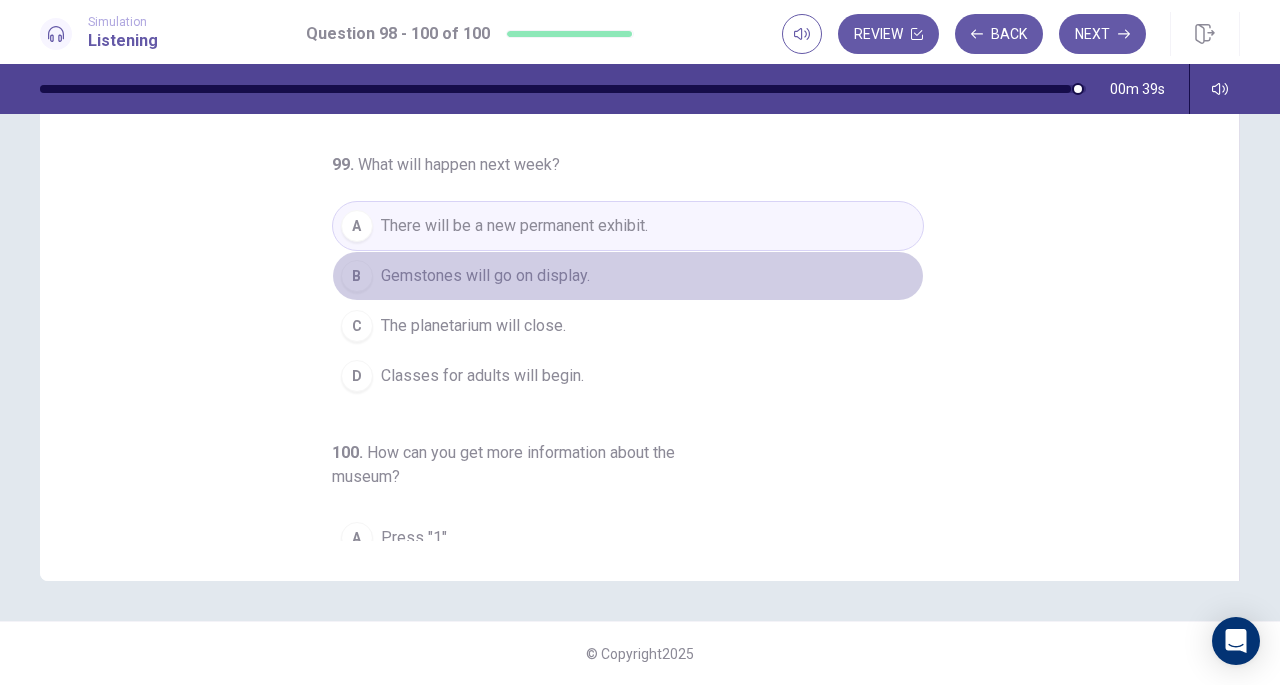 click on "Gemstones will go on display." at bounding box center (485, 276) 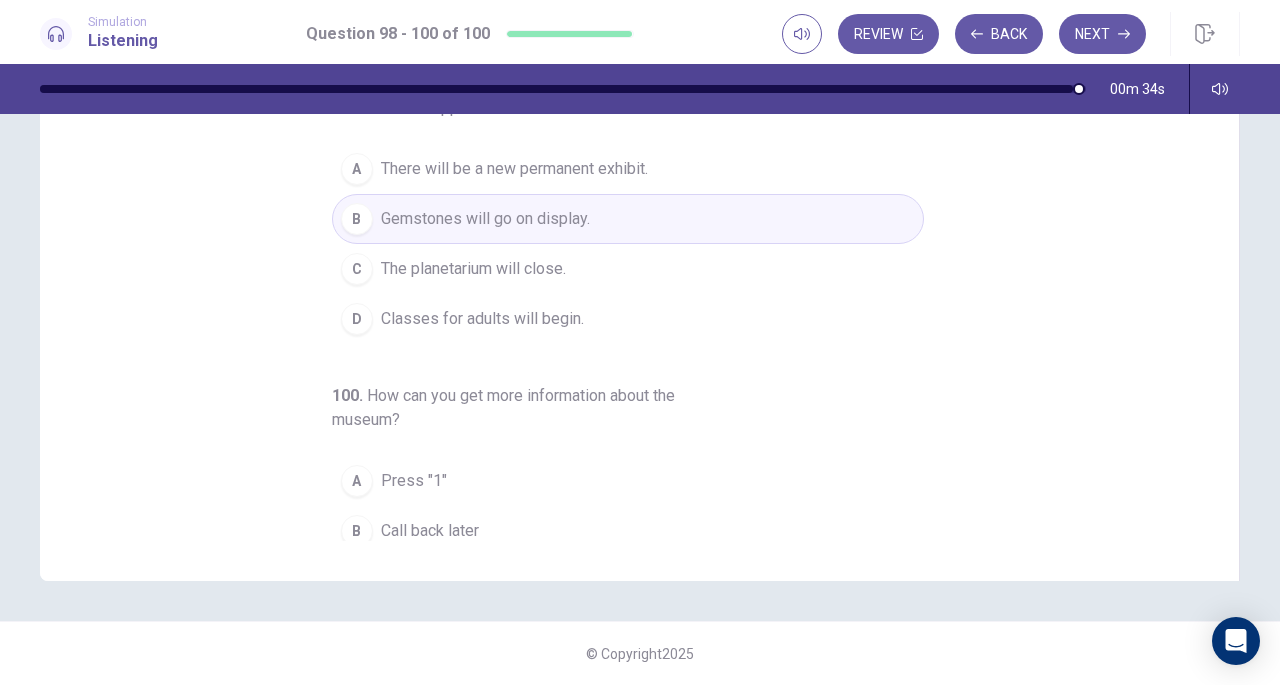 scroll, scrollTop: 0, scrollLeft: 0, axis: both 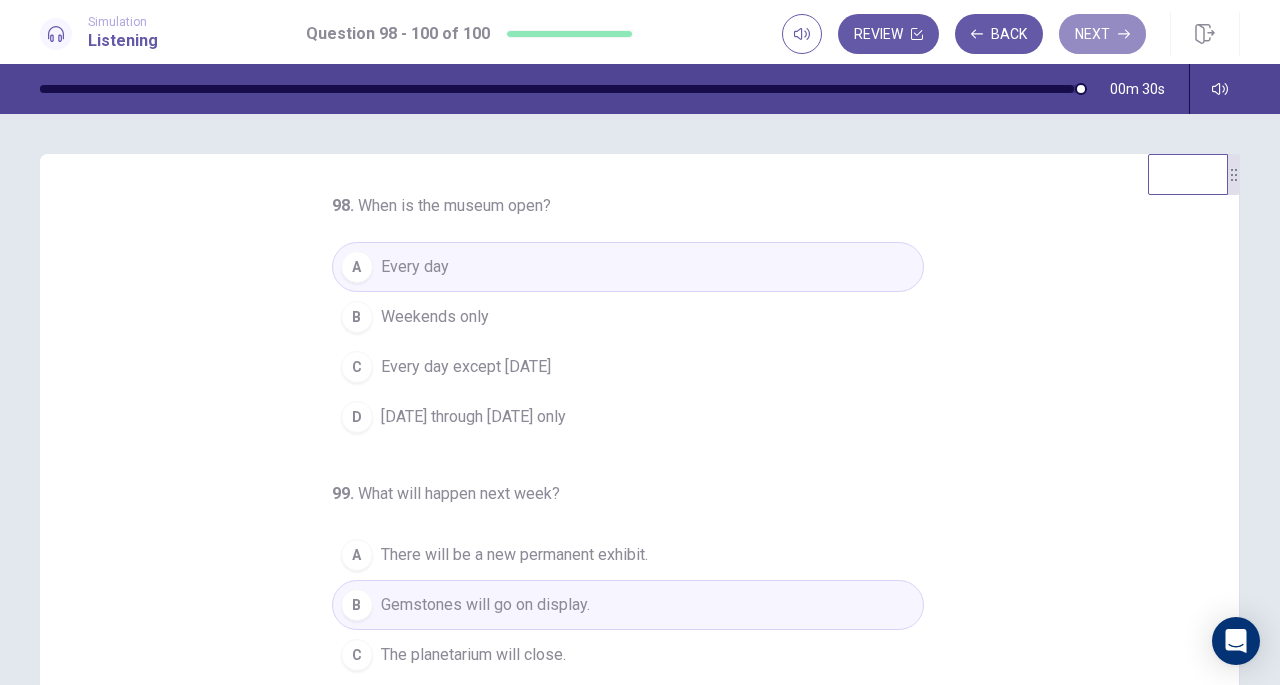 click 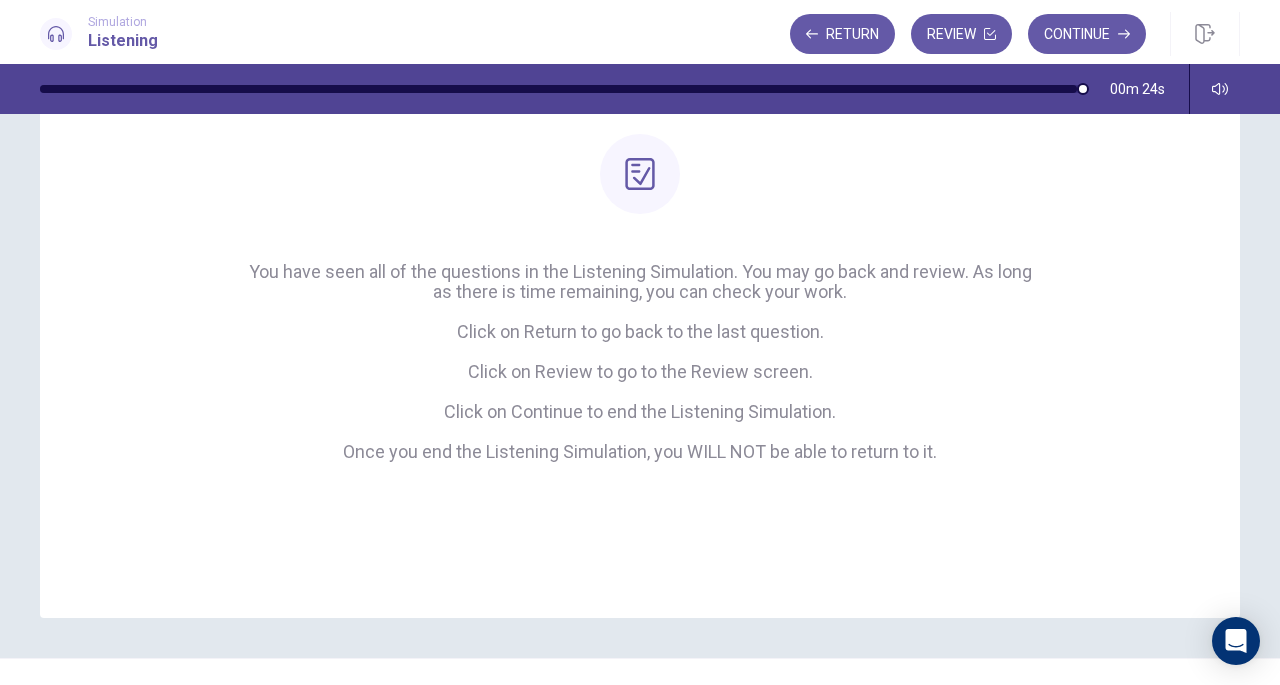 scroll, scrollTop: 192, scrollLeft: 0, axis: vertical 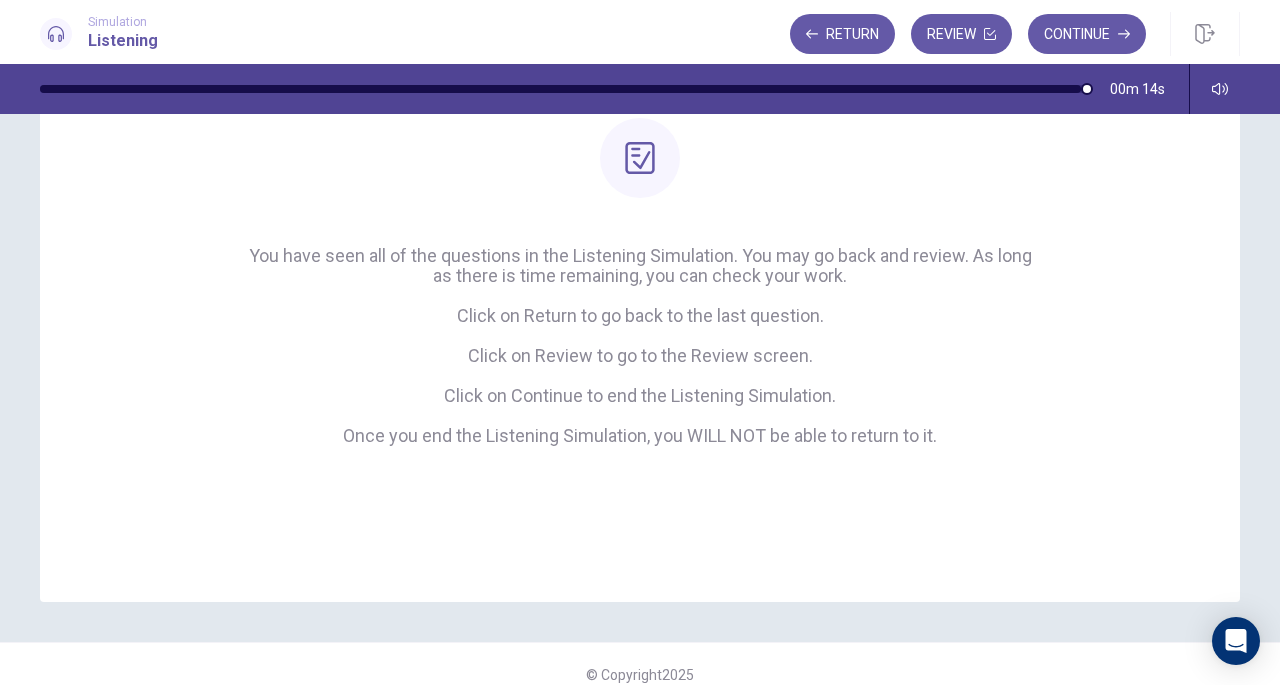 click 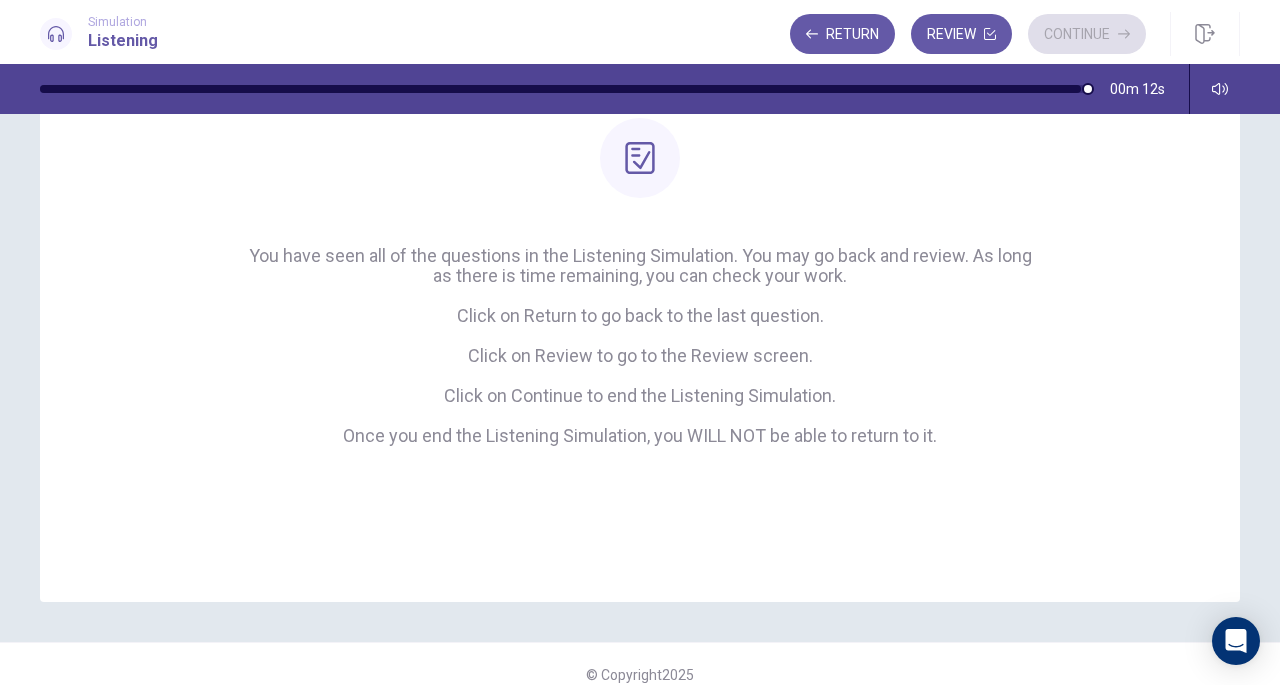scroll, scrollTop: 92, scrollLeft: 0, axis: vertical 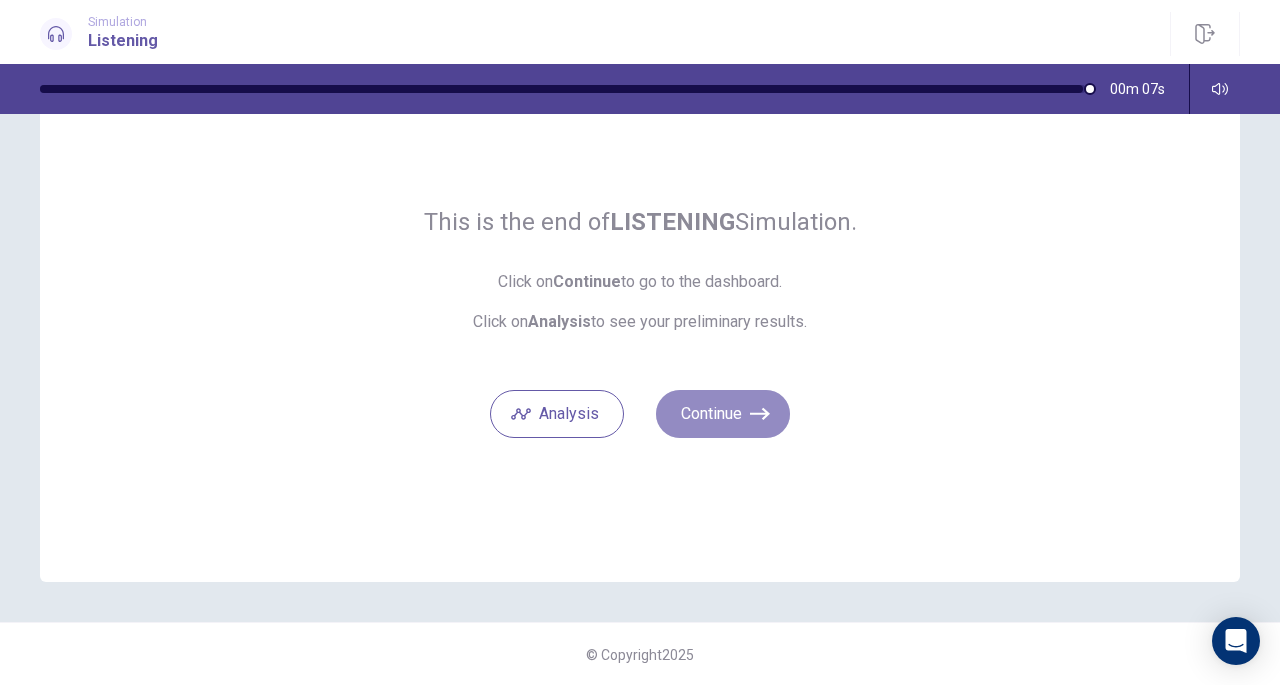 click on "Continue" at bounding box center [723, 414] 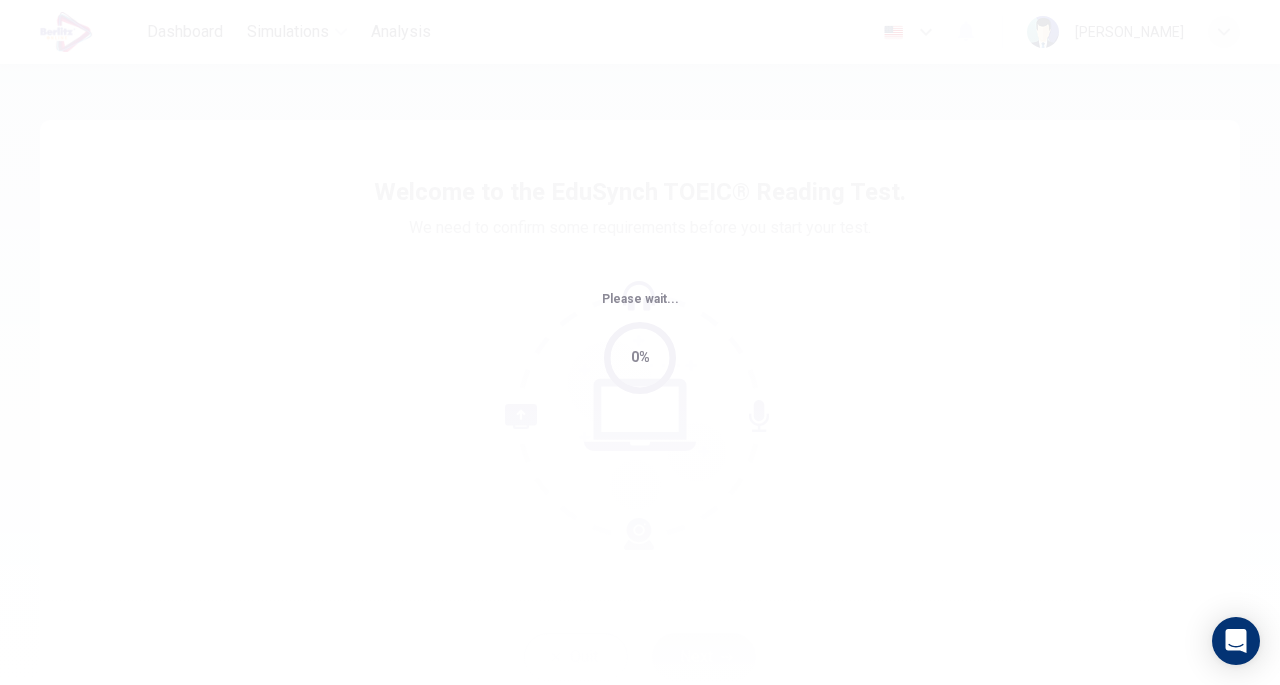 scroll, scrollTop: 0, scrollLeft: 0, axis: both 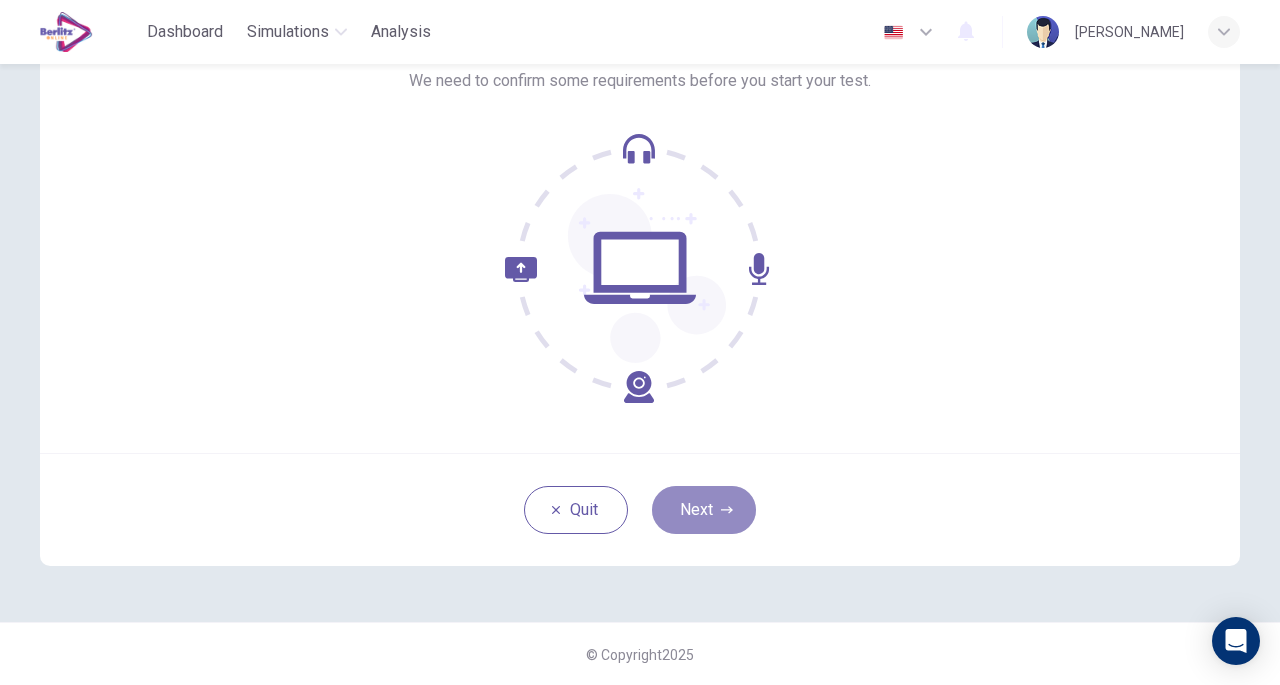 click on "Next" at bounding box center (704, 510) 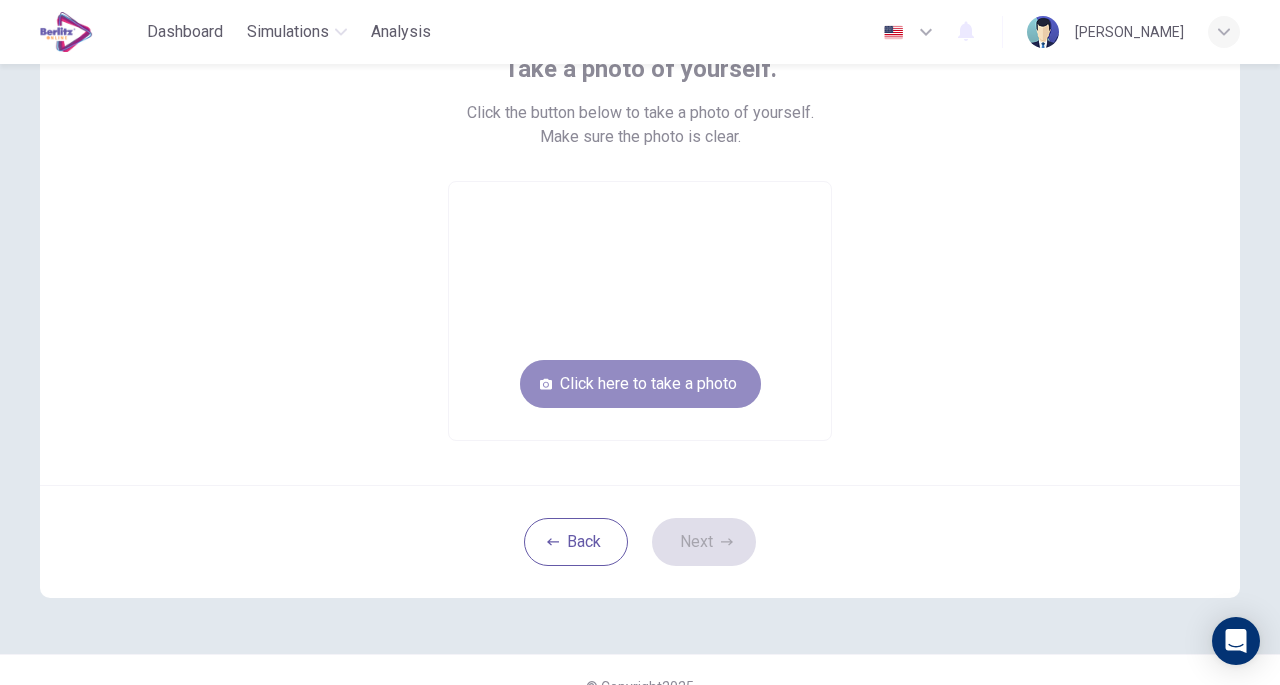 click on "Click here to take a photo" at bounding box center (640, 384) 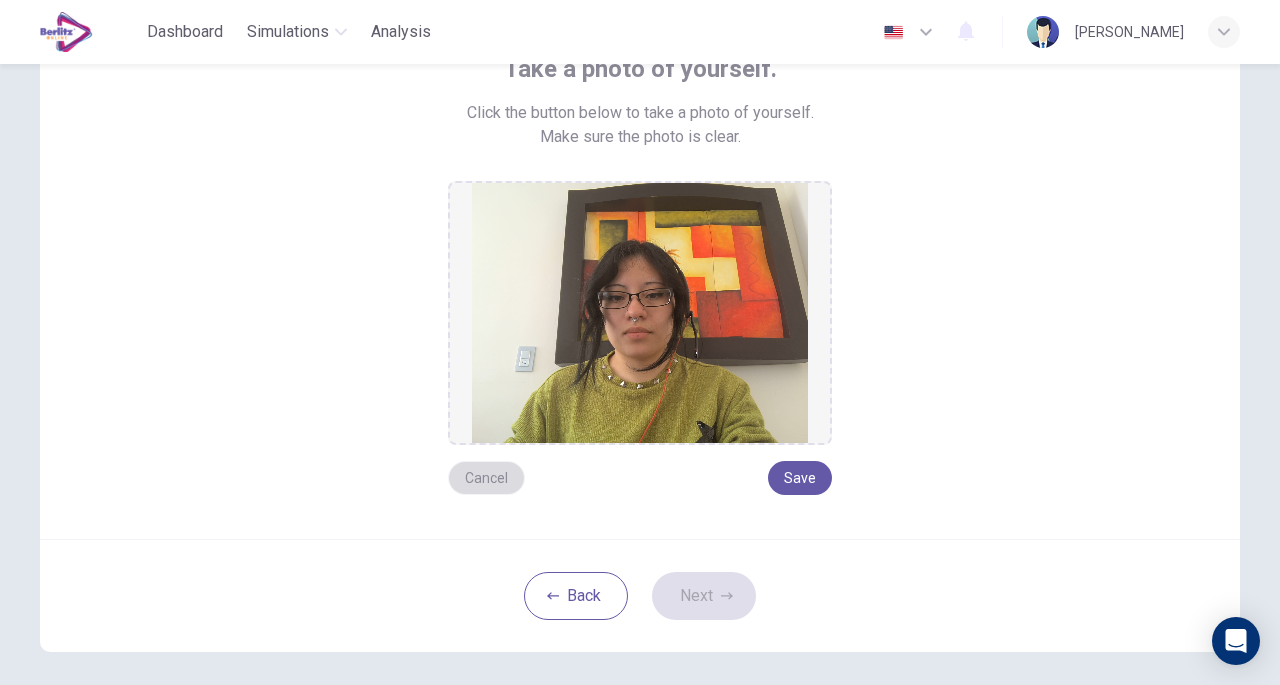 click on "Cancel" at bounding box center (486, 478) 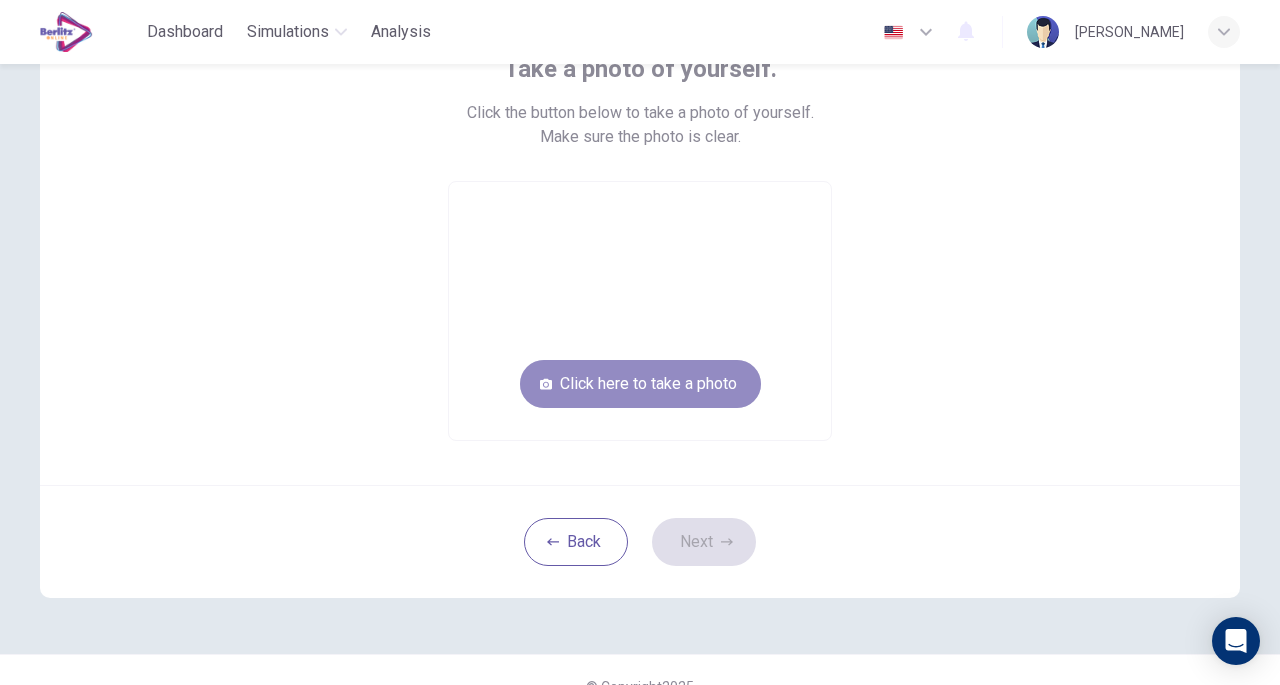 click on "Click here to take a photo" at bounding box center [640, 384] 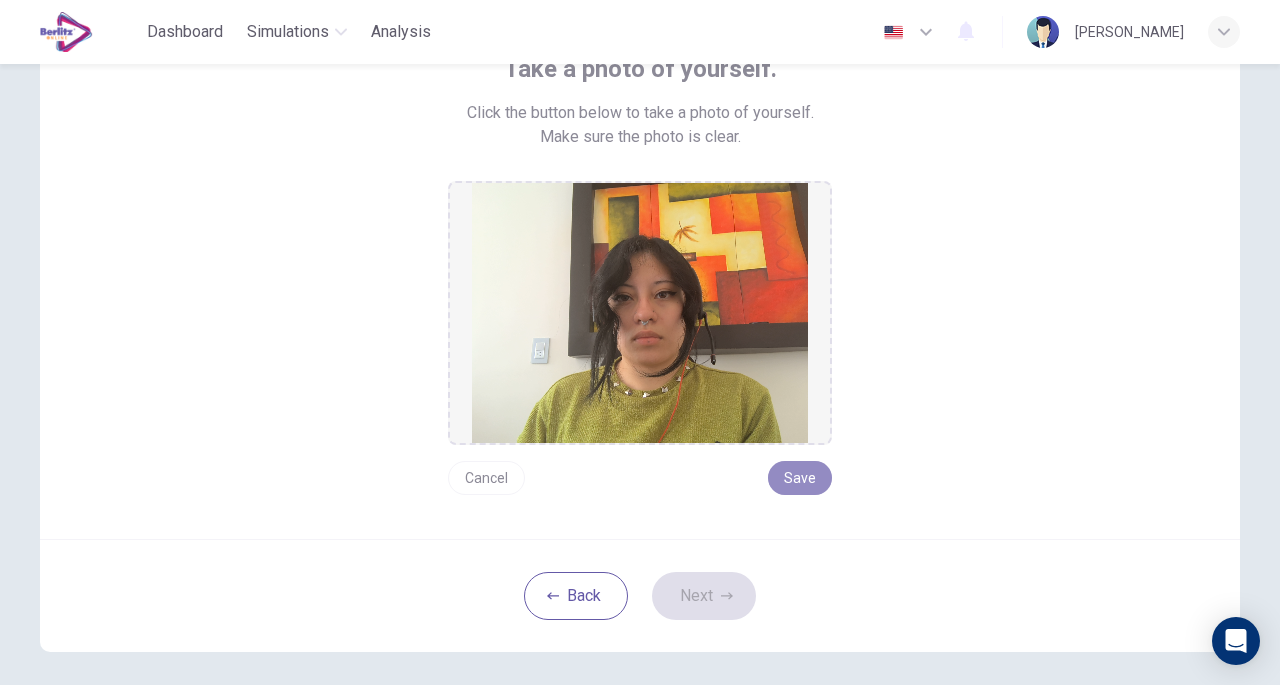 click on "Save" at bounding box center [800, 478] 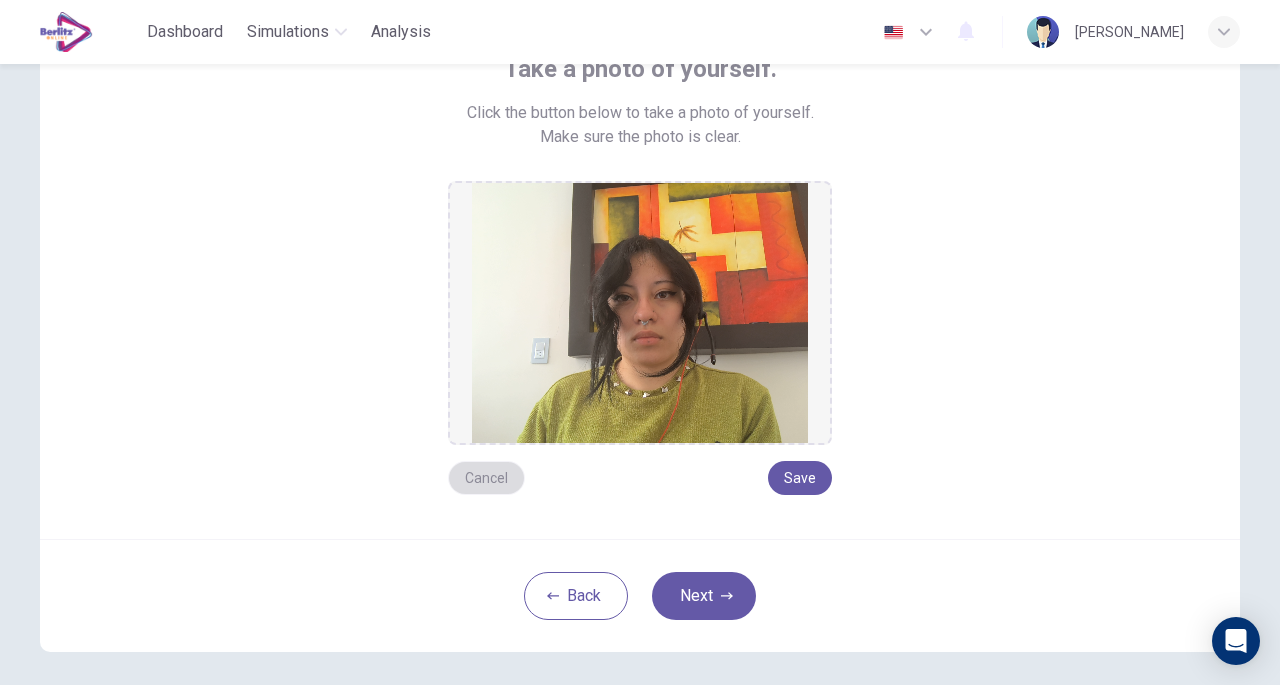 click on "Cancel" at bounding box center (486, 478) 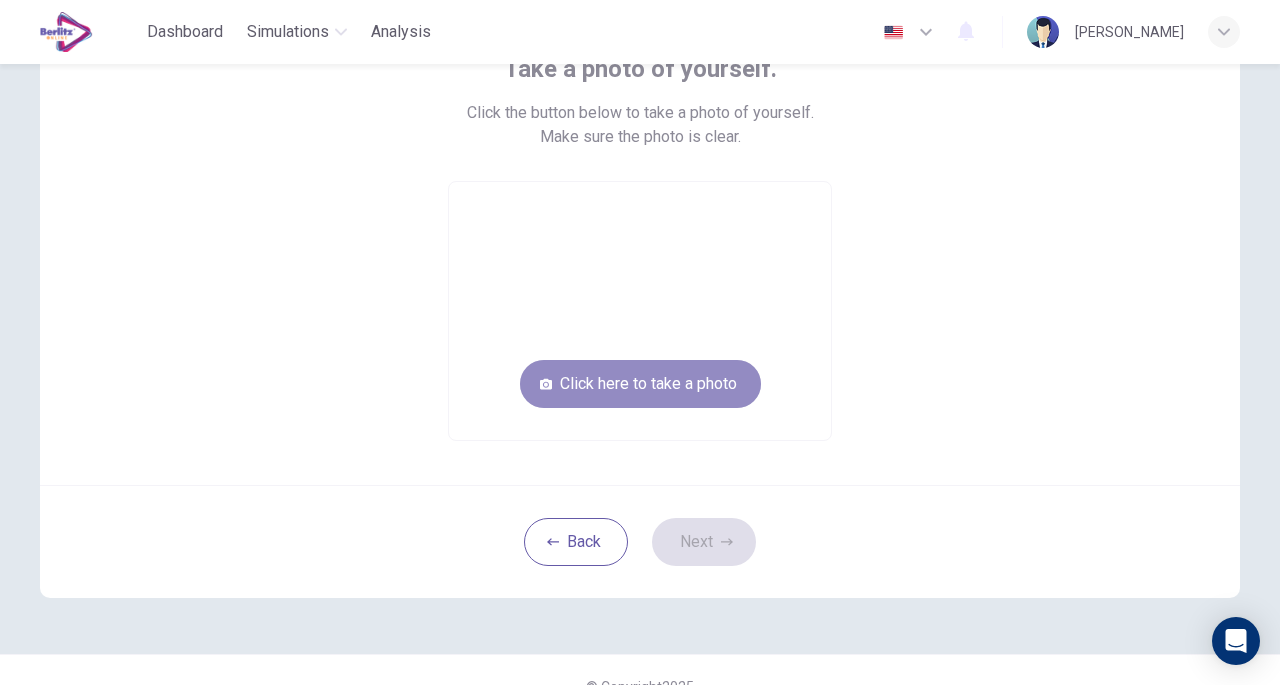 click on "Click here to take a photo" at bounding box center [640, 384] 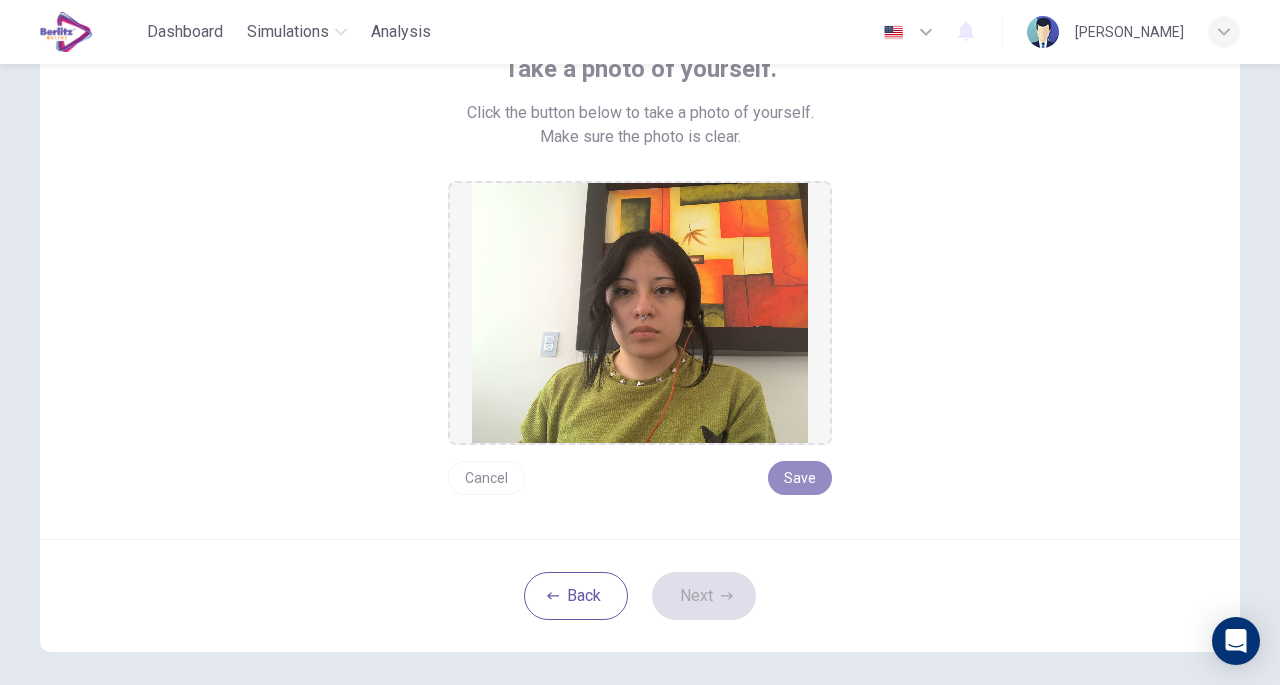 click on "Save" at bounding box center [800, 478] 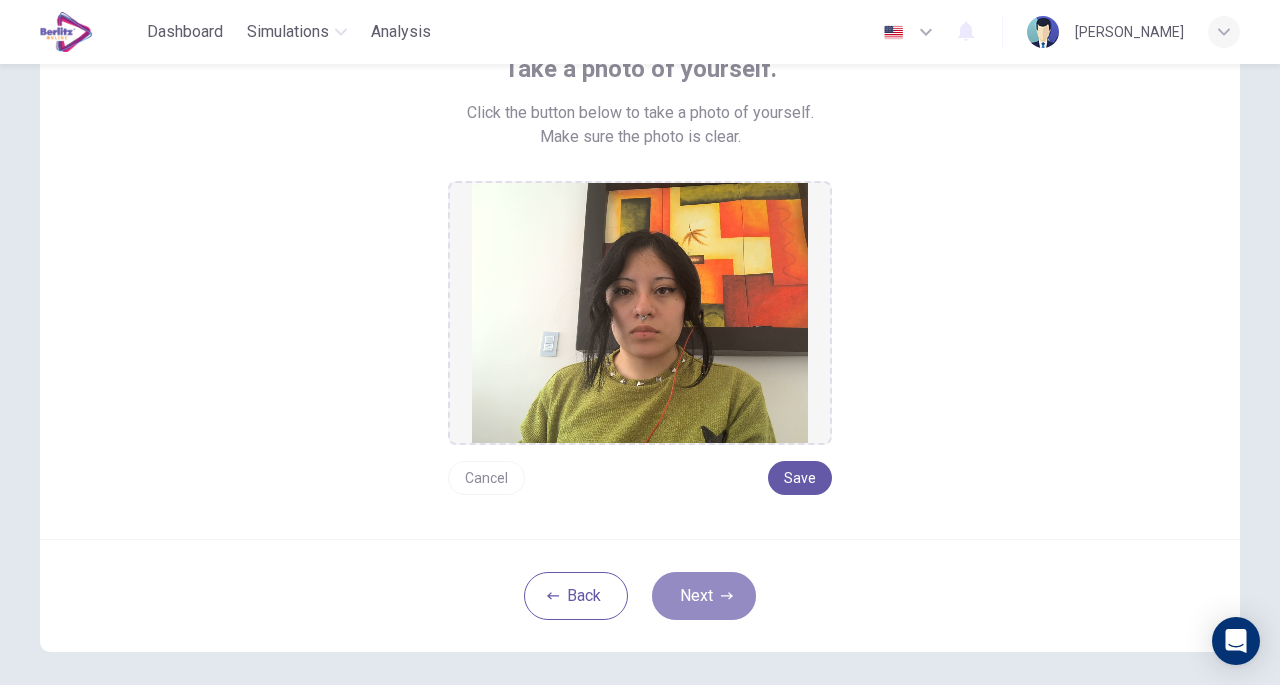 click on "Next" at bounding box center (704, 596) 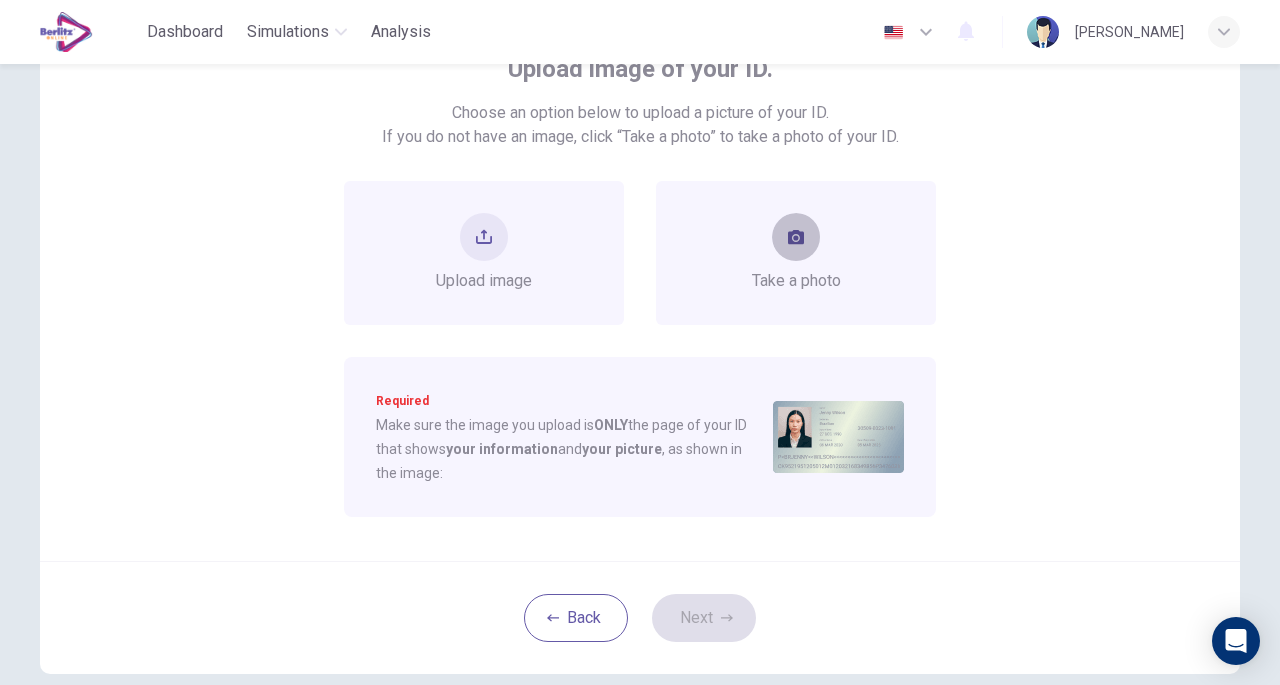 click at bounding box center (796, 237) 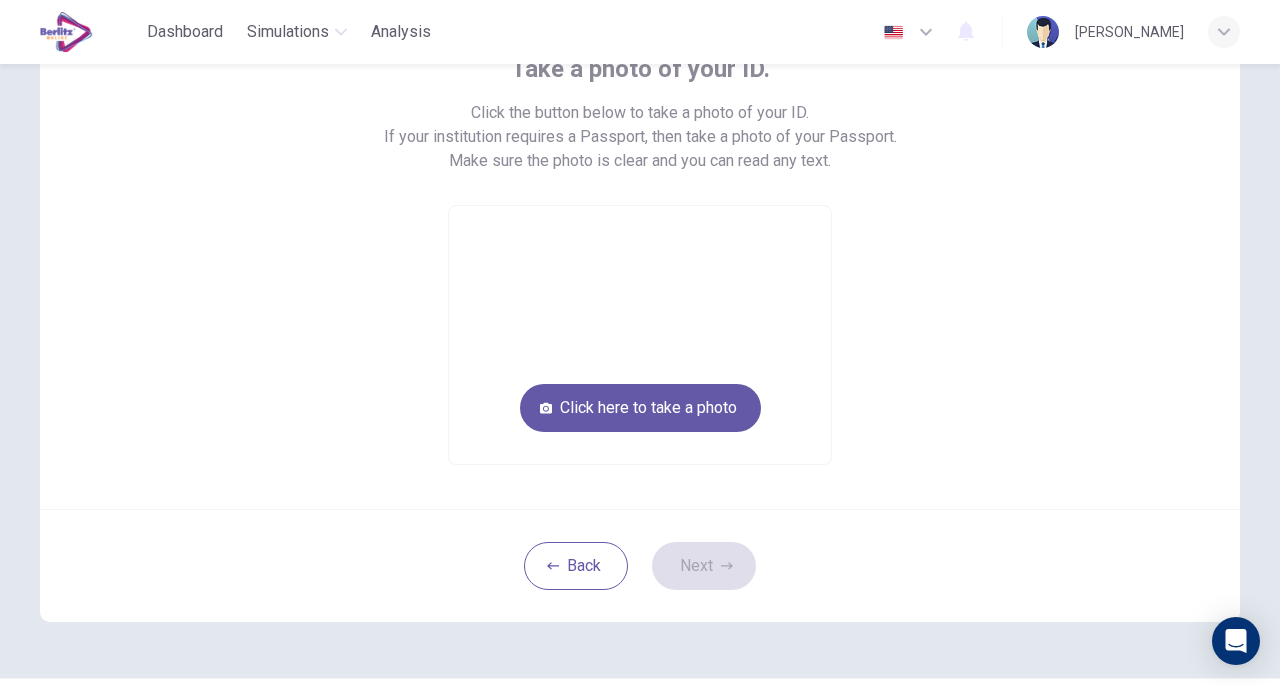 click on "Click here to take a photo" at bounding box center (640, 408) 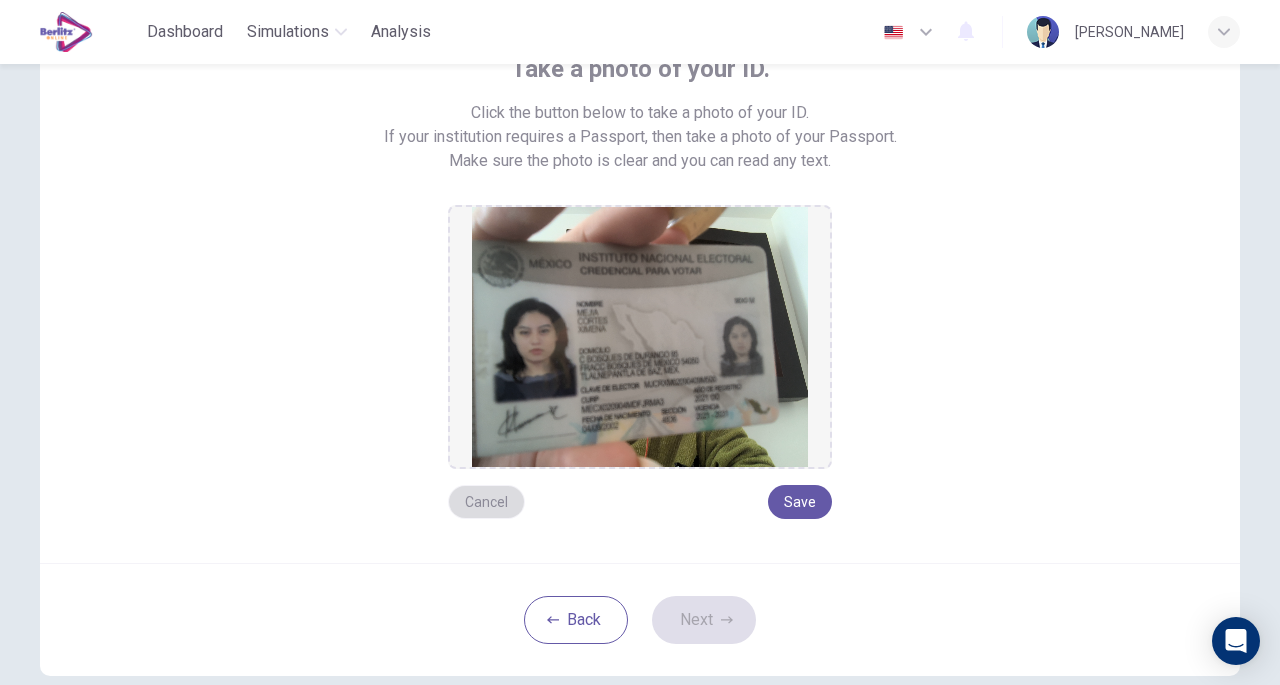 click on "Cancel" at bounding box center [486, 502] 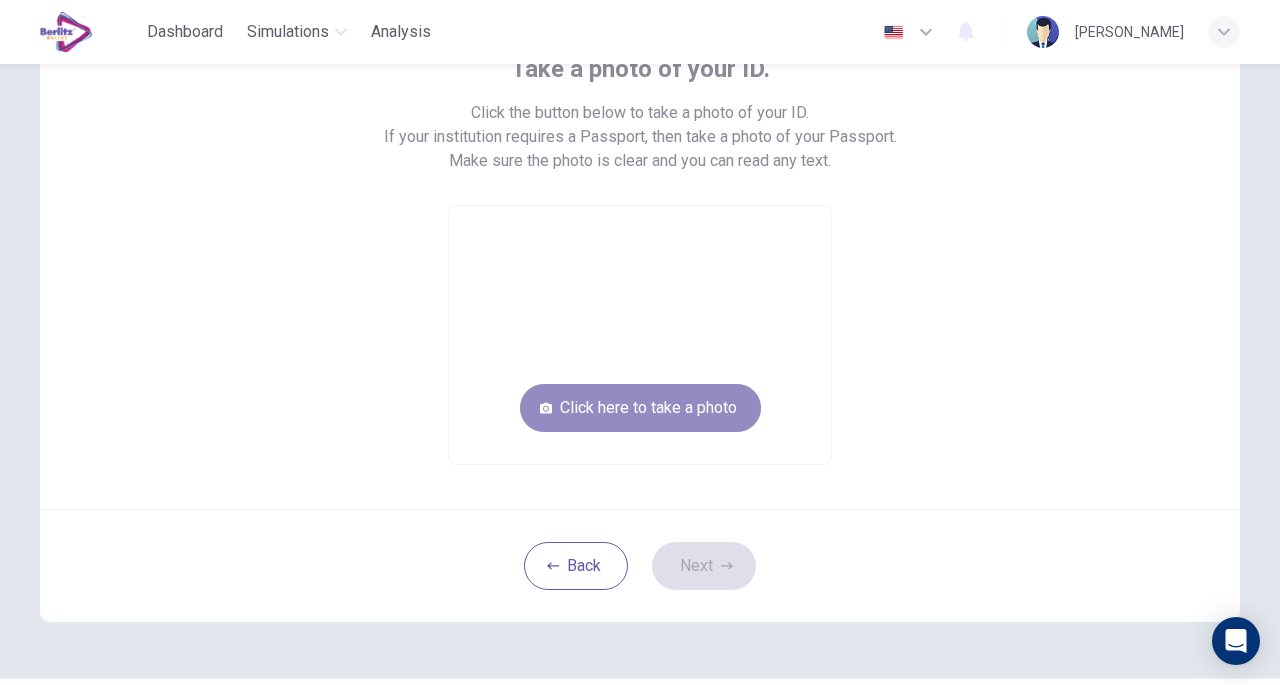 click on "Click here to take a photo" at bounding box center (640, 408) 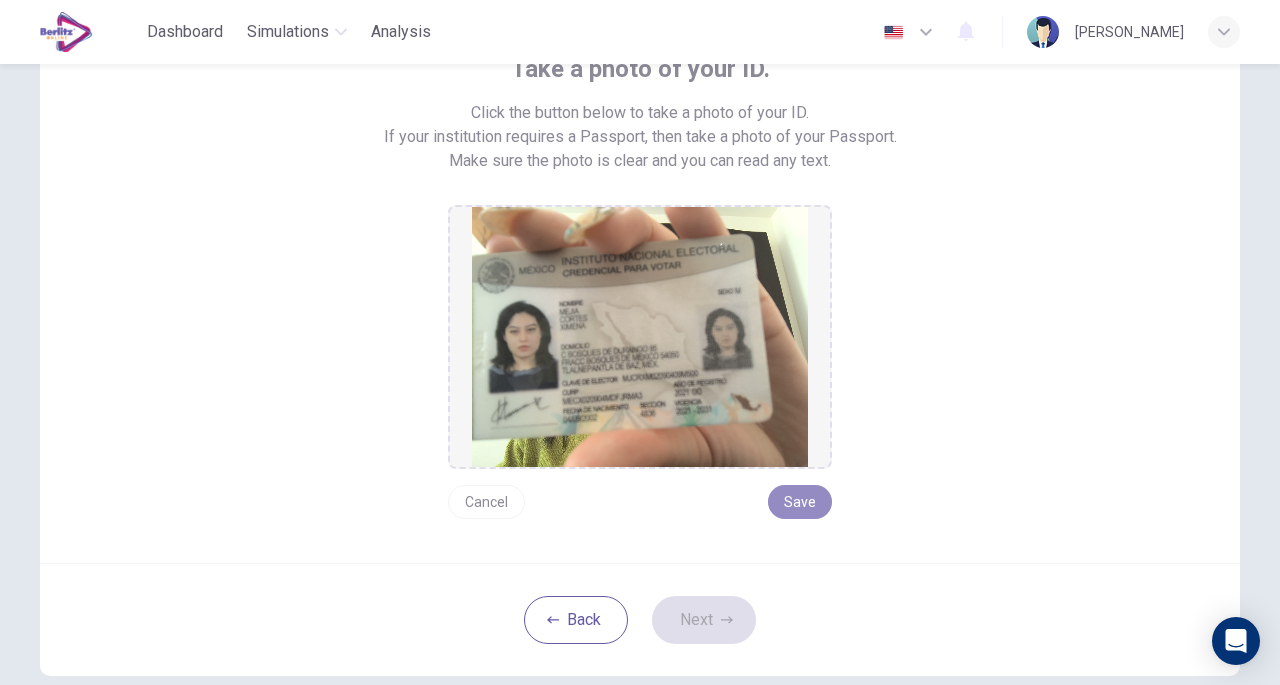 click on "Save" at bounding box center [800, 502] 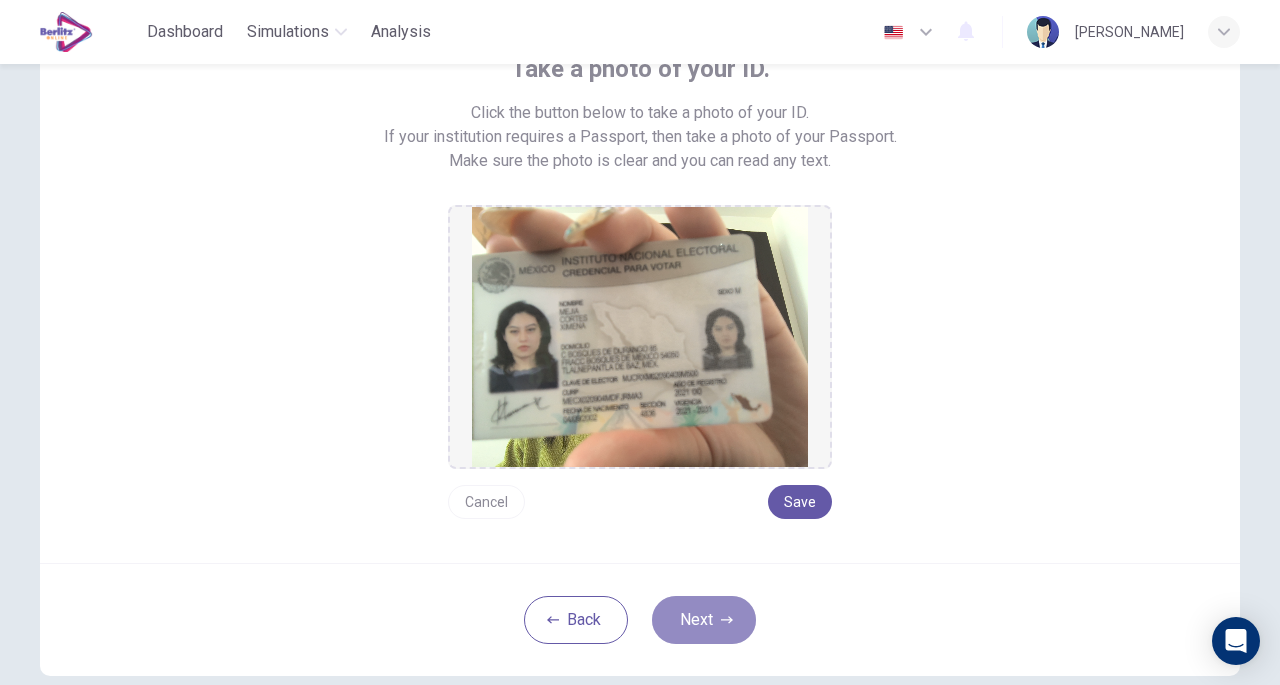 click on "Next" at bounding box center (704, 620) 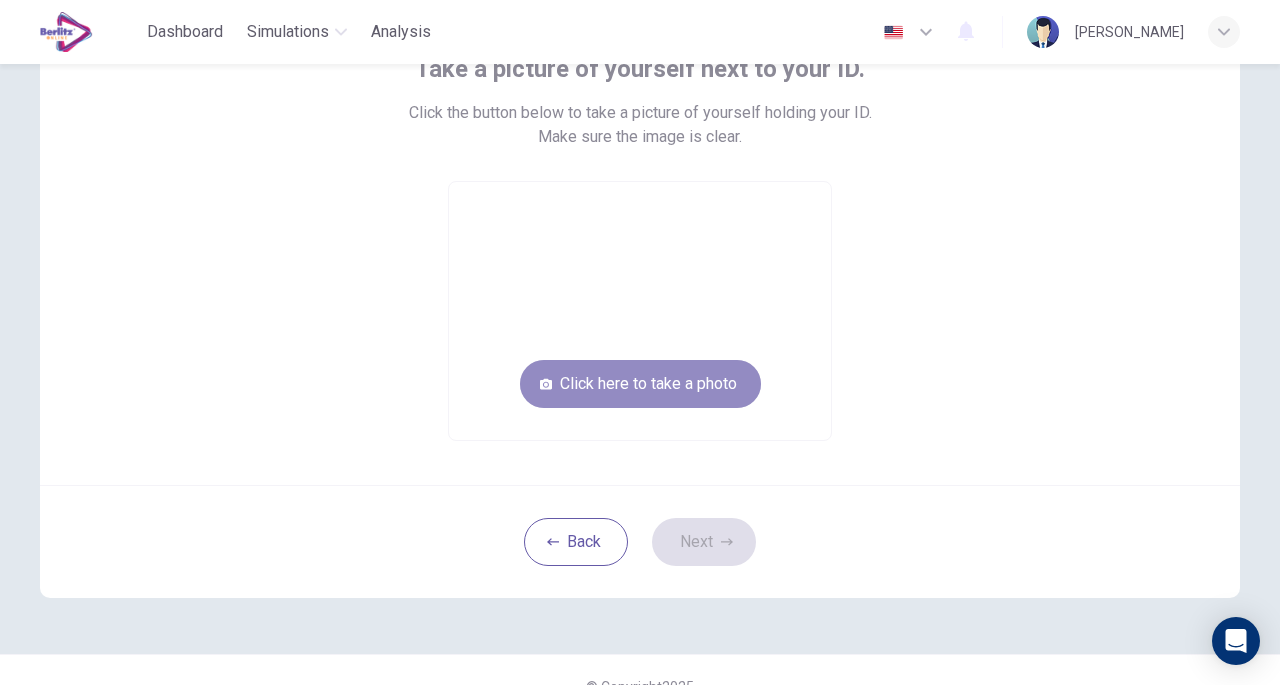 click on "Click here to take a photo" at bounding box center [640, 384] 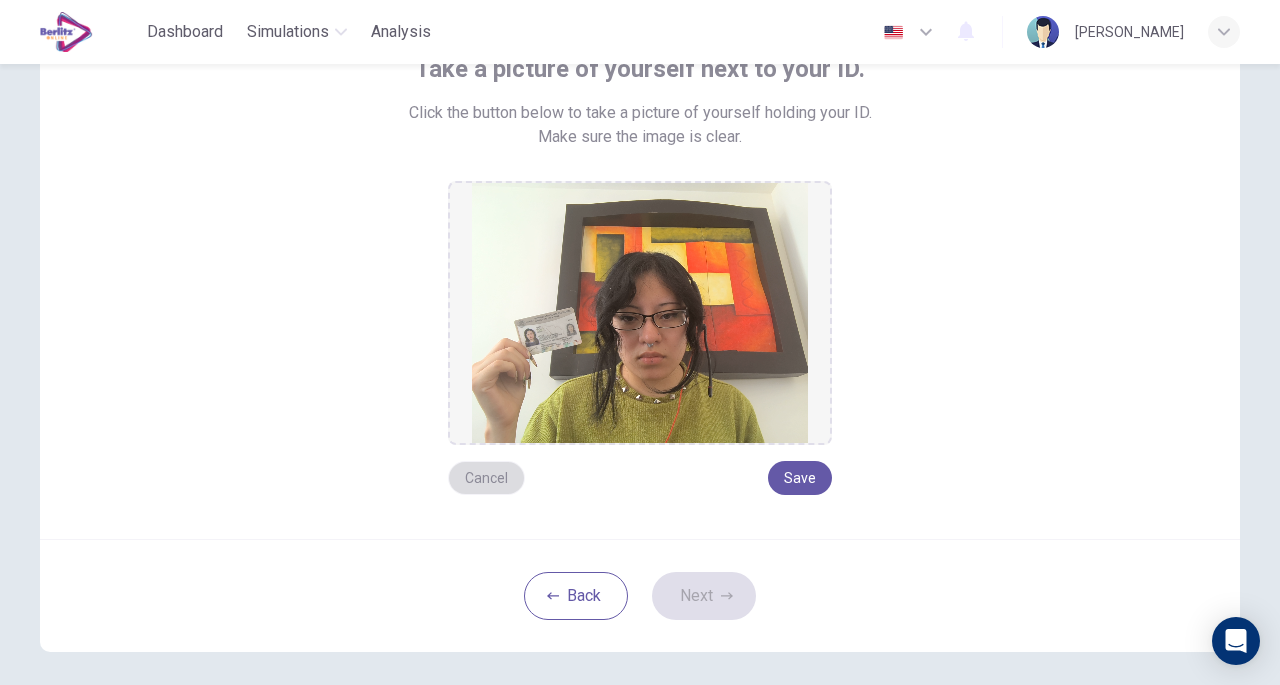 click on "Cancel" at bounding box center (486, 478) 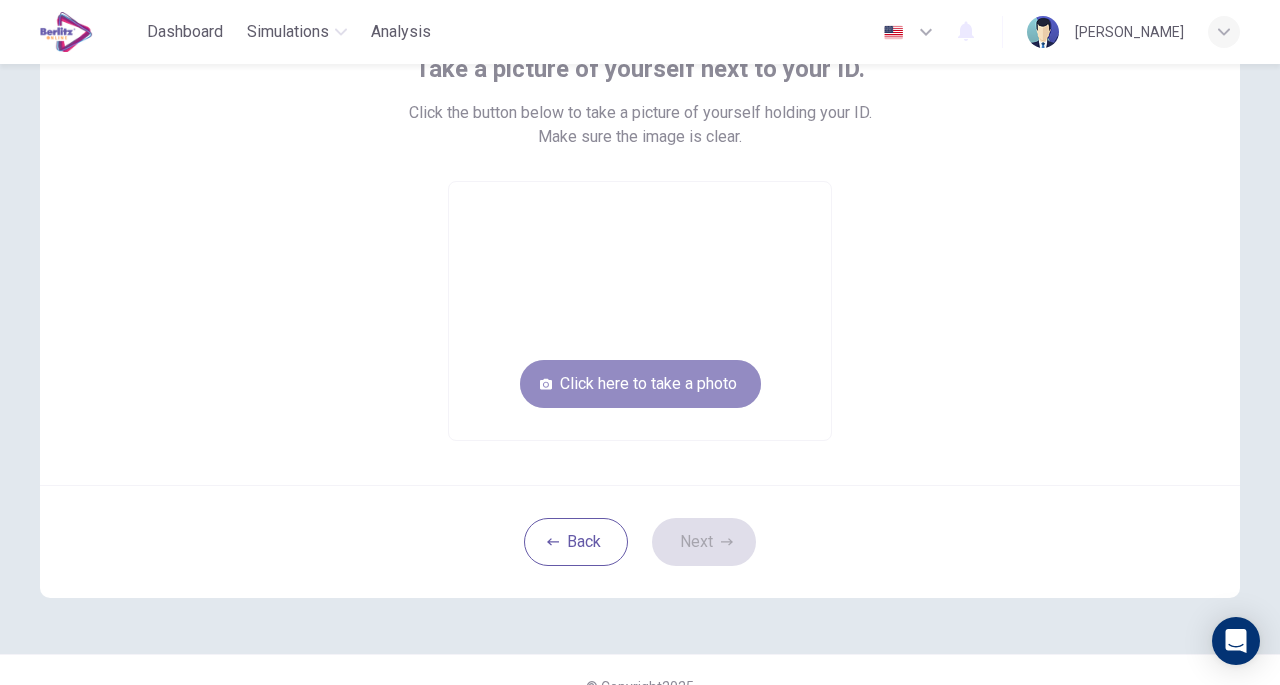 click on "Click here to take a photo" at bounding box center [640, 384] 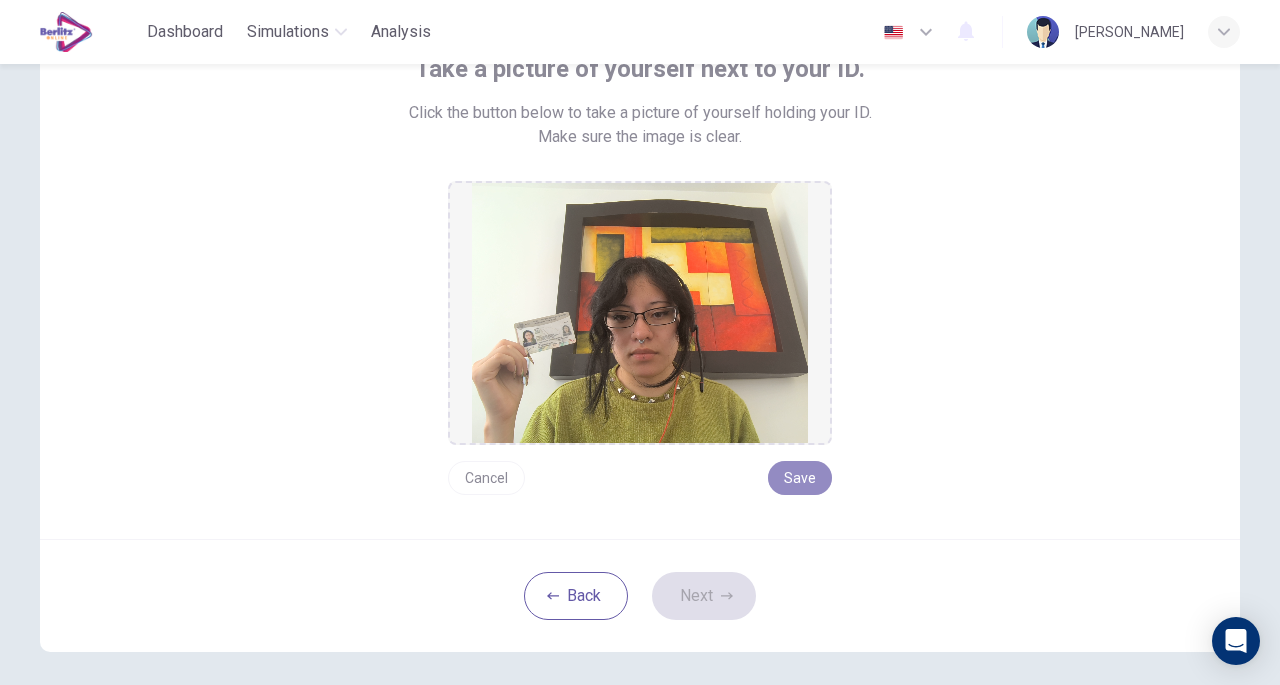 click on "Save" at bounding box center (800, 478) 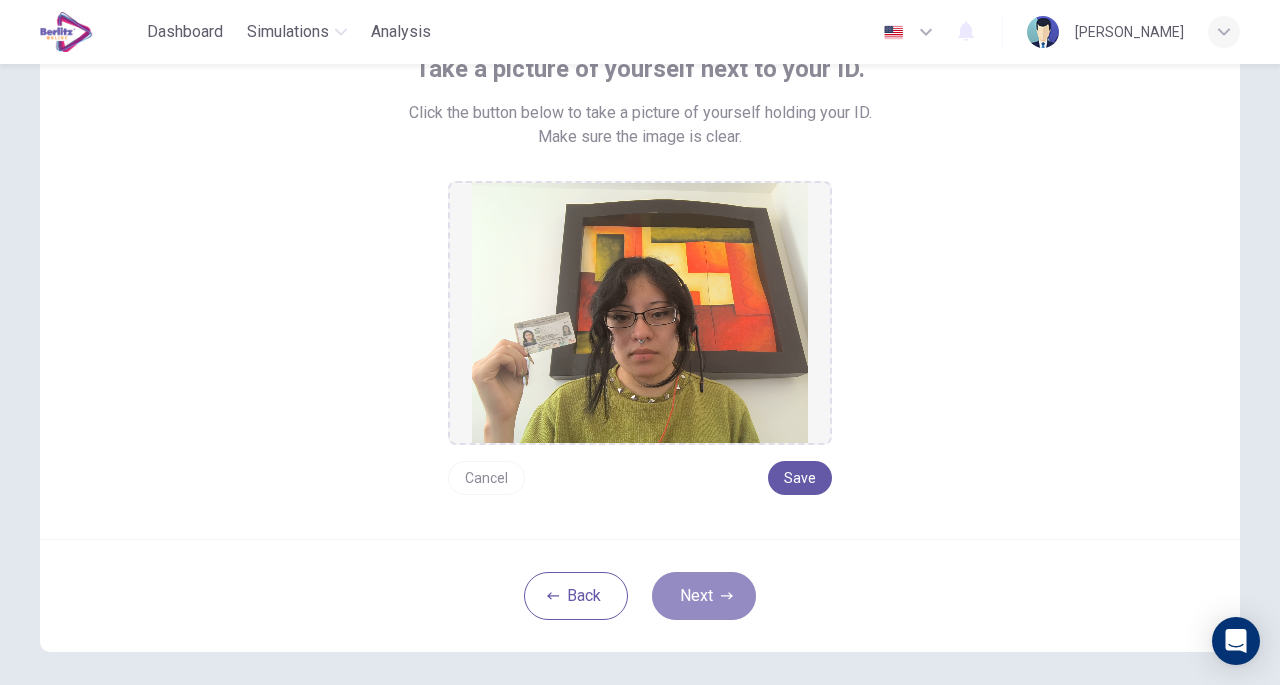 click on "Next" at bounding box center [704, 596] 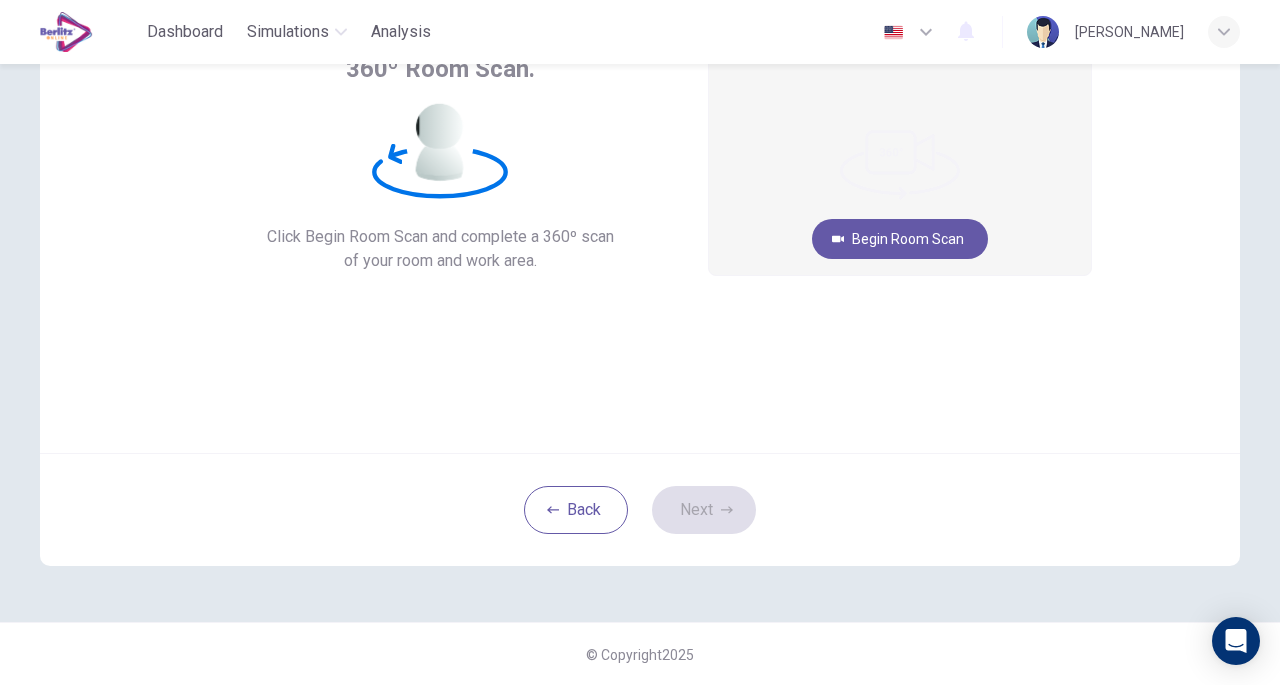 scroll, scrollTop: 0, scrollLeft: 0, axis: both 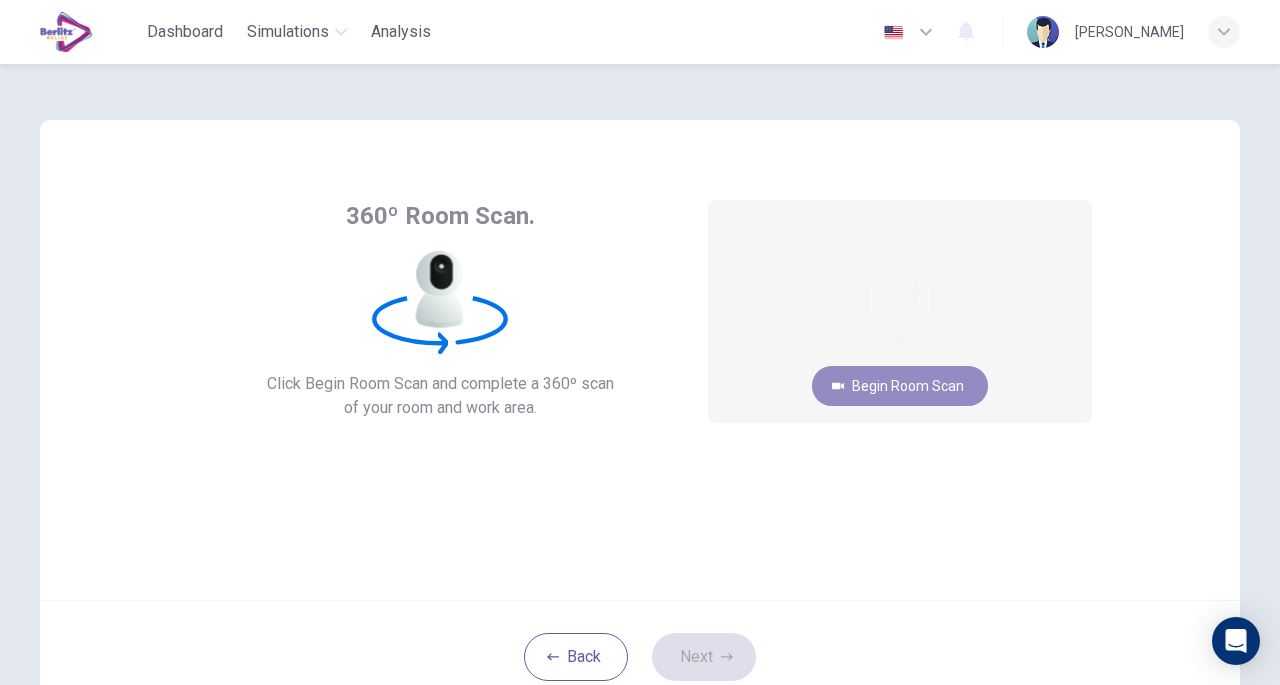 click on "Begin Room Scan" at bounding box center (900, 386) 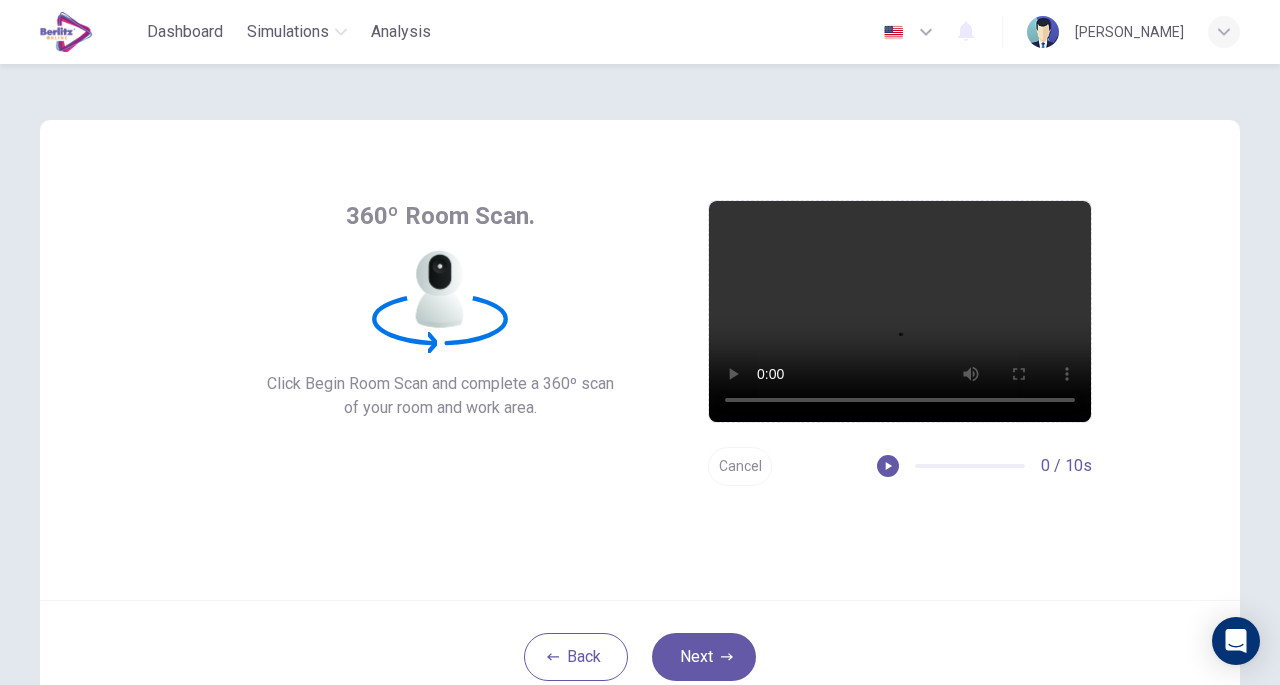 click on "Cancel" at bounding box center [740, 466] 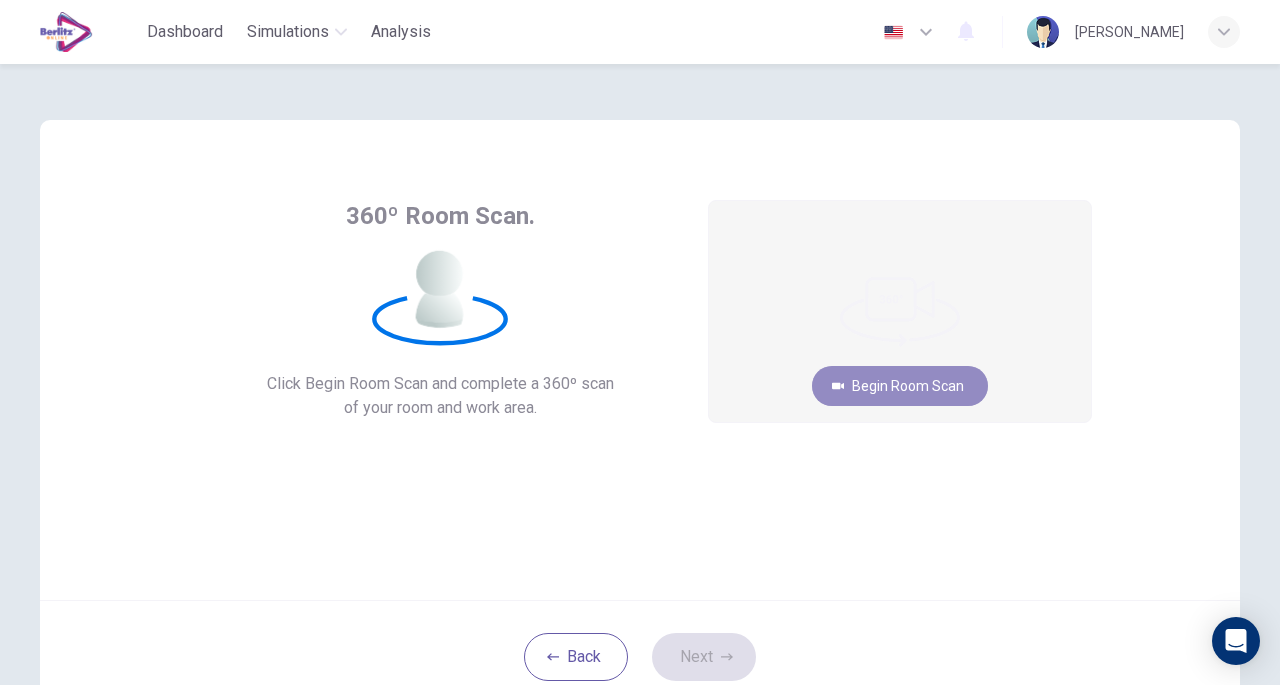 click on "Begin Room Scan" at bounding box center (900, 386) 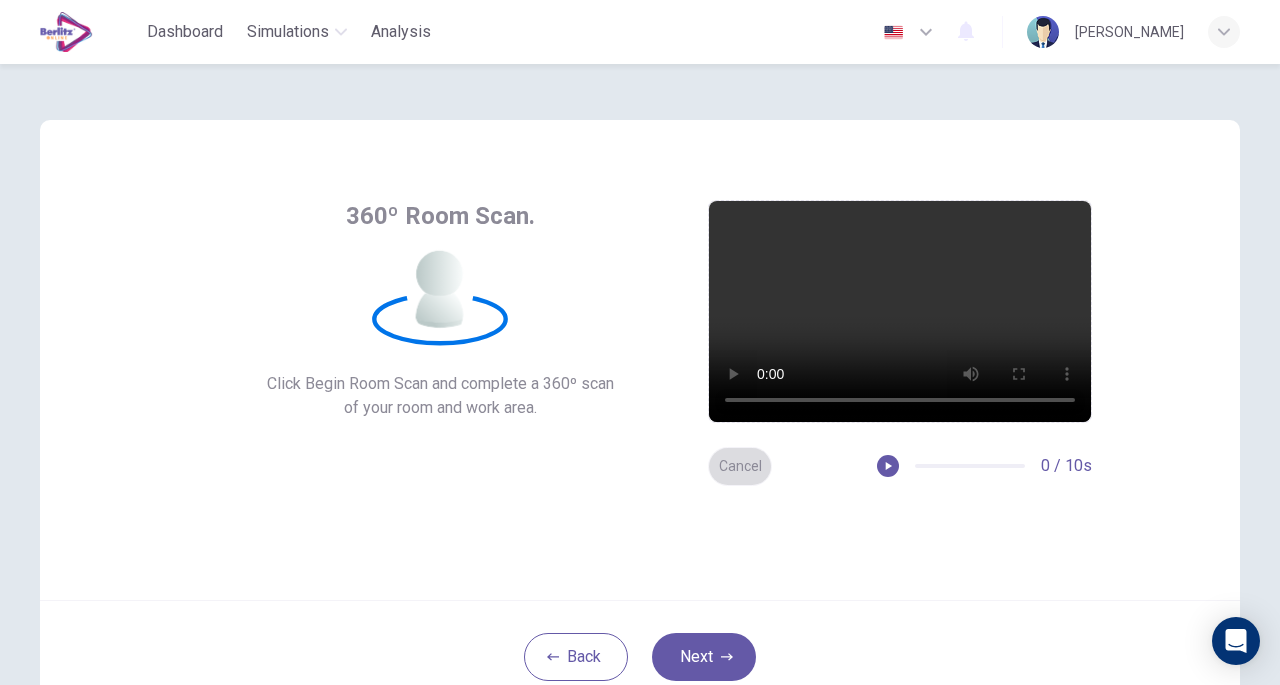 click on "Cancel" at bounding box center [740, 466] 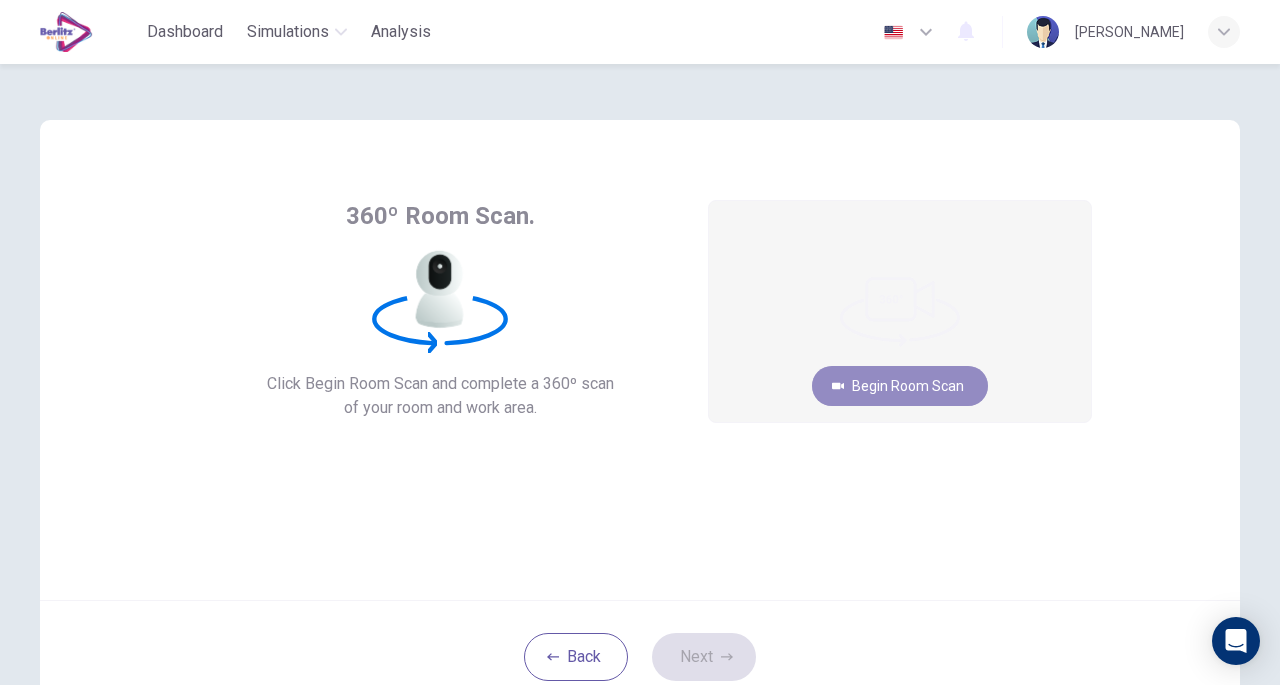 click on "Begin Room Scan" at bounding box center [900, 386] 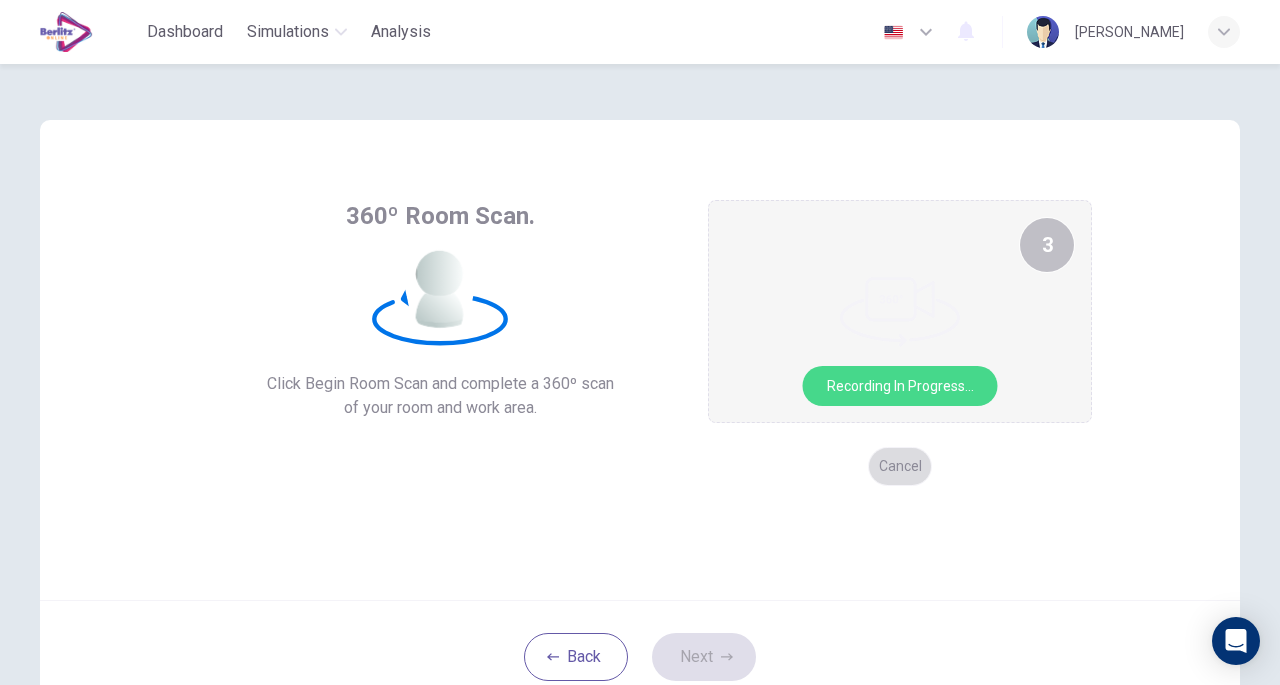 click on "Cancel" at bounding box center [900, 466] 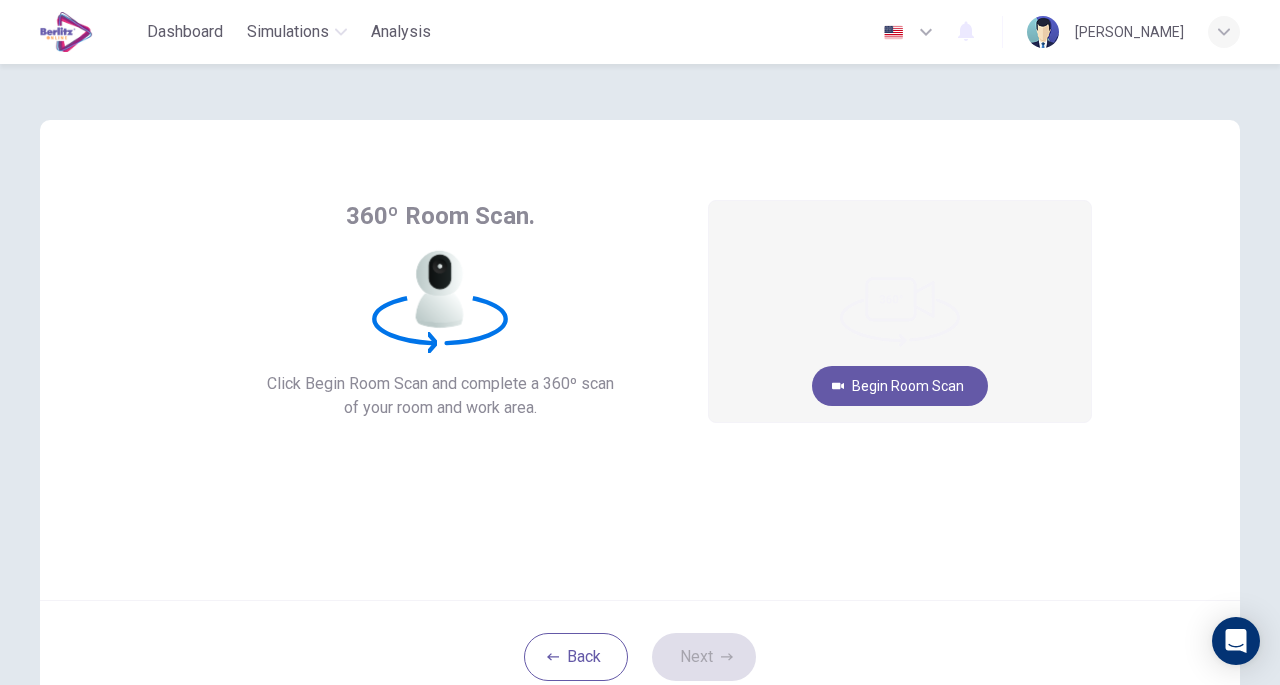 click on "Begin Room Scan" at bounding box center [900, 386] 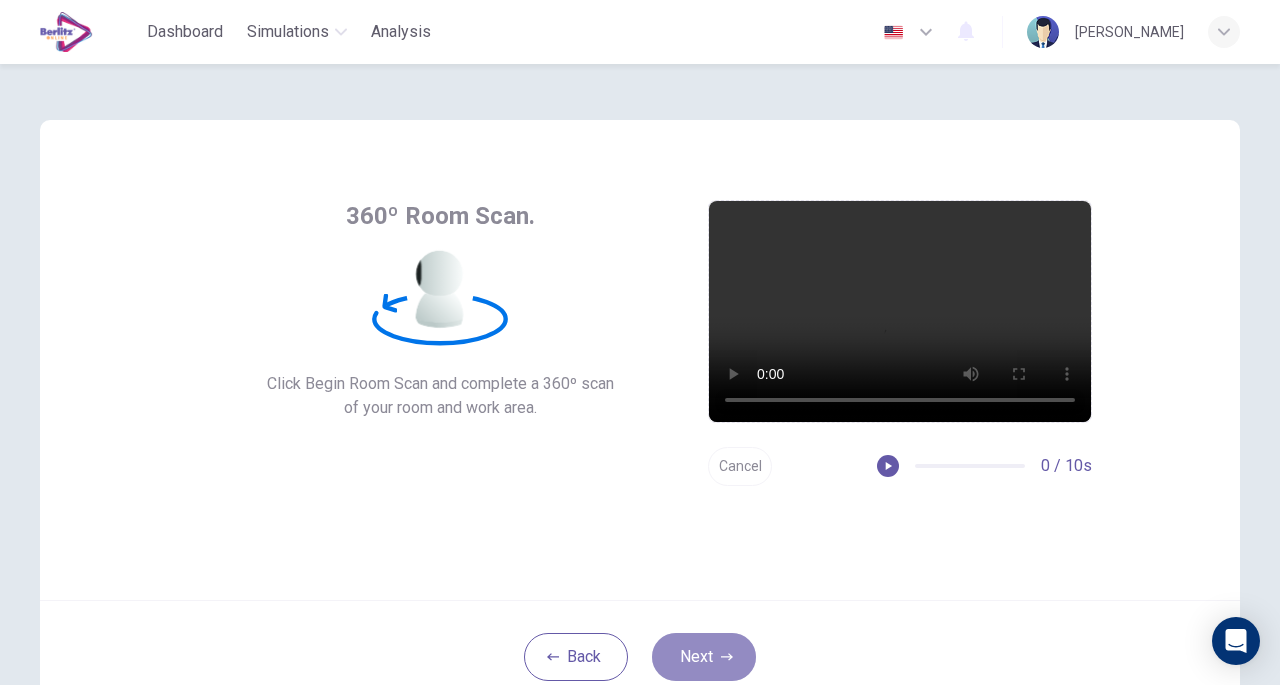click 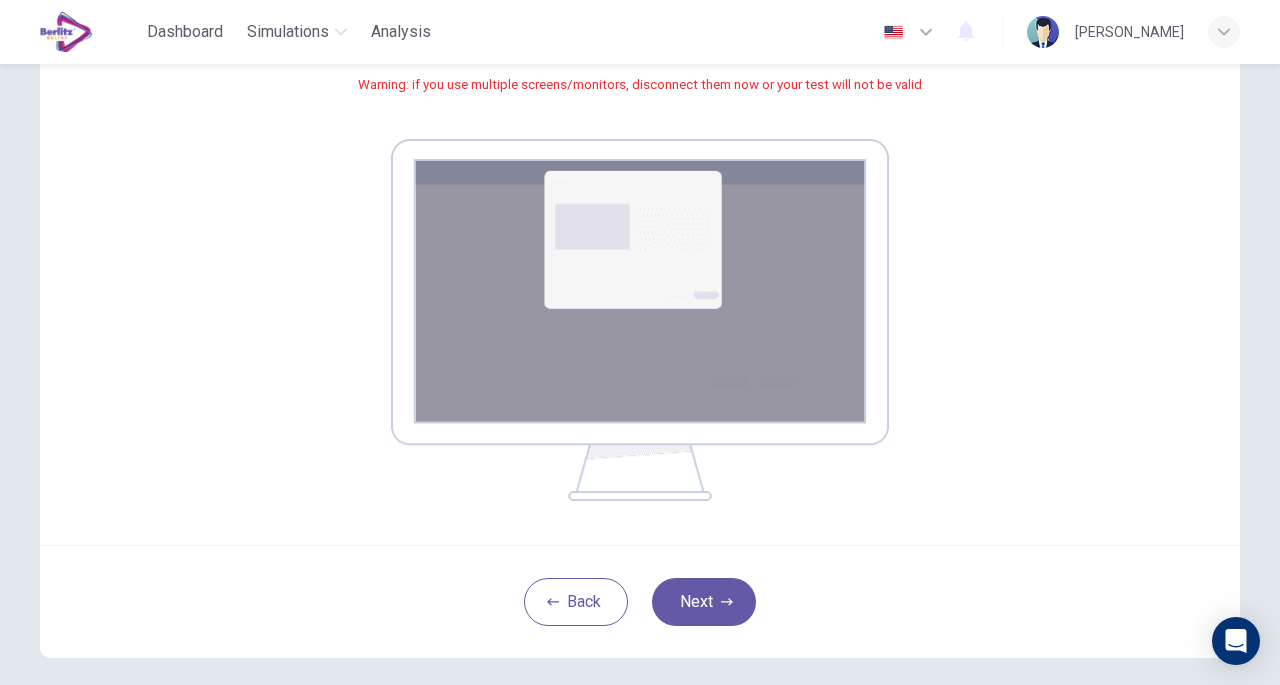 scroll, scrollTop: 270, scrollLeft: 0, axis: vertical 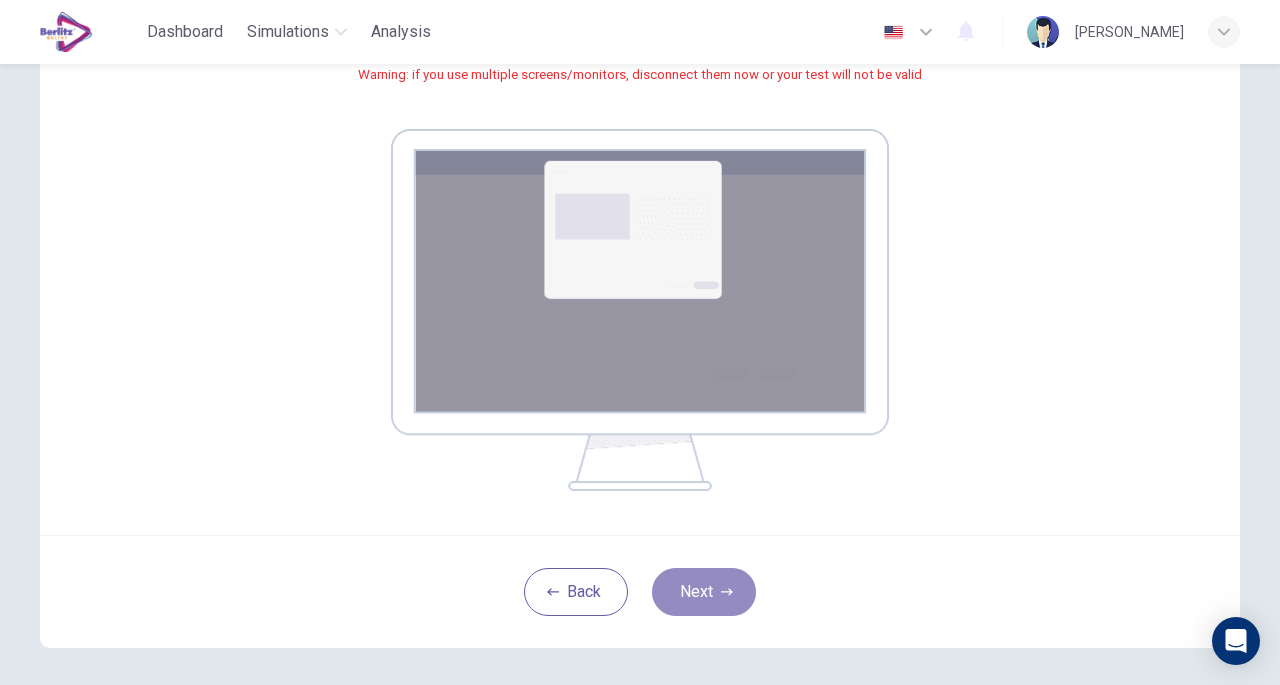 click on "Next" at bounding box center (704, 592) 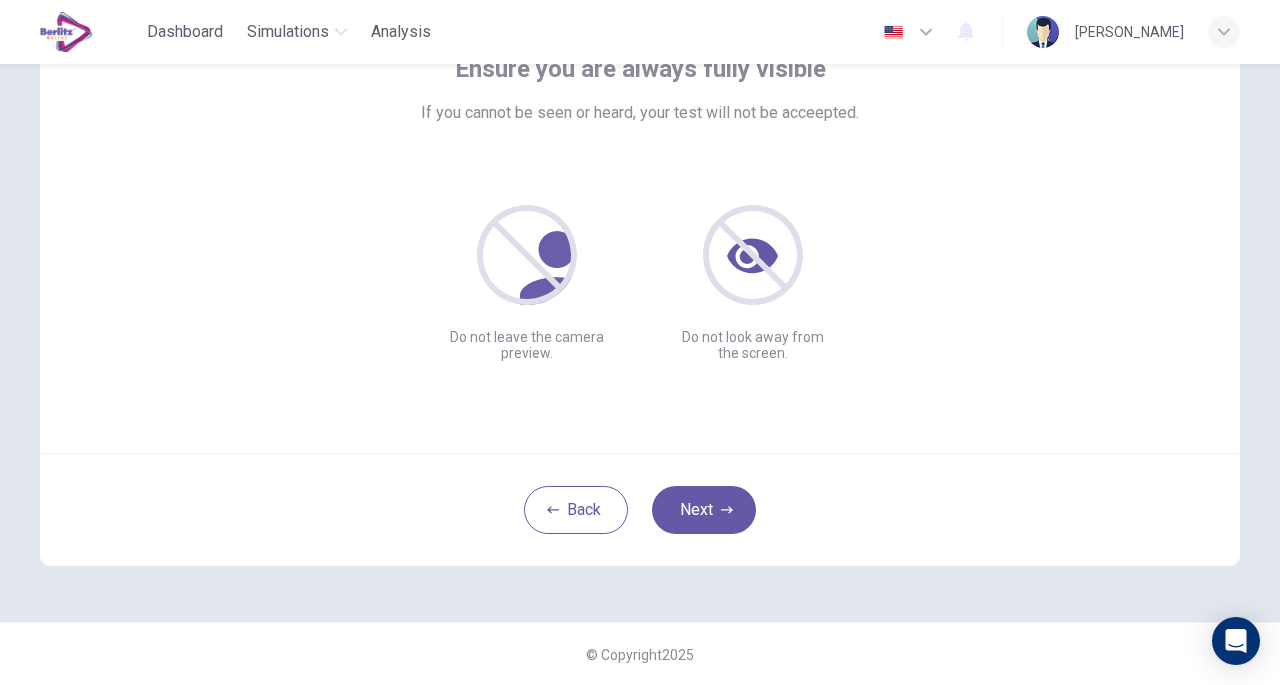 scroll, scrollTop: 147, scrollLeft: 0, axis: vertical 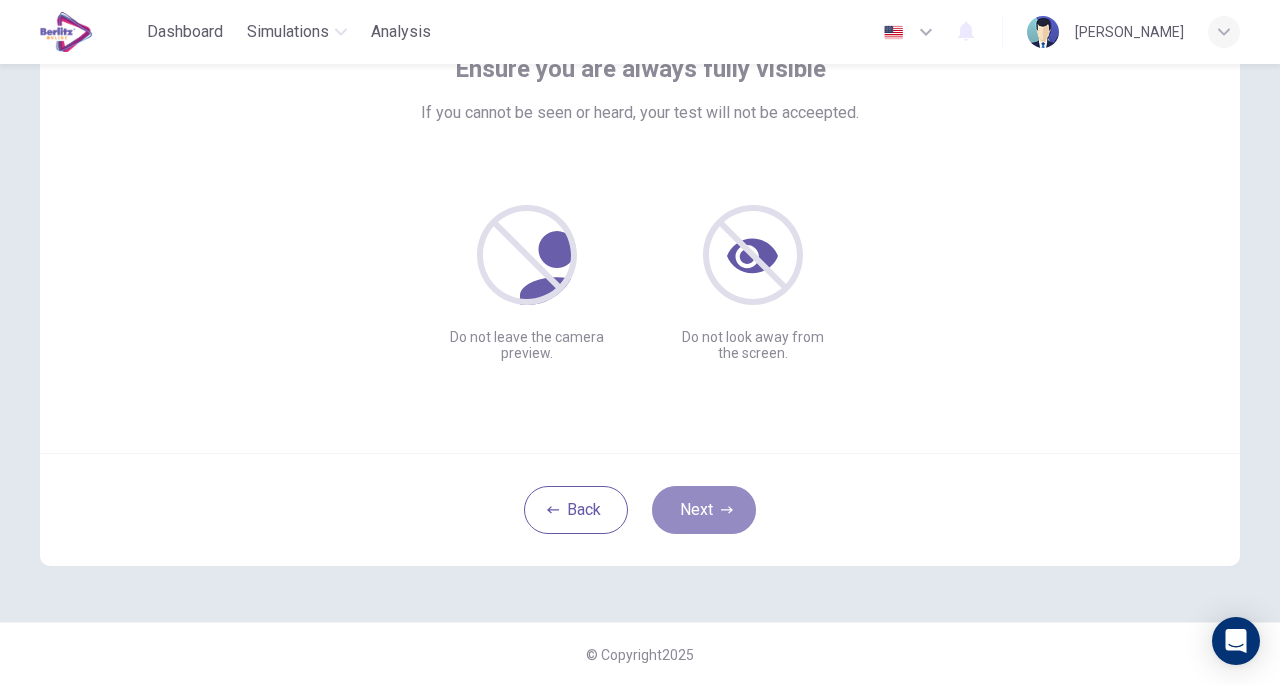 click on "Next" at bounding box center [704, 510] 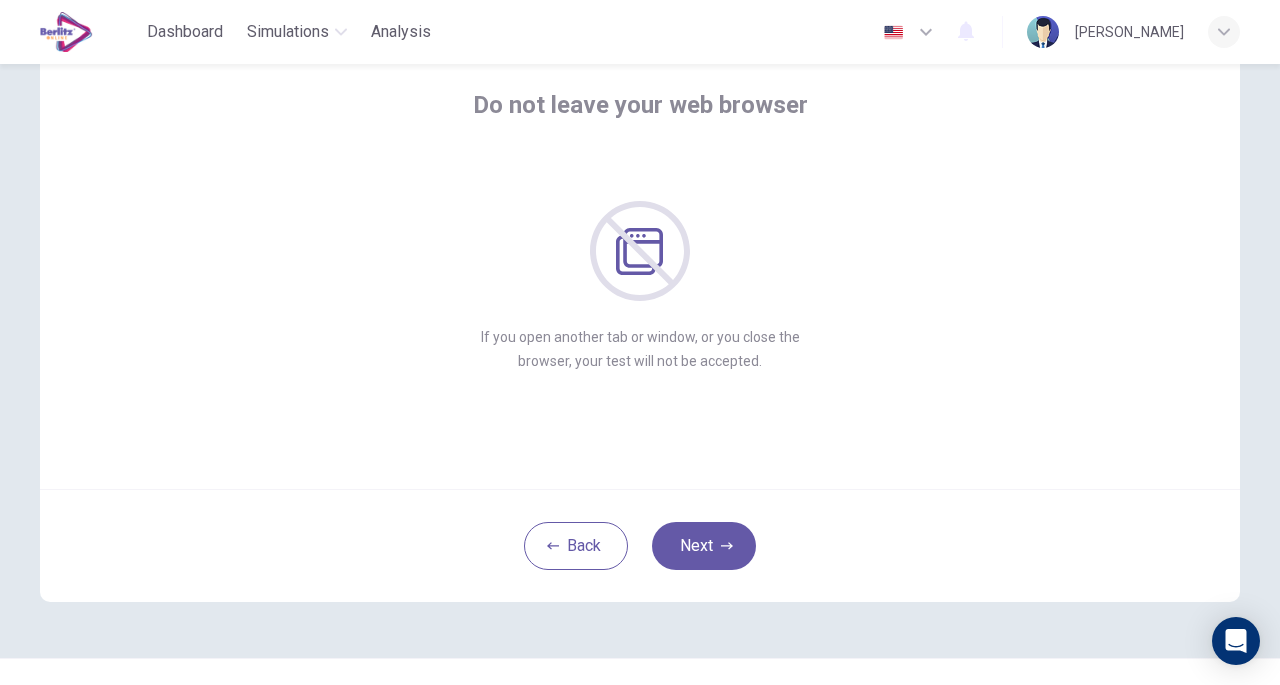 scroll, scrollTop: 105, scrollLeft: 0, axis: vertical 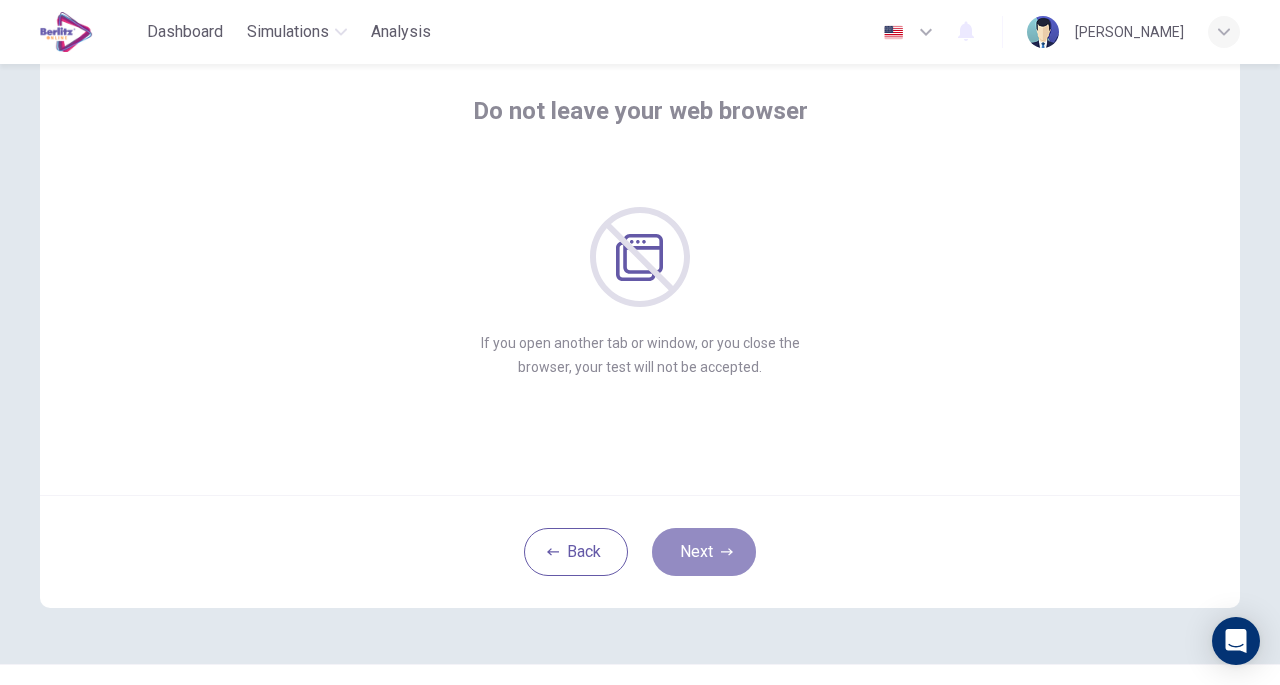 click on "Next" at bounding box center [704, 552] 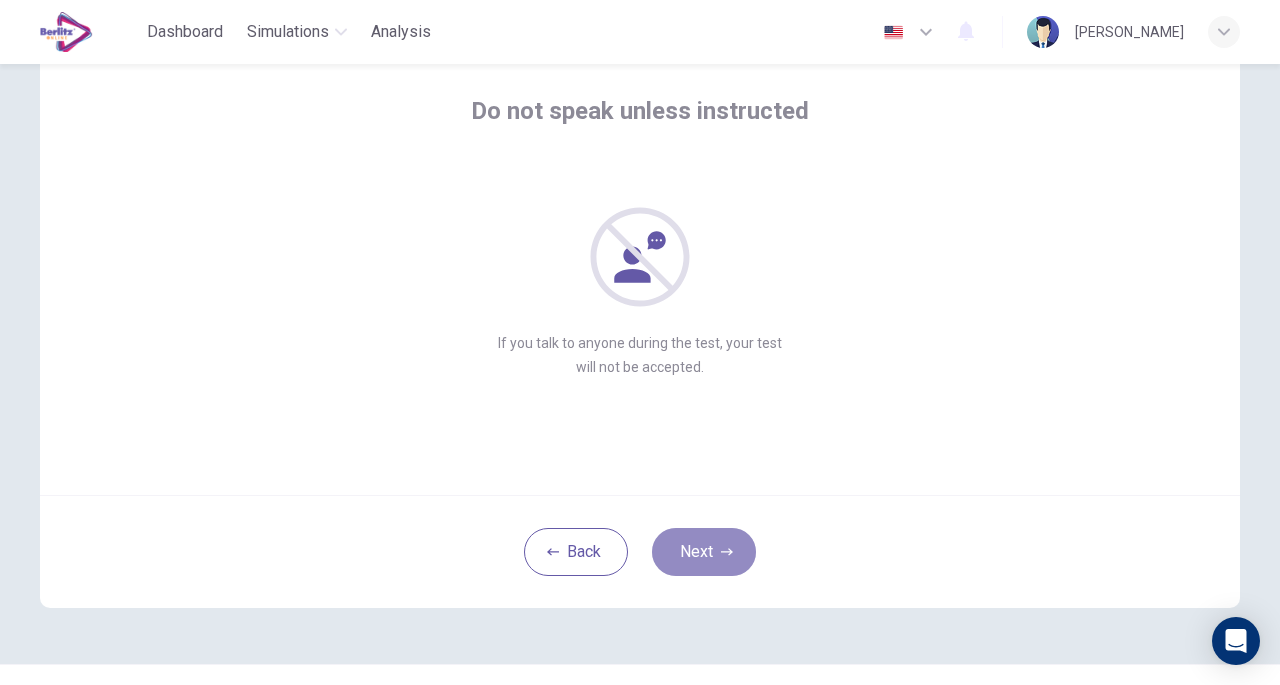 click on "Next" at bounding box center [704, 552] 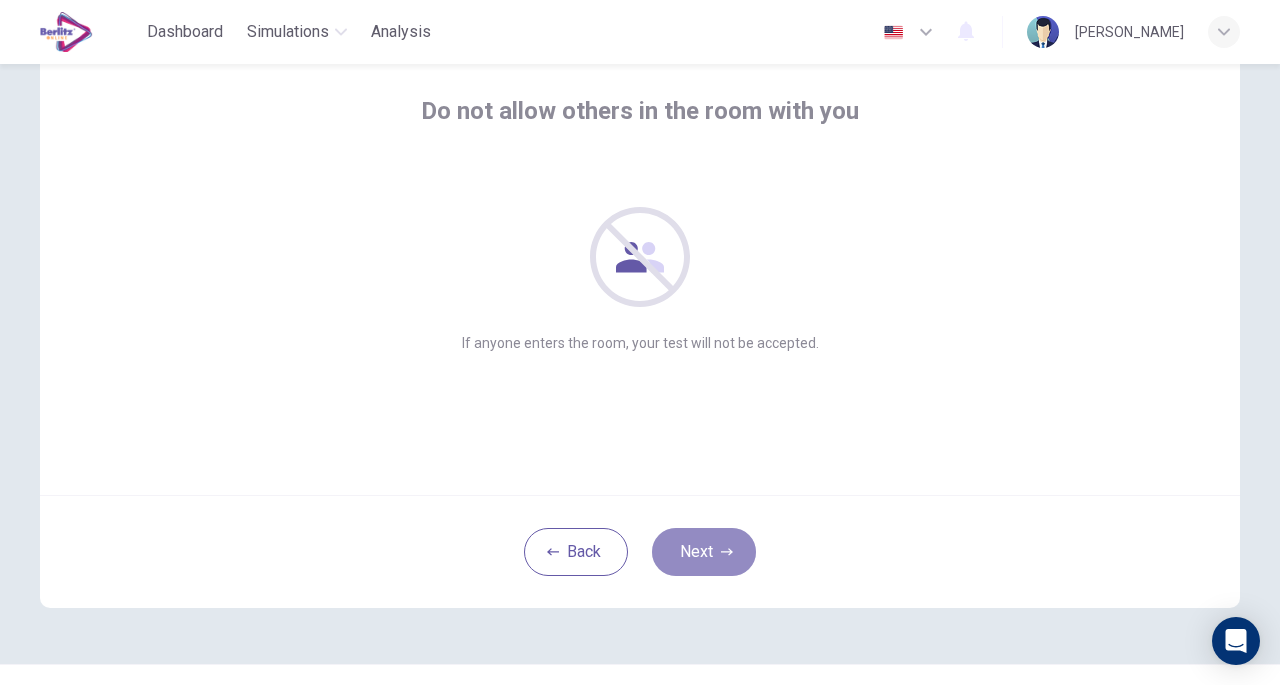 click on "Next" at bounding box center [704, 552] 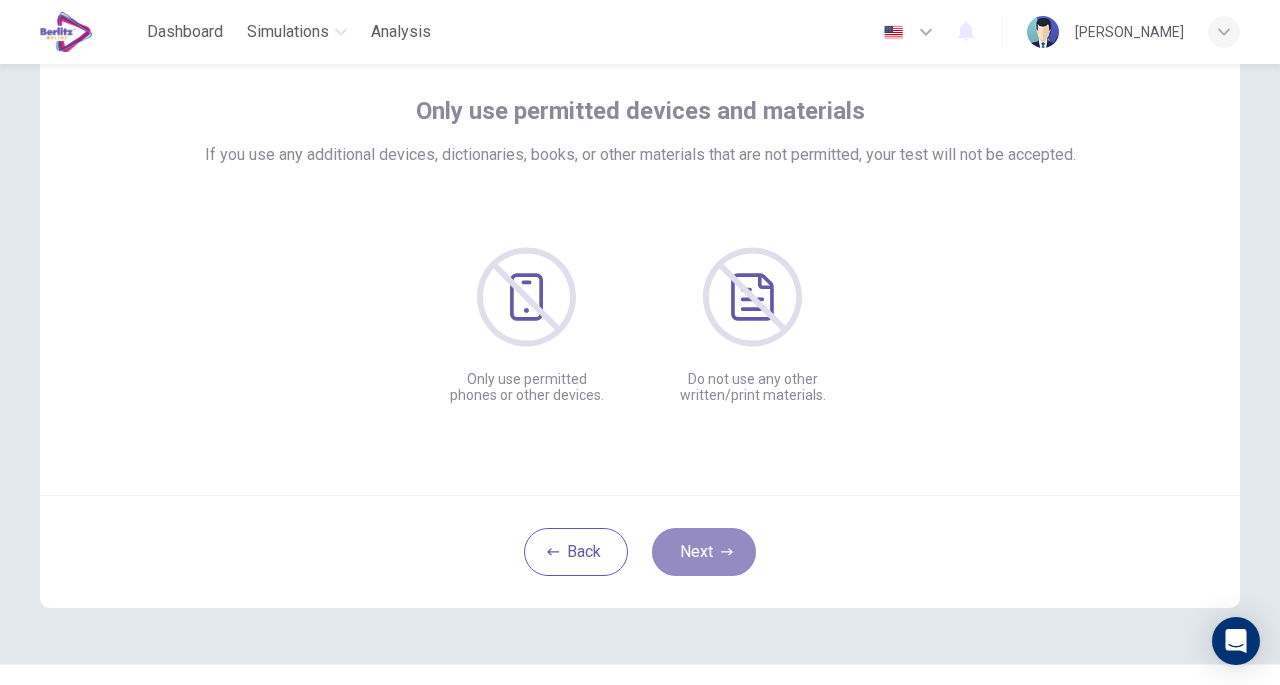 click on "Next" at bounding box center (704, 552) 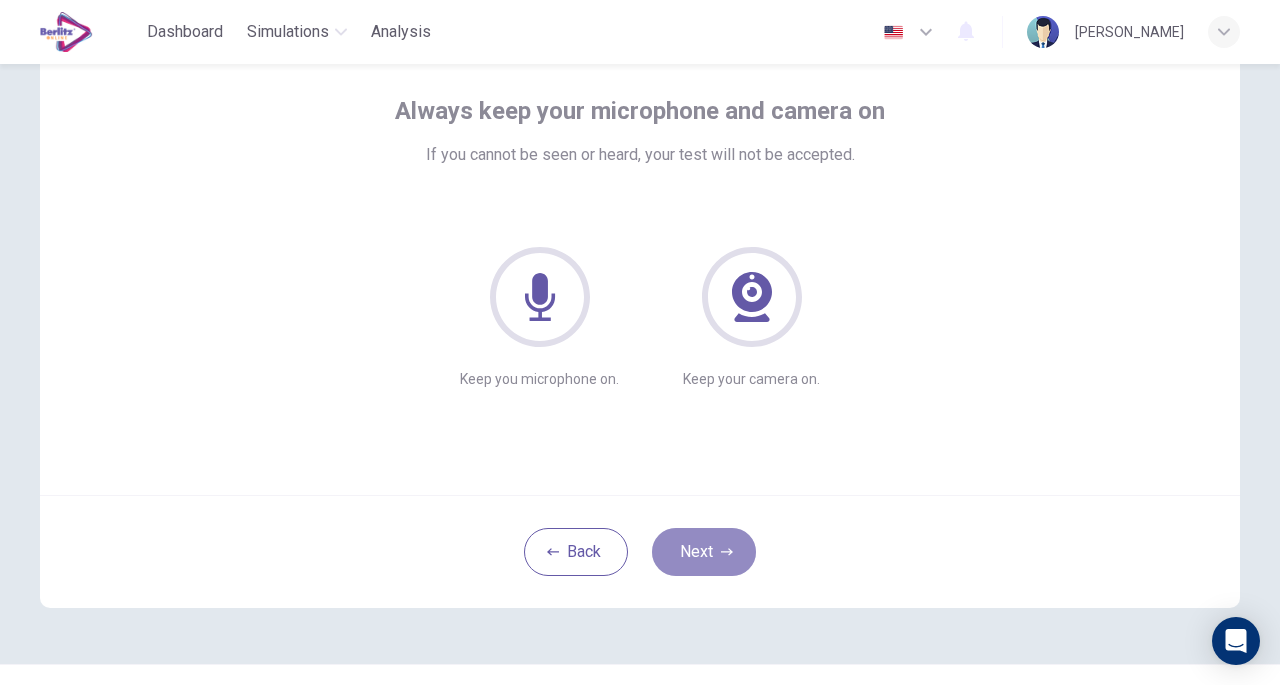 click on "Next" at bounding box center (704, 552) 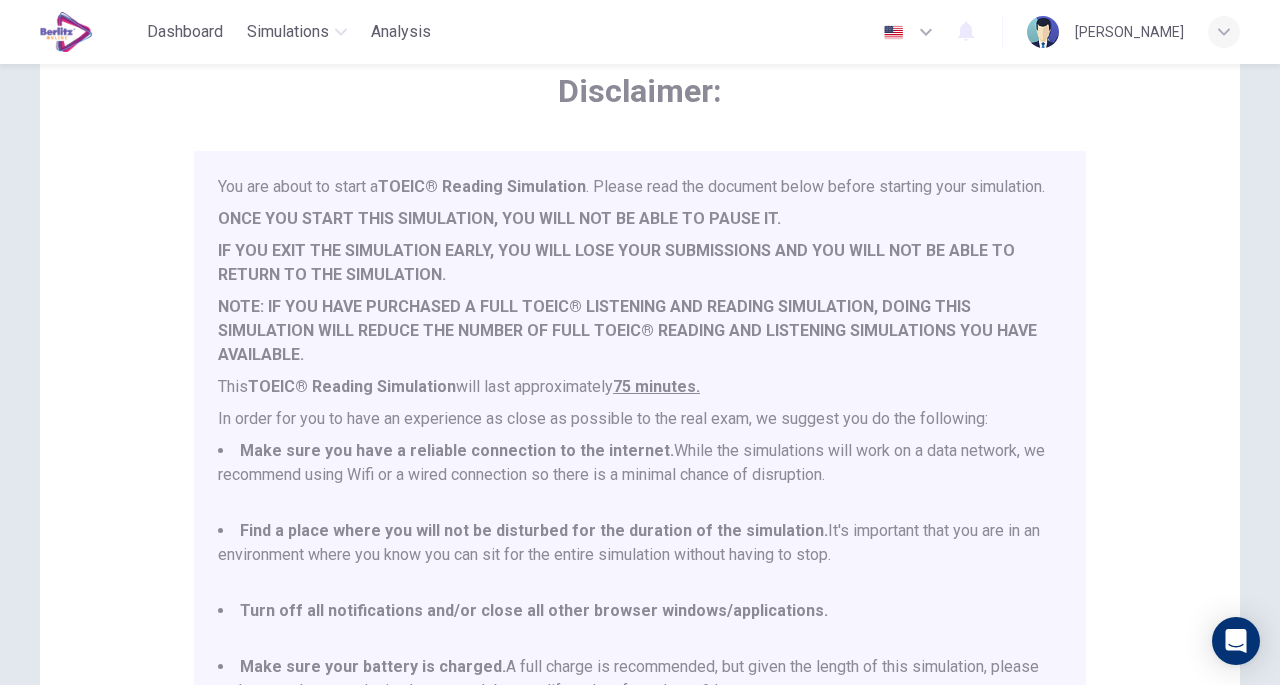 scroll, scrollTop: 52, scrollLeft: 0, axis: vertical 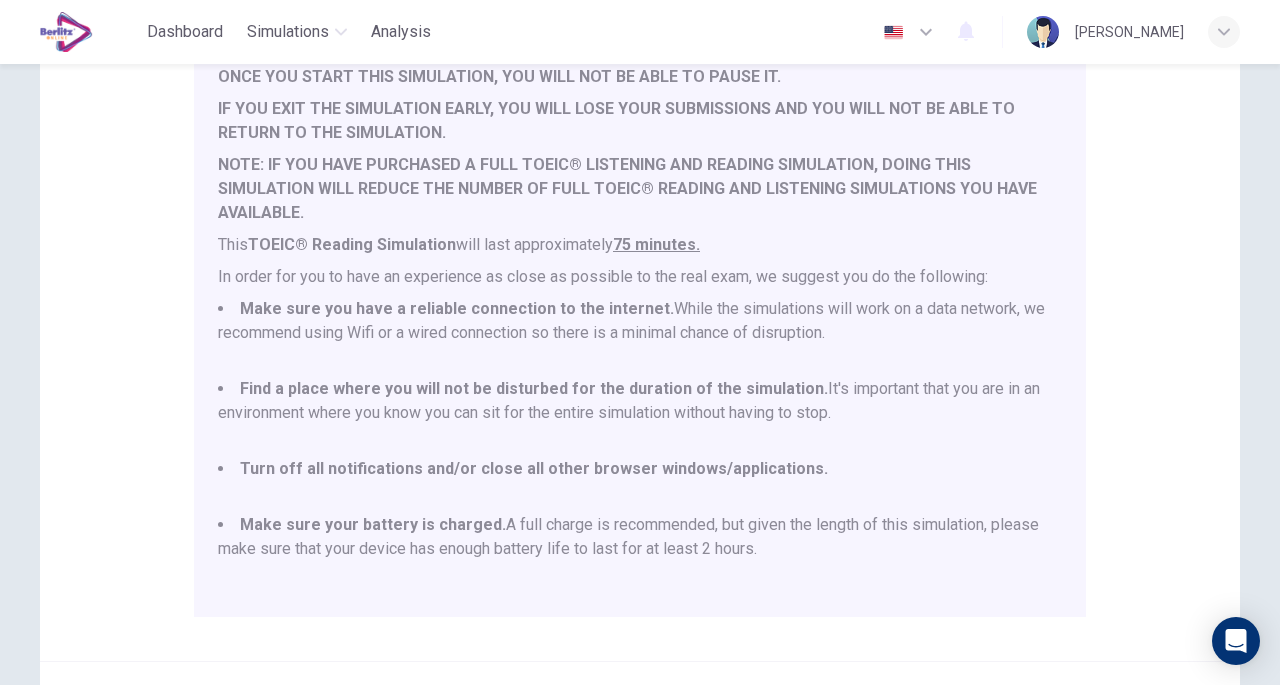 click on "Find a place where you will not be disturbed for the duration of the simulation." at bounding box center [534, 388] 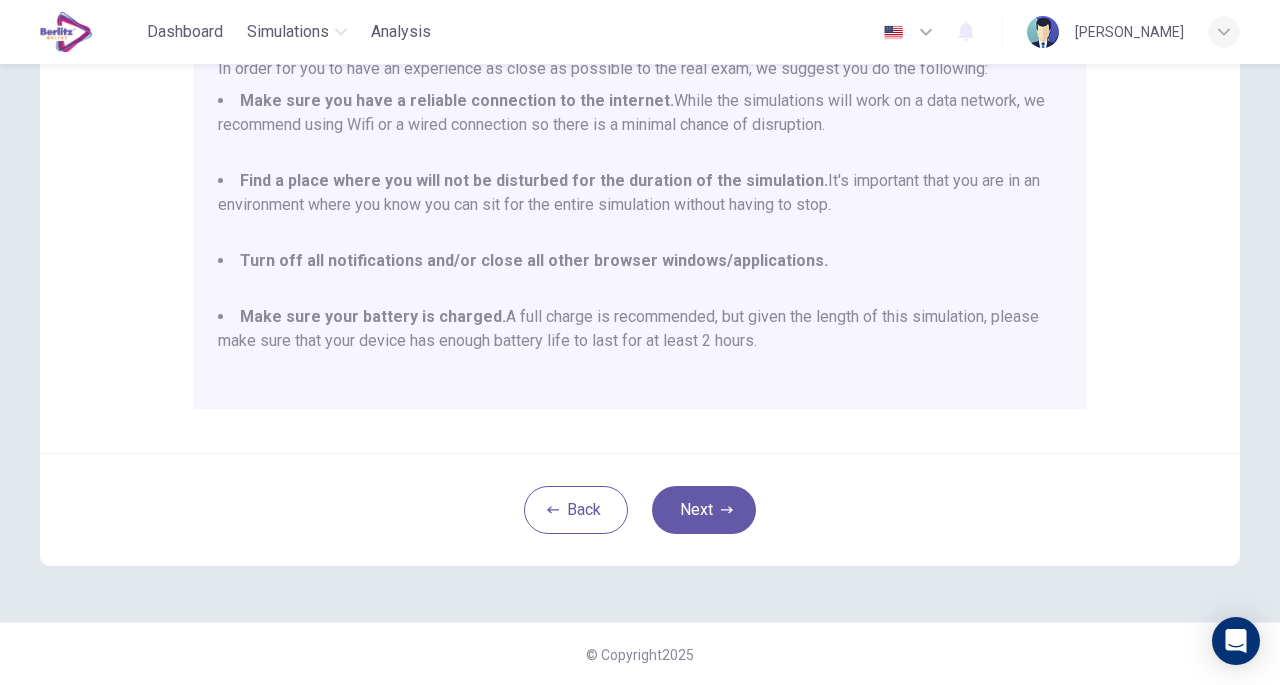 click on "Back Next" at bounding box center (640, 509) 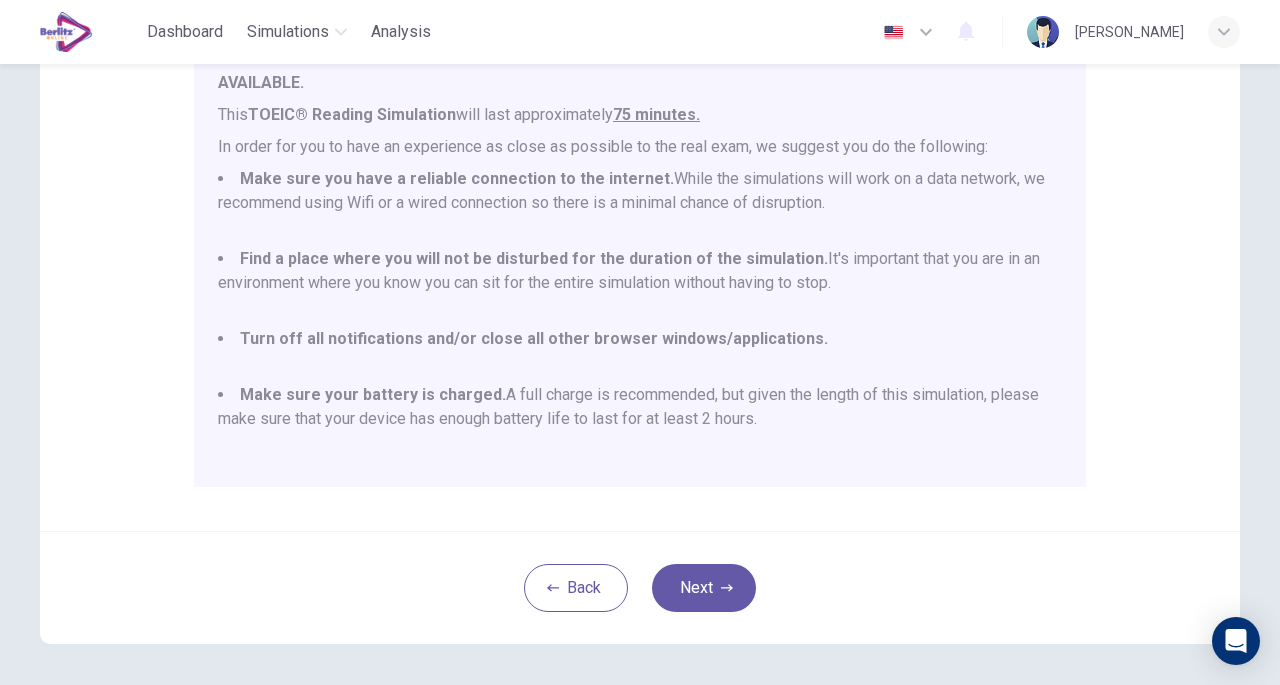 scroll, scrollTop: 346, scrollLeft: 0, axis: vertical 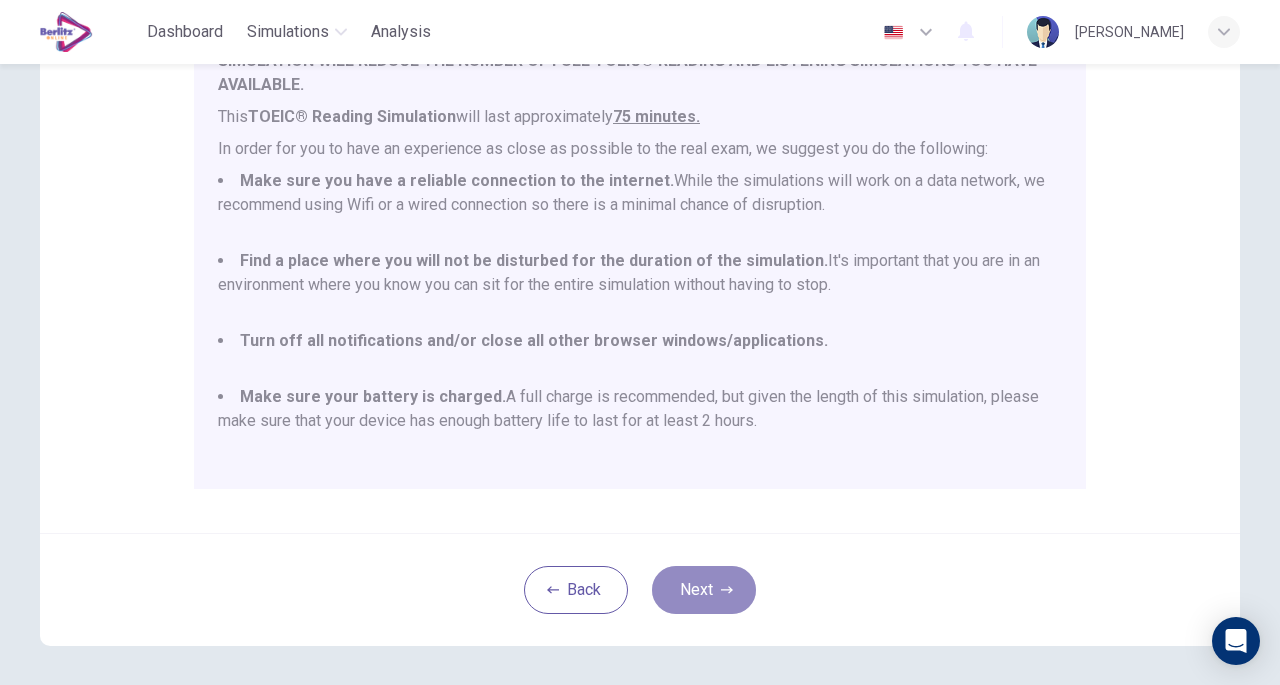 click on "Next" at bounding box center (704, 590) 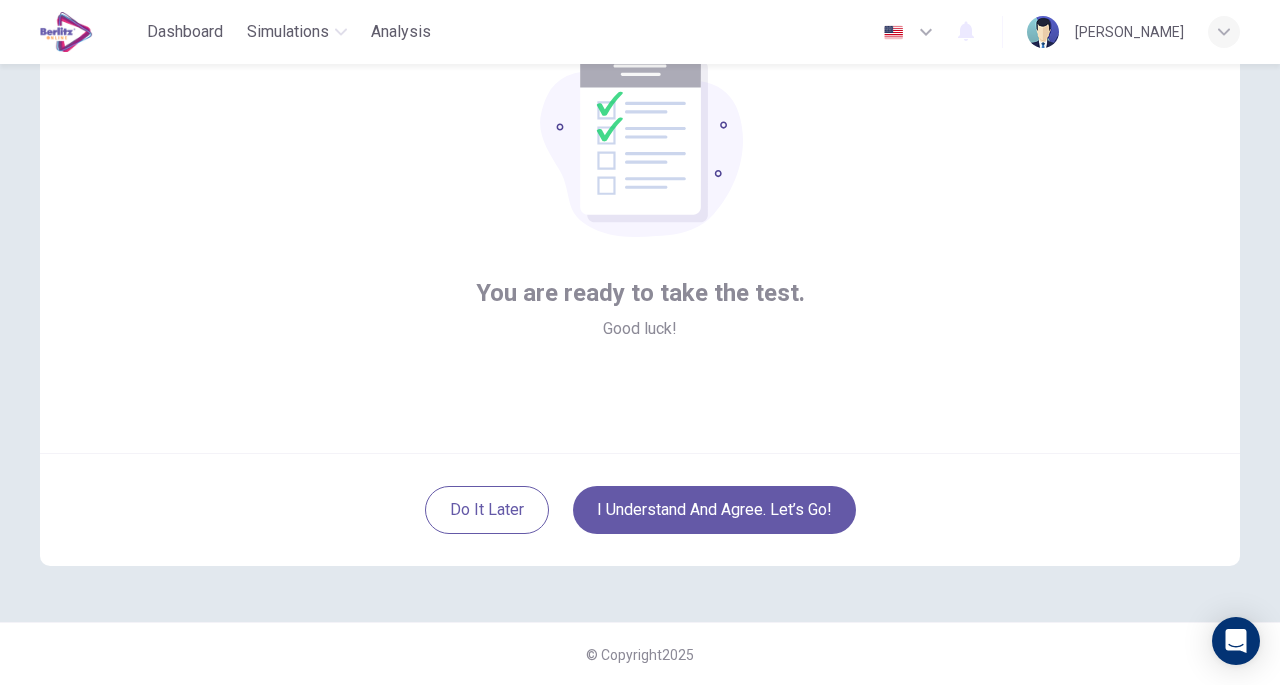 scroll, scrollTop: 0, scrollLeft: 0, axis: both 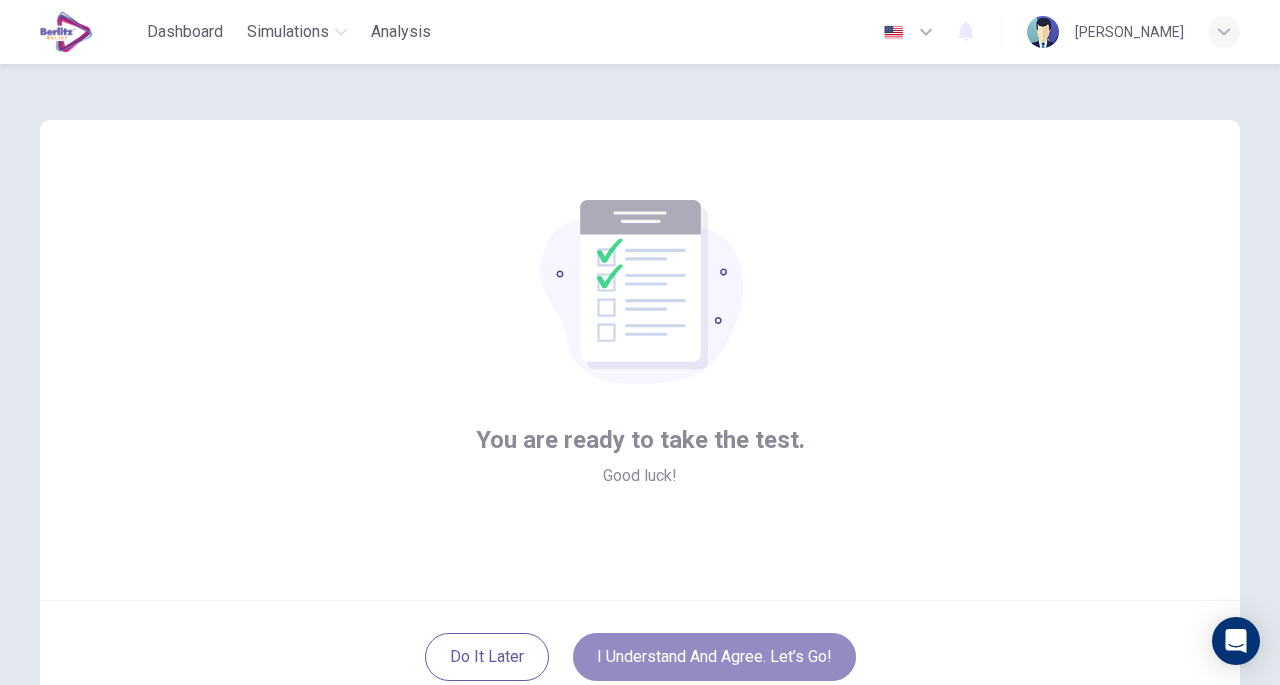 click on "I understand and agree. Let’s go!" at bounding box center (714, 657) 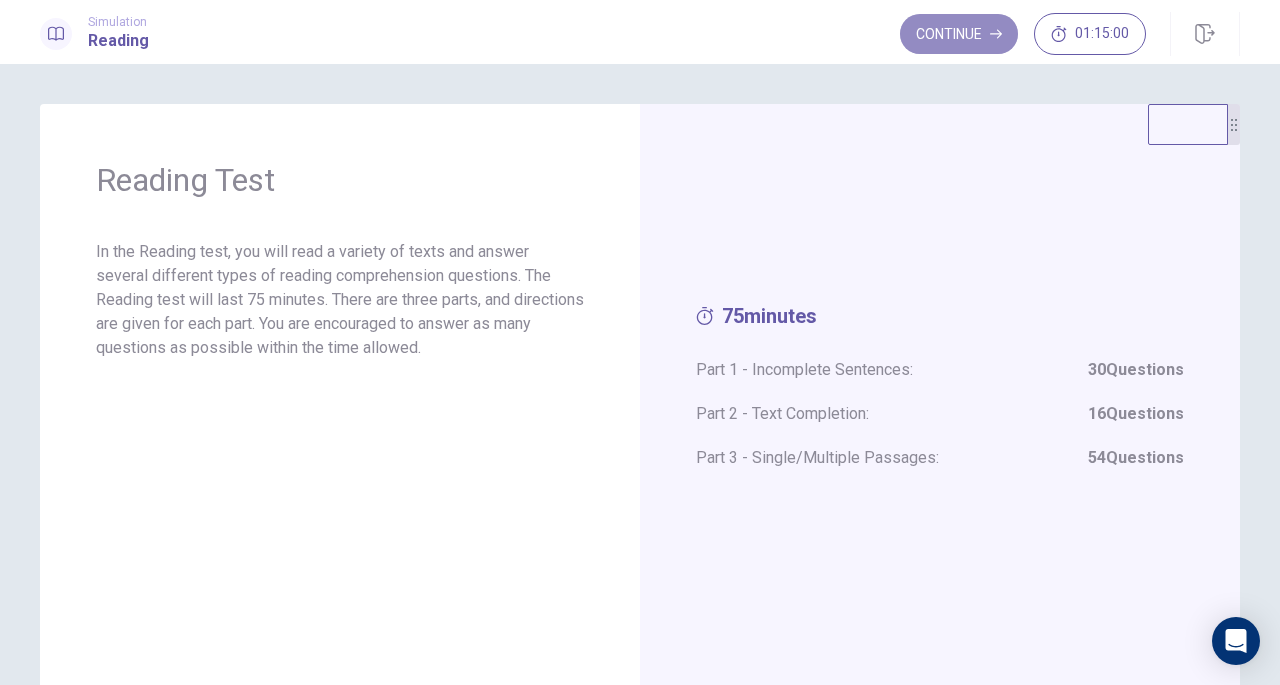 click on "Continue" at bounding box center [959, 34] 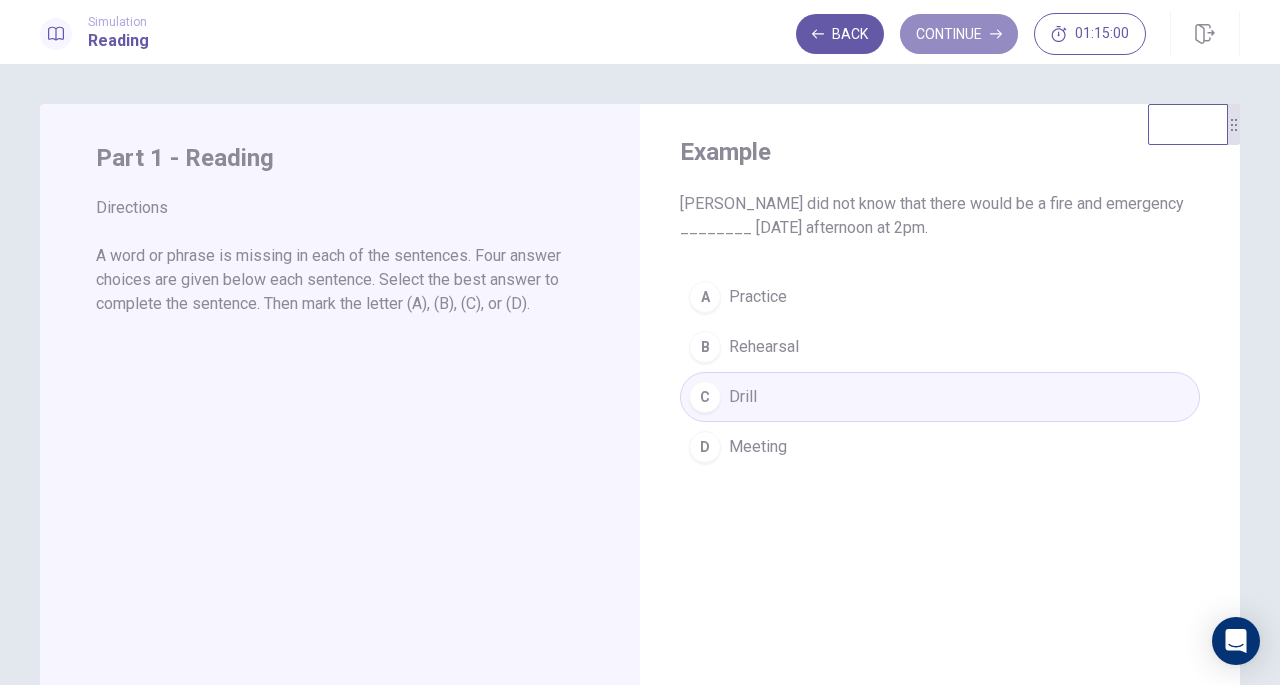 click on "Continue" at bounding box center [959, 34] 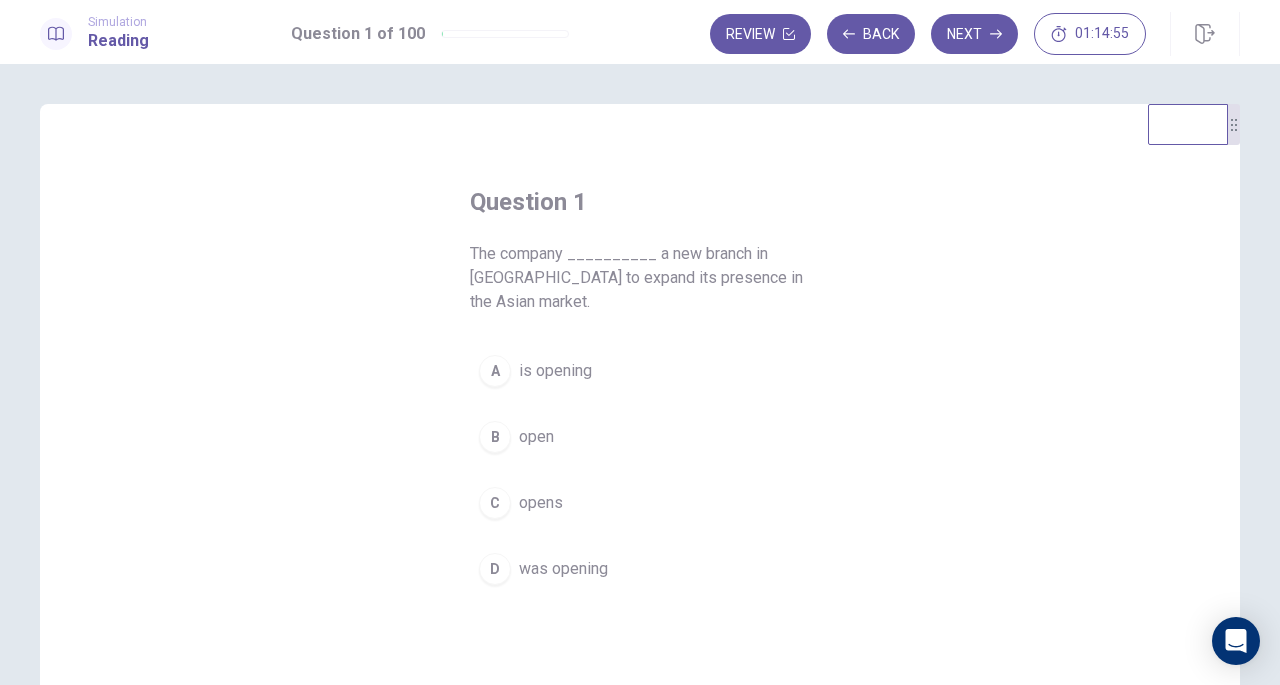 click on "A is opening" at bounding box center [640, 371] 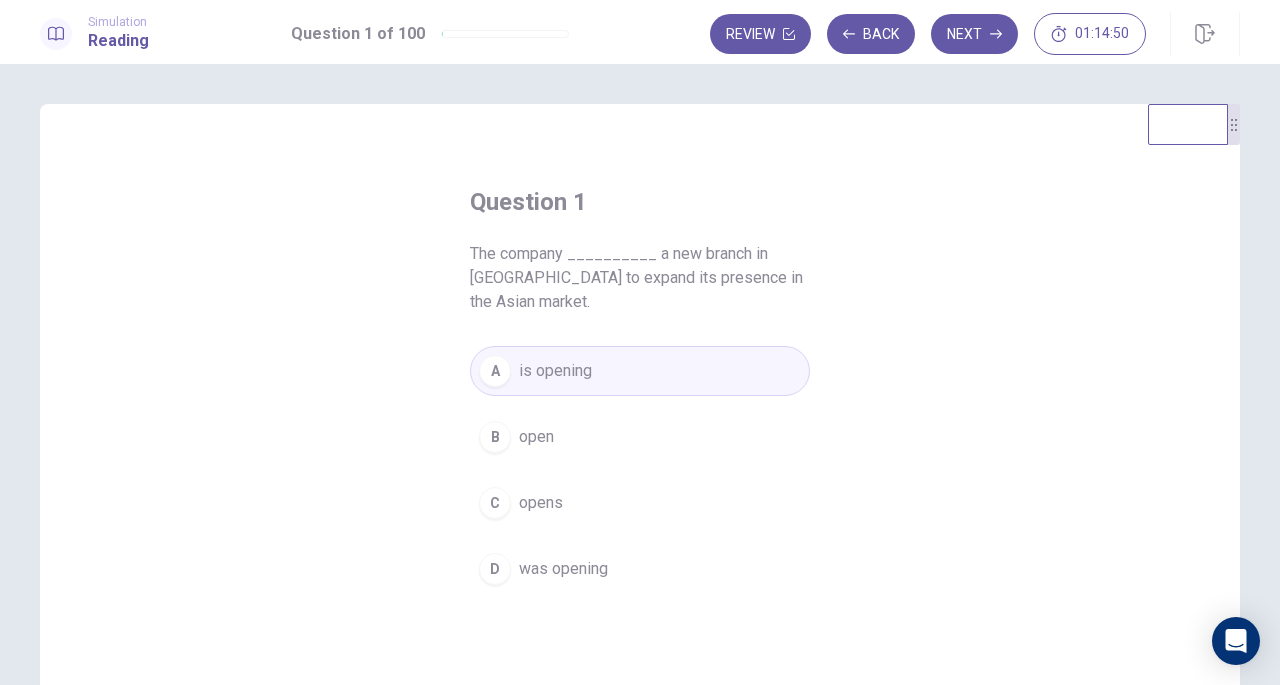 click on "Next" at bounding box center [974, 34] 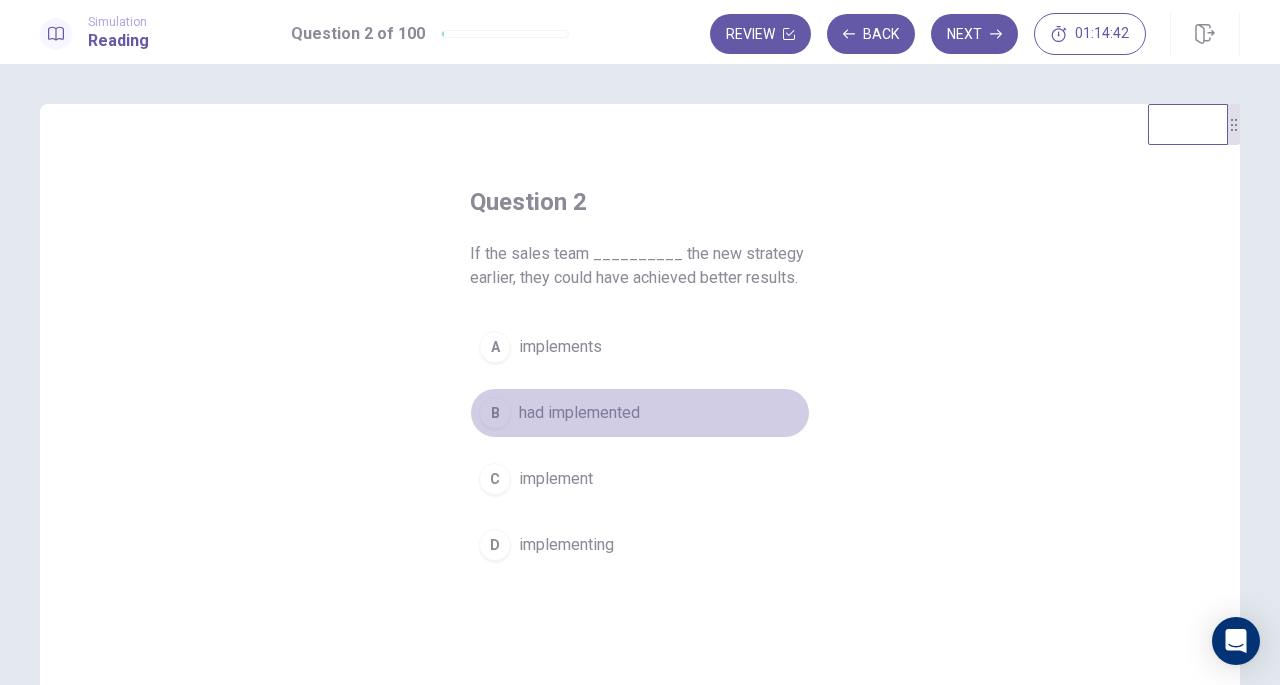 click on "B had implemented" at bounding box center (640, 413) 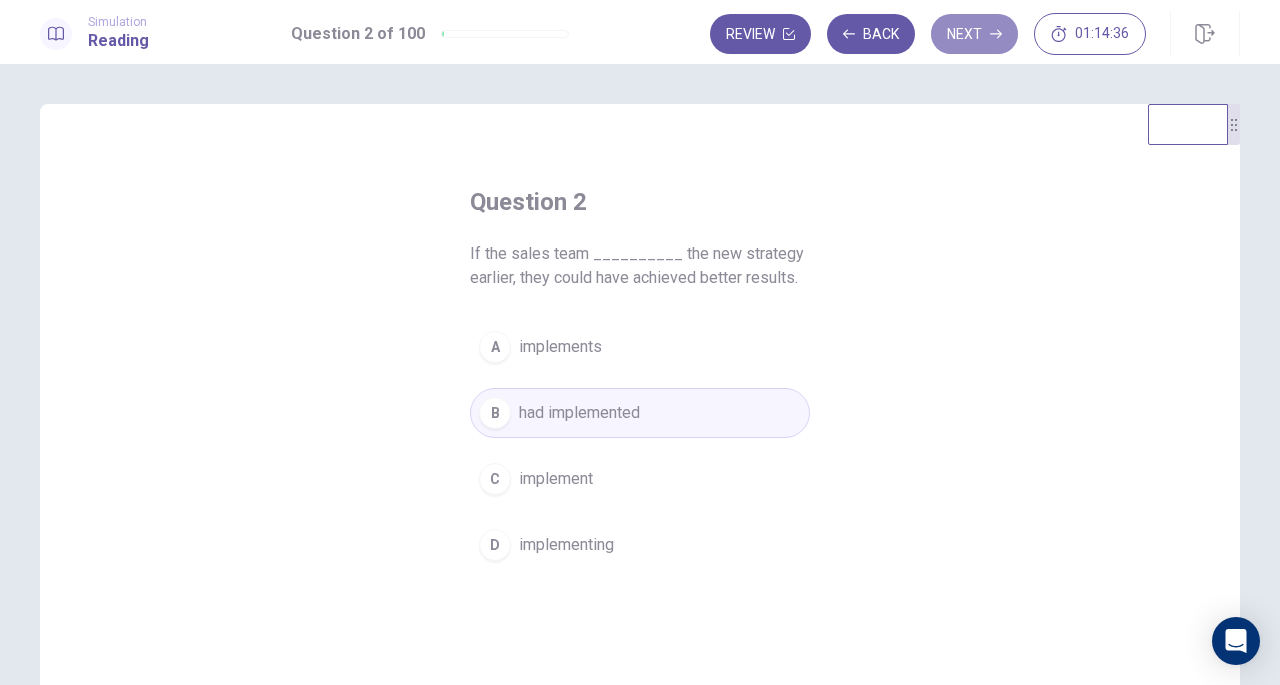 click on "Next" at bounding box center [974, 34] 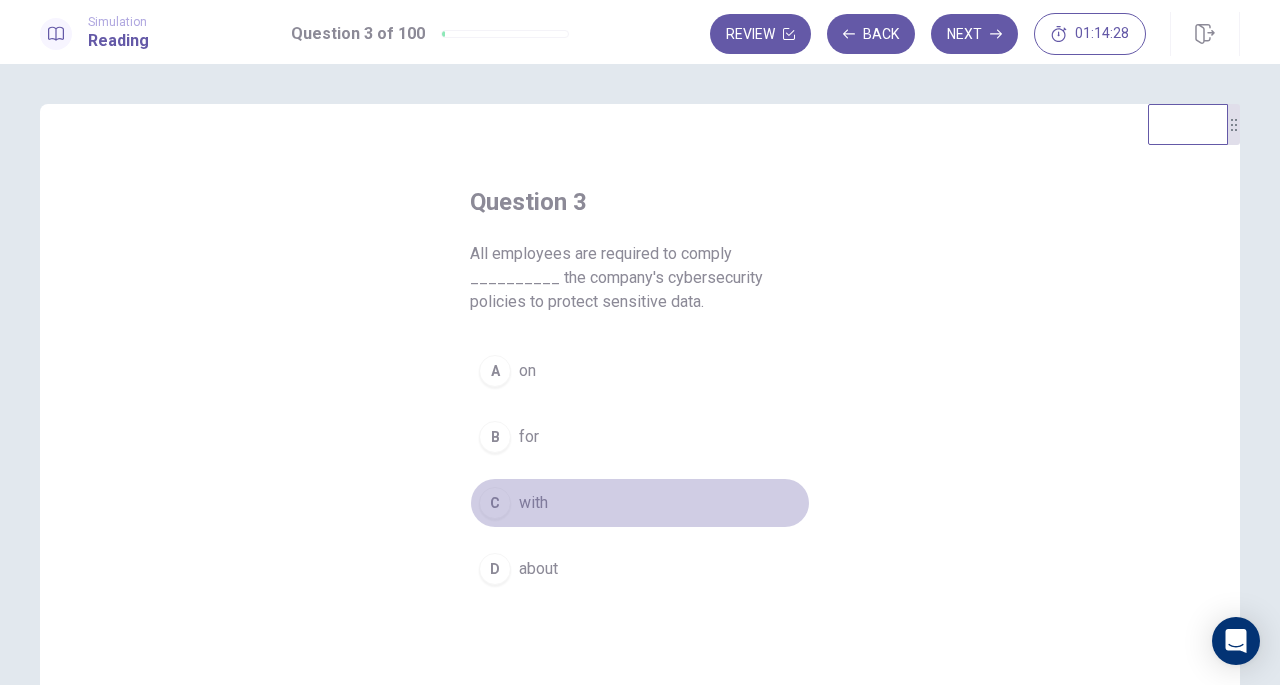 click on "C with" at bounding box center [640, 503] 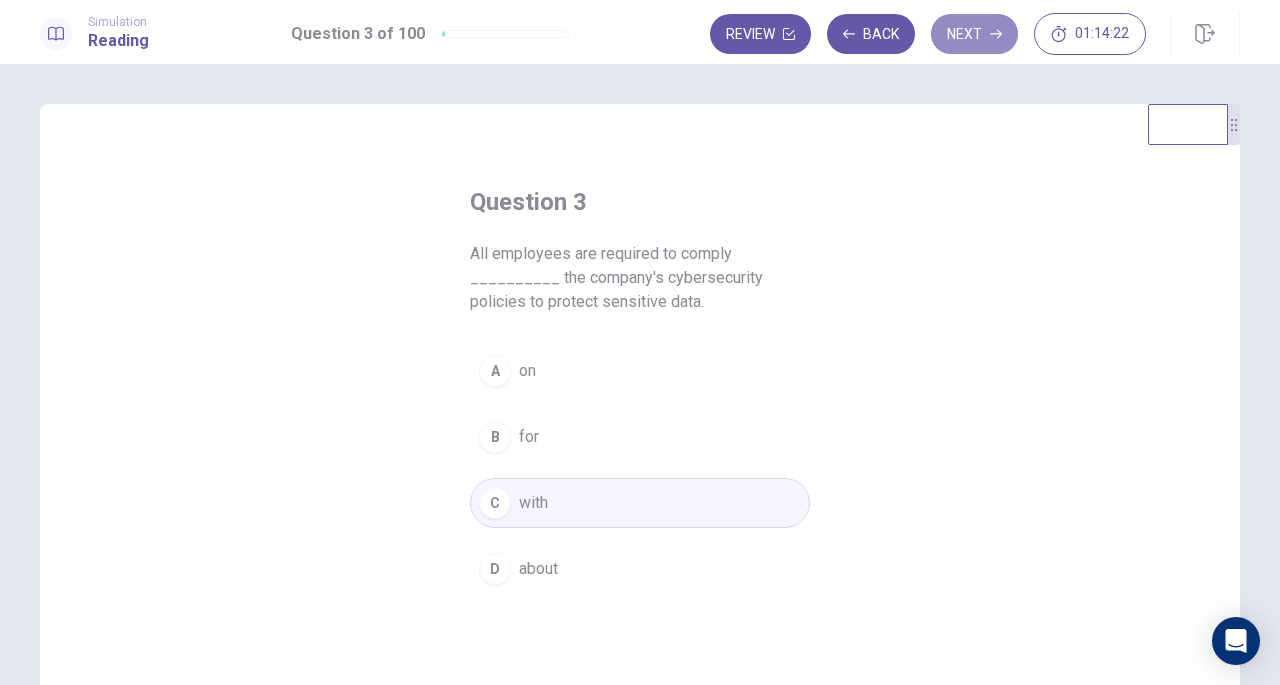 click on "Next" at bounding box center [974, 34] 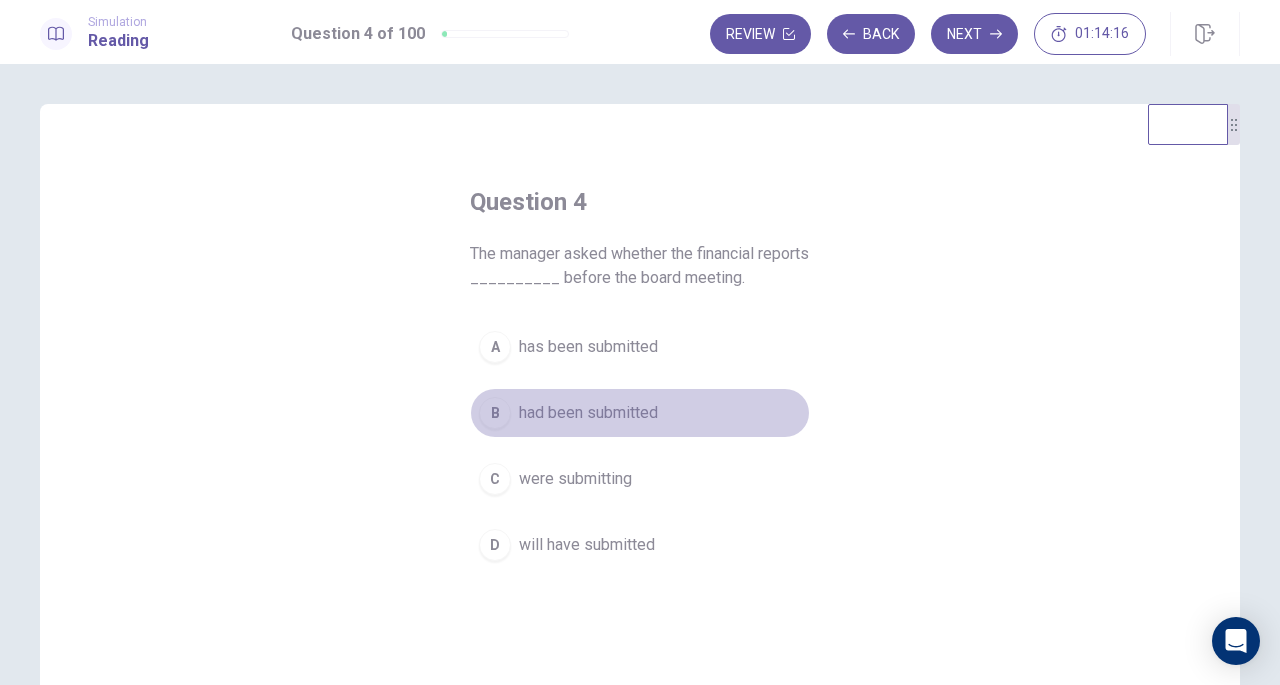 click on "had been submitted" at bounding box center [588, 413] 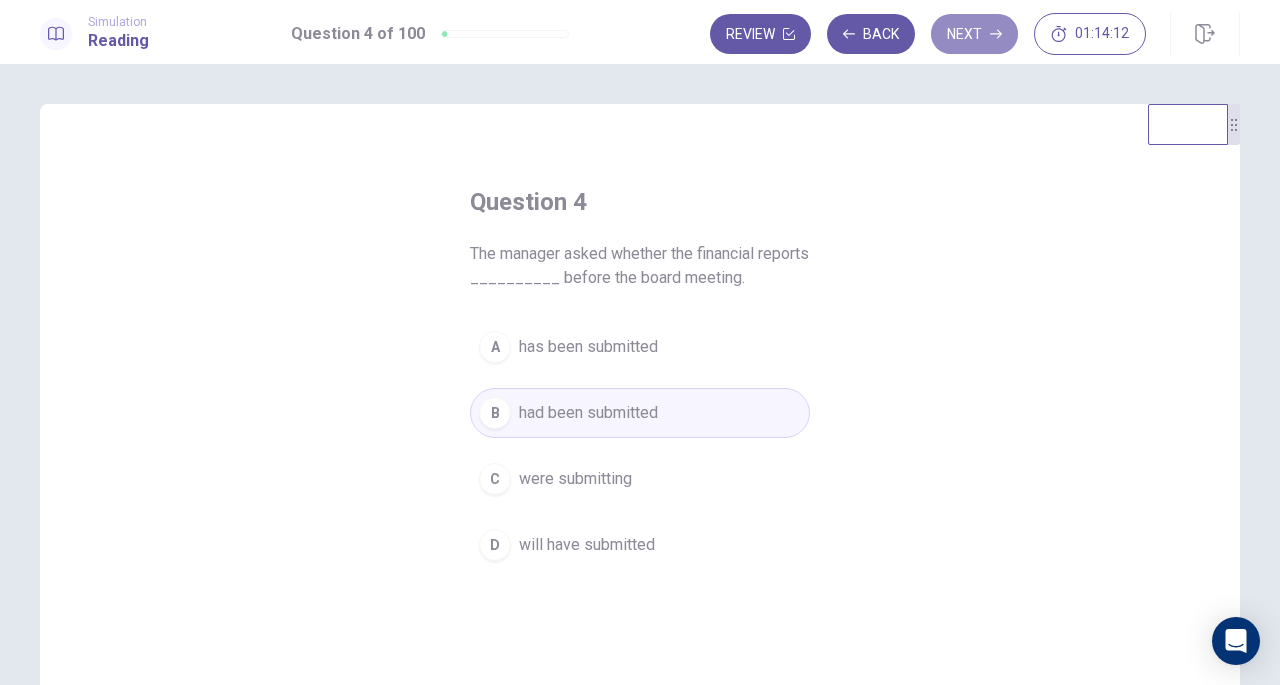 click on "Next" at bounding box center (974, 34) 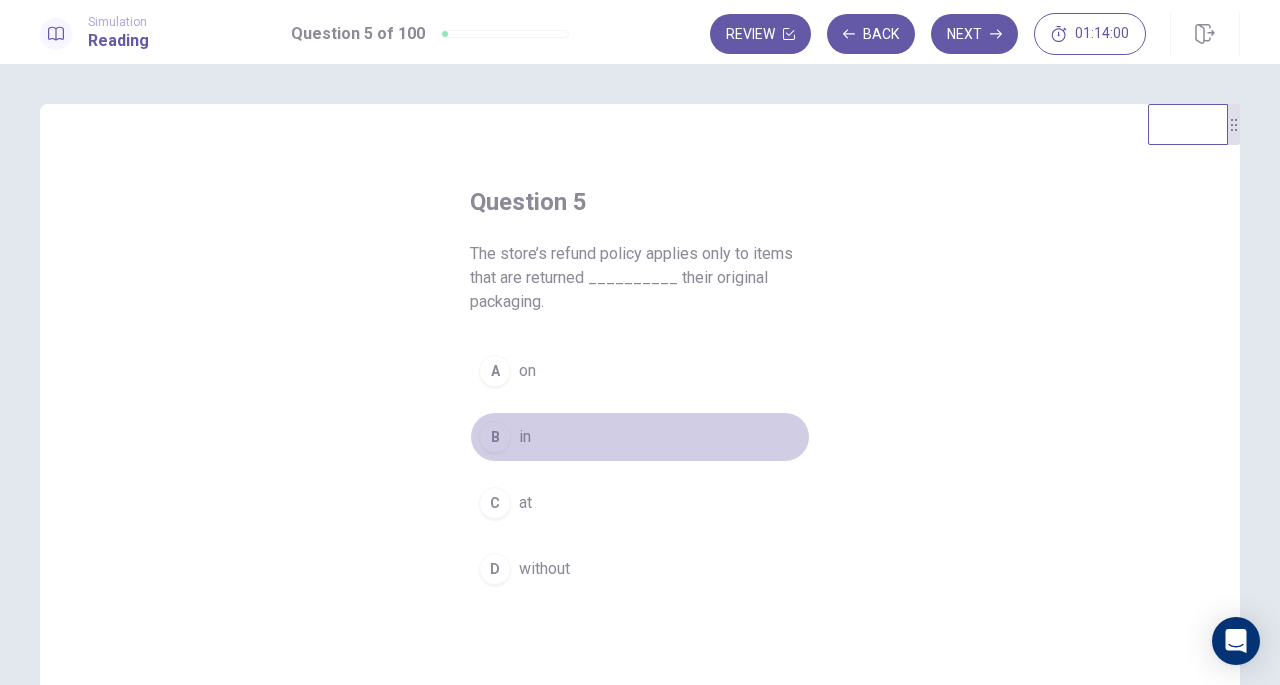 click on "B" at bounding box center (495, 437) 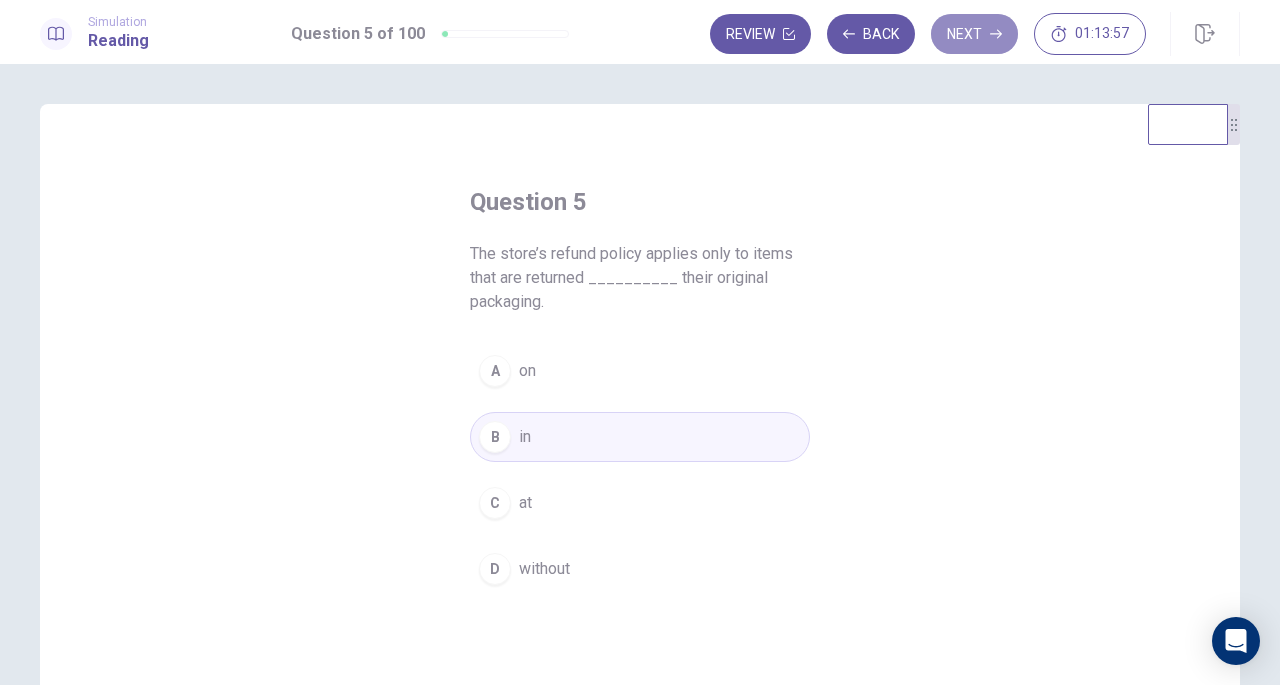 click on "Next" at bounding box center (974, 34) 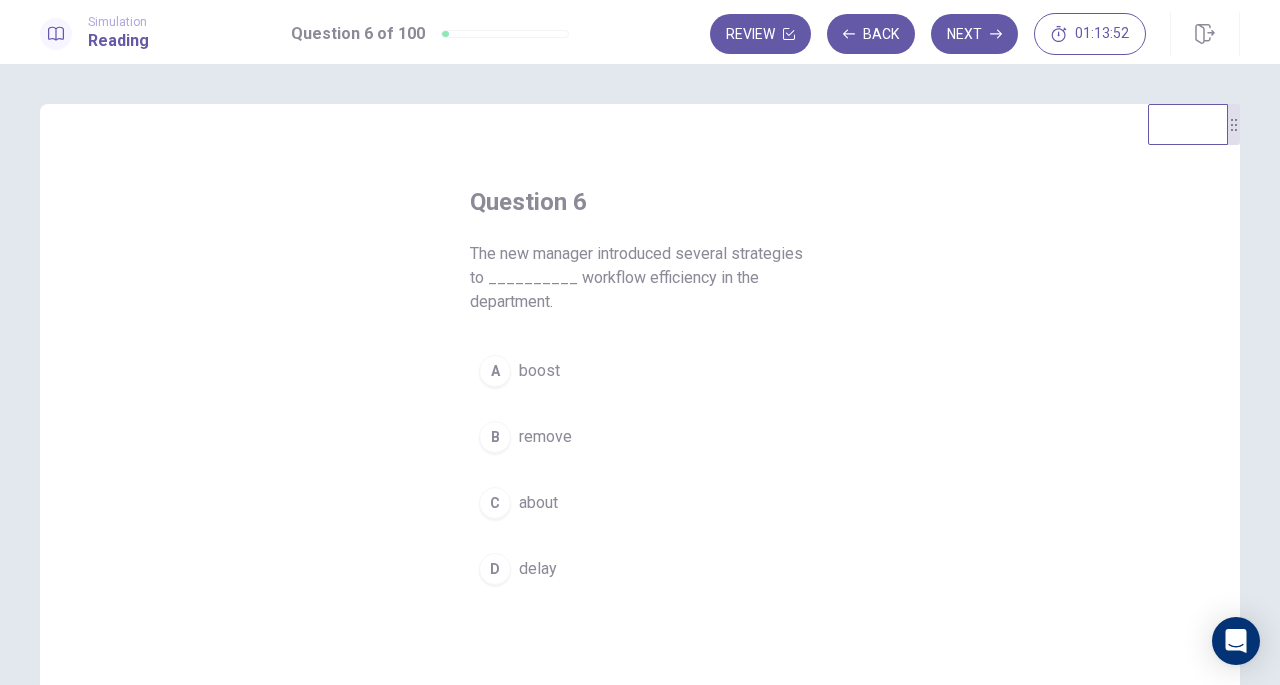 click on "A boost" at bounding box center (640, 371) 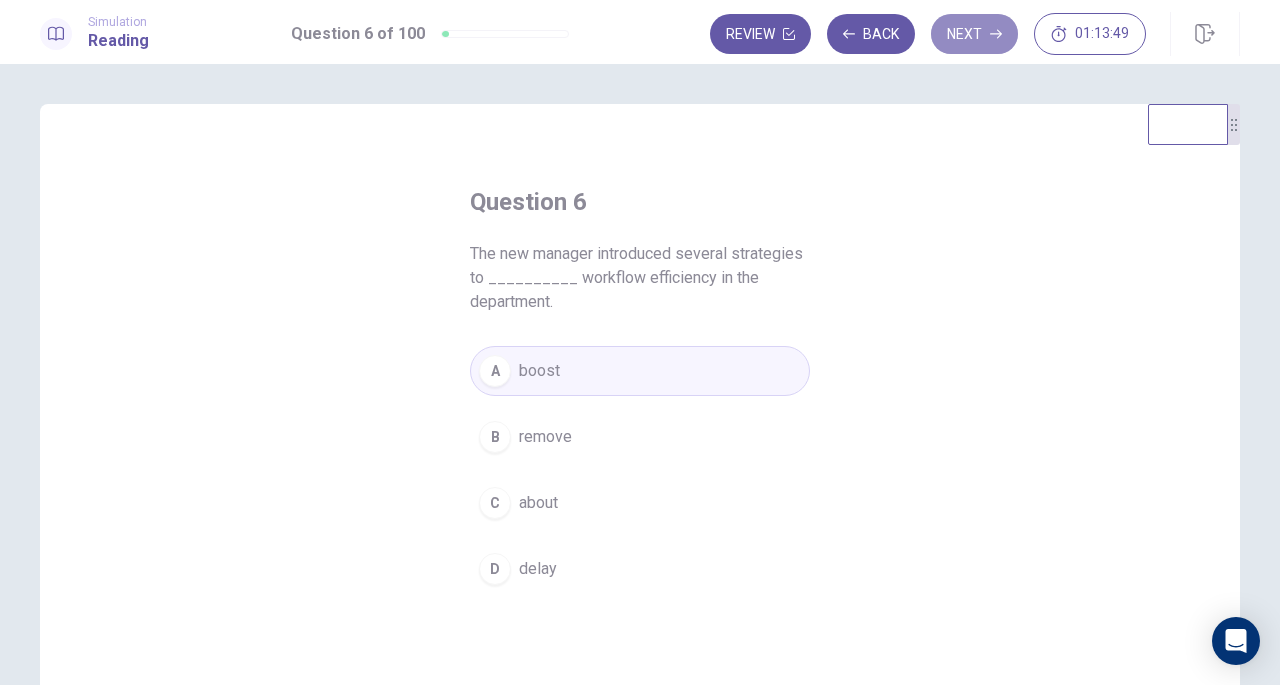 click 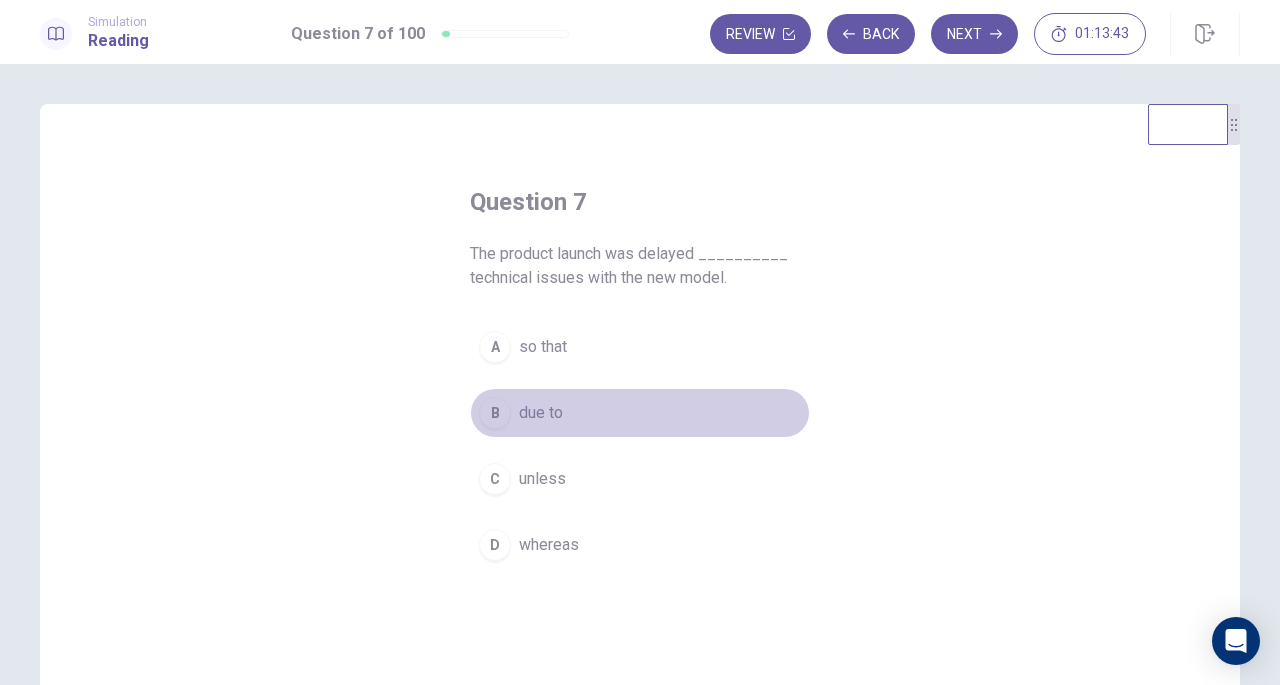 click on "due to" at bounding box center (541, 413) 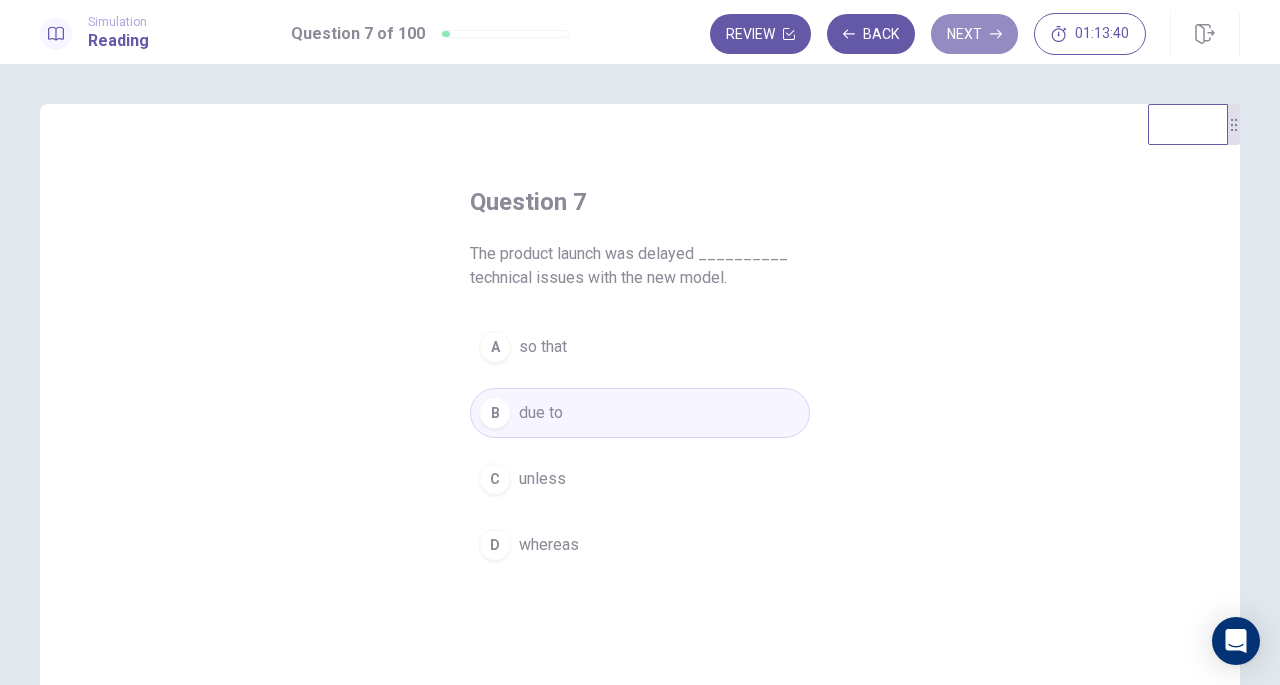 click on "Next" at bounding box center [974, 34] 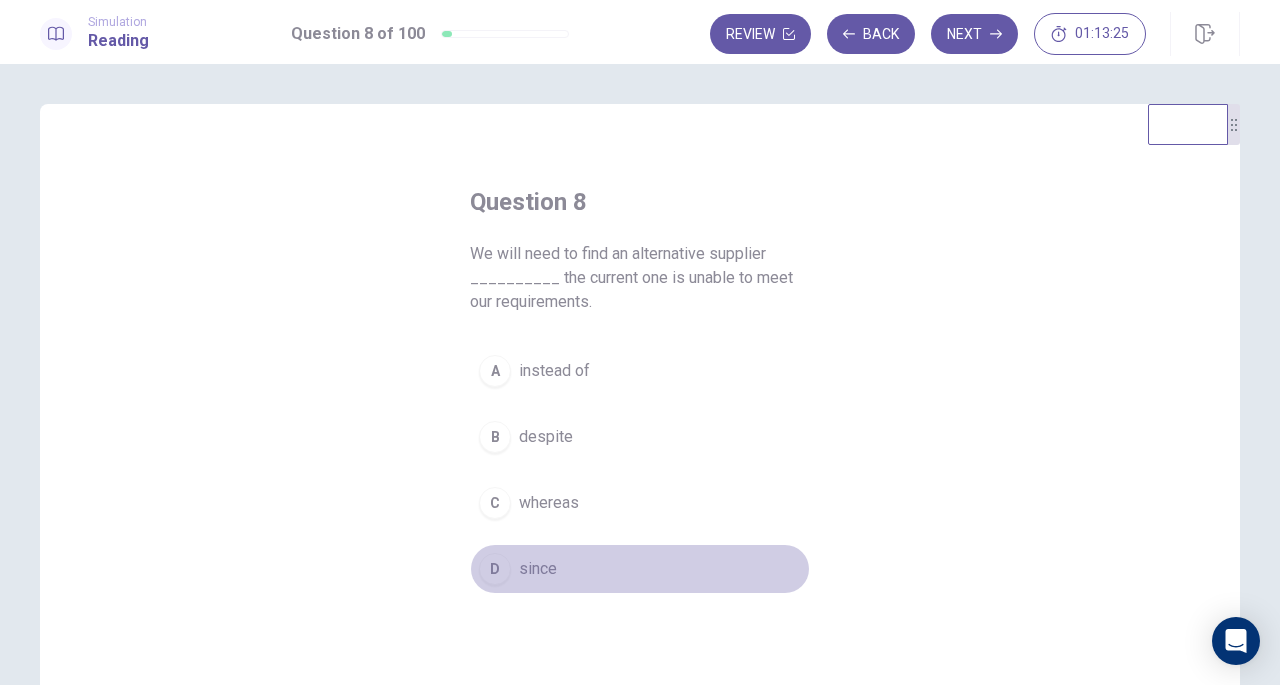 click on "D" at bounding box center [495, 569] 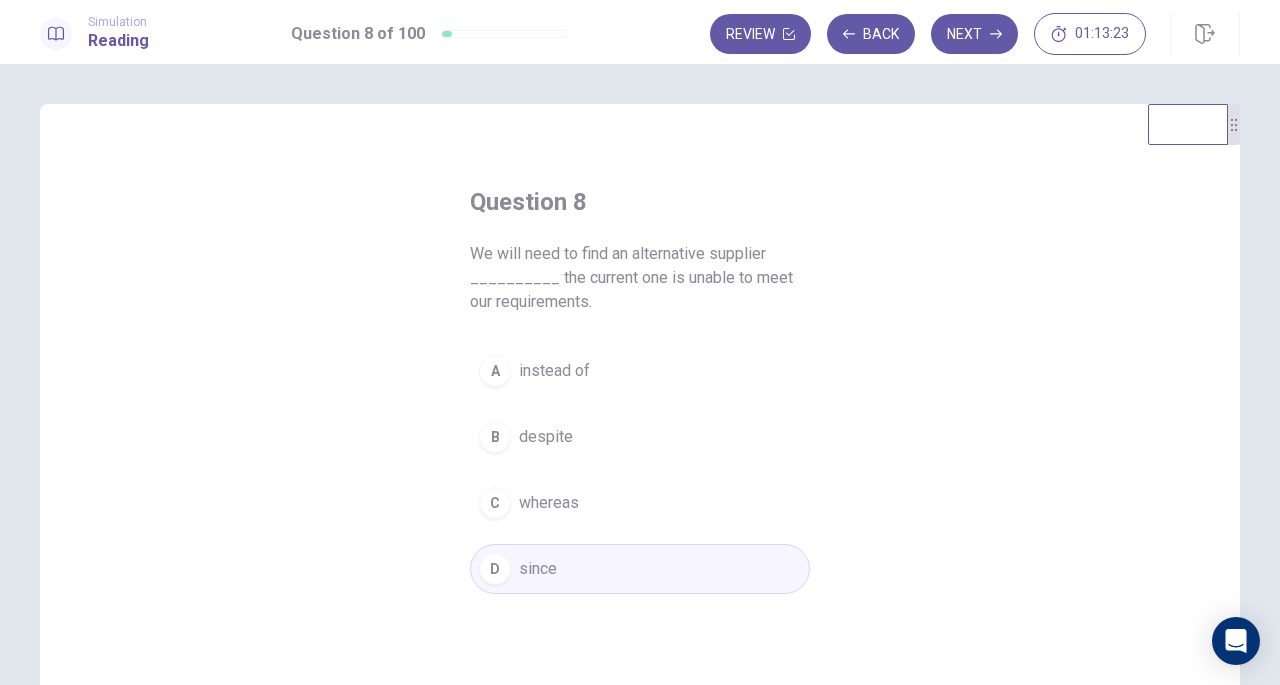 click on "Next" at bounding box center [974, 34] 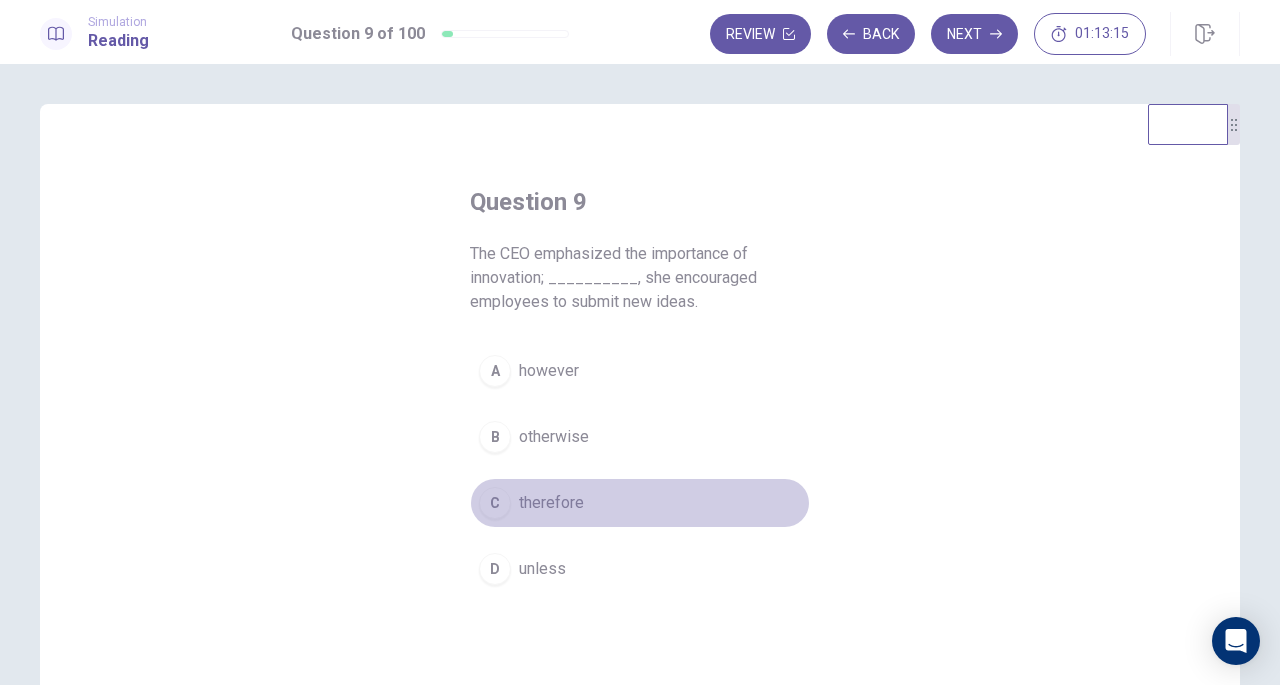 click on "therefore" at bounding box center [551, 503] 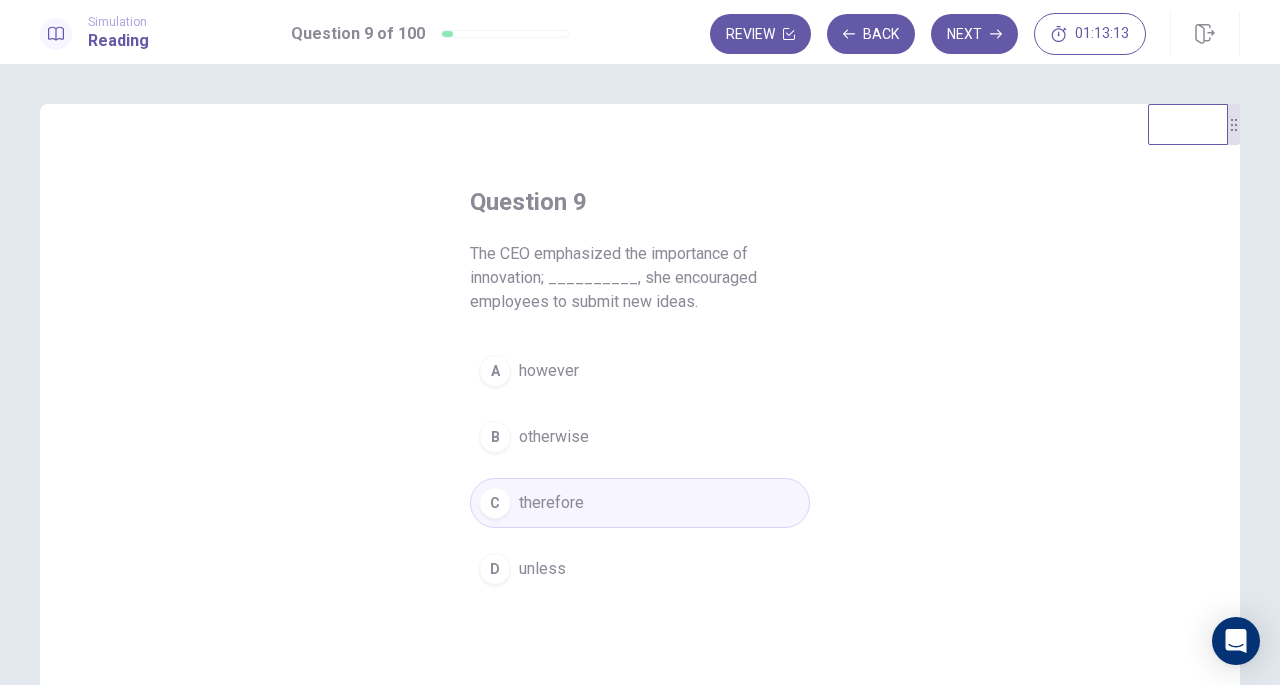 click on "Next" at bounding box center [974, 34] 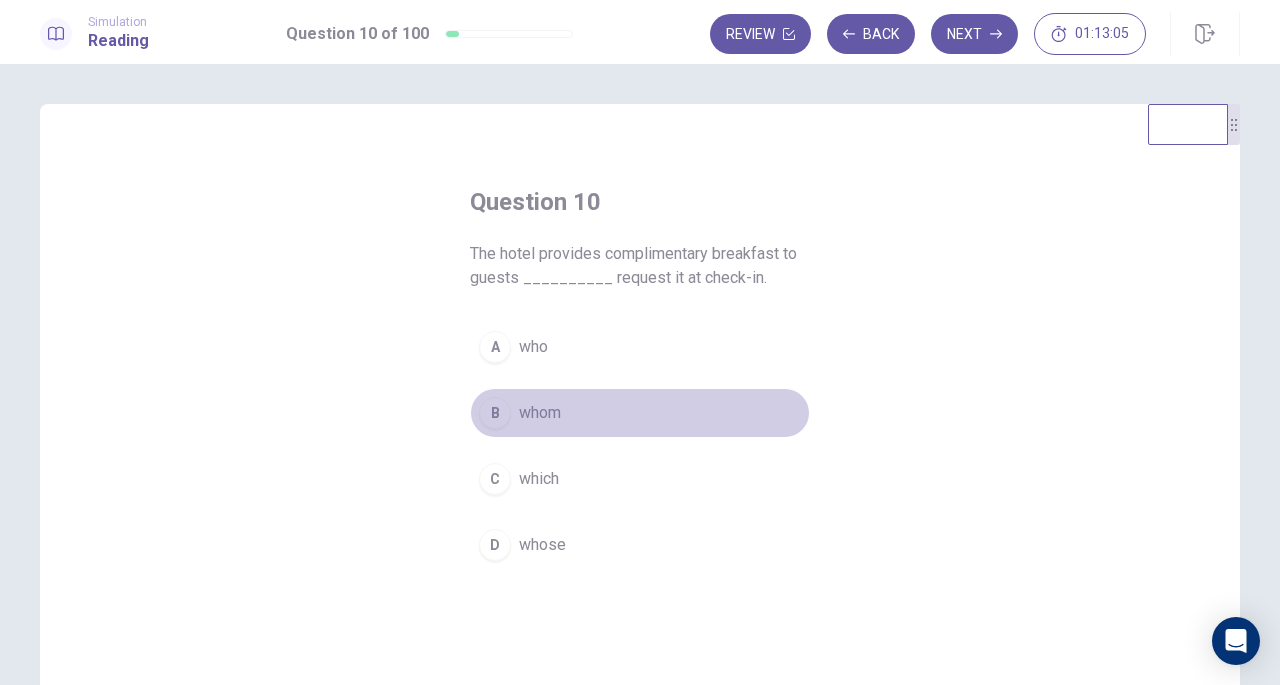 click on "whom" at bounding box center (540, 413) 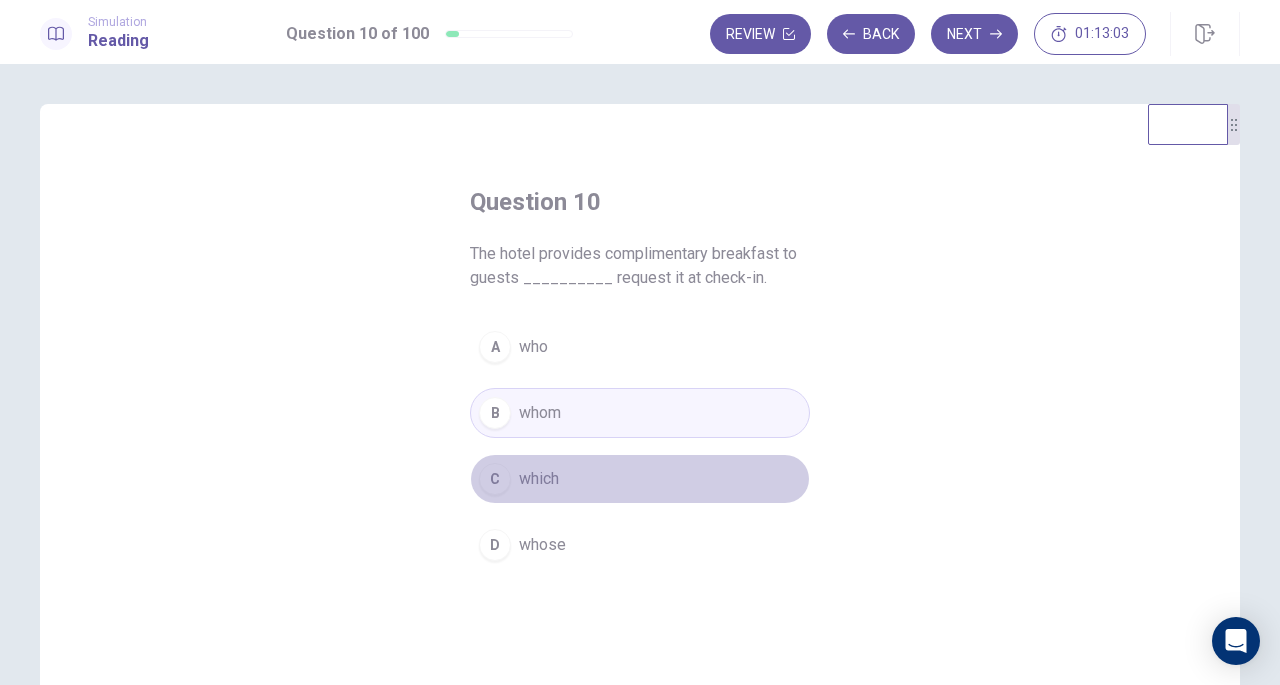 click on "C which" at bounding box center (640, 479) 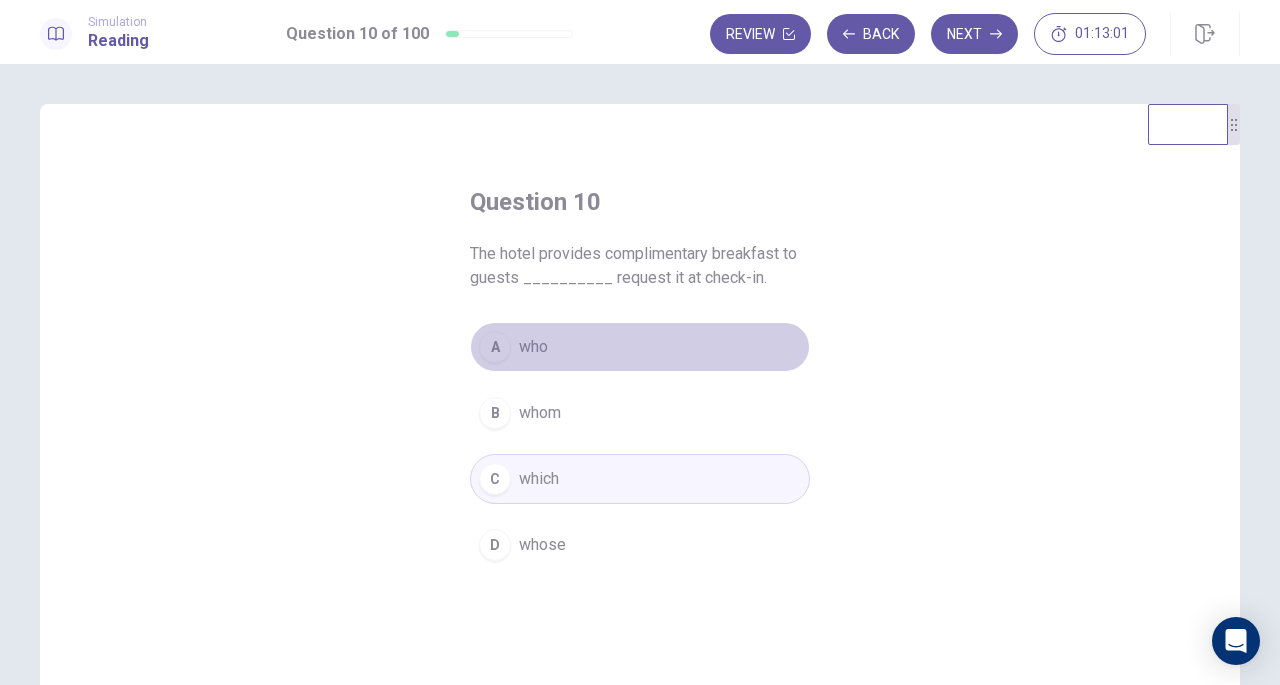 click on "who" at bounding box center (533, 347) 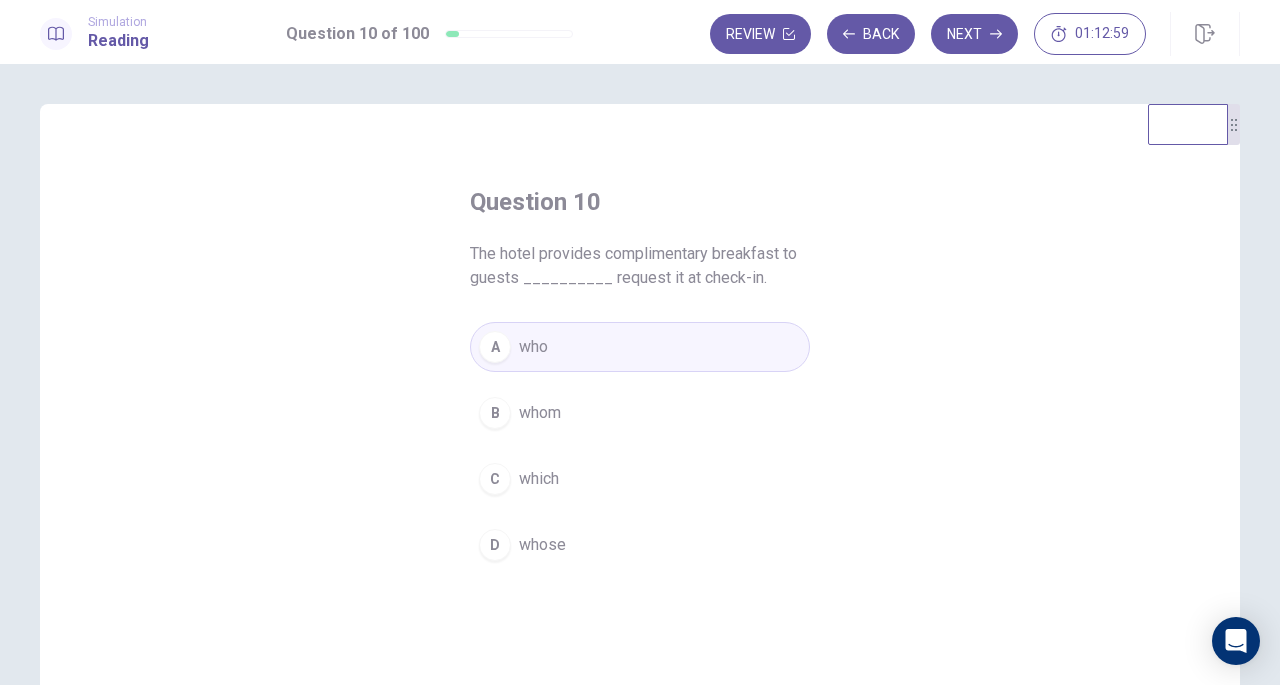 click on "which" at bounding box center [539, 479] 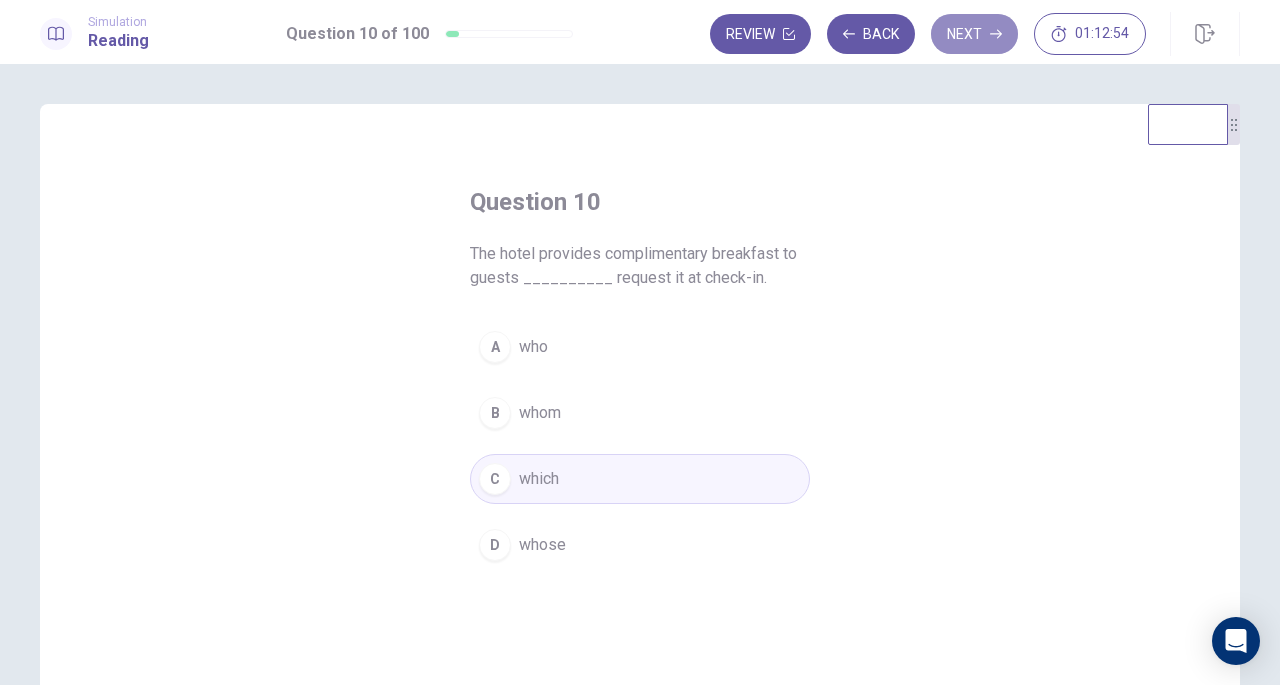 click on "Next" at bounding box center [974, 34] 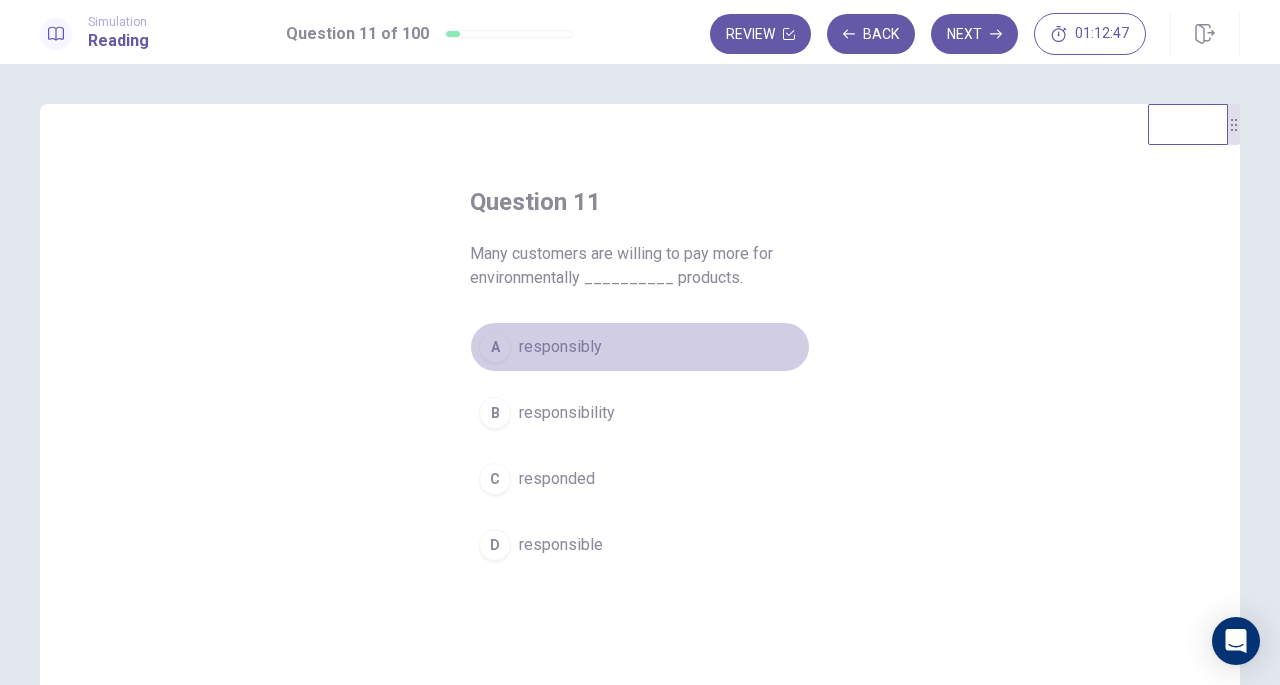 click on "responsibly" at bounding box center [560, 347] 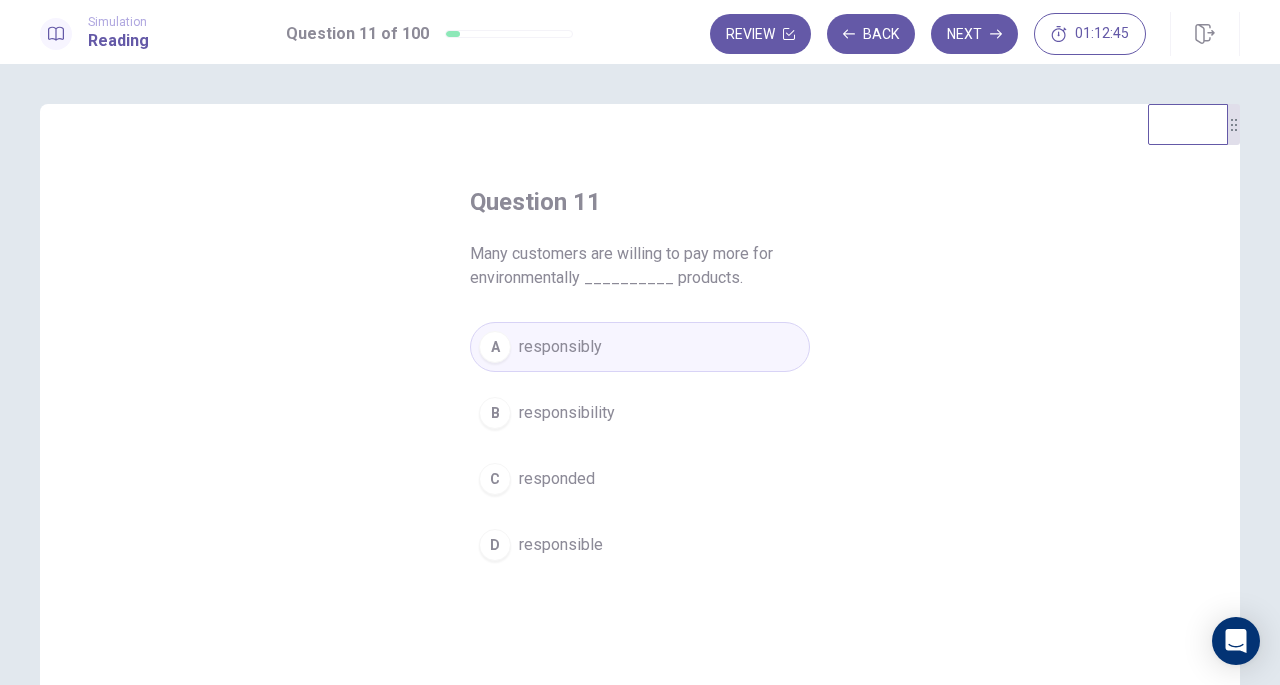 click on "D responsible" at bounding box center [640, 545] 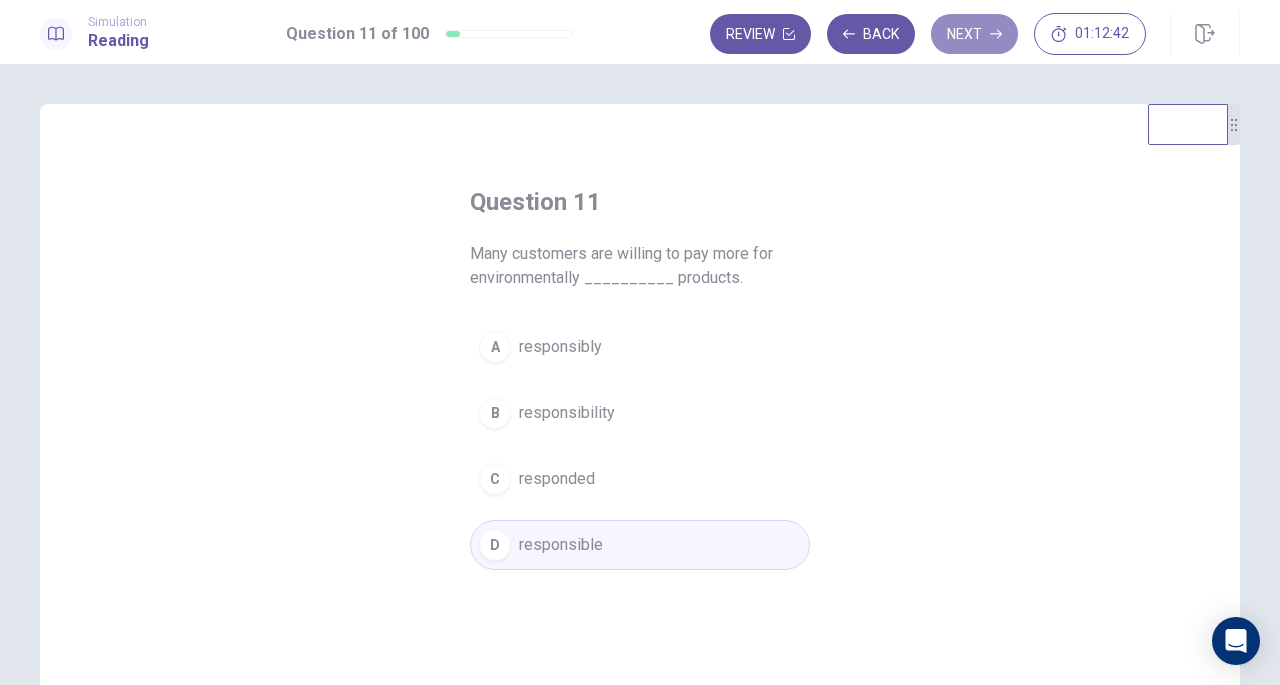 click on "Next" at bounding box center [974, 34] 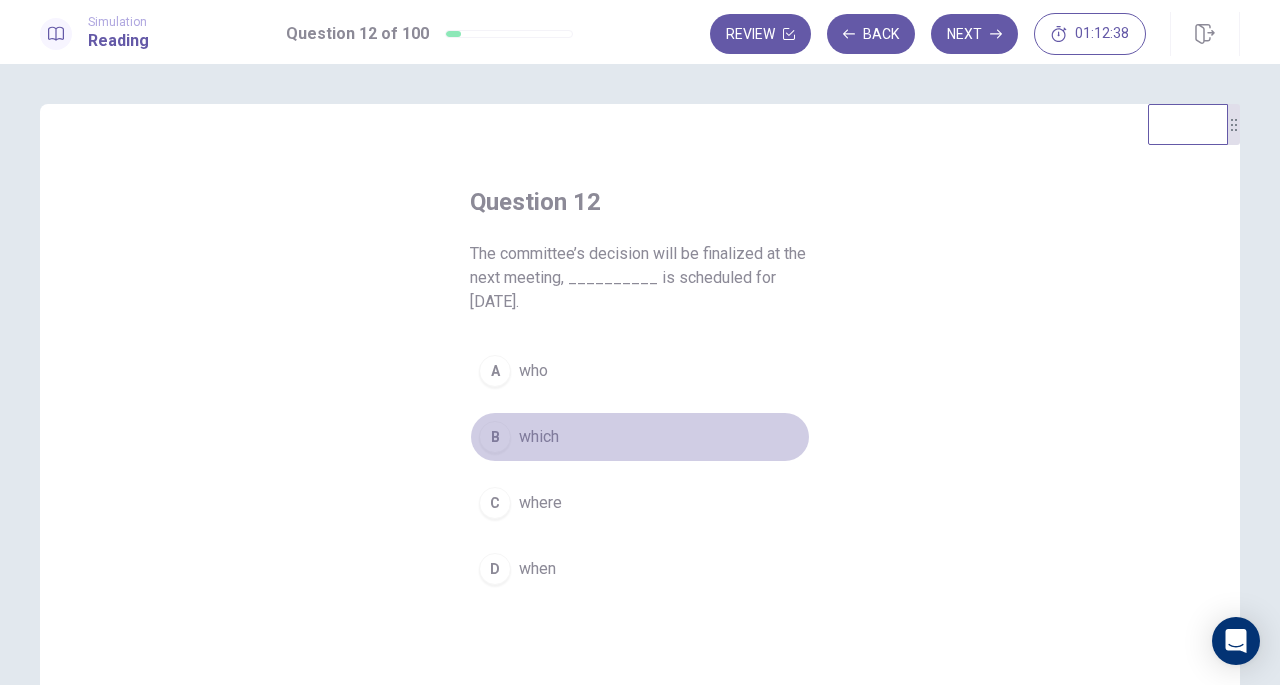 click on "which" at bounding box center (539, 437) 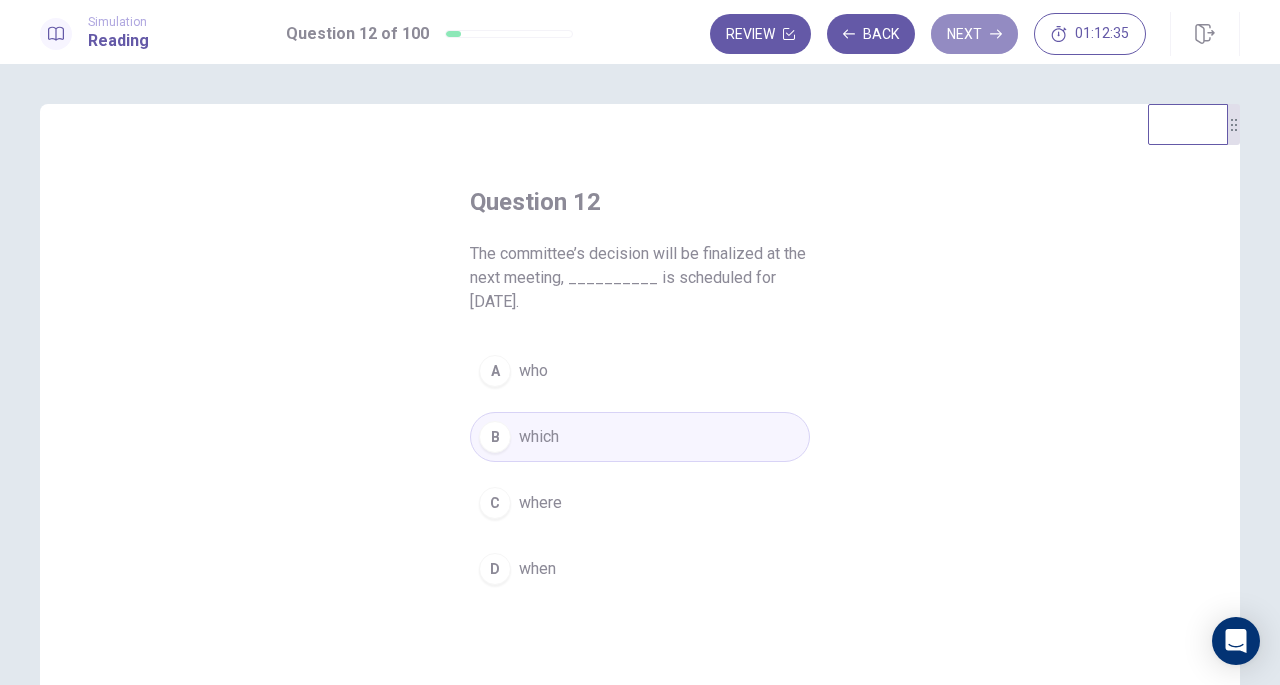 click on "Next" at bounding box center (974, 34) 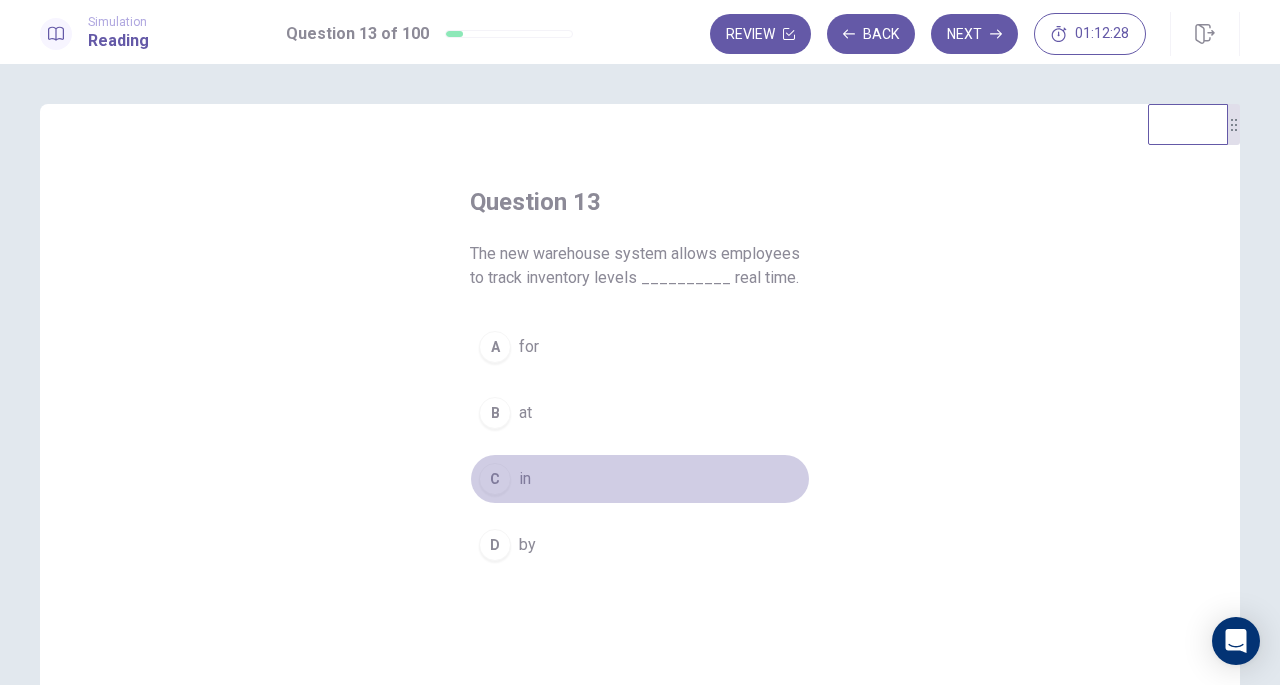 click on "C" at bounding box center [495, 479] 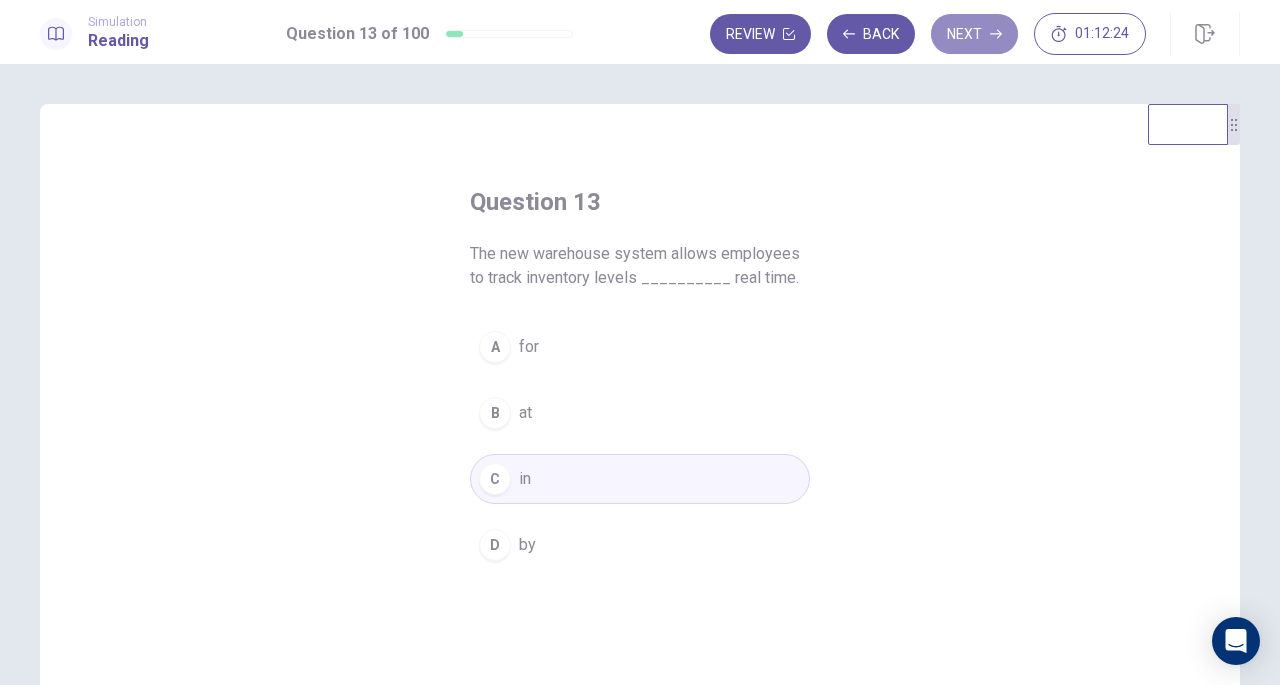 click on "Next" at bounding box center (974, 34) 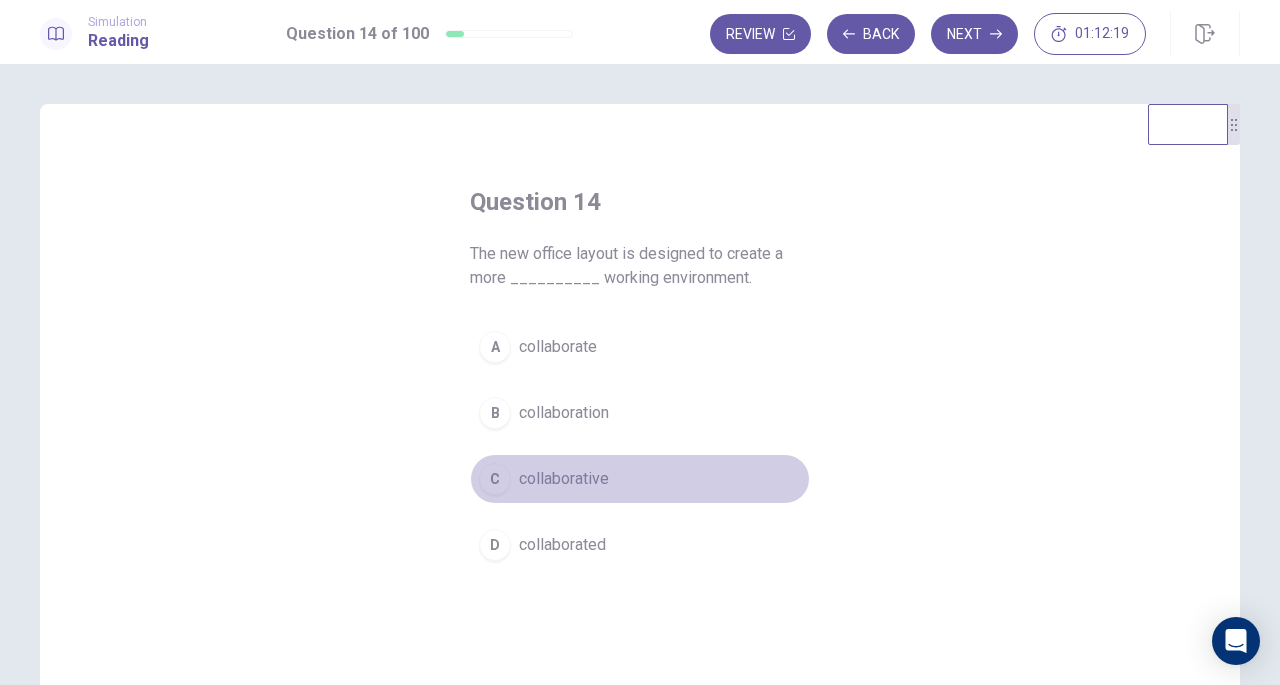 click on "collaborative" at bounding box center (564, 479) 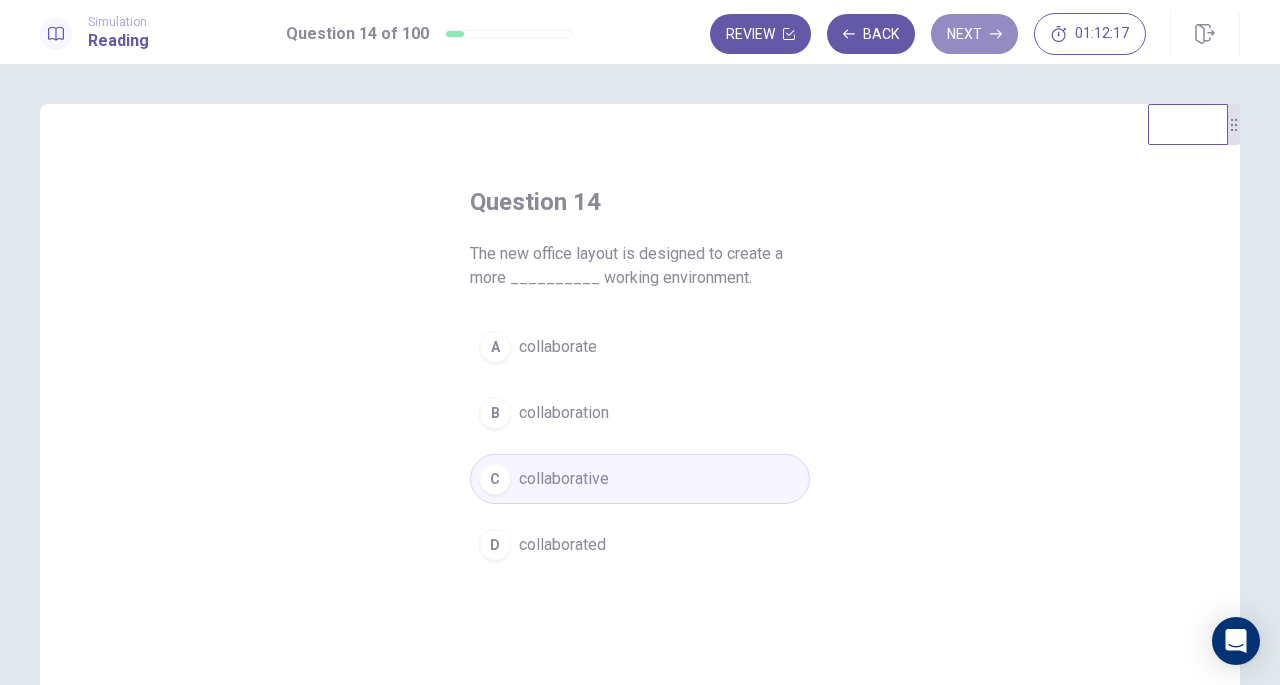 click on "Next" at bounding box center (974, 34) 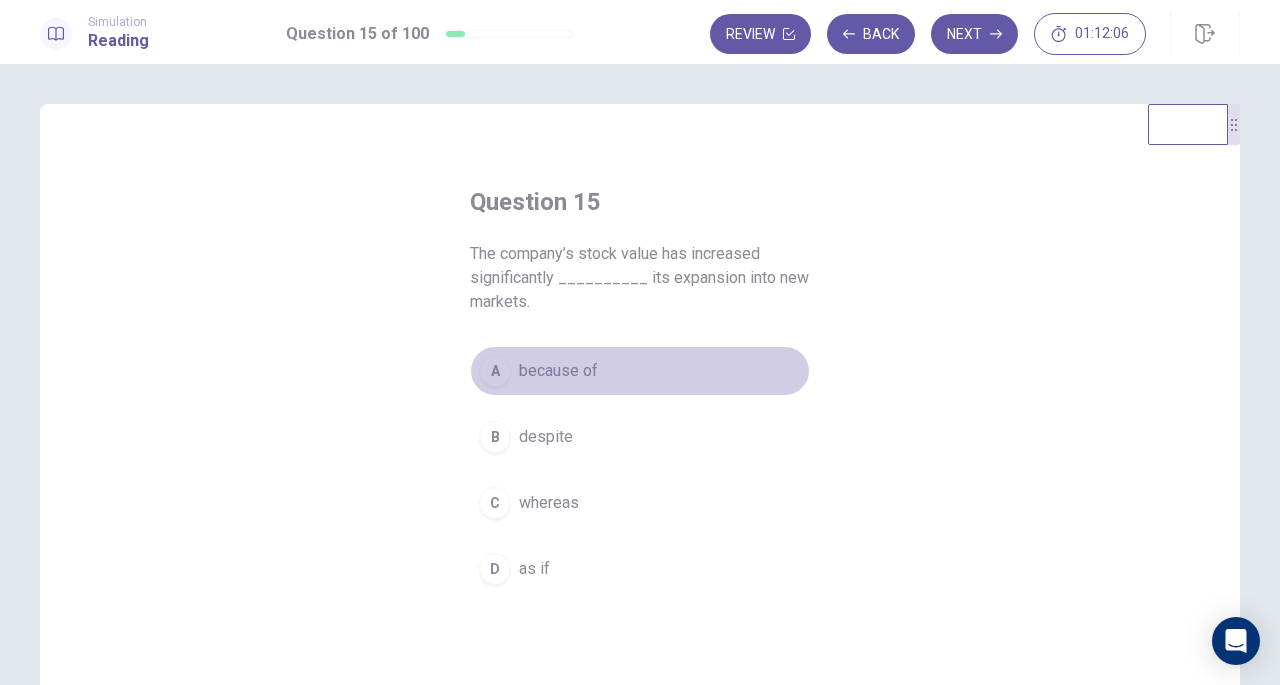 click on "because of" at bounding box center [558, 371] 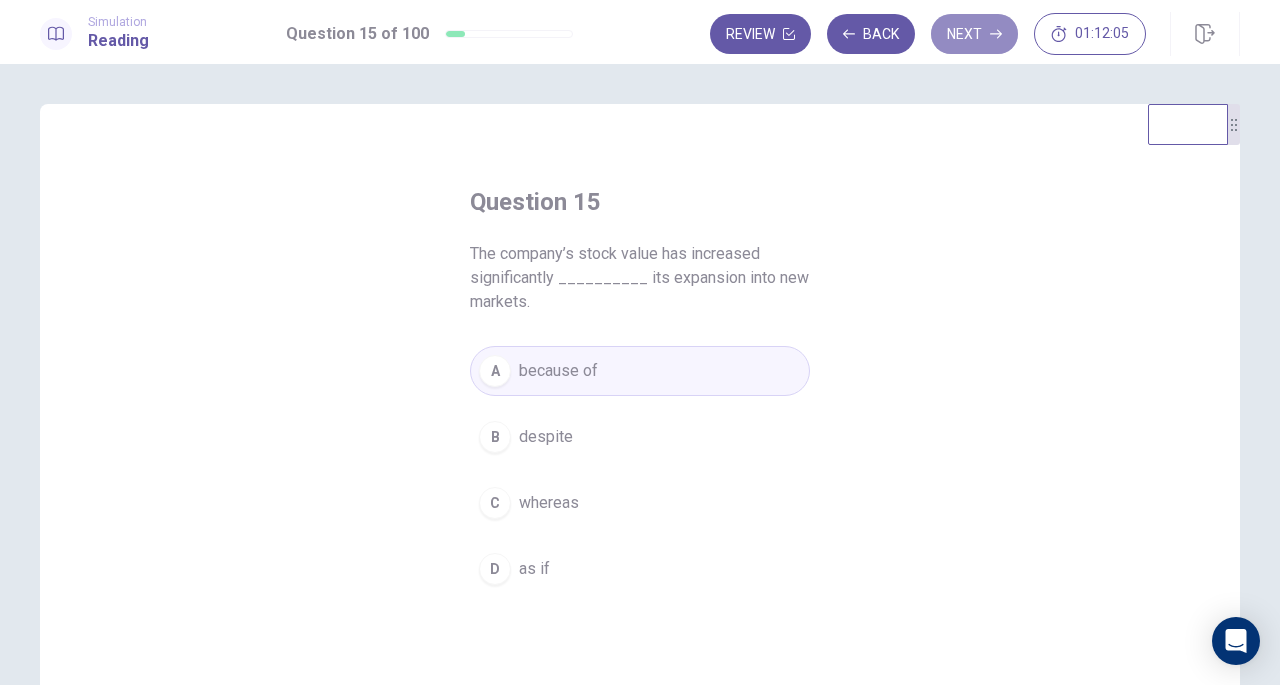 click on "Next" at bounding box center [974, 34] 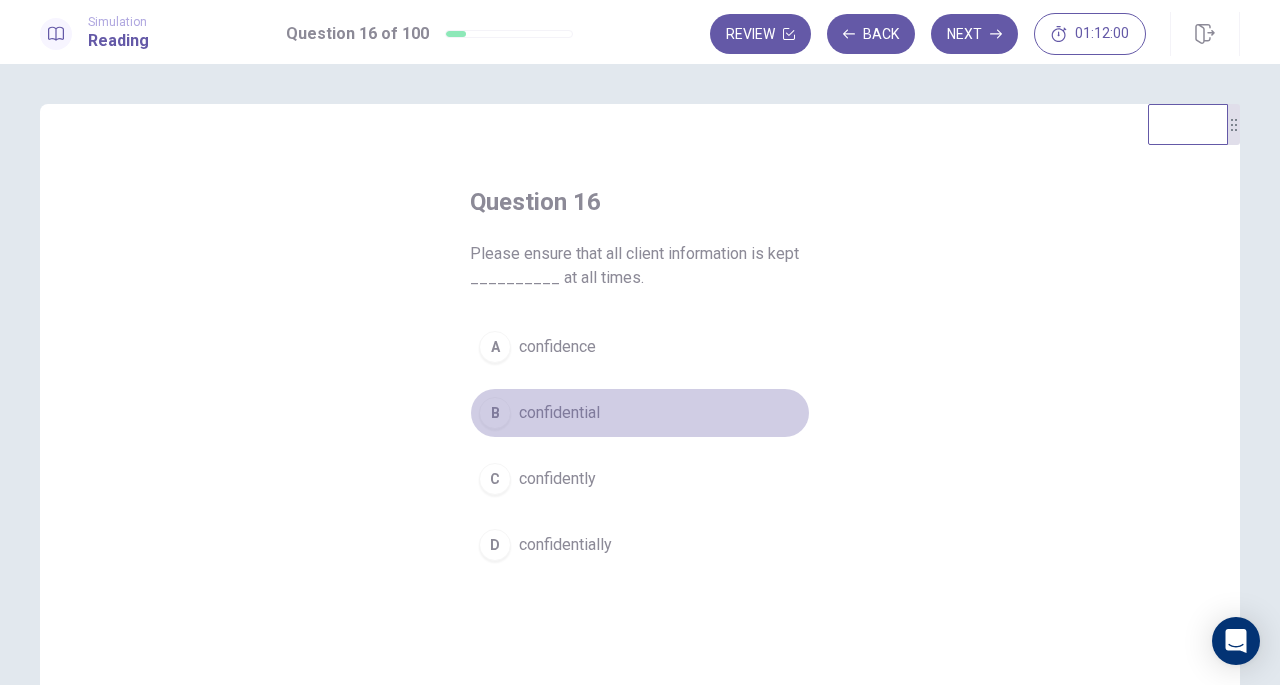 click on "confidential" at bounding box center (559, 413) 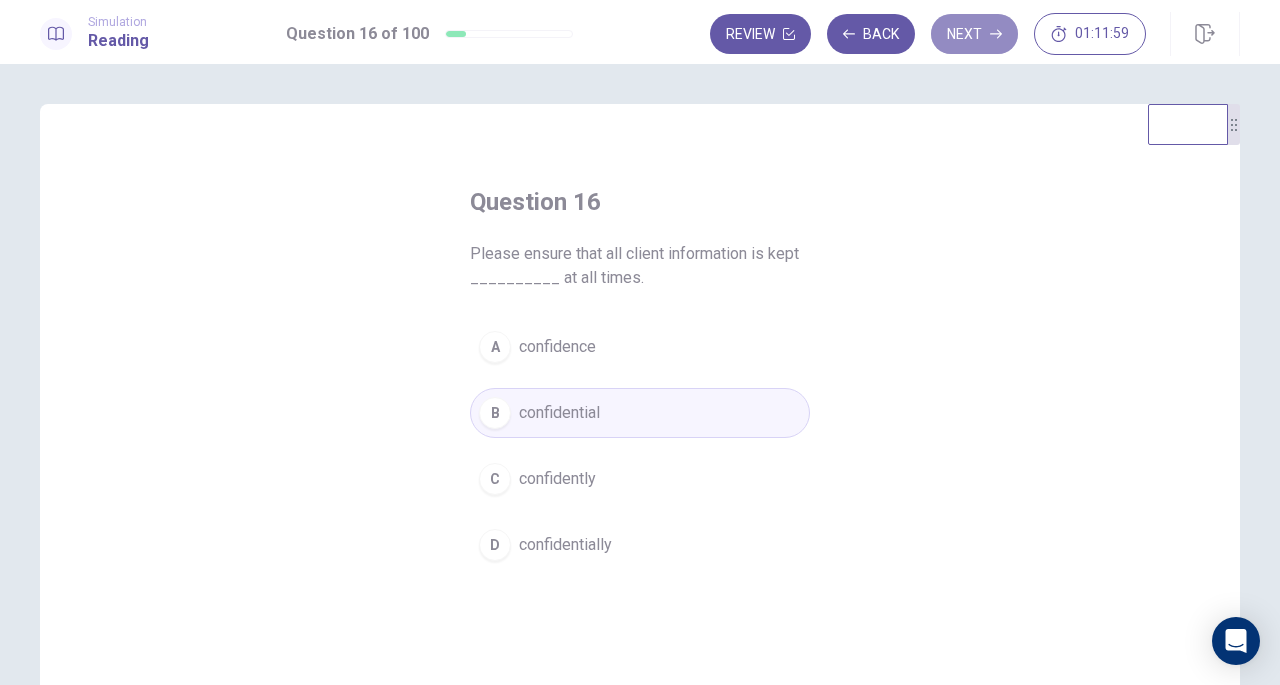click on "Next" at bounding box center [974, 34] 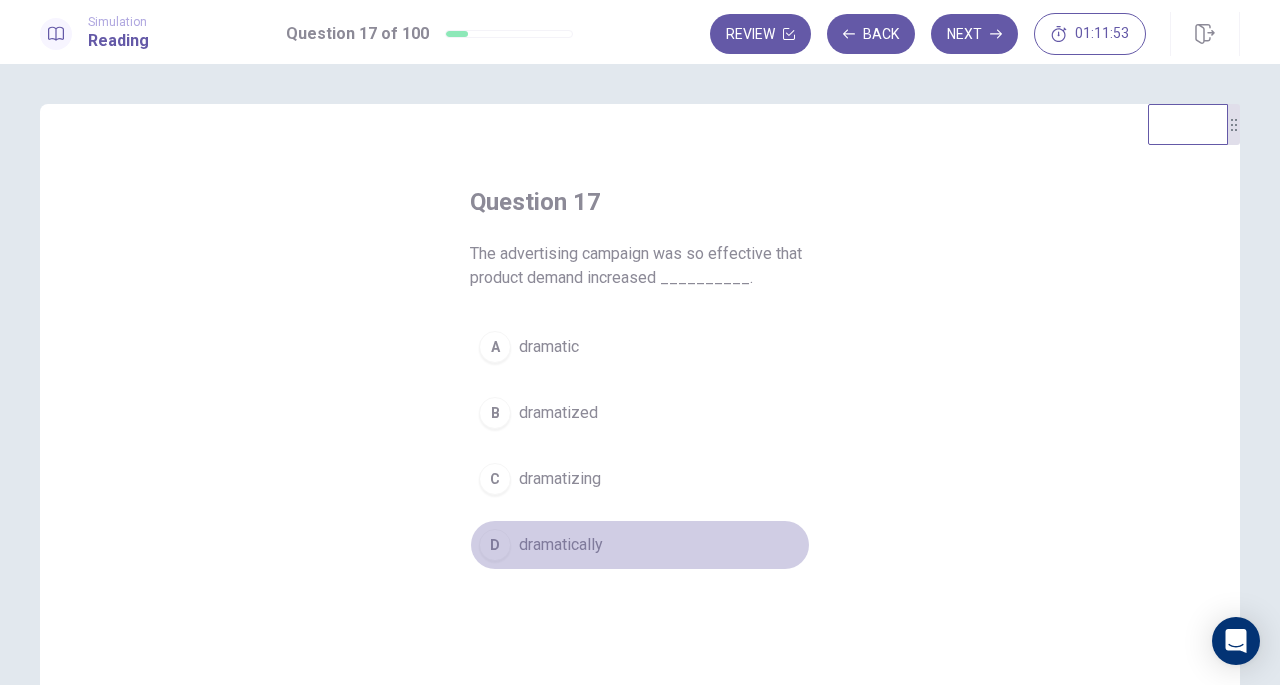 click on "dramatically" at bounding box center (561, 545) 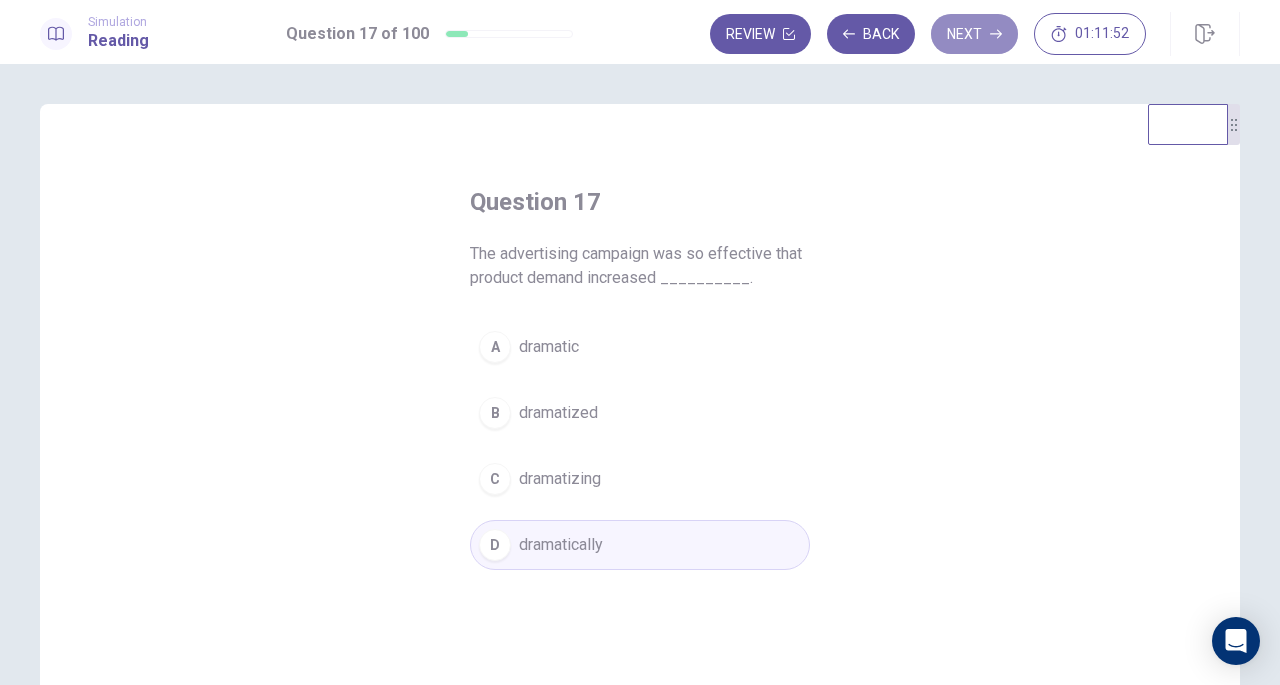 click on "Next" at bounding box center (974, 34) 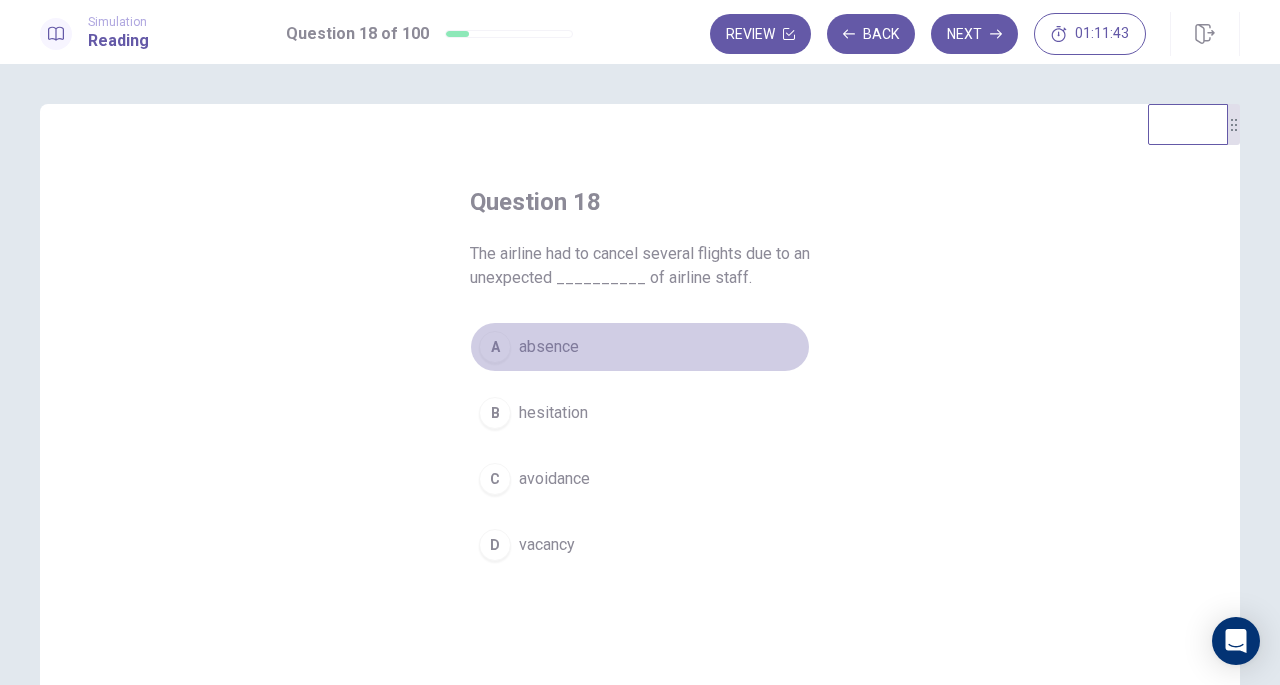 click on "absence" at bounding box center (549, 347) 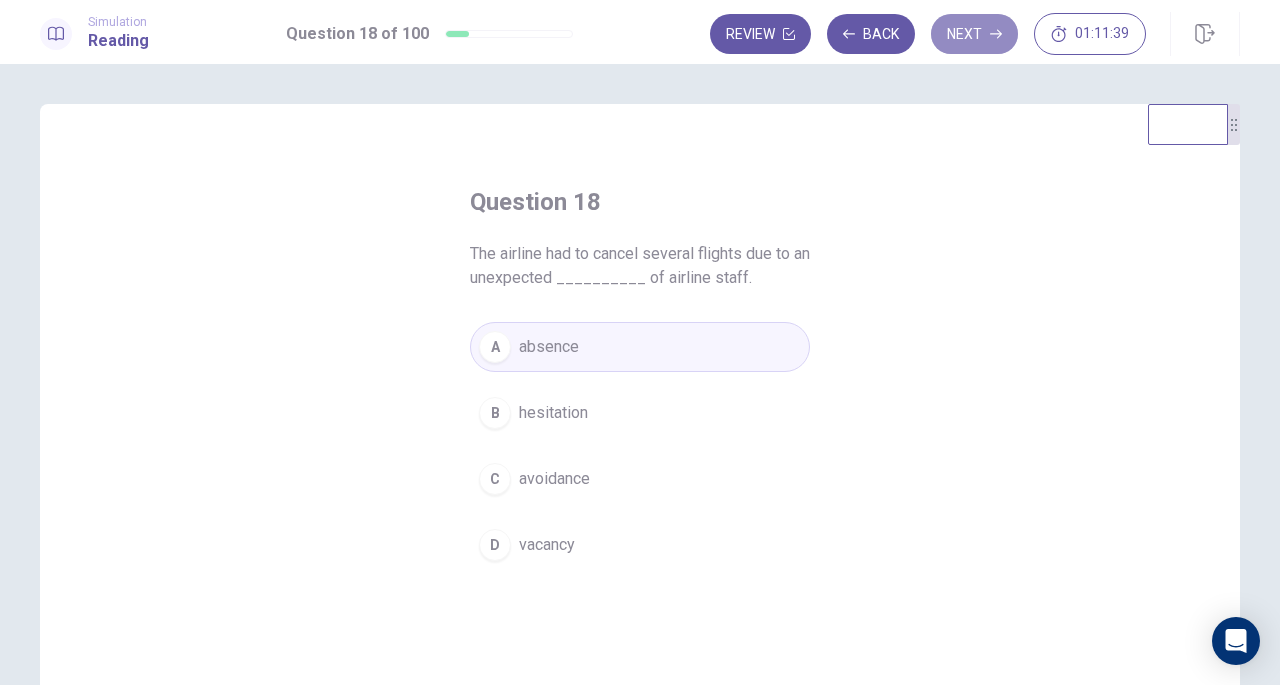 click on "Next" at bounding box center [974, 34] 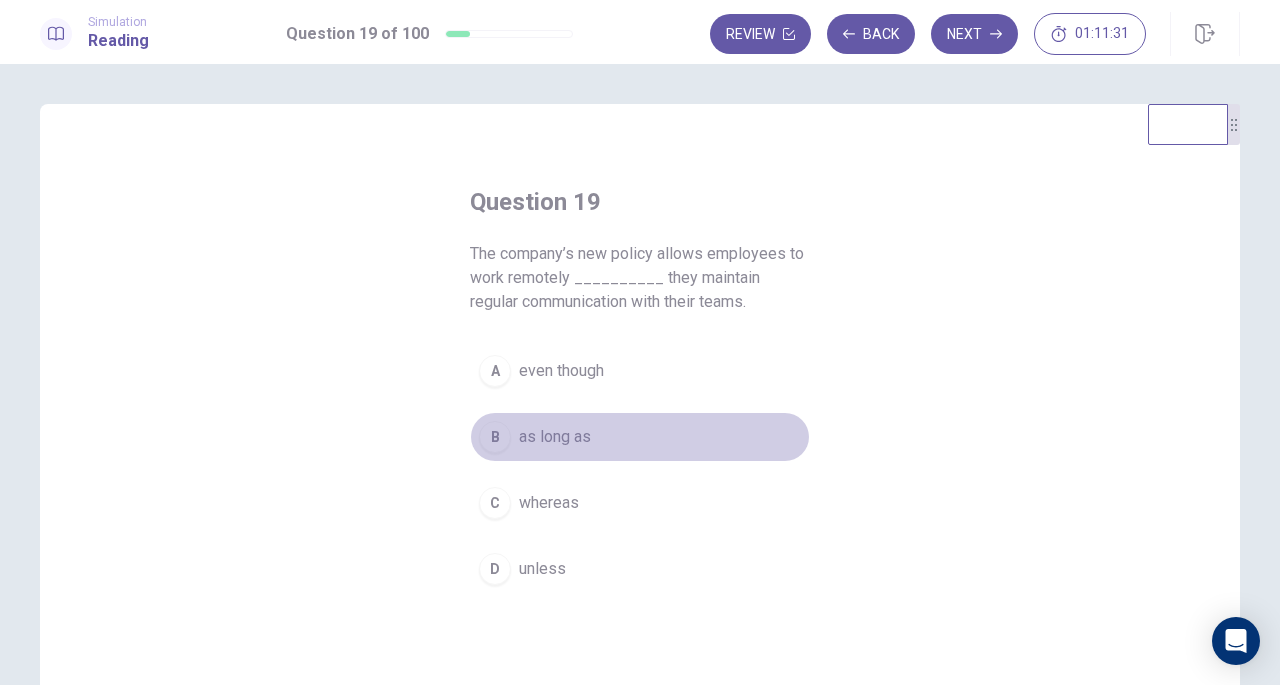 click on "as long as" at bounding box center [555, 437] 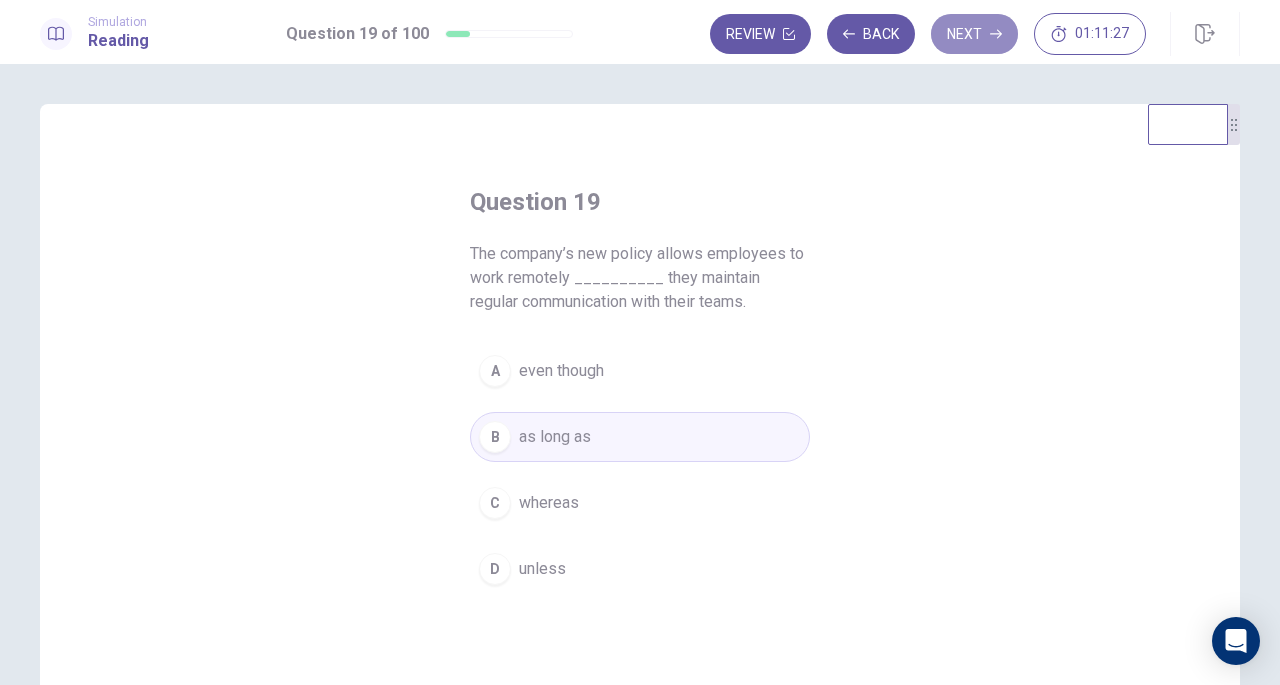click on "Next" at bounding box center (974, 34) 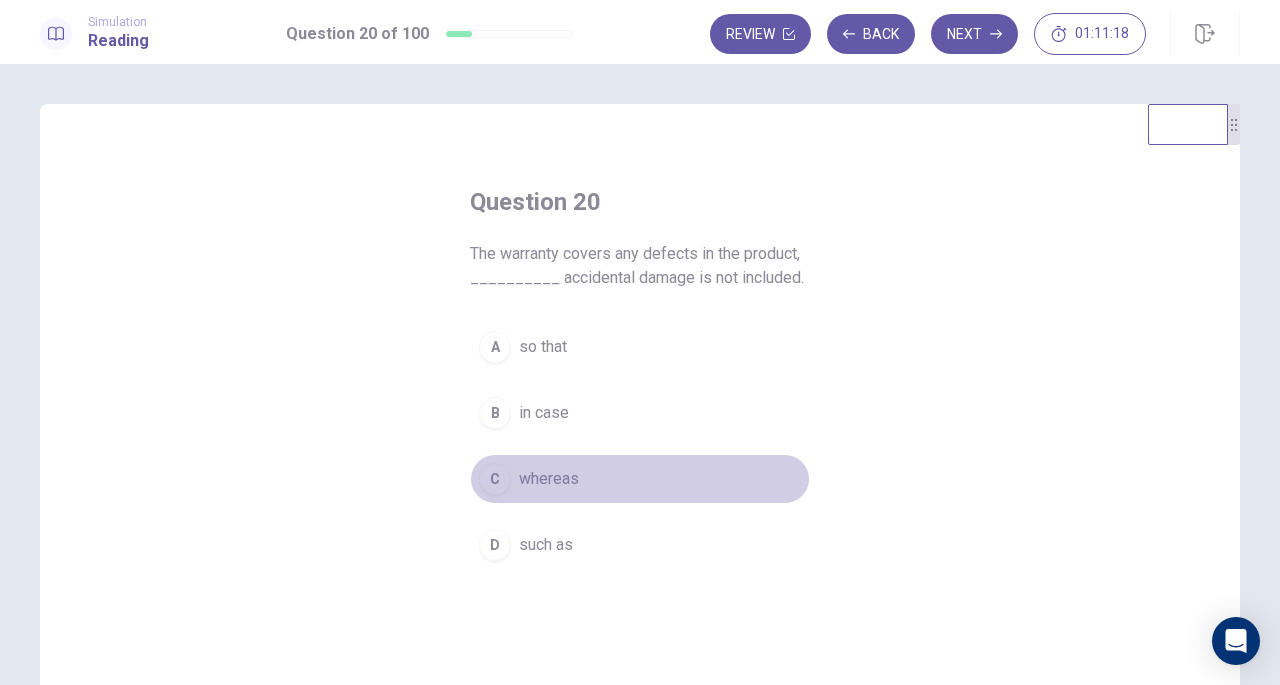click on "whereas" at bounding box center [549, 479] 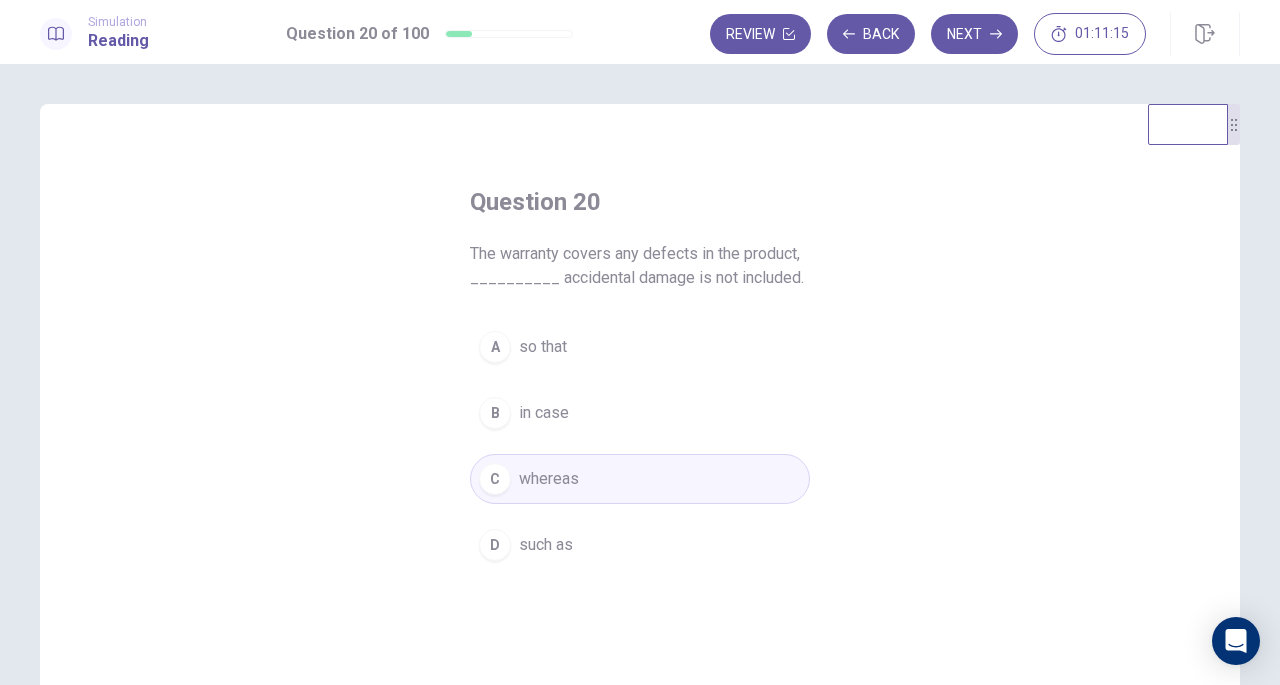 click on "Next" at bounding box center (974, 34) 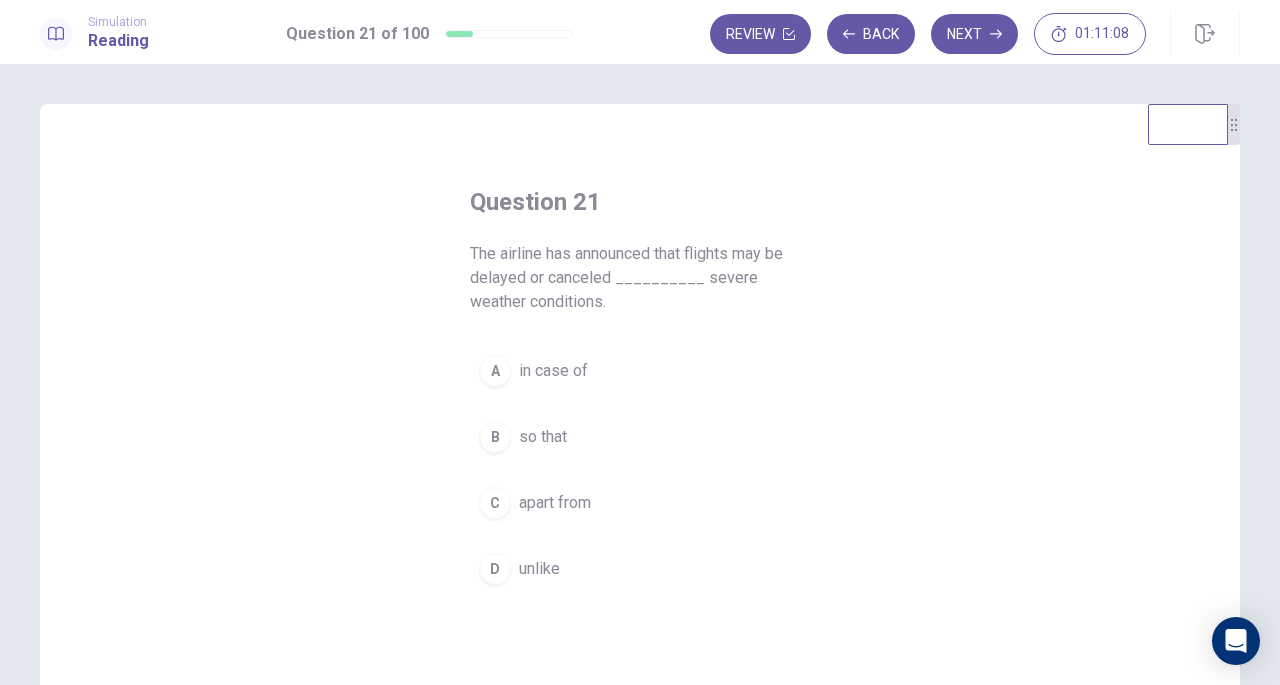 click on "in case of" at bounding box center (553, 371) 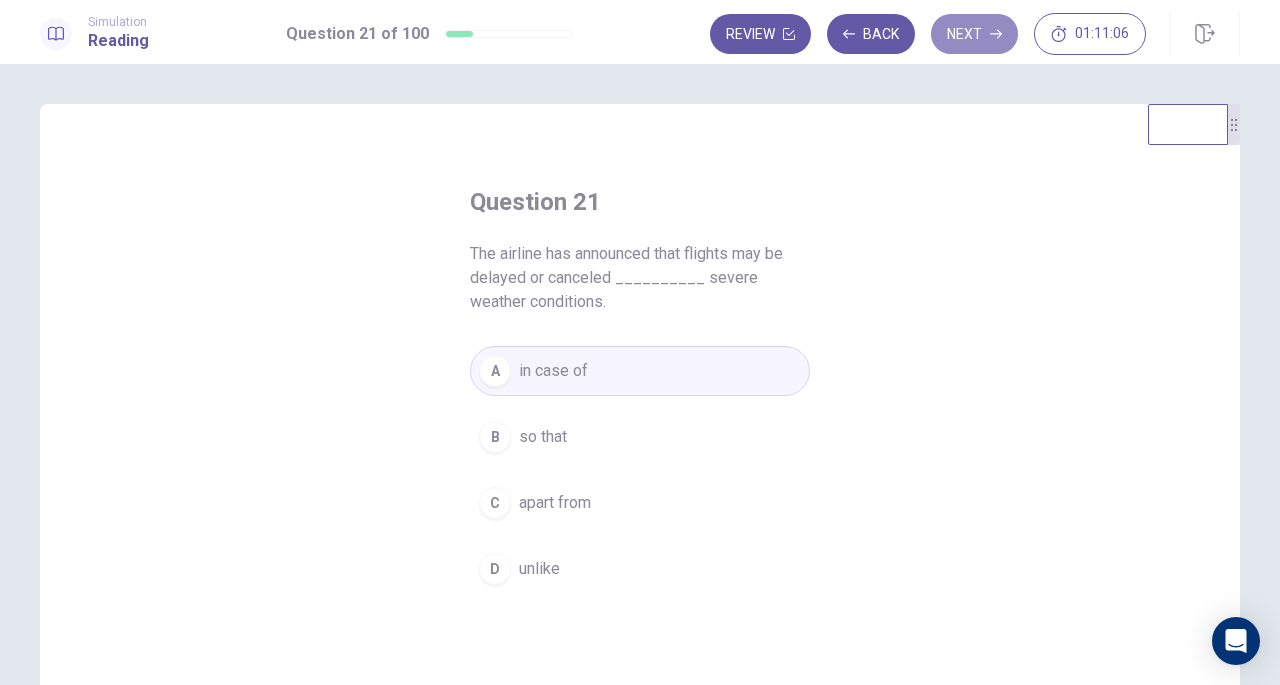 click on "Next" at bounding box center (974, 34) 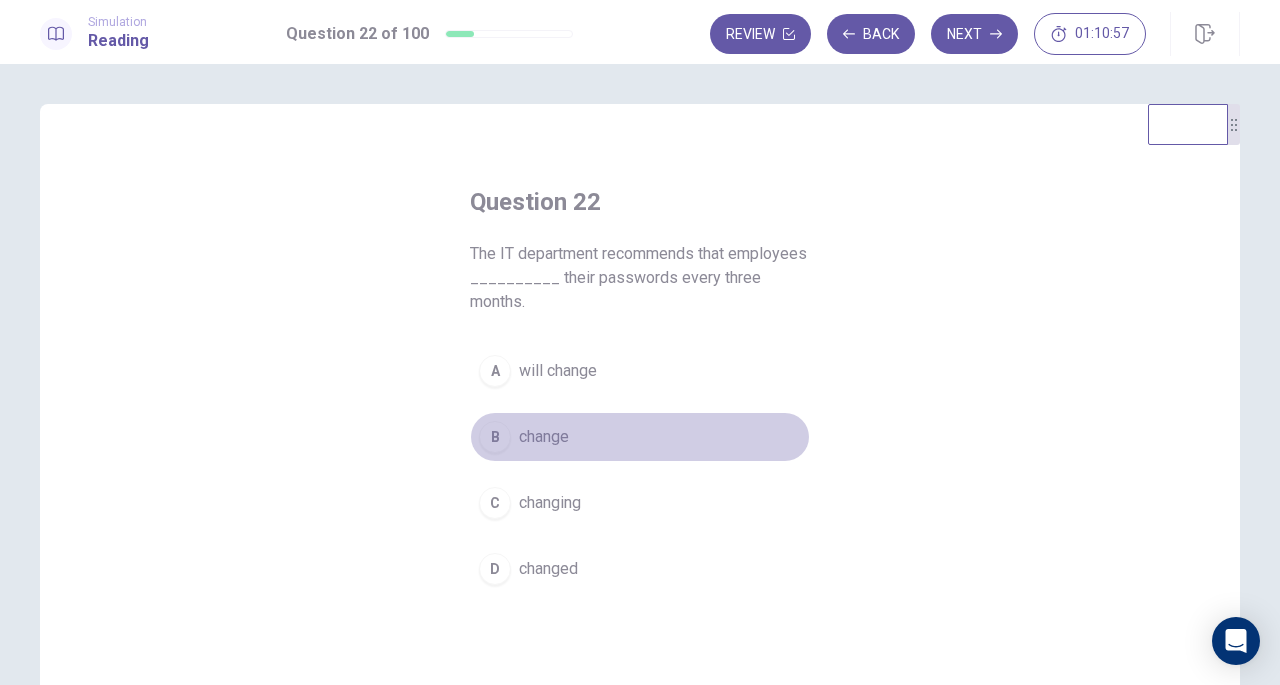 click on "change" at bounding box center (544, 437) 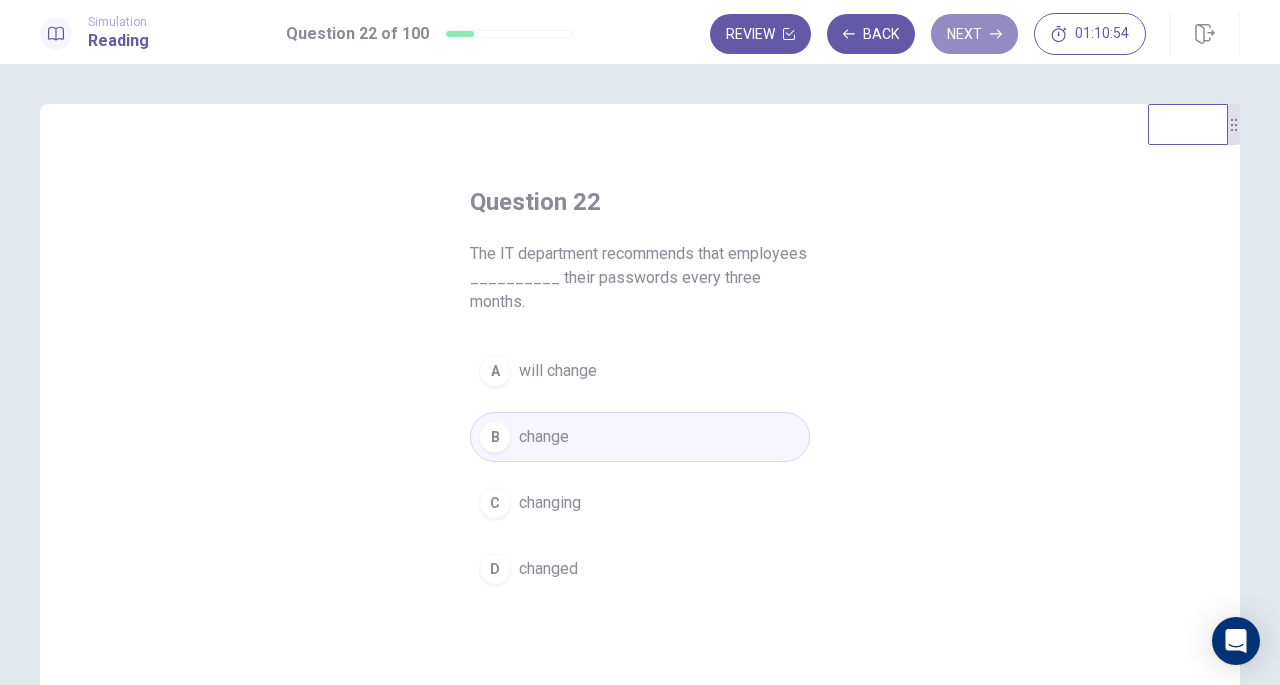 click on "Next" at bounding box center (974, 34) 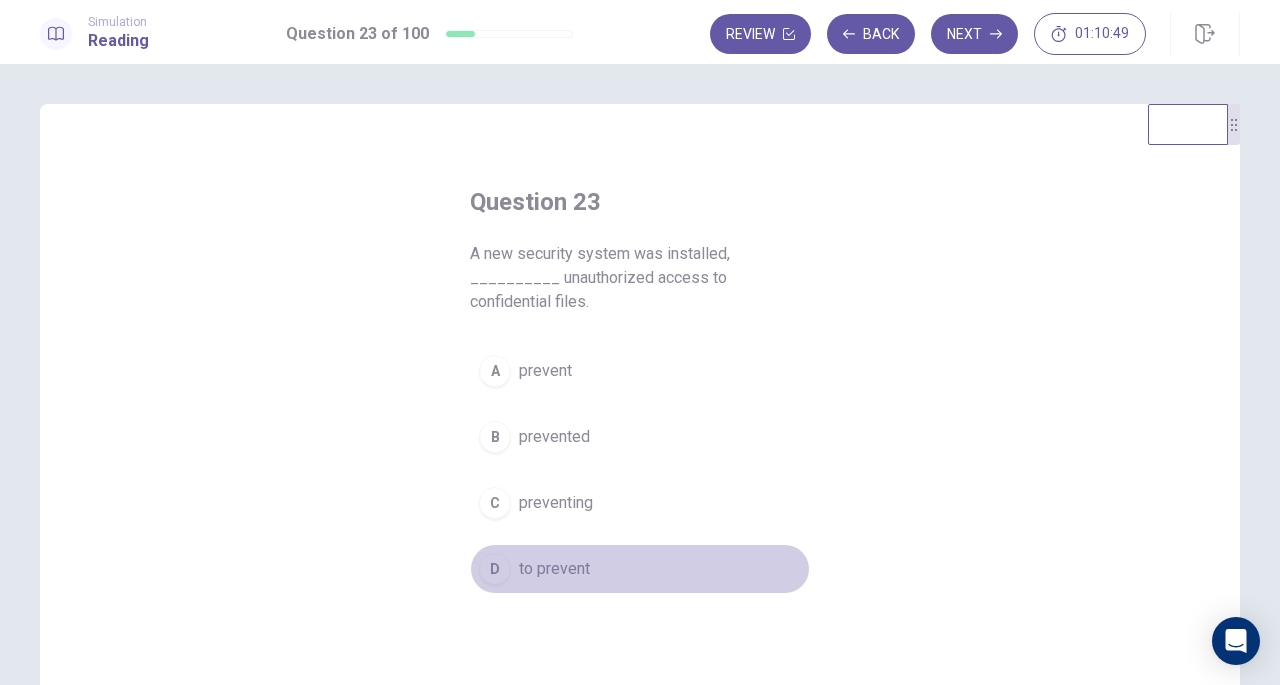 click on "to prevent" at bounding box center [554, 569] 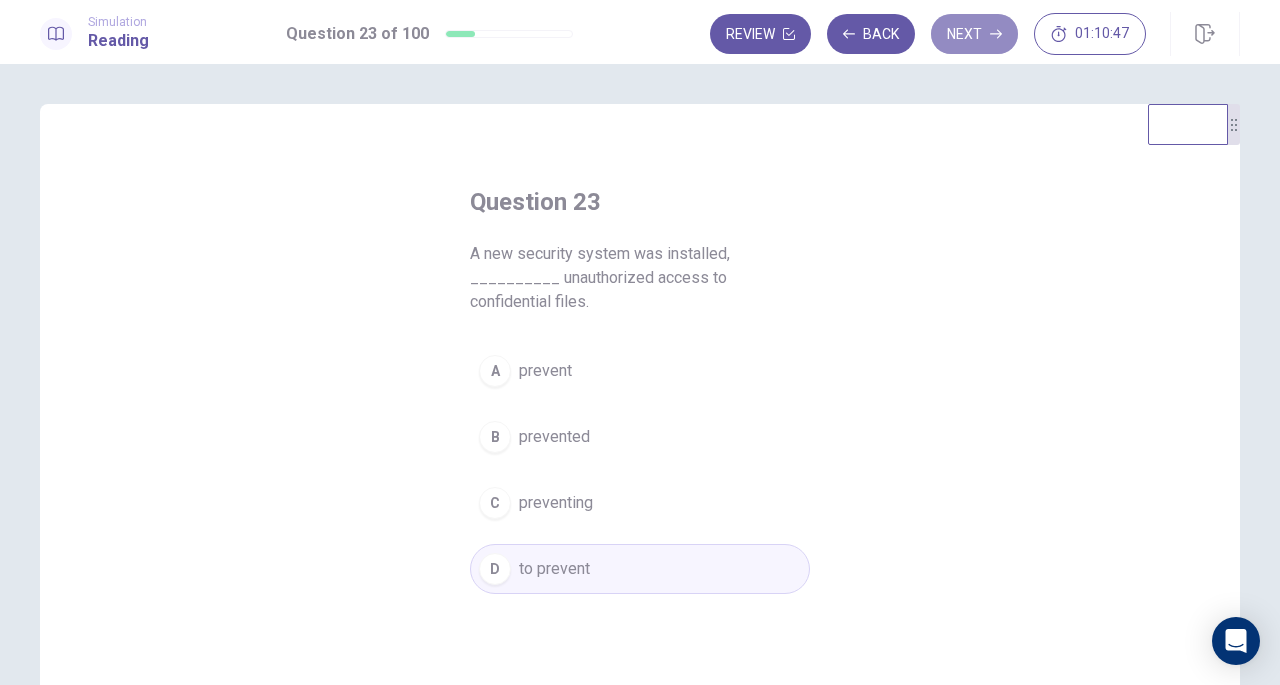 click on "Next" at bounding box center [974, 34] 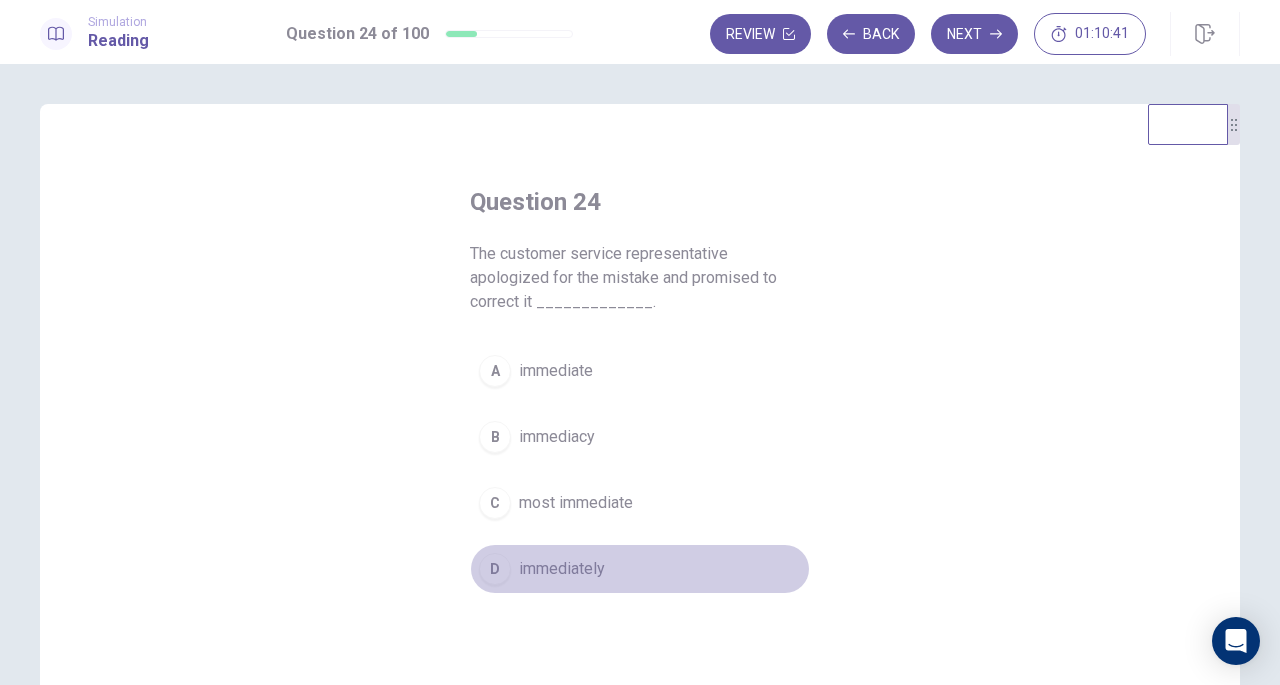 click on "immediately" at bounding box center (562, 569) 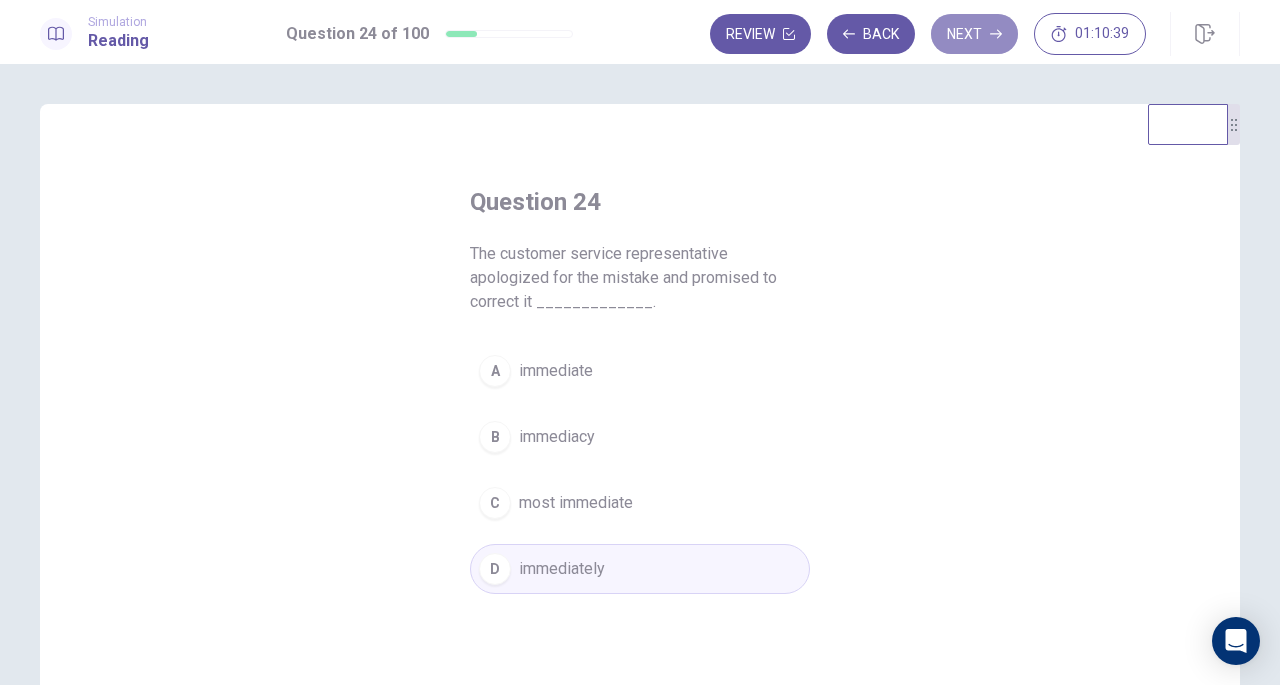 click on "Next" at bounding box center (974, 34) 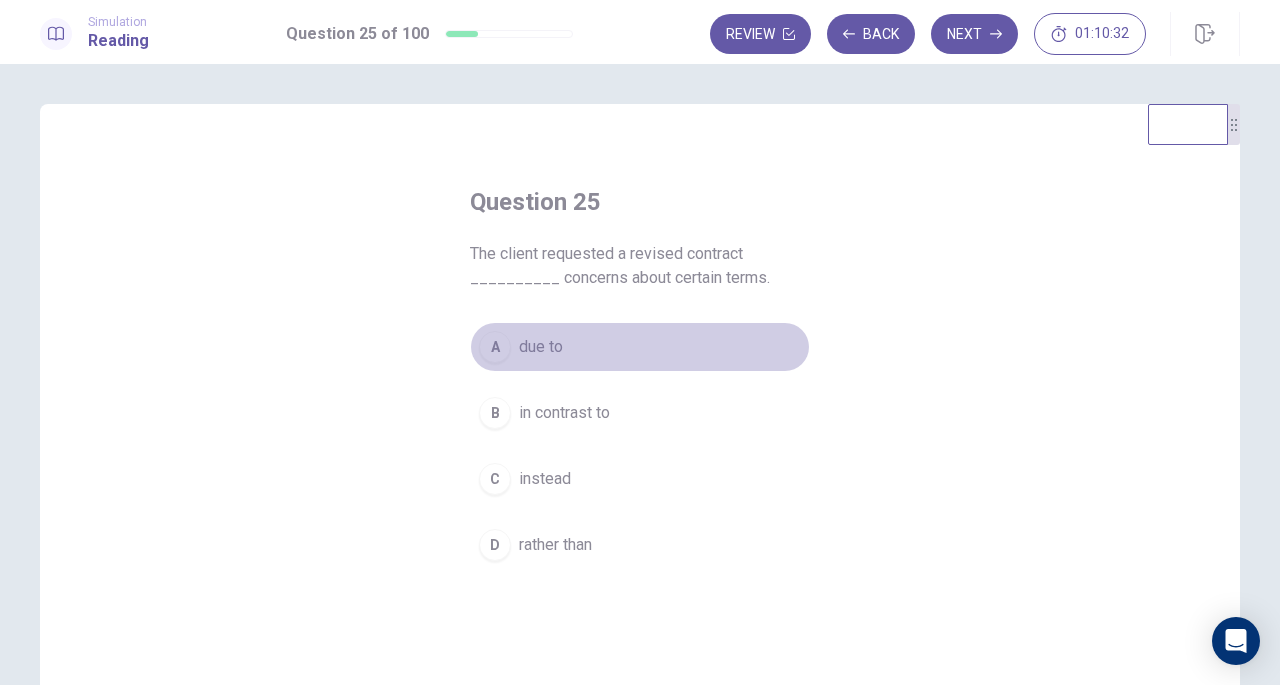 click on "due to" at bounding box center (541, 347) 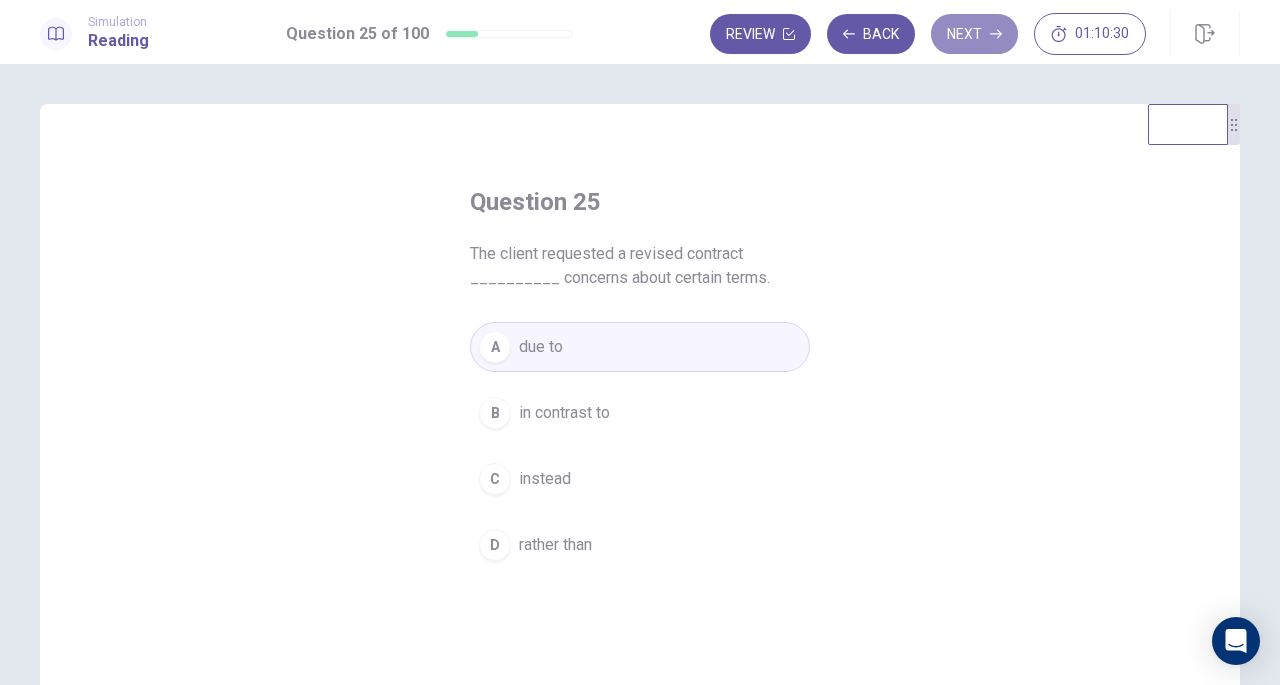 click on "Next" at bounding box center (974, 34) 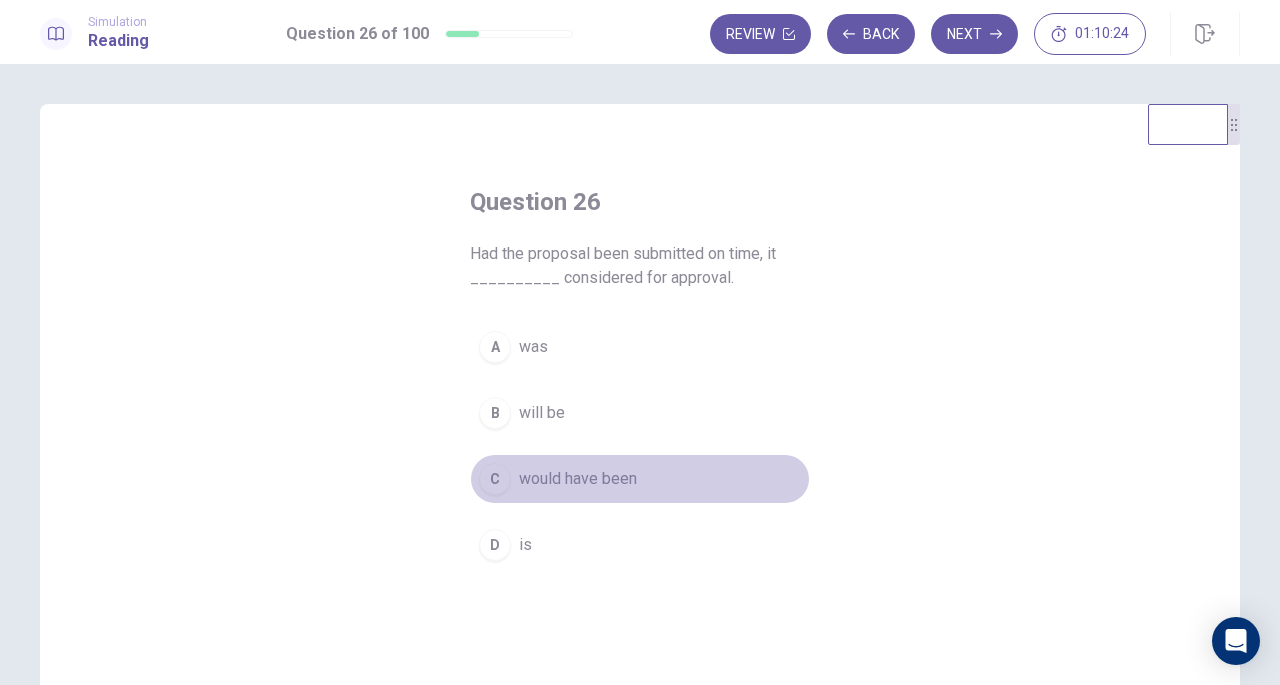 click on "would have been" at bounding box center [578, 479] 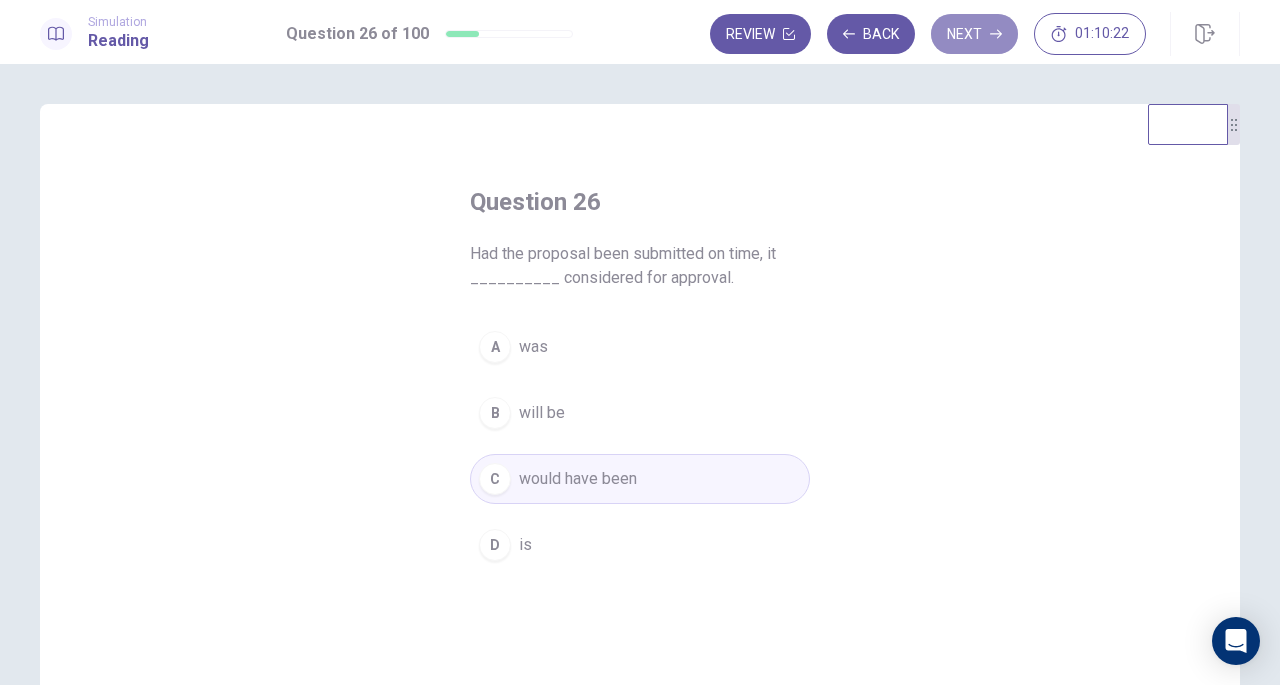 click on "Next" at bounding box center (974, 34) 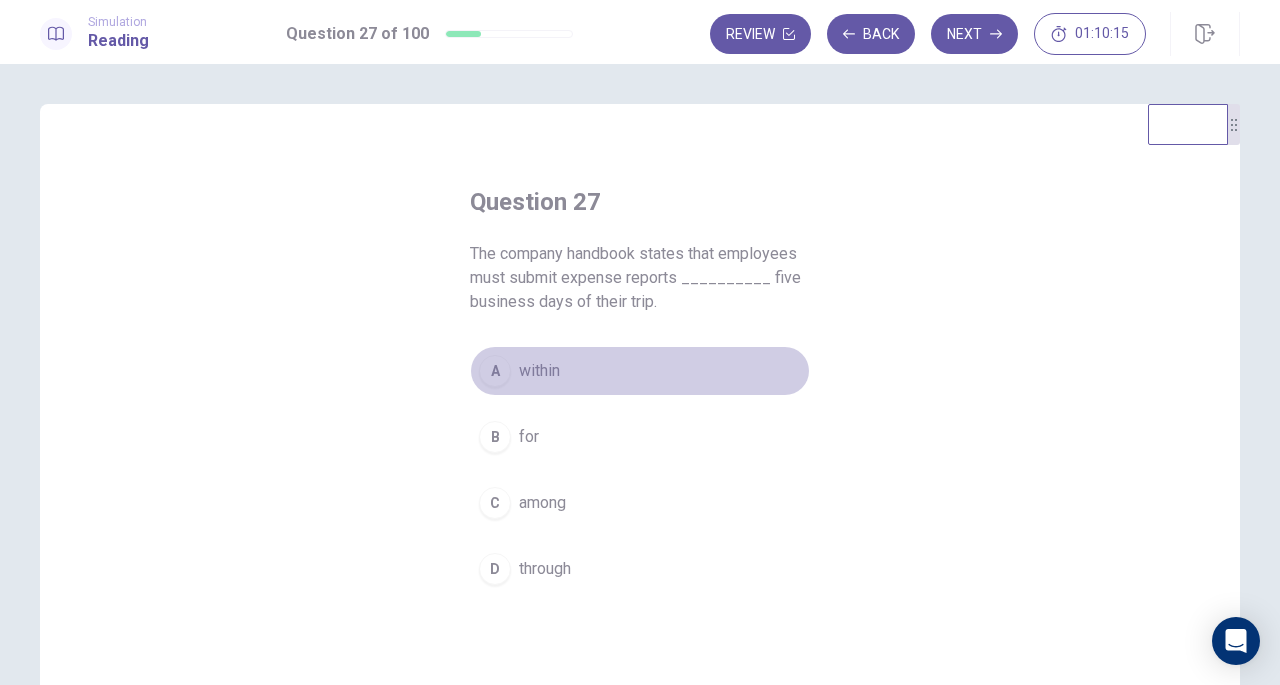 click on "A within" at bounding box center [640, 371] 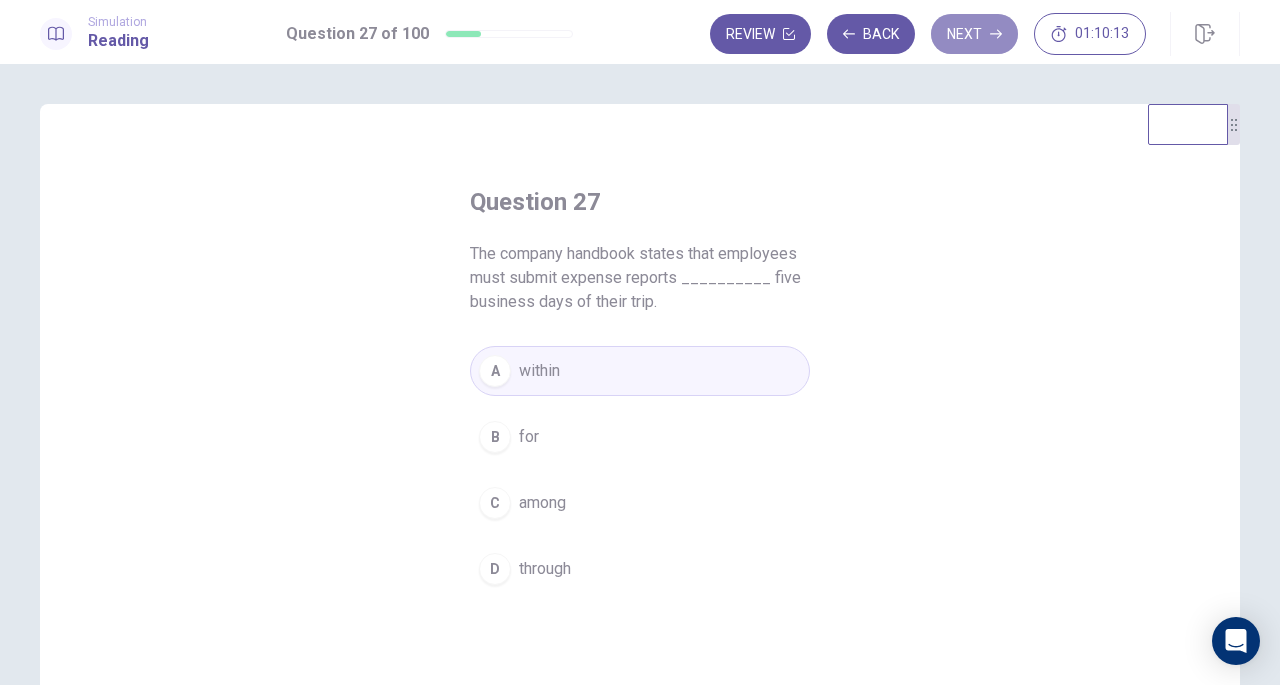 click on "Next" at bounding box center [974, 34] 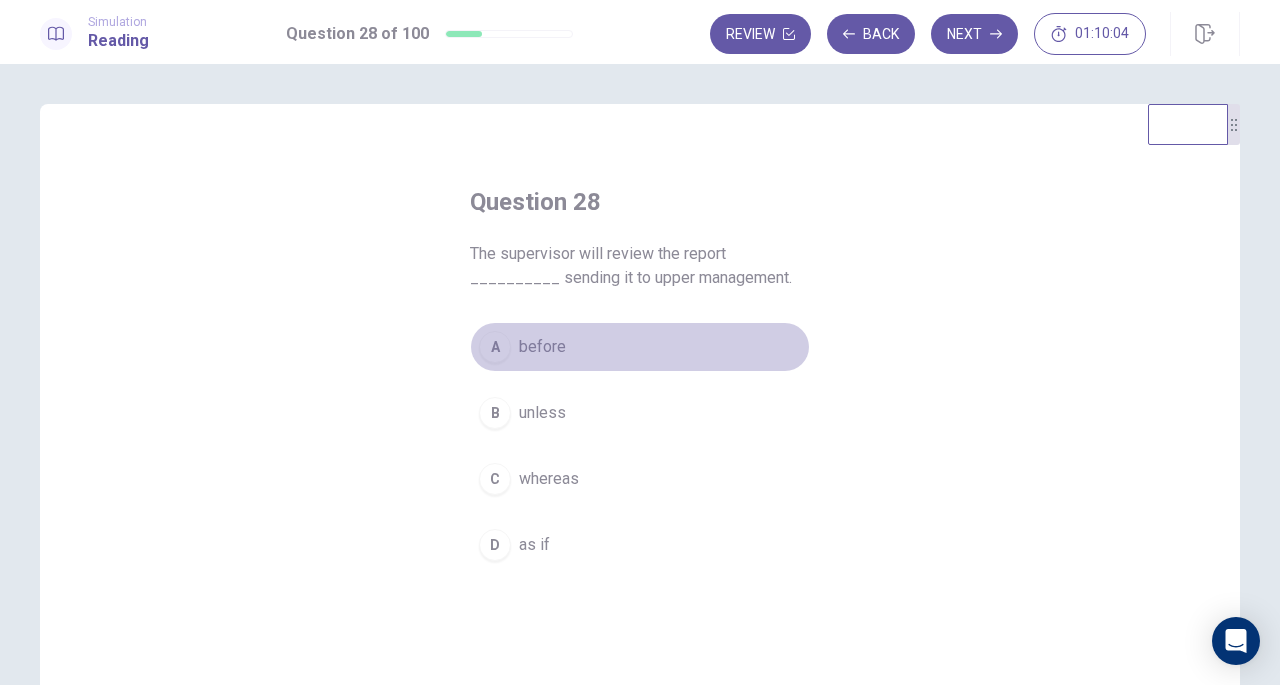 click on "before" at bounding box center (542, 347) 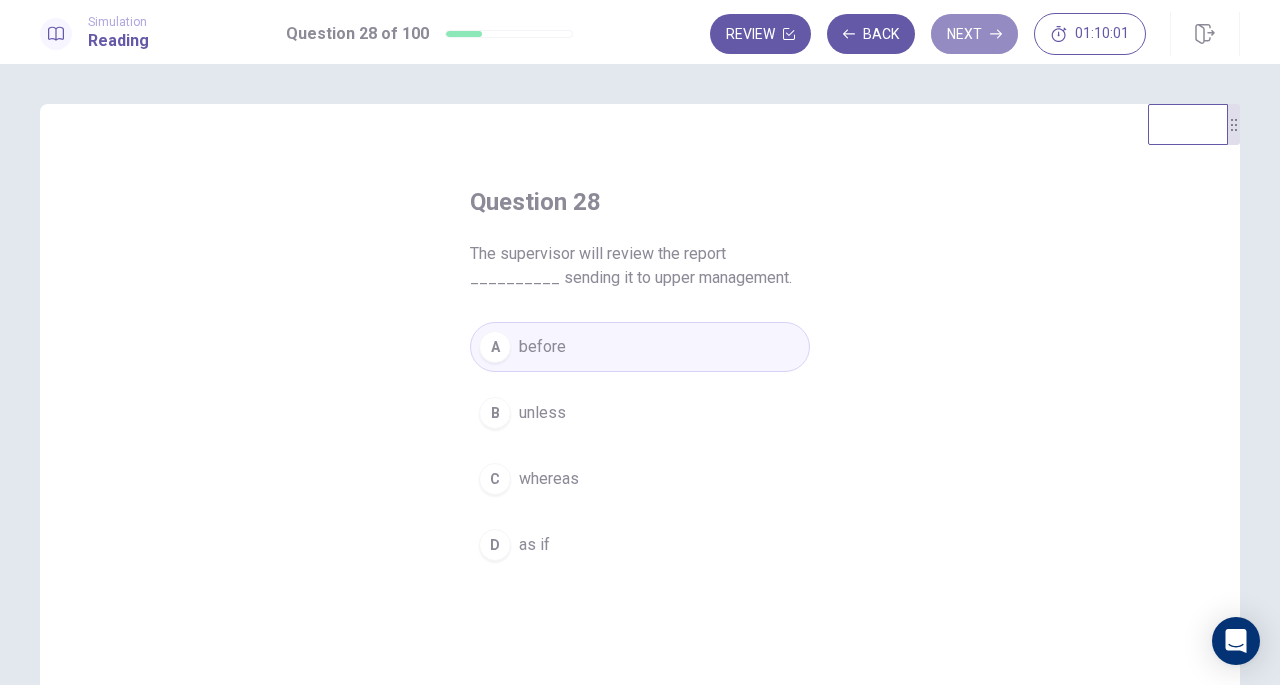 click on "Next" at bounding box center [974, 34] 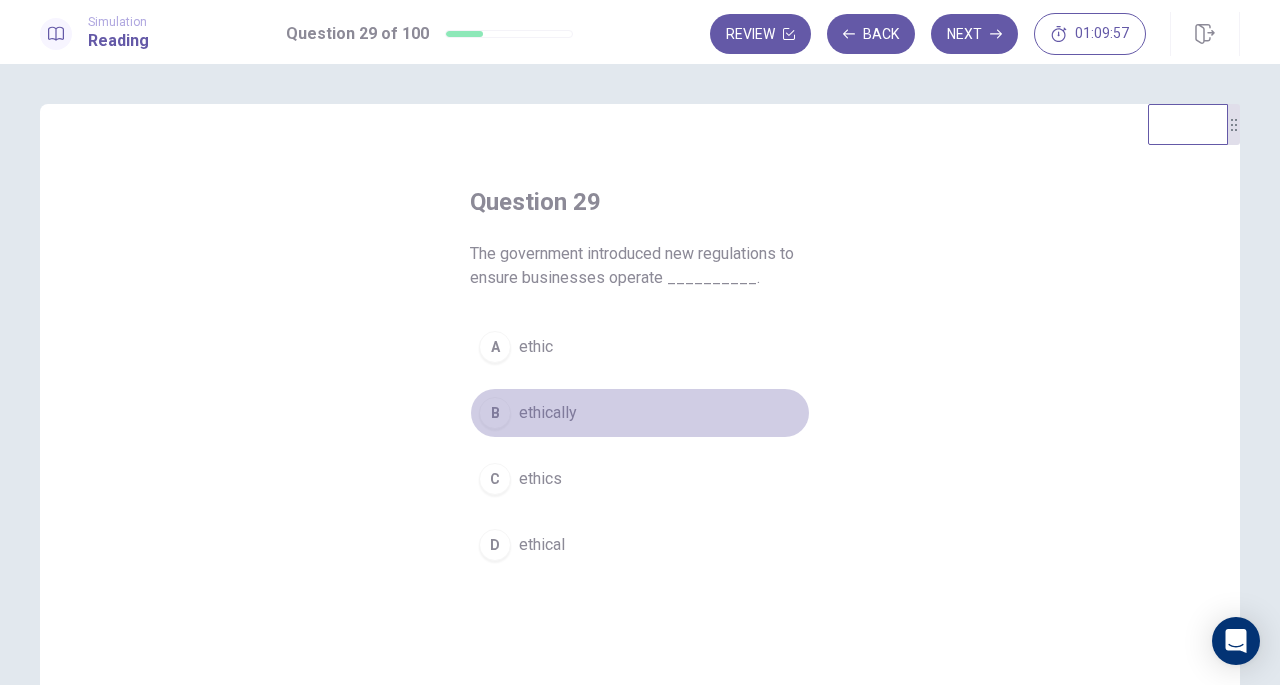 click on "ethically" at bounding box center (548, 413) 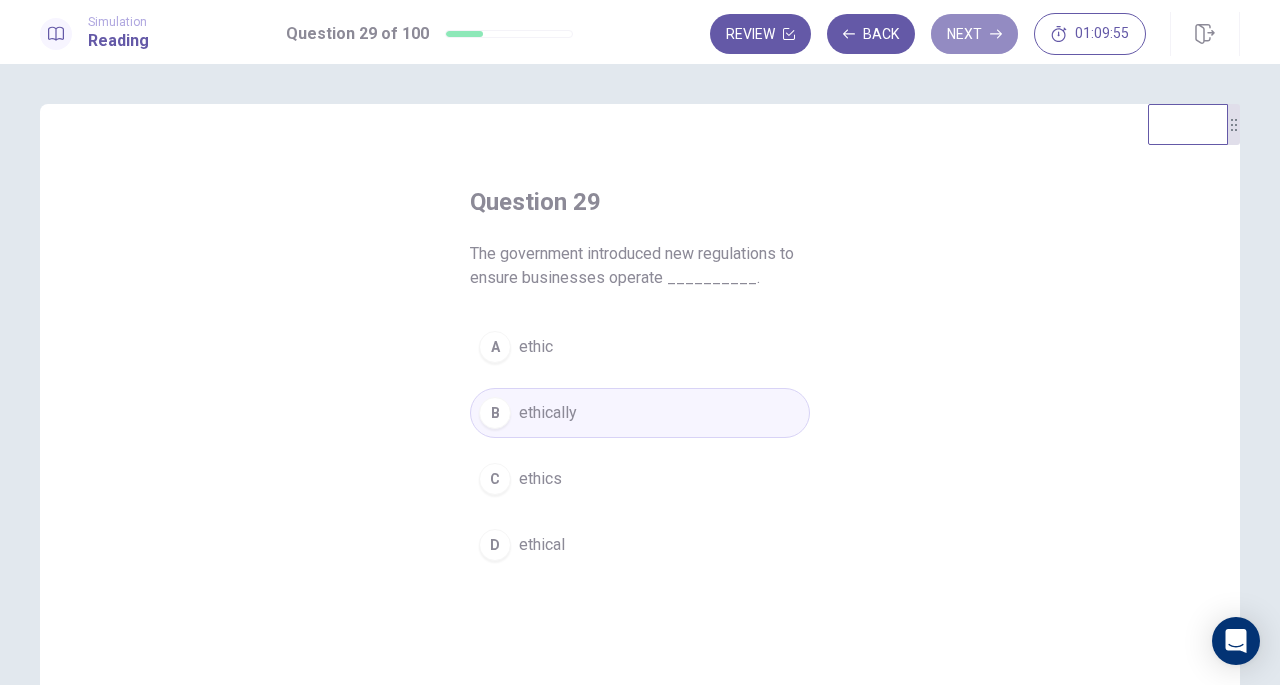 click on "Next" at bounding box center [974, 34] 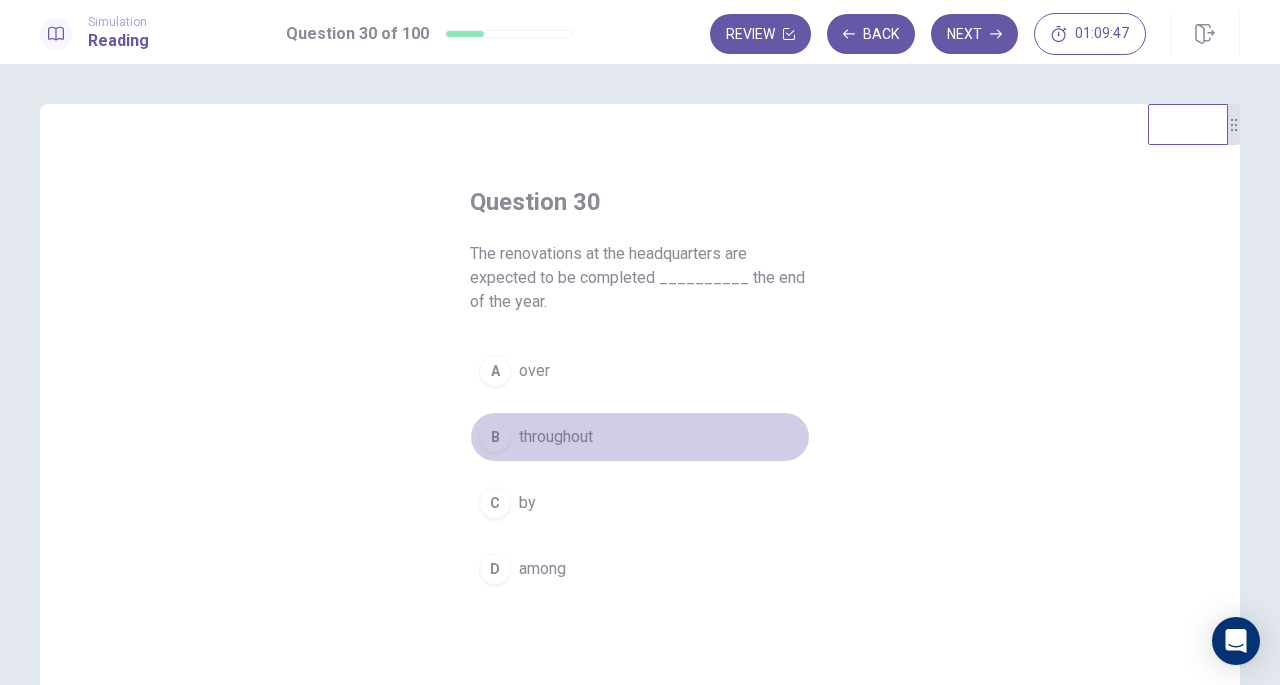 click on "throughout" at bounding box center (556, 437) 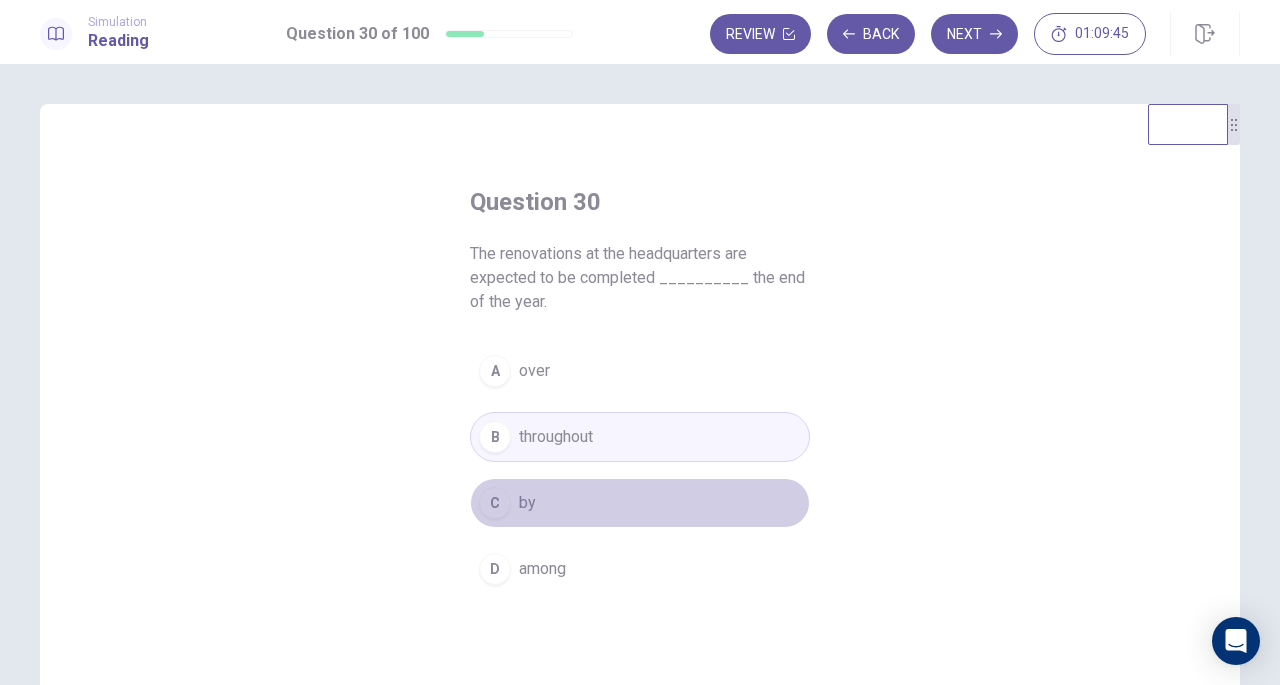 click on "C by" at bounding box center [640, 503] 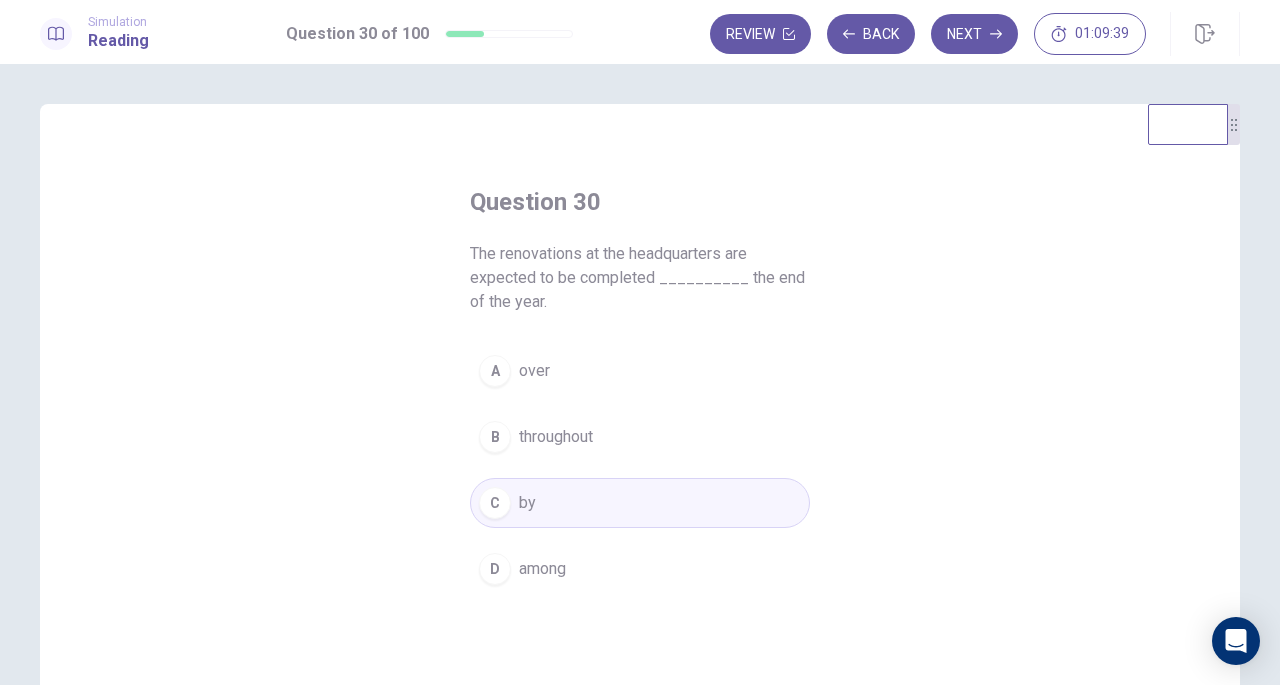 click on "throughout" at bounding box center (556, 437) 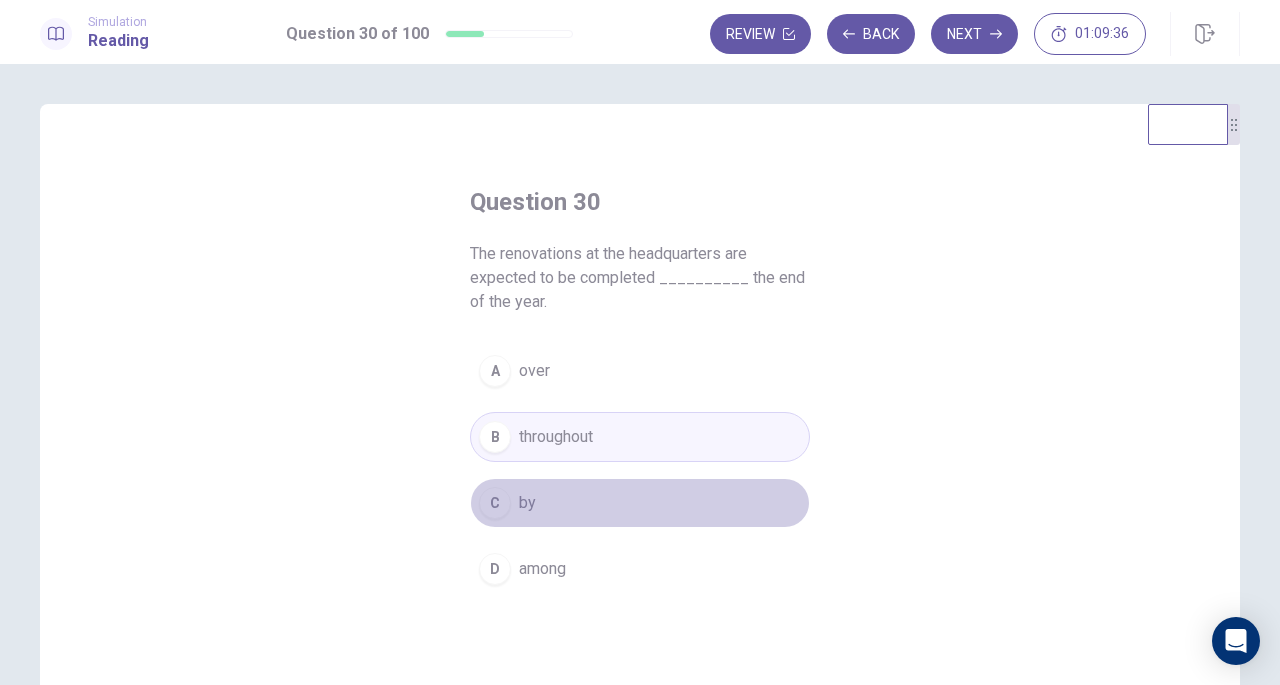 click on "C by" at bounding box center [640, 503] 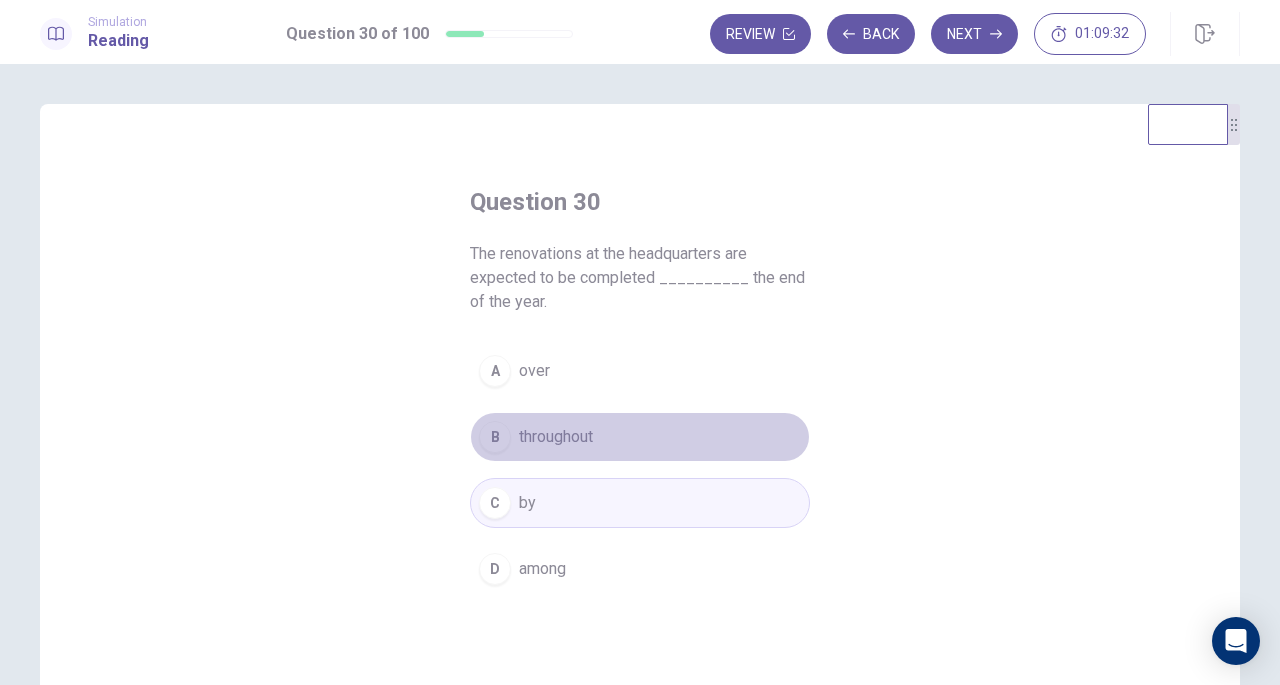 click on "B throughout" at bounding box center (640, 437) 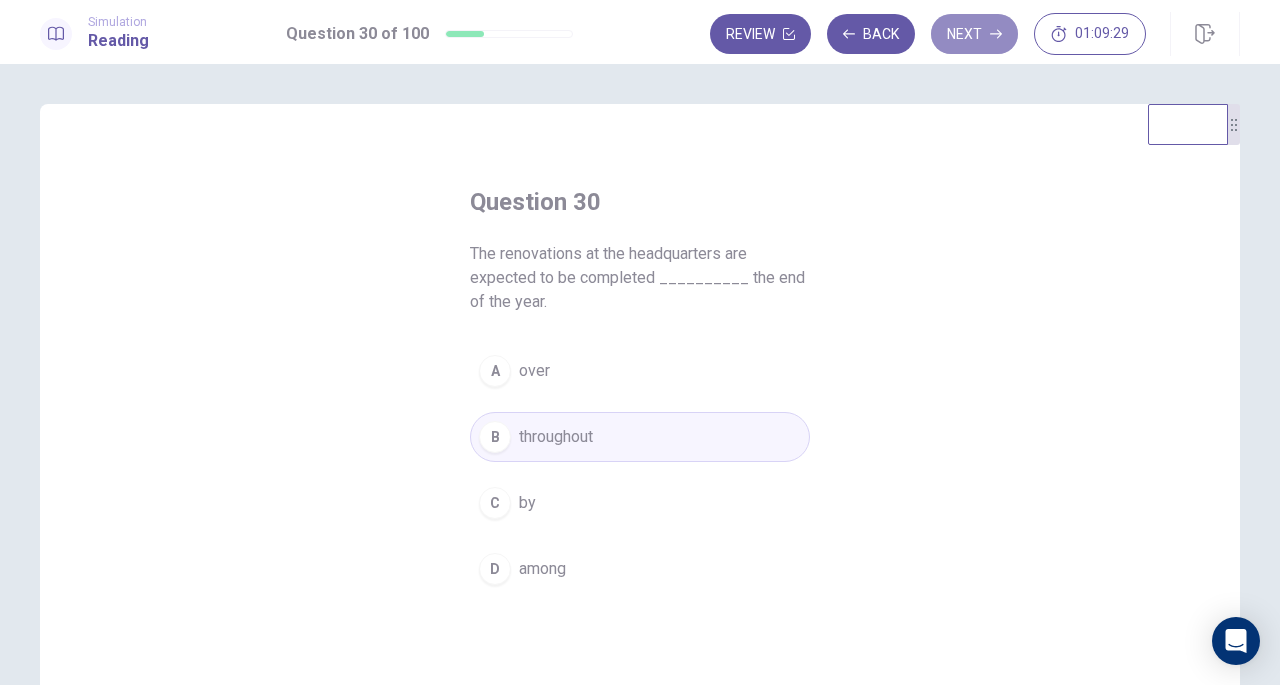 click on "Next" at bounding box center (974, 34) 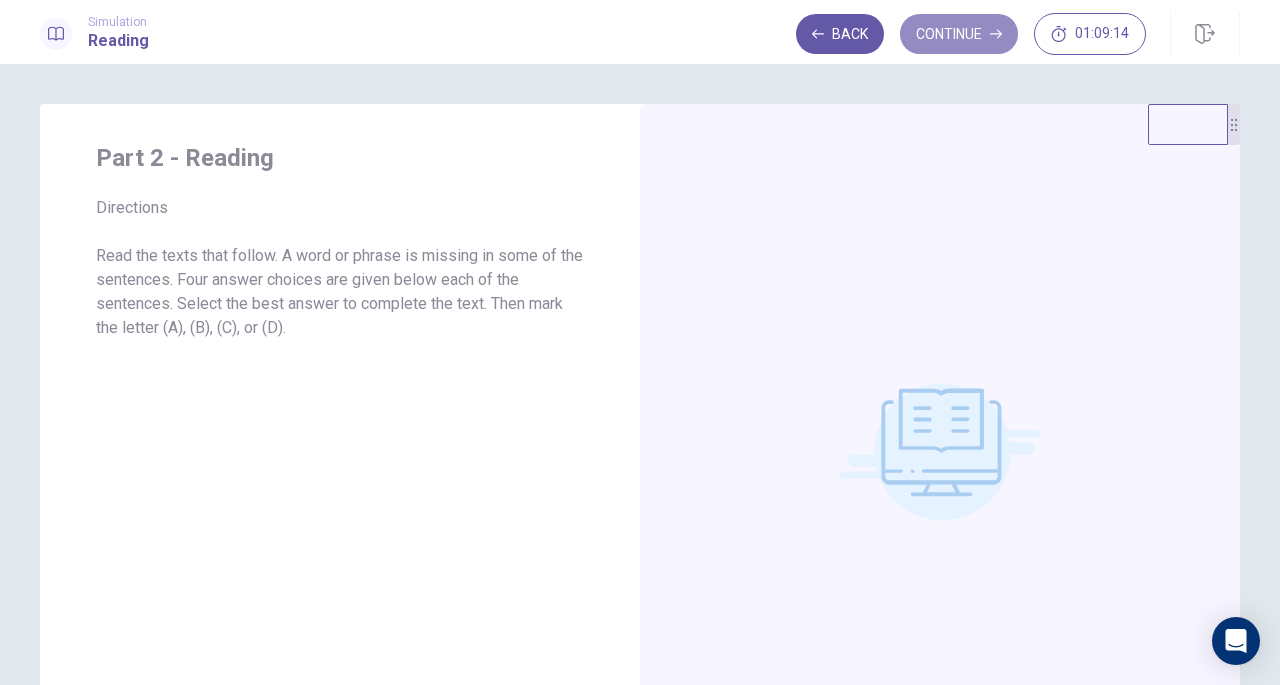 click on "Continue" at bounding box center (959, 34) 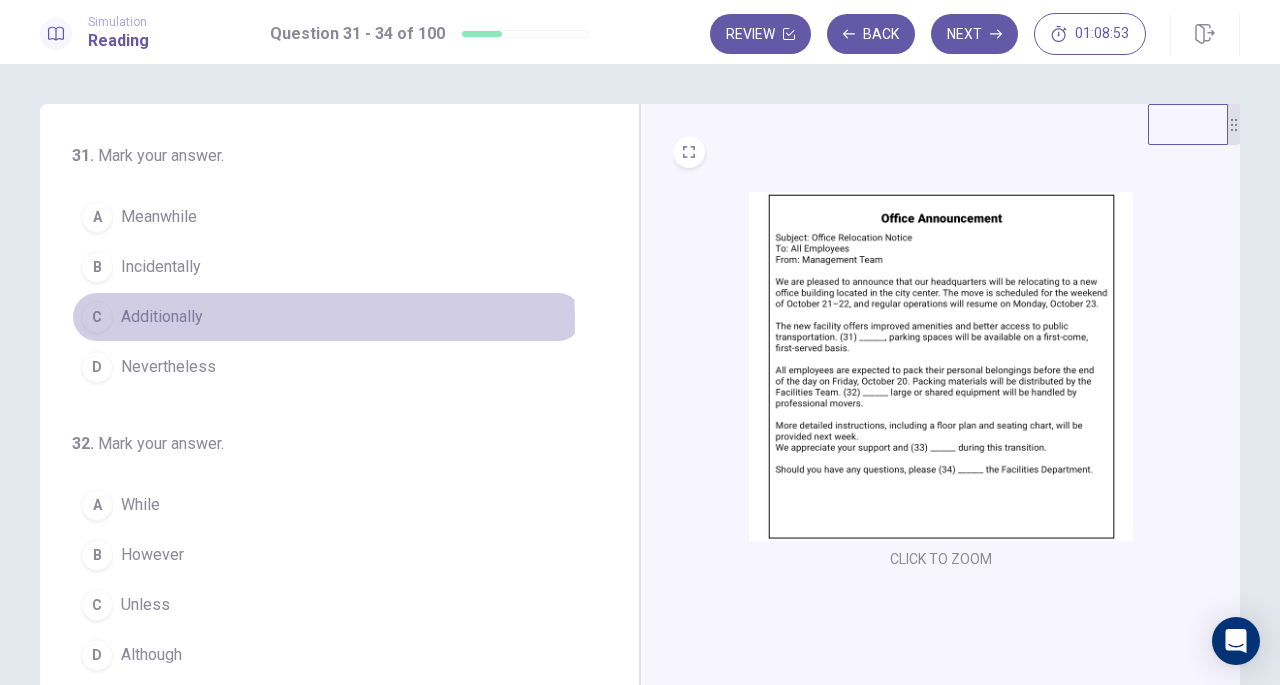 click on "Additionally" at bounding box center (162, 317) 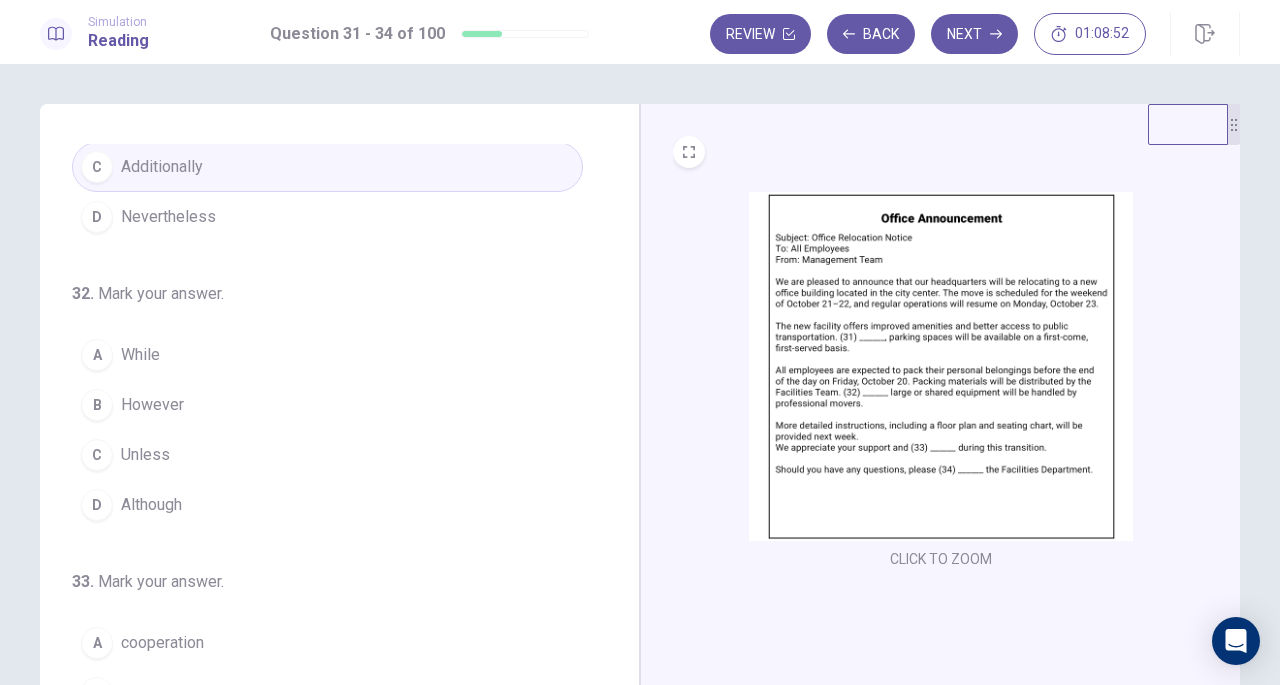 scroll, scrollTop: 151, scrollLeft: 0, axis: vertical 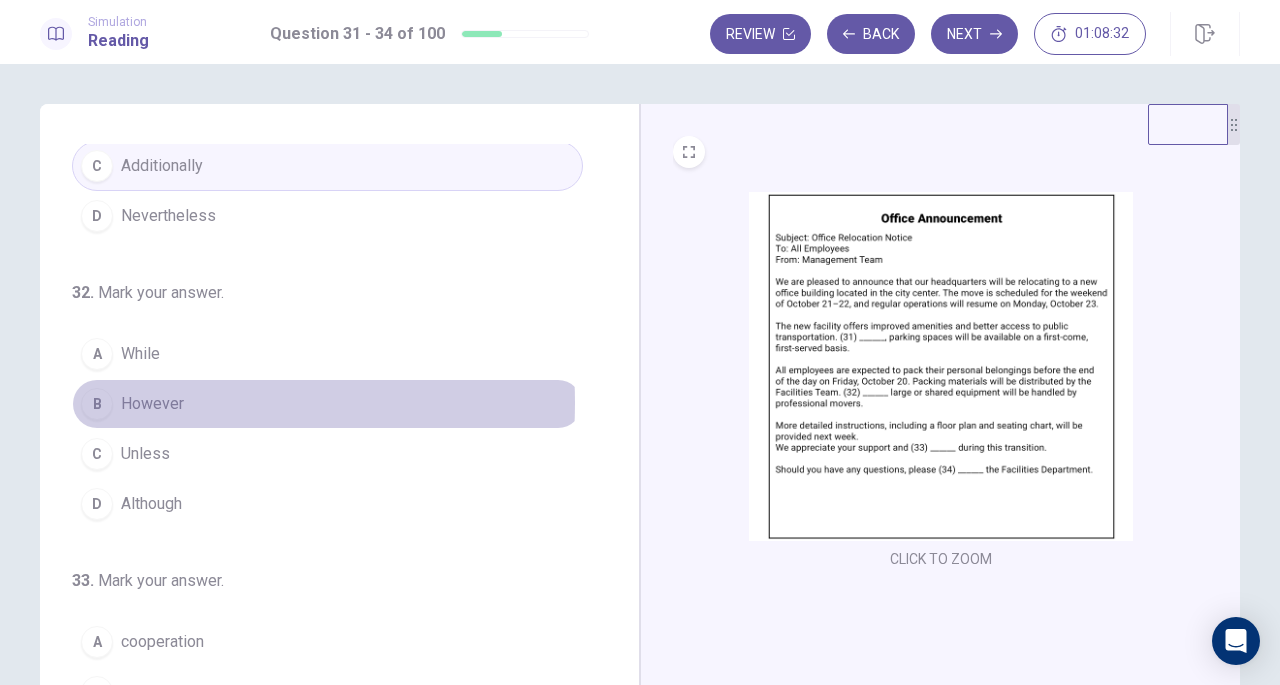 click on "However" at bounding box center (152, 404) 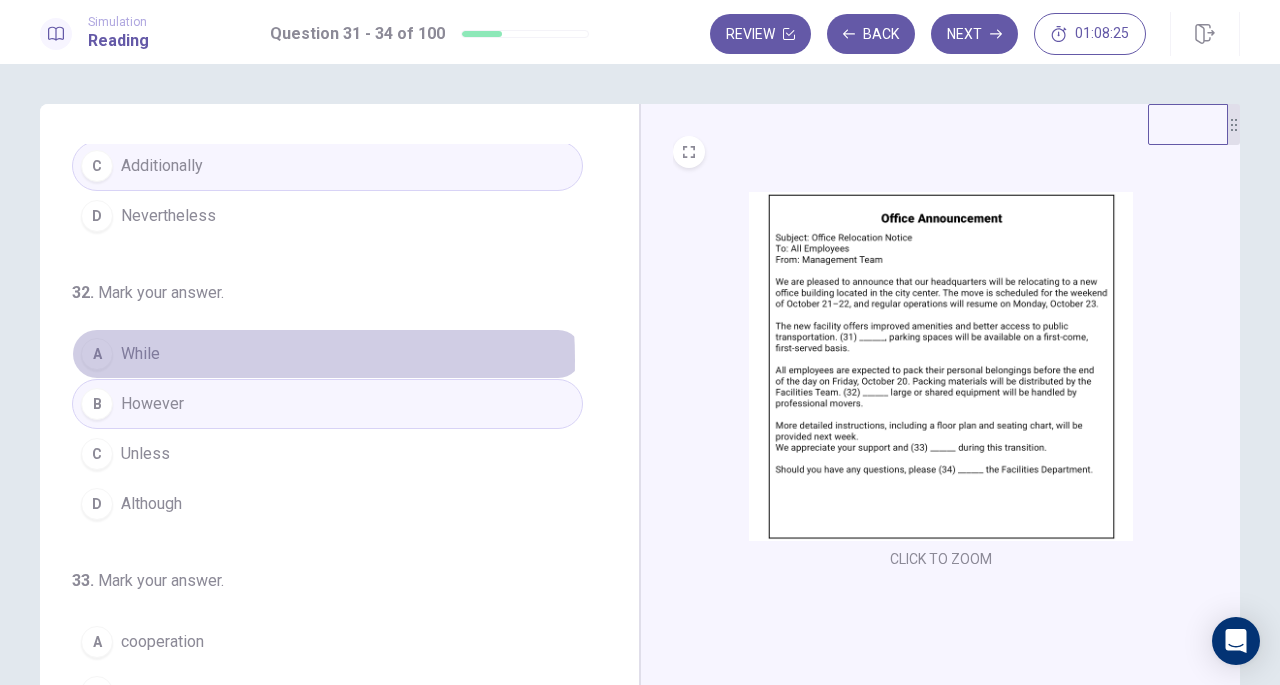 click on "While" at bounding box center (140, 354) 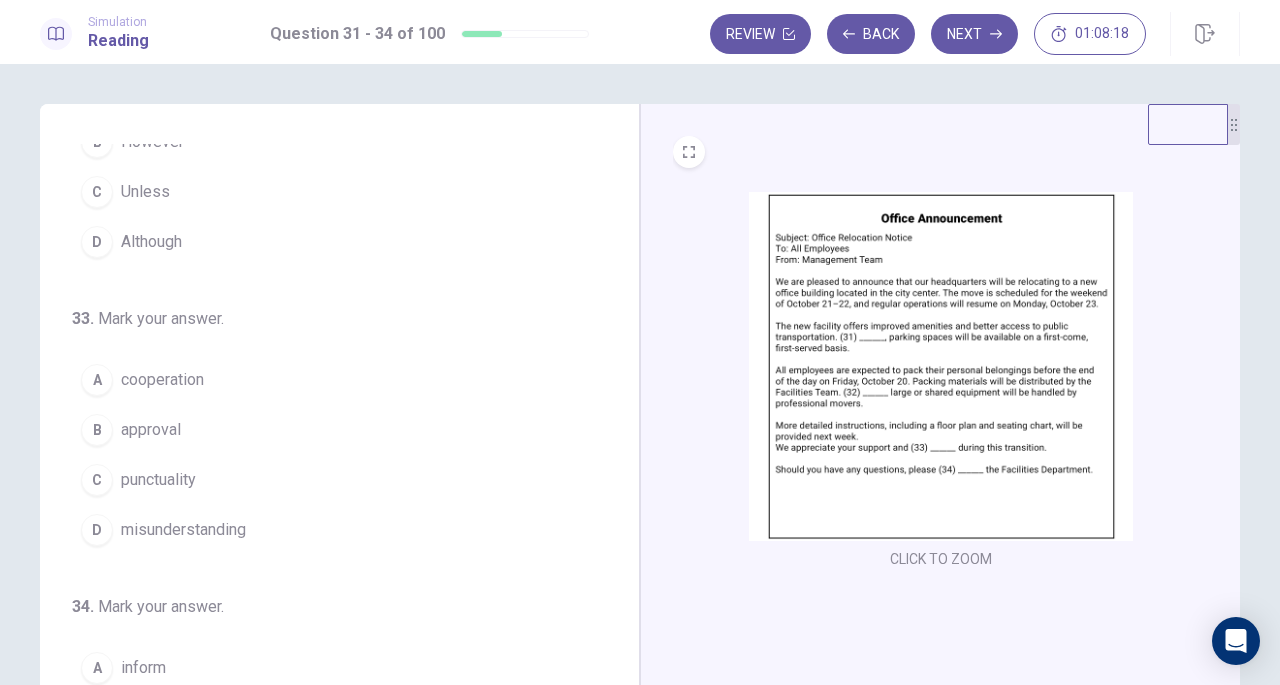 scroll, scrollTop: 414, scrollLeft: 0, axis: vertical 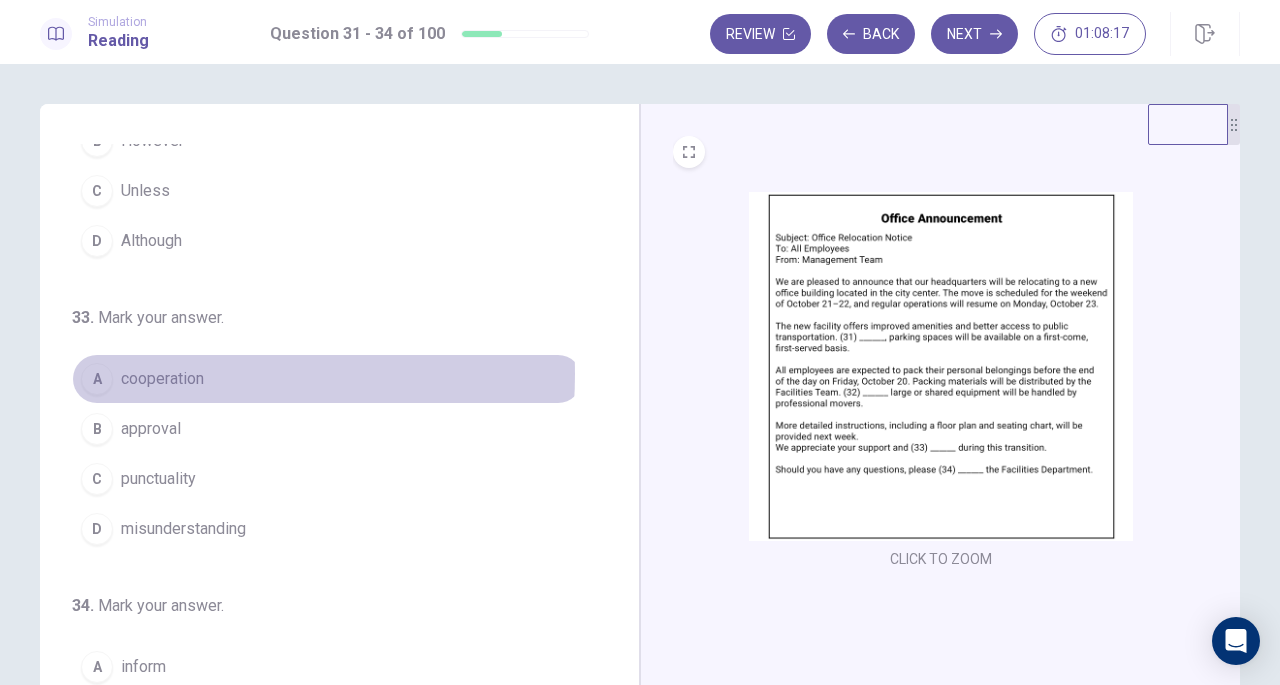 click on "cooperation" at bounding box center [162, 379] 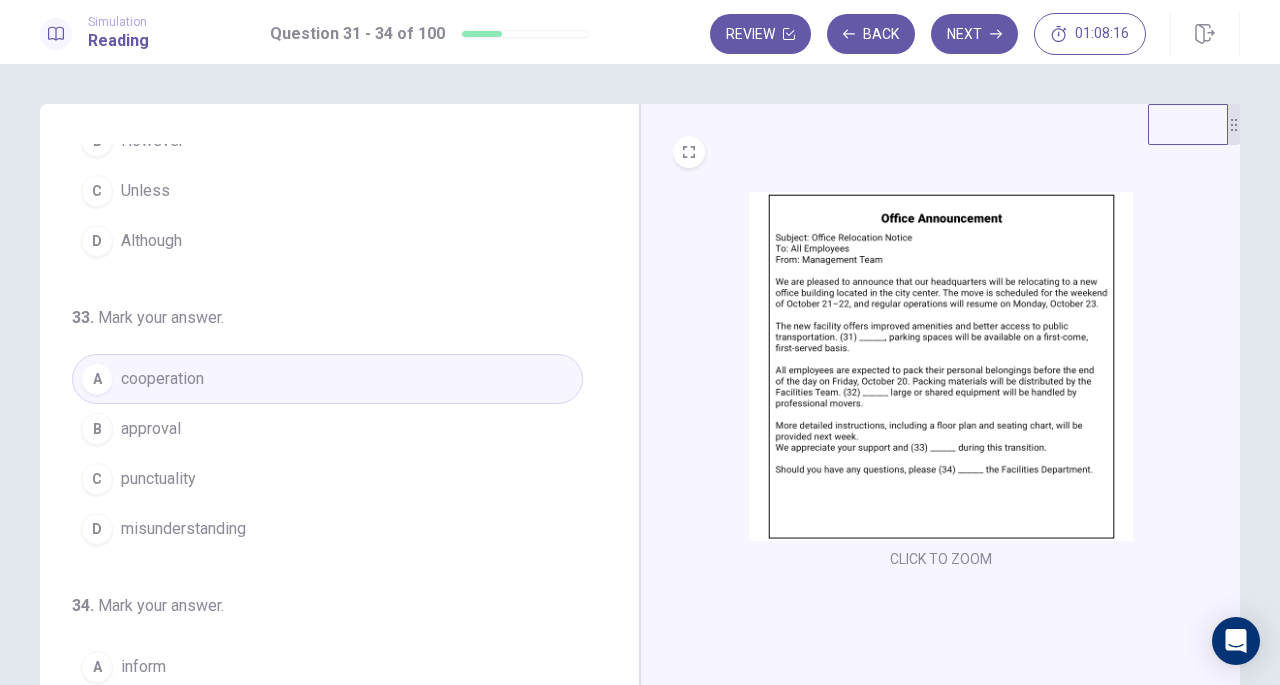 scroll, scrollTop: 486, scrollLeft: 0, axis: vertical 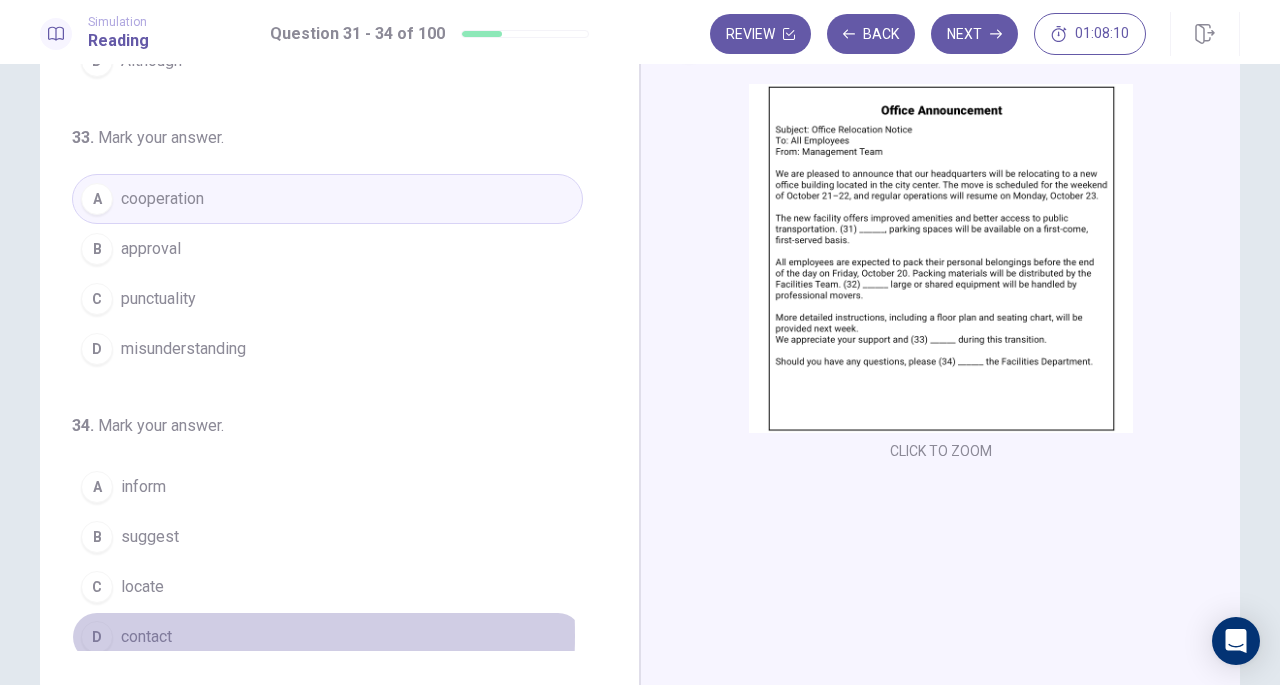 click on "D" at bounding box center (97, 637) 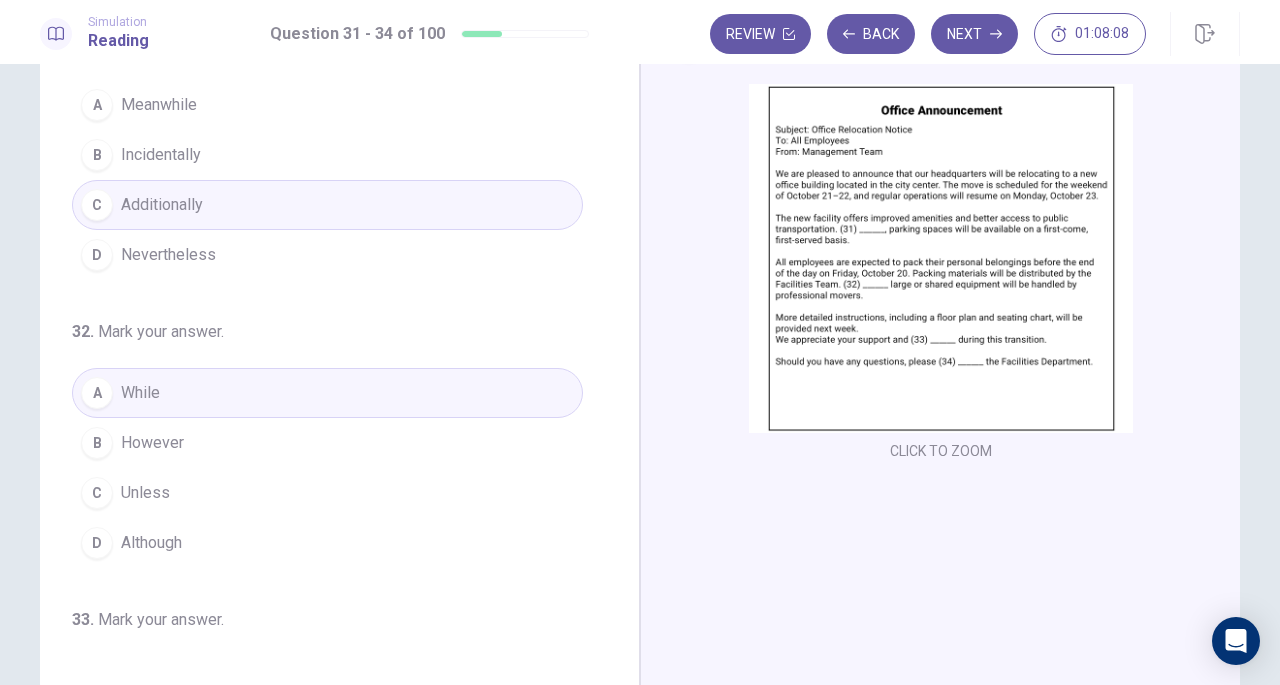 scroll, scrollTop: 0, scrollLeft: 0, axis: both 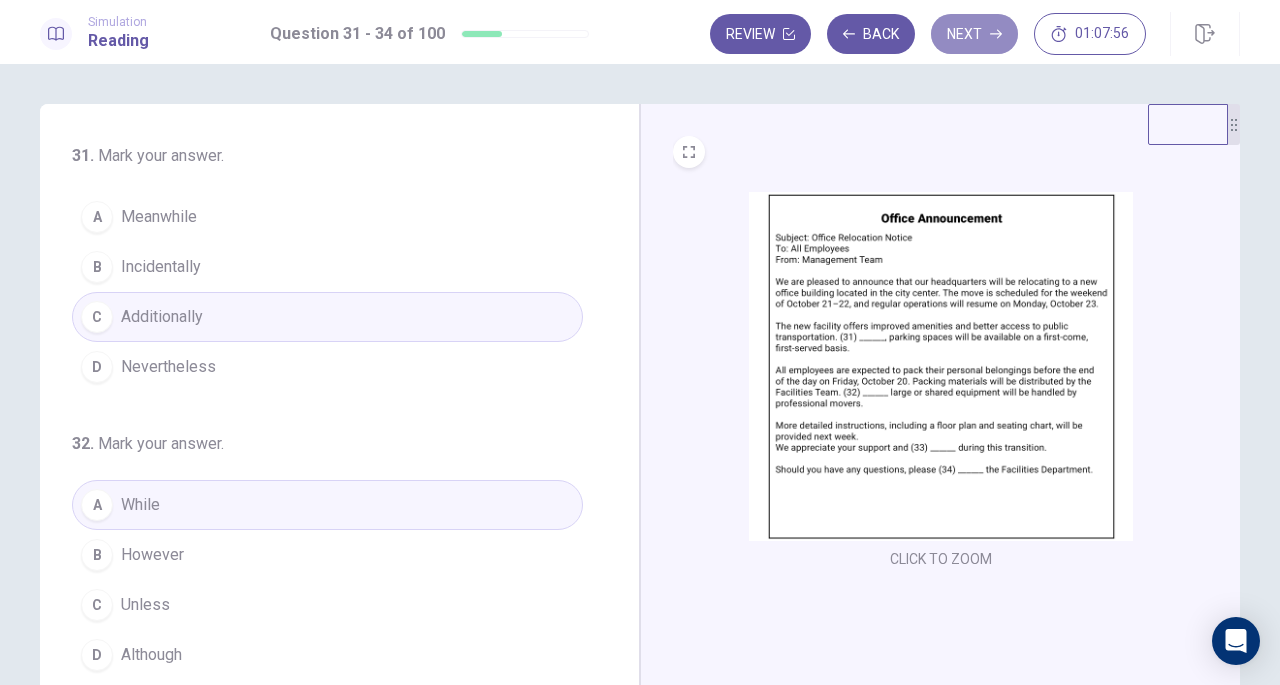 click on "Next" at bounding box center (974, 34) 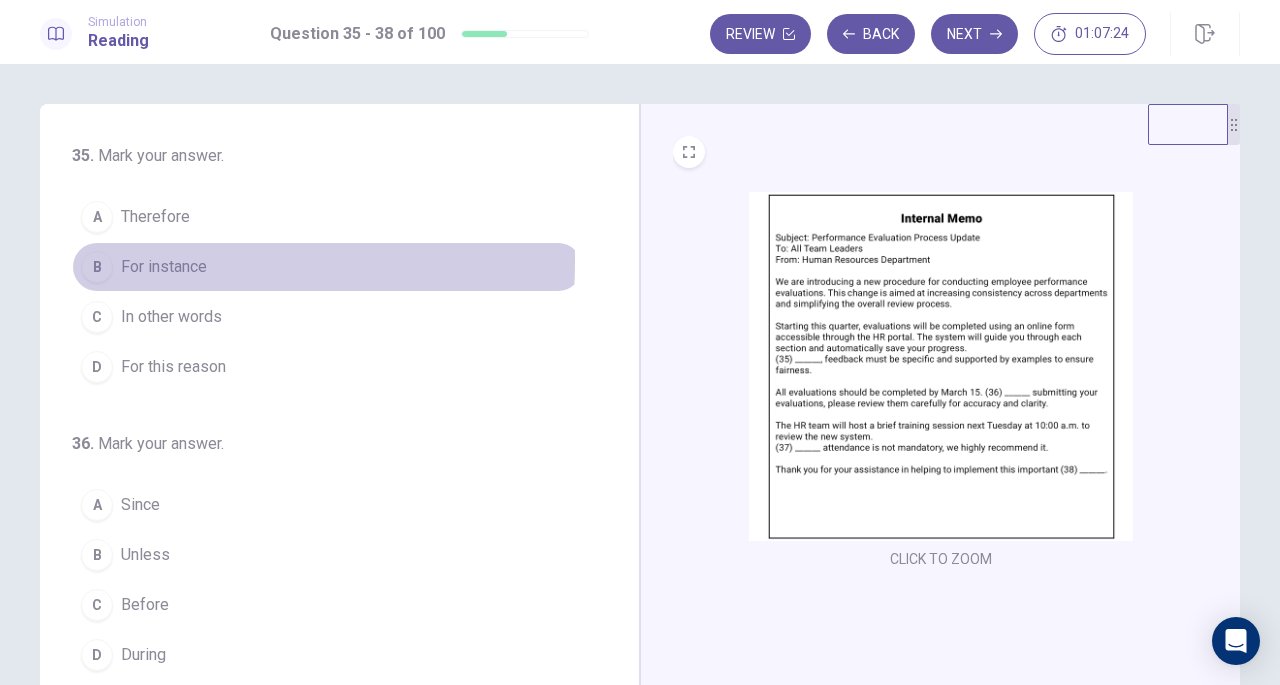 click on "B" at bounding box center [97, 267] 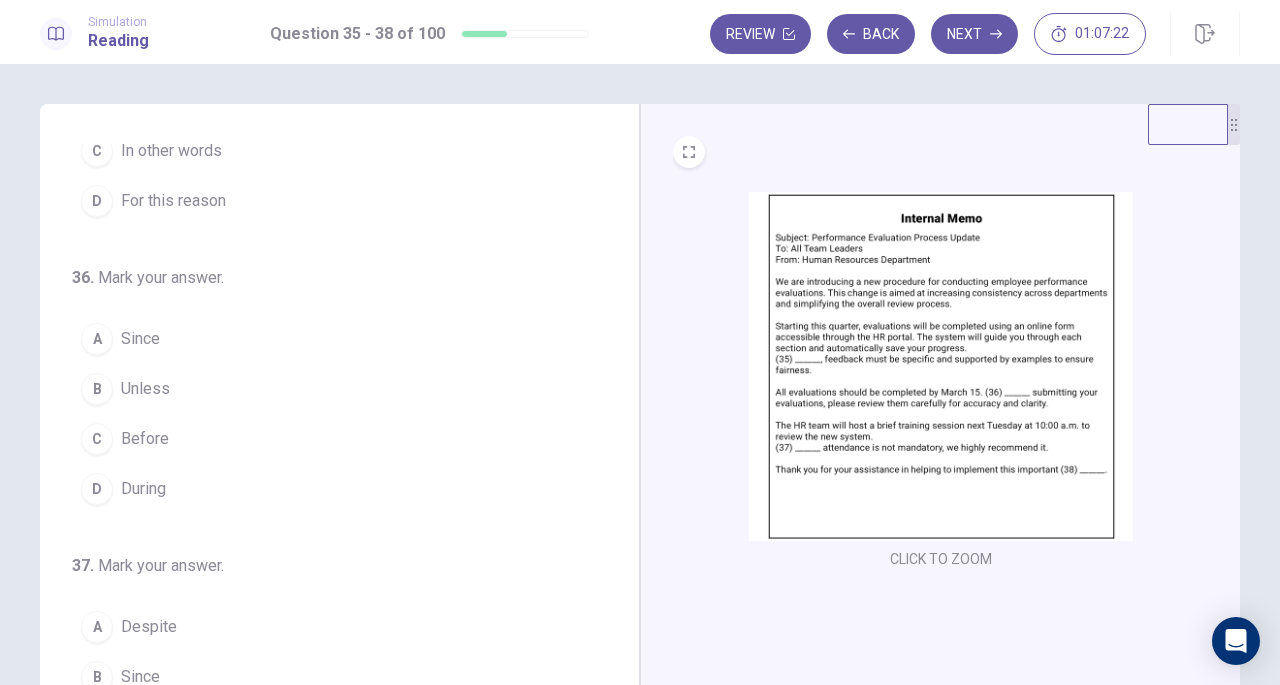 scroll, scrollTop: 202, scrollLeft: 0, axis: vertical 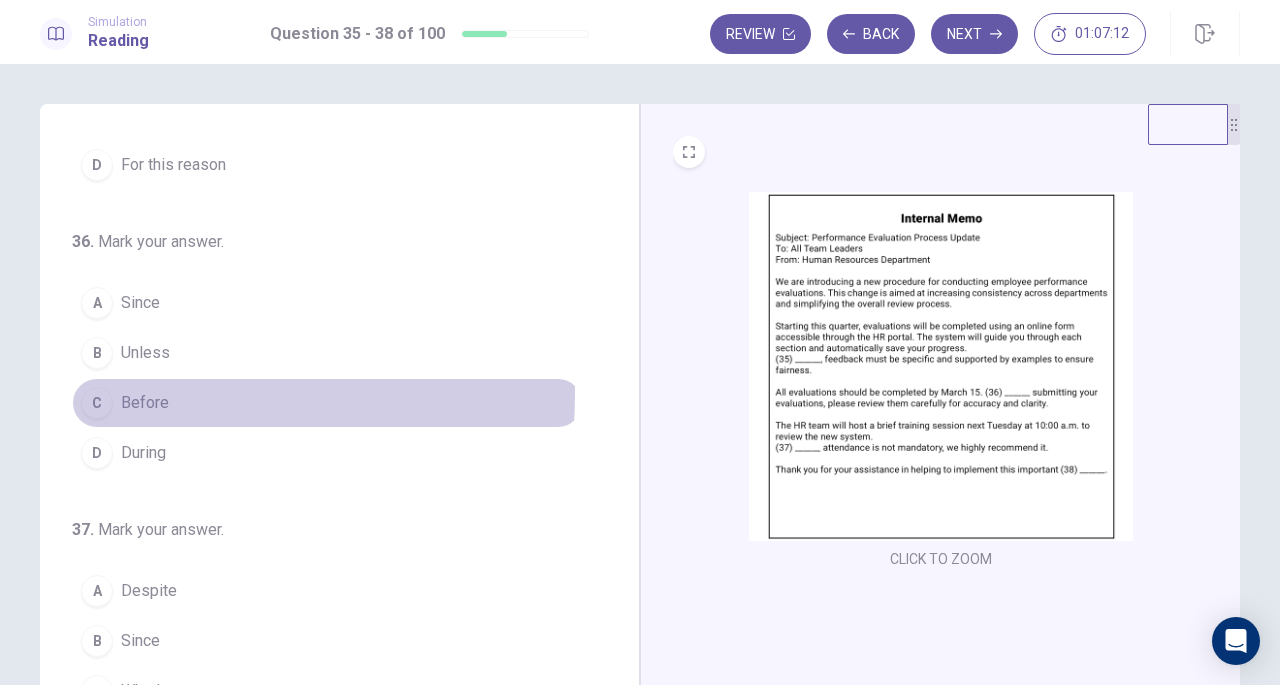 click on "C" at bounding box center [97, 403] 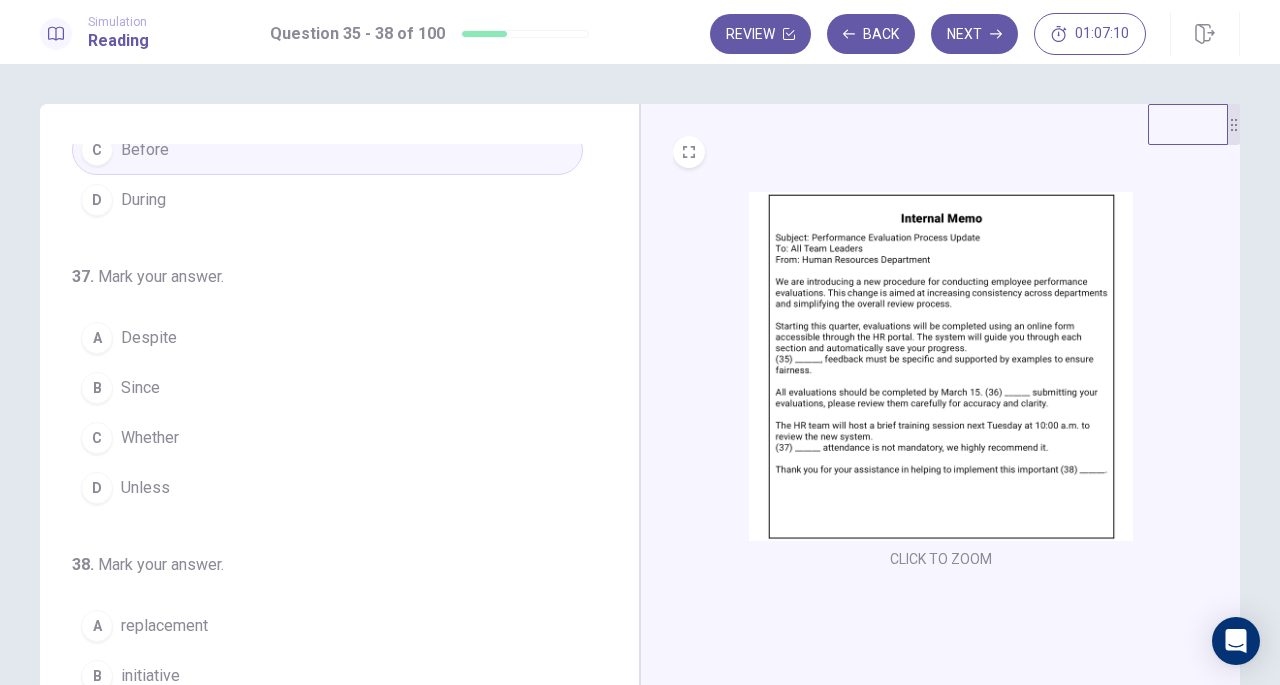 scroll, scrollTop: 457, scrollLeft: 0, axis: vertical 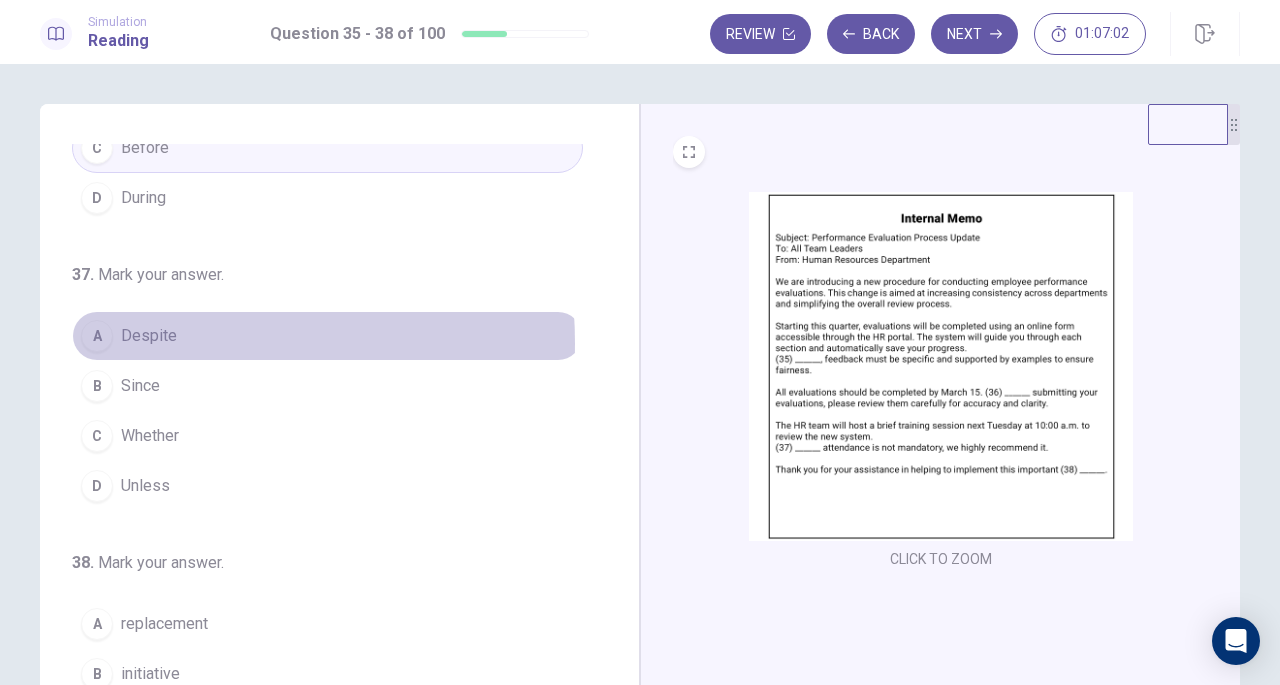click on "Despite" at bounding box center [149, 336] 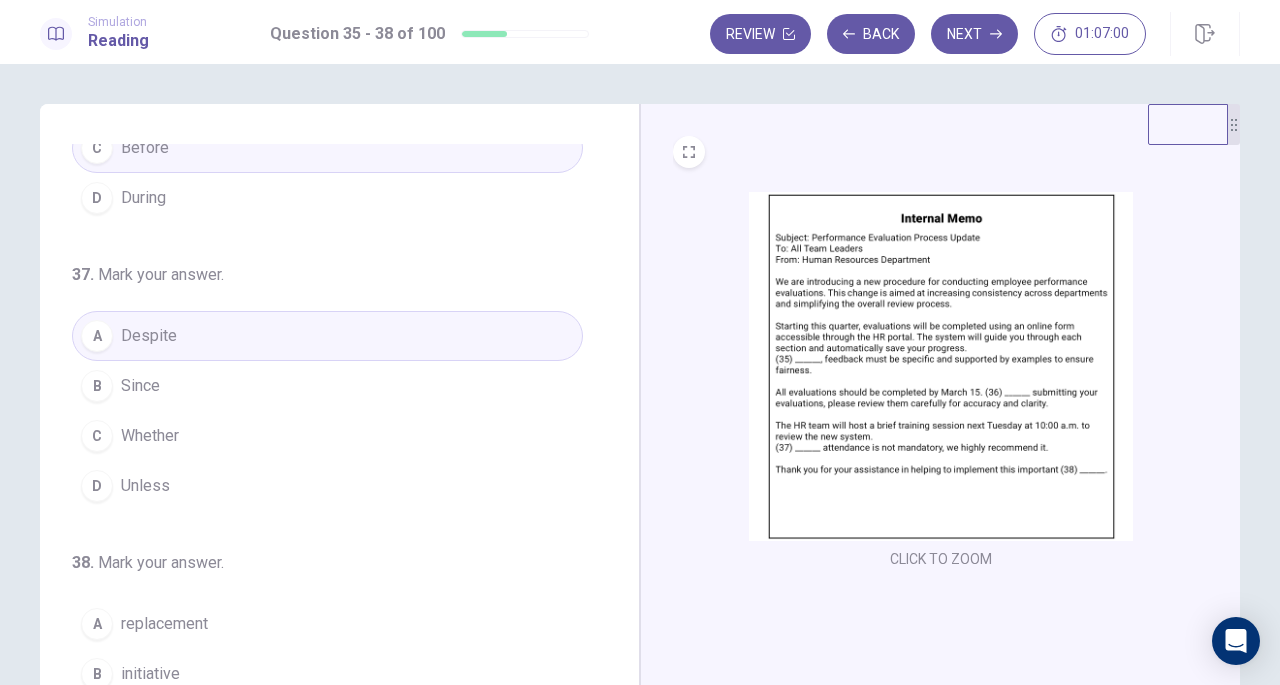 scroll, scrollTop: 486, scrollLeft: 0, axis: vertical 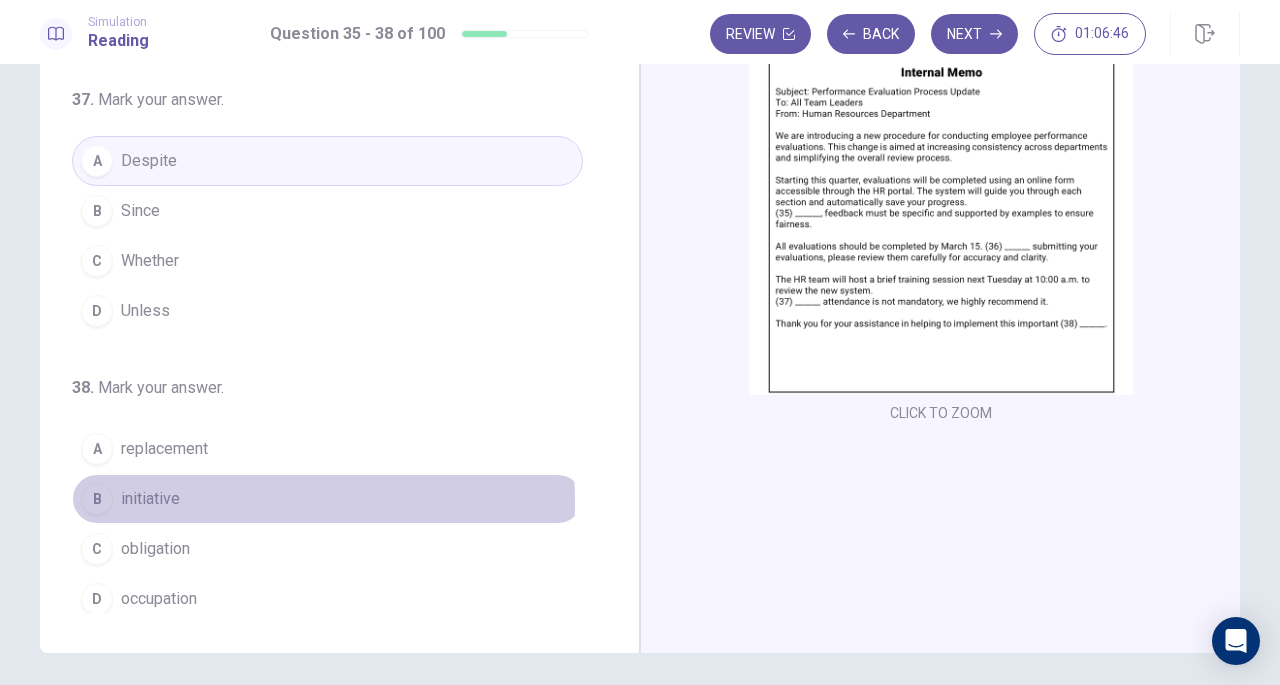 click on "initiative" at bounding box center (150, 499) 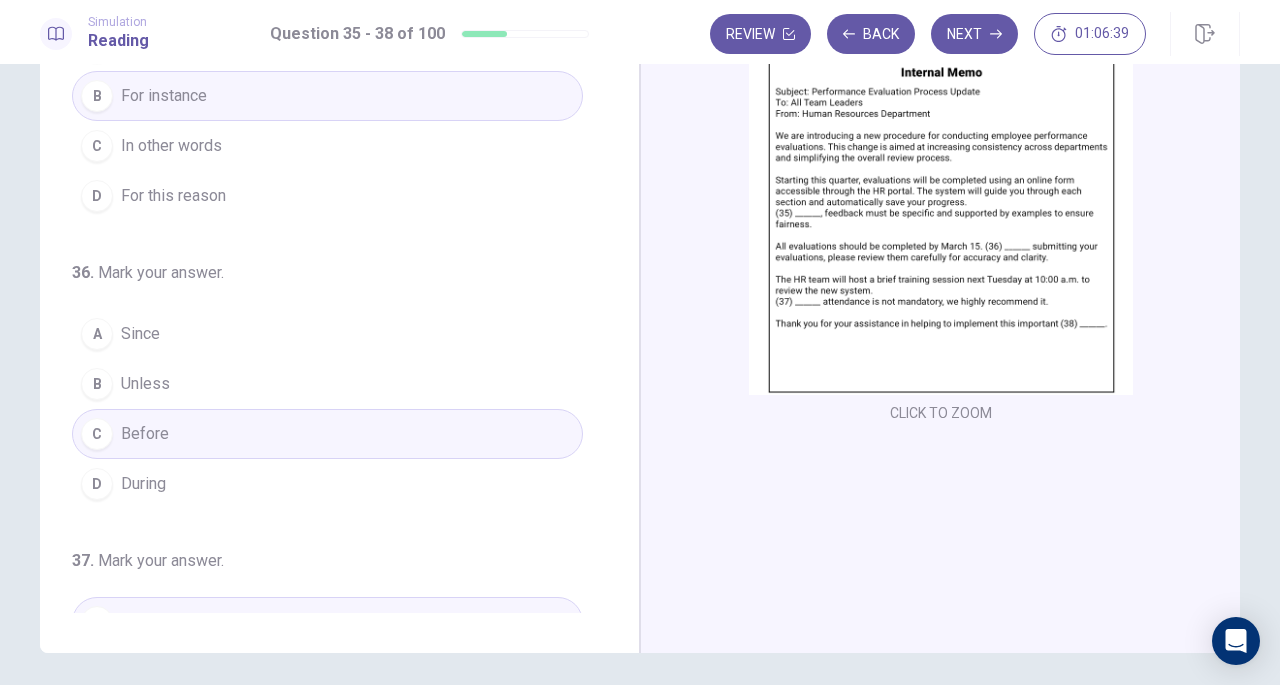 scroll, scrollTop: 0, scrollLeft: 0, axis: both 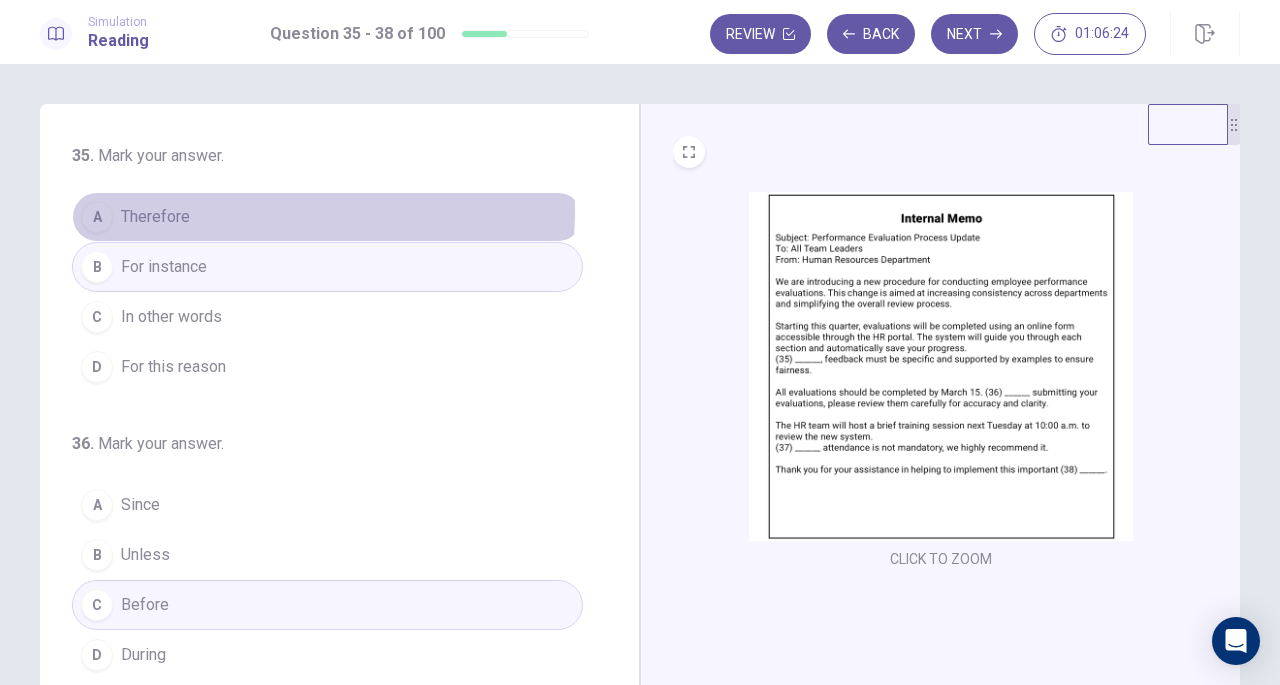 click on "A Therefore" at bounding box center [327, 217] 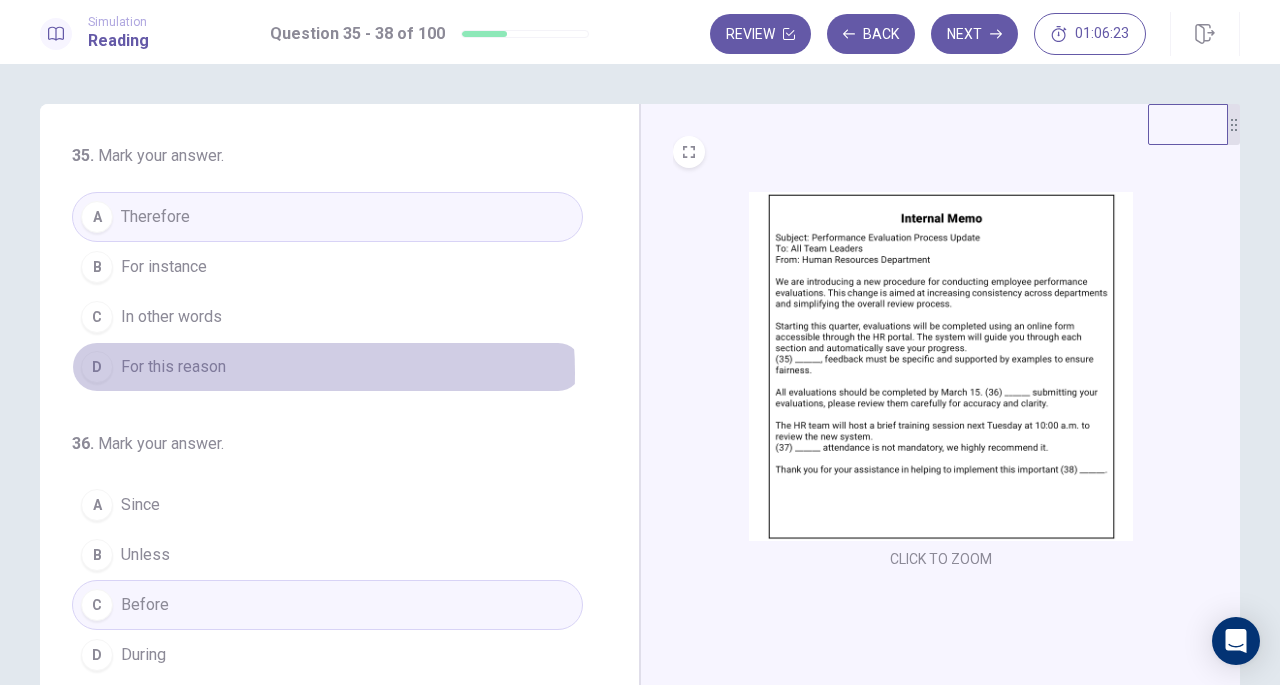 click on "For this reason" at bounding box center [173, 367] 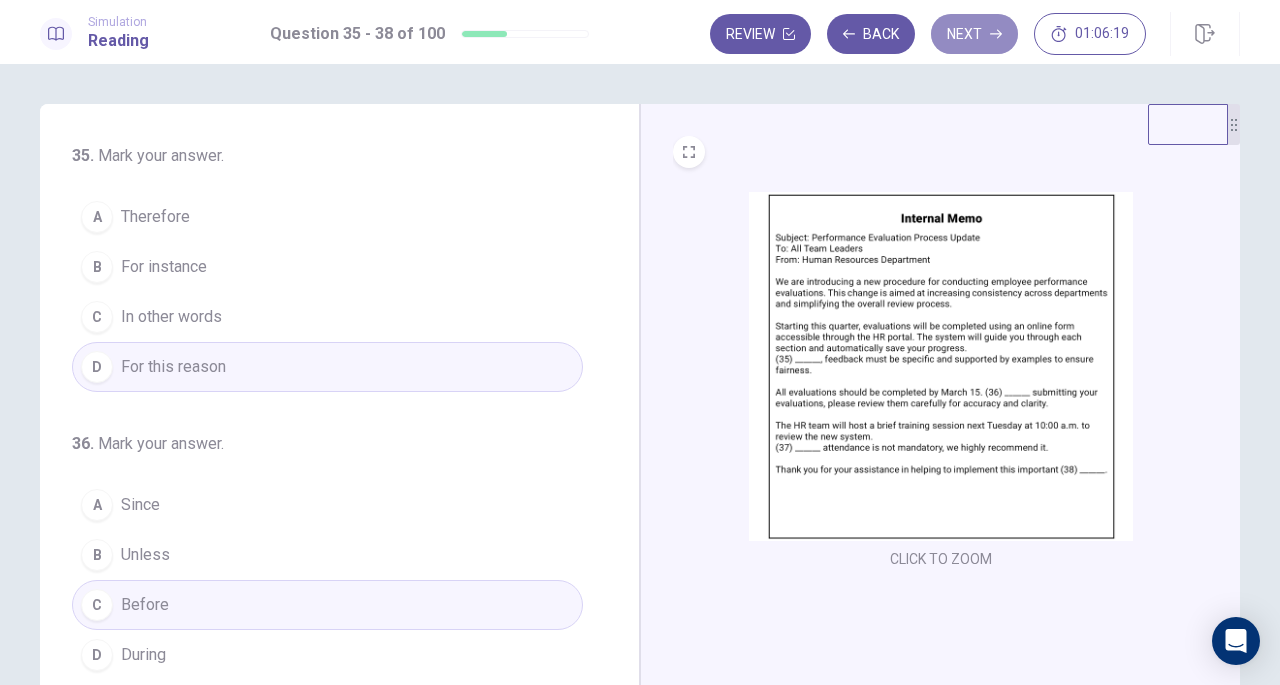 click on "Next" at bounding box center (974, 34) 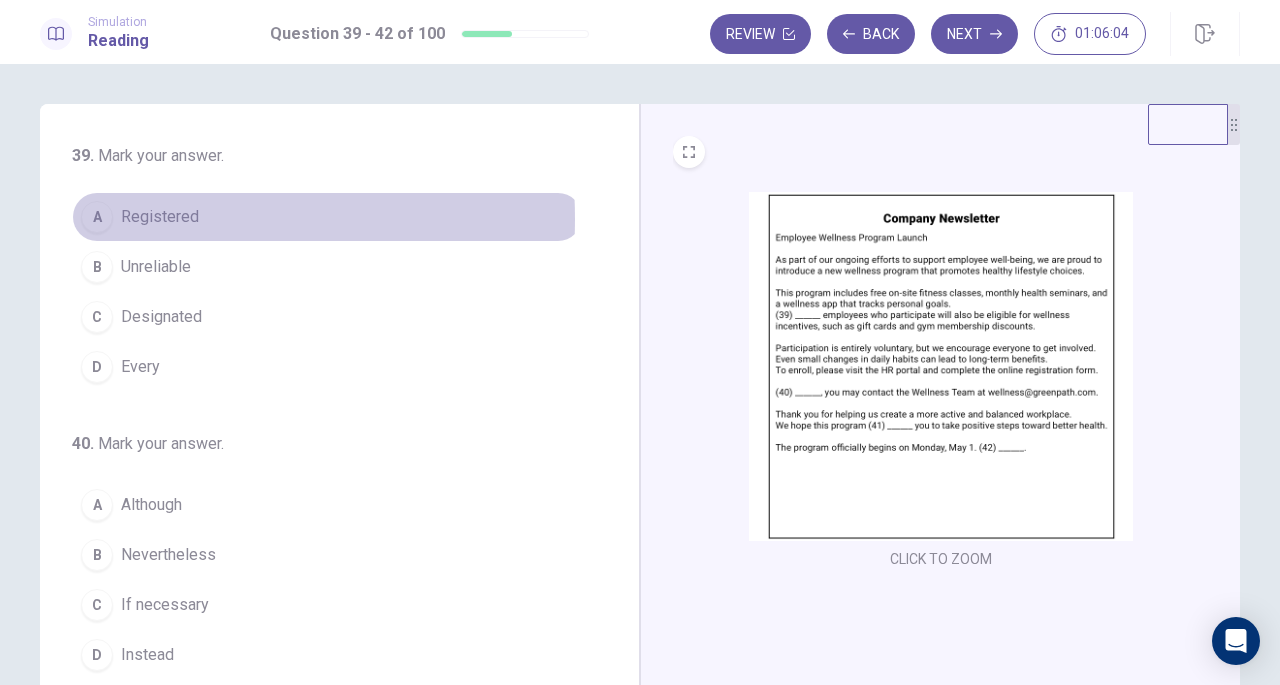 click on "Registered" at bounding box center (160, 217) 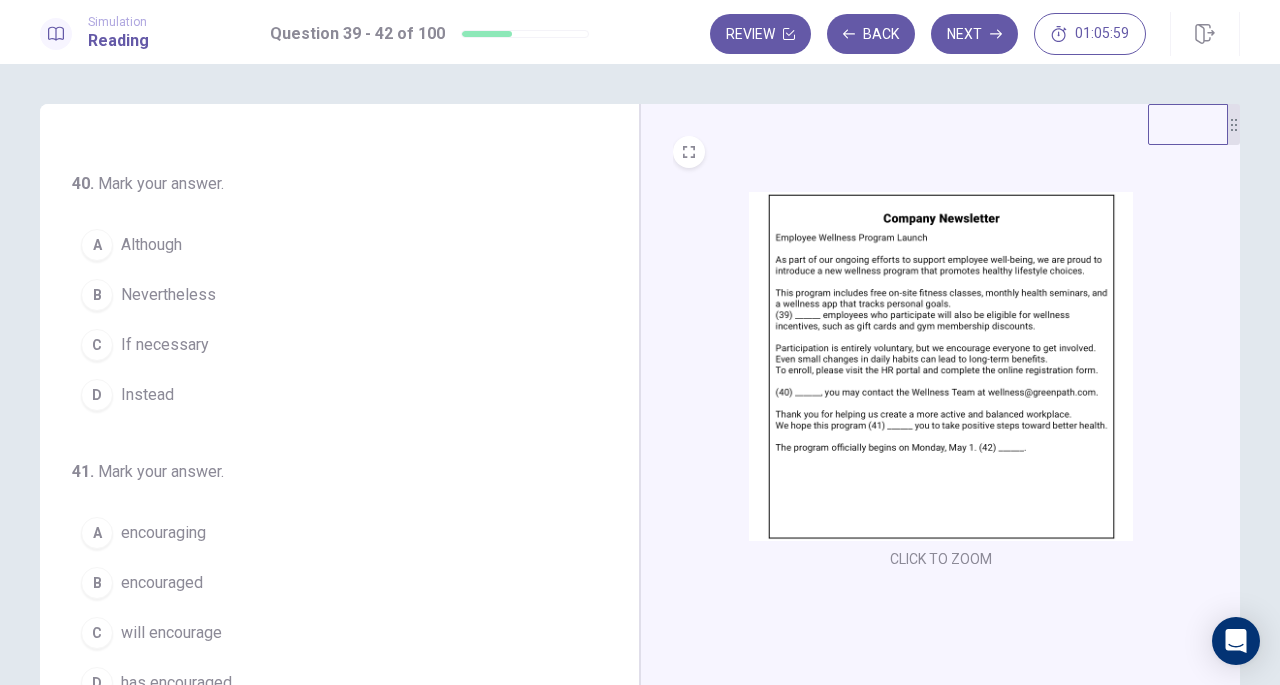 scroll, scrollTop: 262, scrollLeft: 0, axis: vertical 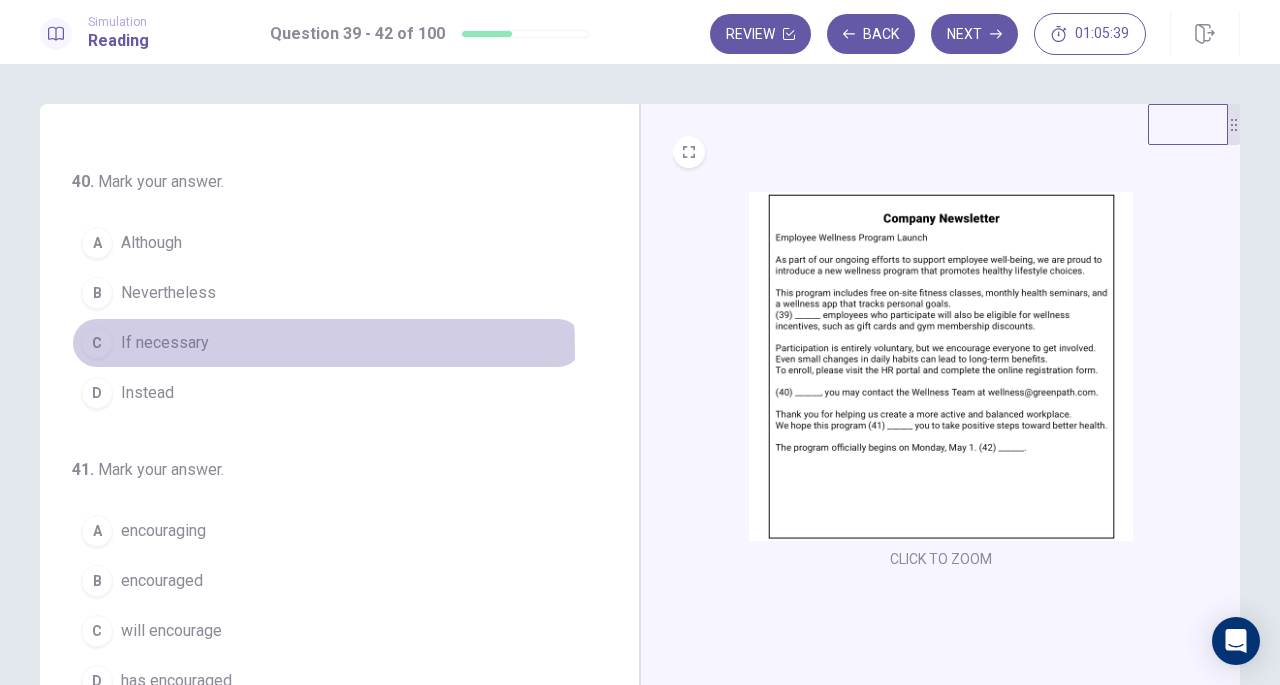 click on "If necessary" at bounding box center [165, 343] 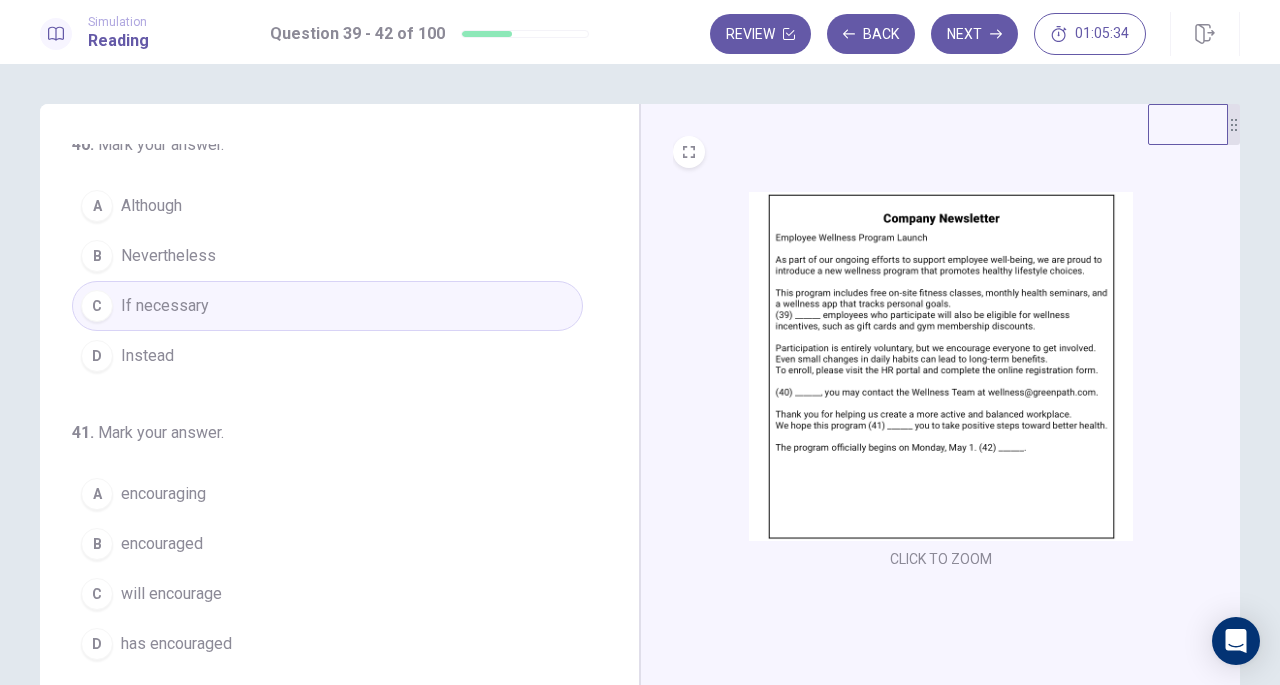 scroll, scrollTop: 300, scrollLeft: 0, axis: vertical 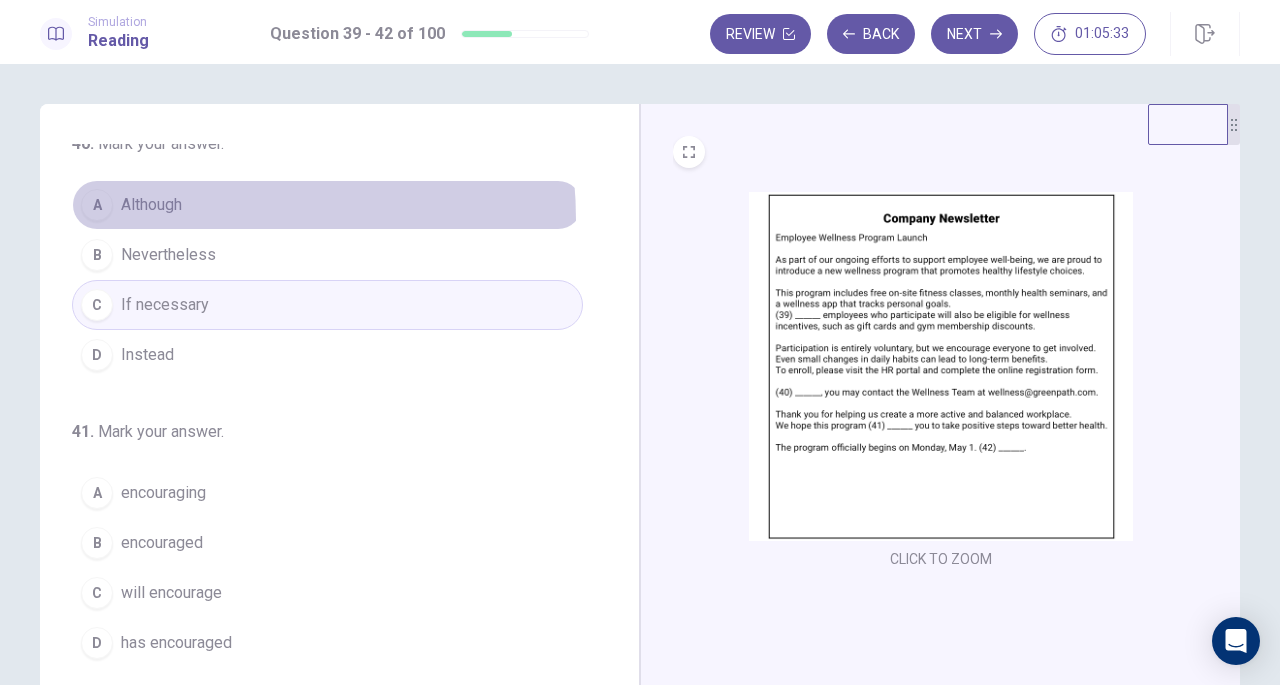 click on "A Although" at bounding box center [327, 205] 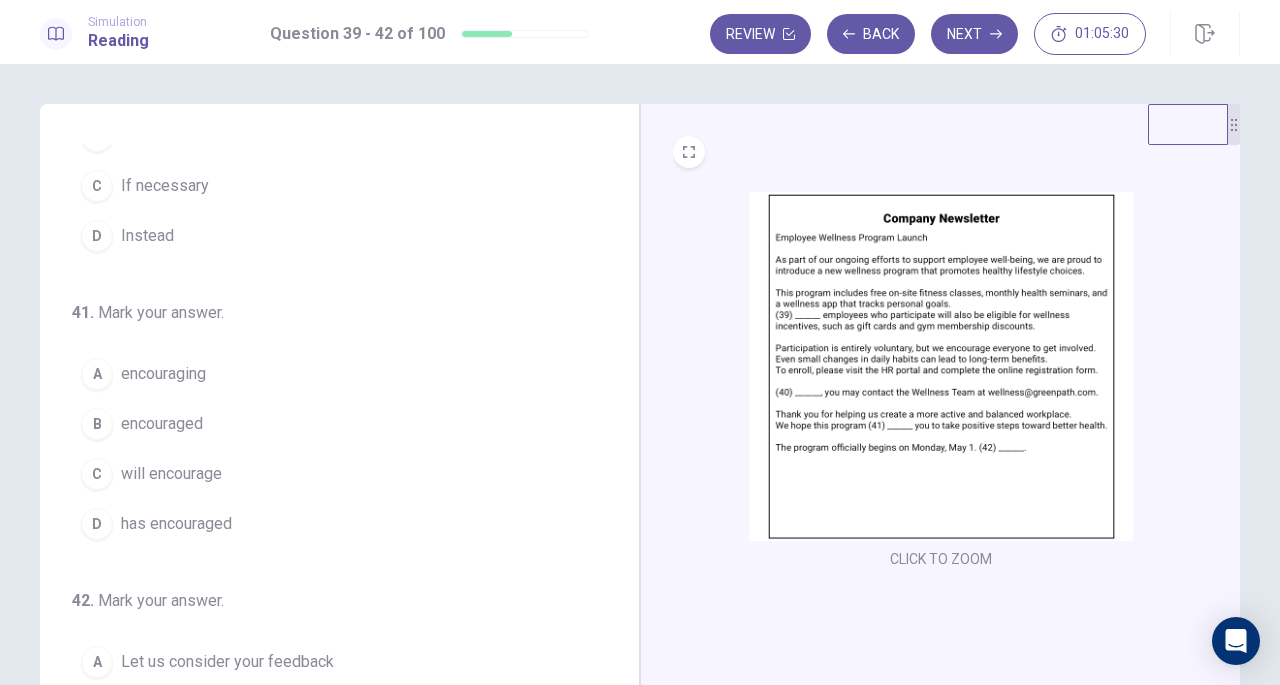 scroll, scrollTop: 420, scrollLeft: 0, axis: vertical 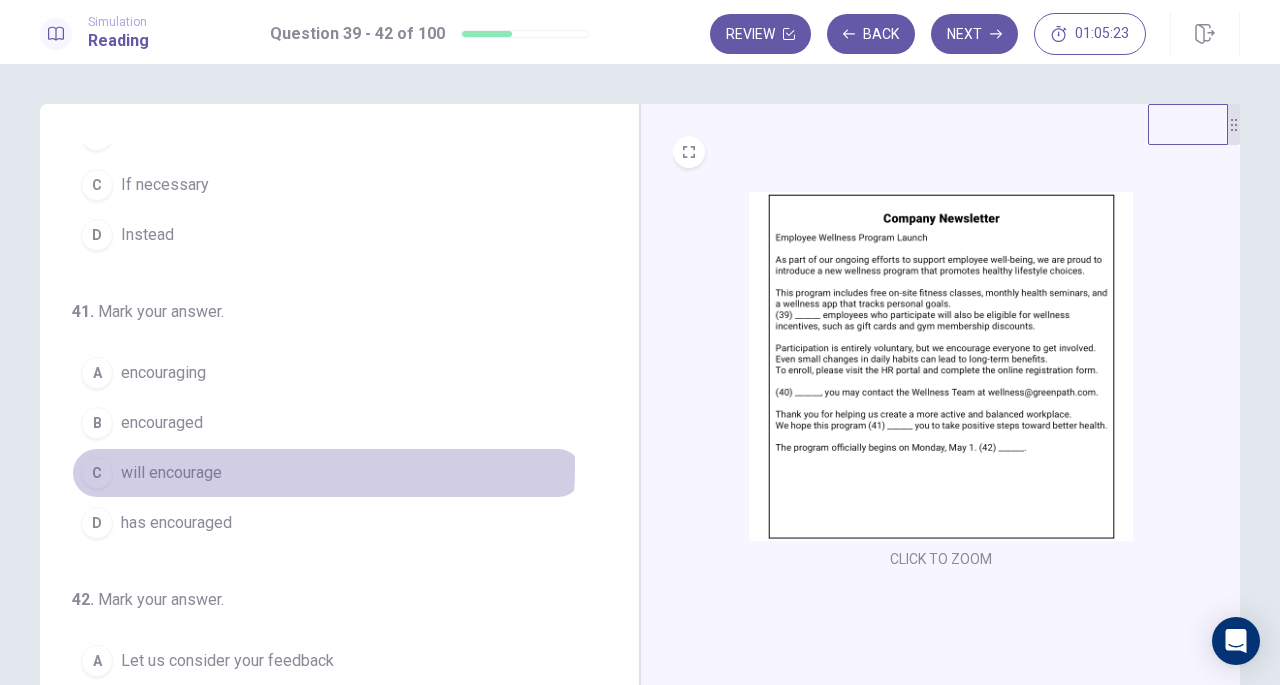 click on "will encourage" at bounding box center (171, 473) 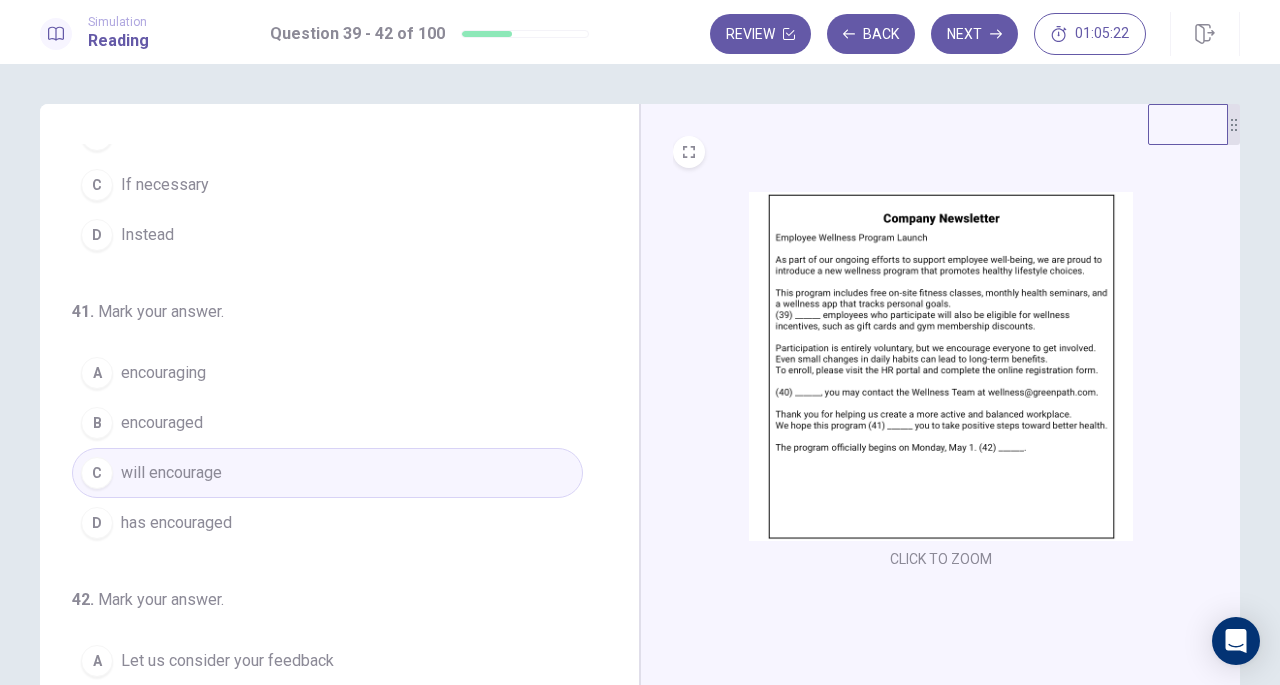 scroll, scrollTop: 486, scrollLeft: 0, axis: vertical 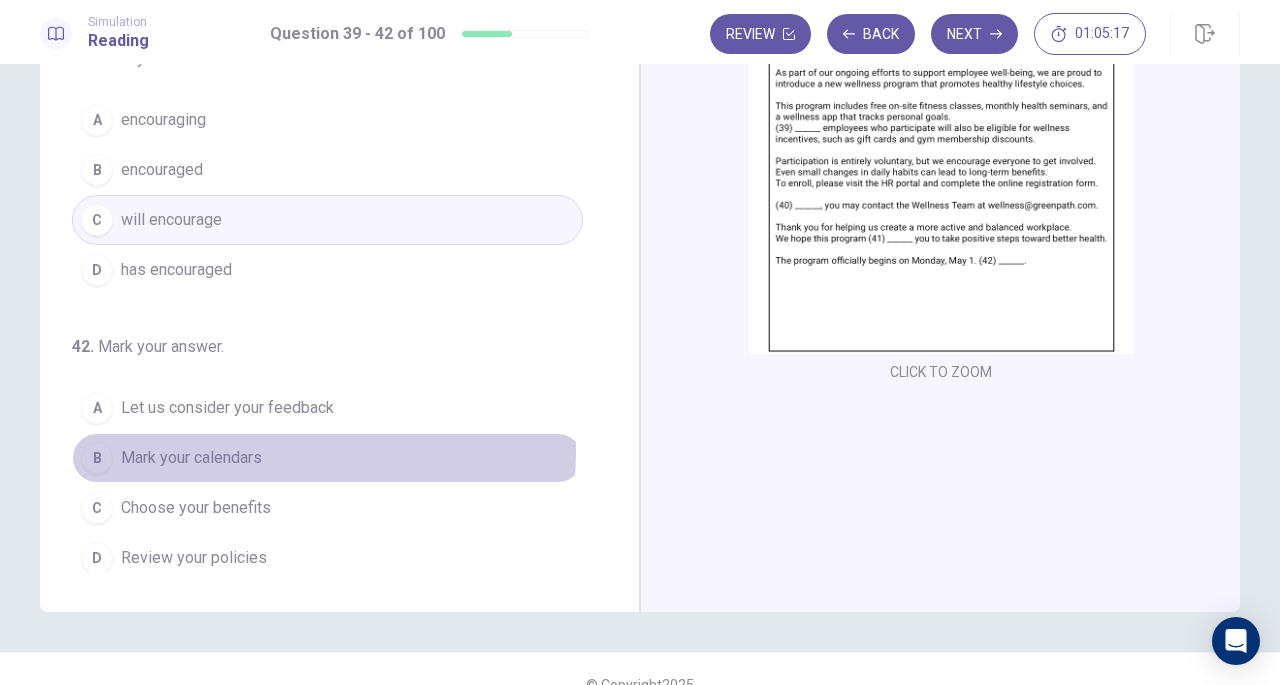click on "Mark your calendars" at bounding box center [191, 458] 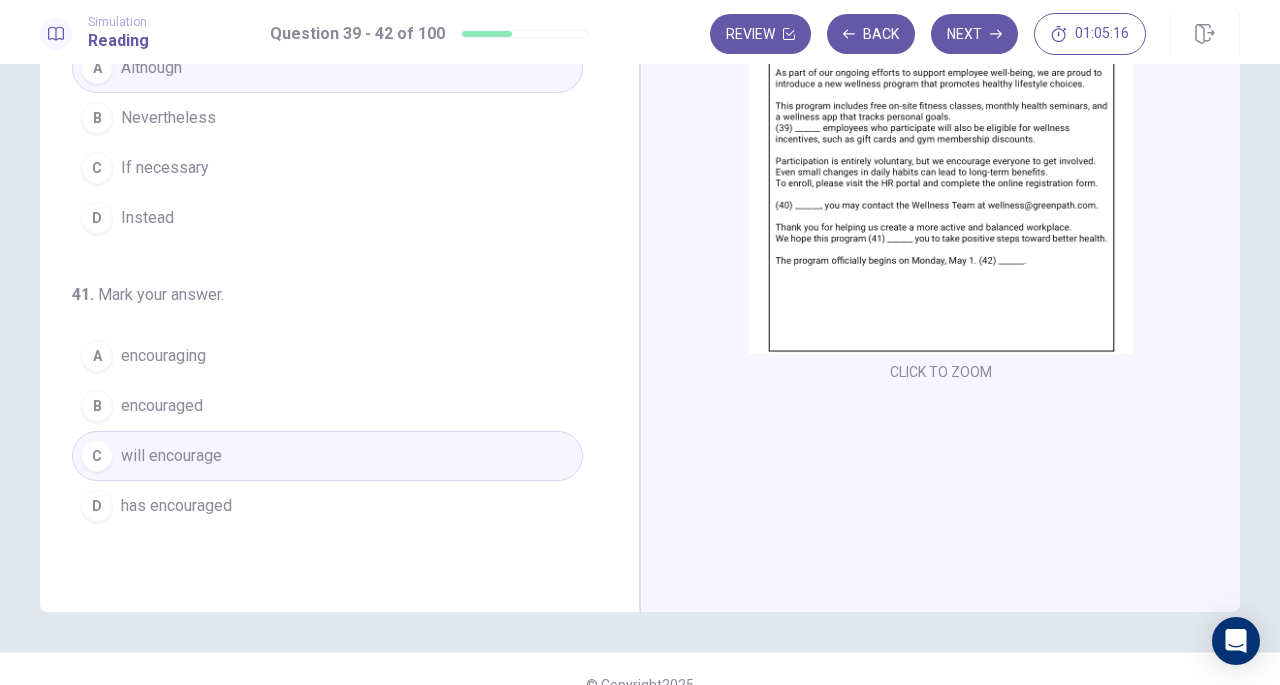 scroll, scrollTop: 238, scrollLeft: 0, axis: vertical 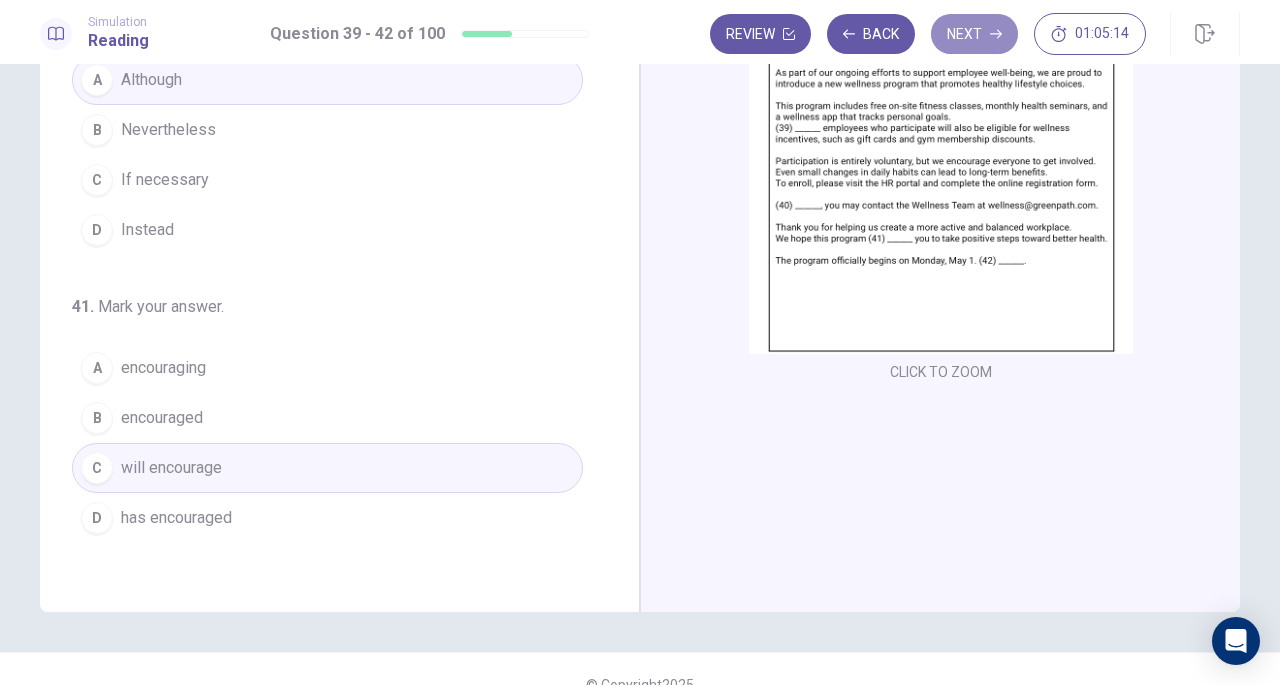 click on "Next" at bounding box center (974, 34) 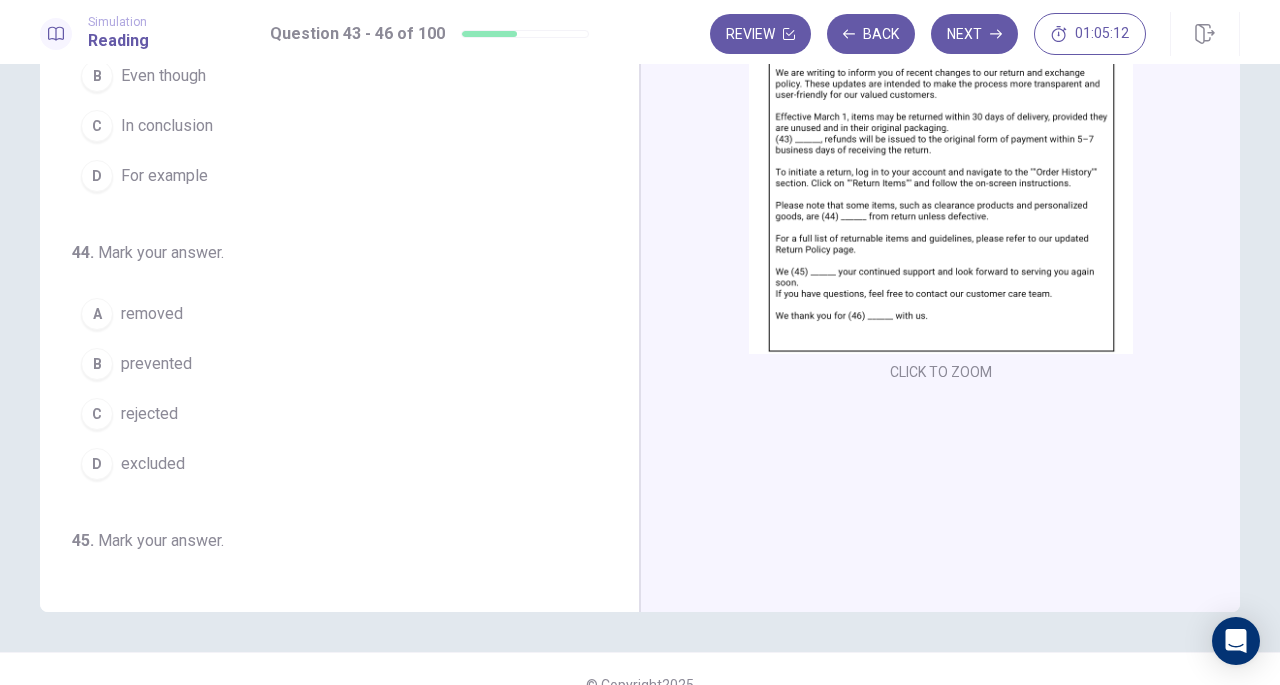 scroll, scrollTop: 0, scrollLeft: 0, axis: both 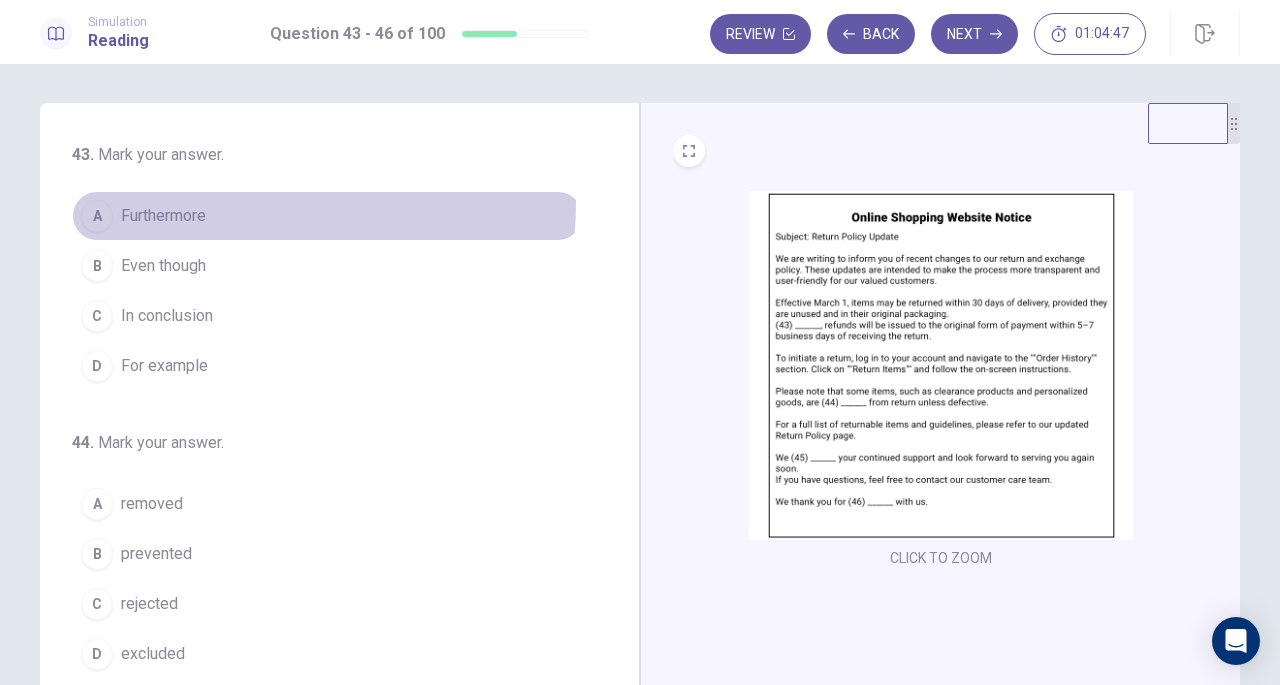 click on "A Furthermore" at bounding box center [327, 216] 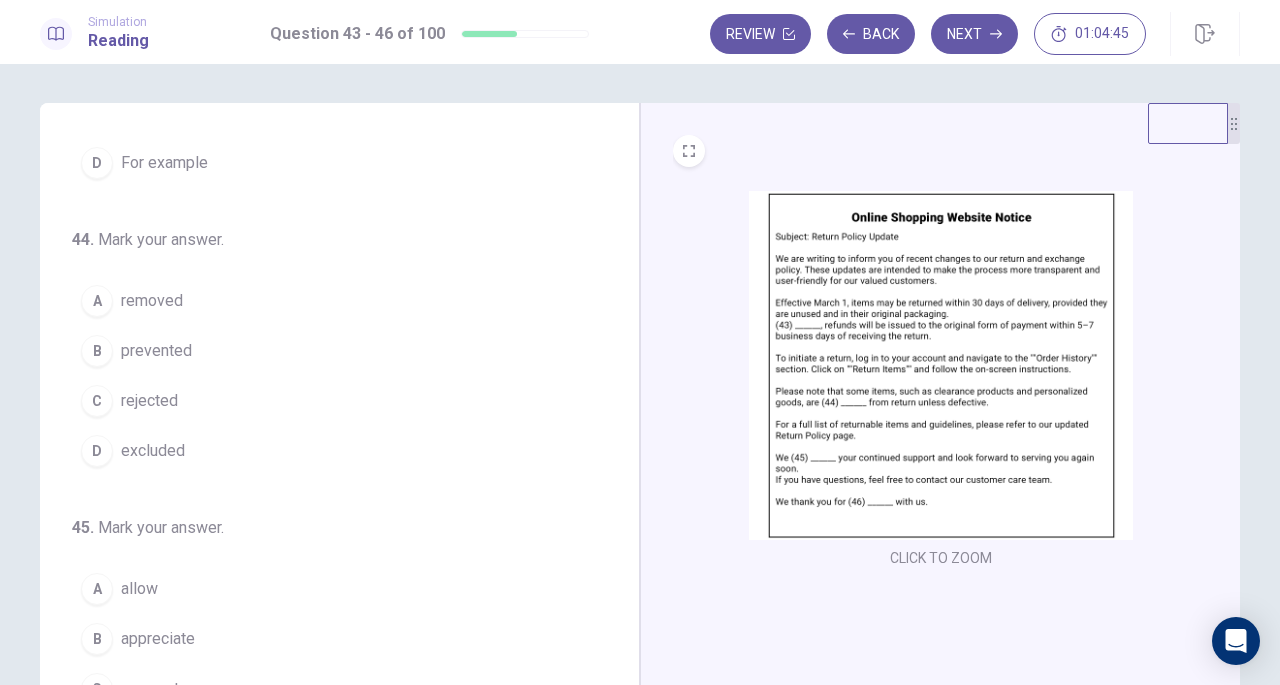 scroll, scrollTop: 212, scrollLeft: 0, axis: vertical 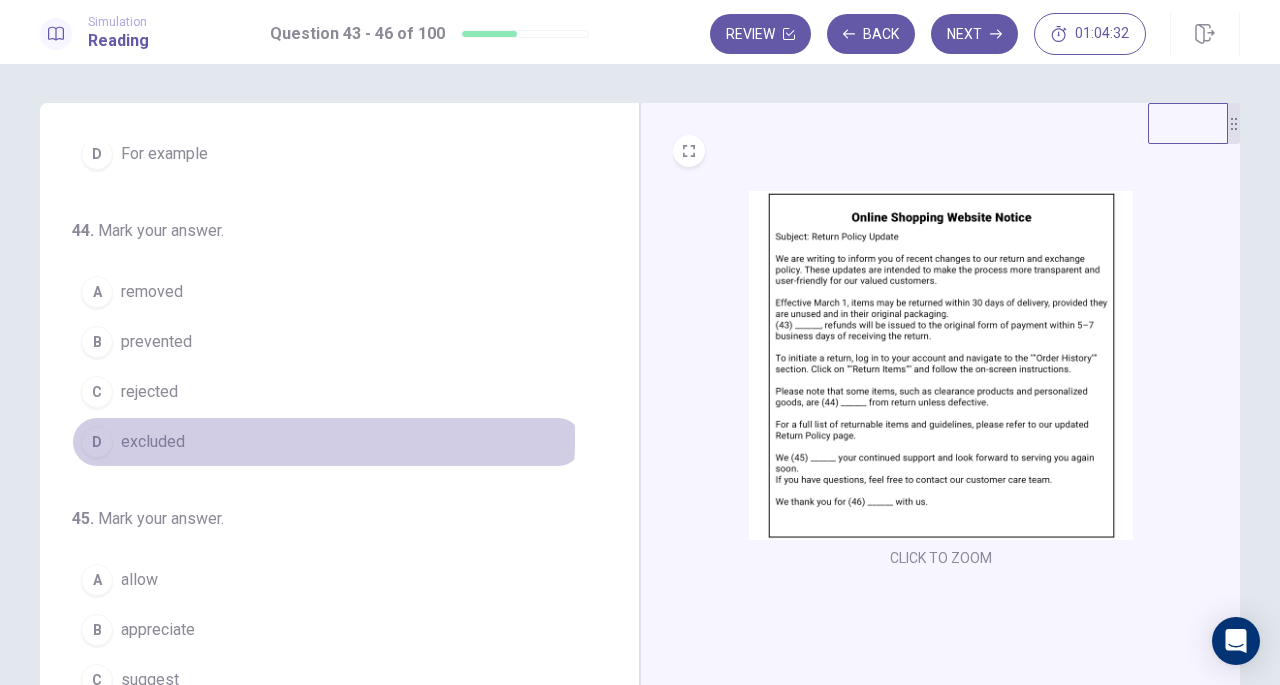 click on "excluded" at bounding box center [153, 442] 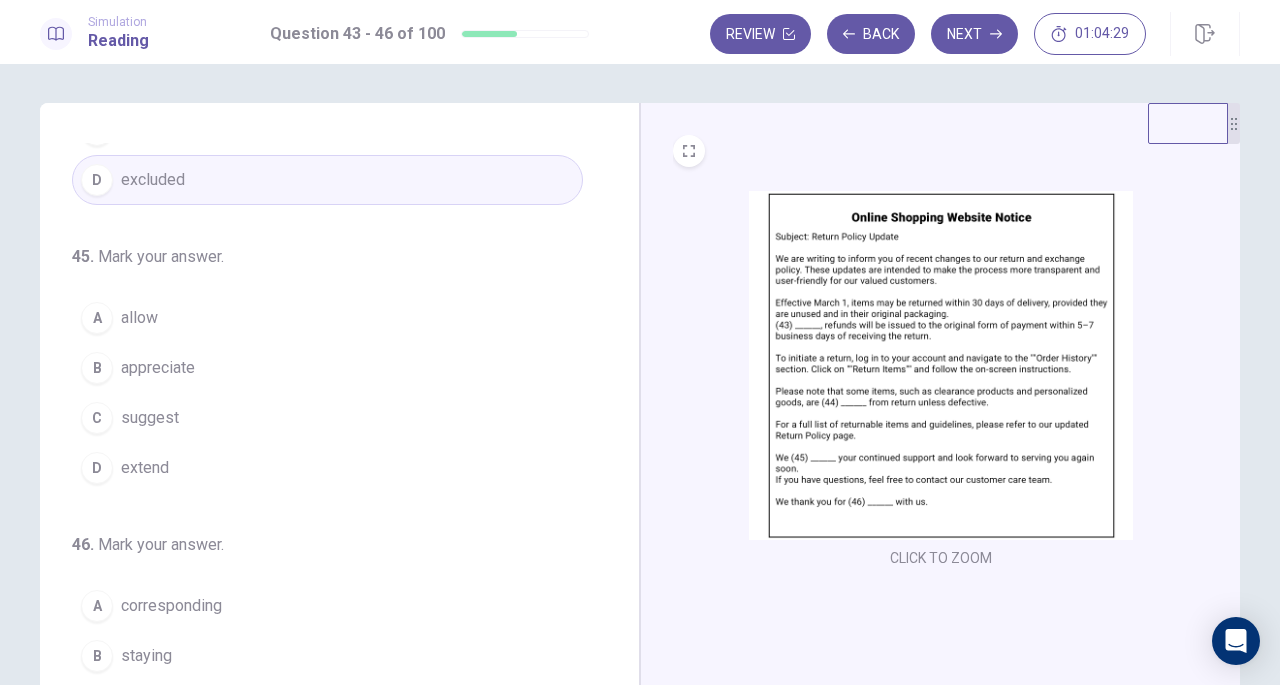 scroll, scrollTop: 483, scrollLeft: 0, axis: vertical 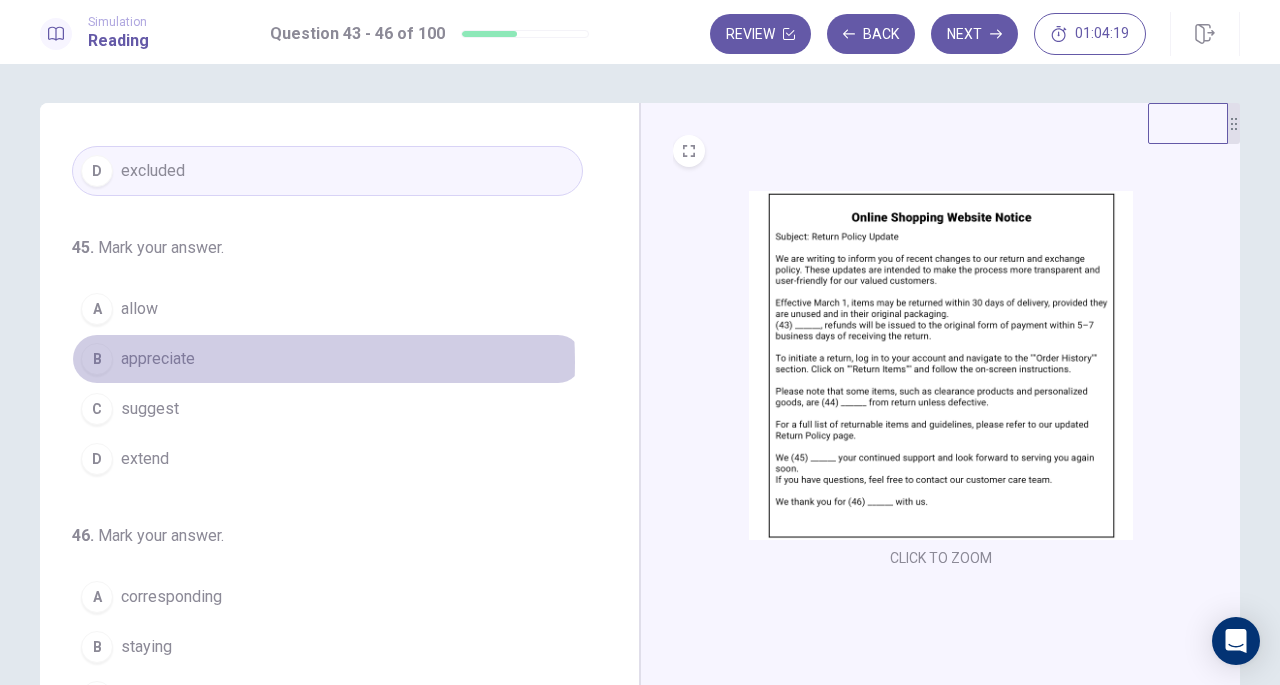 click on "appreciate" at bounding box center (158, 359) 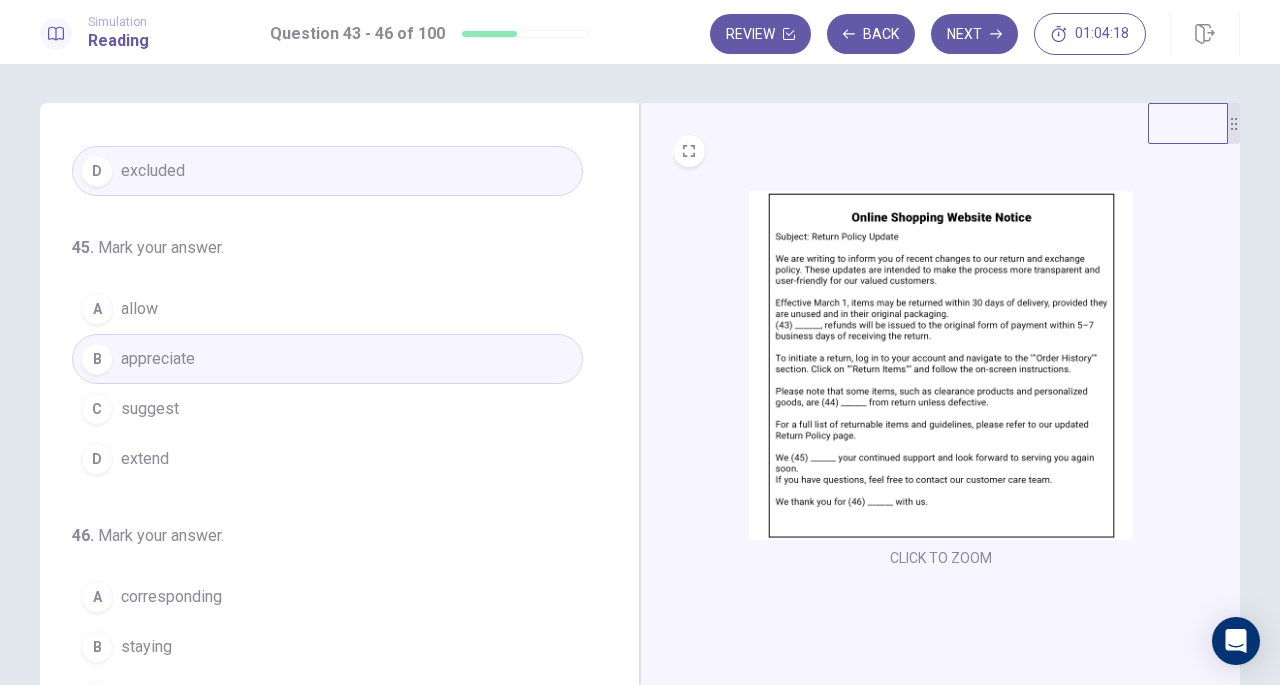 scroll, scrollTop: 486, scrollLeft: 0, axis: vertical 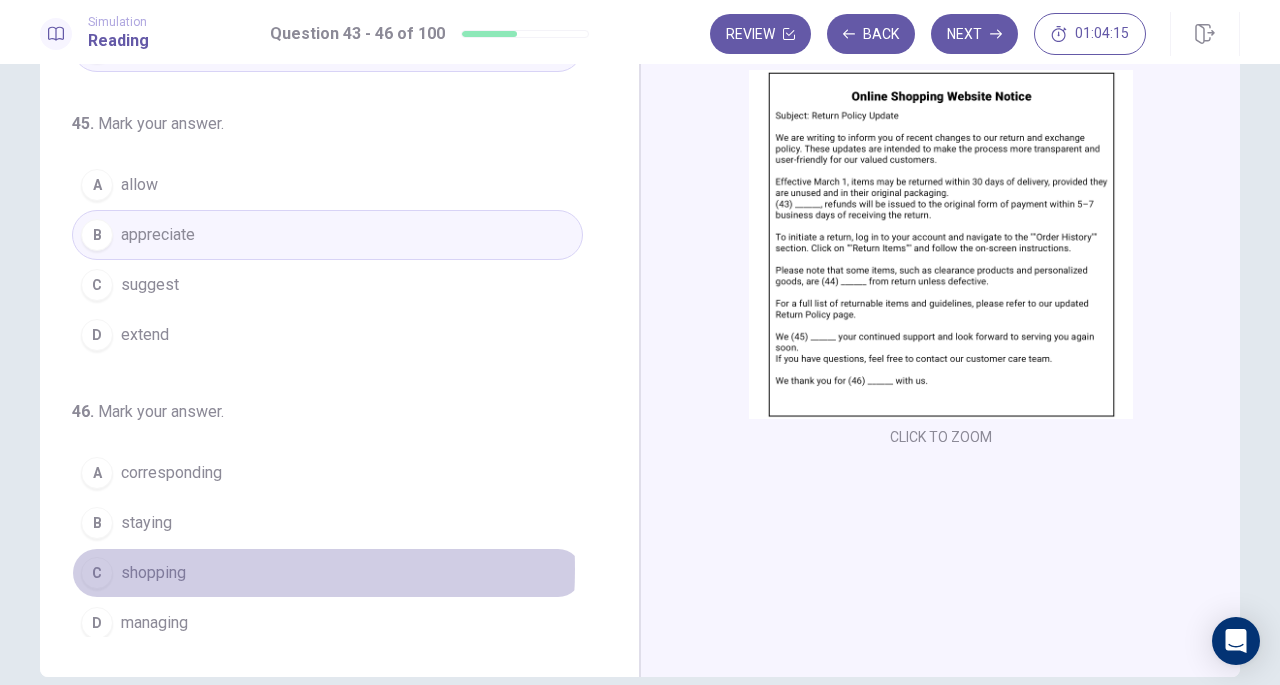 click on "shopping" at bounding box center [153, 573] 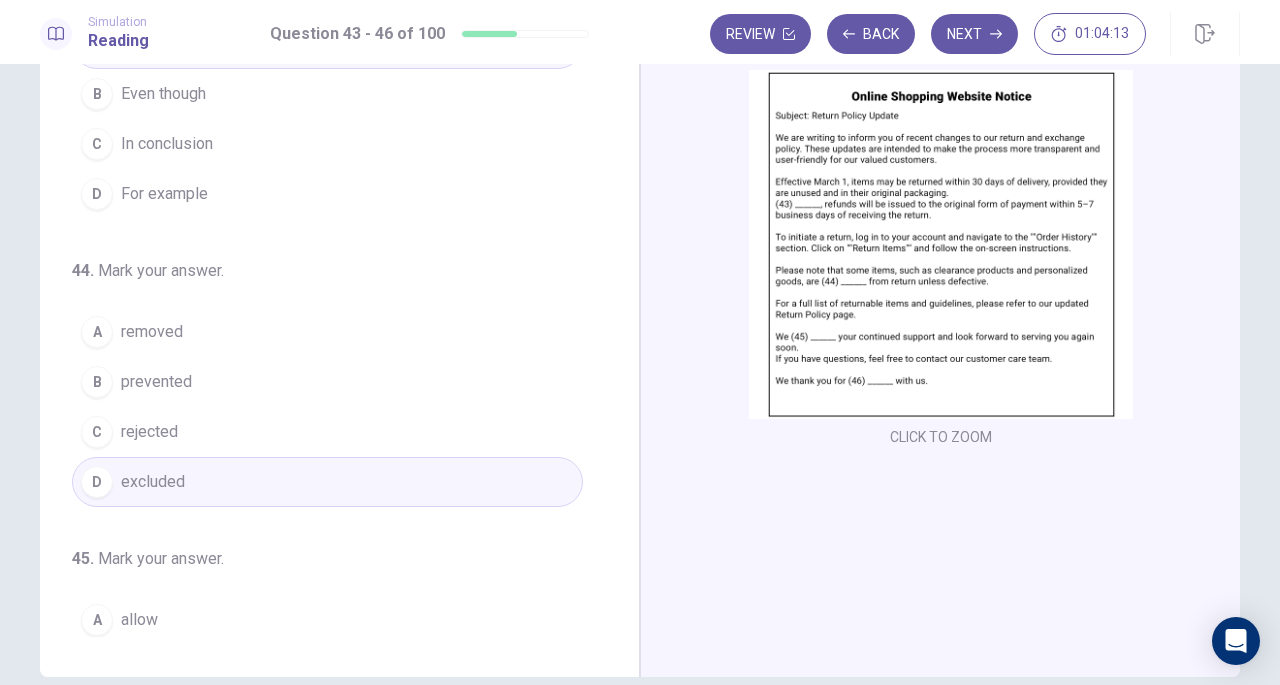 scroll, scrollTop: 34, scrollLeft: 0, axis: vertical 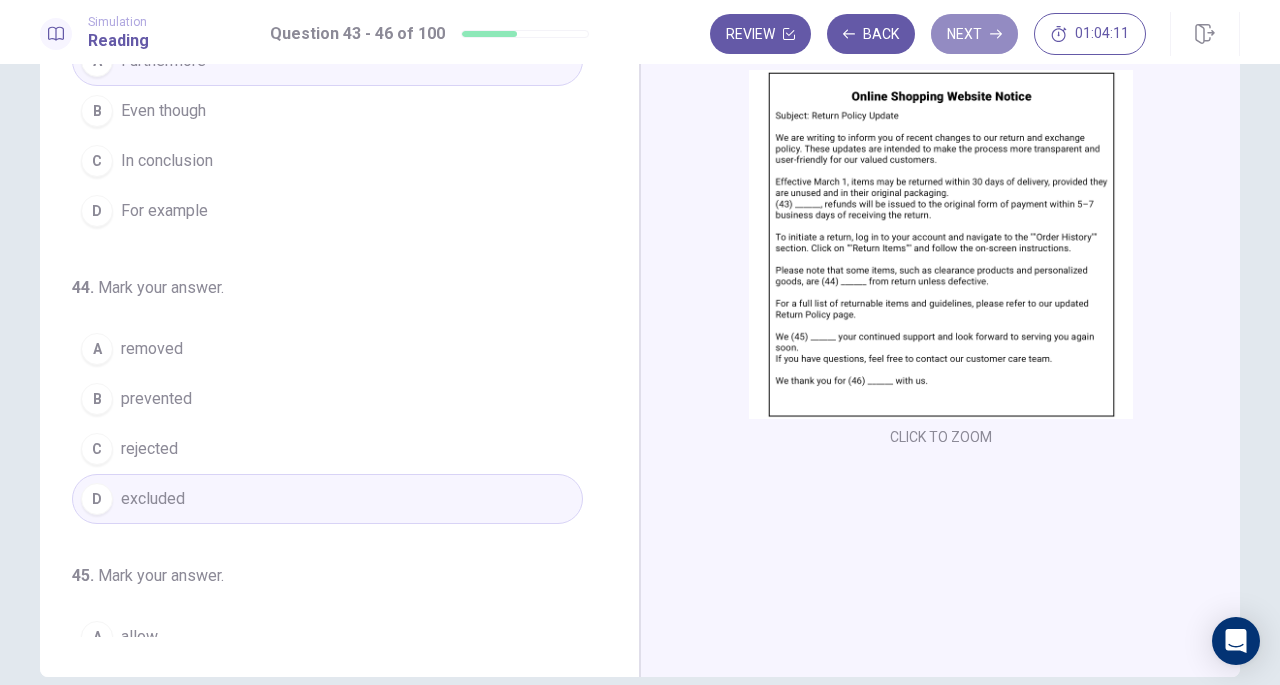 click on "Next" at bounding box center (974, 34) 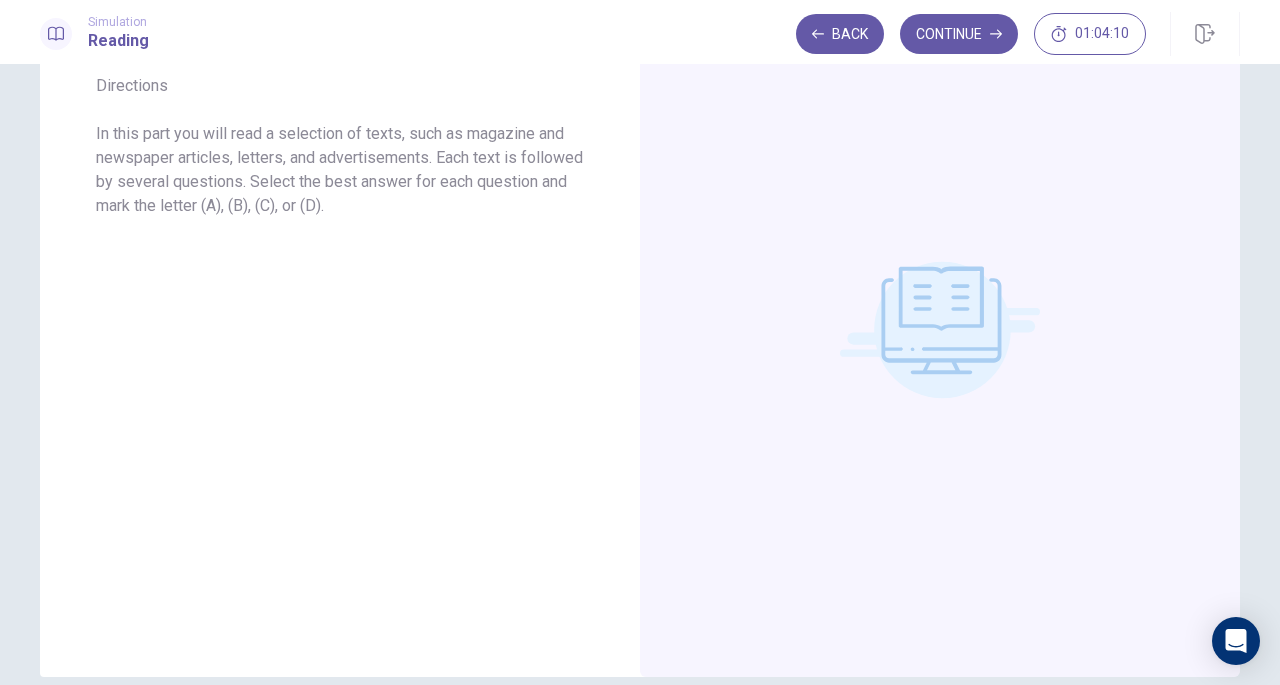 scroll, scrollTop: 0, scrollLeft: 0, axis: both 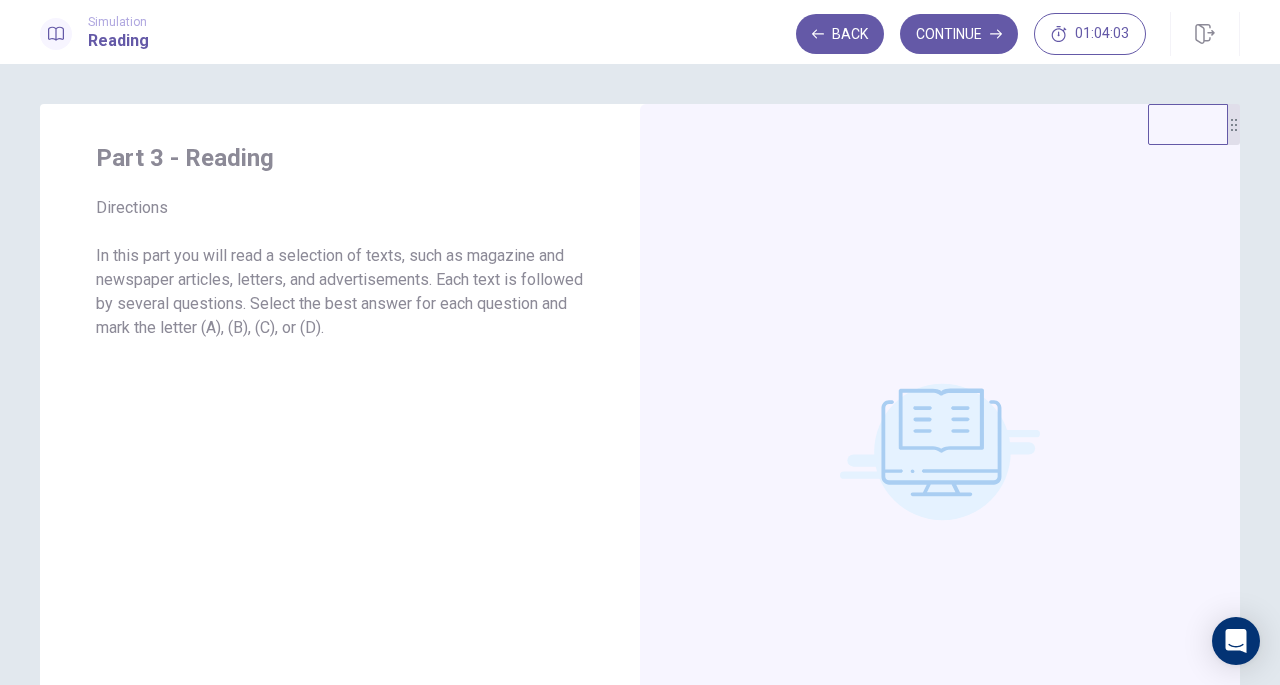click on "Continue" at bounding box center (959, 34) 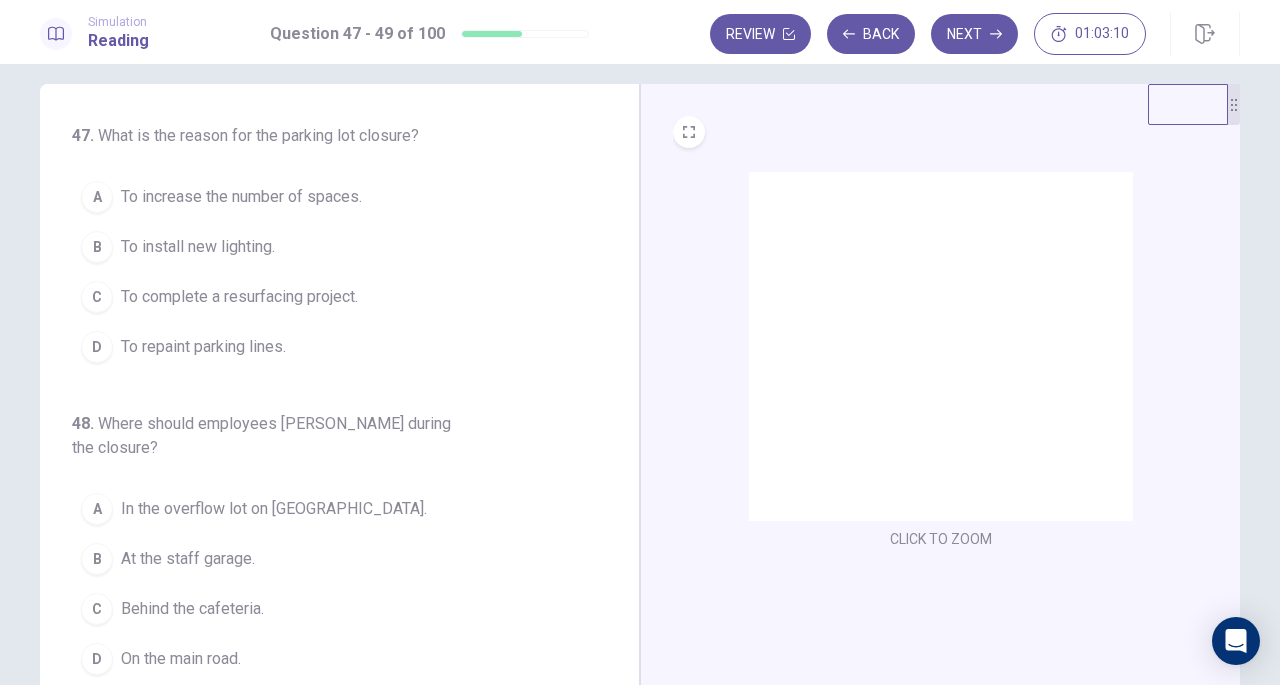 scroll, scrollTop: 22, scrollLeft: 0, axis: vertical 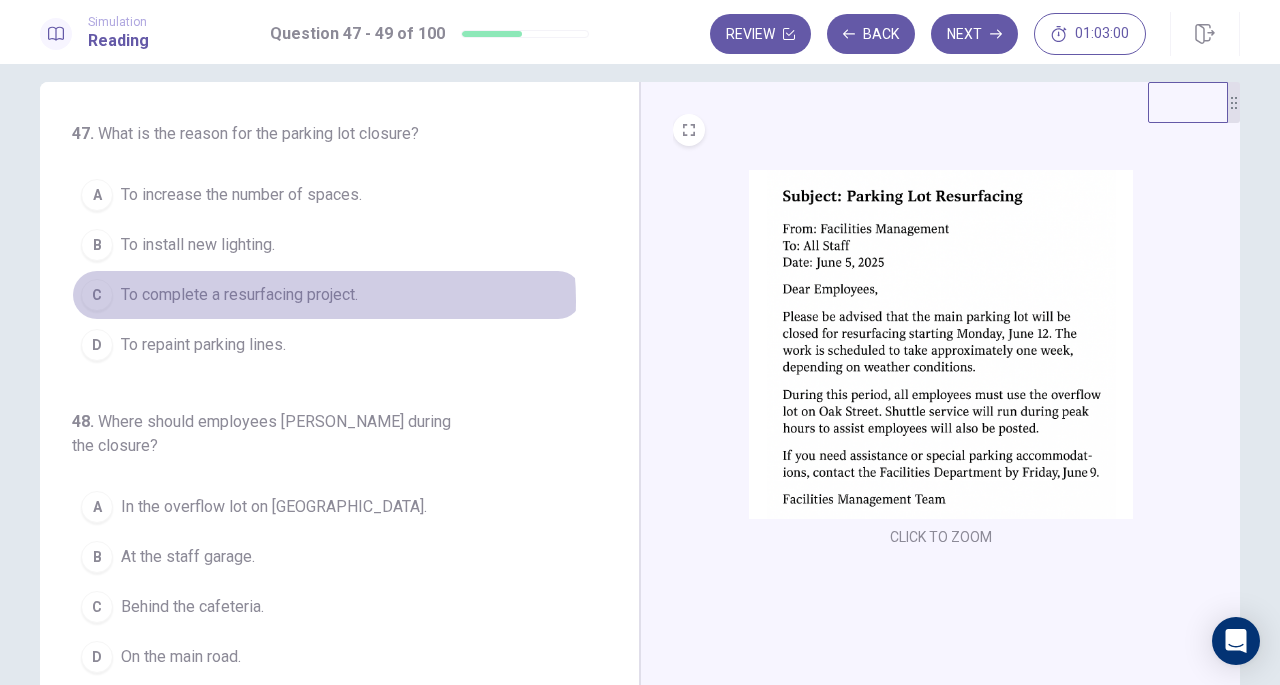 click on "To complete a resurfacing project." at bounding box center (239, 295) 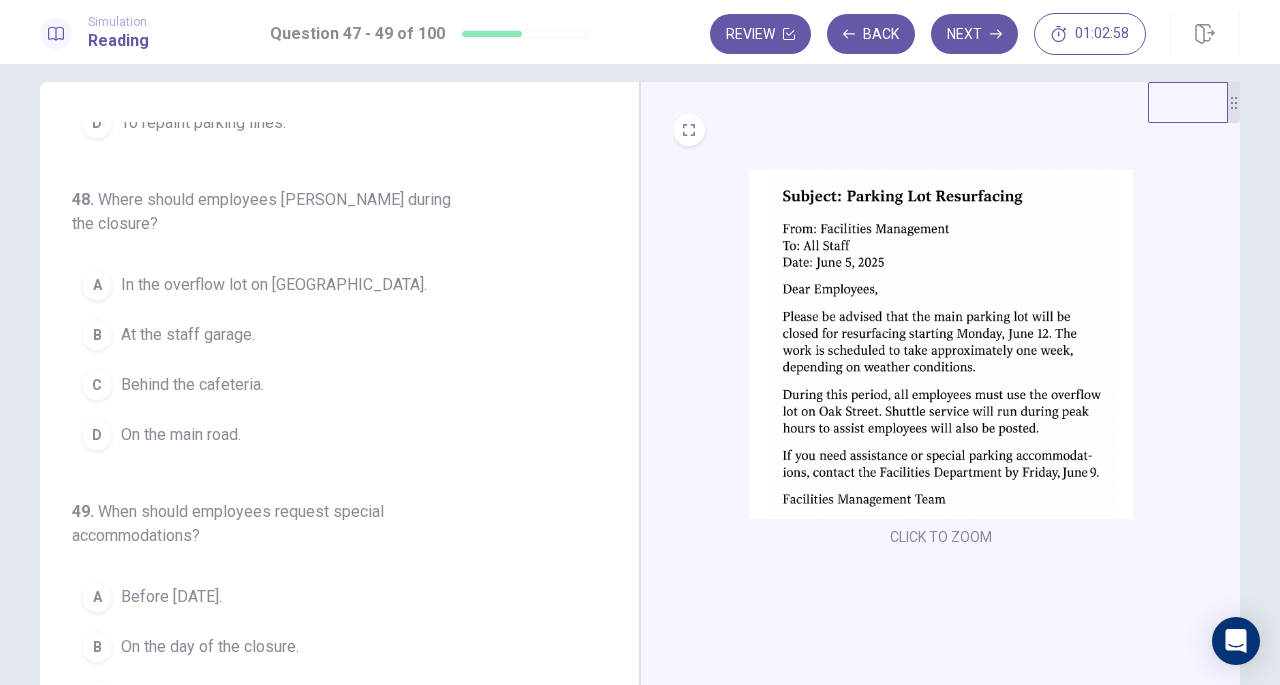 scroll, scrollTop: 224, scrollLeft: 0, axis: vertical 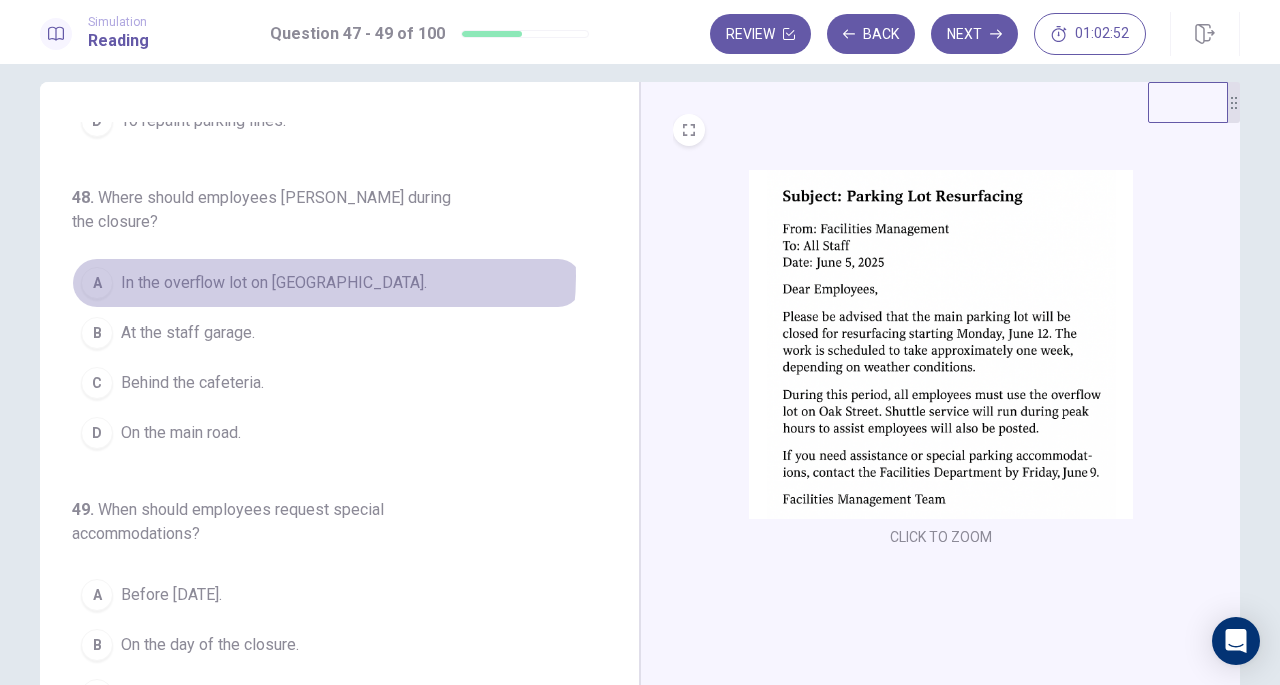 click on "In the overflow lot on Oak Street." at bounding box center (274, 283) 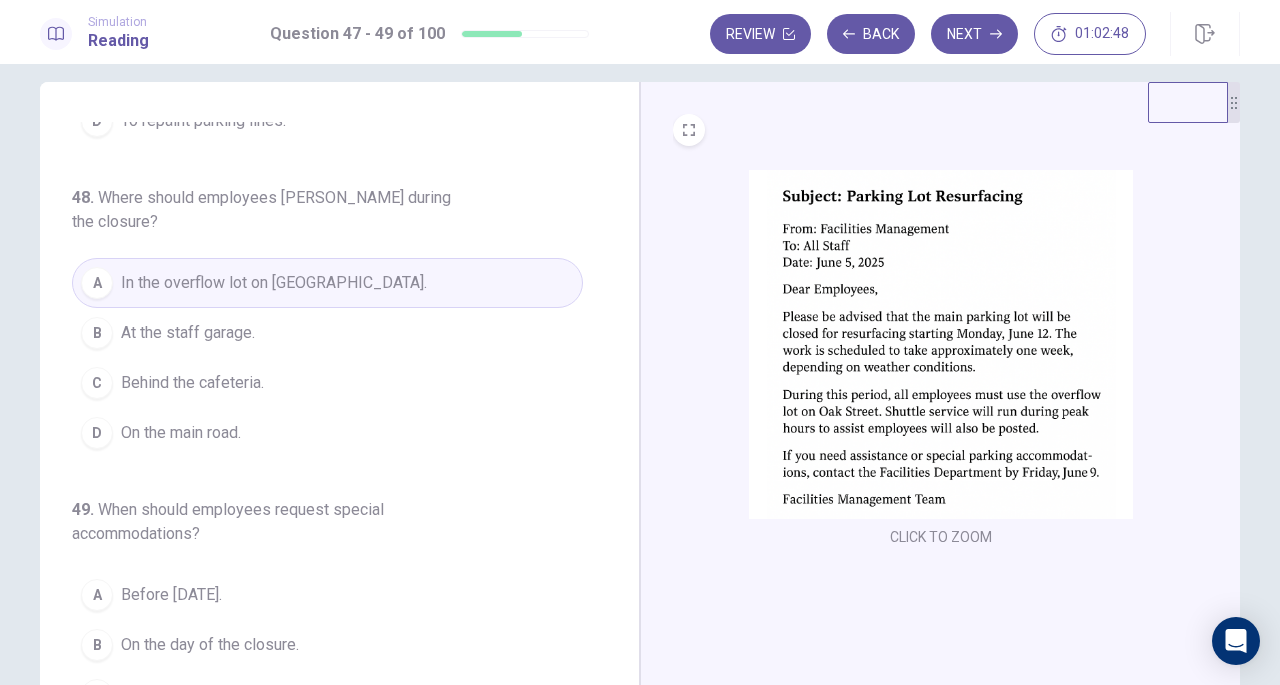 scroll, scrollTop: 224, scrollLeft: 0, axis: vertical 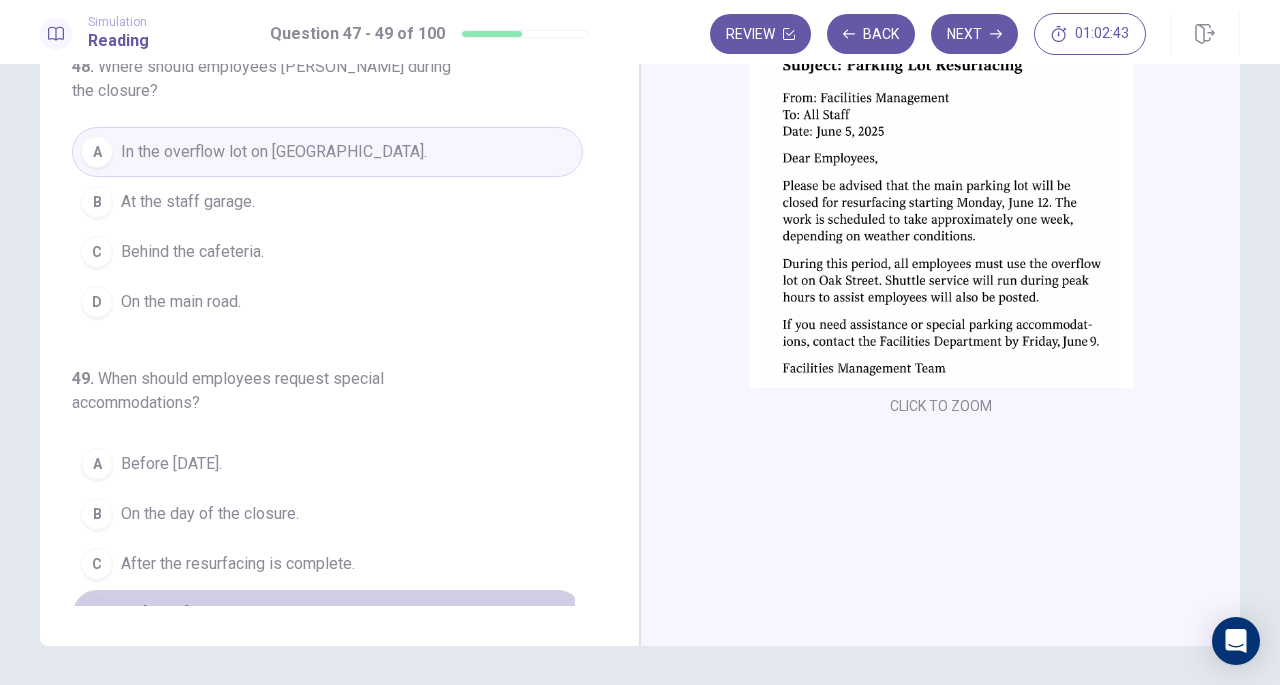 click on "By June 9." at bounding box center [156, 614] 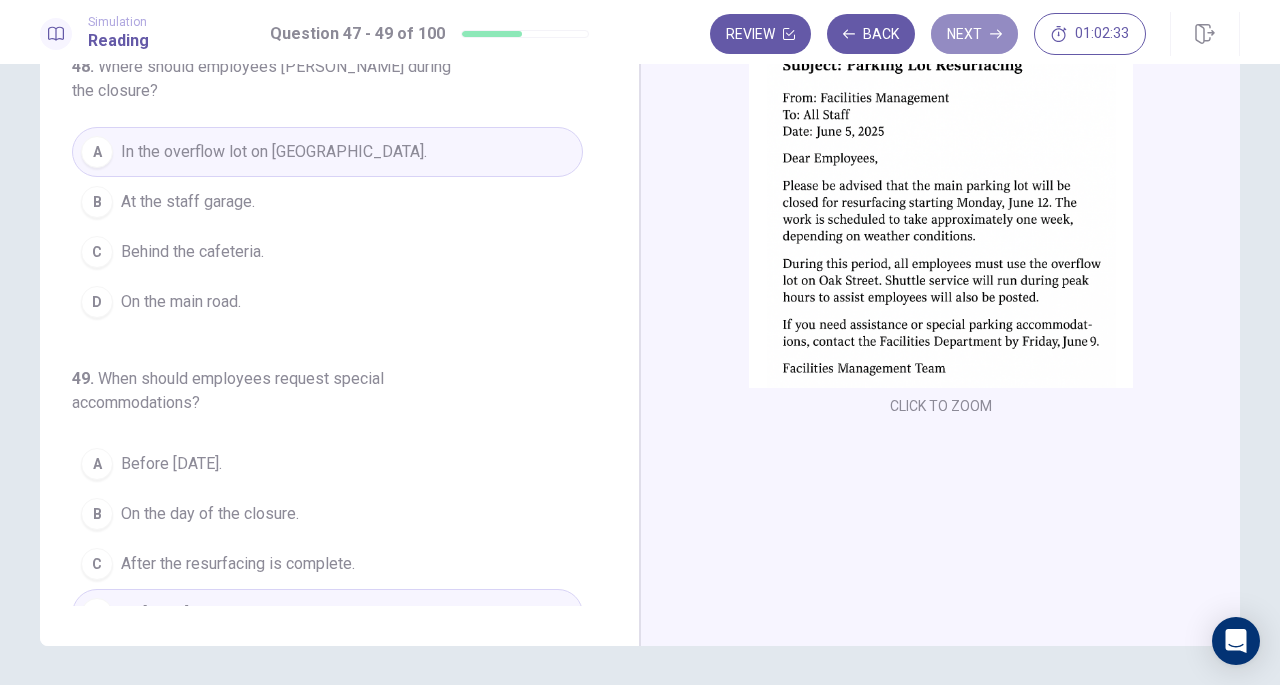 click on "Next" at bounding box center (974, 34) 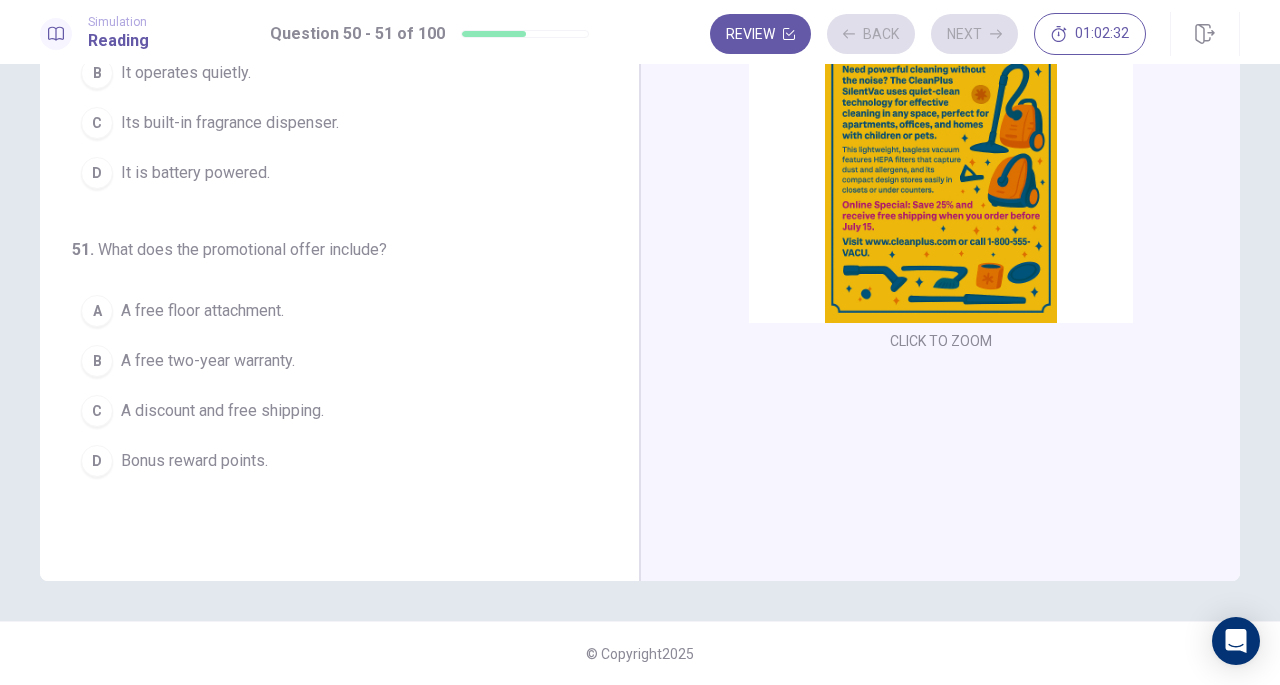 scroll, scrollTop: 0, scrollLeft: 0, axis: both 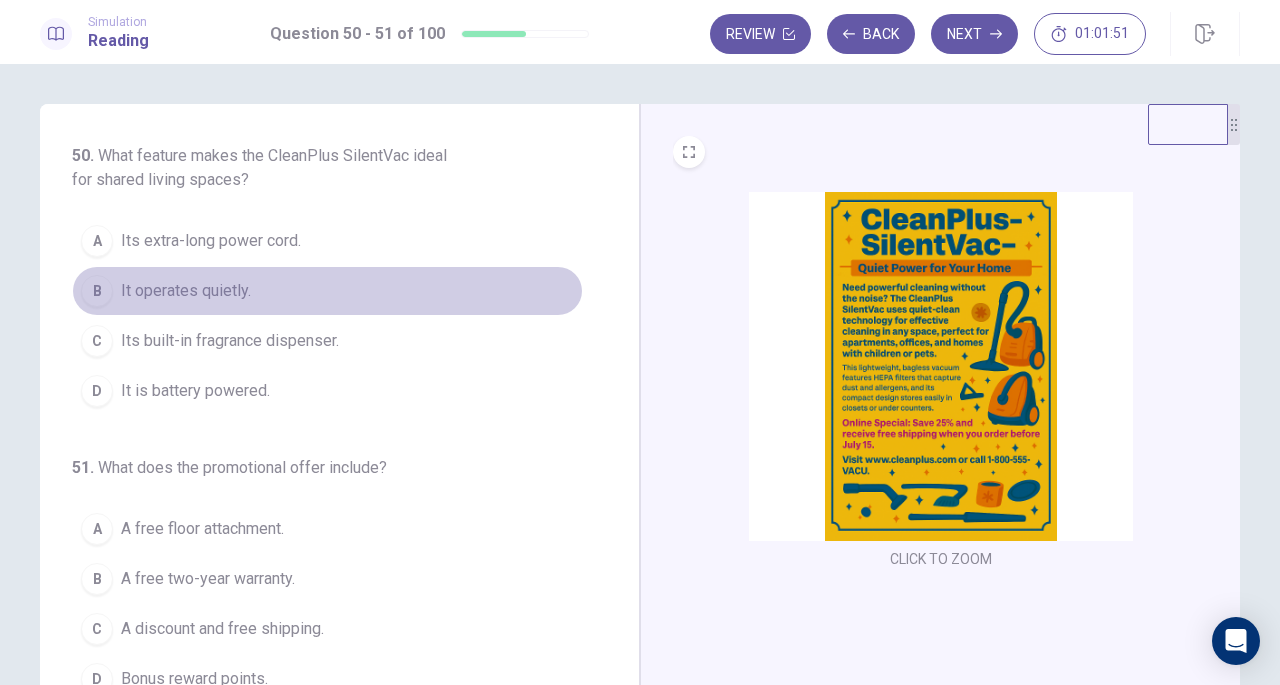 click on "It operates quietly." at bounding box center (186, 291) 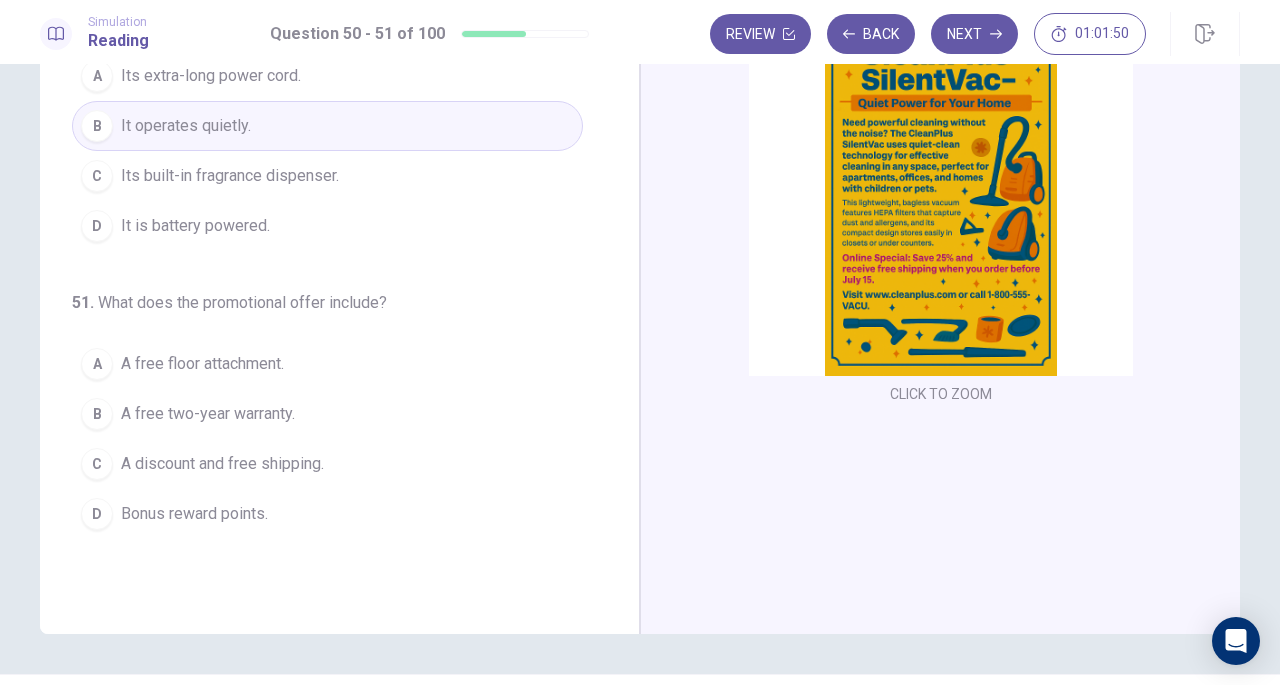 scroll, scrollTop: 168, scrollLeft: 0, axis: vertical 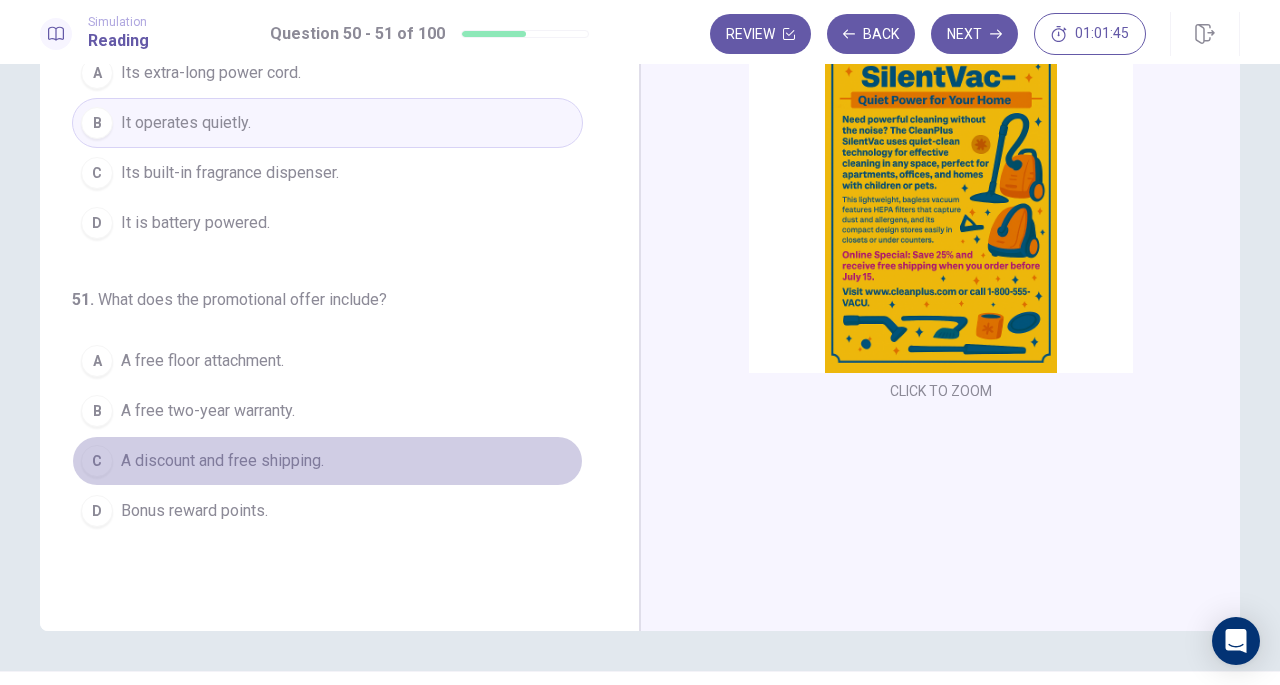 click on "A discount and free shipping." at bounding box center [222, 461] 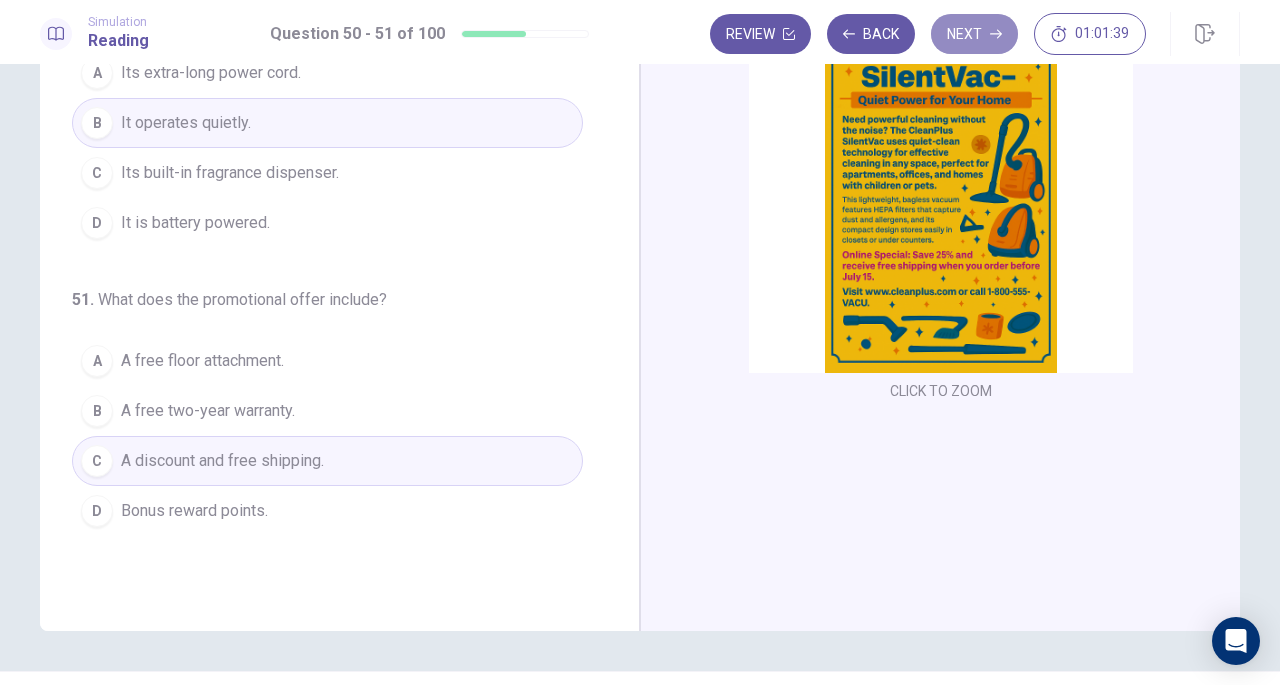 click on "Next" at bounding box center (974, 34) 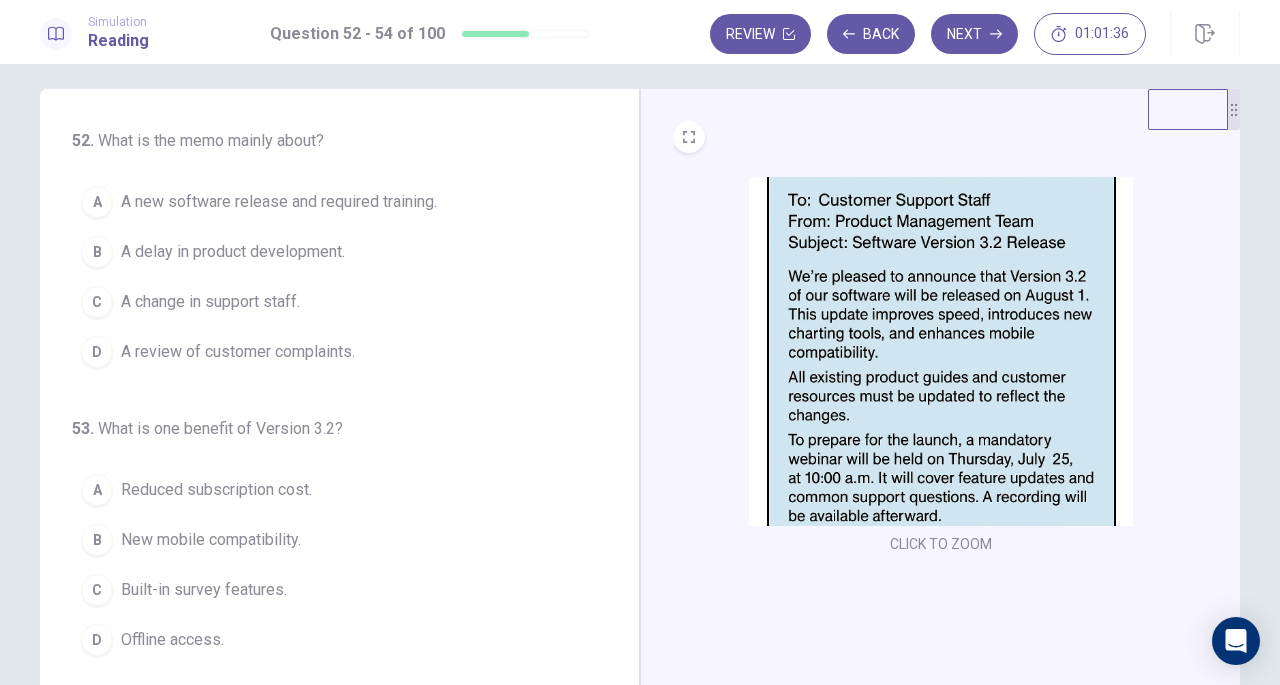 scroll, scrollTop: 20, scrollLeft: 0, axis: vertical 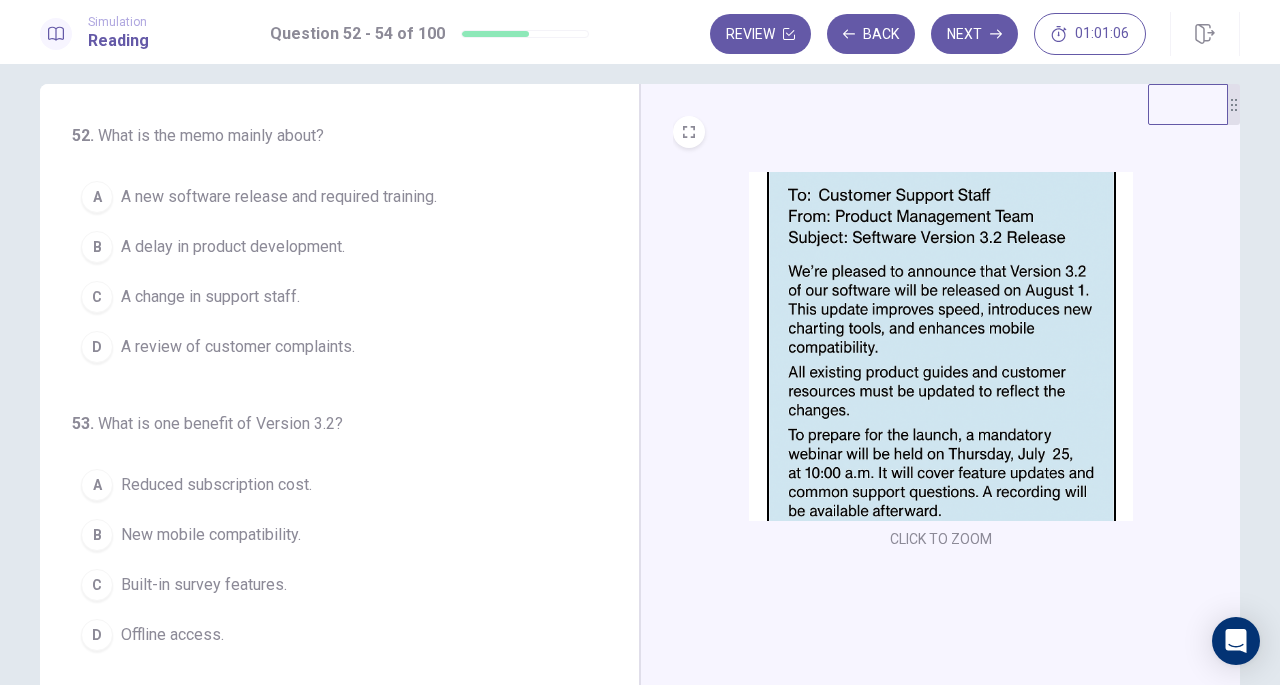 click on "A A new software release and required training." at bounding box center (327, 197) 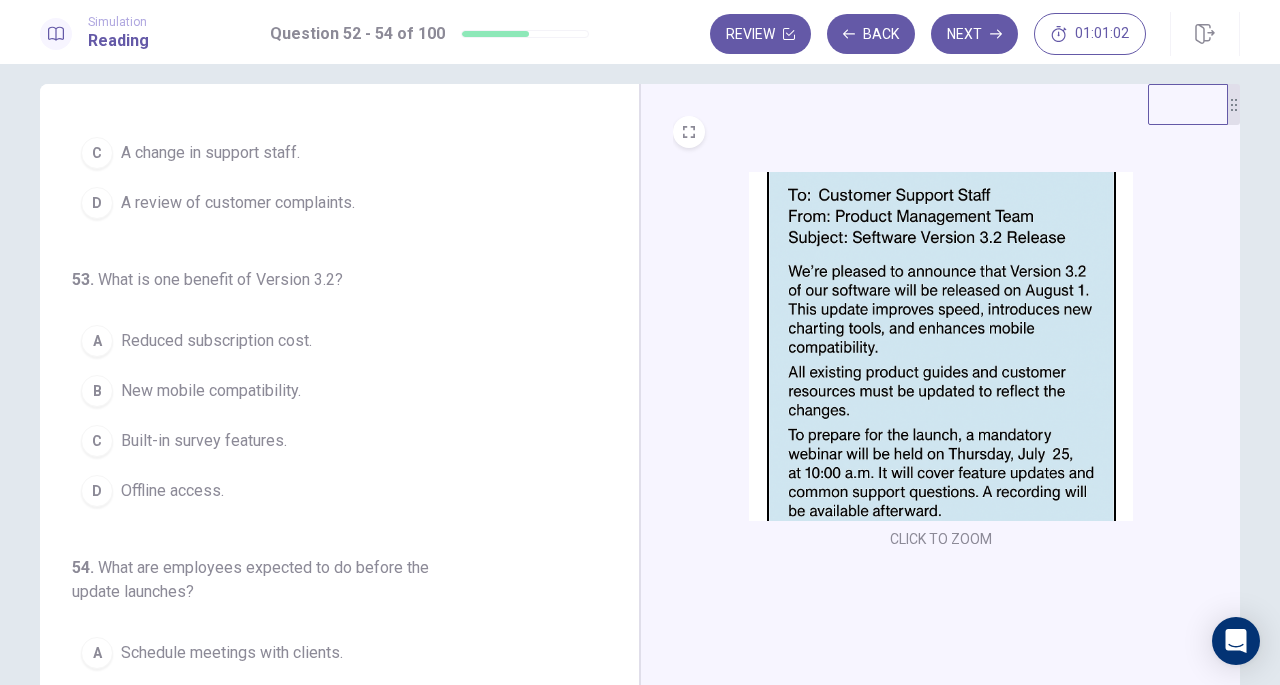 scroll, scrollTop: 145, scrollLeft: 0, axis: vertical 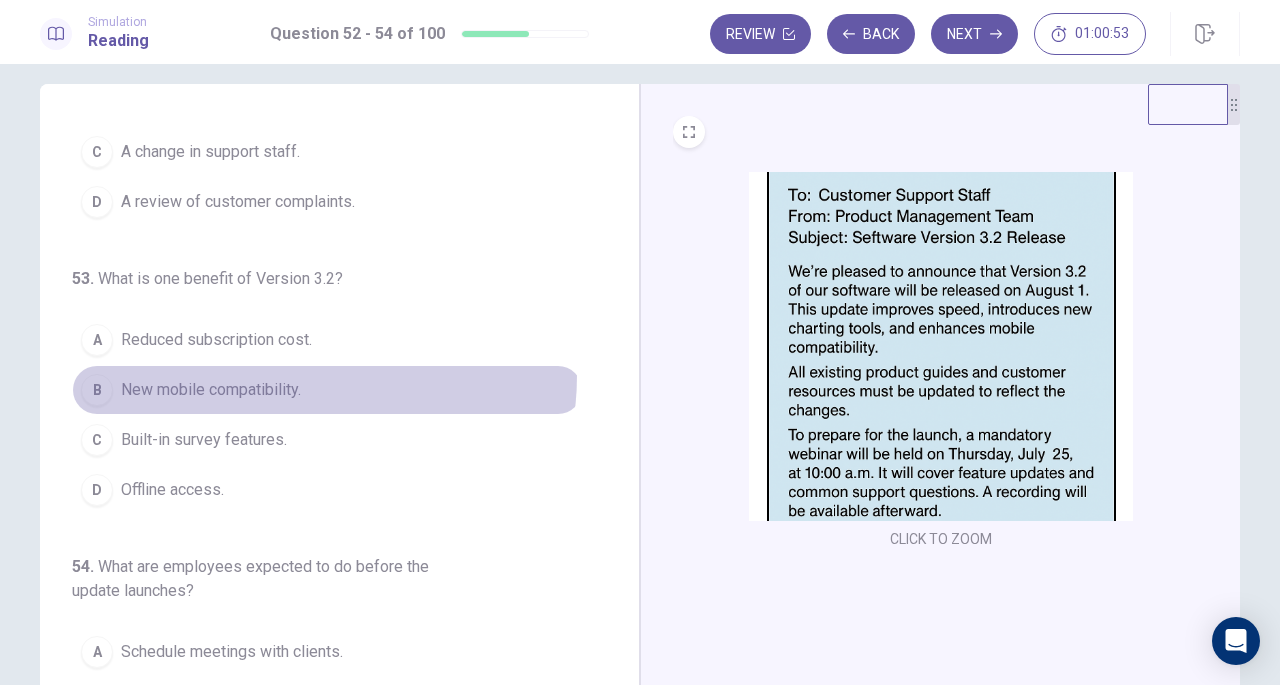 click on "B New mobile compatibility." at bounding box center [327, 390] 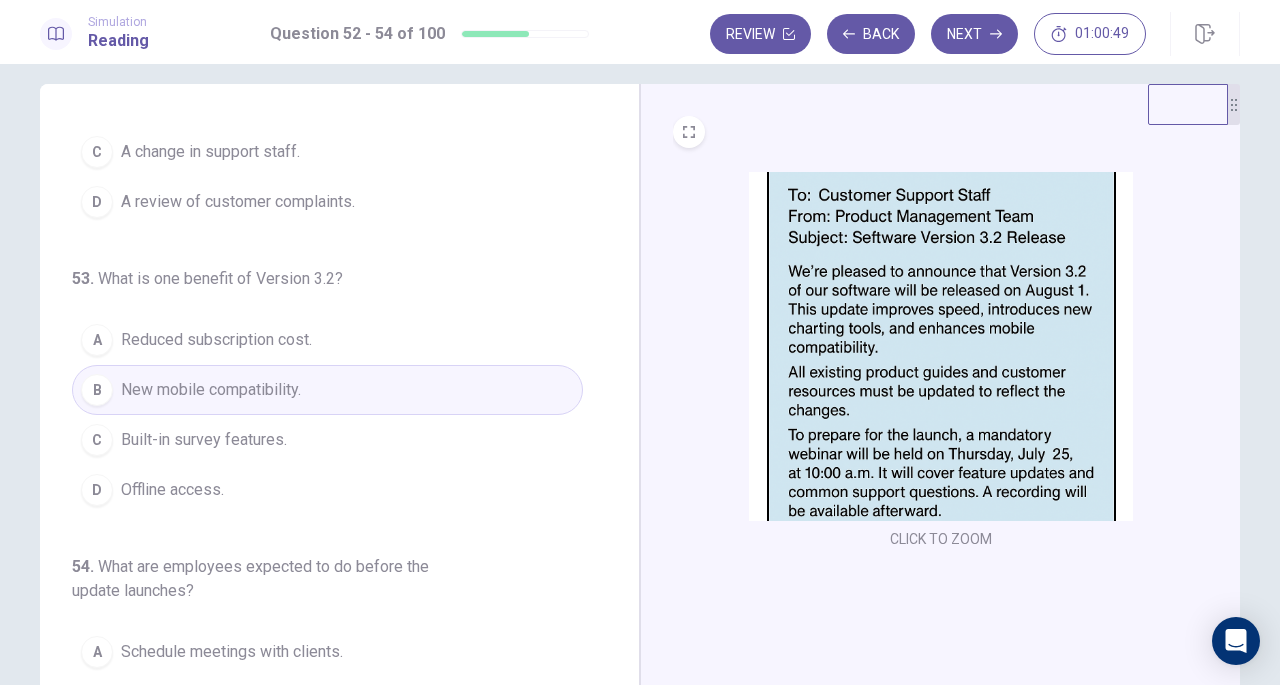 scroll, scrollTop: 224, scrollLeft: 0, axis: vertical 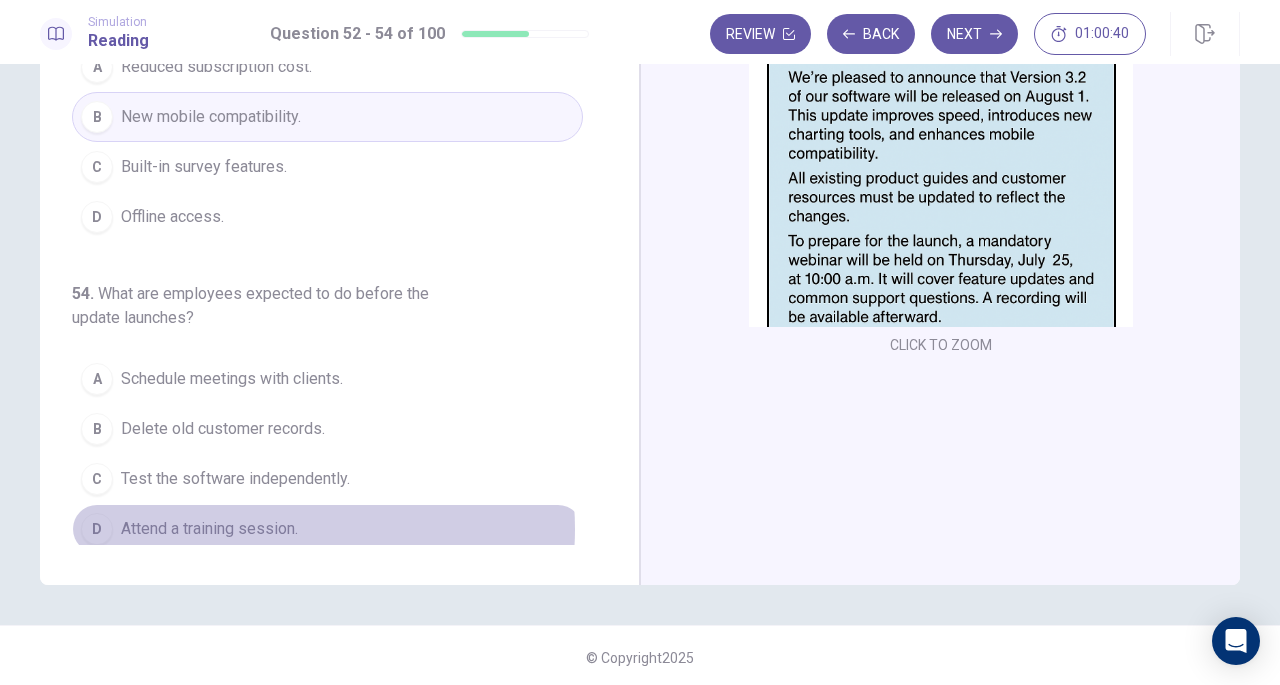 click on "Attend a training session." at bounding box center [209, 529] 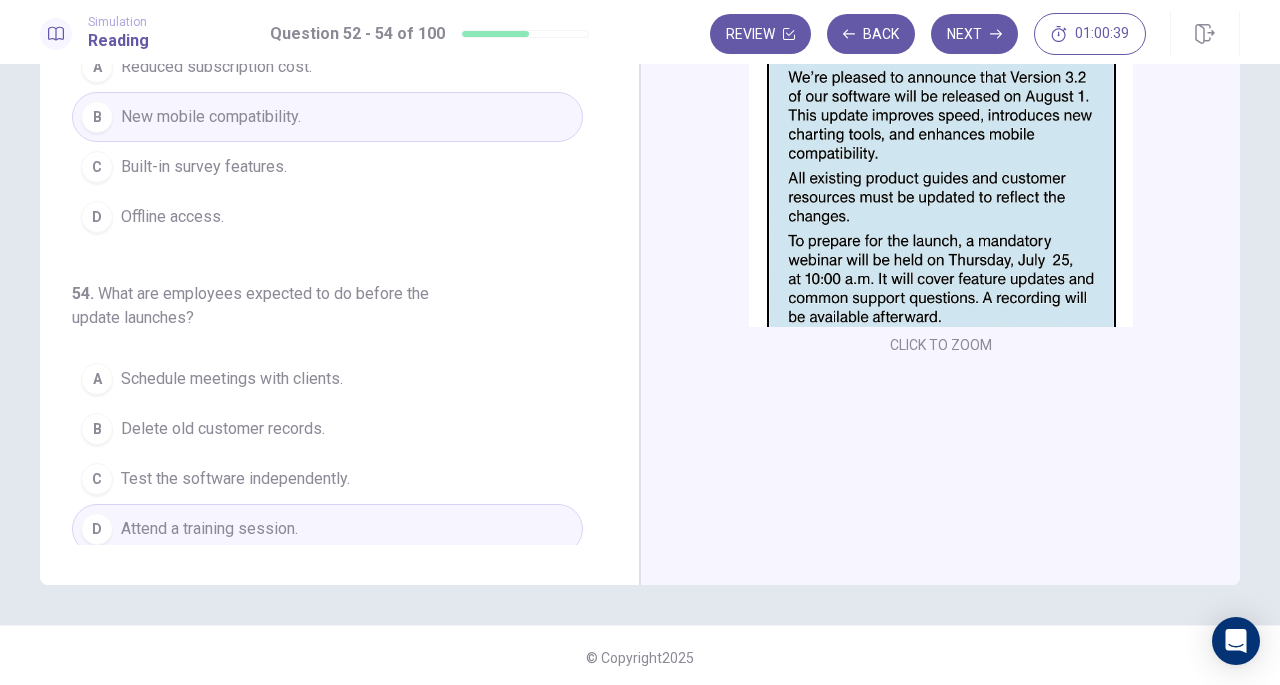 scroll, scrollTop: 0, scrollLeft: 0, axis: both 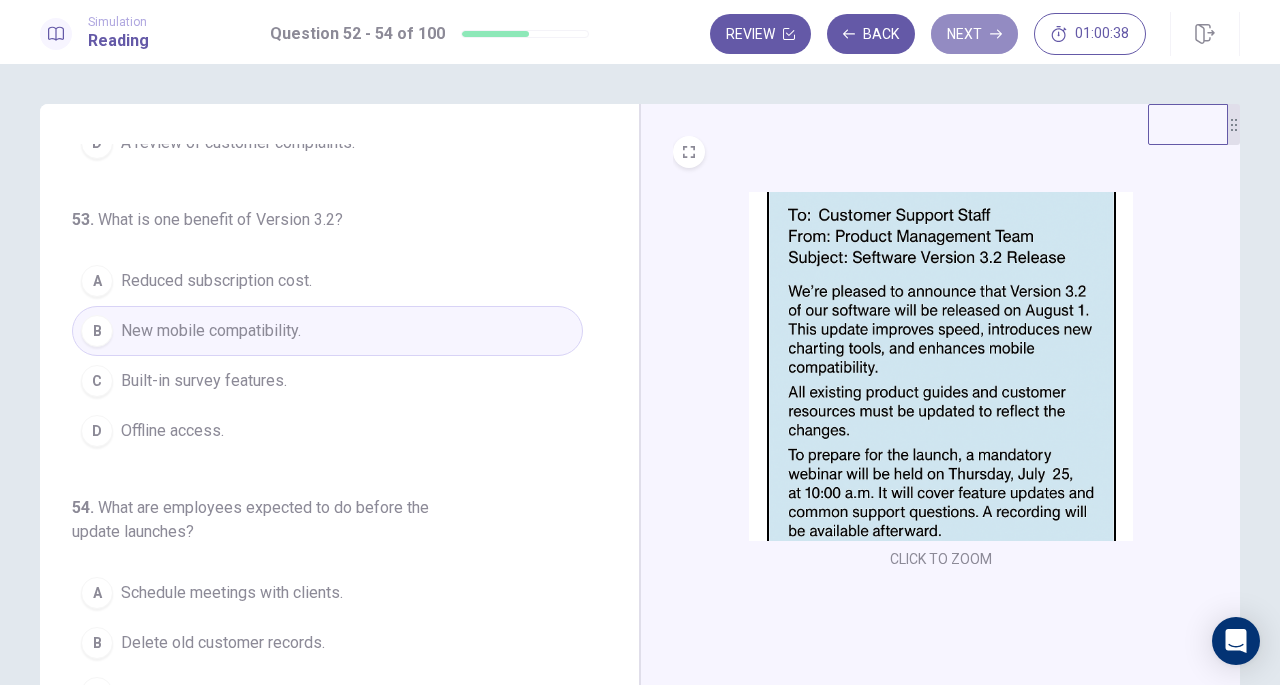 click on "Next" at bounding box center (974, 34) 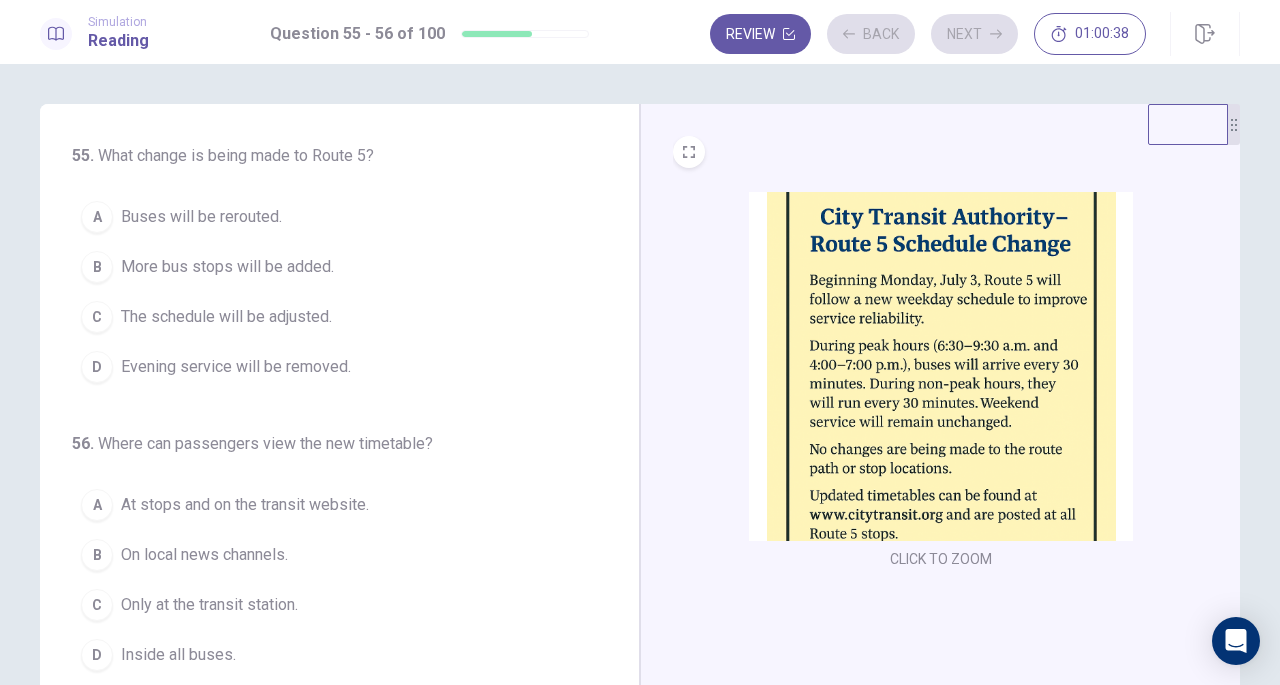 scroll, scrollTop: 0, scrollLeft: 0, axis: both 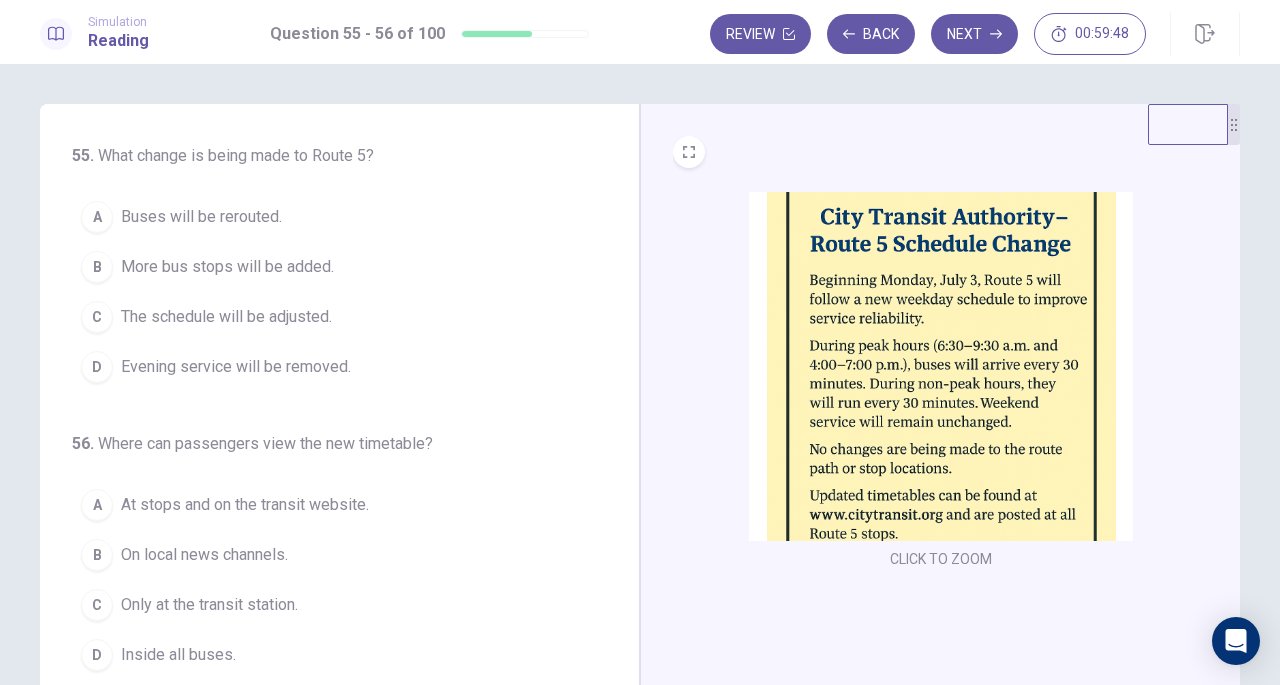 click on "The schedule will be adjusted." at bounding box center [226, 317] 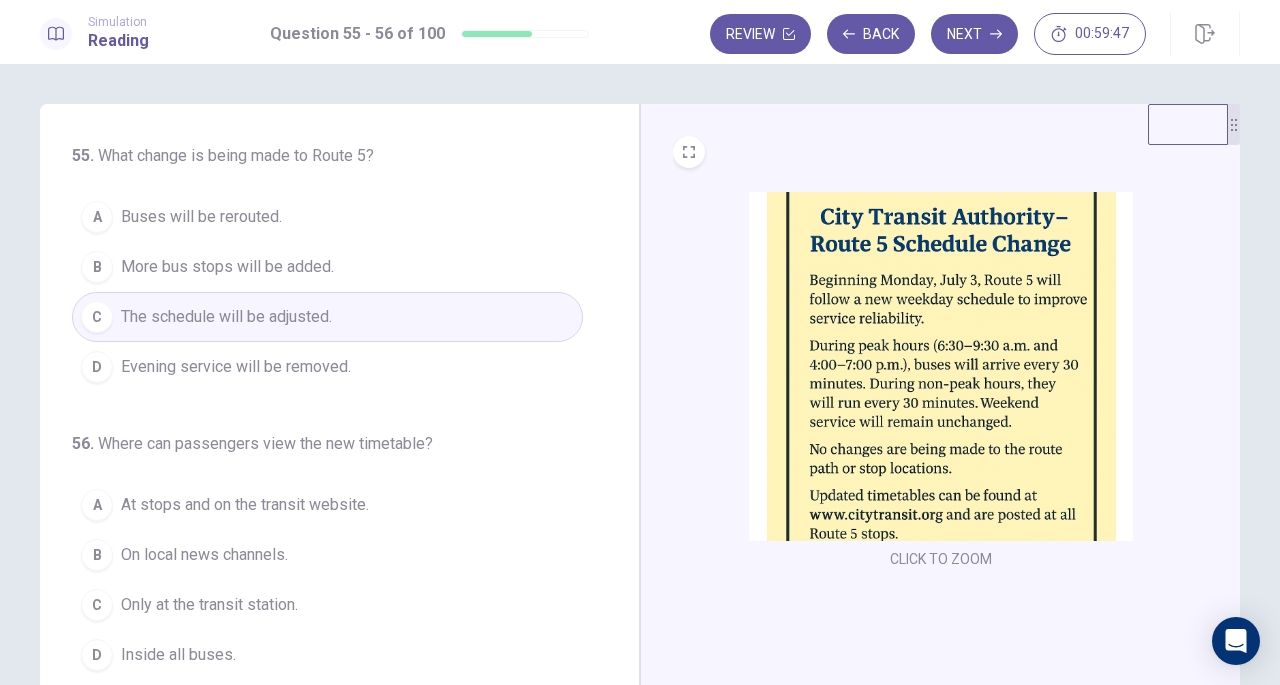 scroll, scrollTop: 218, scrollLeft: 0, axis: vertical 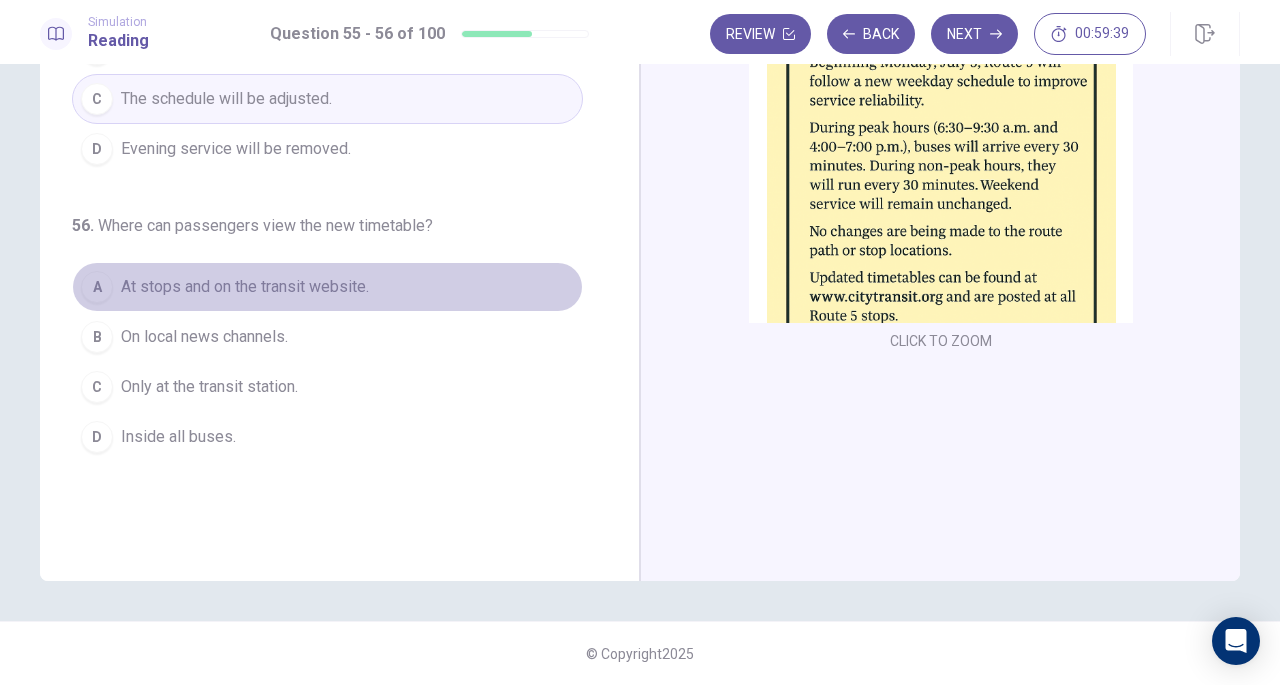 click on "At stops and on the transit website." at bounding box center [245, 287] 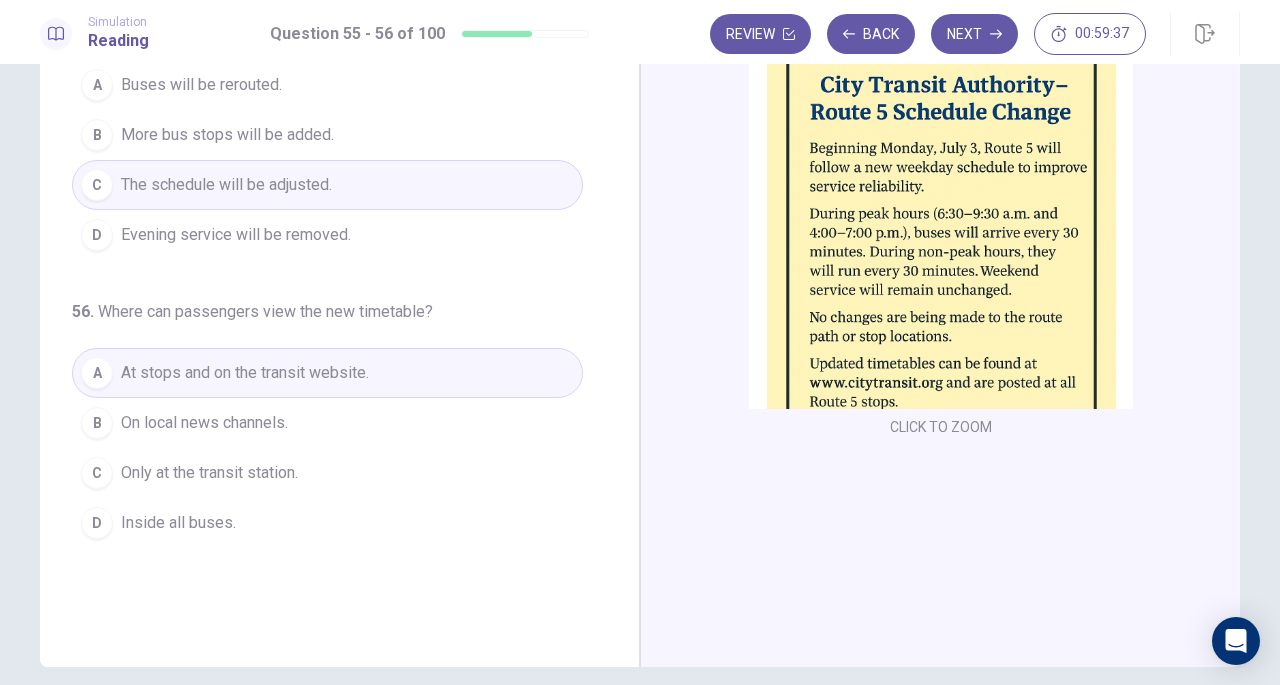 scroll, scrollTop: 0, scrollLeft: 0, axis: both 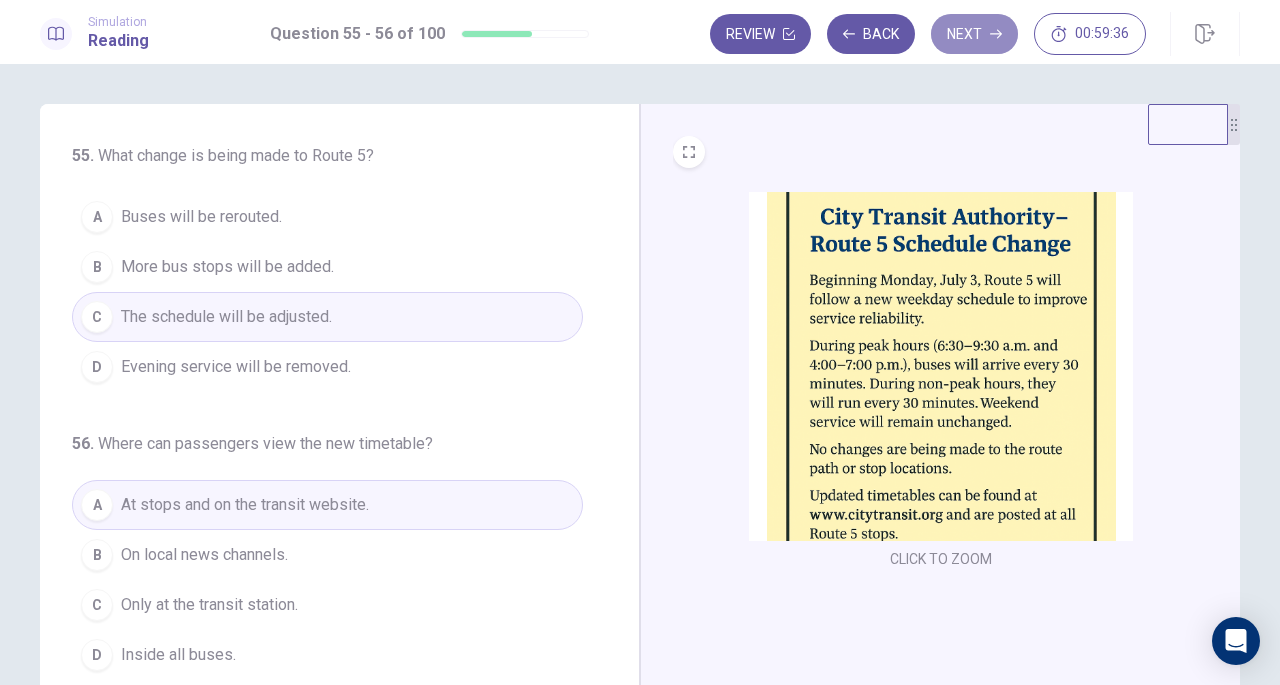 click on "Next" at bounding box center [974, 34] 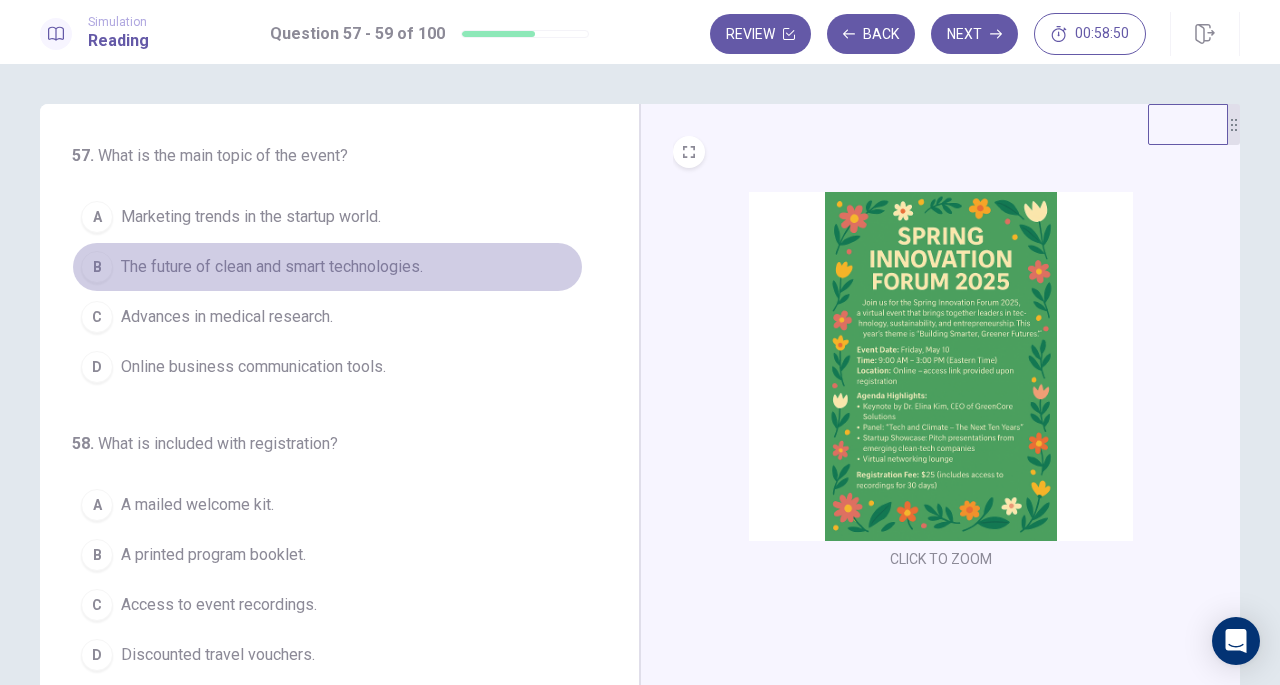 click on "The future of clean and smart technologies." at bounding box center (272, 267) 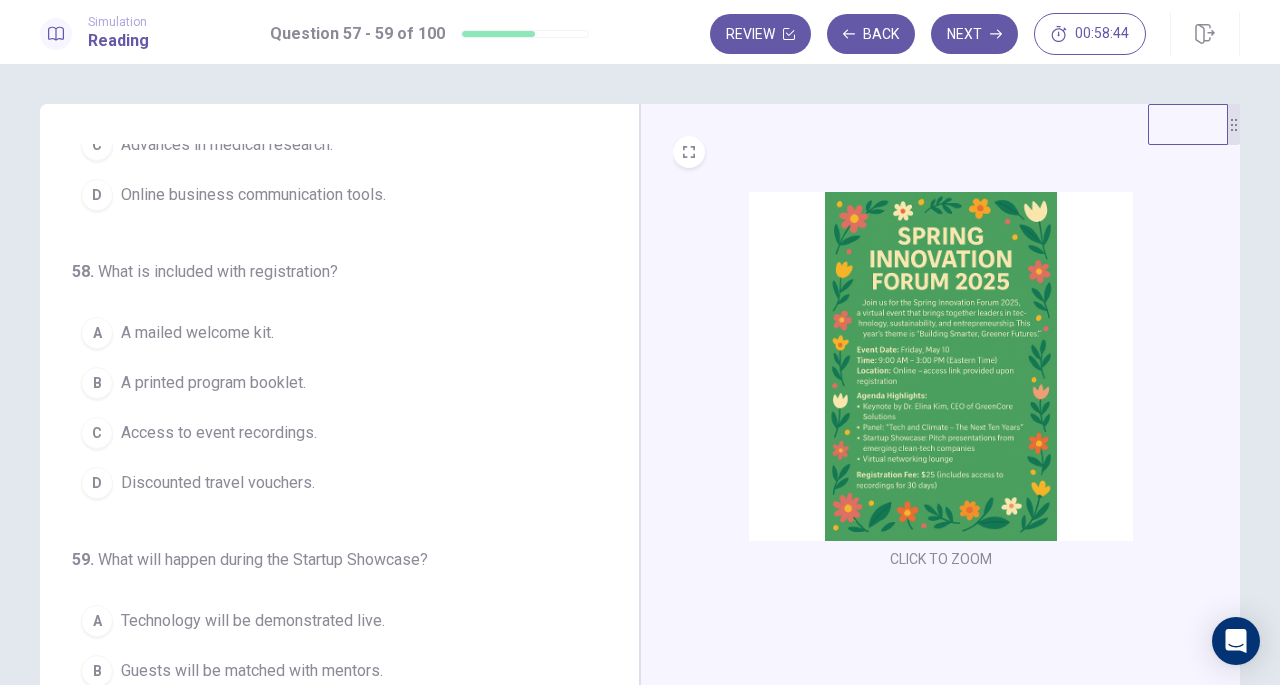 scroll, scrollTop: 200, scrollLeft: 0, axis: vertical 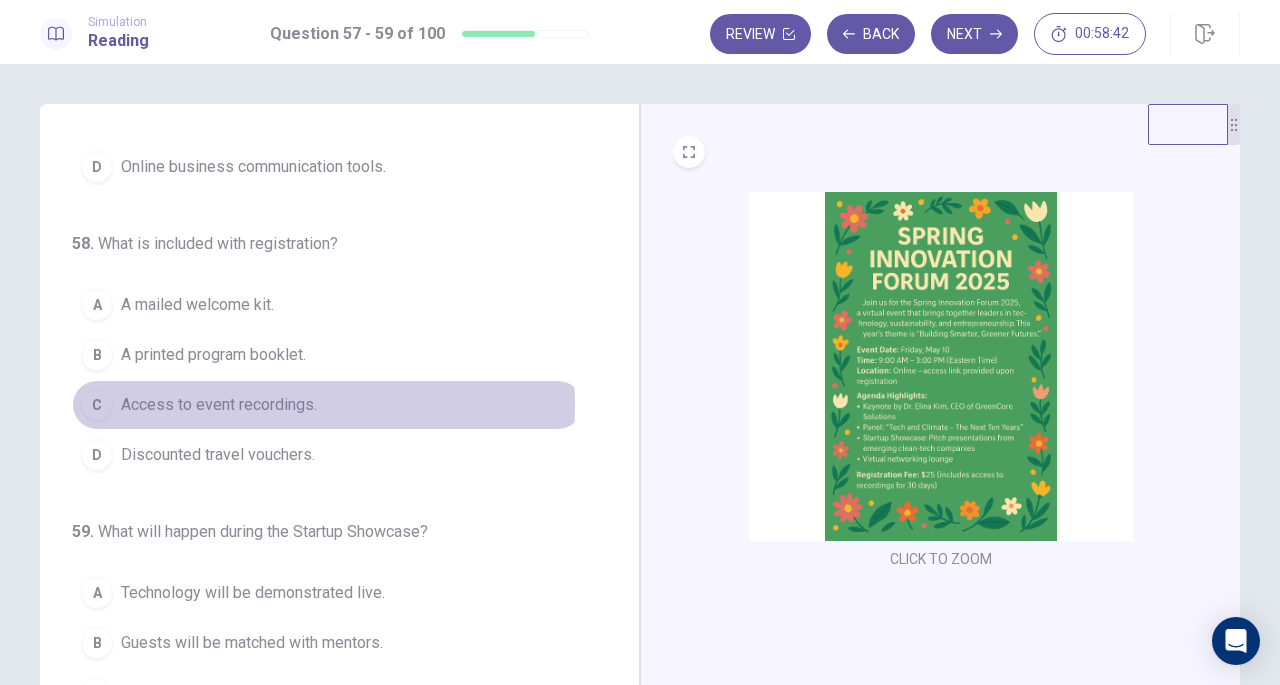 click on "Access to event recordings." at bounding box center [219, 405] 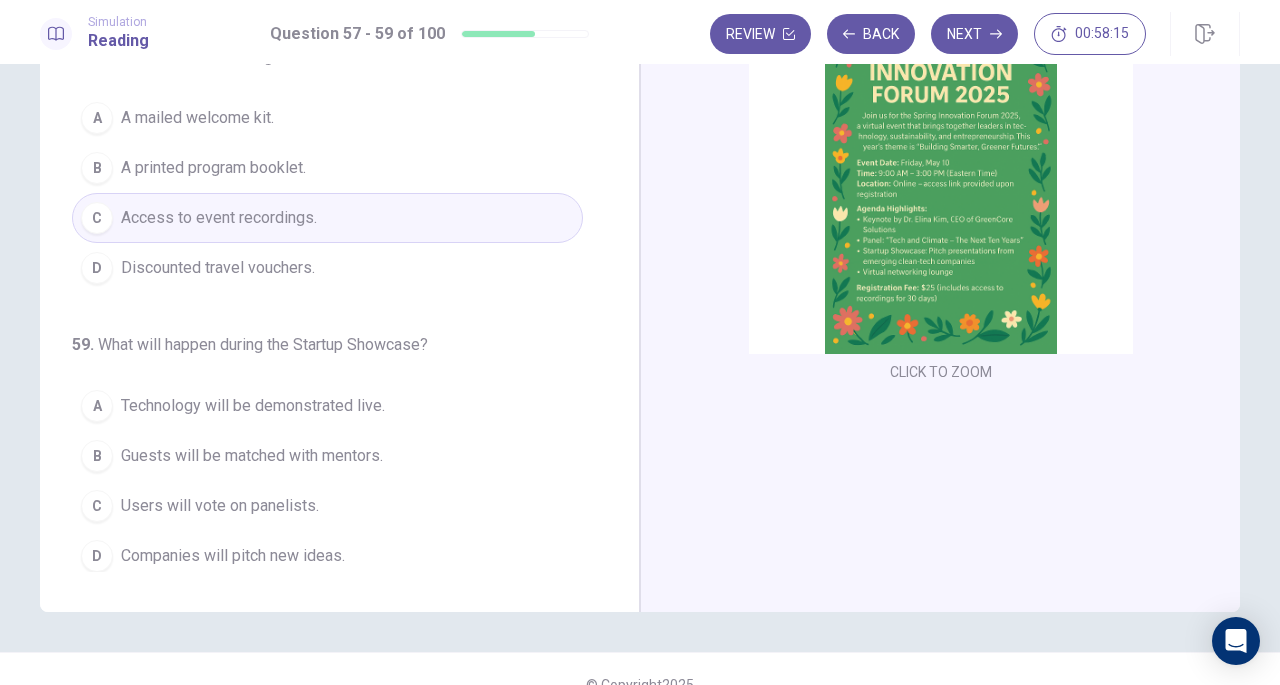 scroll, scrollTop: 188, scrollLeft: 0, axis: vertical 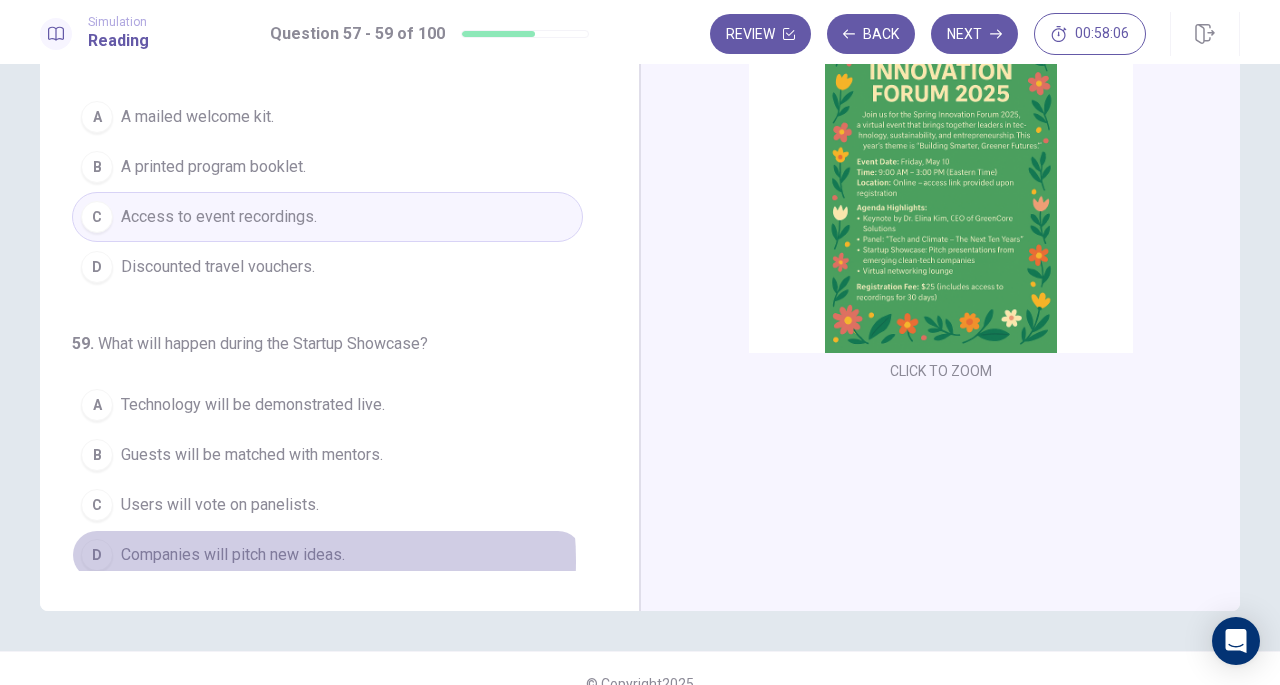 click on "Companies will pitch new ideas." at bounding box center [233, 555] 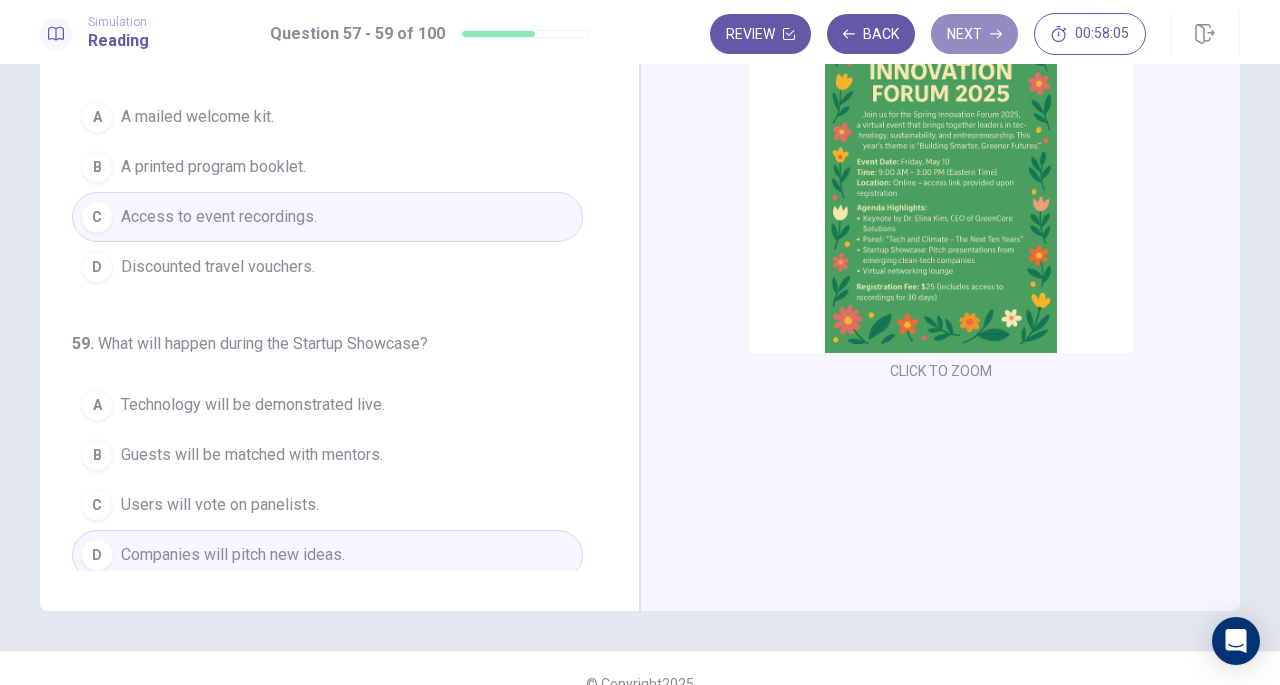 click on "Next" at bounding box center [974, 34] 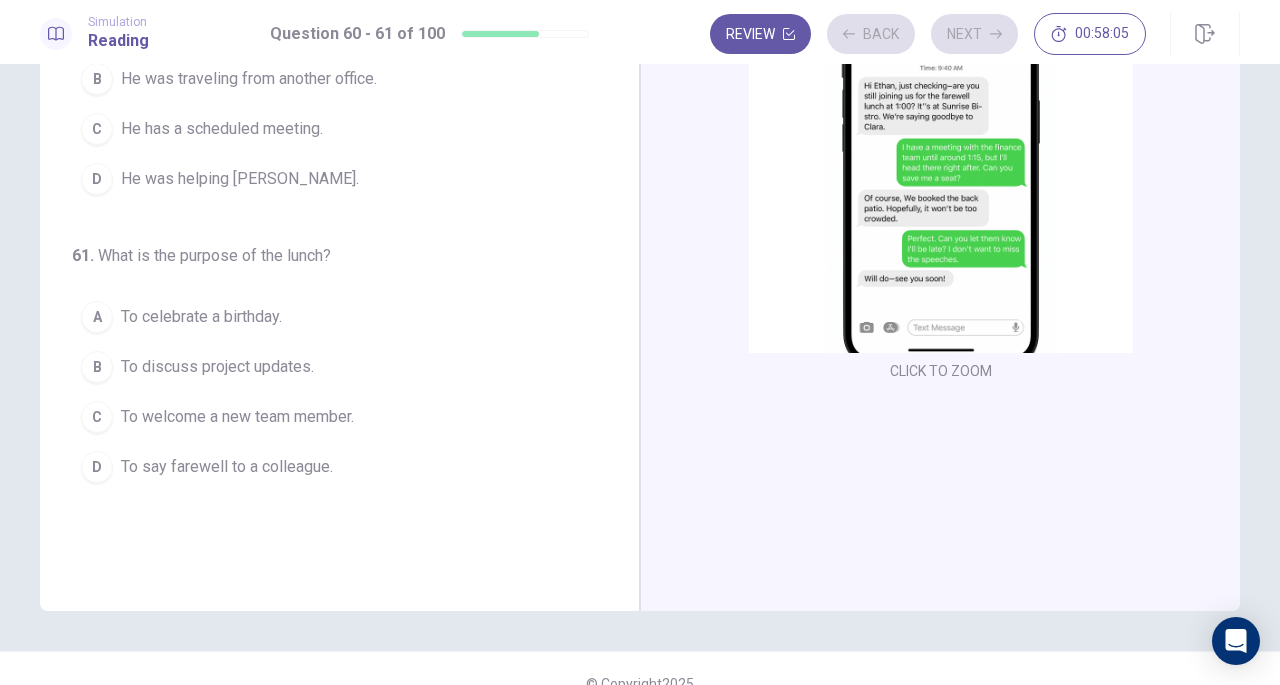 scroll, scrollTop: 0, scrollLeft: 0, axis: both 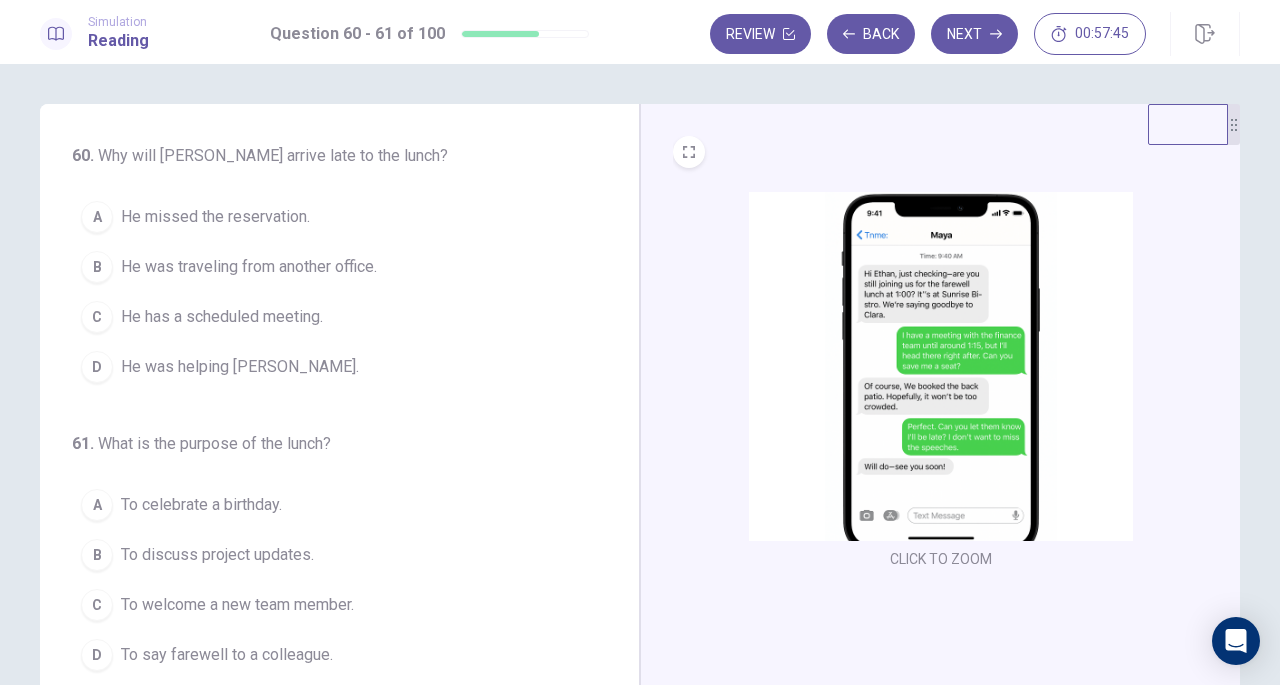 click on "He has a scheduled meeting." at bounding box center [222, 317] 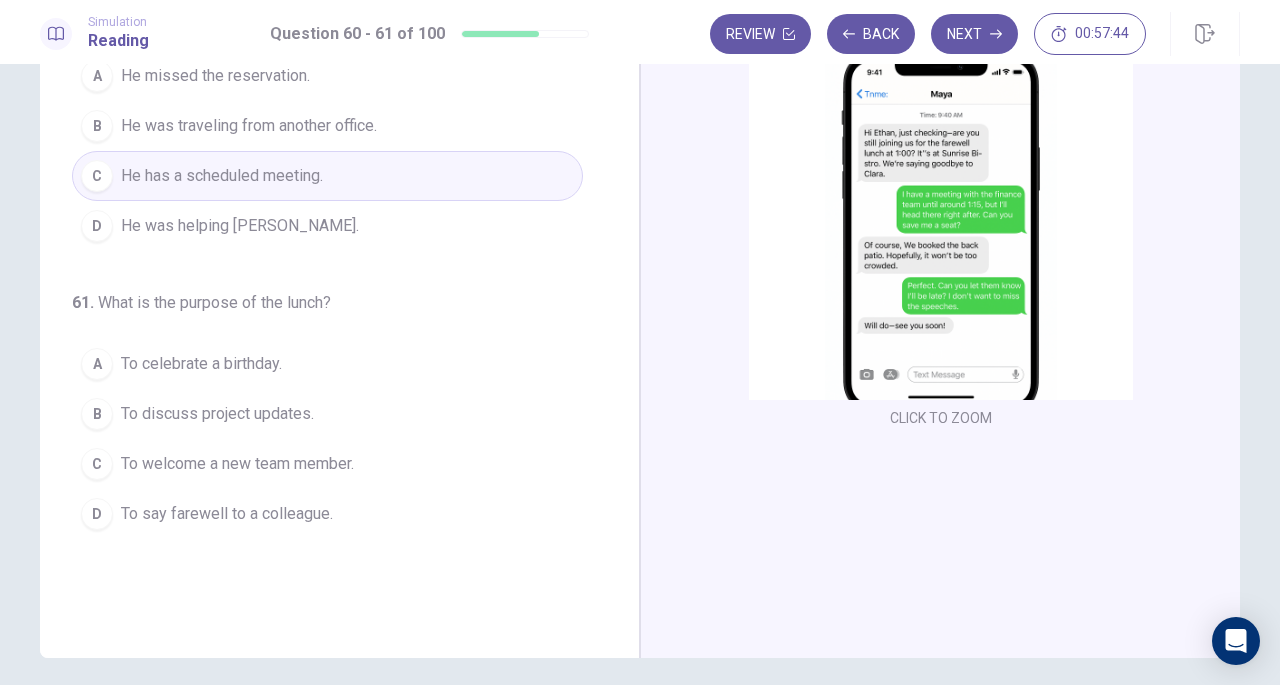 scroll, scrollTop: 142, scrollLeft: 0, axis: vertical 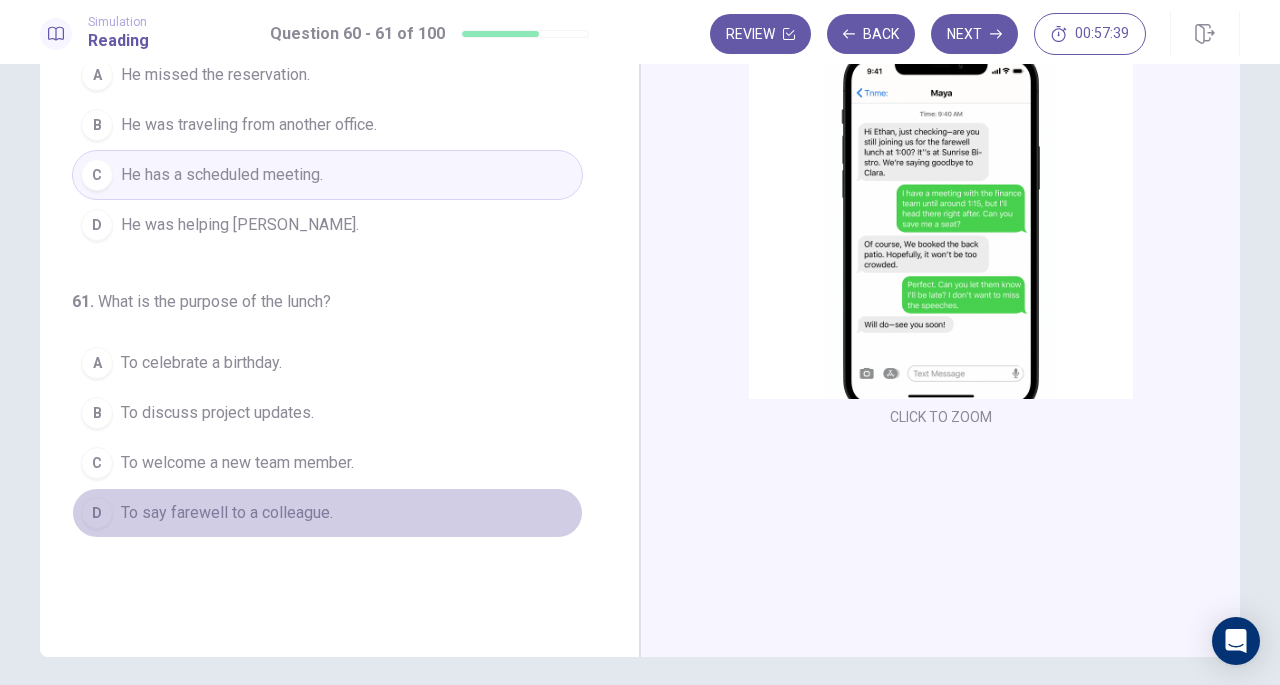 click on "To say farewell to a colleague." at bounding box center (227, 513) 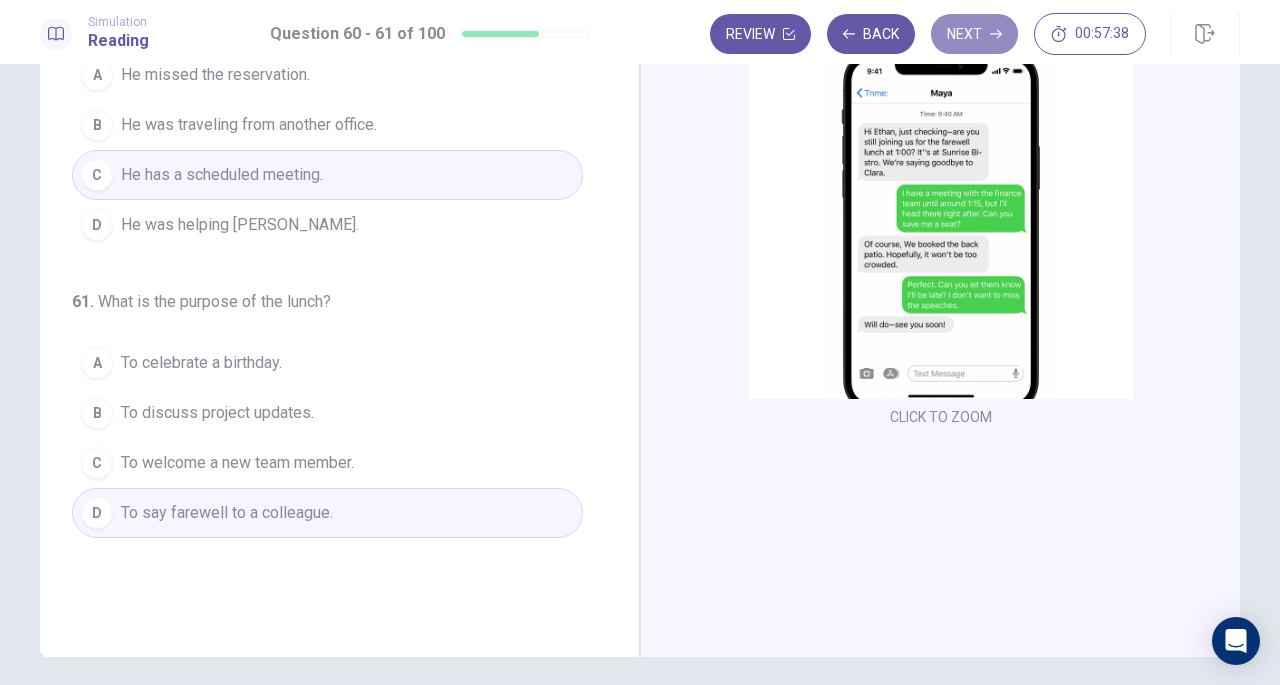 click on "Next" at bounding box center (974, 34) 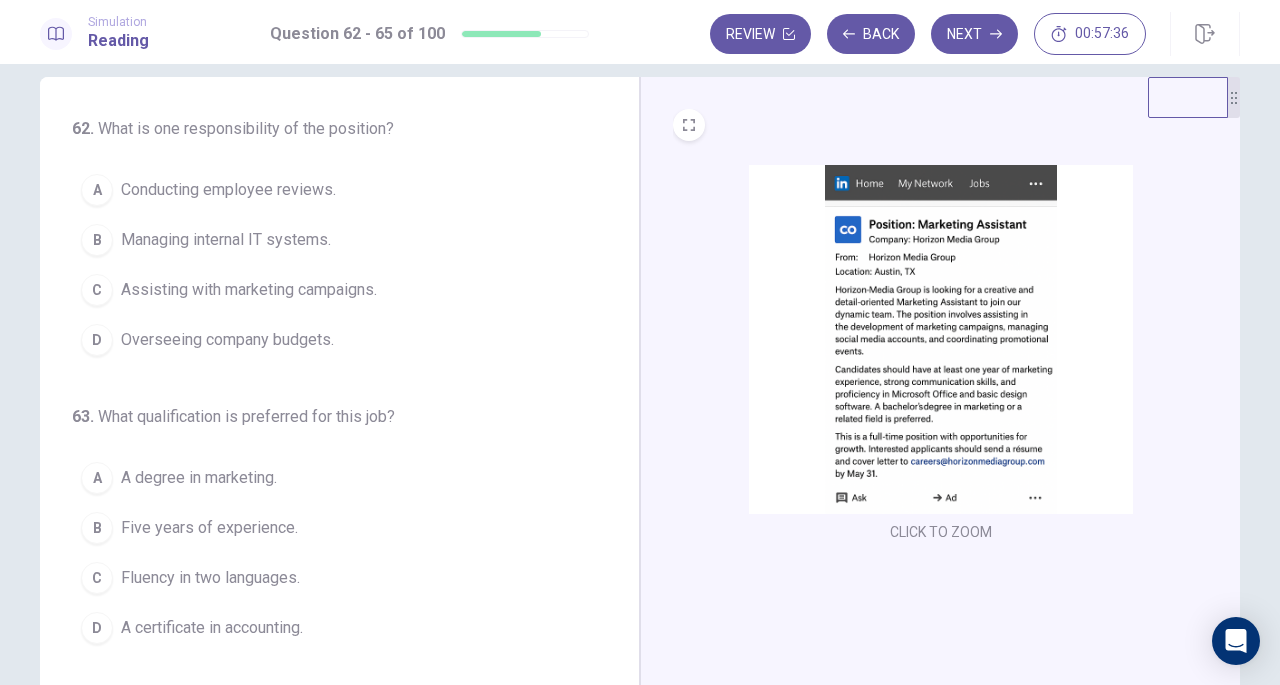 scroll, scrollTop: 25, scrollLeft: 0, axis: vertical 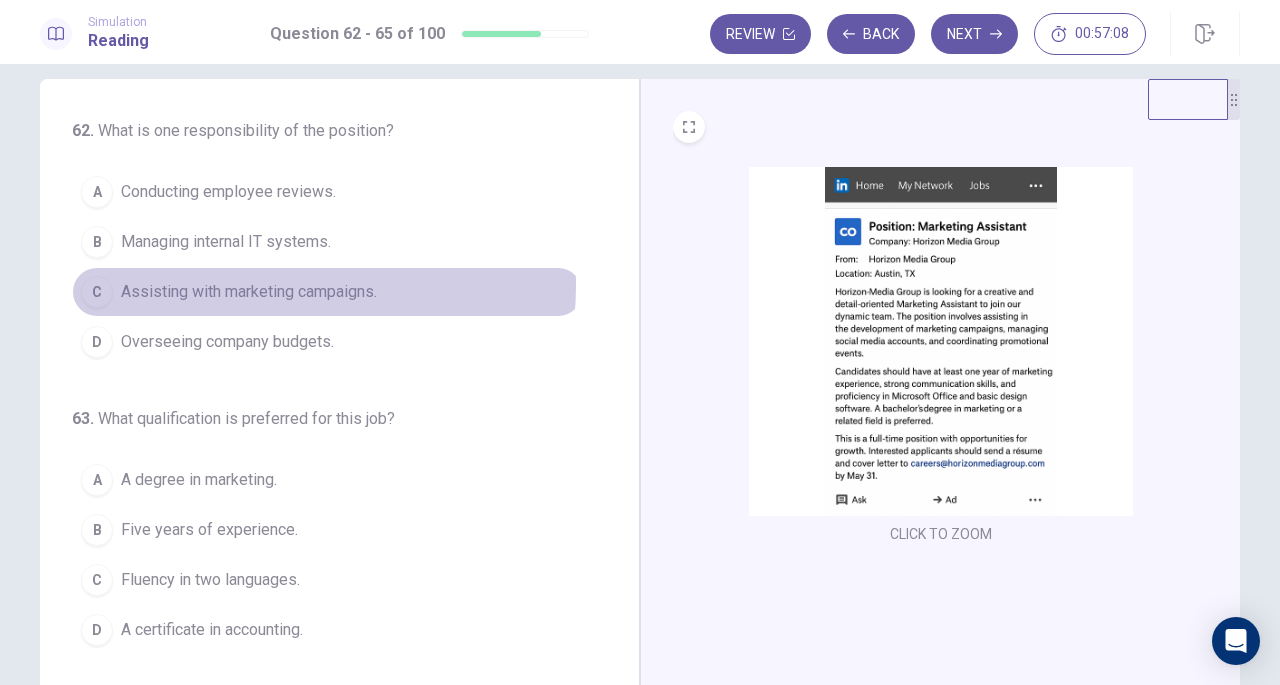 click on "Assisting with marketing campaigns." at bounding box center [249, 292] 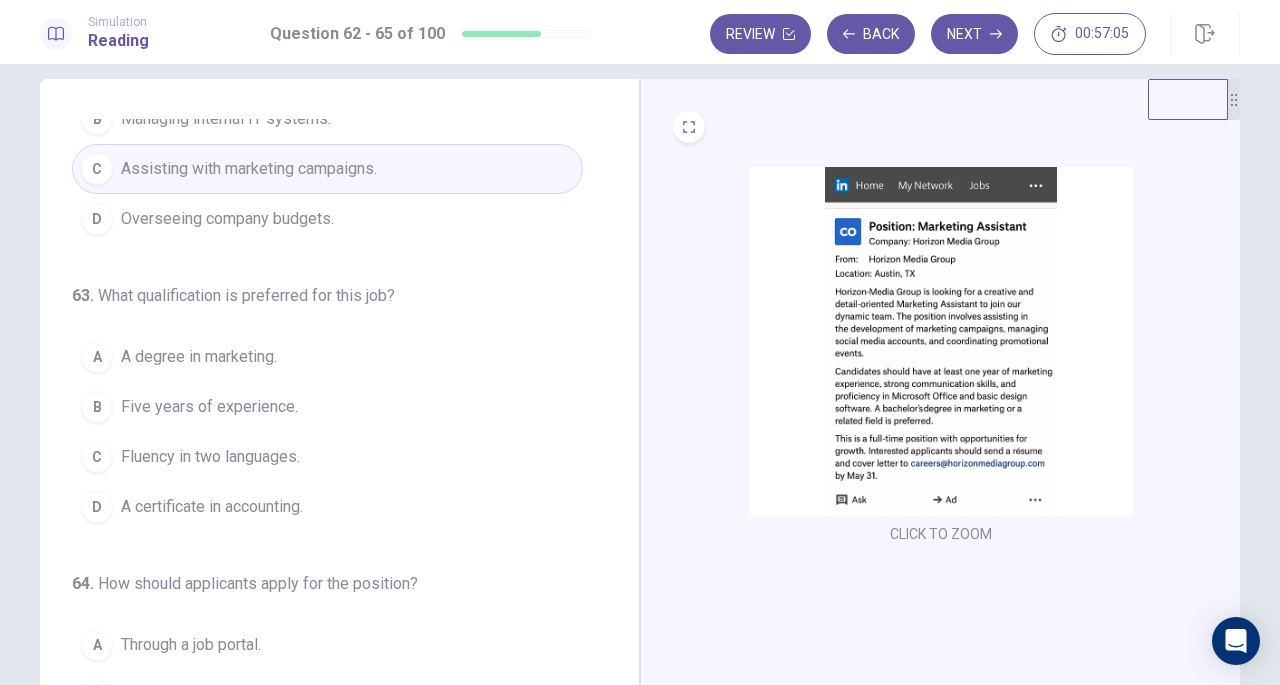 scroll, scrollTop: 125, scrollLeft: 0, axis: vertical 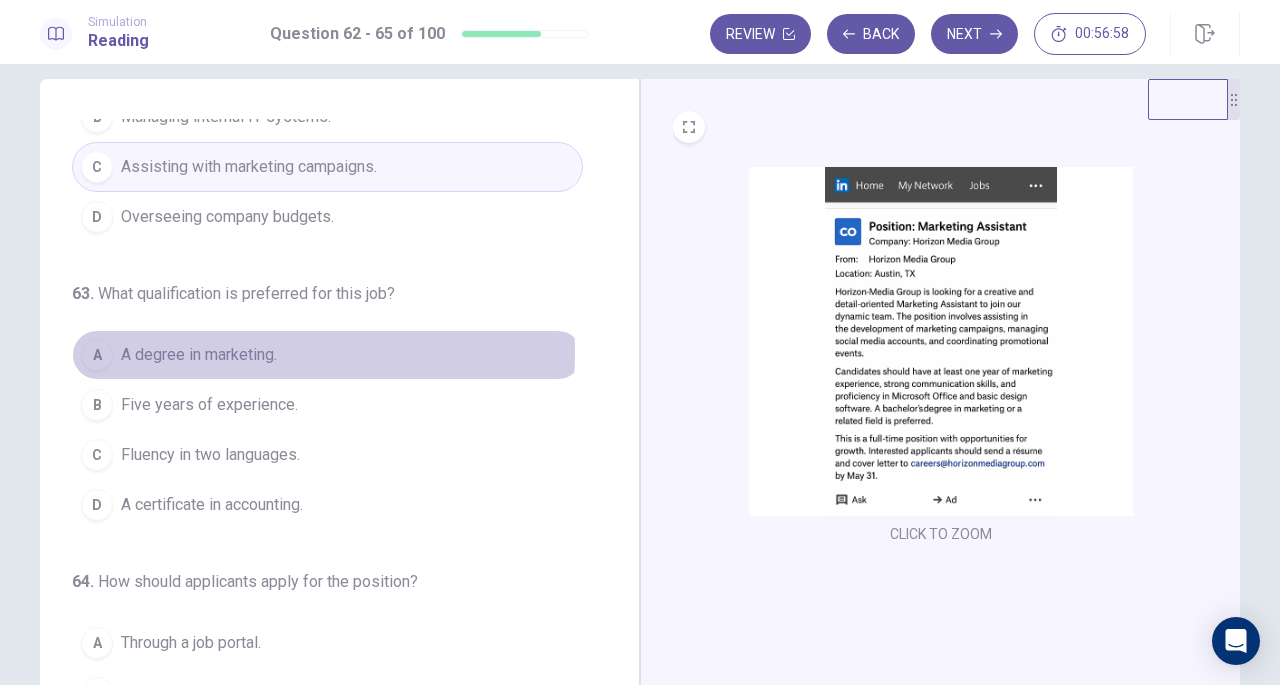 click on "A degree in marketing." at bounding box center (199, 355) 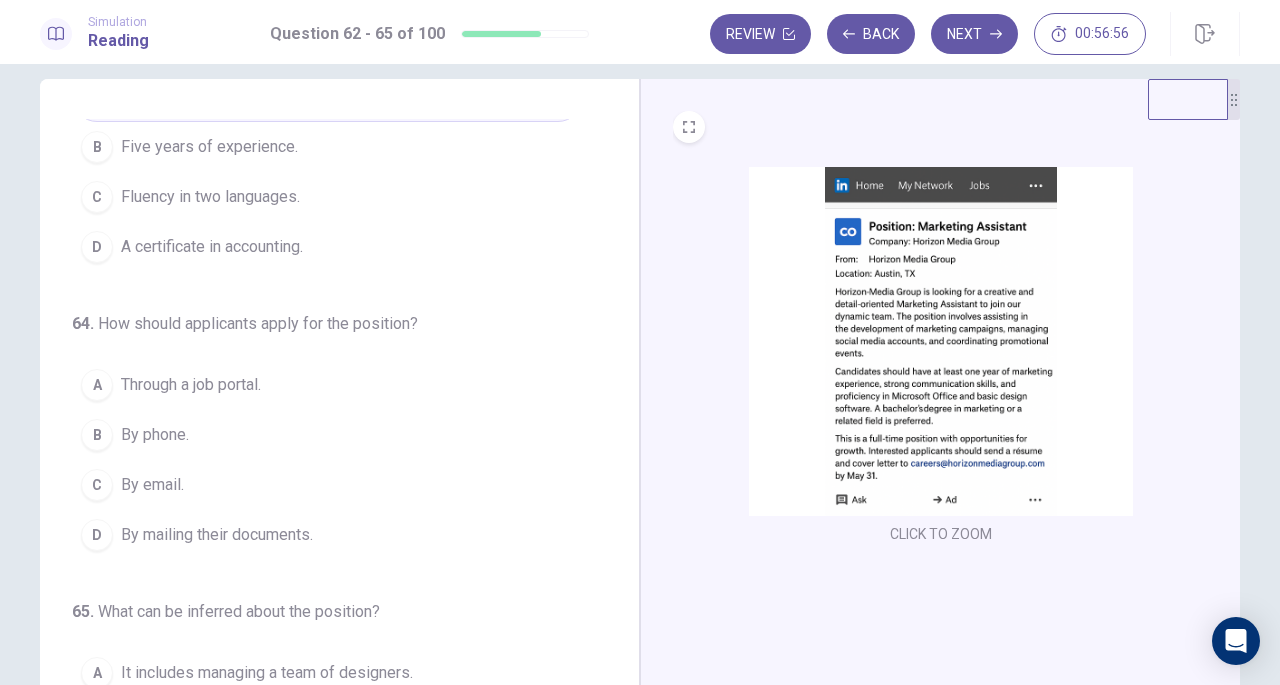 scroll, scrollTop: 384, scrollLeft: 0, axis: vertical 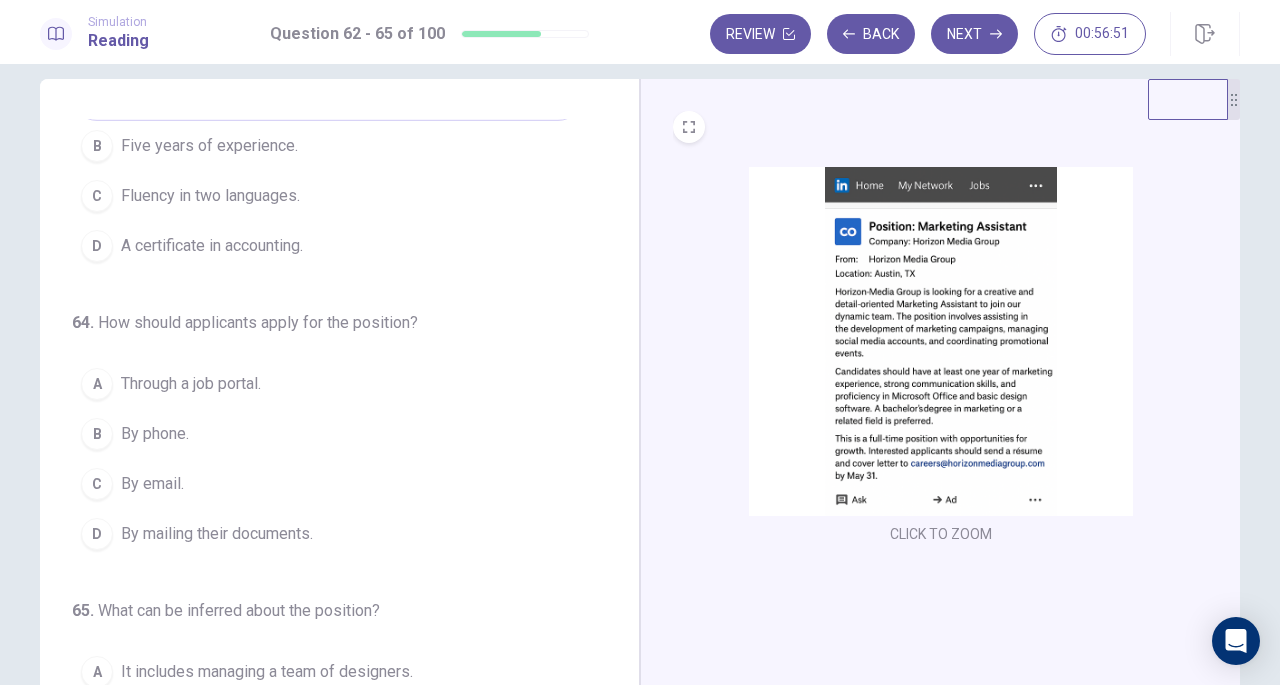 click on "By email." at bounding box center (152, 484) 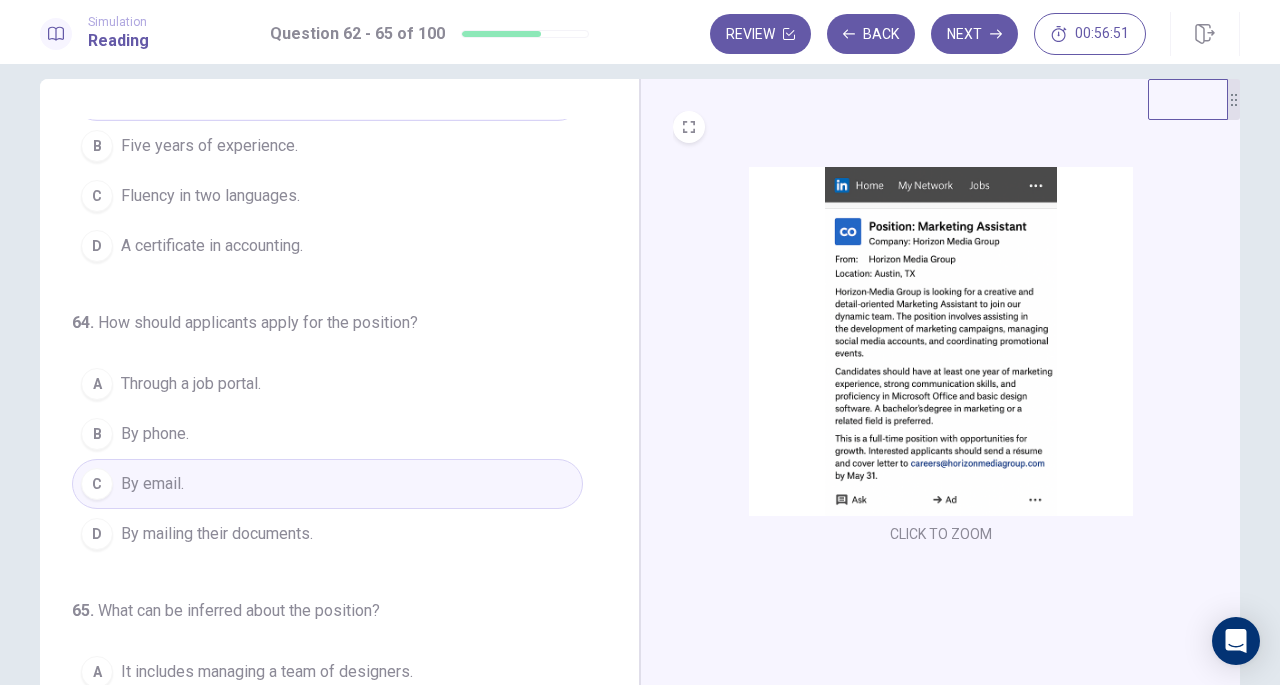 scroll, scrollTop: 486, scrollLeft: 0, axis: vertical 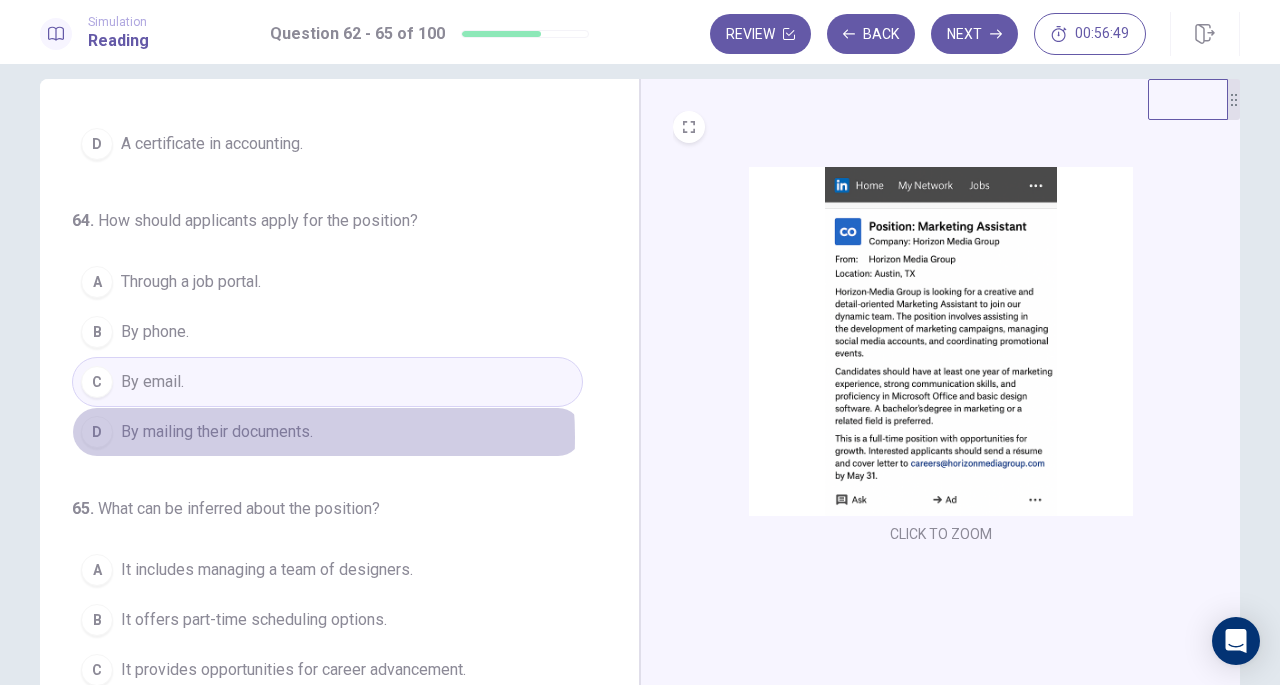 click on "By mailing their documents." at bounding box center [217, 432] 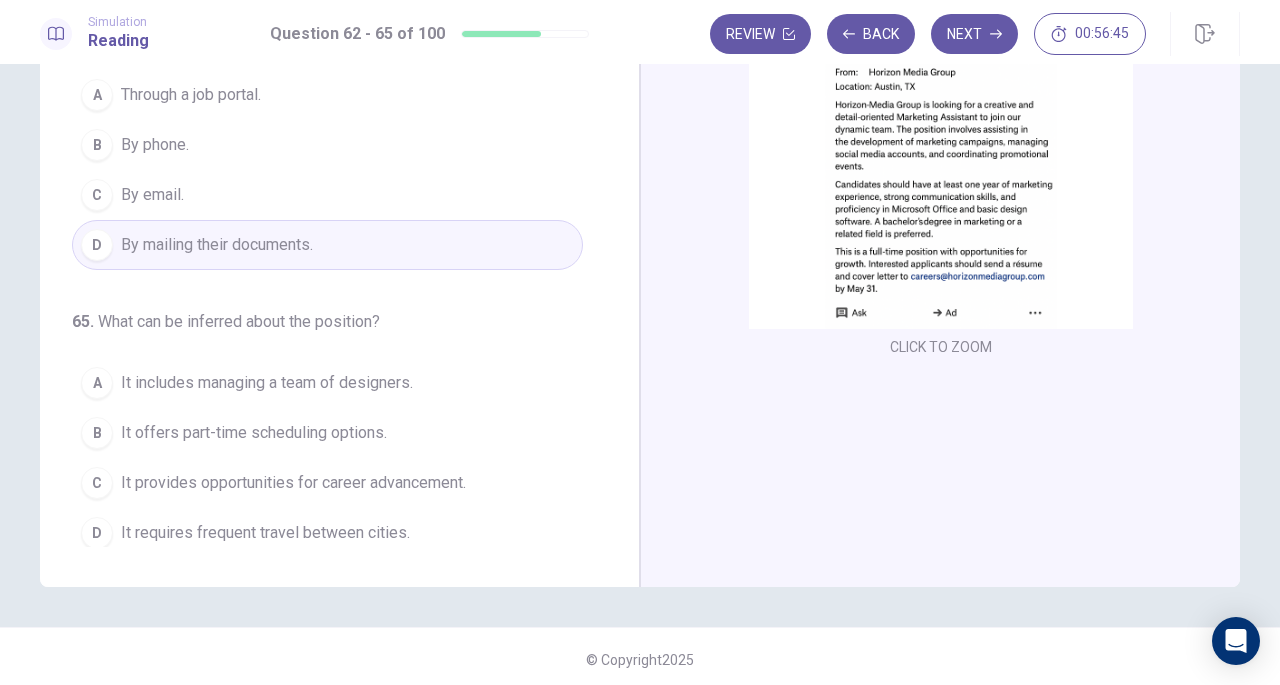 scroll, scrollTop: 215, scrollLeft: 0, axis: vertical 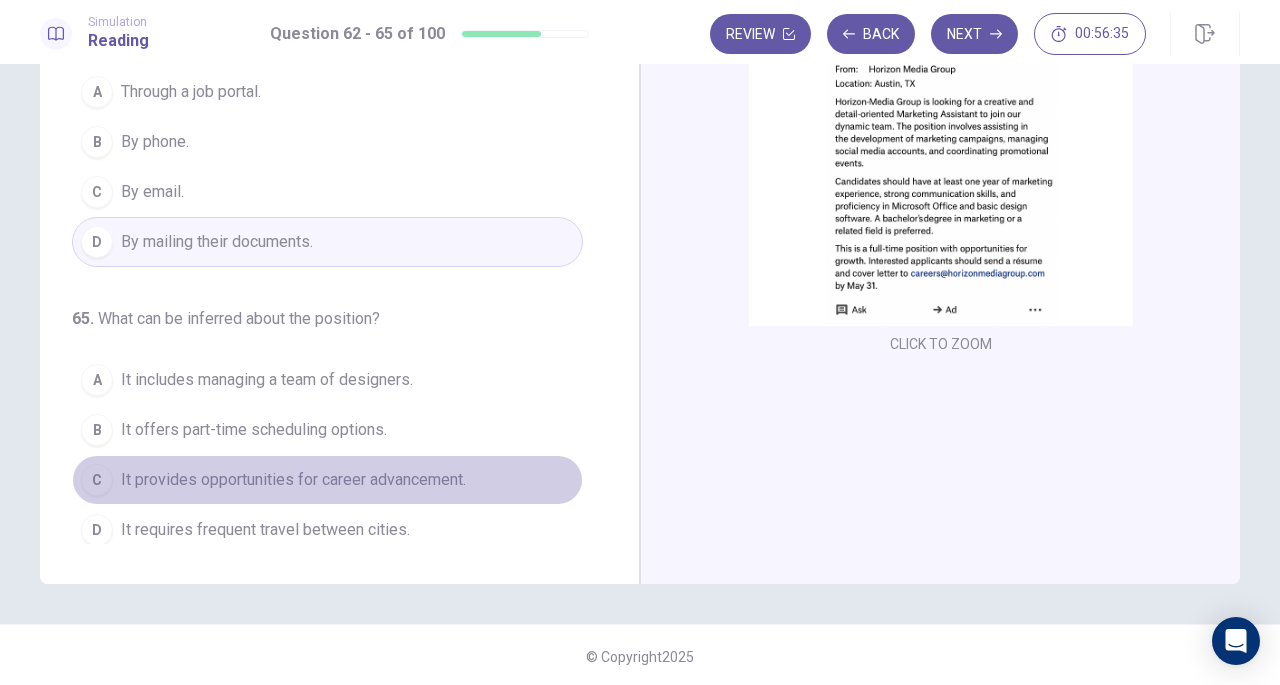 click on "C It provides opportunities for career advancement." at bounding box center (327, 480) 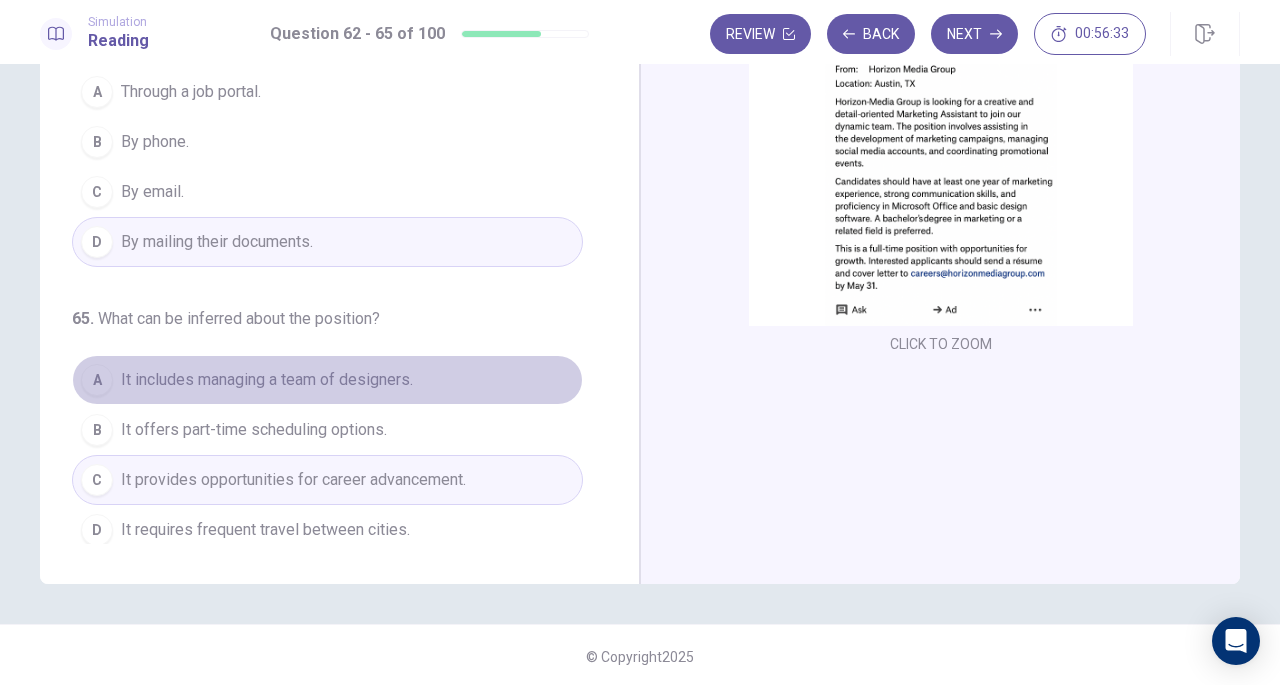 click on "It includes managing a team of designers." at bounding box center [267, 380] 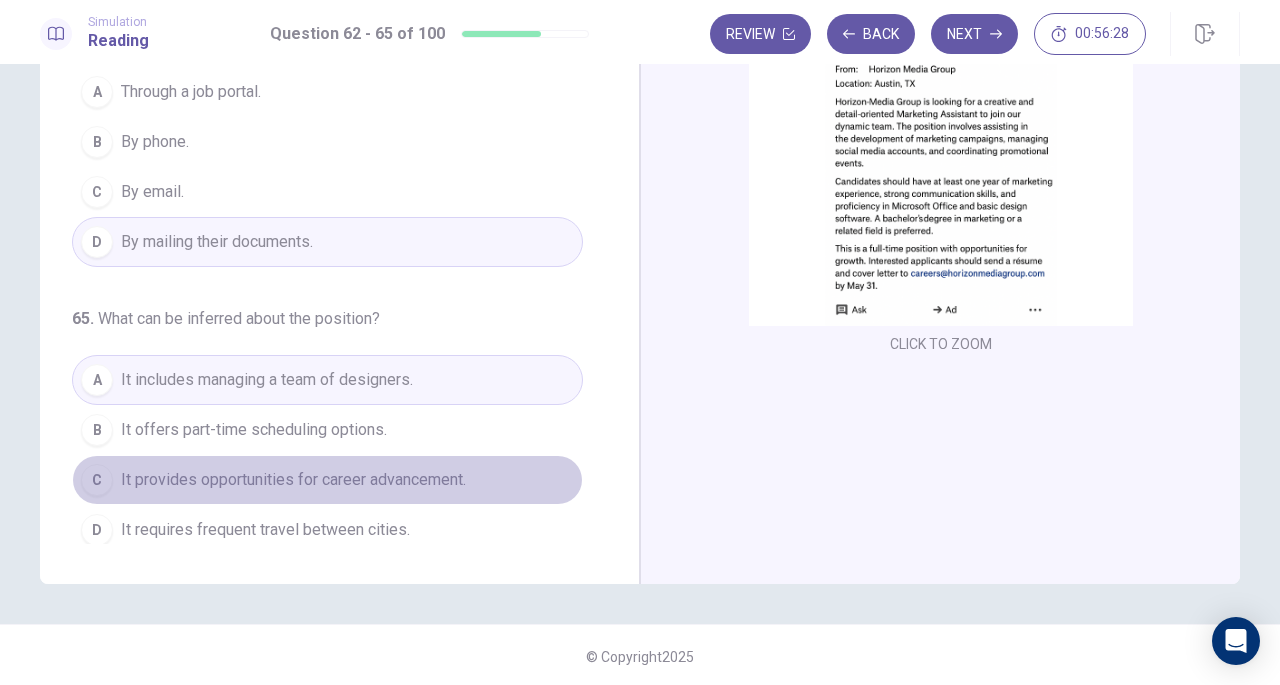 click on "It provides opportunities for career advancement." at bounding box center (293, 480) 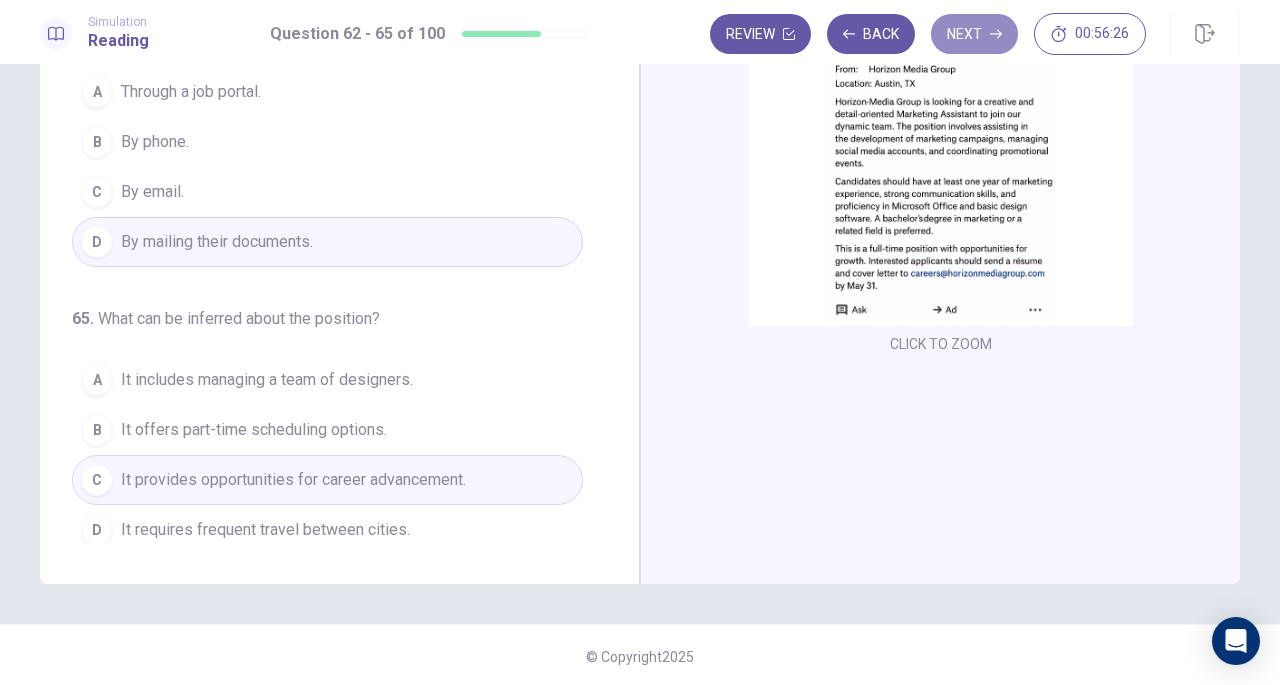 click on "Next" at bounding box center (974, 34) 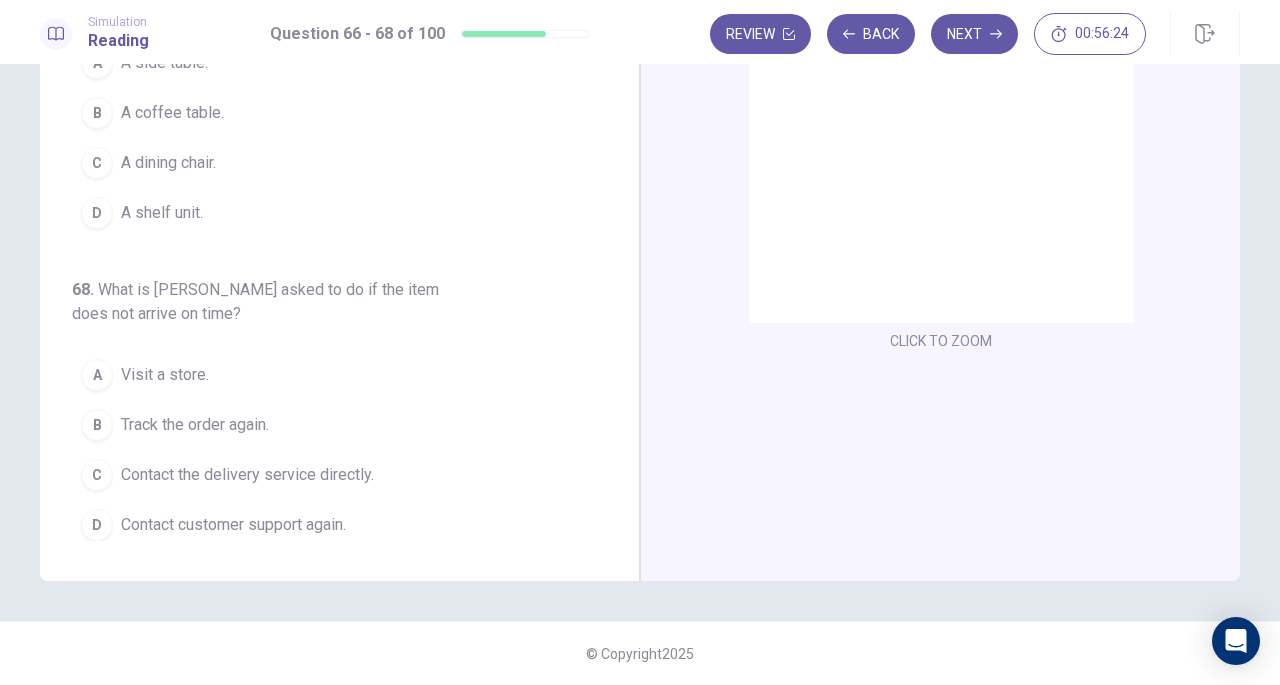 scroll, scrollTop: 0, scrollLeft: 0, axis: both 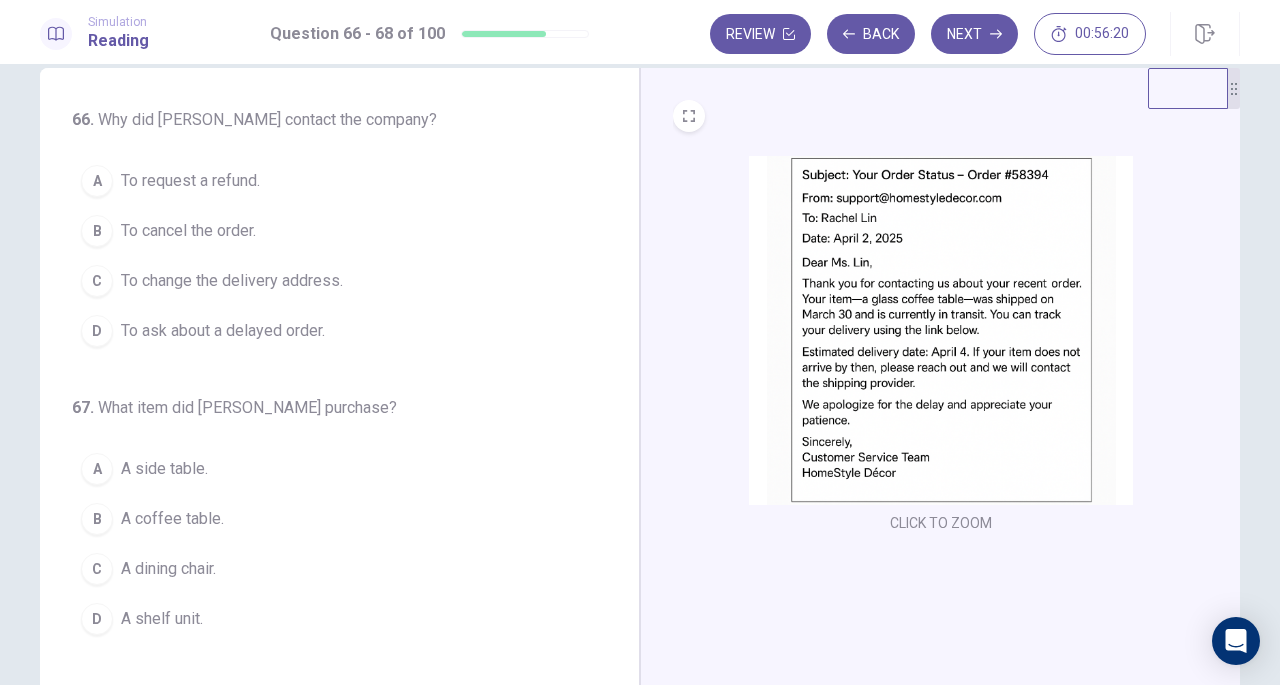 click on "66 .   Why did Ms. Lin contact the company? A To request a refund.	 B  To cancel the order.	 C  To change the delivery address. D To ask about a delayed order. 67 .   What item did Ms. Lin purchase? A A side table.	  B A coffee table.	  C A dining chair. D A shelf unit. 68 .   What is Ms. Lin asked to do if the item does not arrive on time? A Visit a store.	 B Track the order again.	 C Contact the delivery service directly.	 D Contact customer support again." at bounding box center [327, 455] 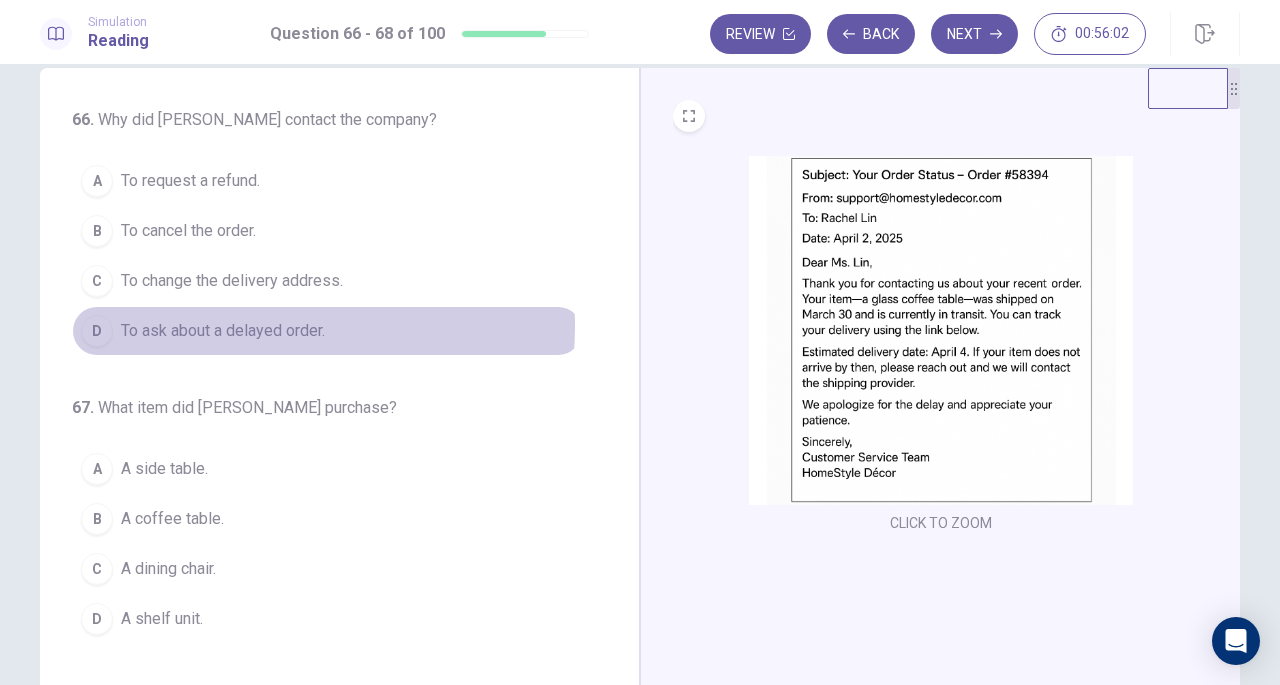 click on "To ask about a delayed order." at bounding box center [223, 331] 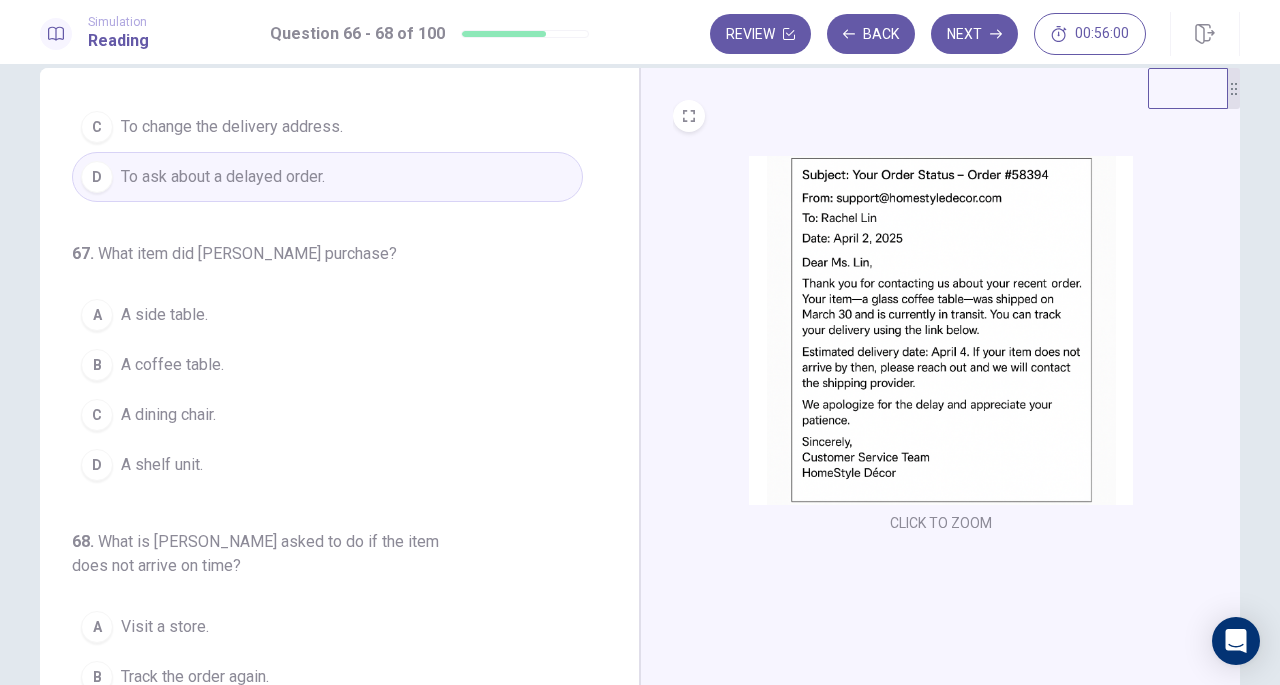 scroll, scrollTop: 164, scrollLeft: 0, axis: vertical 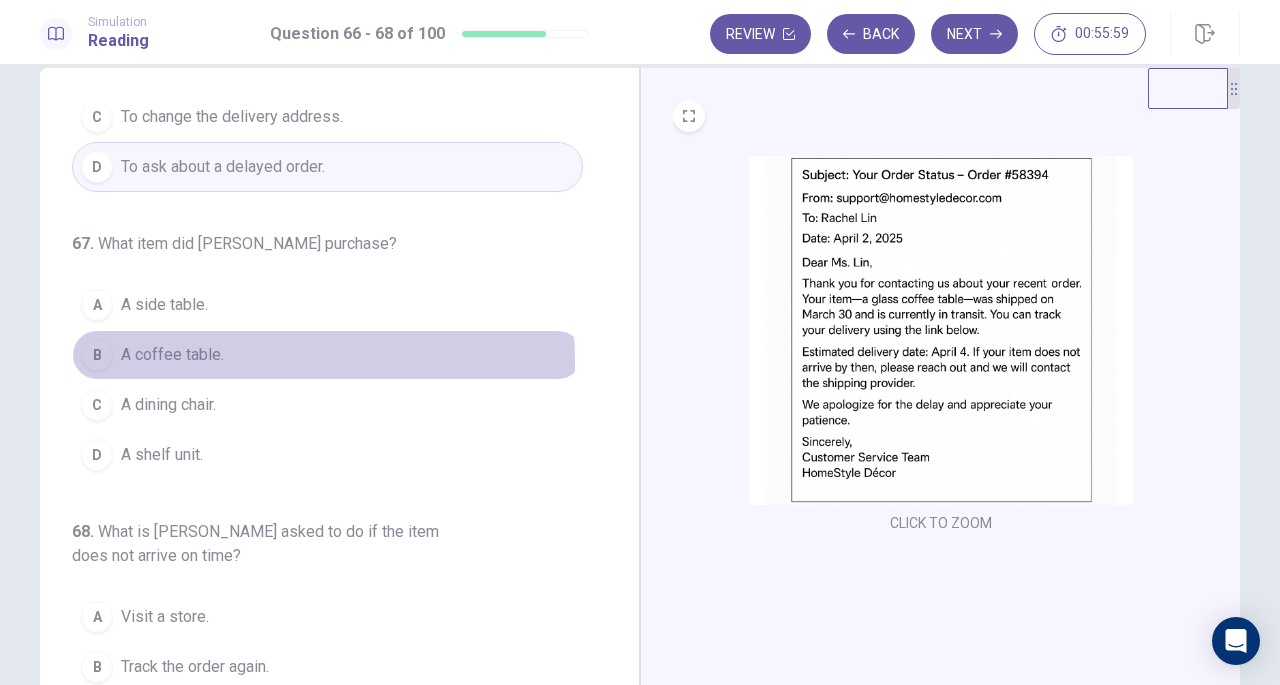 click on "A coffee table." at bounding box center [172, 355] 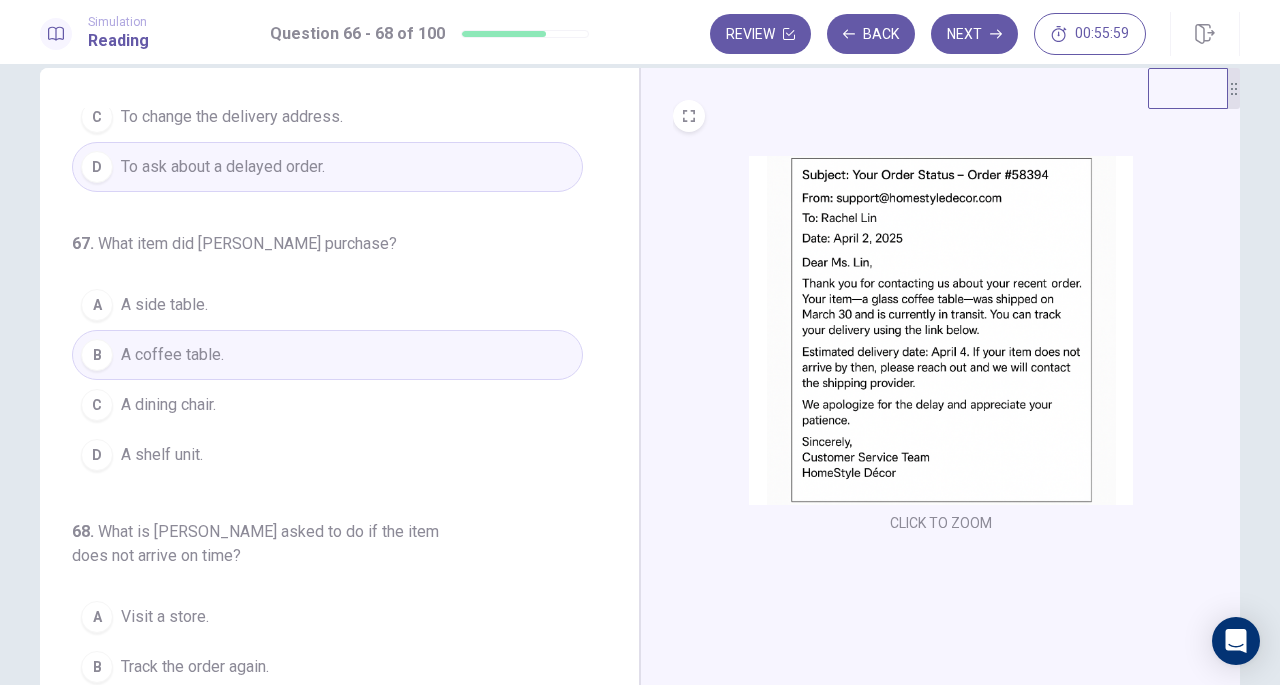 scroll, scrollTop: 224, scrollLeft: 0, axis: vertical 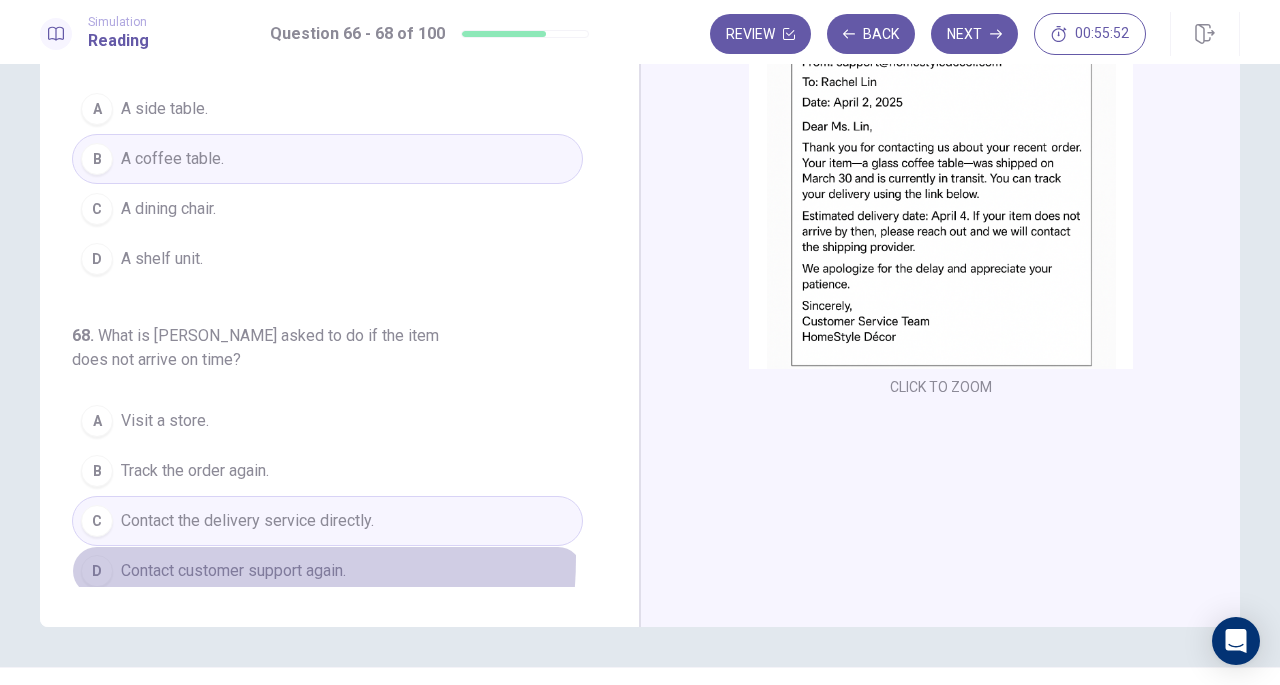 click on "D Contact customer support again." at bounding box center (327, 571) 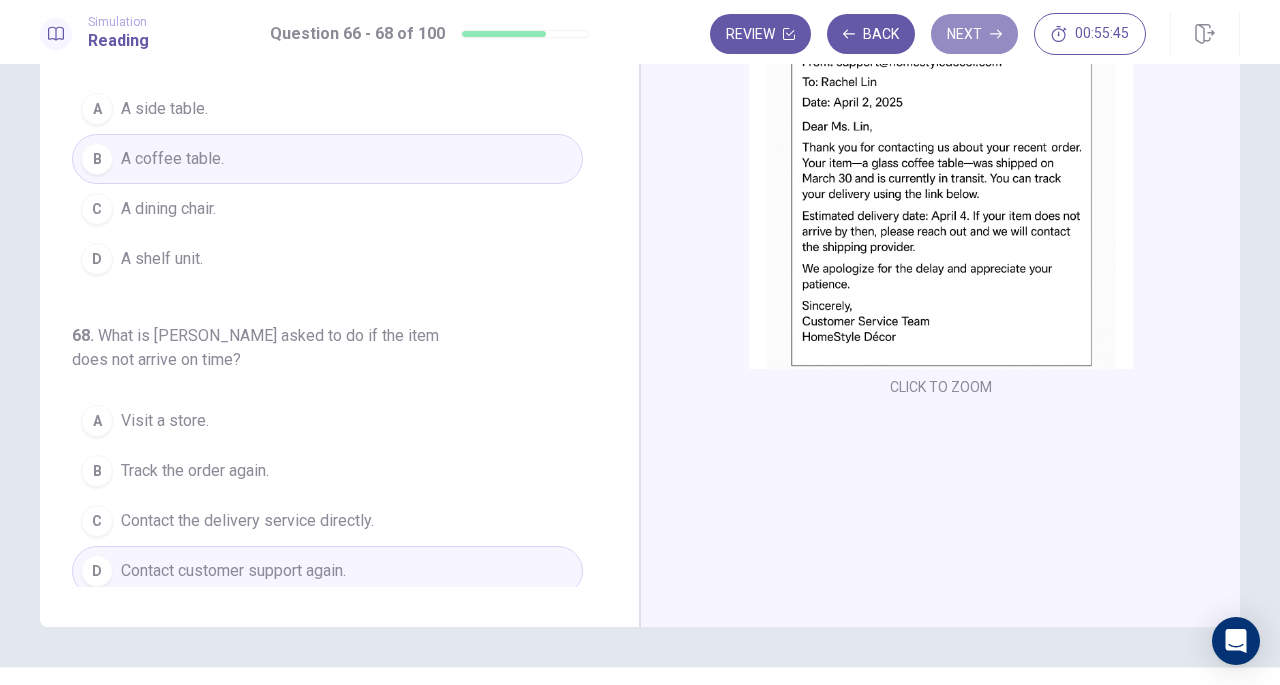 click on "Next" at bounding box center [974, 34] 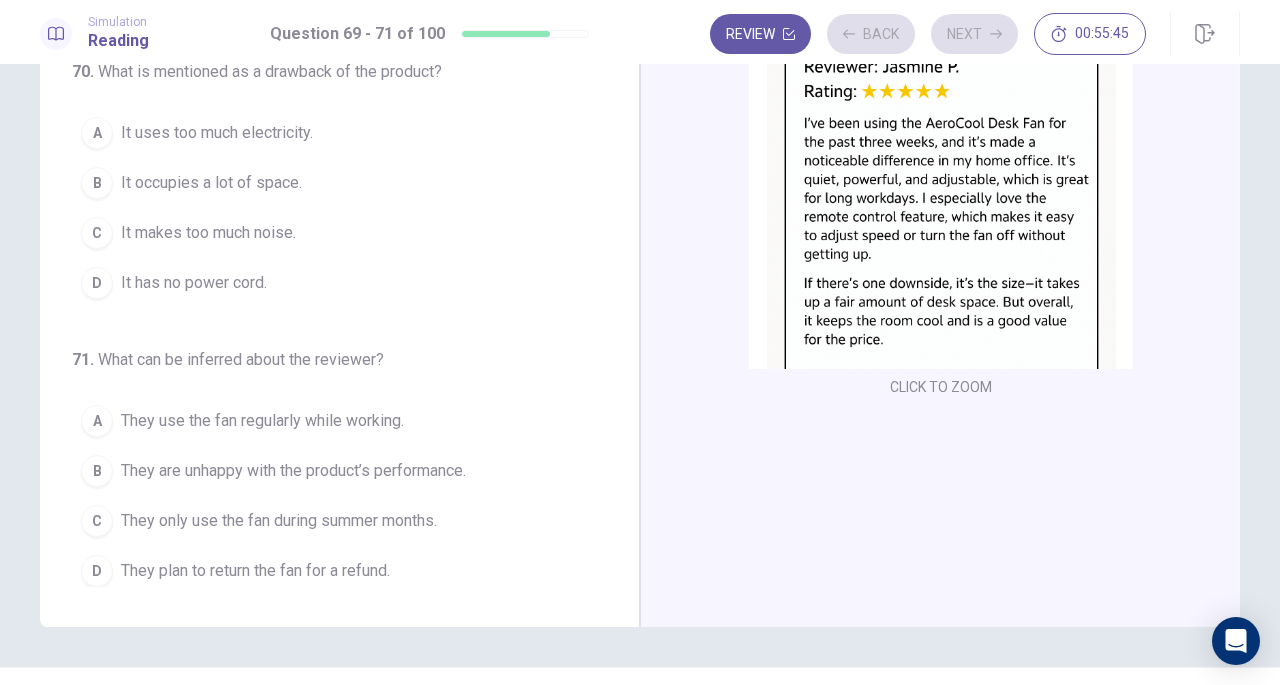 scroll, scrollTop: 196, scrollLeft: 0, axis: vertical 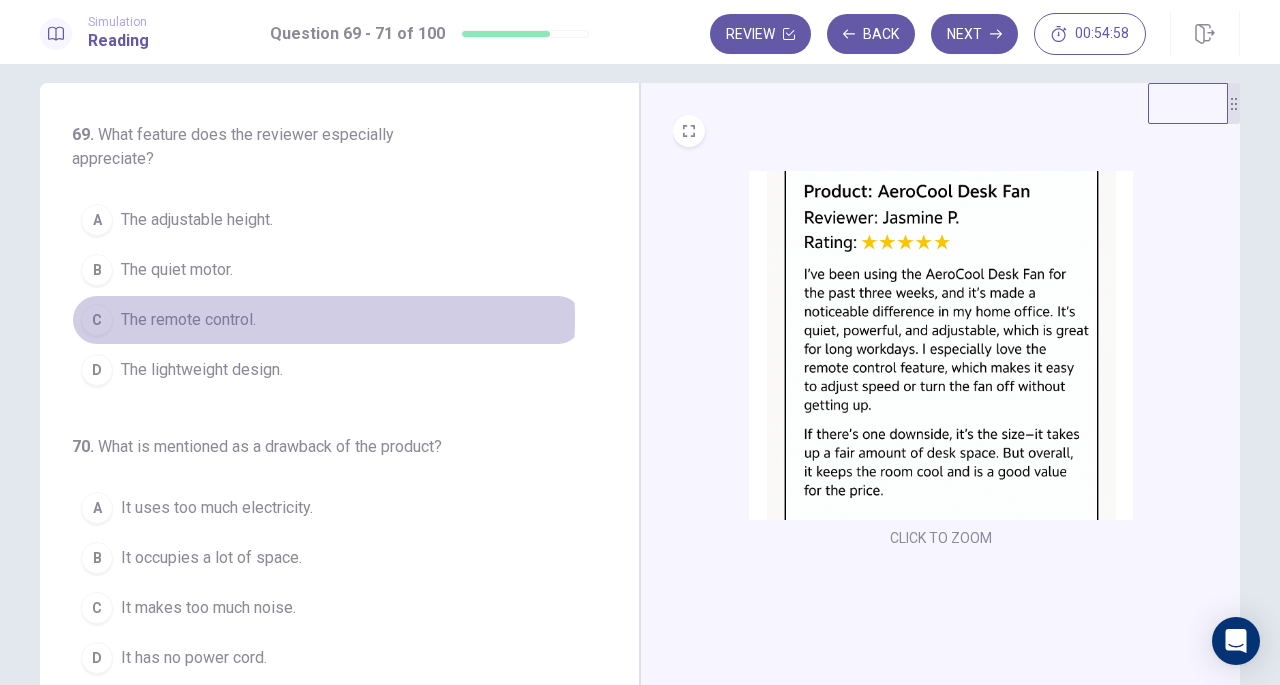 click on "The remote control." at bounding box center [188, 320] 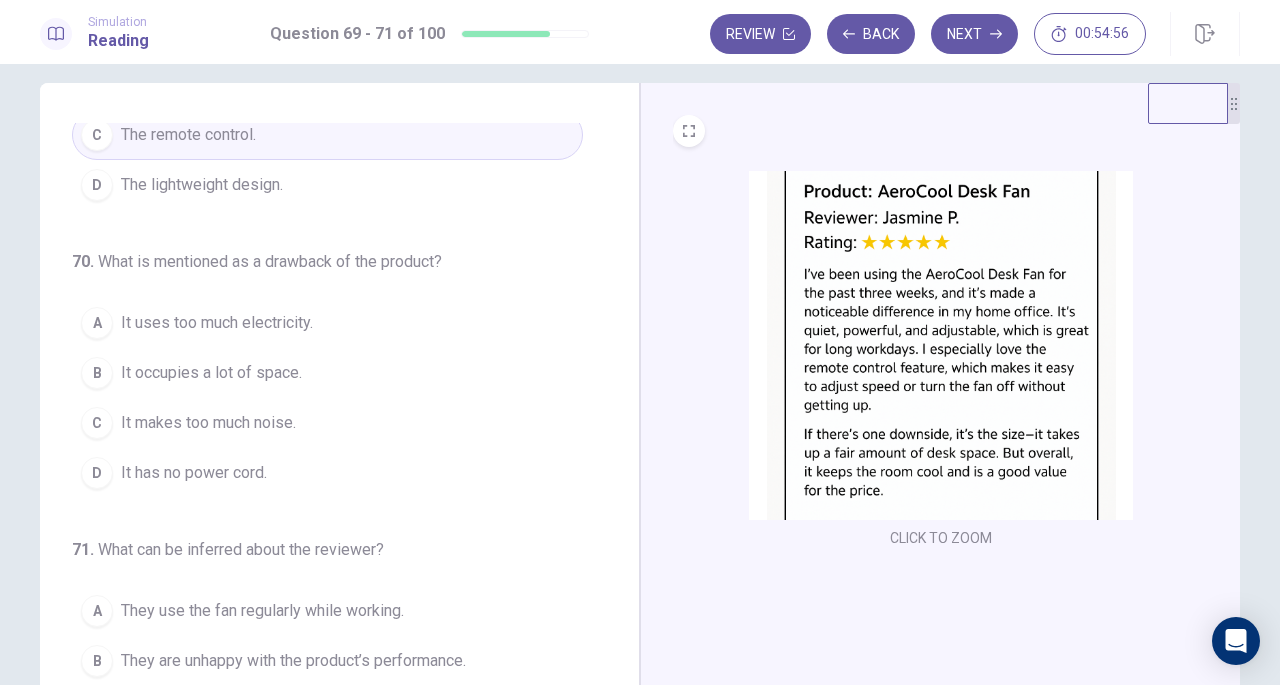 scroll, scrollTop: 224, scrollLeft: 0, axis: vertical 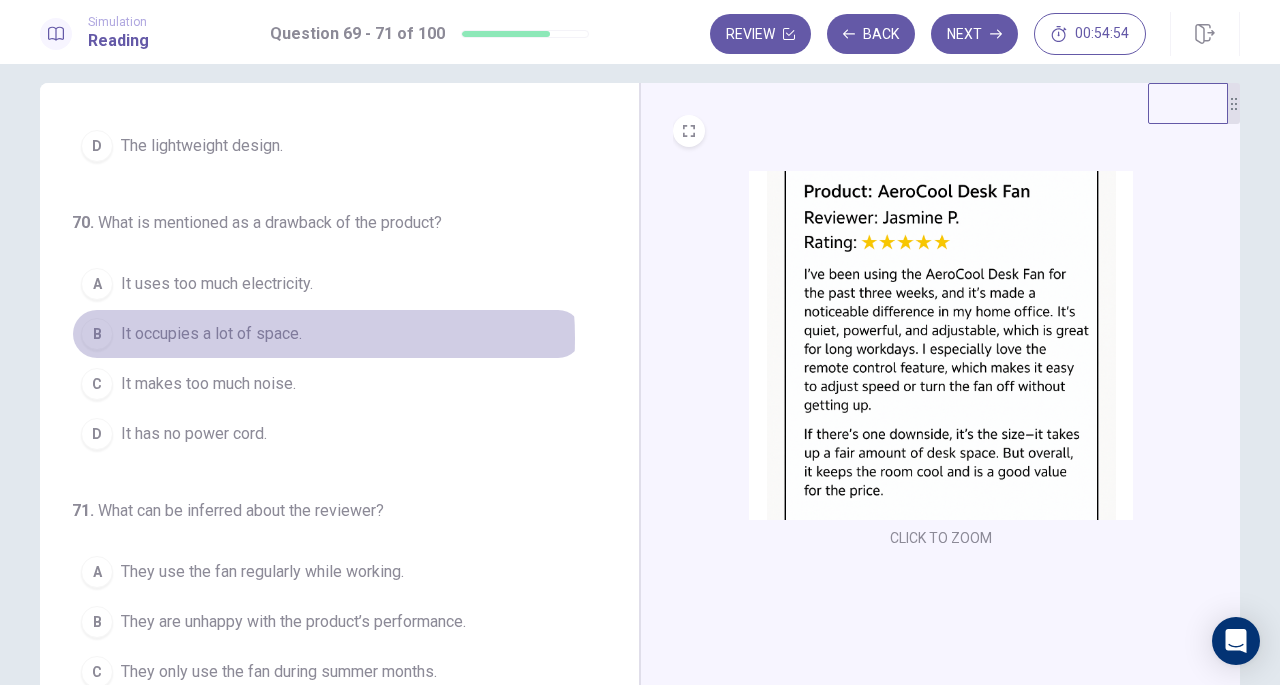 click on "It occupies a lot of space." at bounding box center [211, 334] 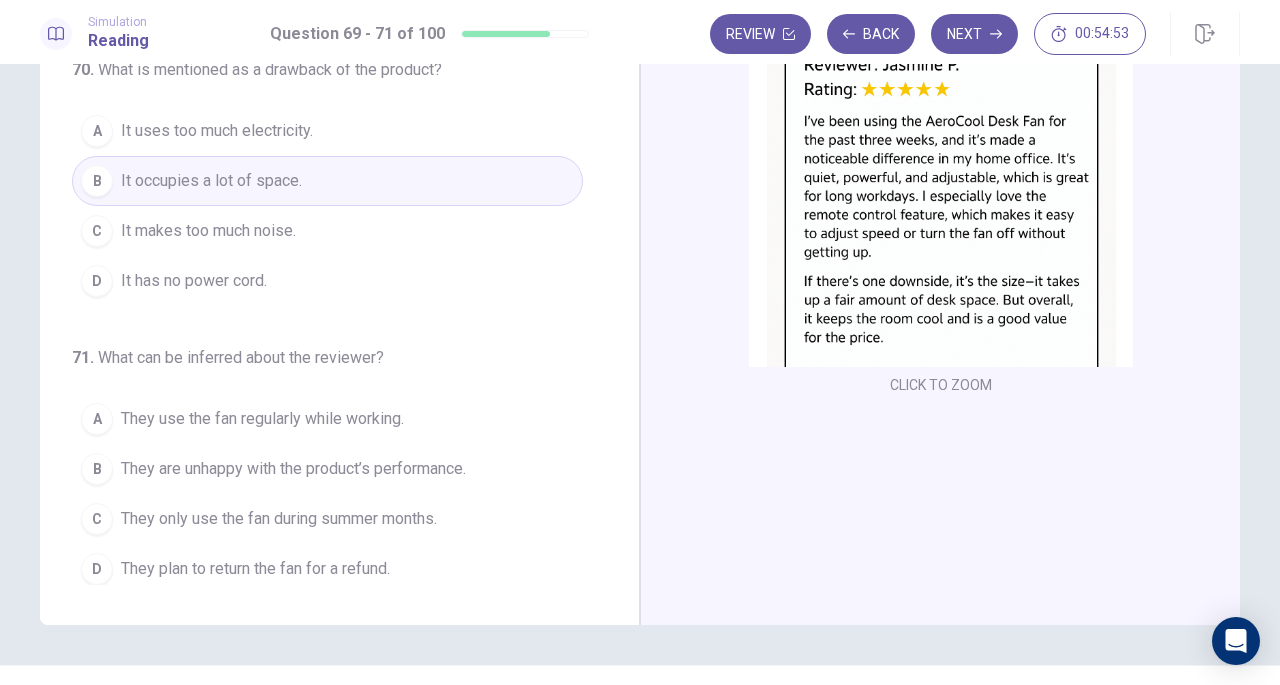 scroll, scrollTop: 175, scrollLeft: 0, axis: vertical 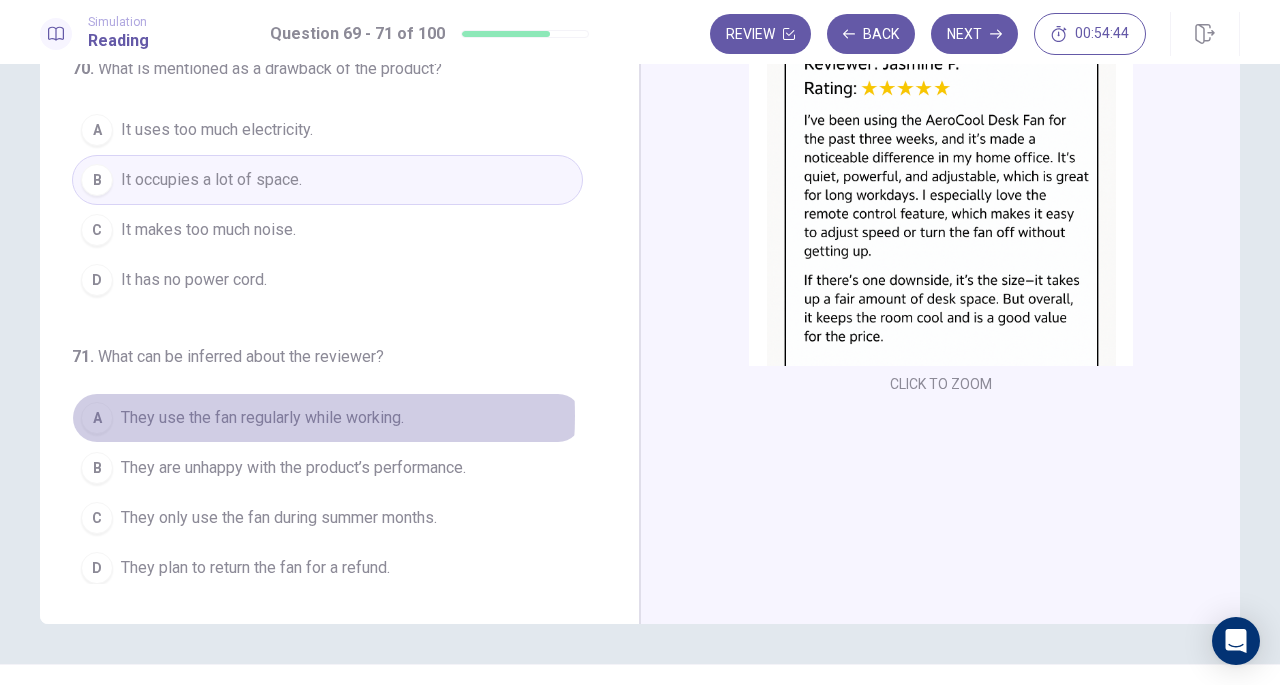 click on "They use the fan regularly while working." at bounding box center (262, 418) 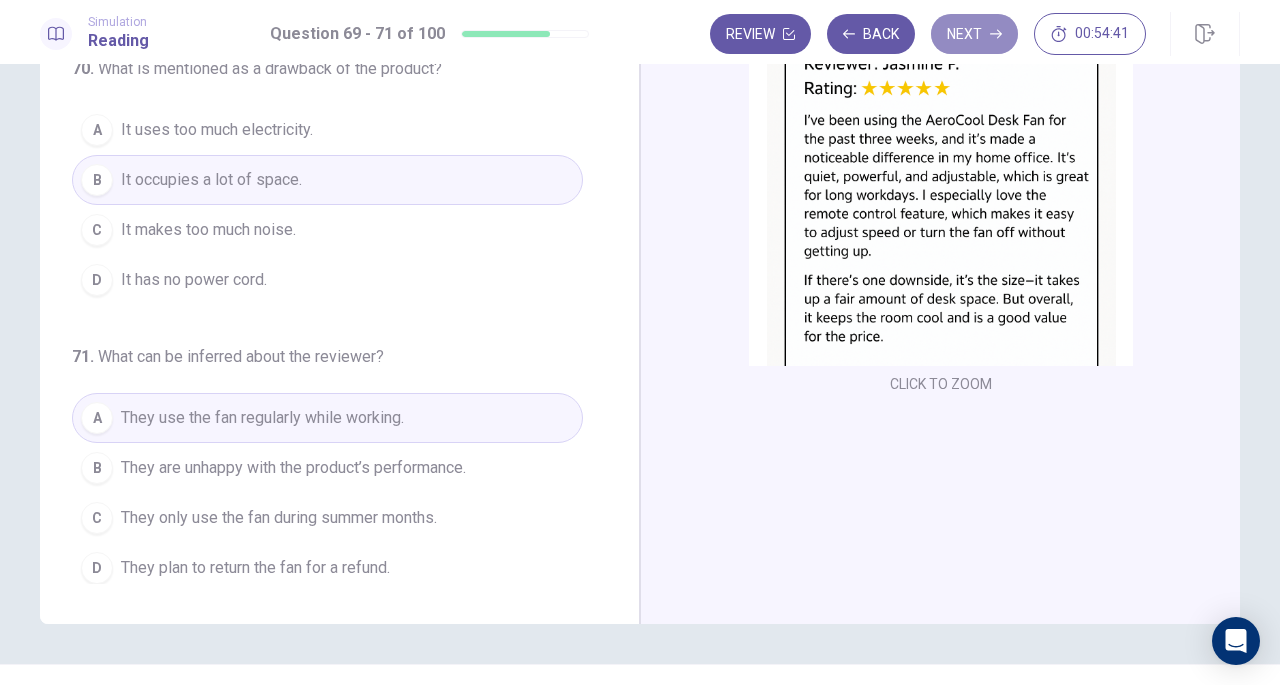 click on "Next" at bounding box center [974, 34] 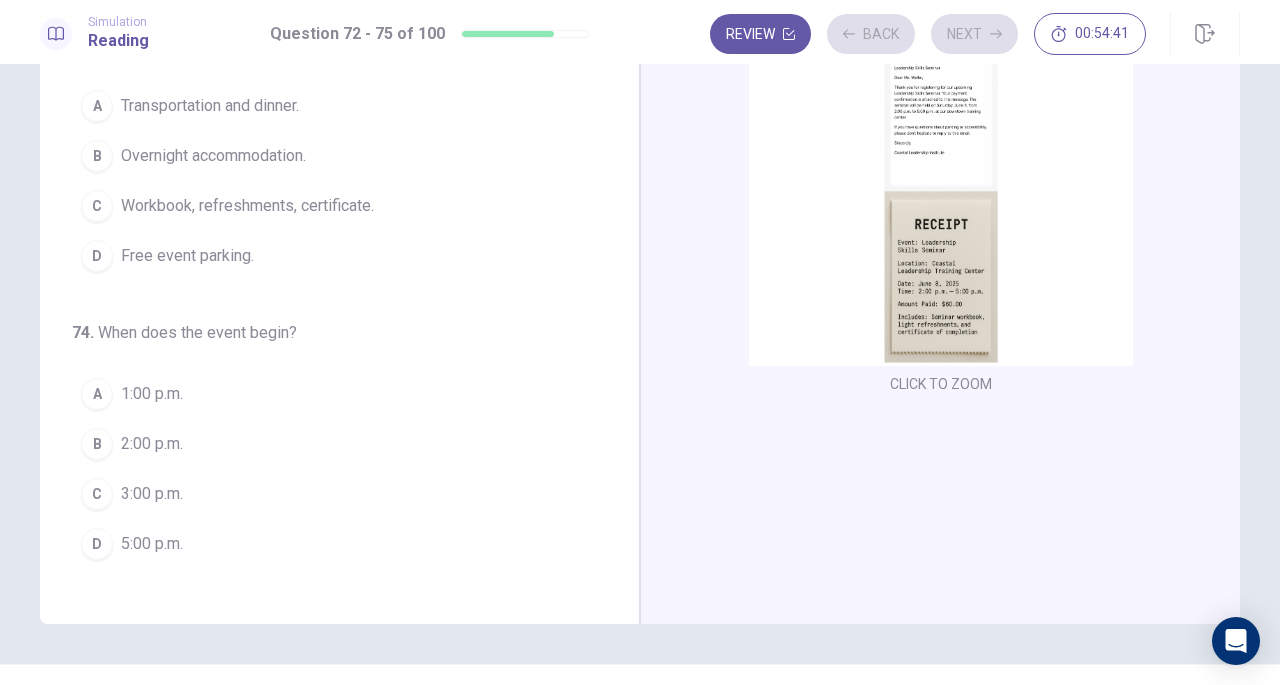 scroll, scrollTop: 175, scrollLeft: 0, axis: vertical 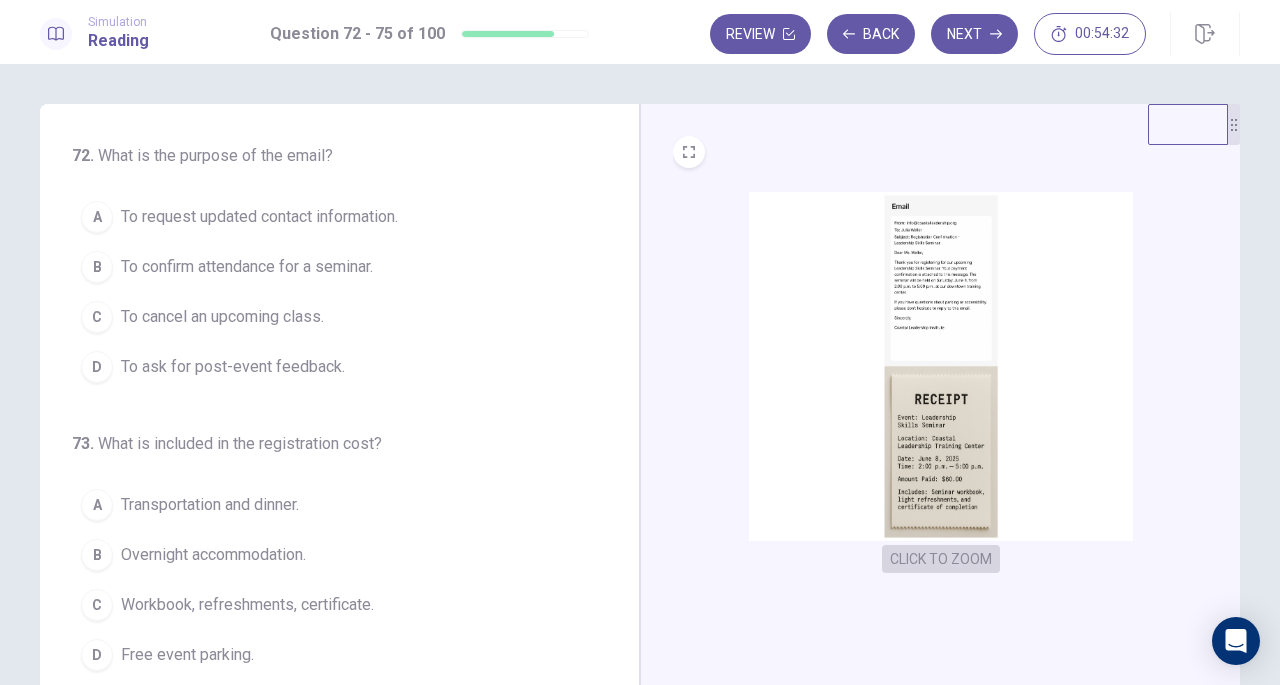 click on "CLICK TO ZOOM" at bounding box center [941, 559] 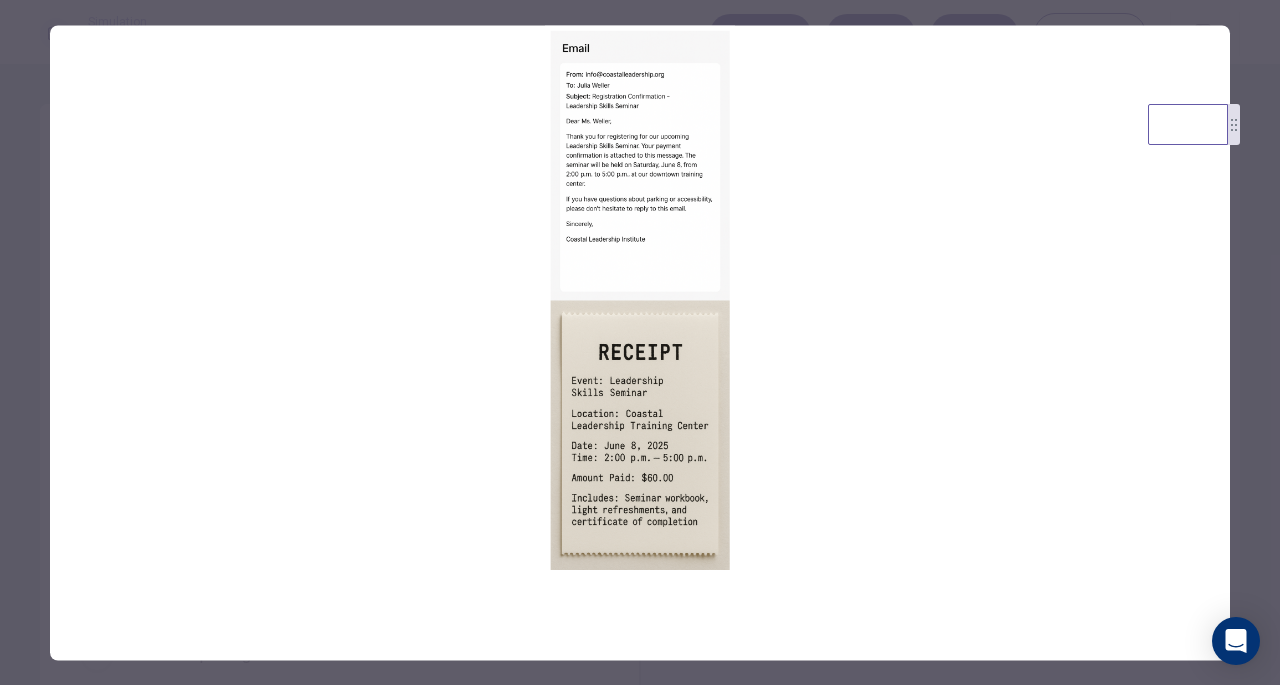 click at bounding box center (640, 342) 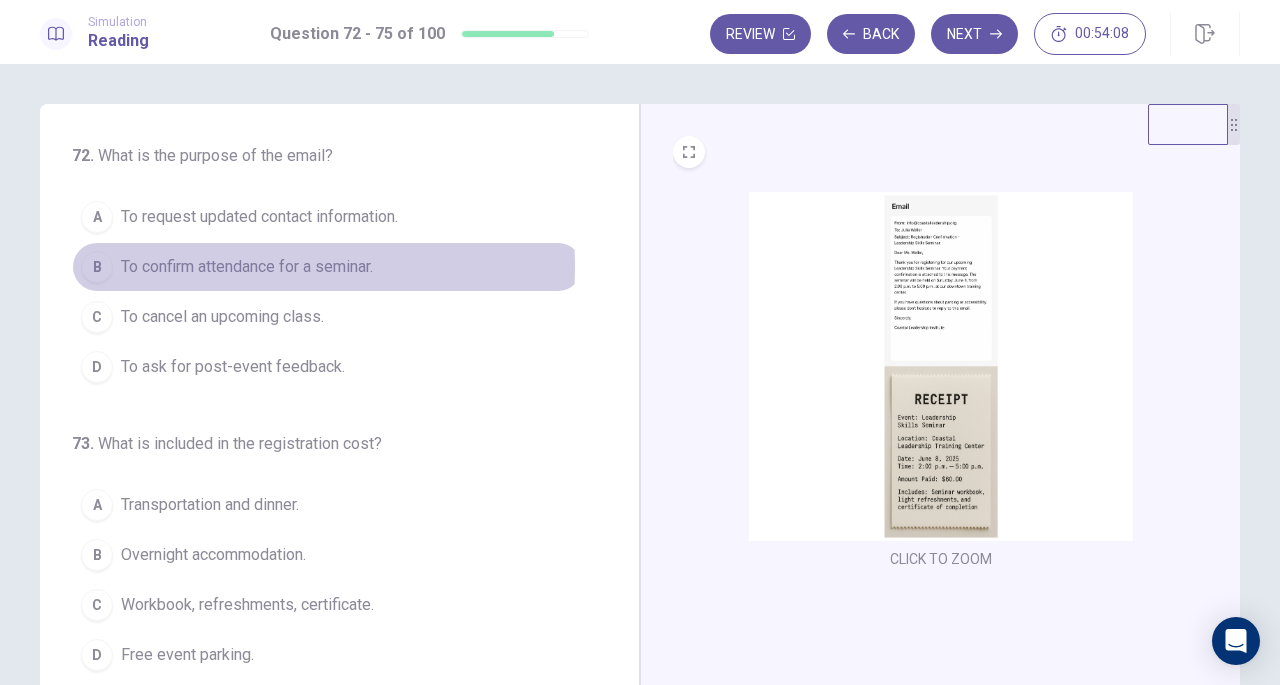 click on "To confirm attendance for a seminar." at bounding box center [247, 267] 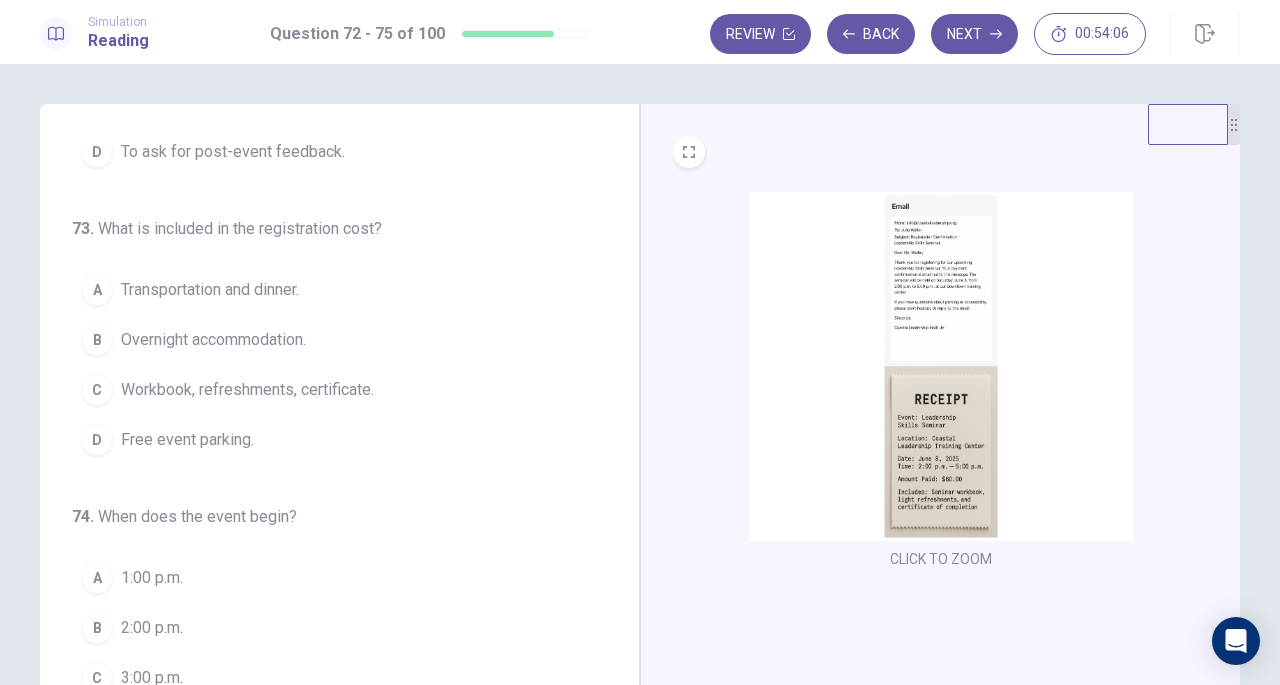 scroll, scrollTop: 221, scrollLeft: 0, axis: vertical 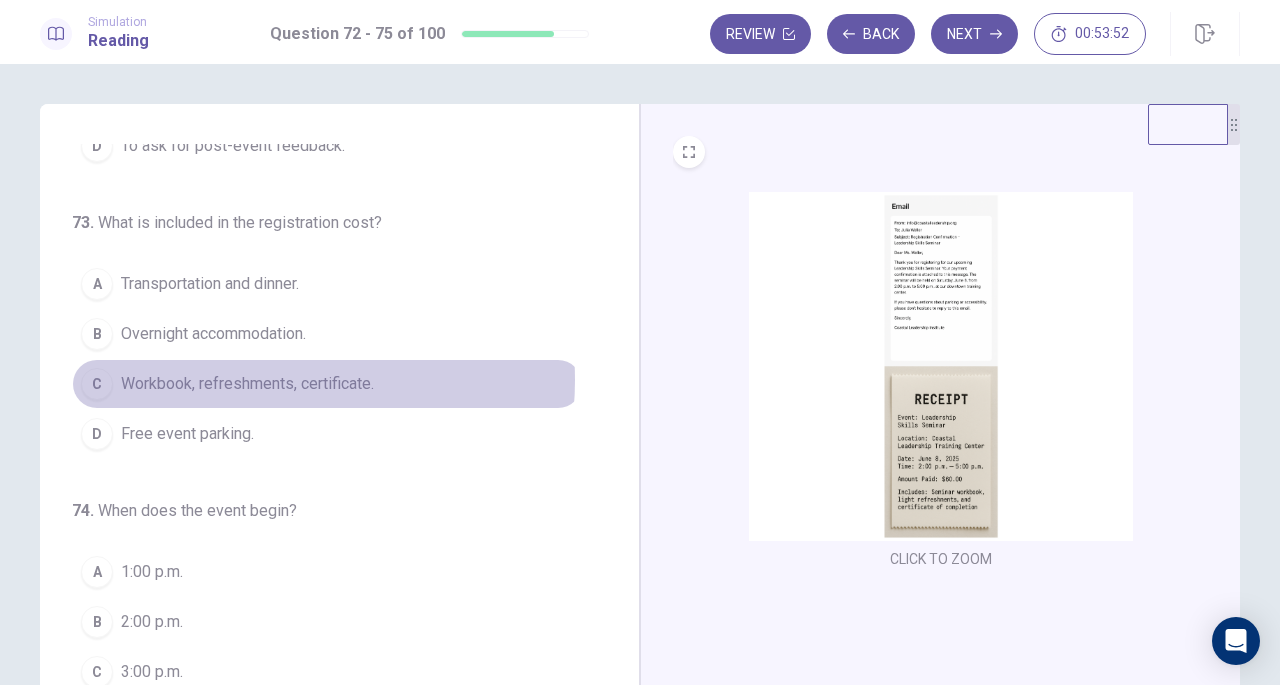 click on "Workbook, refreshments, certificate." at bounding box center [247, 384] 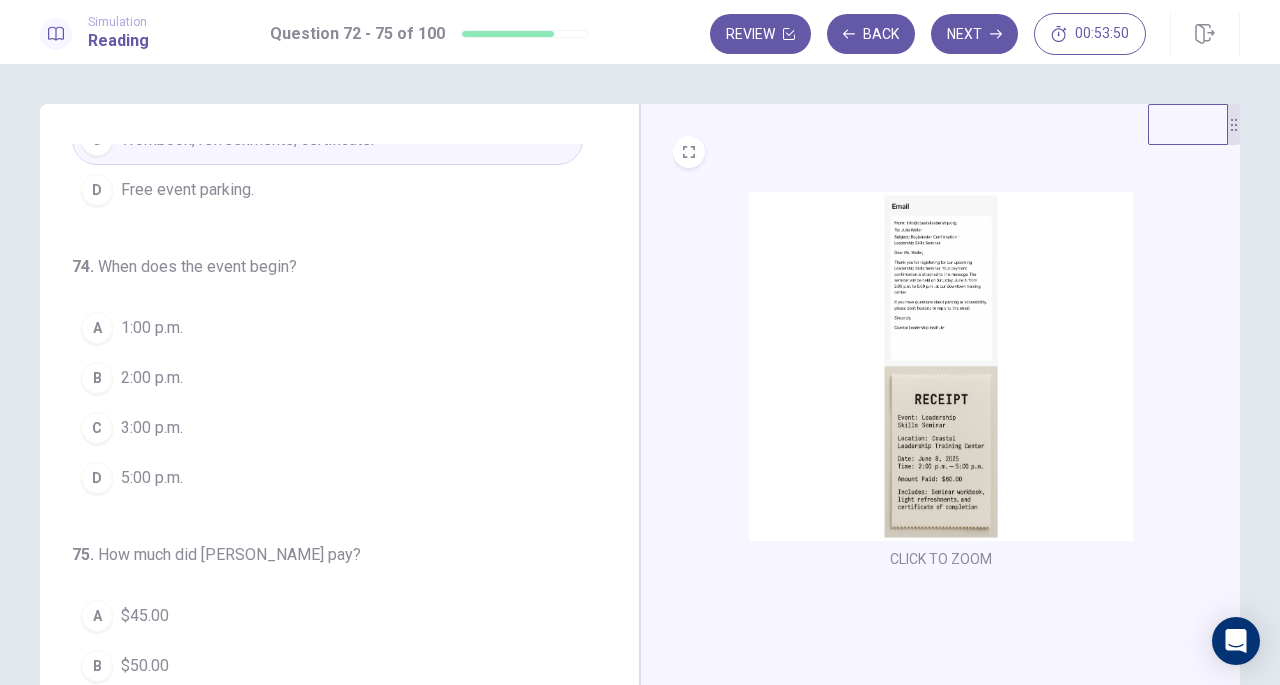 scroll, scrollTop: 466, scrollLeft: 0, axis: vertical 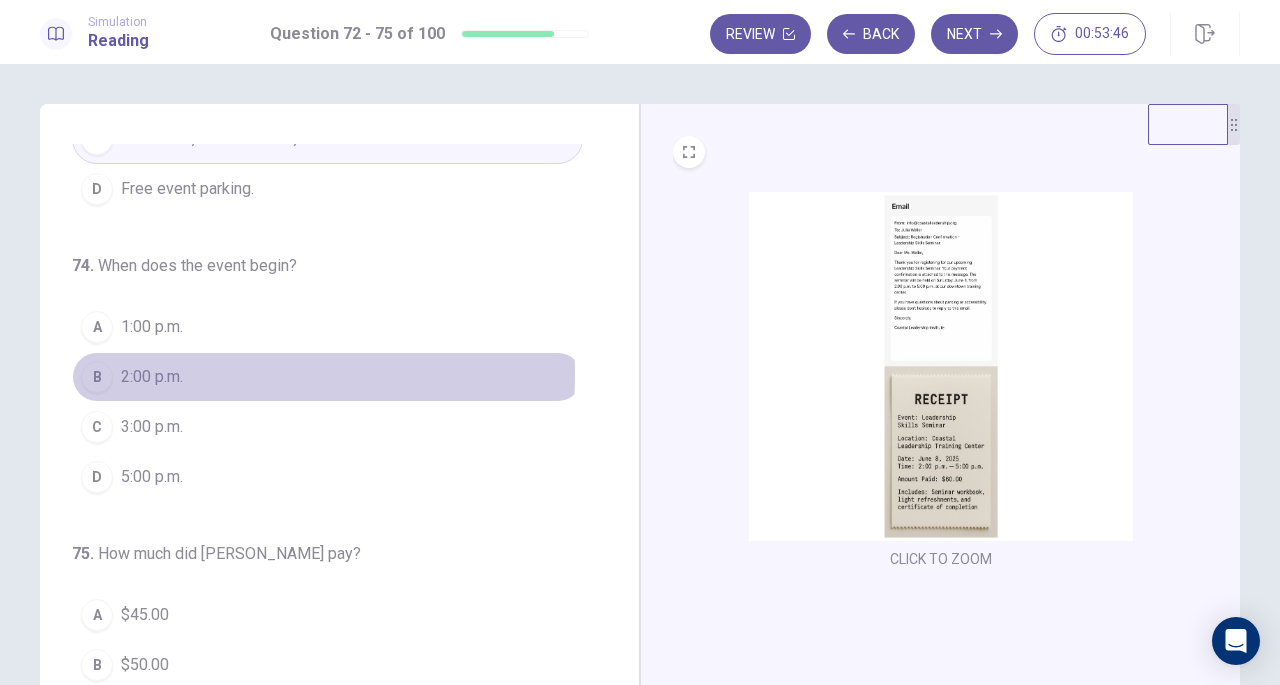 click on "2:00 p.m." at bounding box center [152, 377] 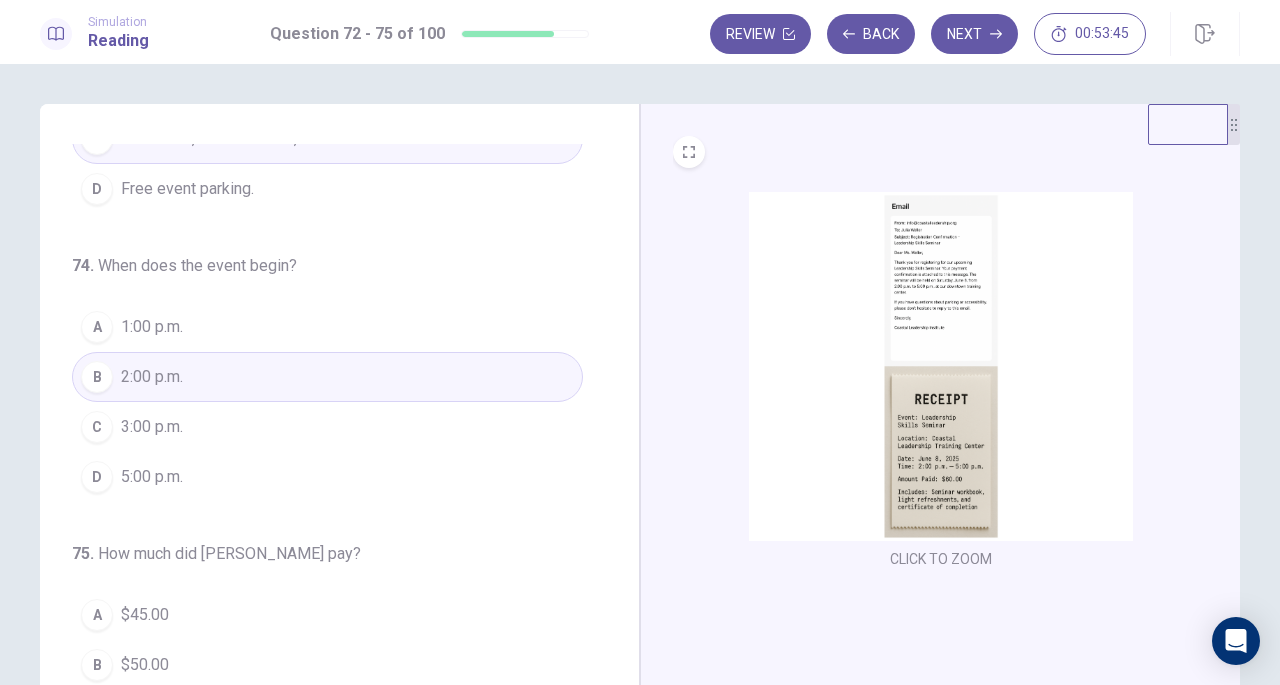 scroll, scrollTop: 486, scrollLeft: 0, axis: vertical 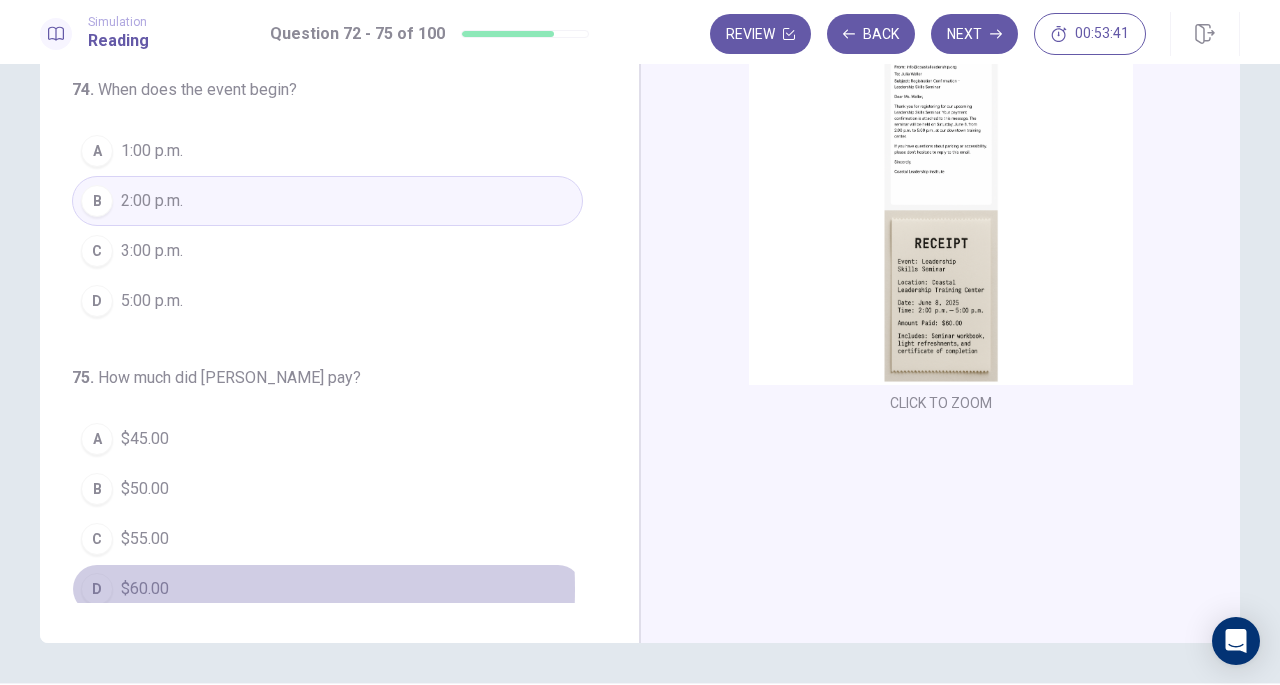 click on "$60.00" at bounding box center (145, 589) 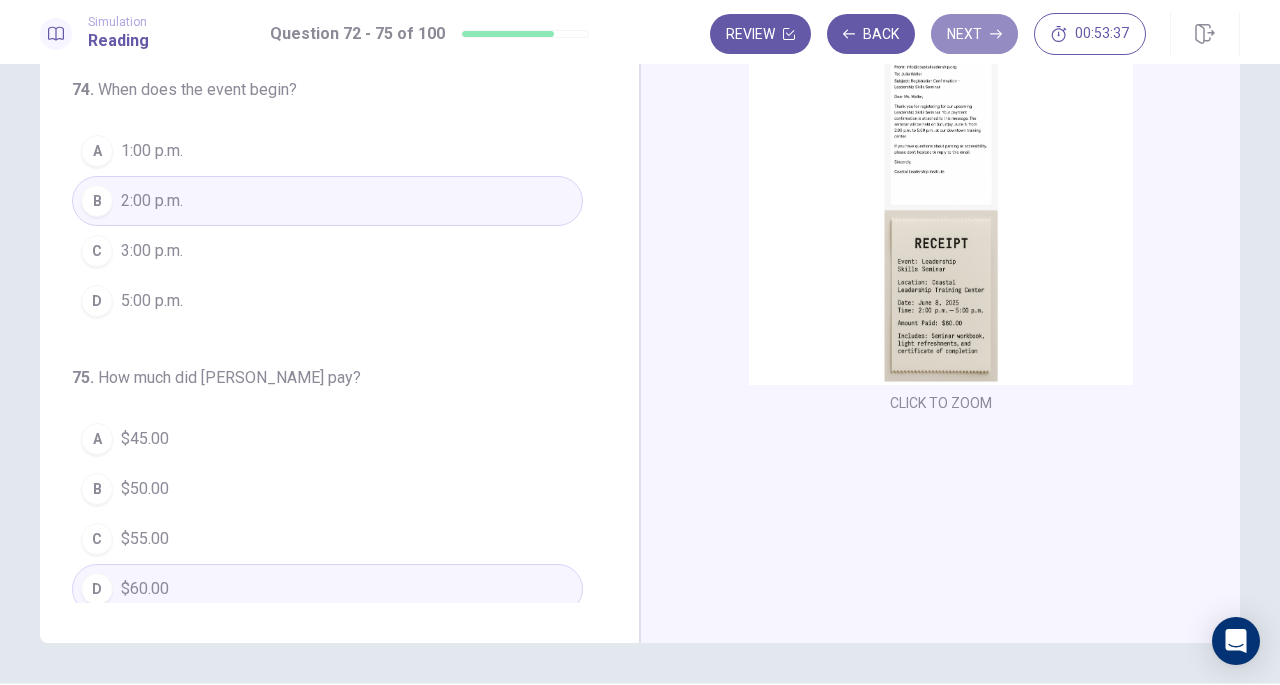 click on "Next" at bounding box center [974, 34] 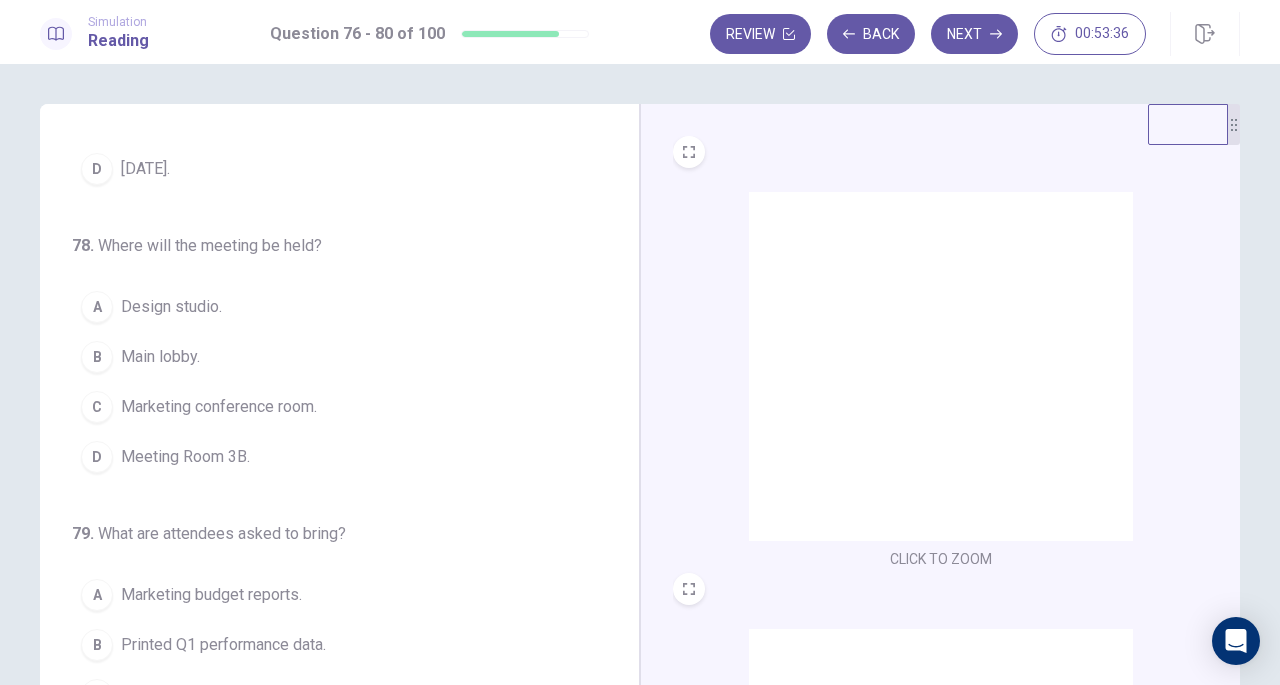 scroll, scrollTop: 1, scrollLeft: 0, axis: vertical 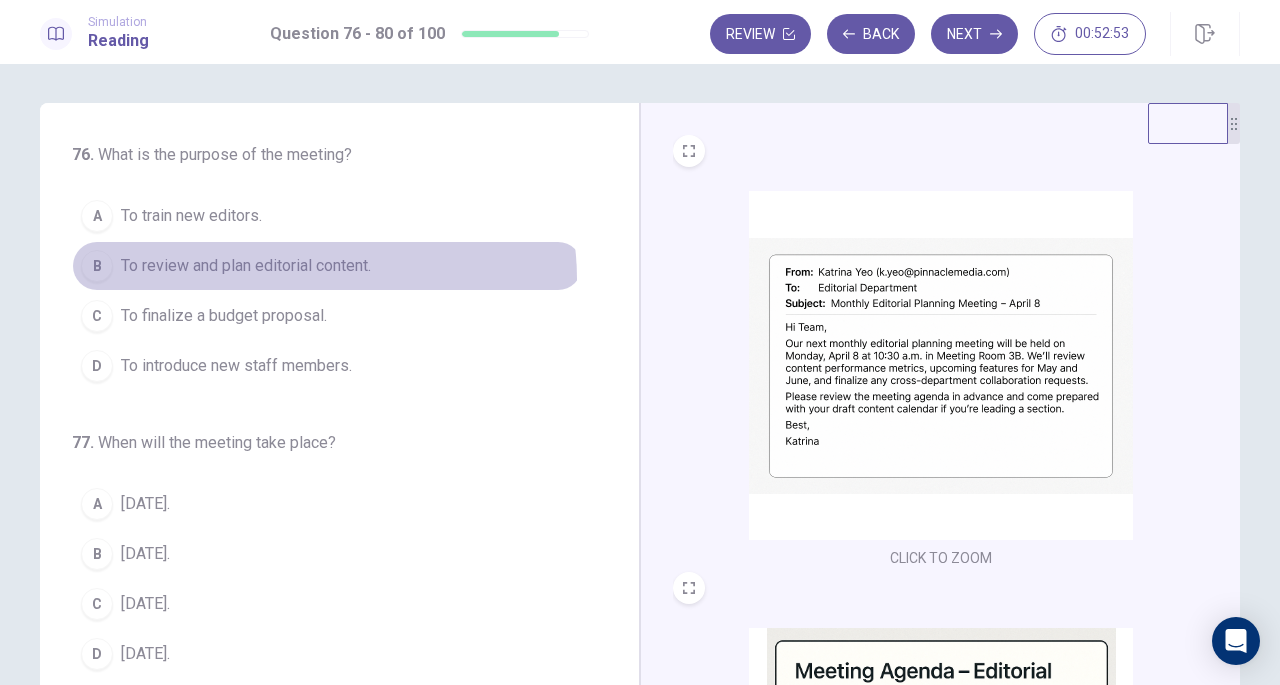 click on "B To review and plan editorial content." at bounding box center [327, 266] 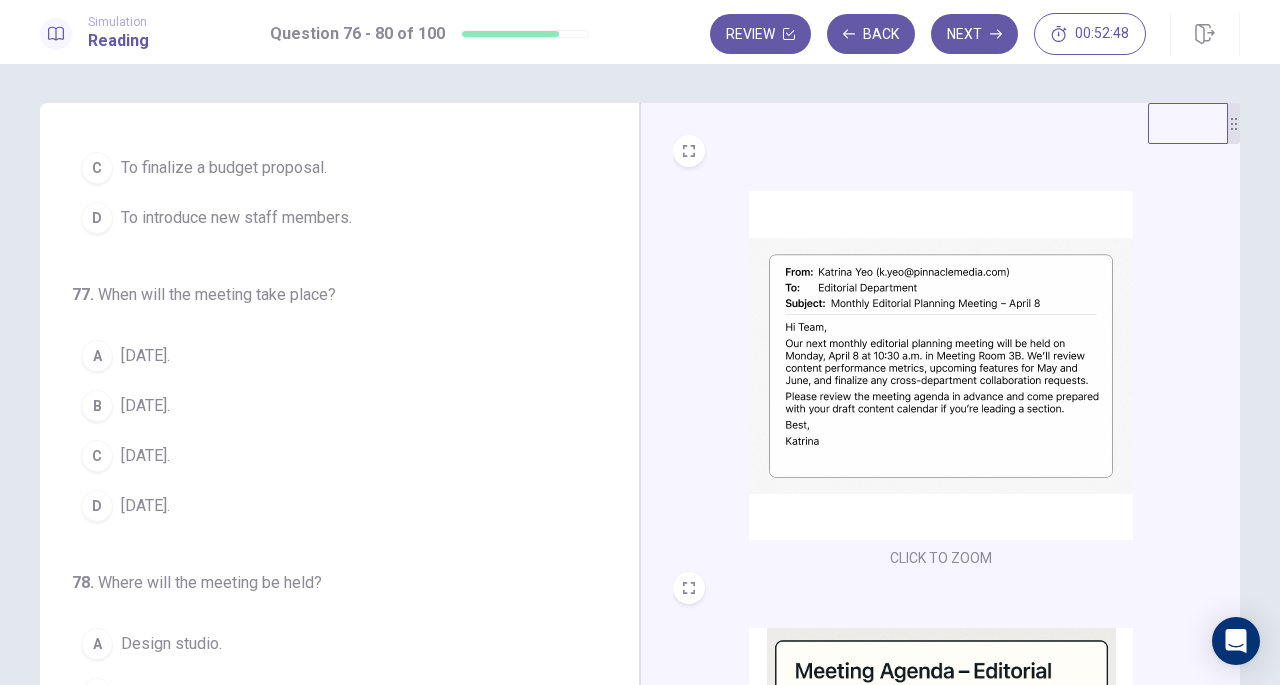 scroll, scrollTop: 150, scrollLeft: 0, axis: vertical 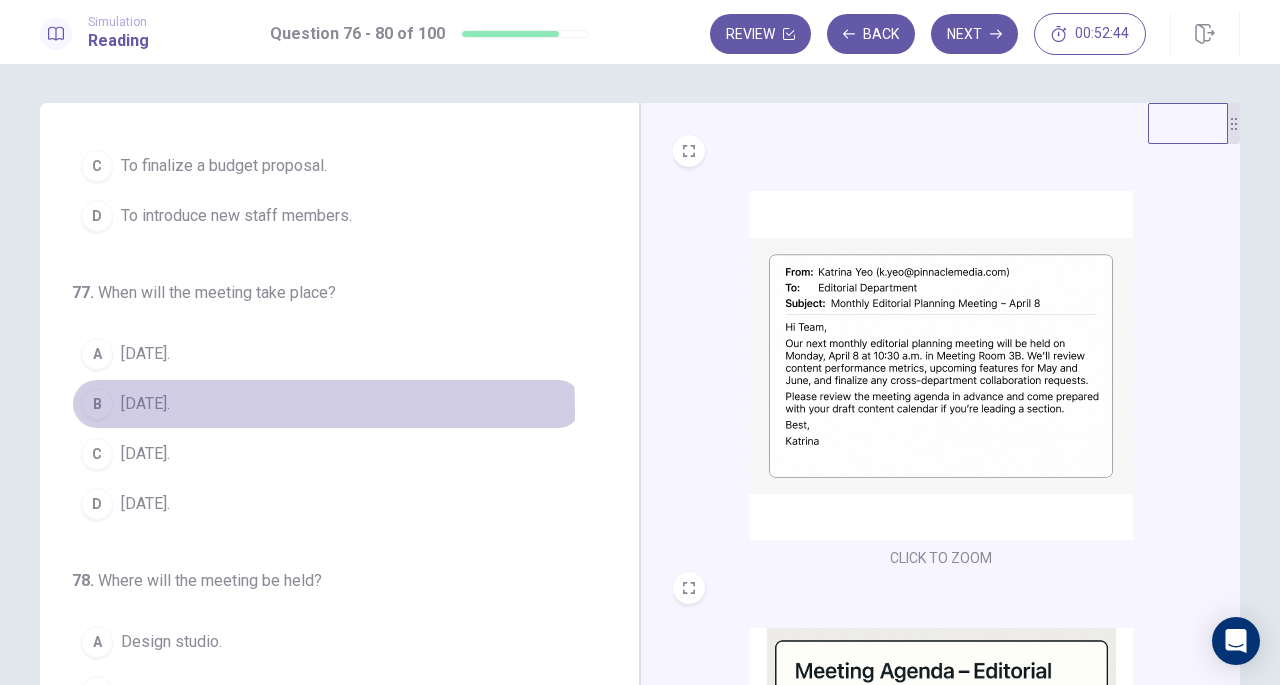 click on "April 8." at bounding box center (145, 404) 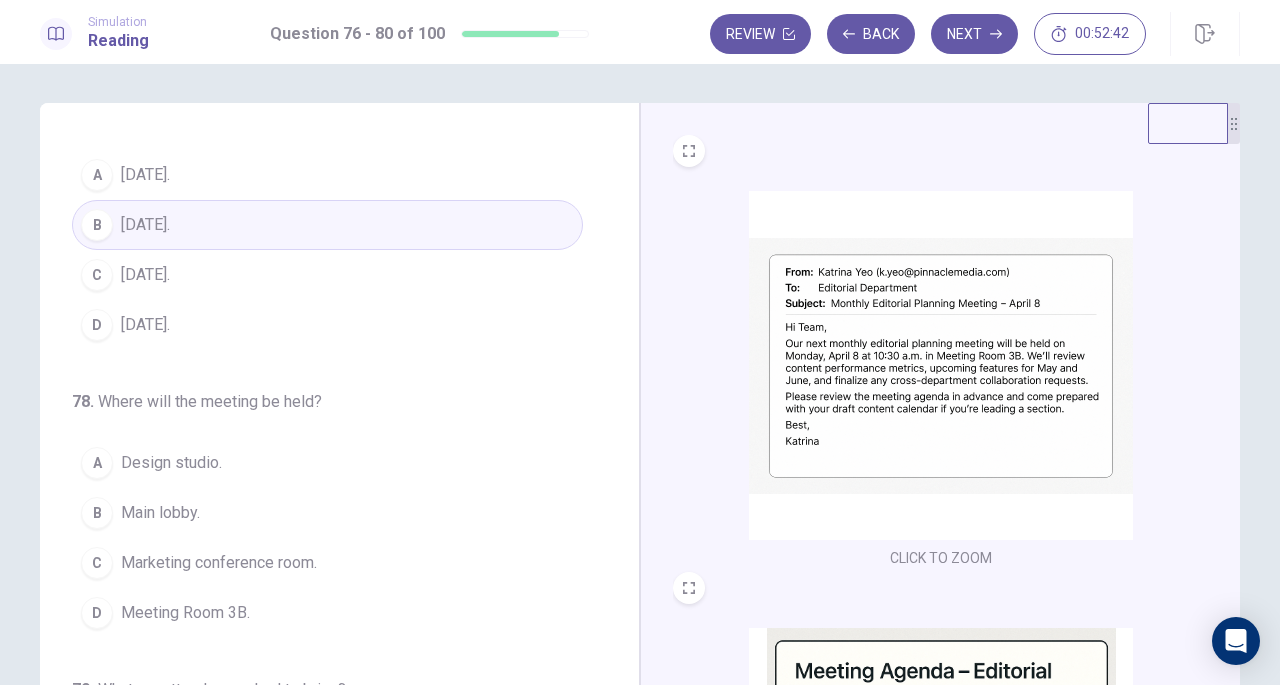 scroll, scrollTop: 330, scrollLeft: 0, axis: vertical 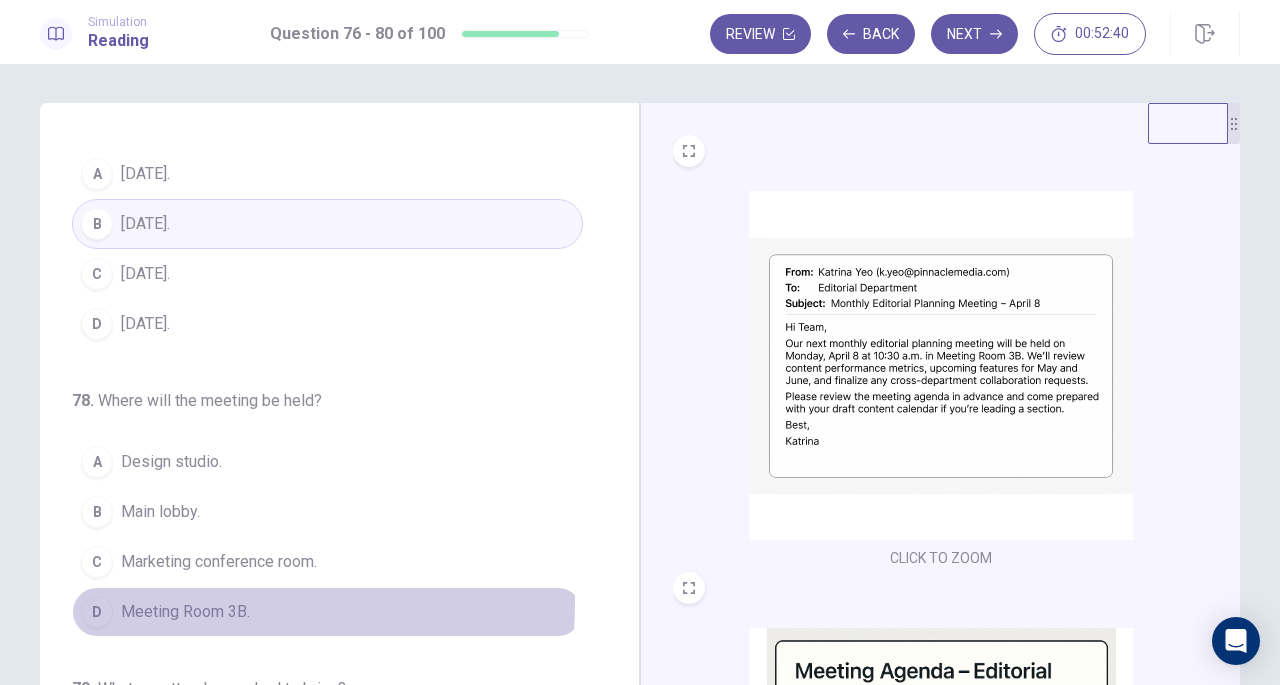click on "Meeting Room 3B." at bounding box center [185, 612] 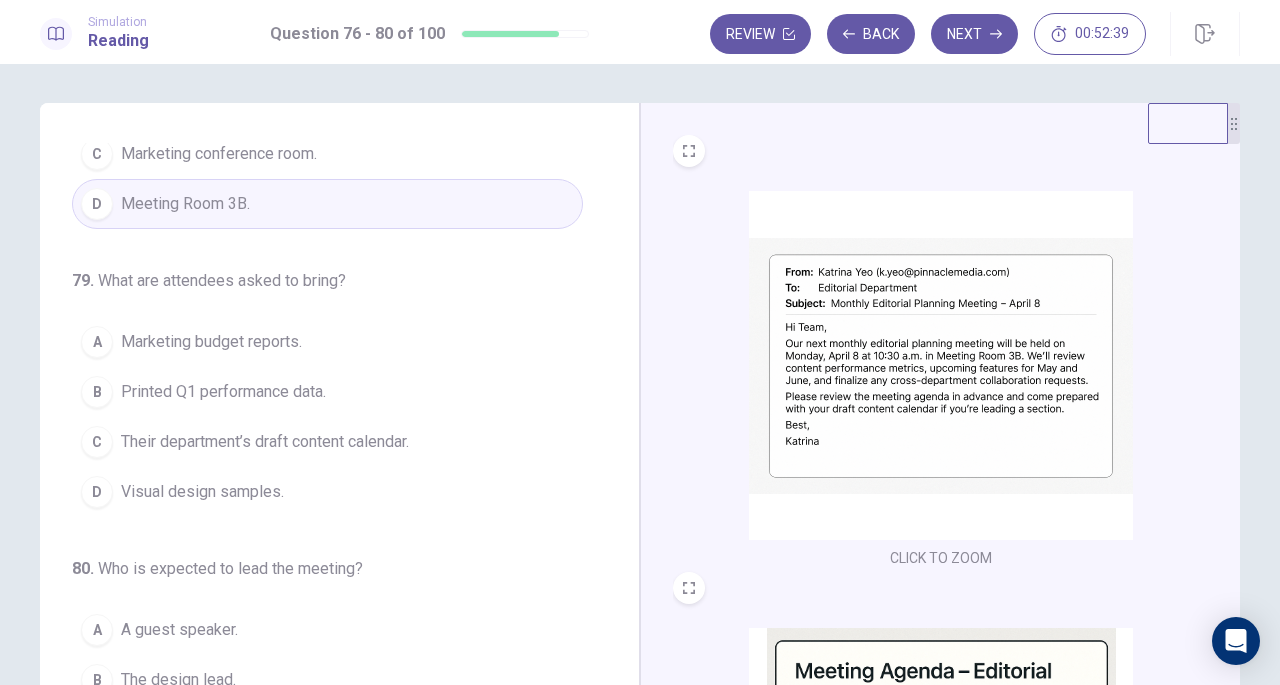 scroll, scrollTop: 758, scrollLeft: 0, axis: vertical 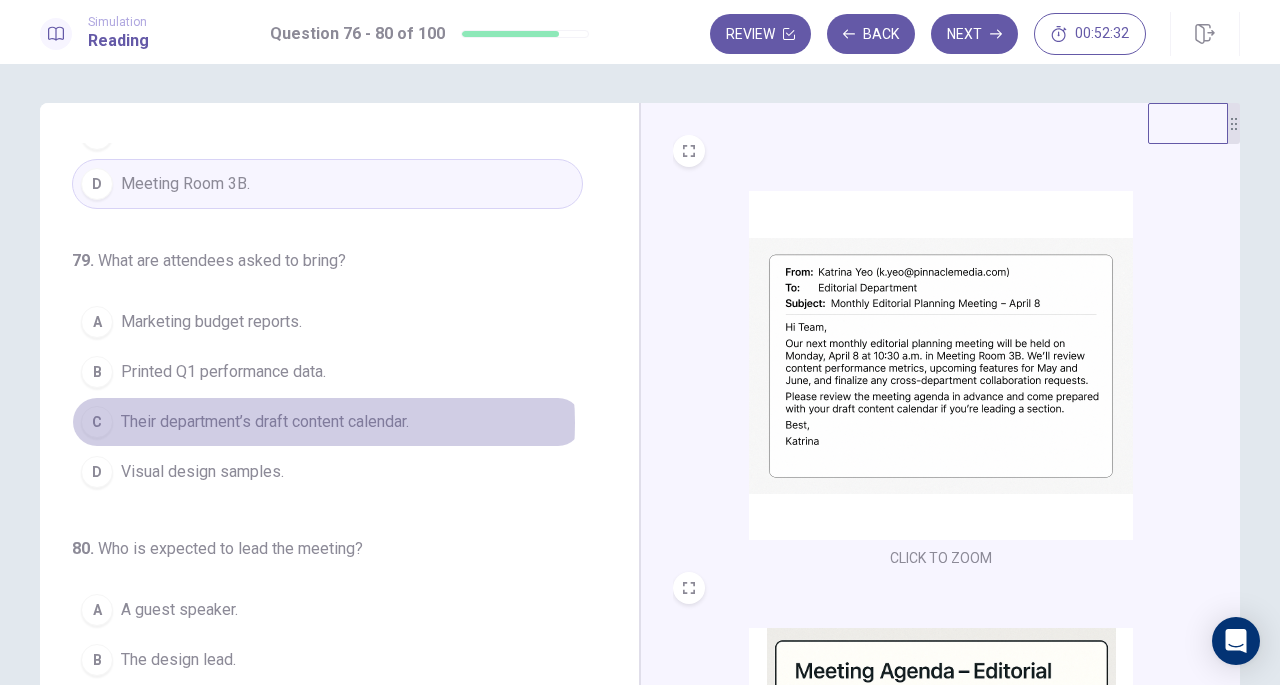 click on "Their department’s draft content calendar." at bounding box center [265, 422] 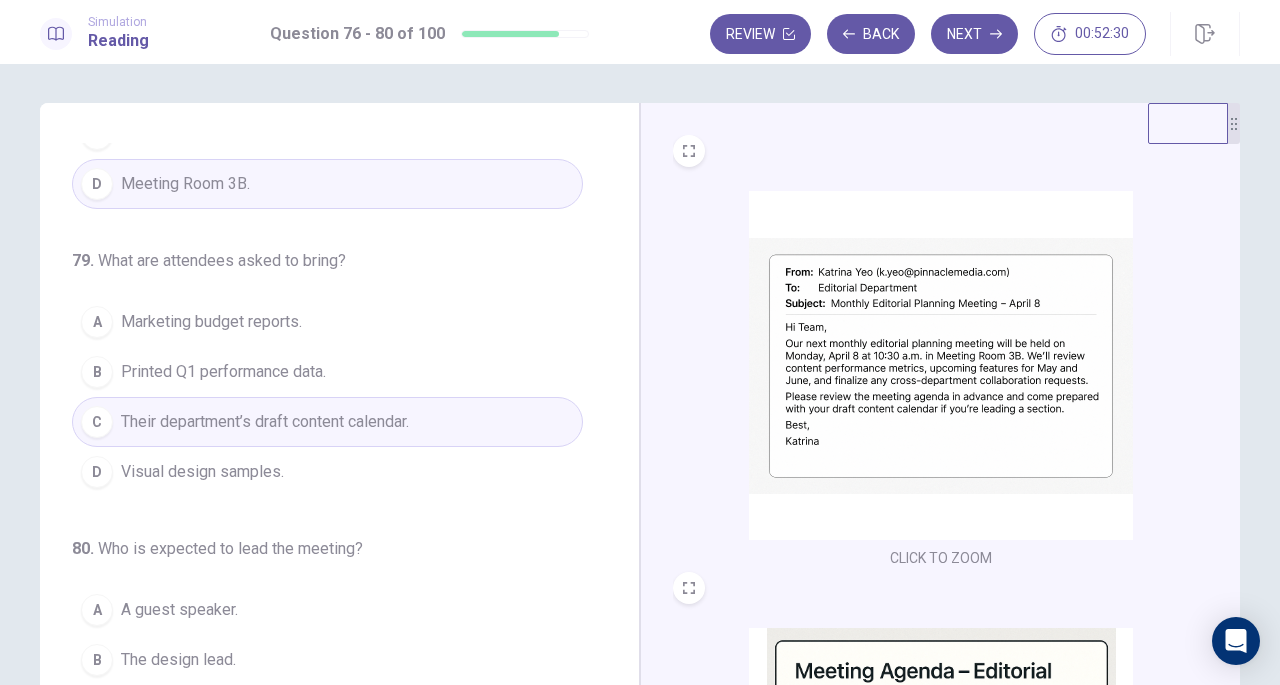 scroll, scrollTop: 771, scrollLeft: 0, axis: vertical 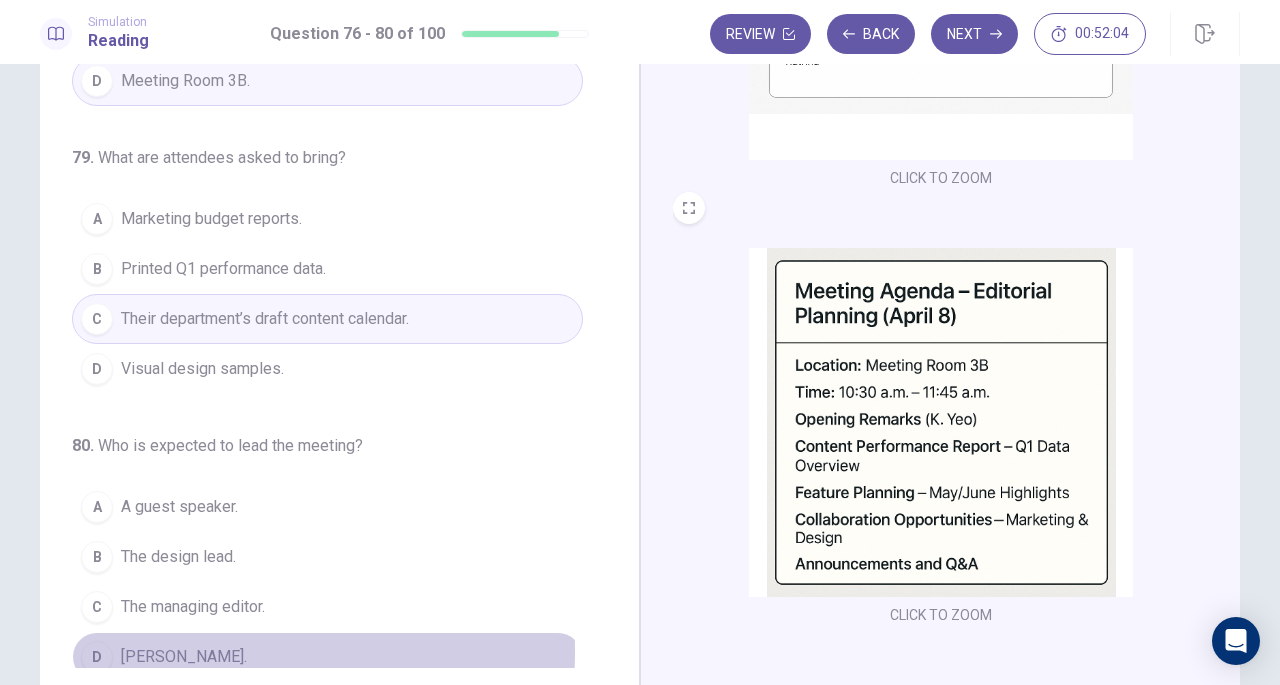 click on "Katrina Yeo." at bounding box center (184, 657) 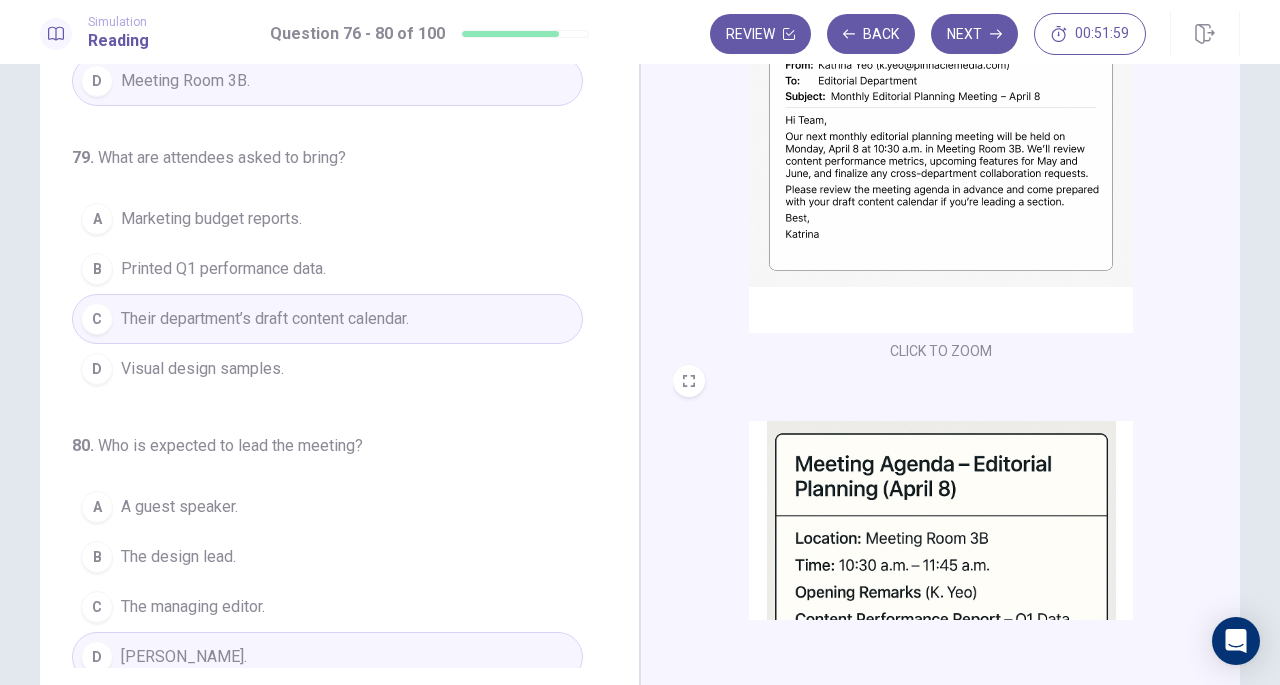 scroll, scrollTop: 116, scrollLeft: 0, axis: vertical 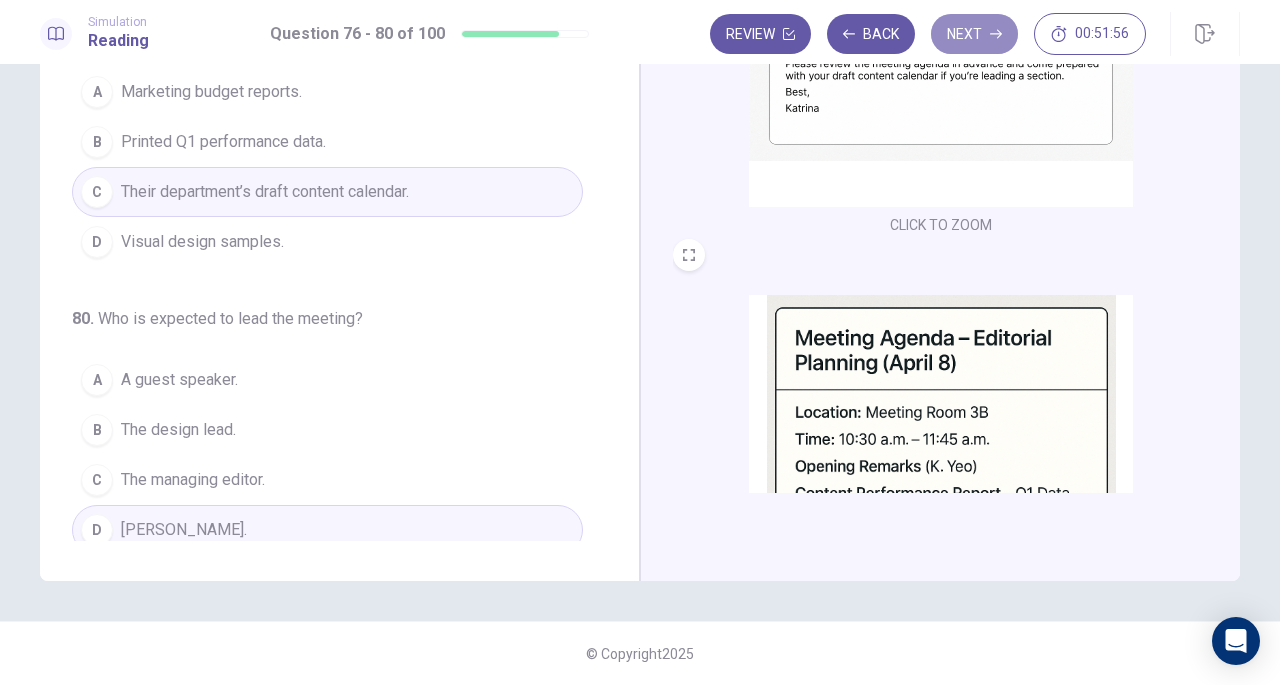 click on "Next" at bounding box center (974, 34) 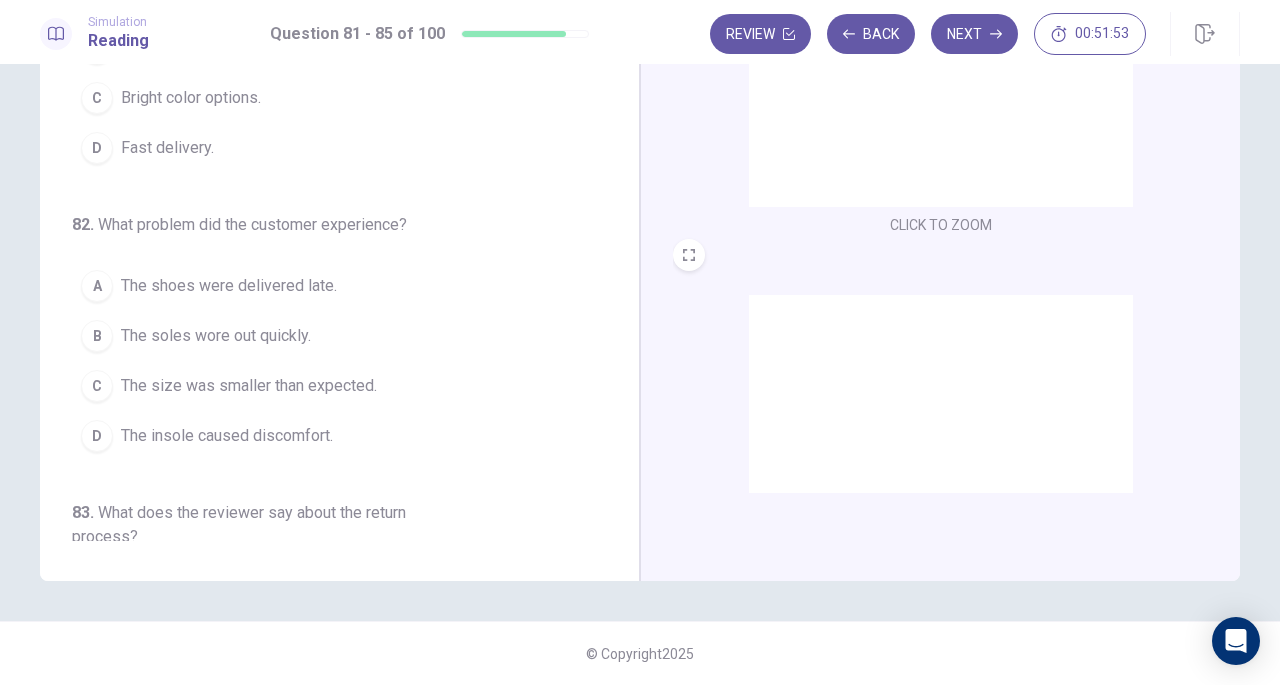 scroll, scrollTop: 0, scrollLeft: 0, axis: both 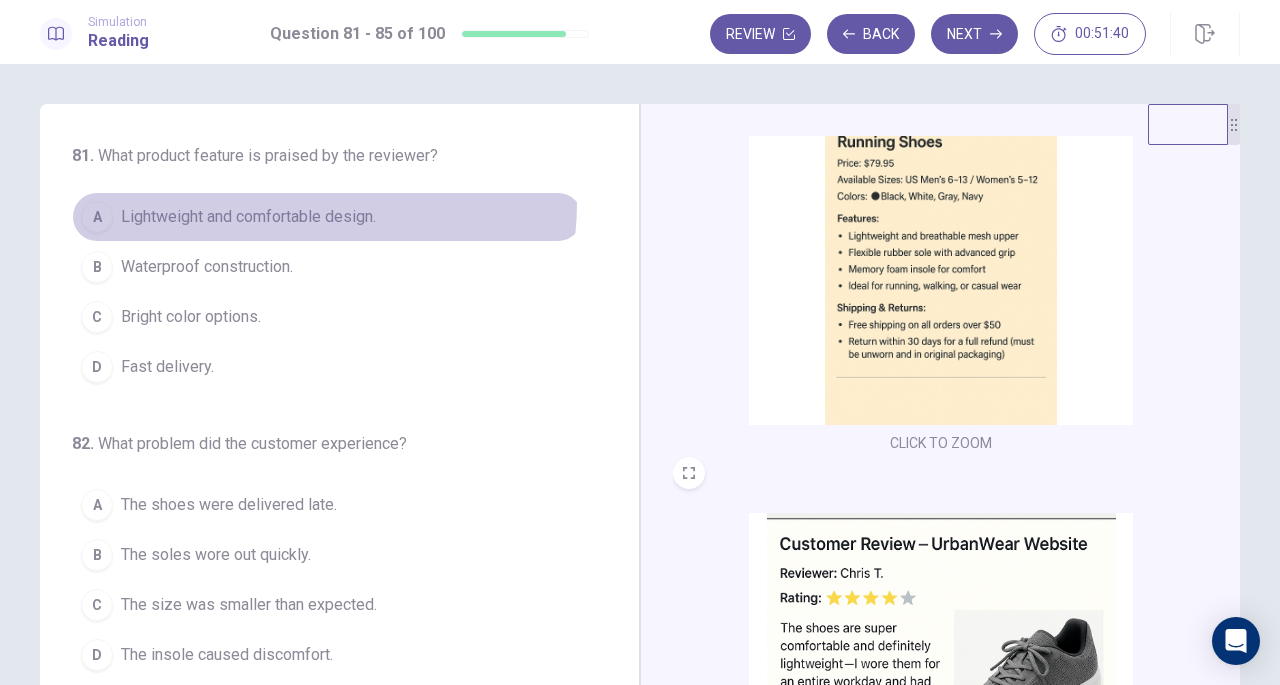 click on "A Lightweight and comfortable design." at bounding box center (327, 217) 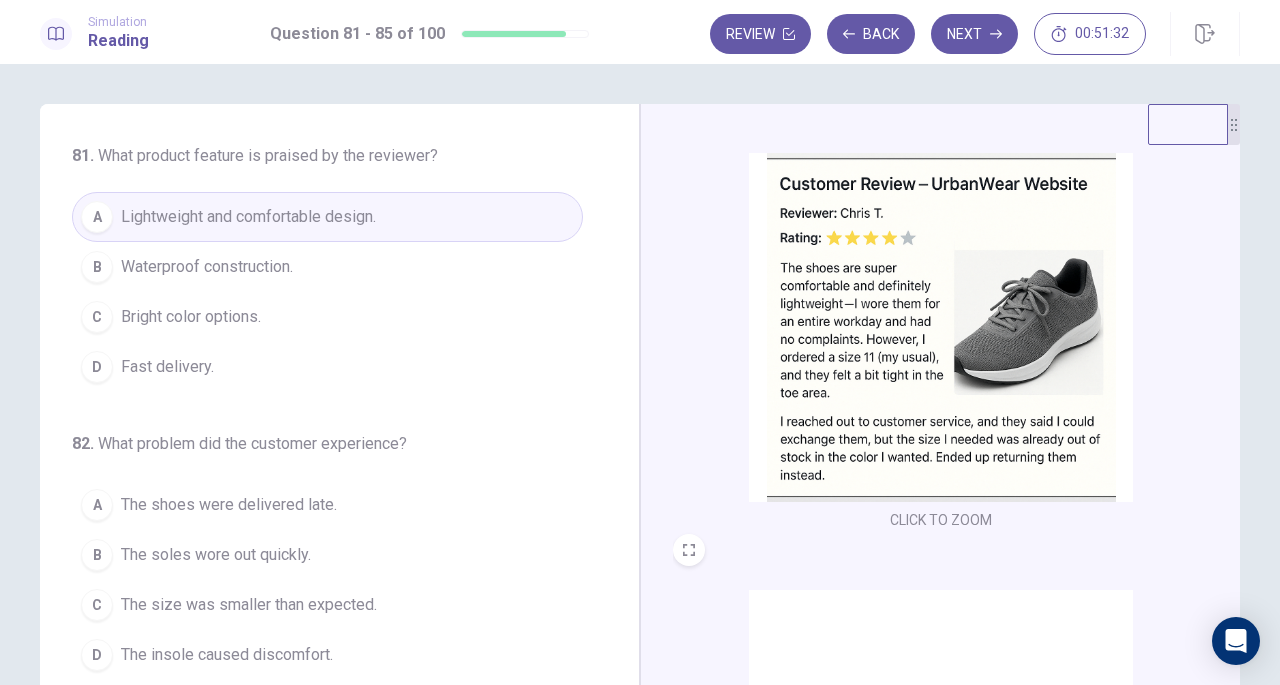 scroll, scrollTop: 736, scrollLeft: 0, axis: vertical 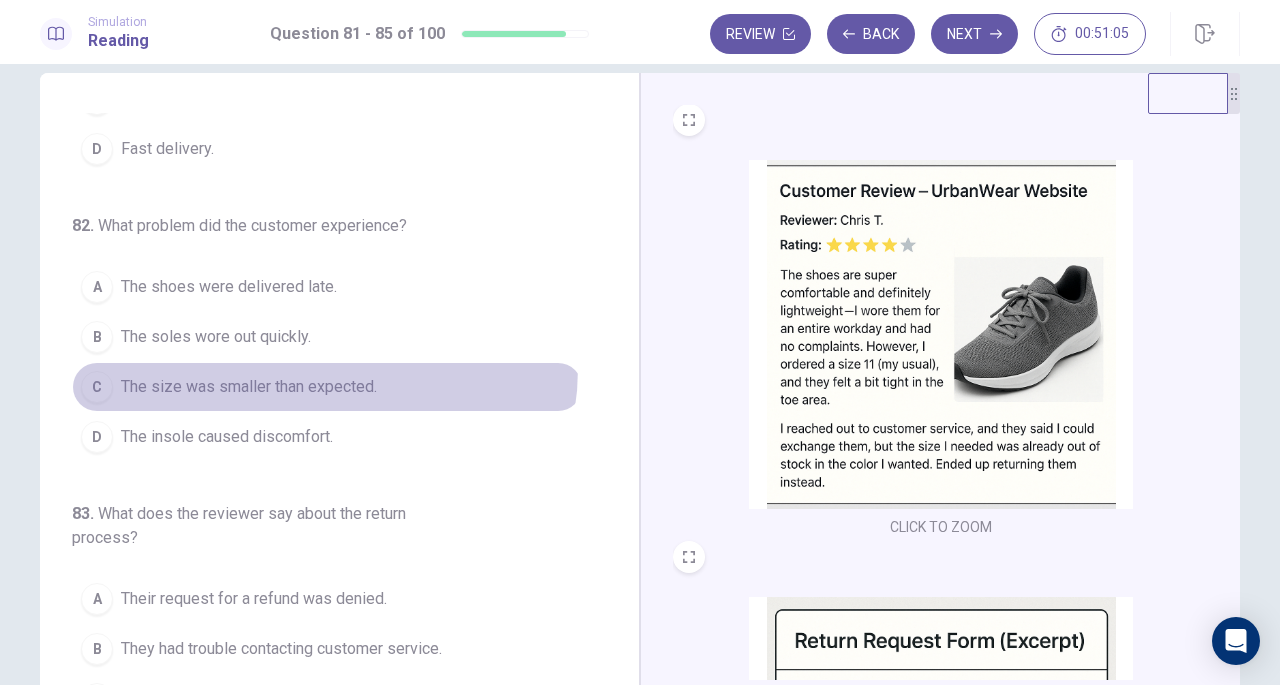 click on "C The size was smaller than expected." at bounding box center (327, 387) 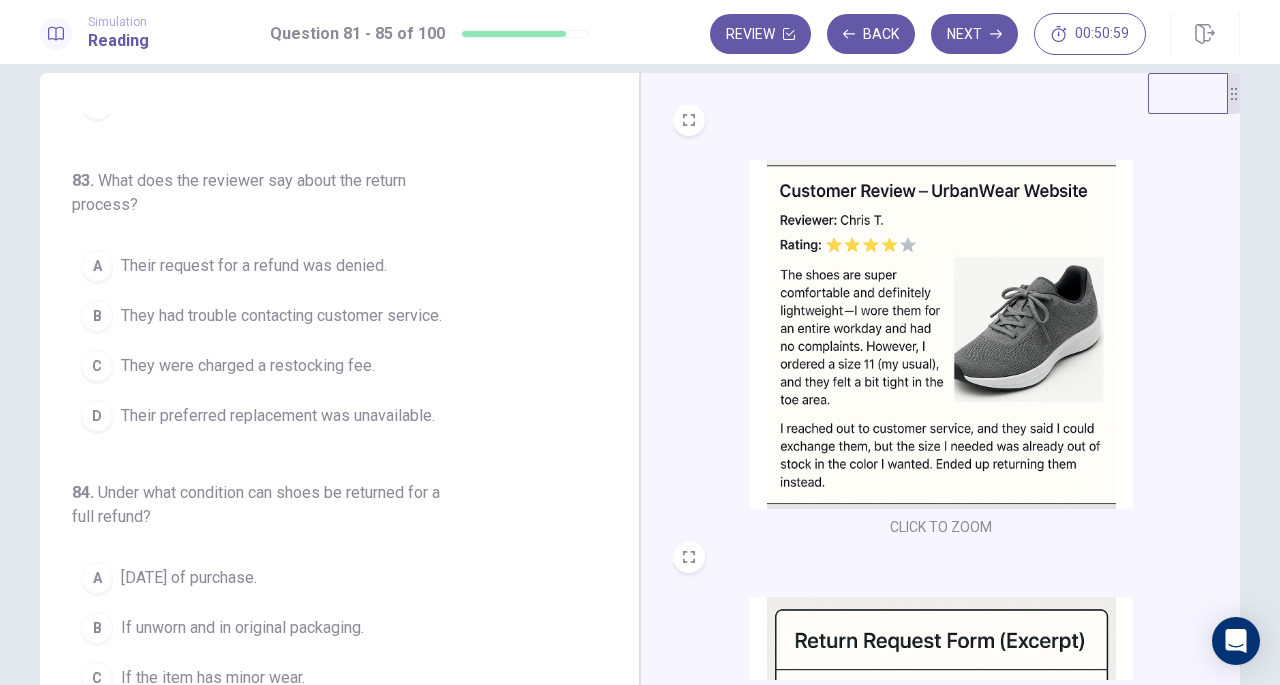 scroll, scrollTop: 522, scrollLeft: 0, axis: vertical 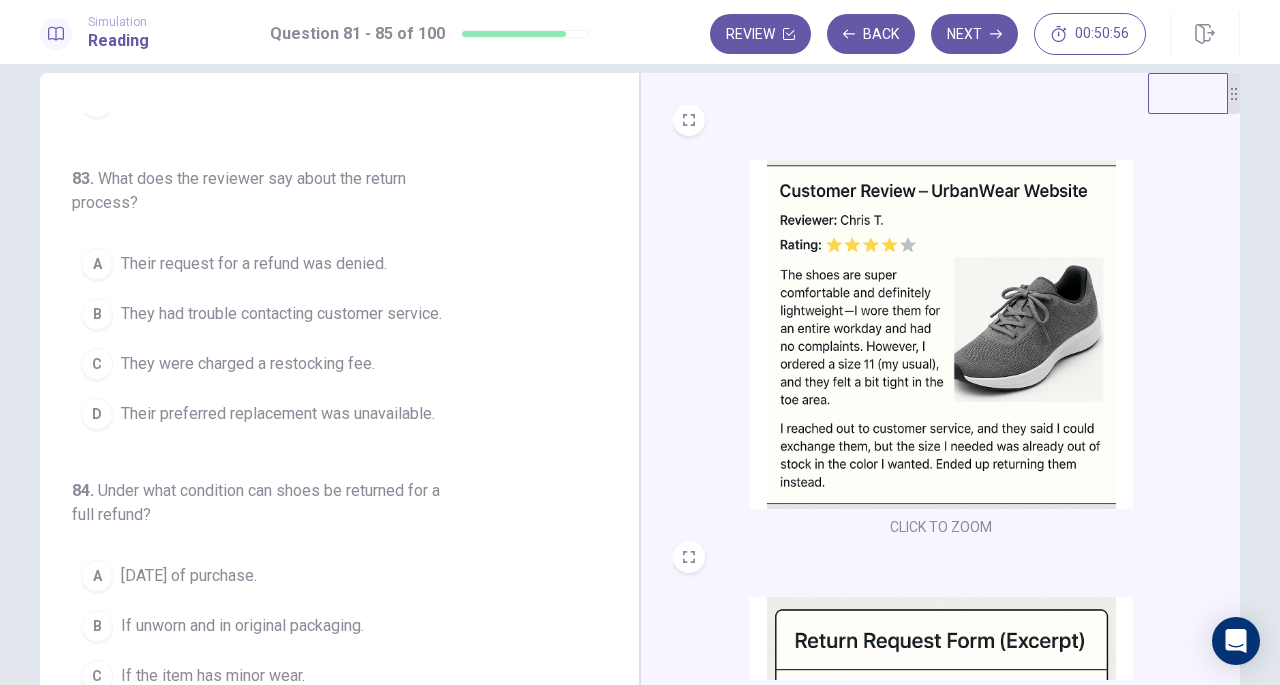click on "Their preferred replacement was unavailable." at bounding box center [278, 414] 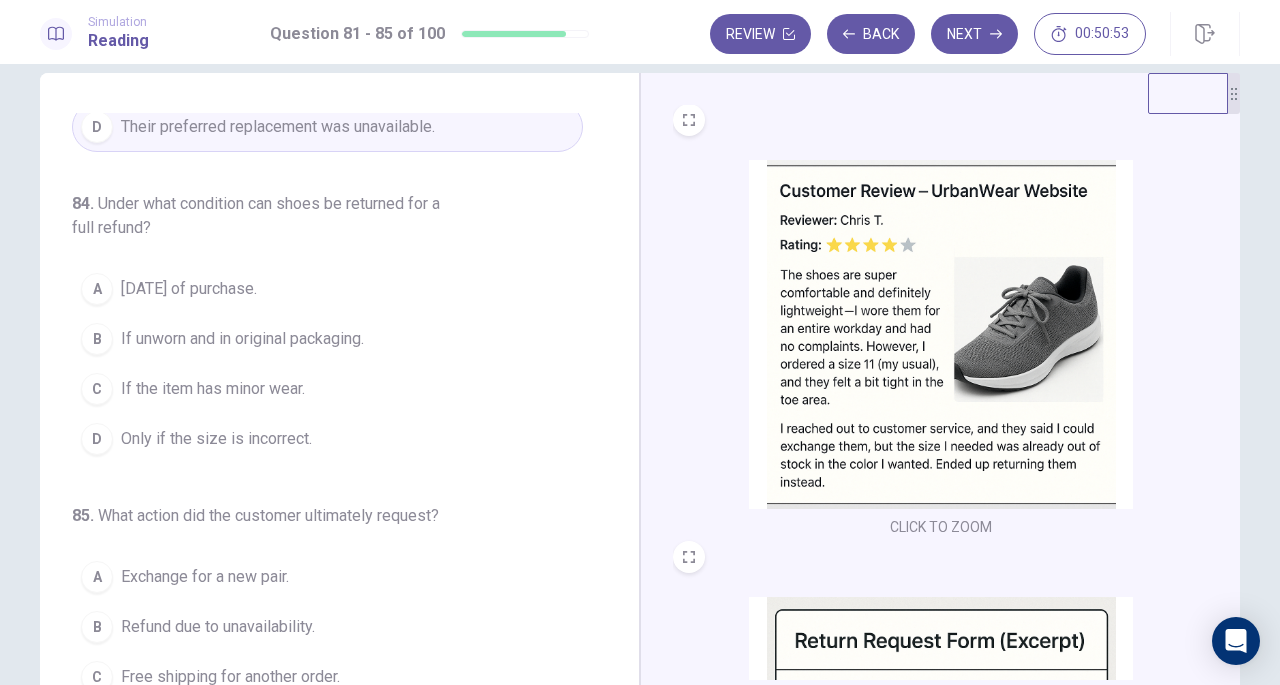 scroll, scrollTop: 819, scrollLeft: 0, axis: vertical 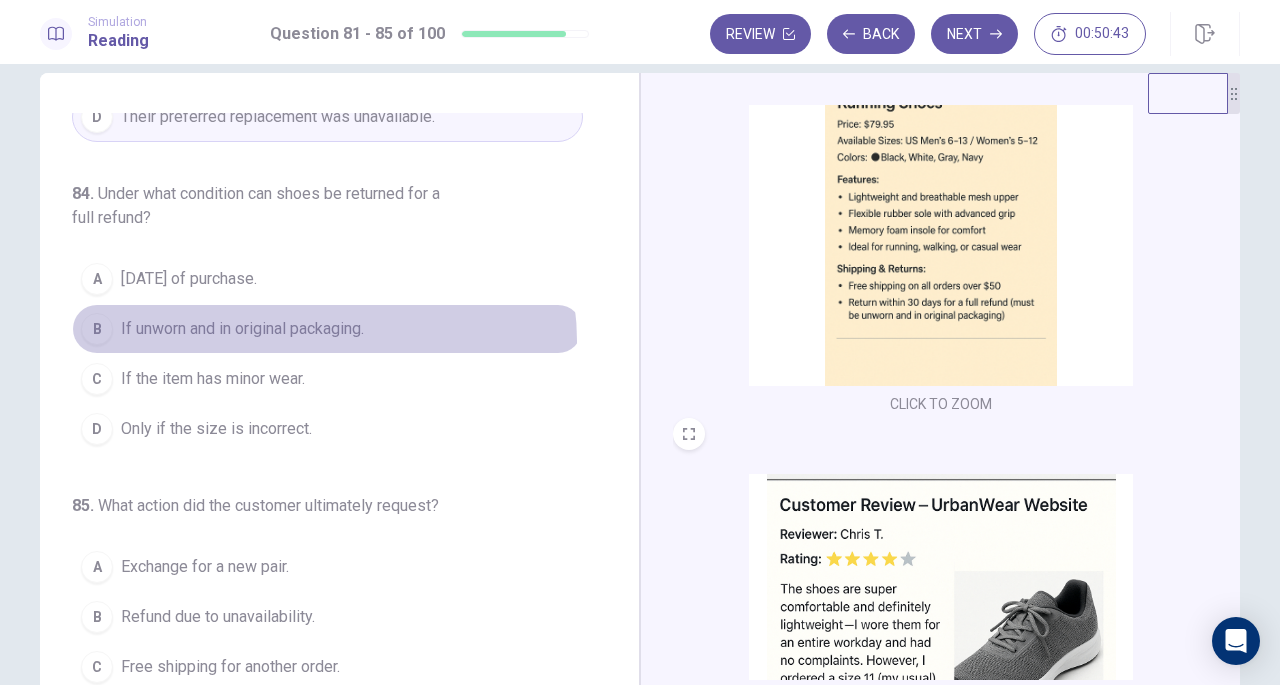 click on "If unworn and in original packaging." at bounding box center (242, 329) 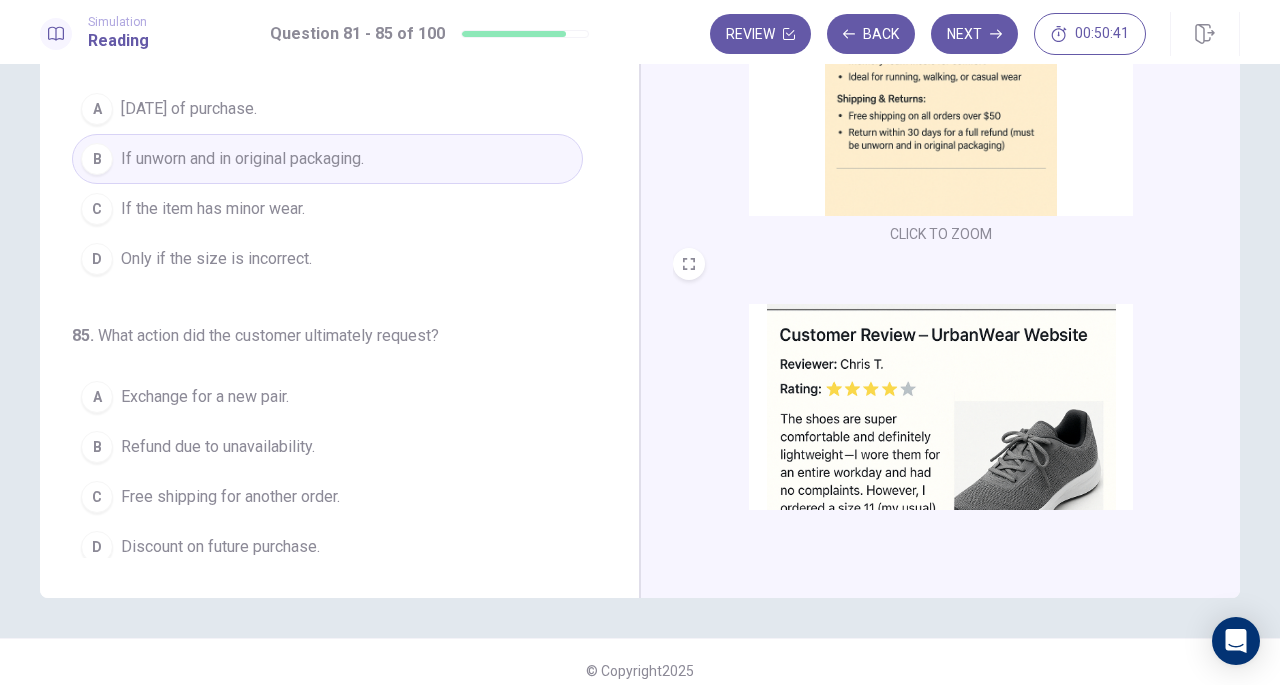 scroll, scrollTop: 218, scrollLeft: 0, axis: vertical 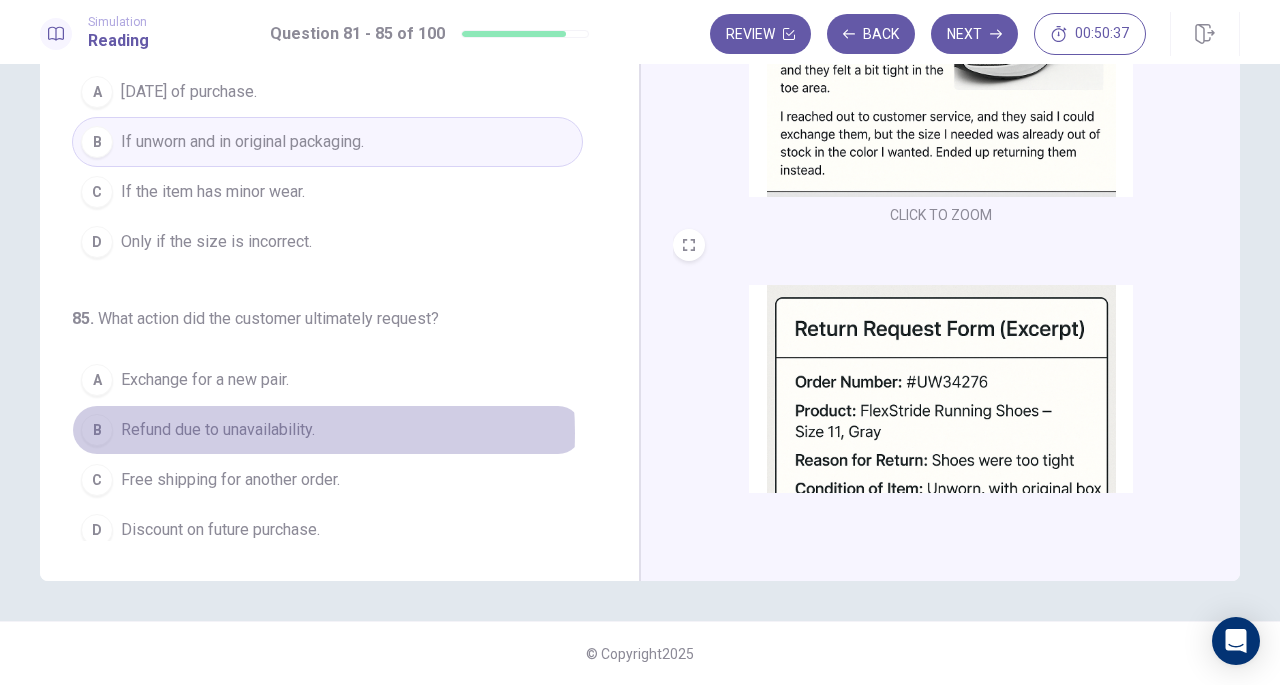 click on "Refund due to unavailability." at bounding box center (218, 430) 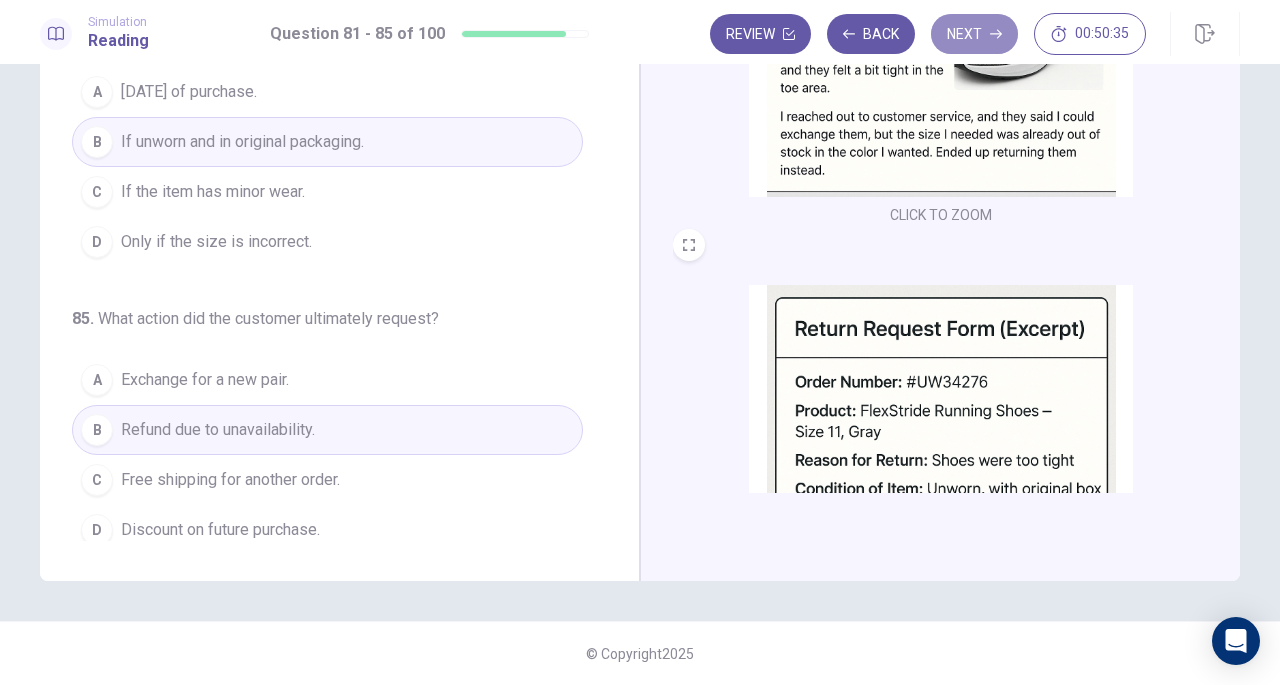 click on "Next" at bounding box center (974, 34) 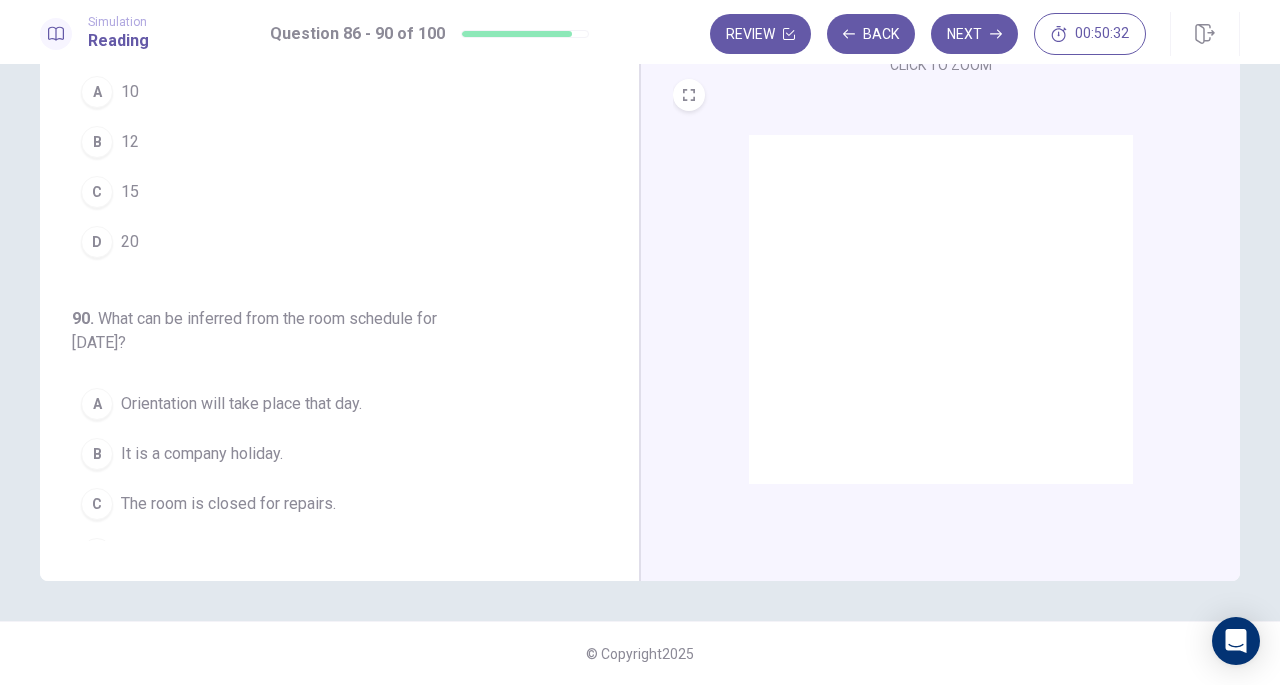 scroll, scrollTop: 273, scrollLeft: 0, axis: vertical 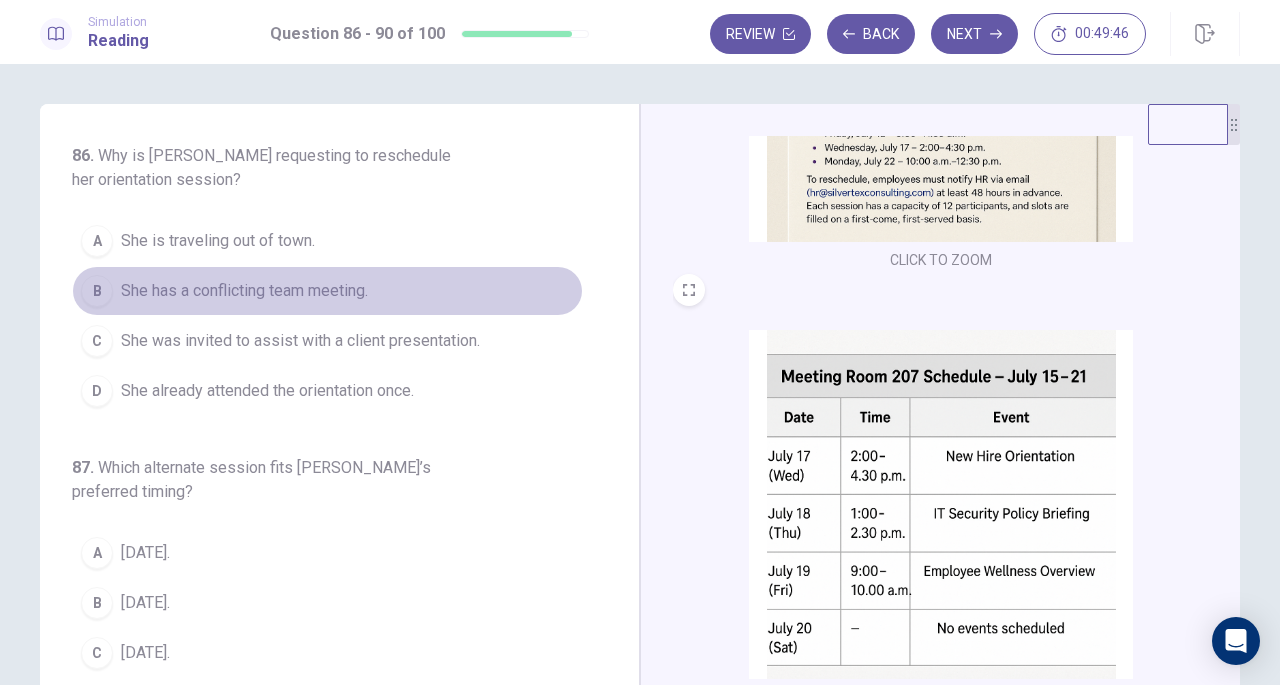 click on "She has a conflicting team meeting." at bounding box center [244, 291] 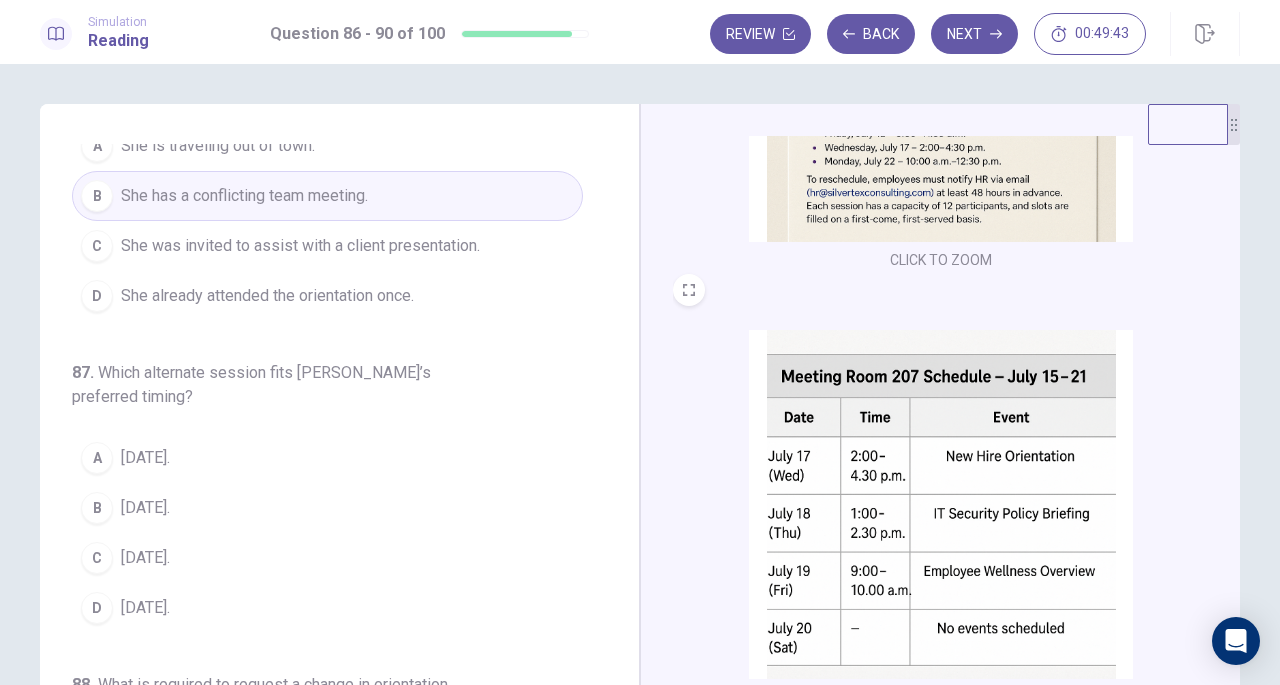 scroll, scrollTop: 96, scrollLeft: 0, axis: vertical 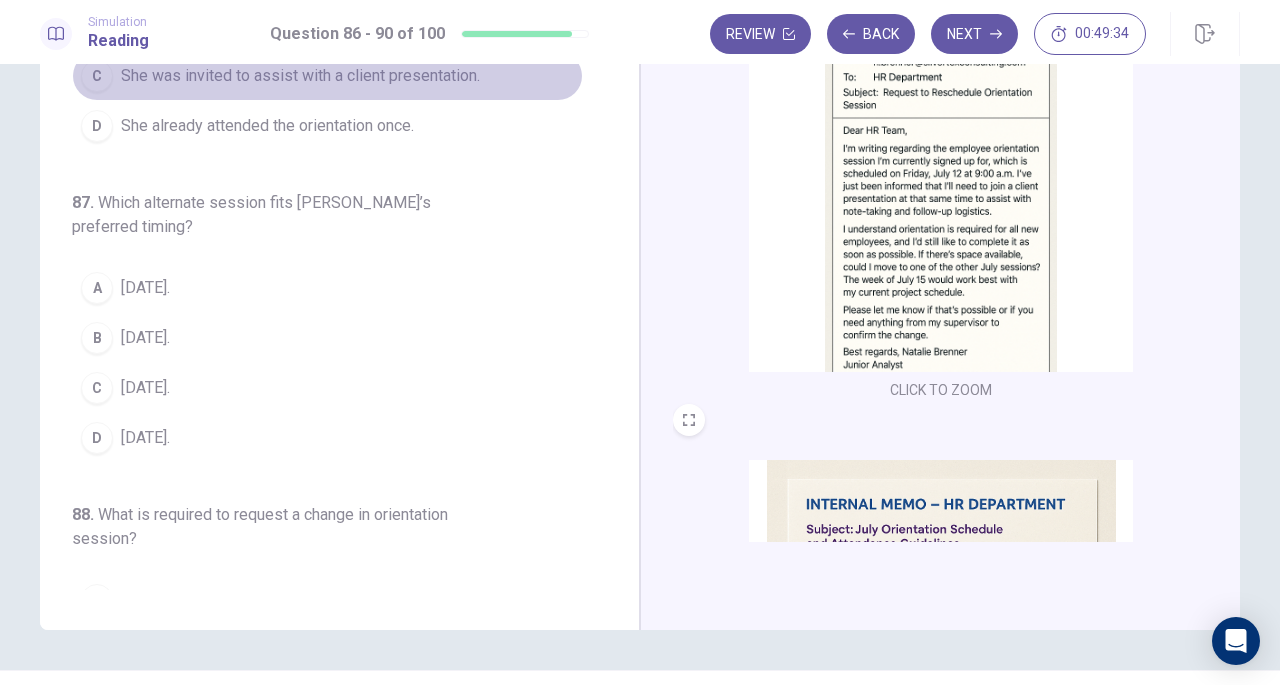 click on "C She was invited to assist with a client presentation." at bounding box center [327, 76] 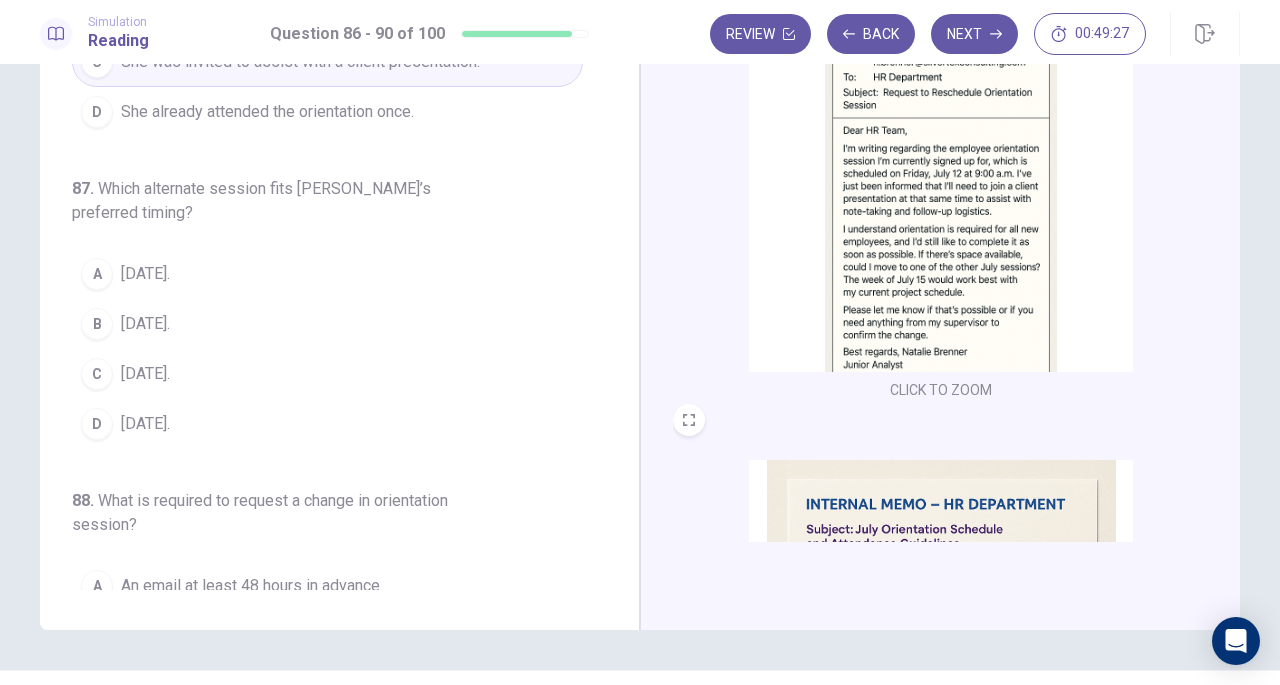 scroll, scrollTop: 115, scrollLeft: 0, axis: vertical 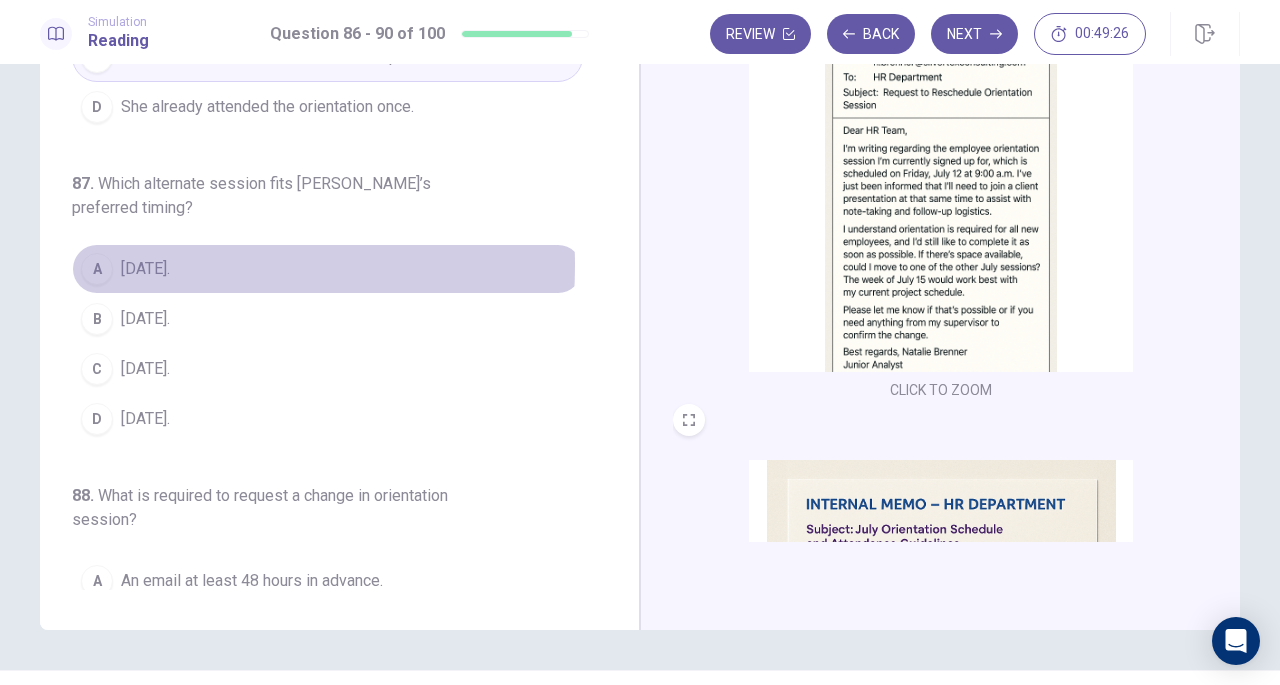 click on "July 15." at bounding box center (145, 269) 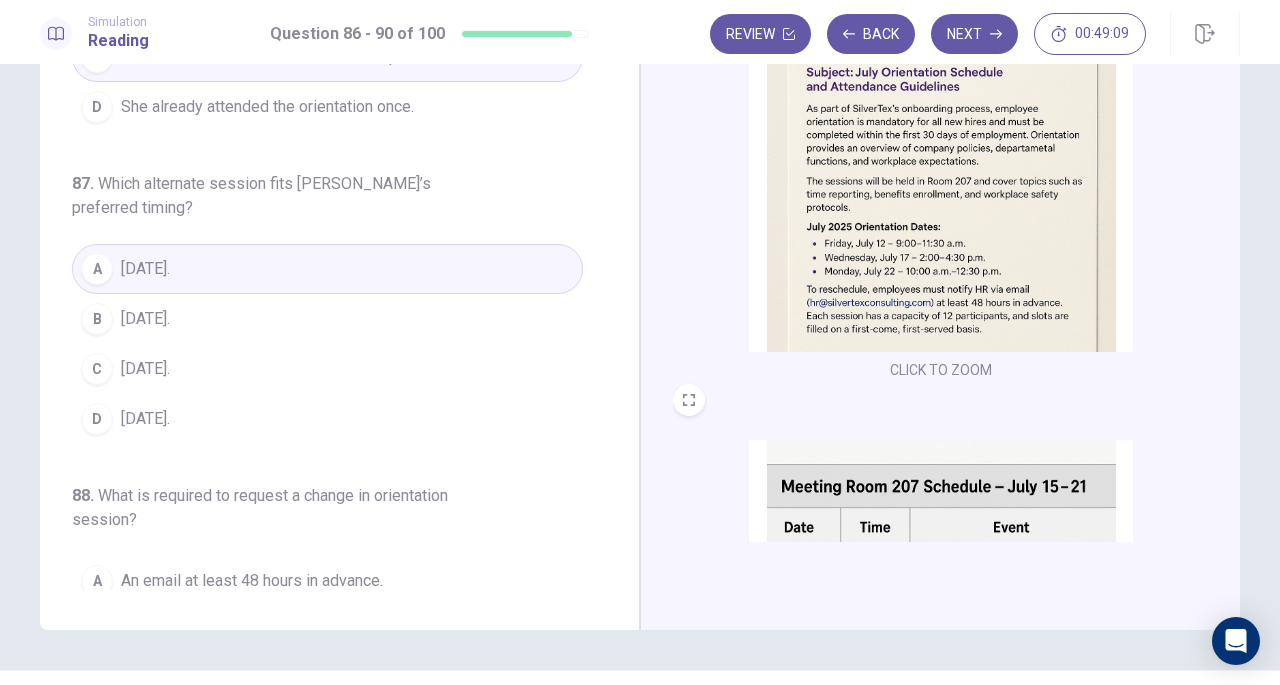 scroll, scrollTop: 456, scrollLeft: 0, axis: vertical 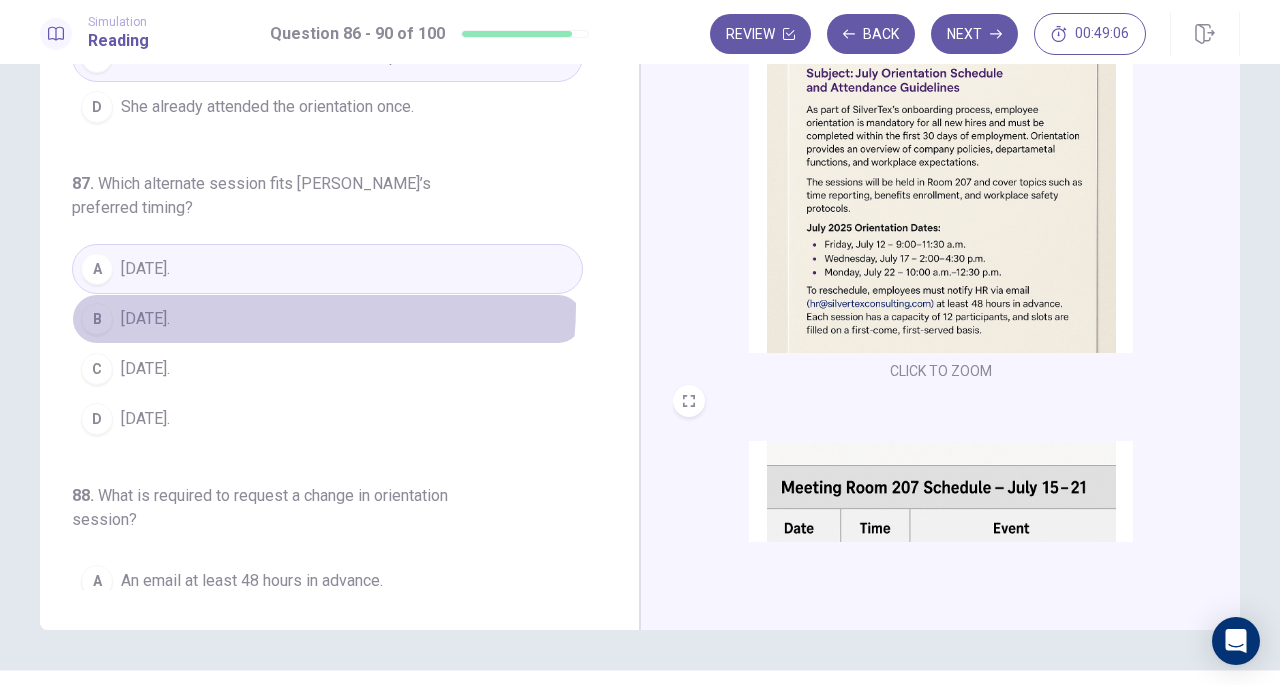 click on "B July 22." at bounding box center (327, 319) 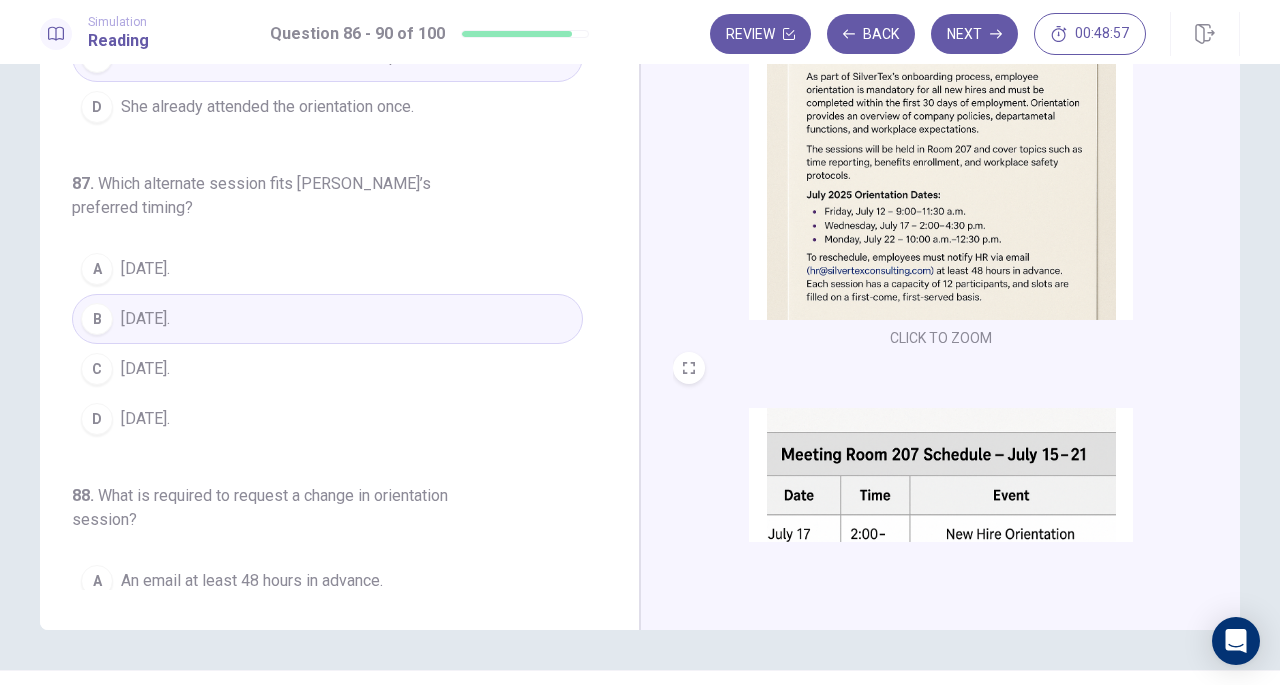 scroll, scrollTop: 441, scrollLeft: 0, axis: vertical 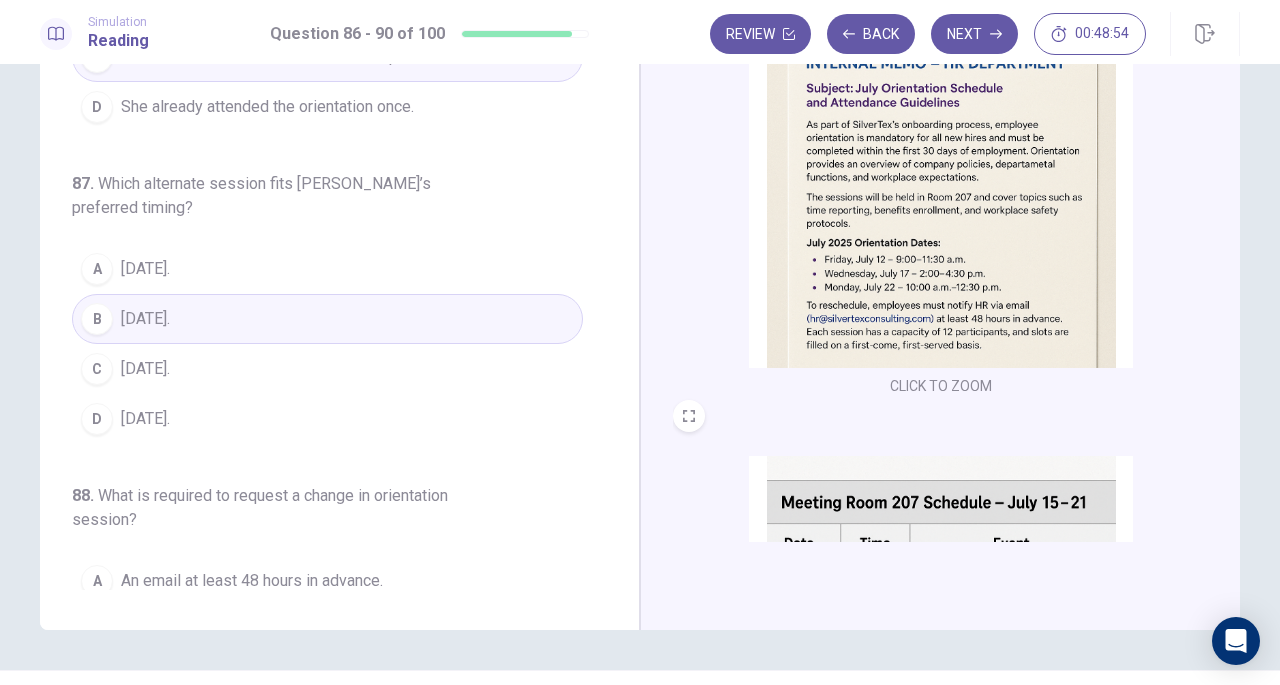 click on "July 17." at bounding box center [145, 419] 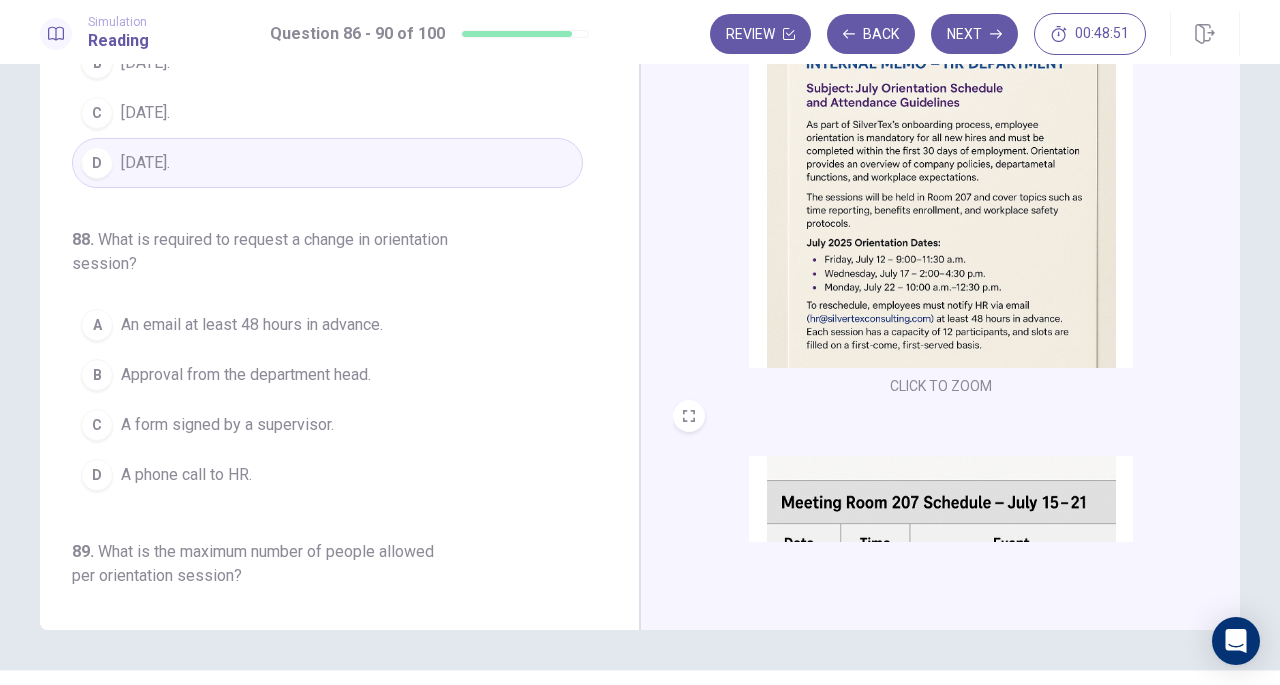 scroll, scrollTop: 420, scrollLeft: 0, axis: vertical 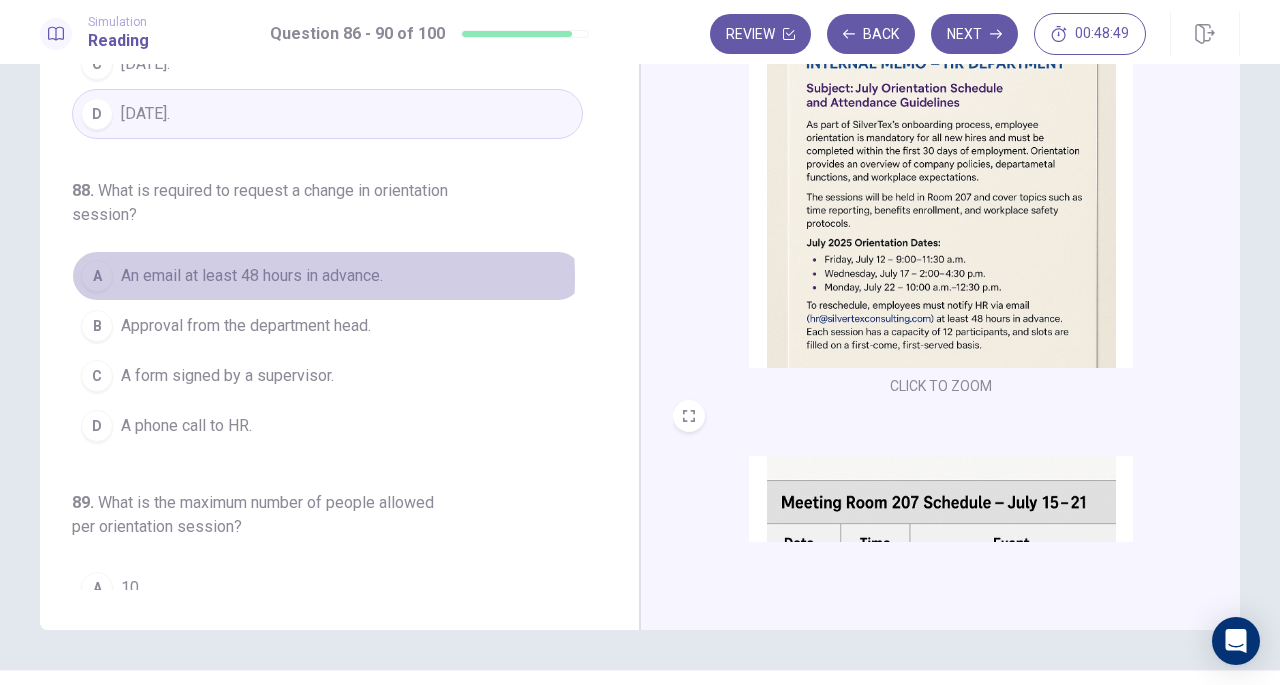 click on "An email at least 48 hours in advance." at bounding box center (252, 276) 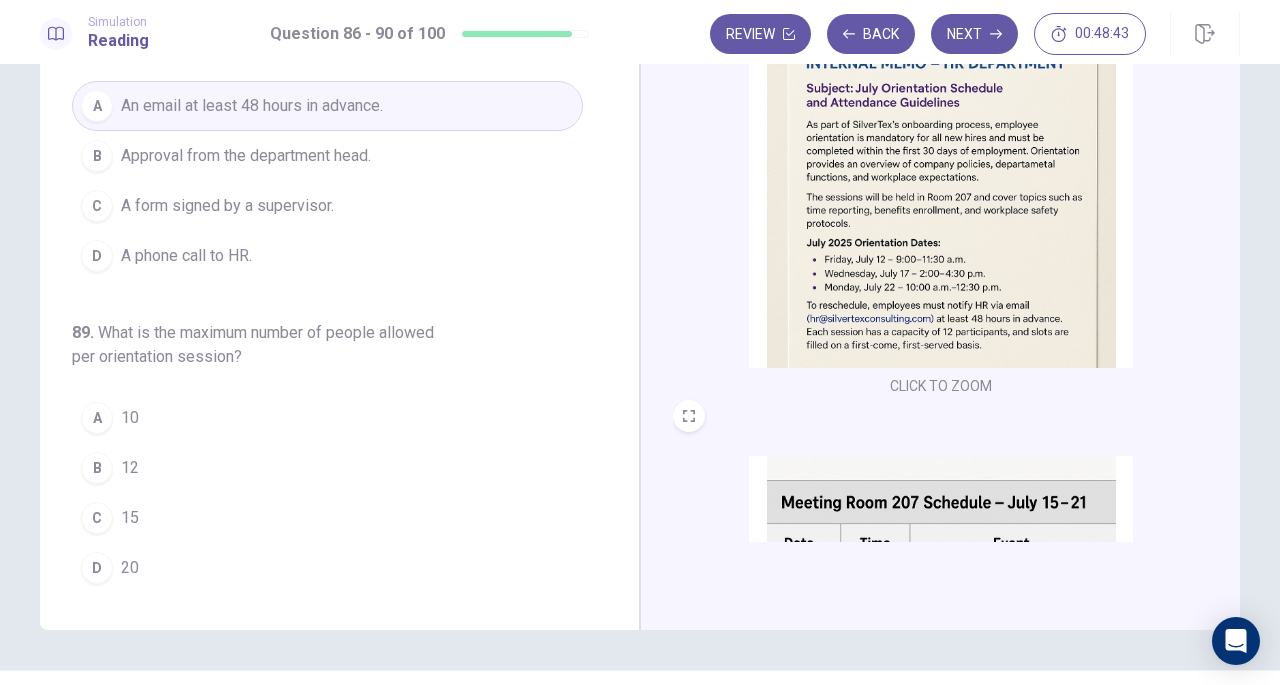 scroll, scrollTop: 591, scrollLeft: 0, axis: vertical 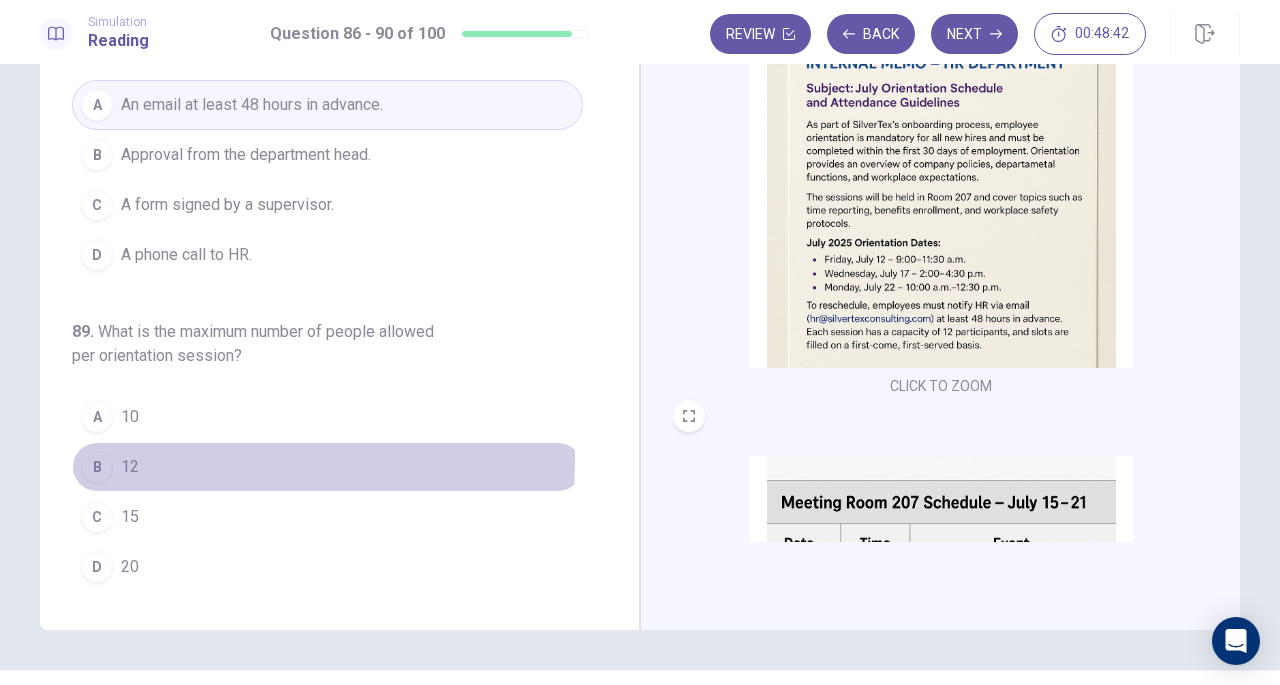 click on "12" at bounding box center [130, 467] 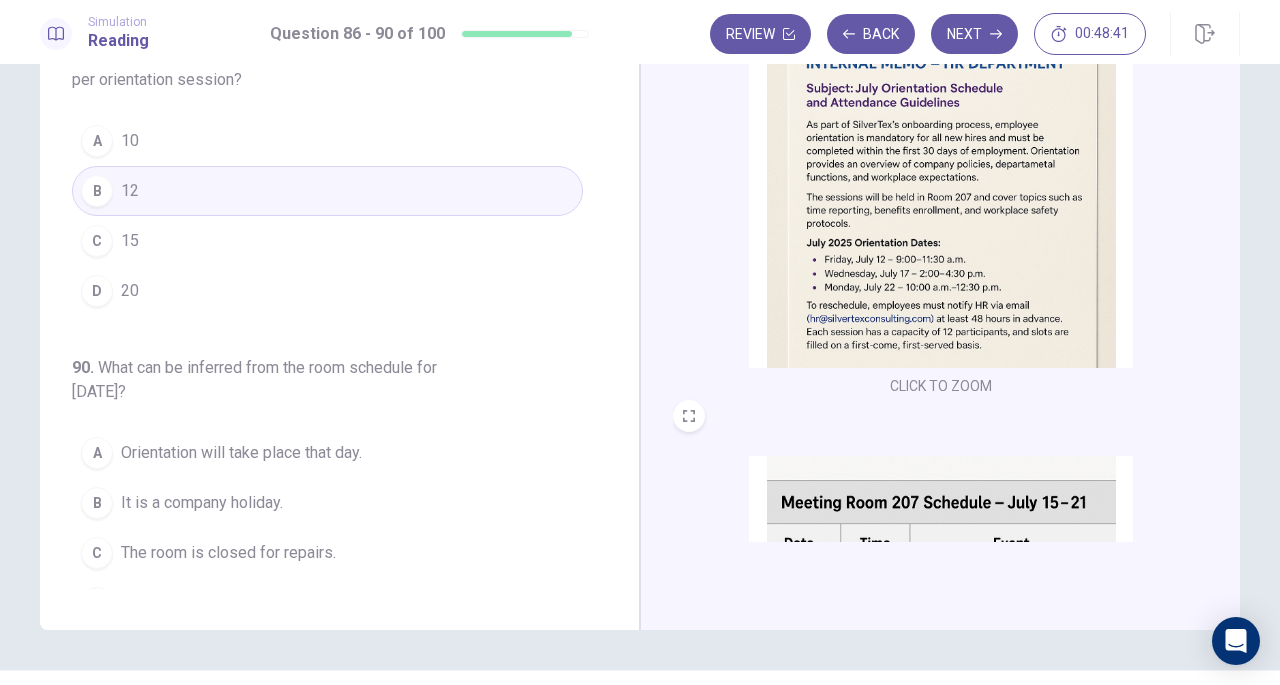 scroll, scrollTop: 891, scrollLeft: 0, axis: vertical 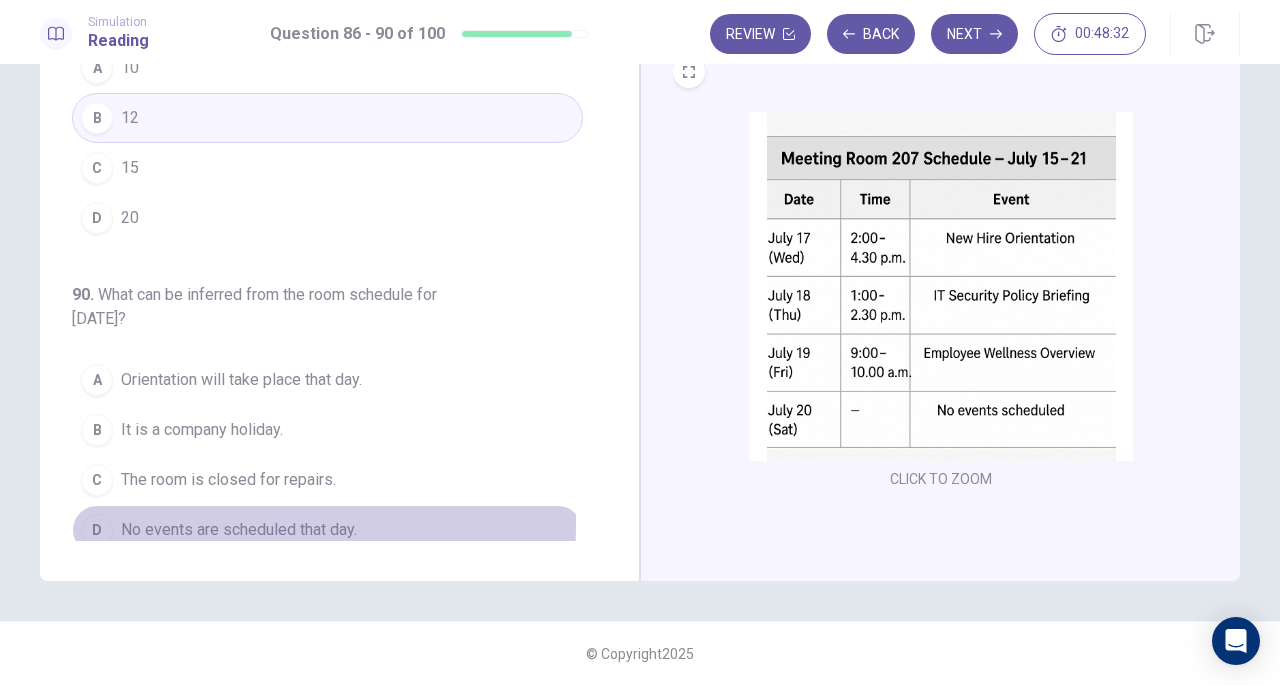 click on "No events are scheduled that day." at bounding box center (239, 530) 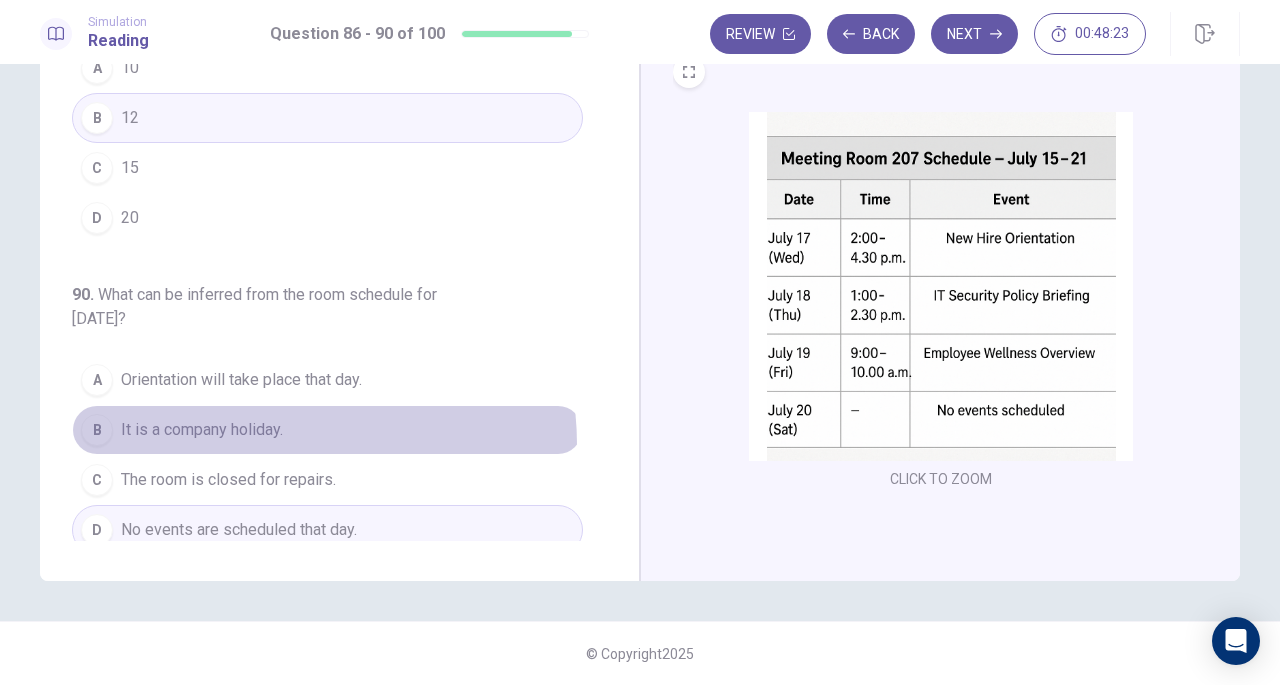 click on "B It is a company holiday." at bounding box center (327, 430) 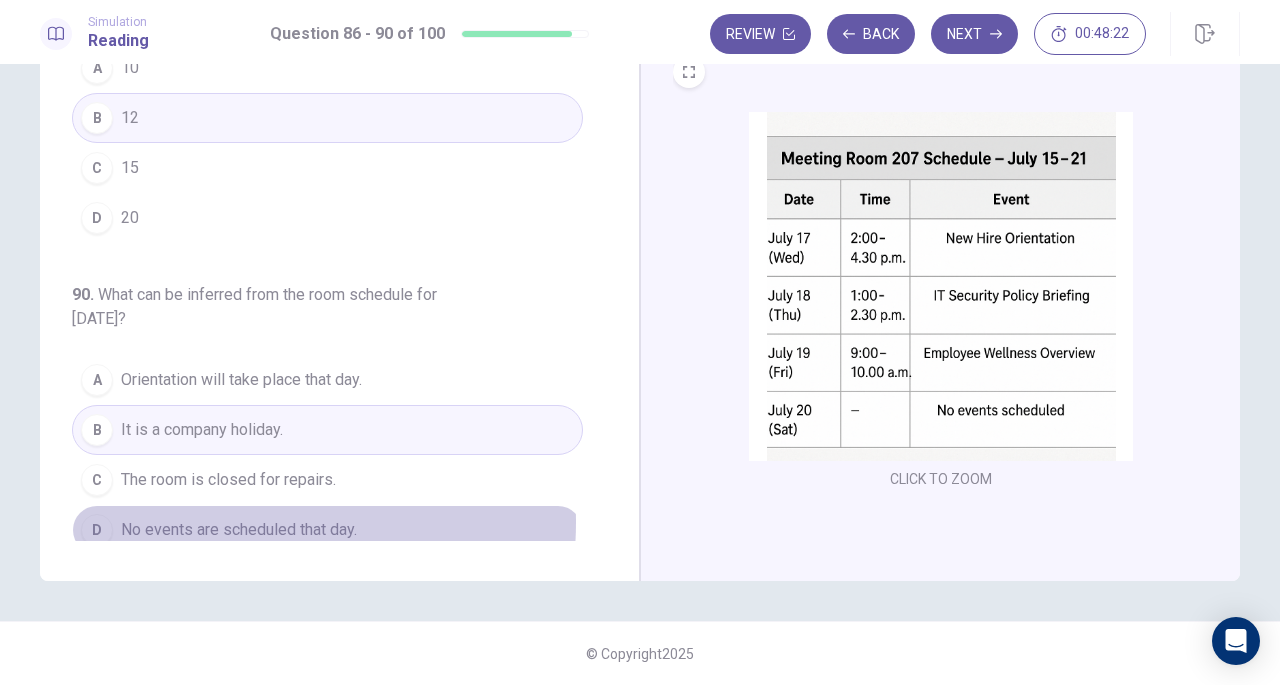 click on "No events are scheduled that day." at bounding box center (239, 530) 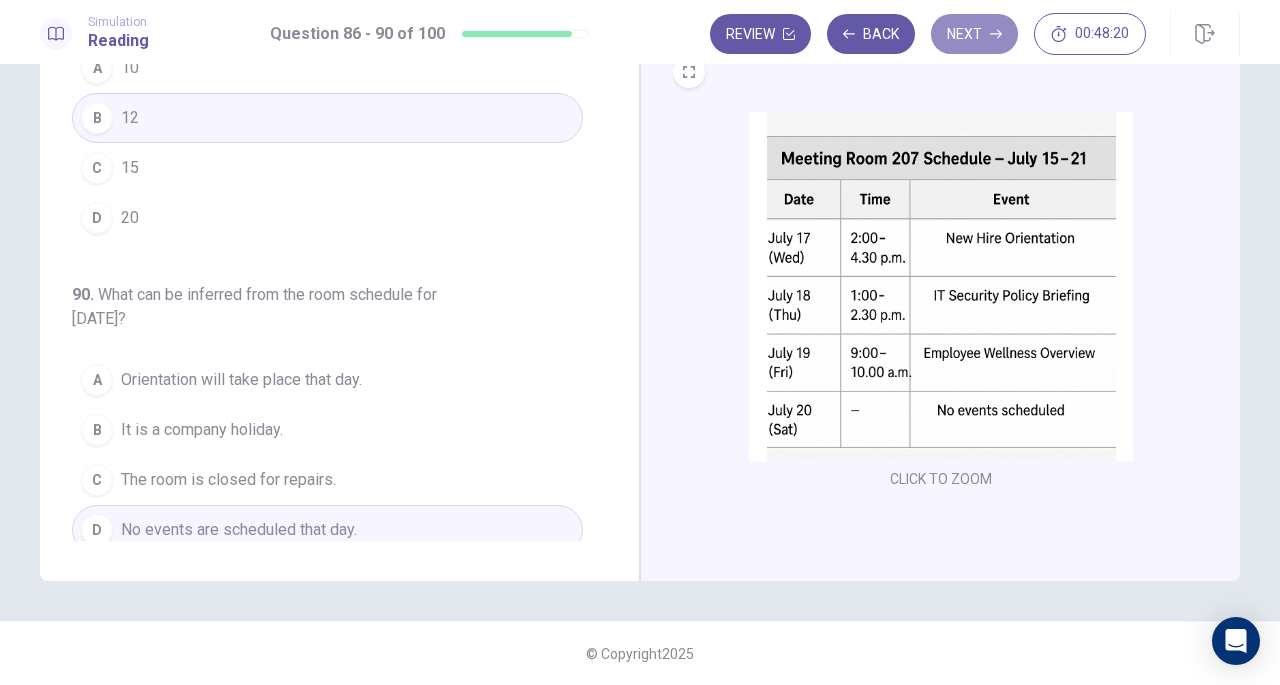 click on "Next" at bounding box center (974, 34) 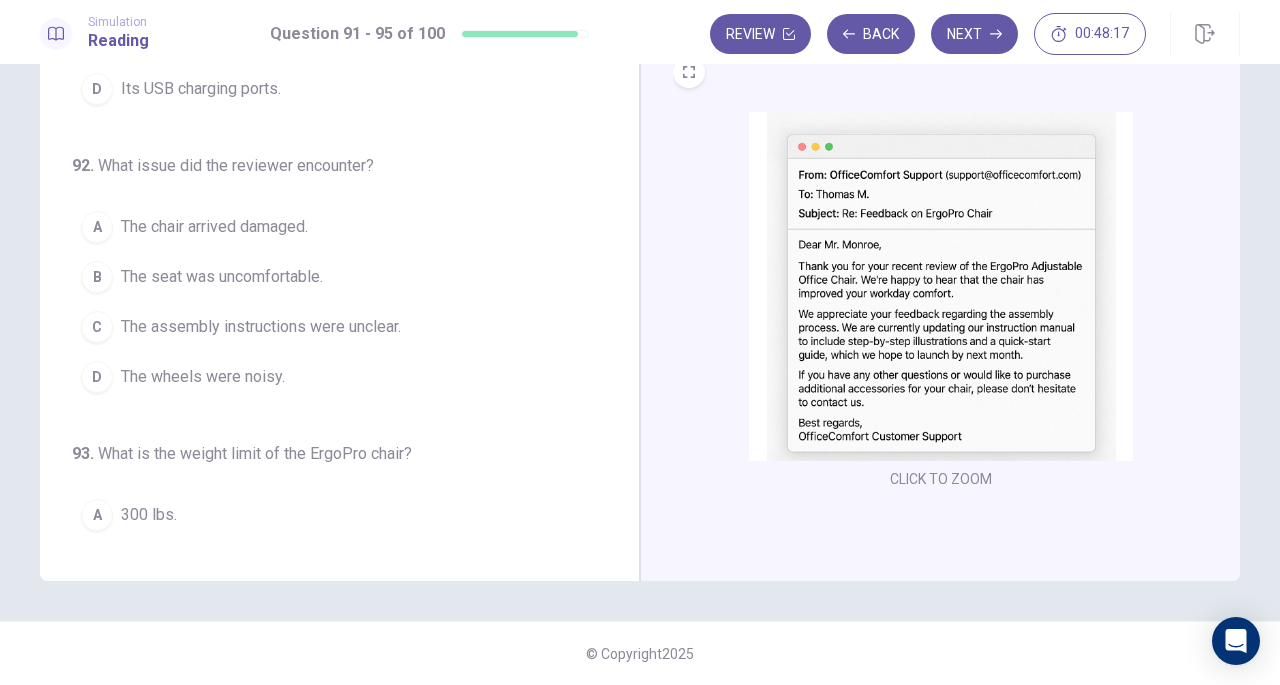 scroll, scrollTop: 0, scrollLeft: 0, axis: both 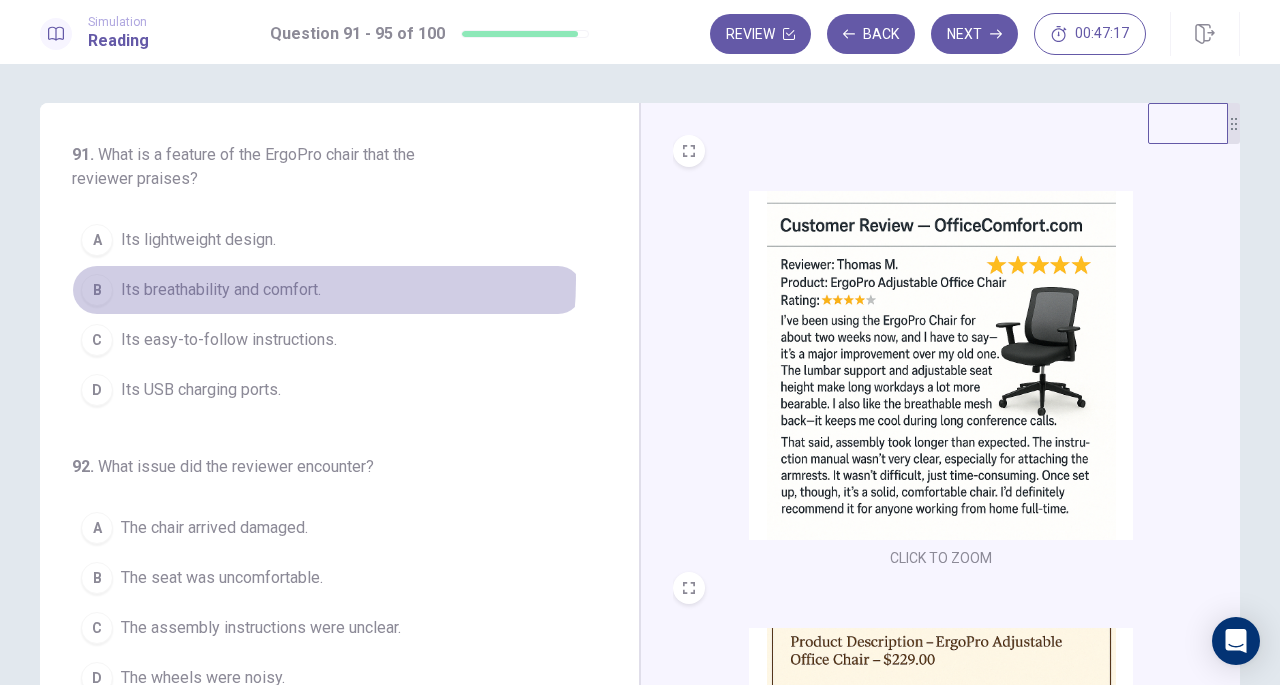 click on "Its breathability and comfort." at bounding box center [221, 290] 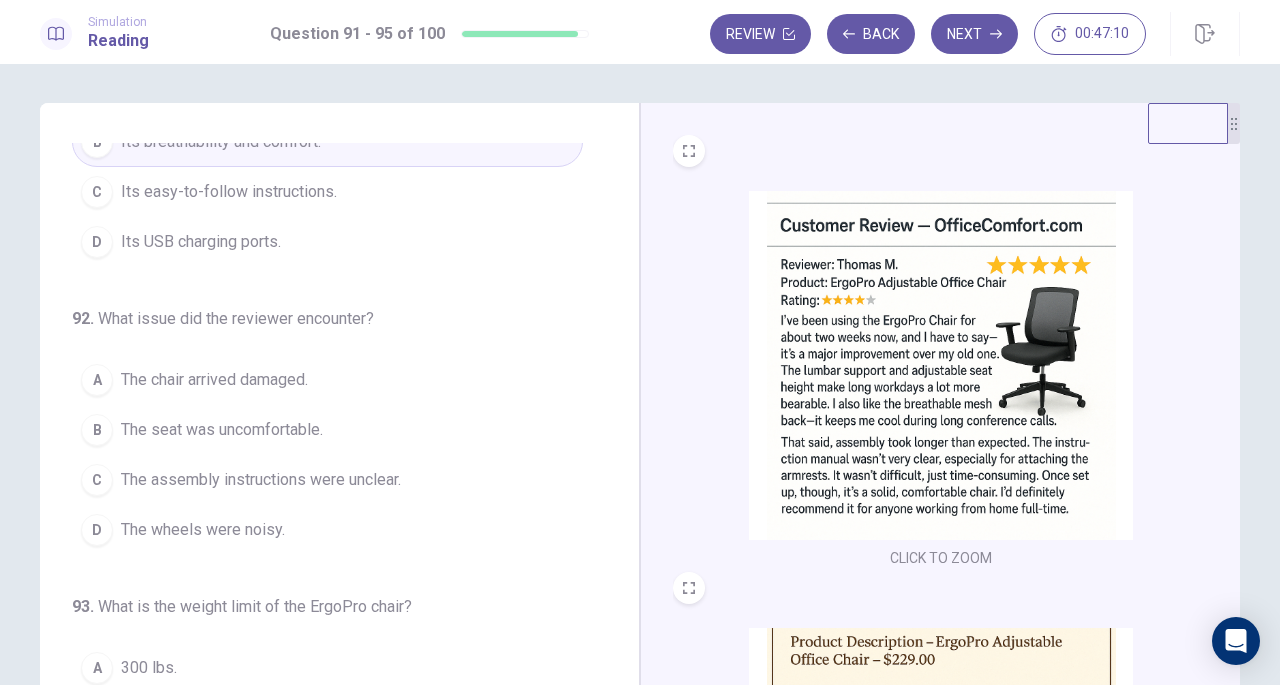 scroll, scrollTop: 152, scrollLeft: 0, axis: vertical 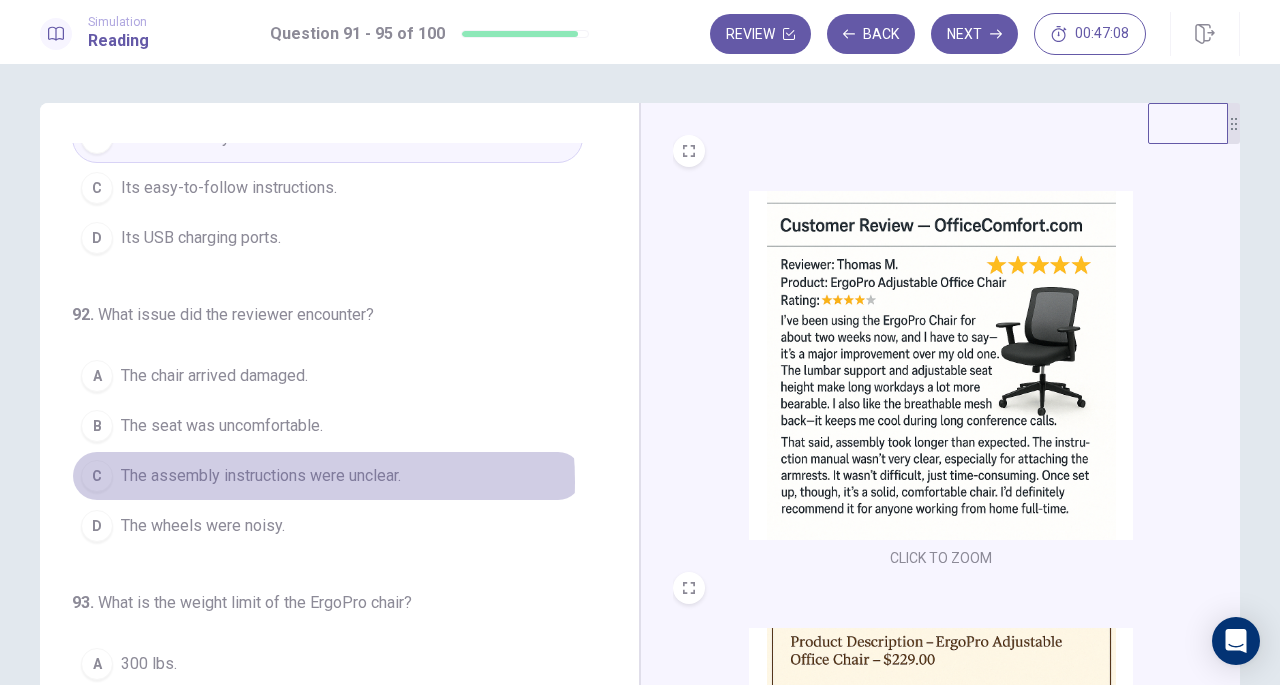 click on "The assembly instructions were unclear." at bounding box center (261, 476) 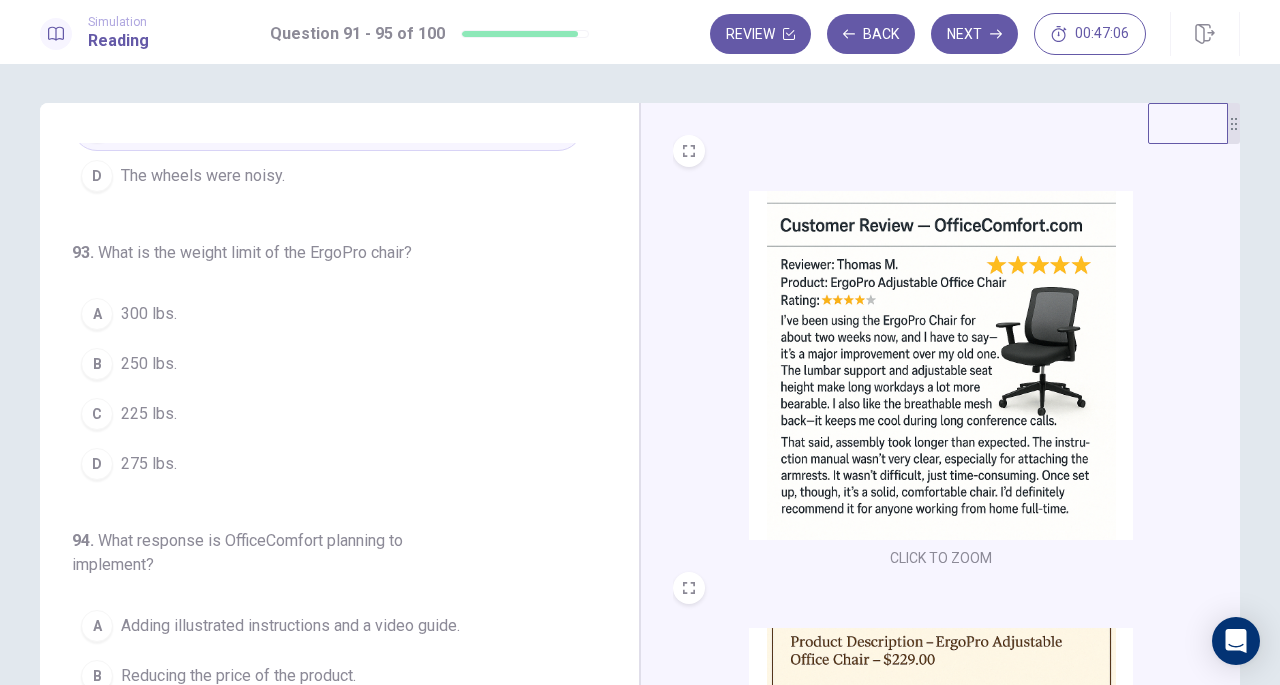 scroll, scrollTop: 503, scrollLeft: 0, axis: vertical 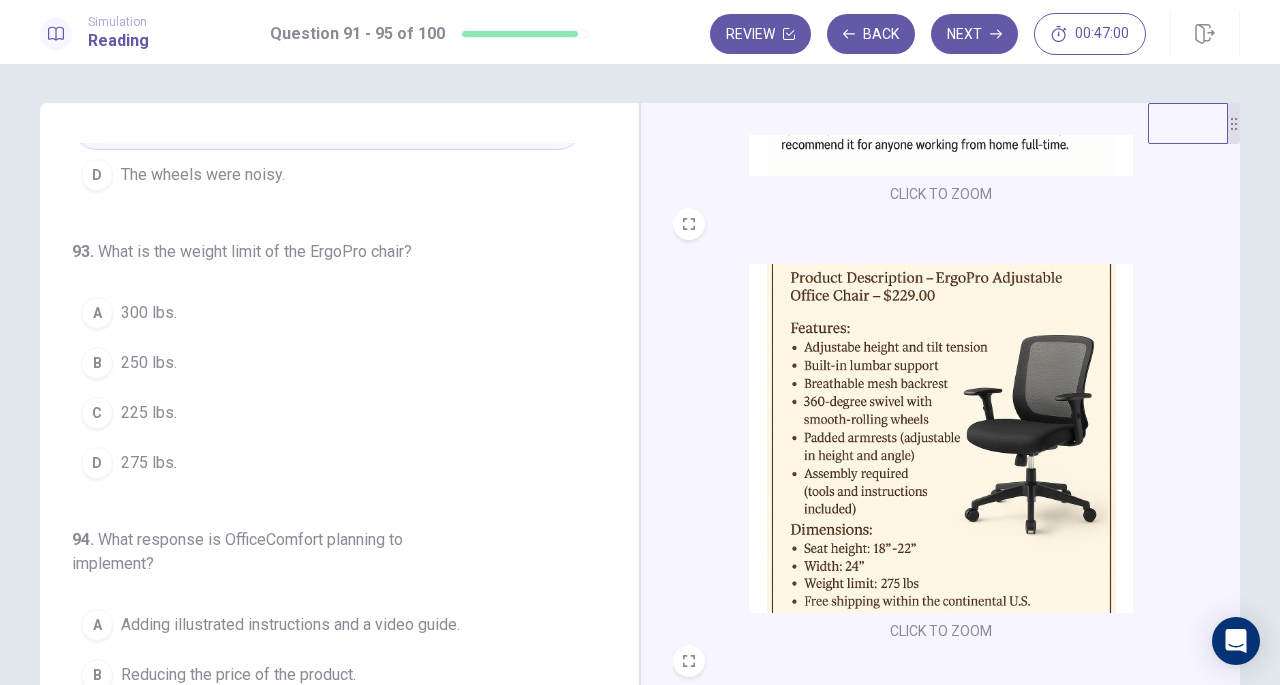 click on "275 lbs." at bounding box center [149, 463] 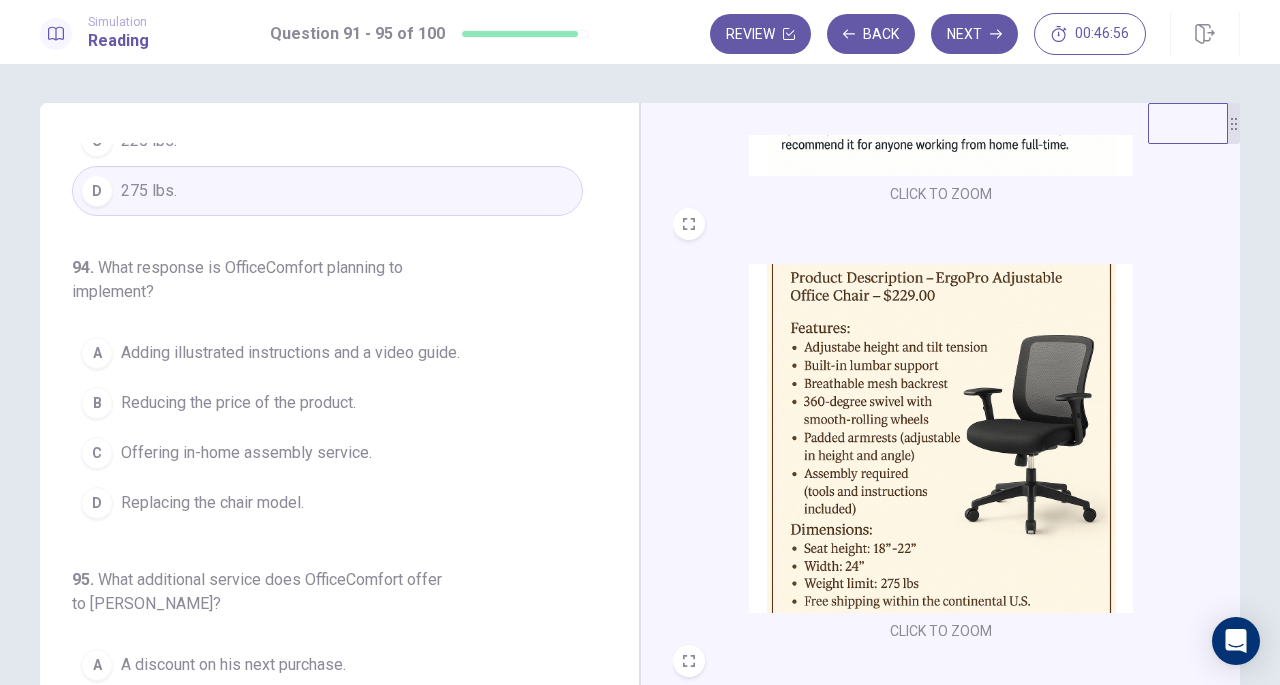 scroll, scrollTop: 779, scrollLeft: 0, axis: vertical 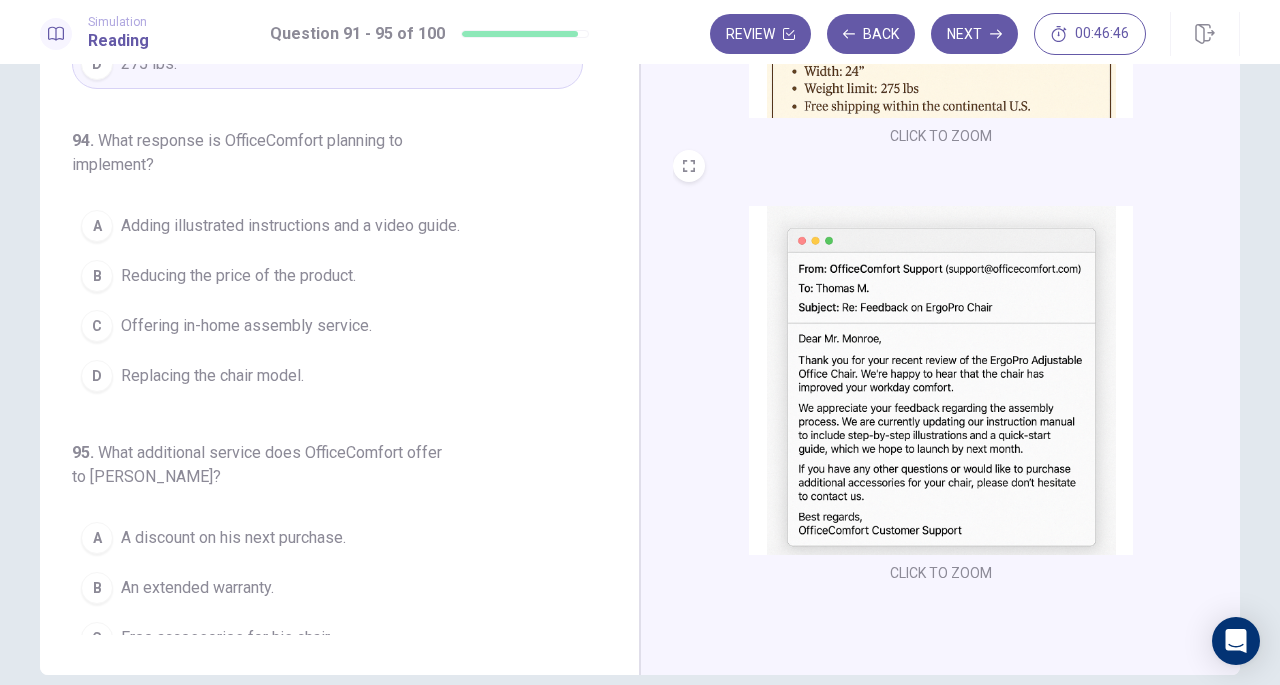 click on "A Adding illustrated instructions and a video guide." at bounding box center (327, 226) 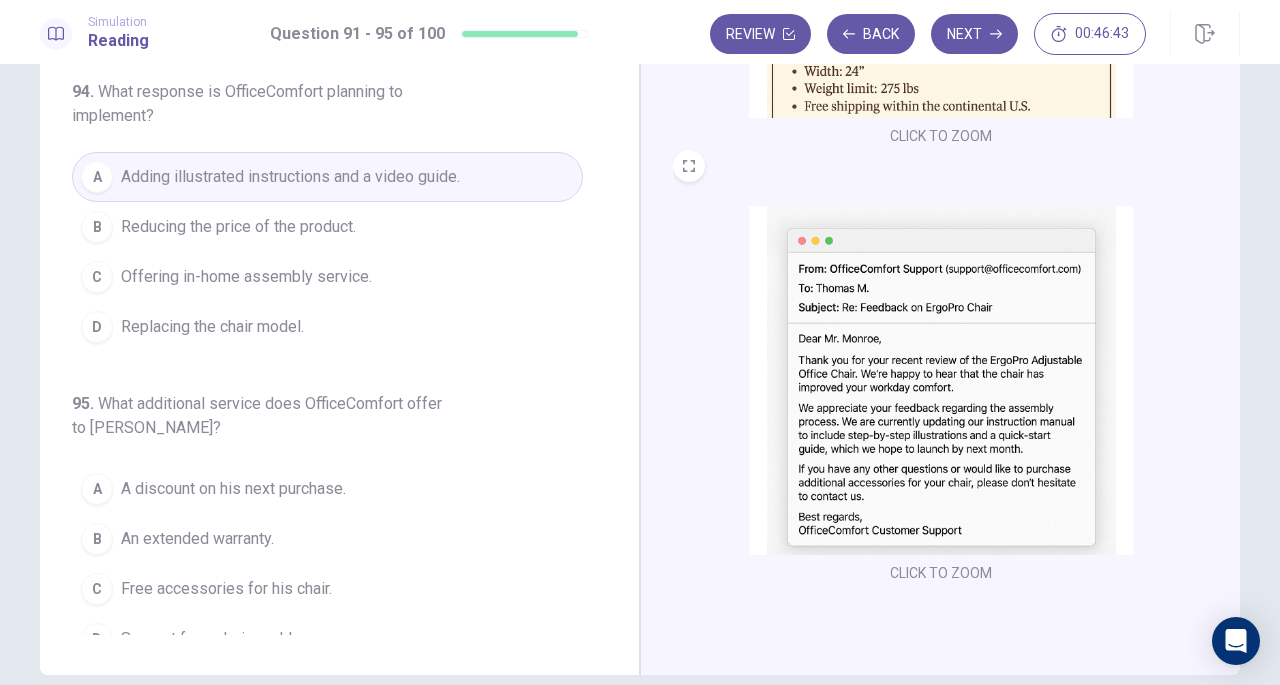 scroll, scrollTop: 843, scrollLeft: 0, axis: vertical 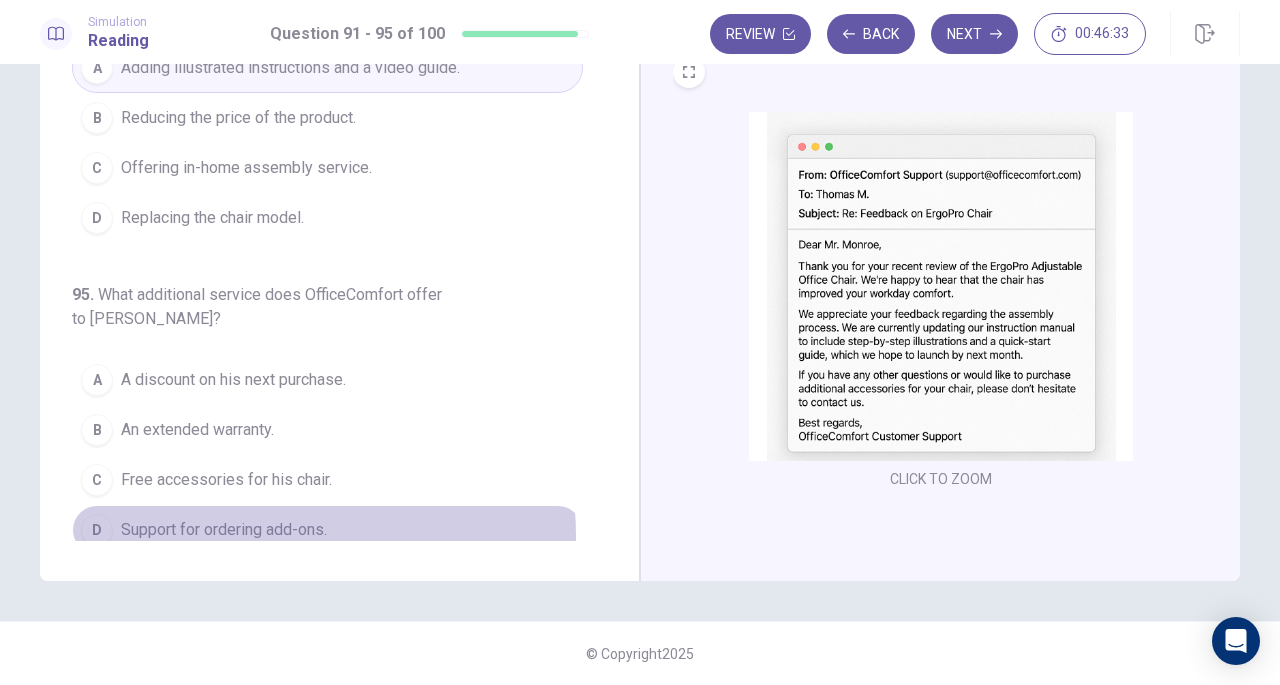 click on "Support for ordering add-ons." at bounding box center (224, 530) 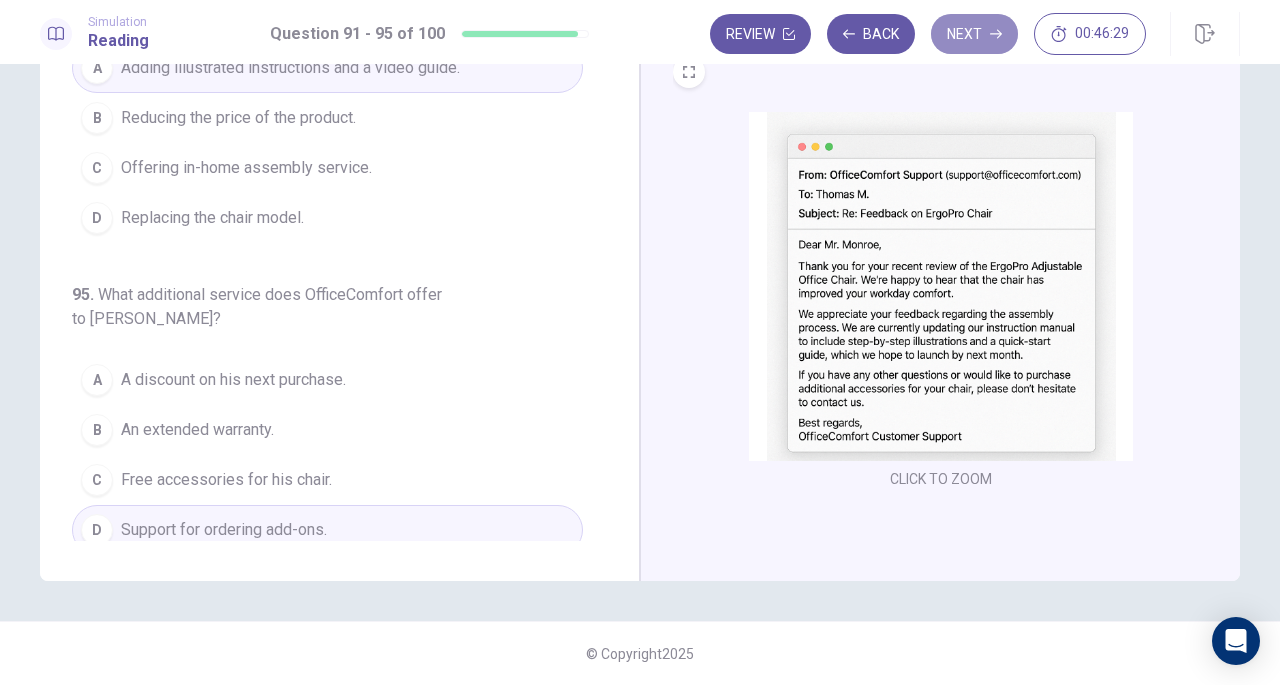 click on "Next" at bounding box center (974, 34) 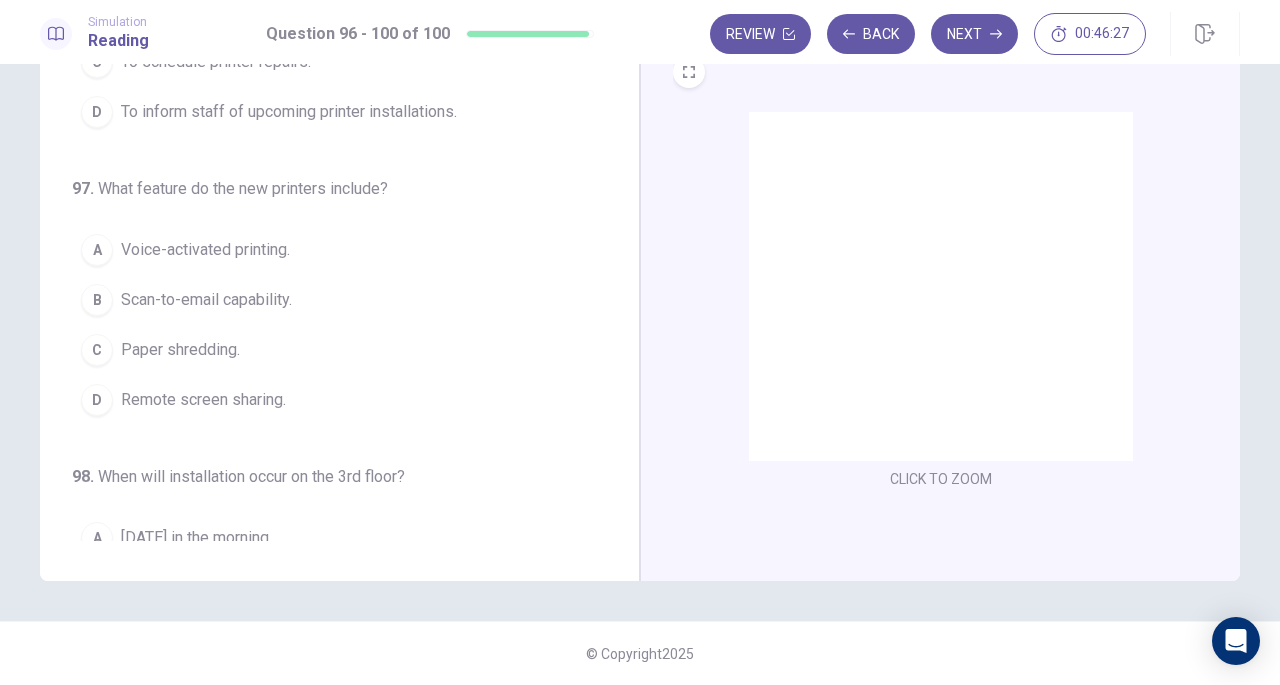 scroll, scrollTop: 0, scrollLeft: 0, axis: both 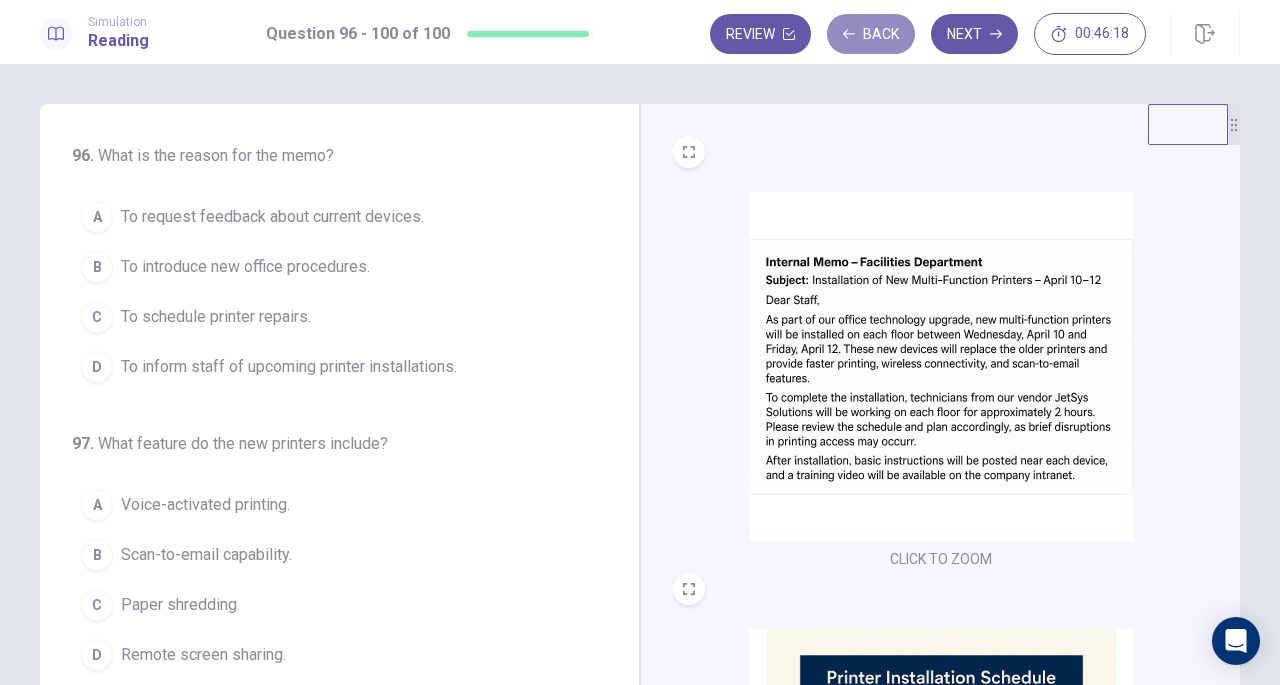 click on "Back" at bounding box center [871, 34] 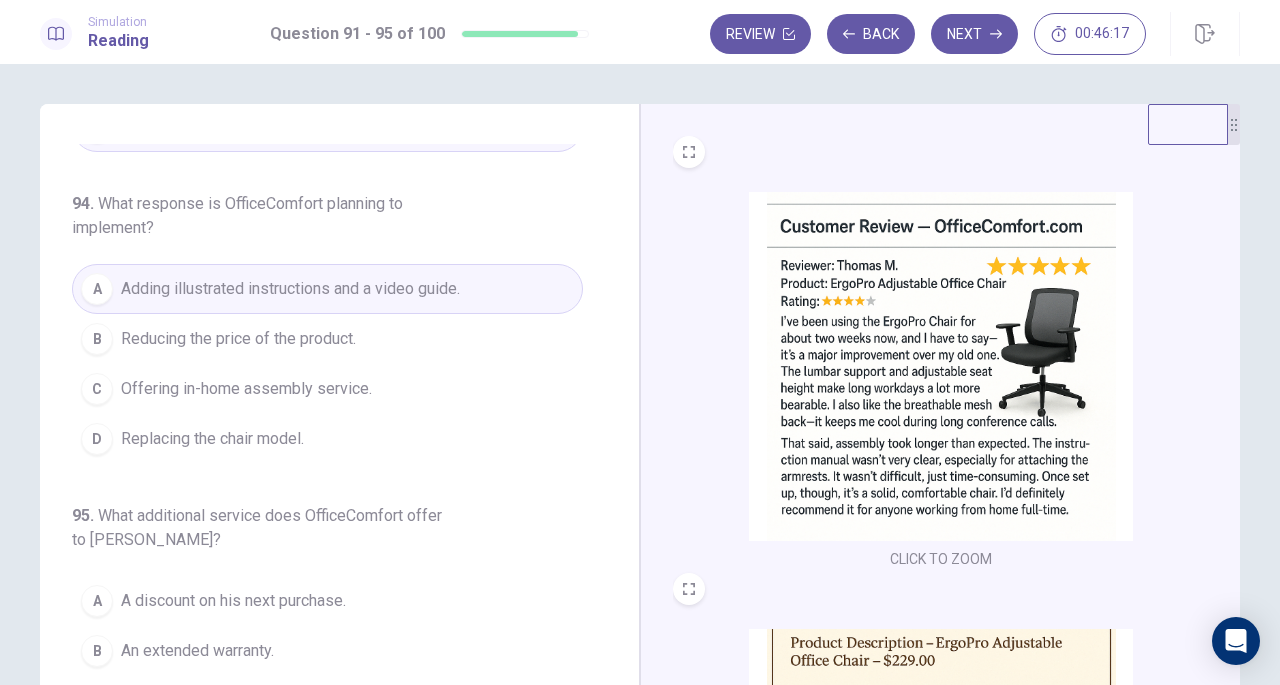 scroll, scrollTop: 843, scrollLeft: 0, axis: vertical 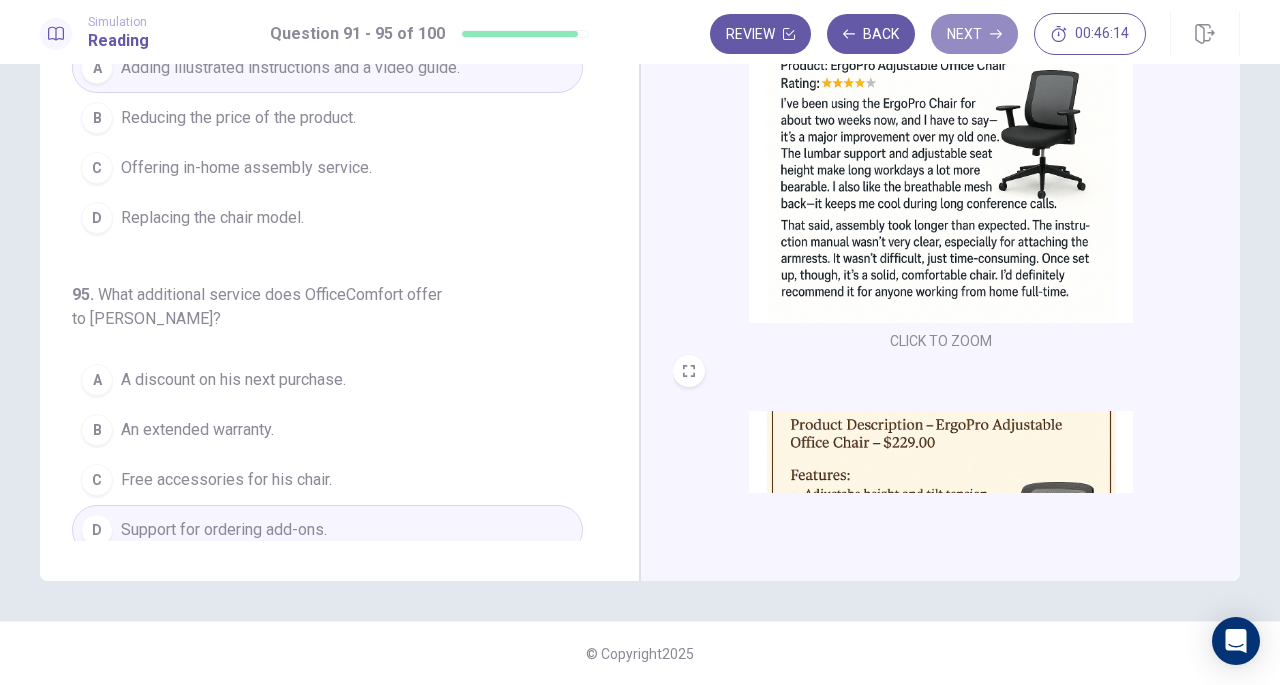 click on "Next" at bounding box center (974, 34) 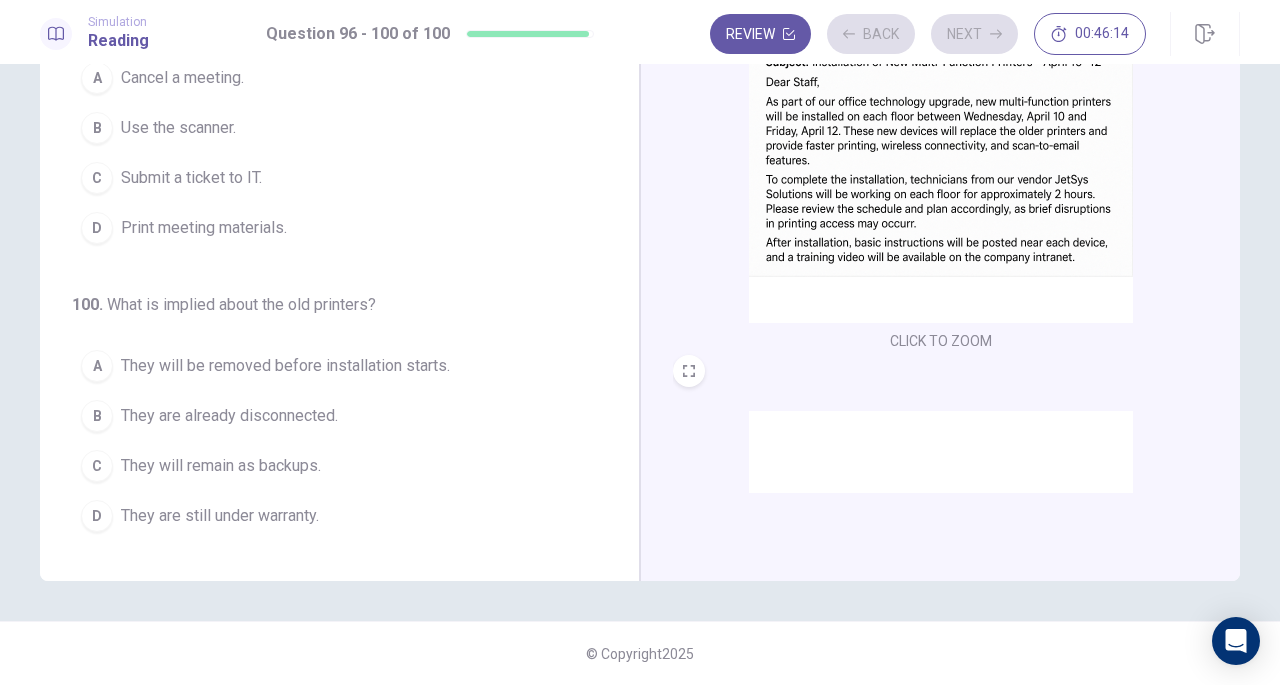 scroll, scrollTop: 795, scrollLeft: 0, axis: vertical 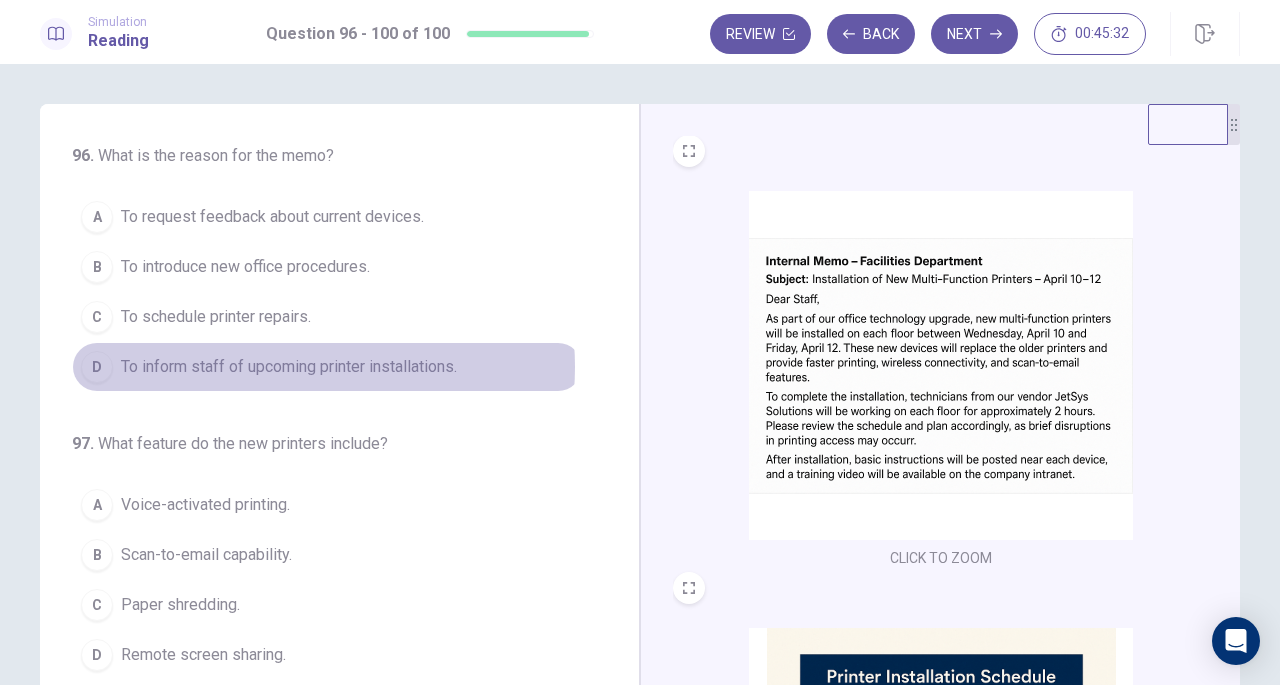 click on "To inform staff of upcoming printer installations." at bounding box center [289, 367] 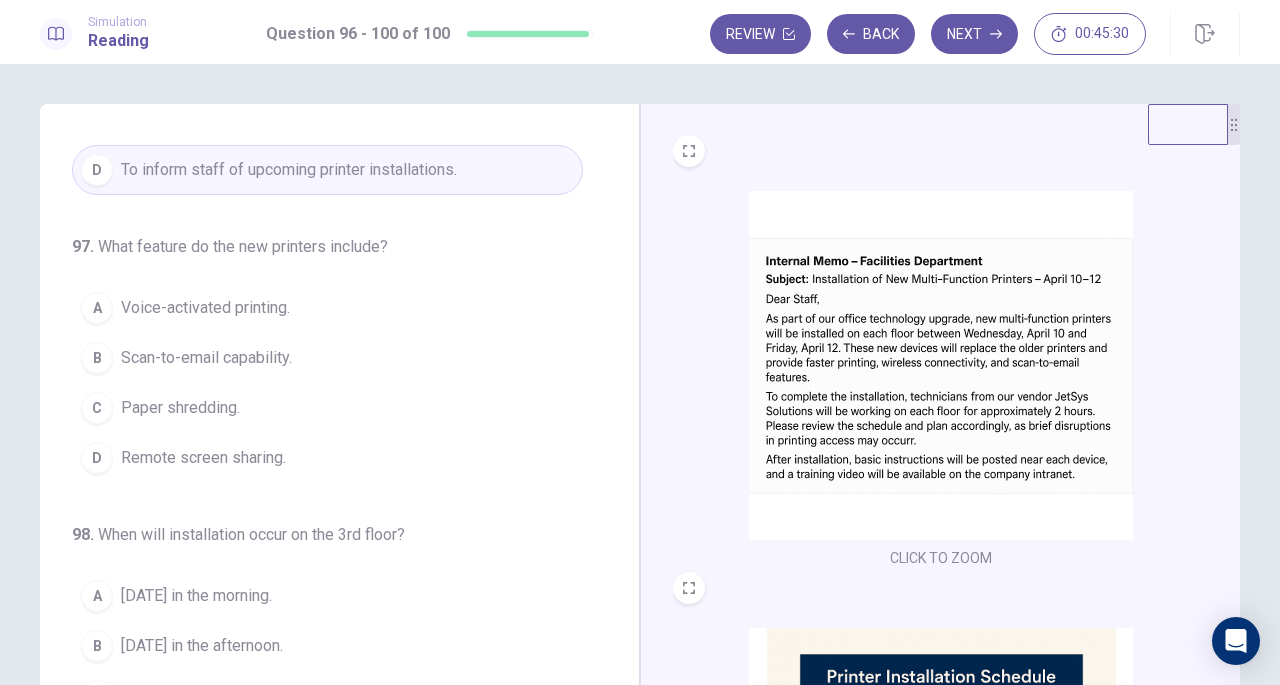 scroll, scrollTop: 198, scrollLeft: 0, axis: vertical 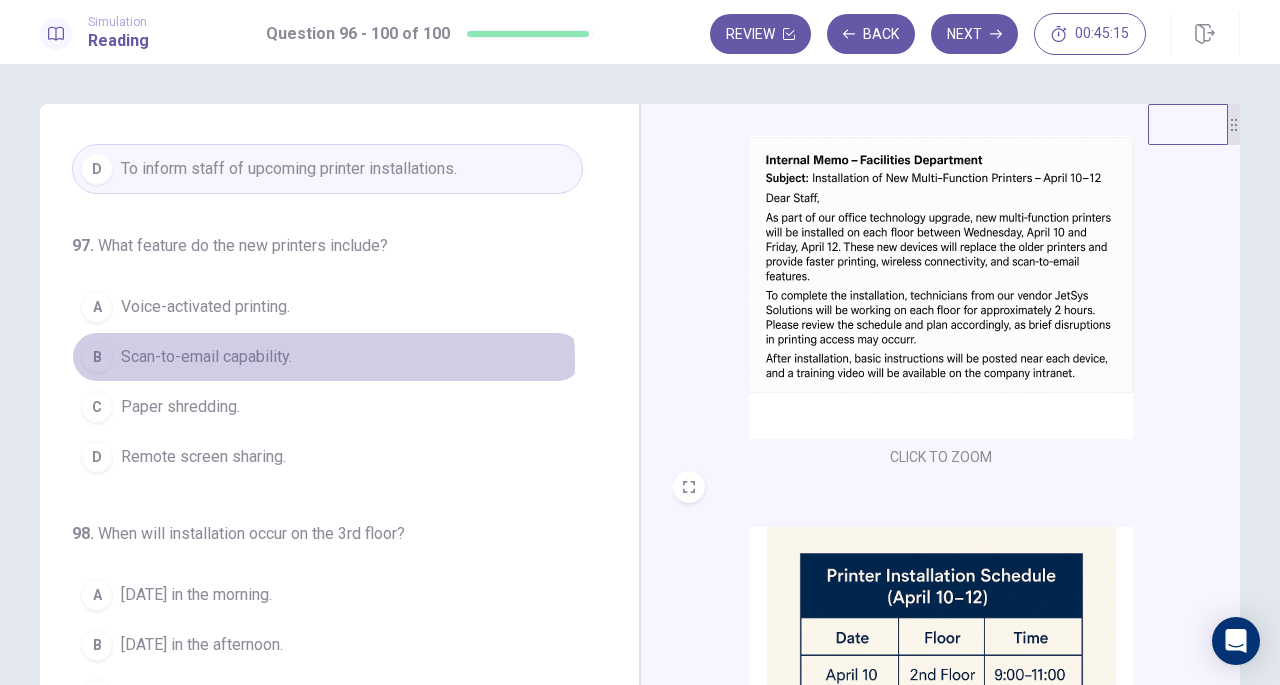 click on "Scan-to-email capability." at bounding box center (206, 357) 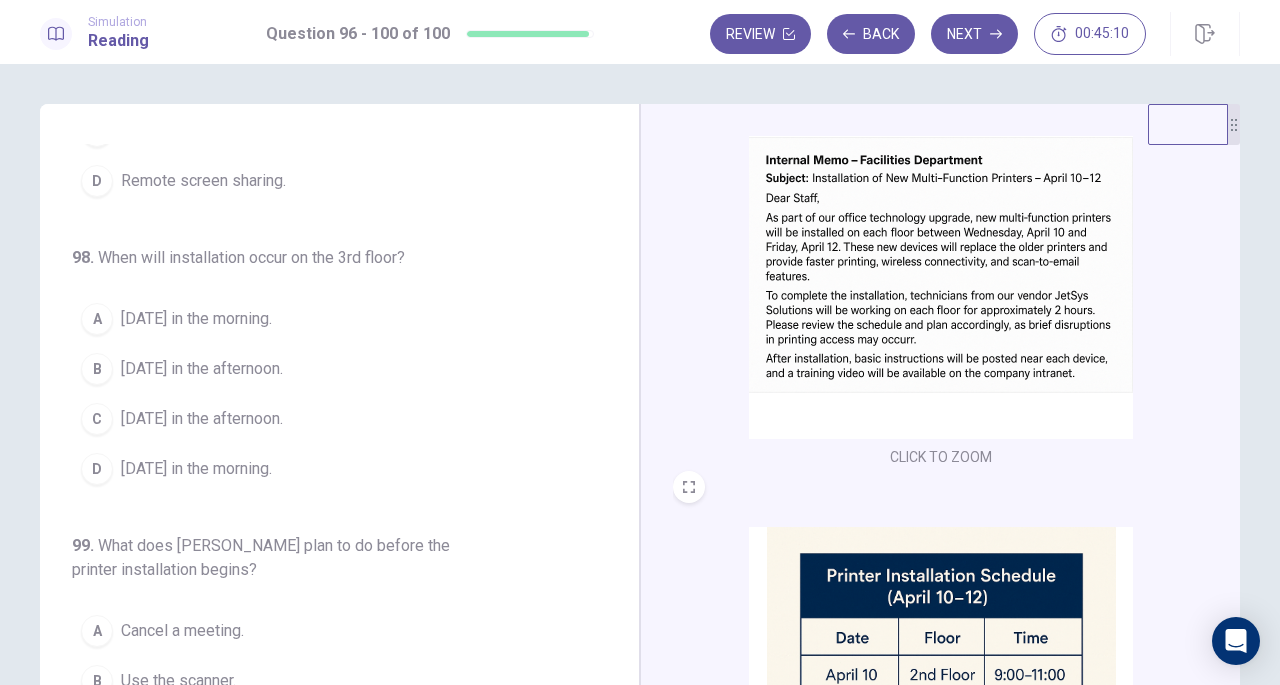 scroll, scrollTop: 476, scrollLeft: 0, axis: vertical 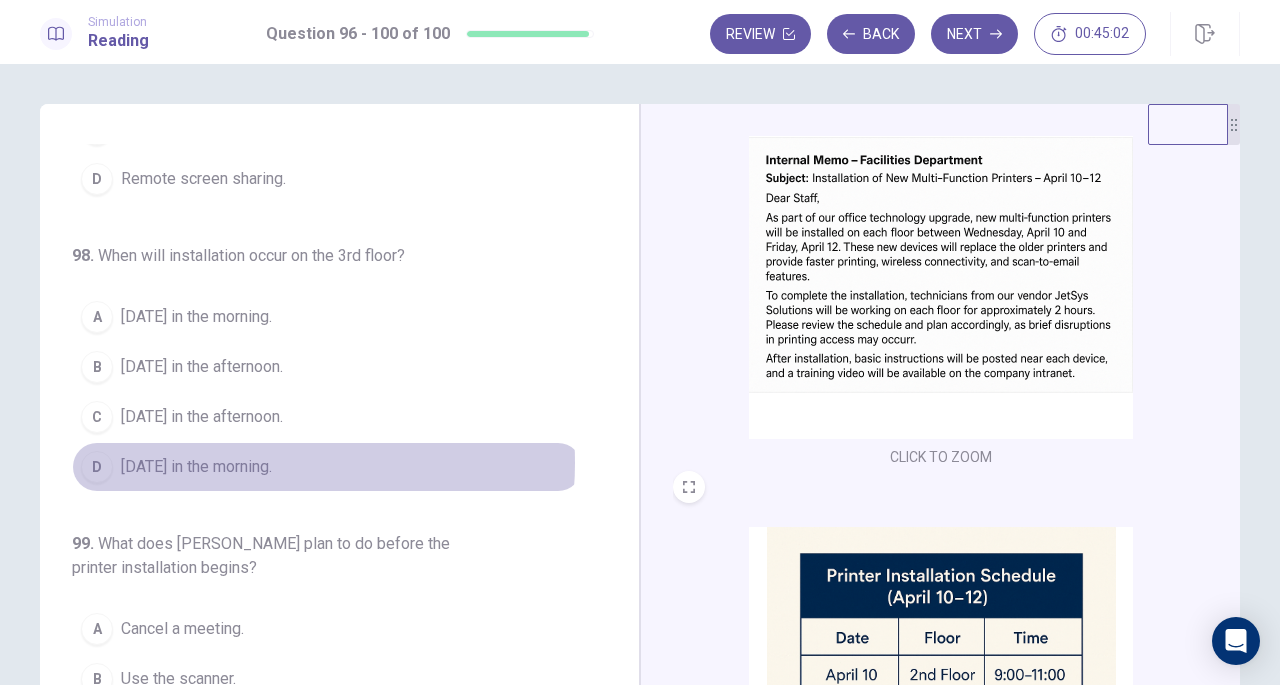 click on "April 12 in the morning." at bounding box center (196, 467) 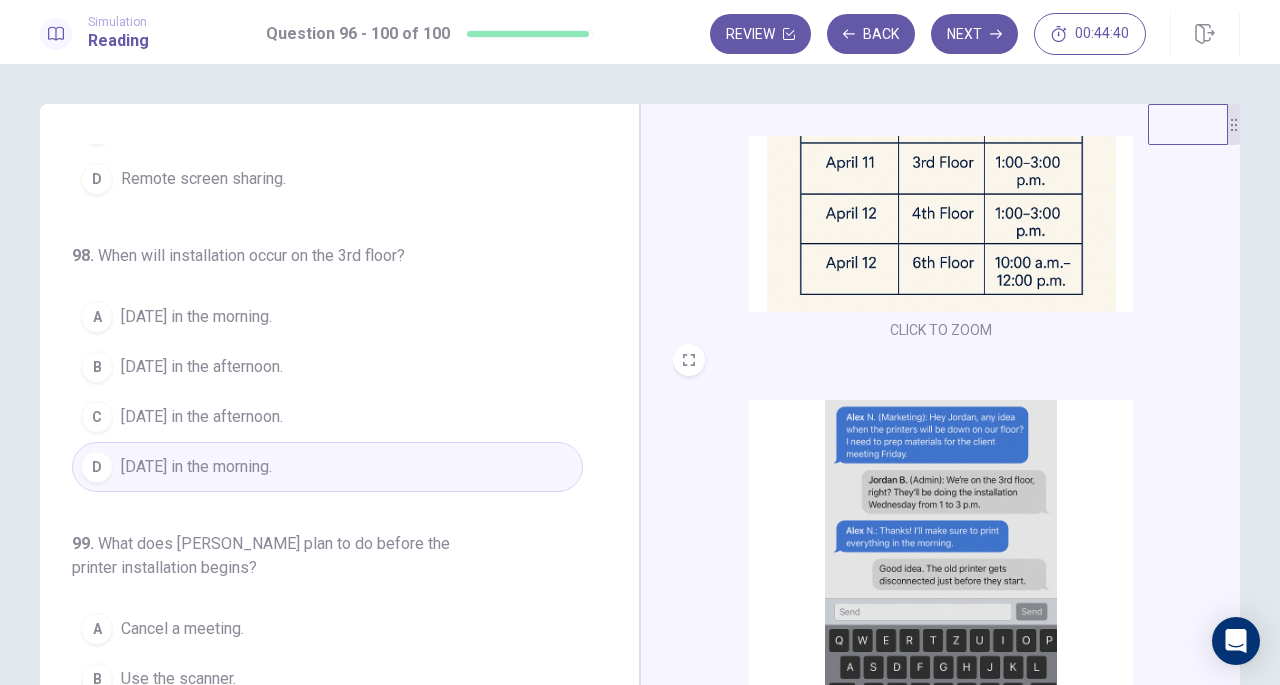scroll, scrollTop: 736, scrollLeft: 0, axis: vertical 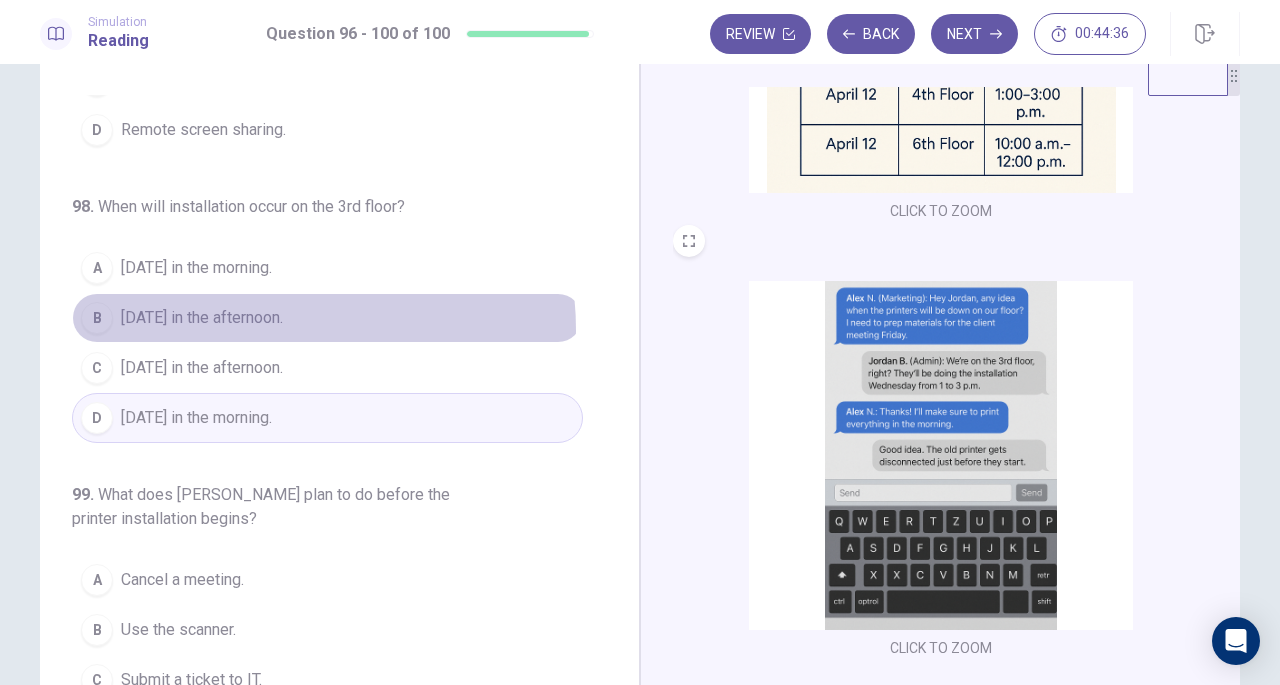 click on "B April 10 in the afternoon." at bounding box center (327, 318) 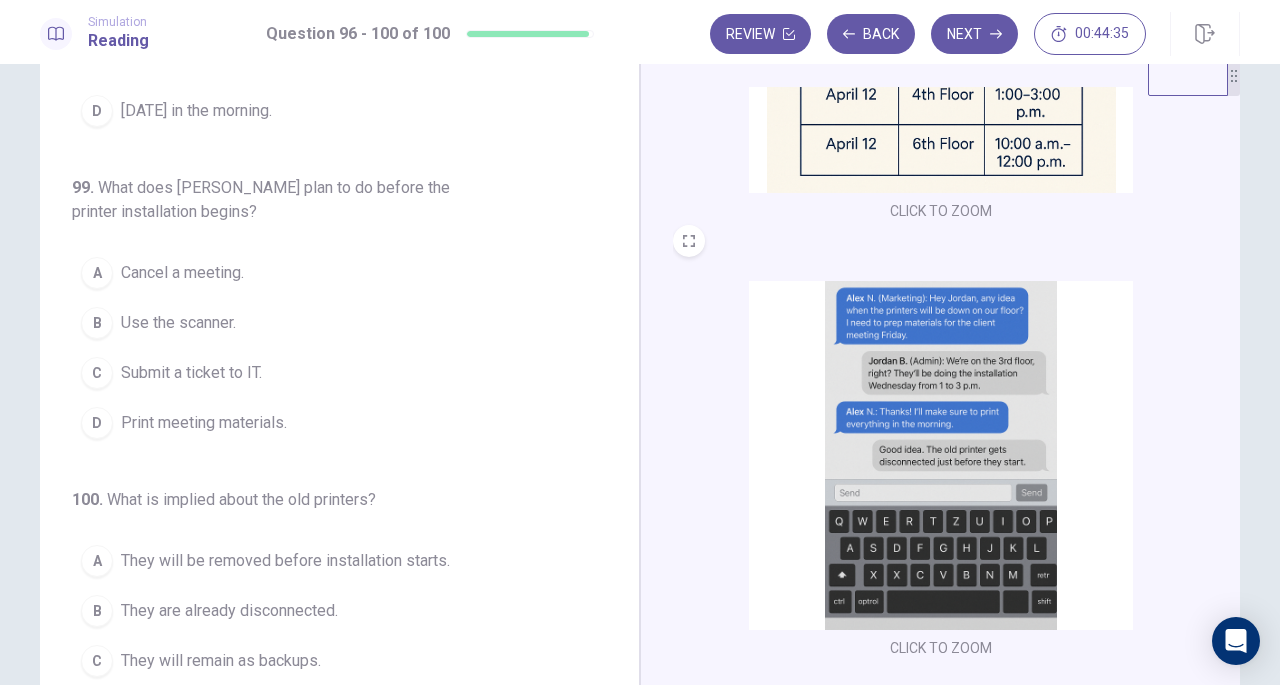 scroll, scrollTop: 784, scrollLeft: 0, axis: vertical 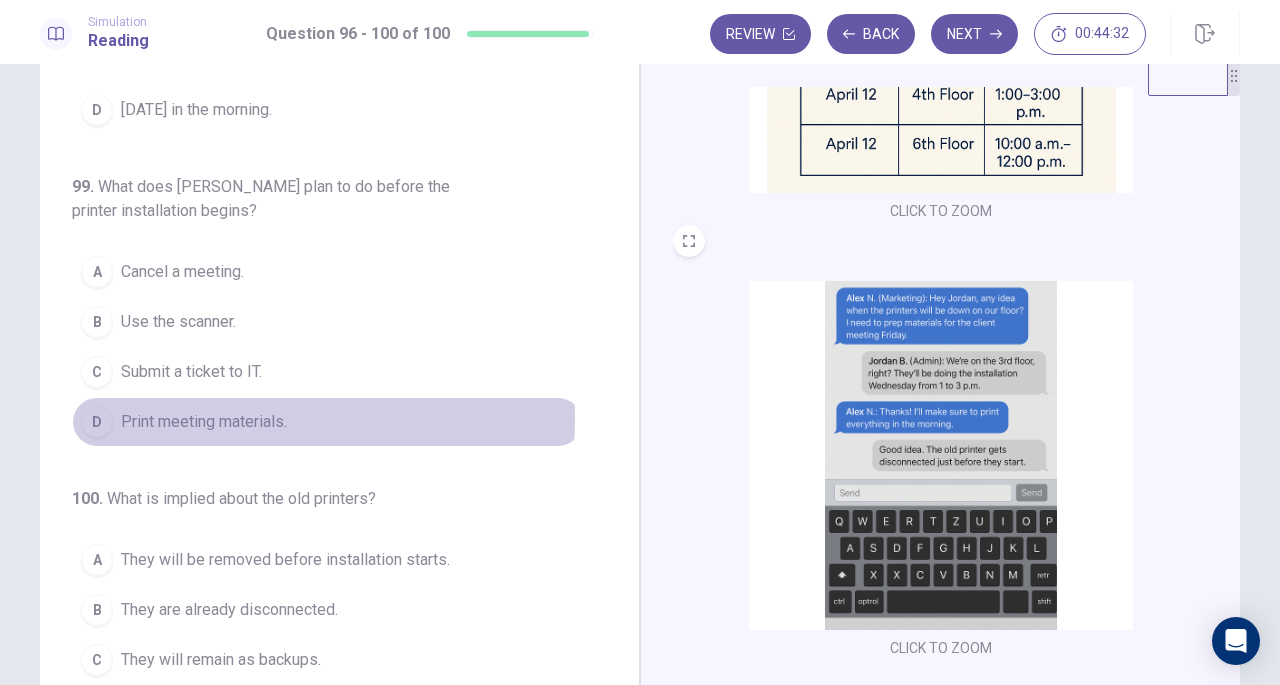 click on "Print meeting materials." at bounding box center (204, 422) 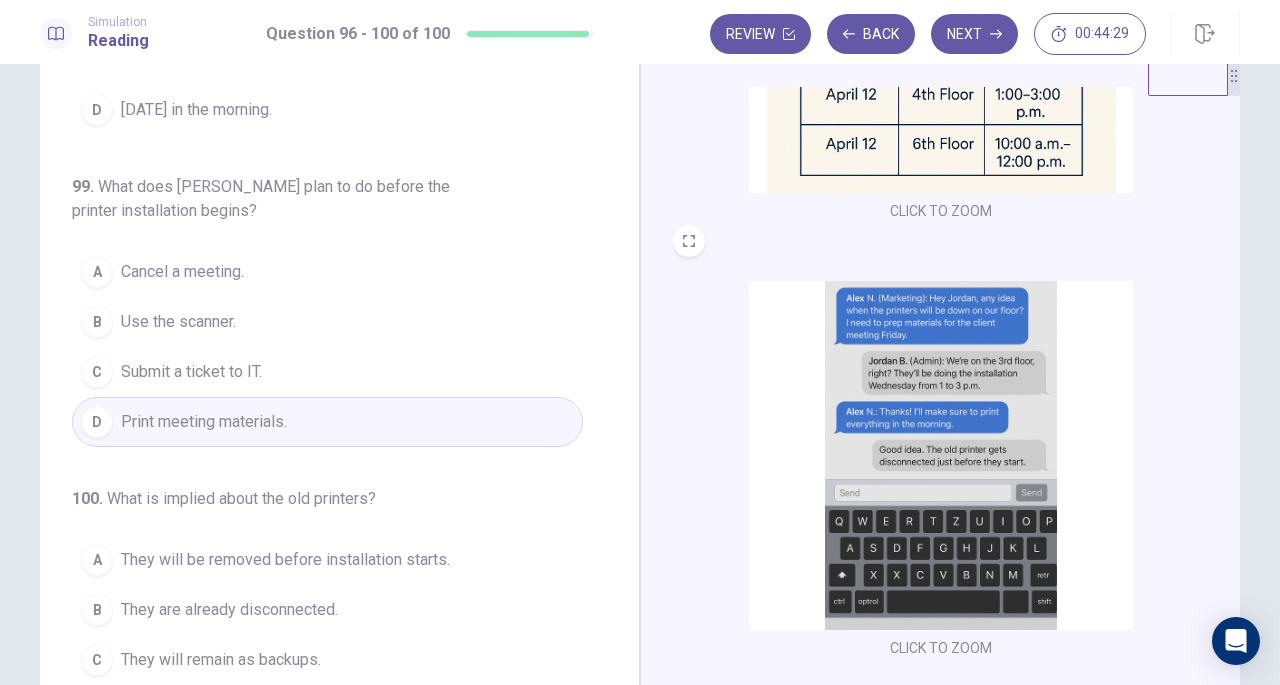 scroll, scrollTop: 795, scrollLeft: 0, axis: vertical 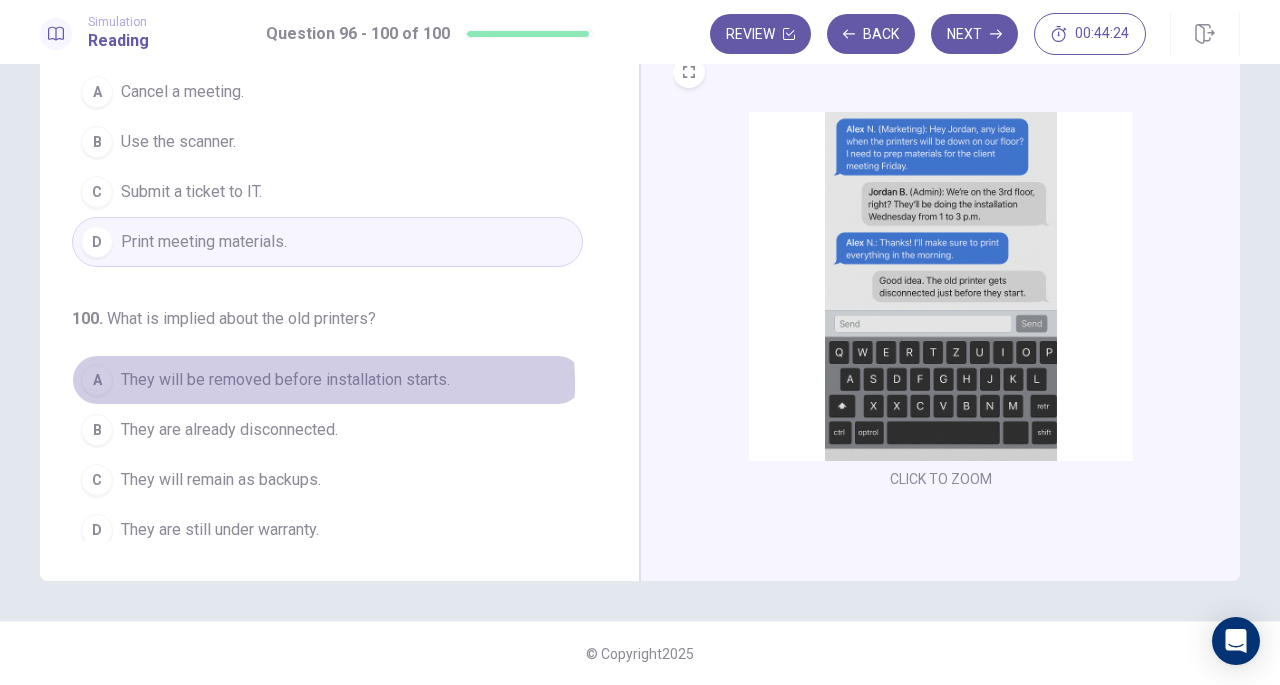 click on "They will be removed before installation starts." at bounding box center (285, 380) 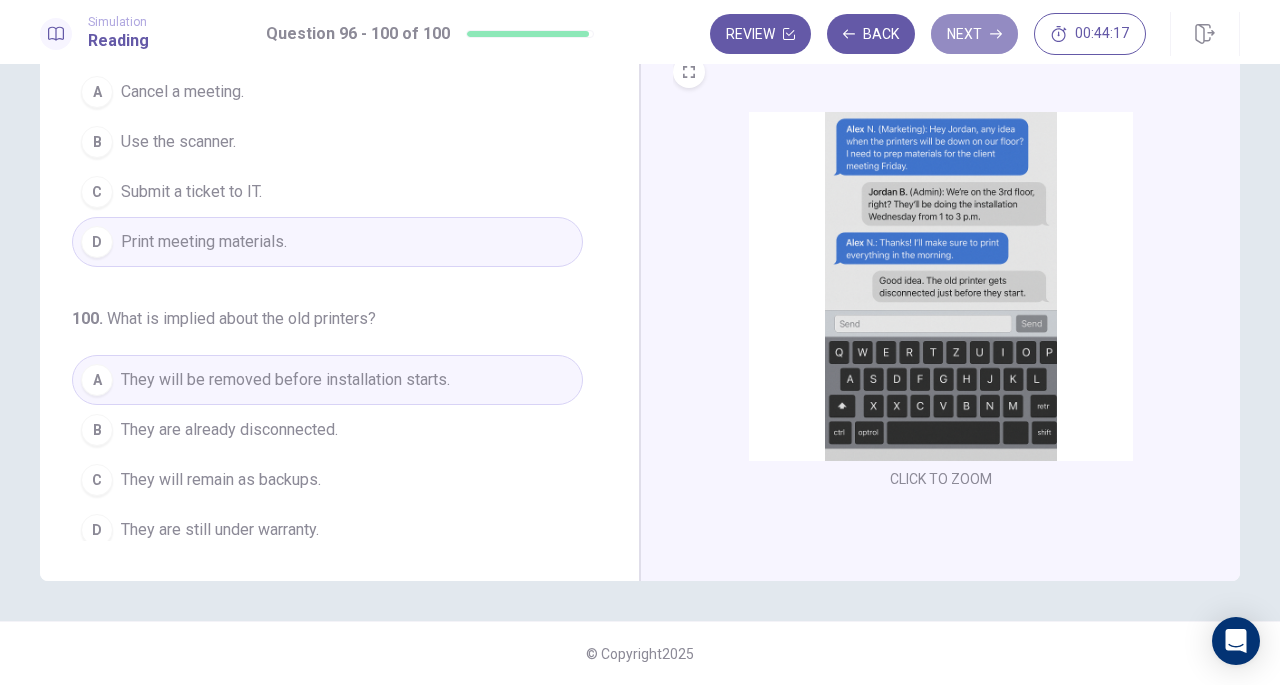 click on "Next" at bounding box center (974, 34) 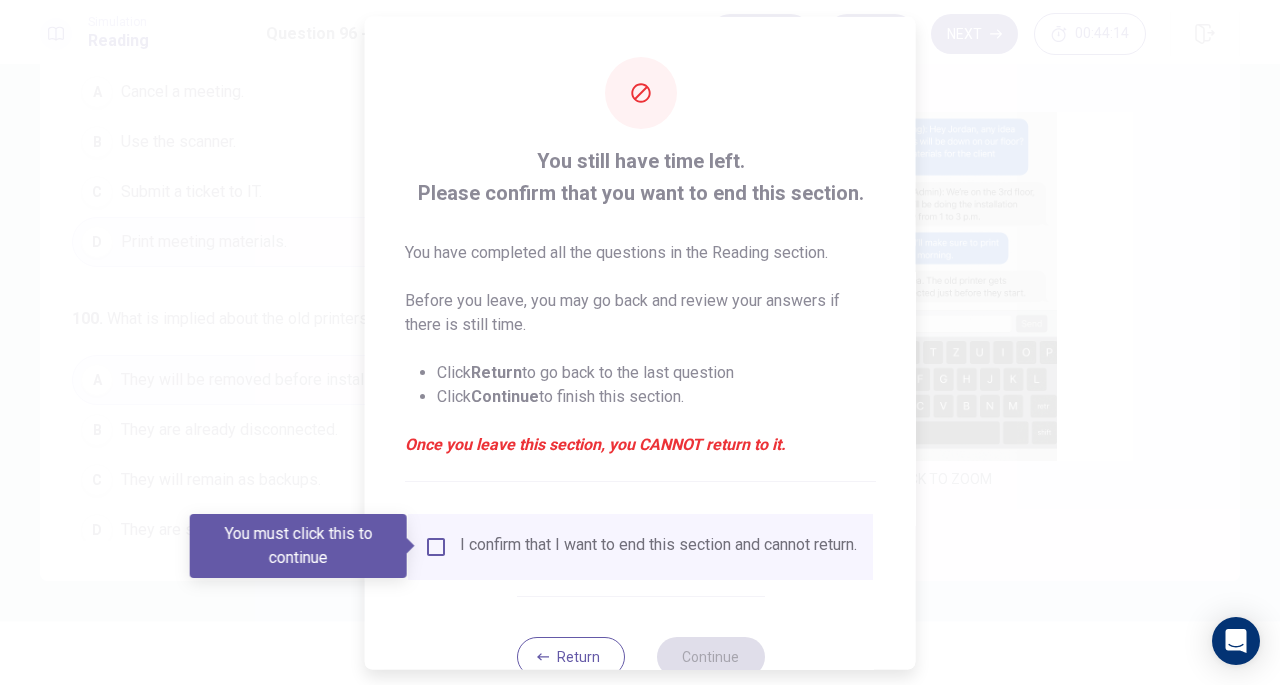 scroll, scrollTop: 60, scrollLeft: 0, axis: vertical 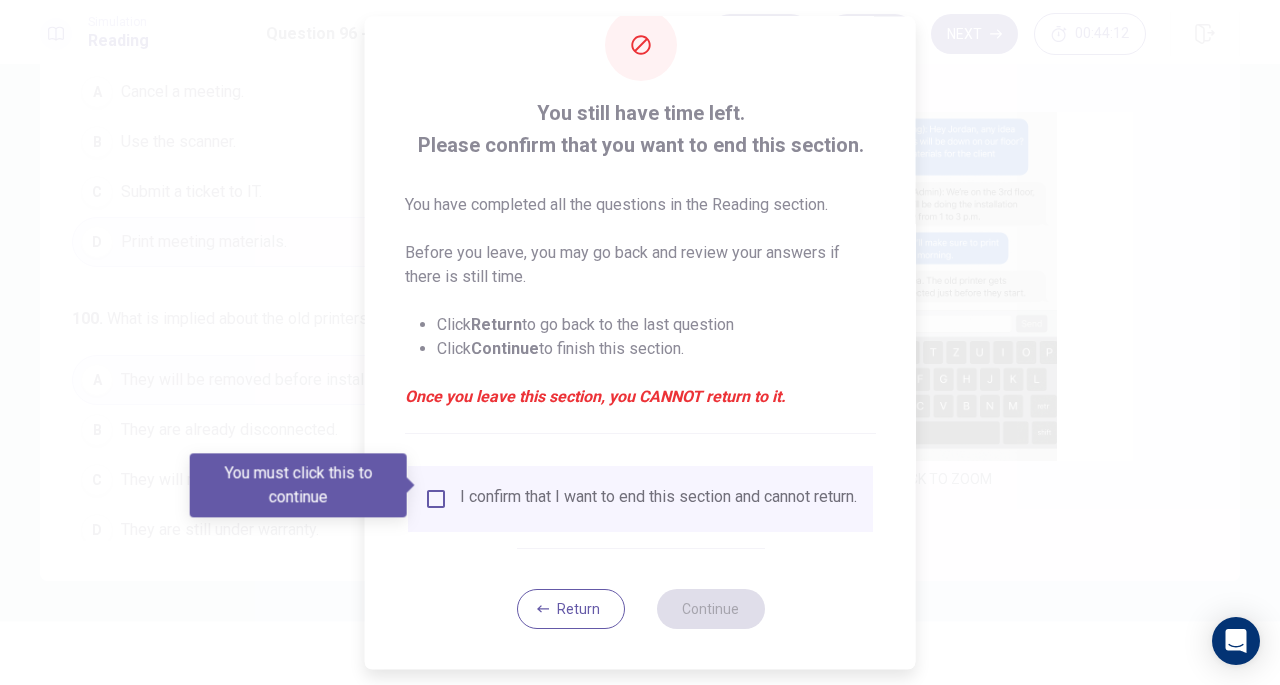 click on "Return" at bounding box center (570, 609) 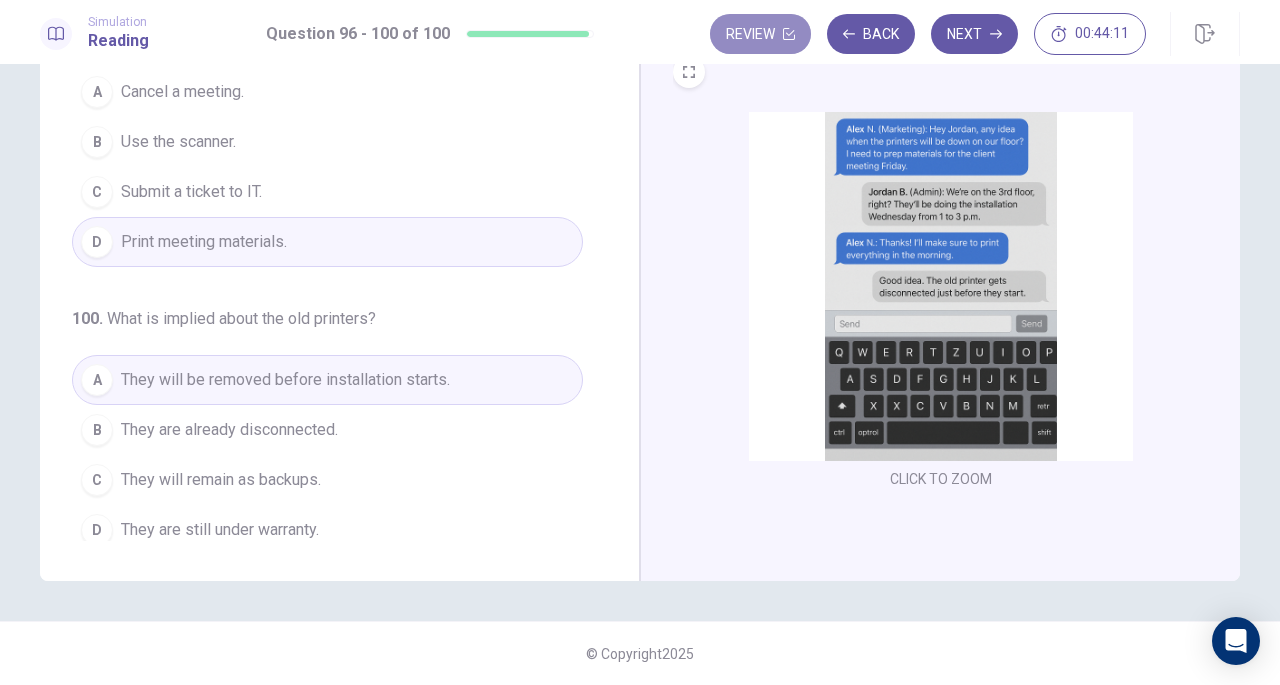 click on "Review" at bounding box center (760, 34) 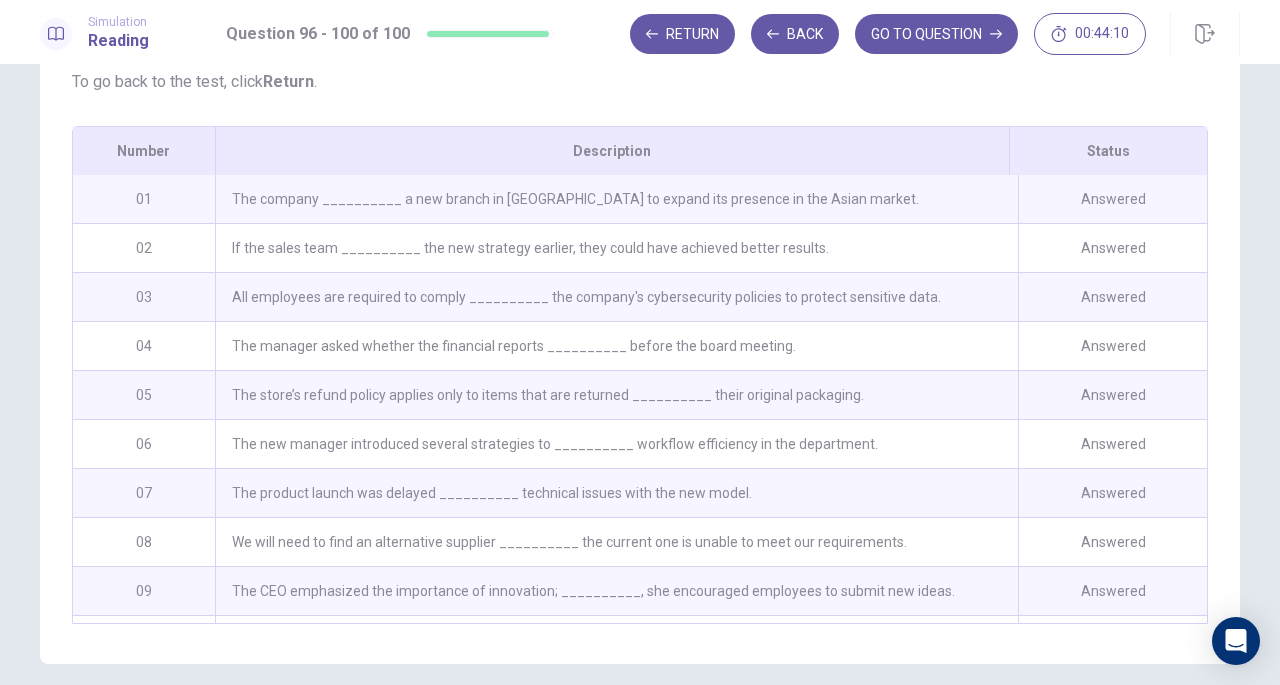 scroll, scrollTop: 324, scrollLeft: 0, axis: vertical 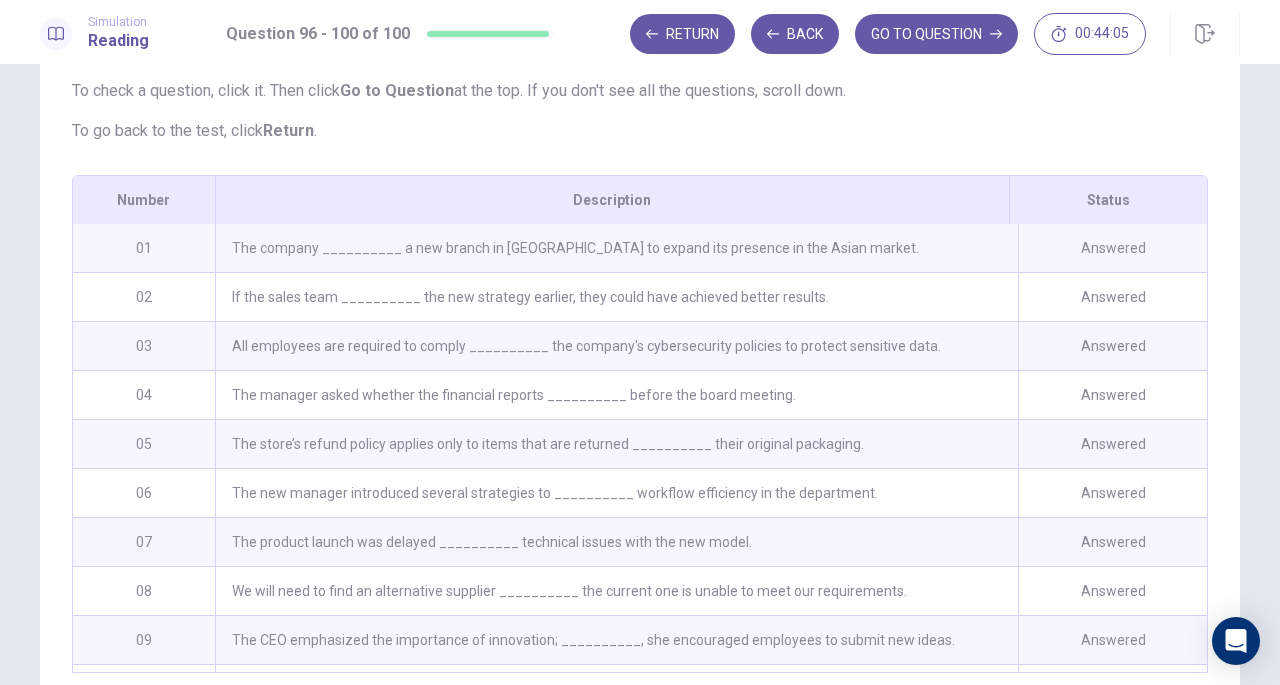 click on "All employees are required to comply __________ the company's cybersecurity policies to protect sensitive data." at bounding box center (616, 346) 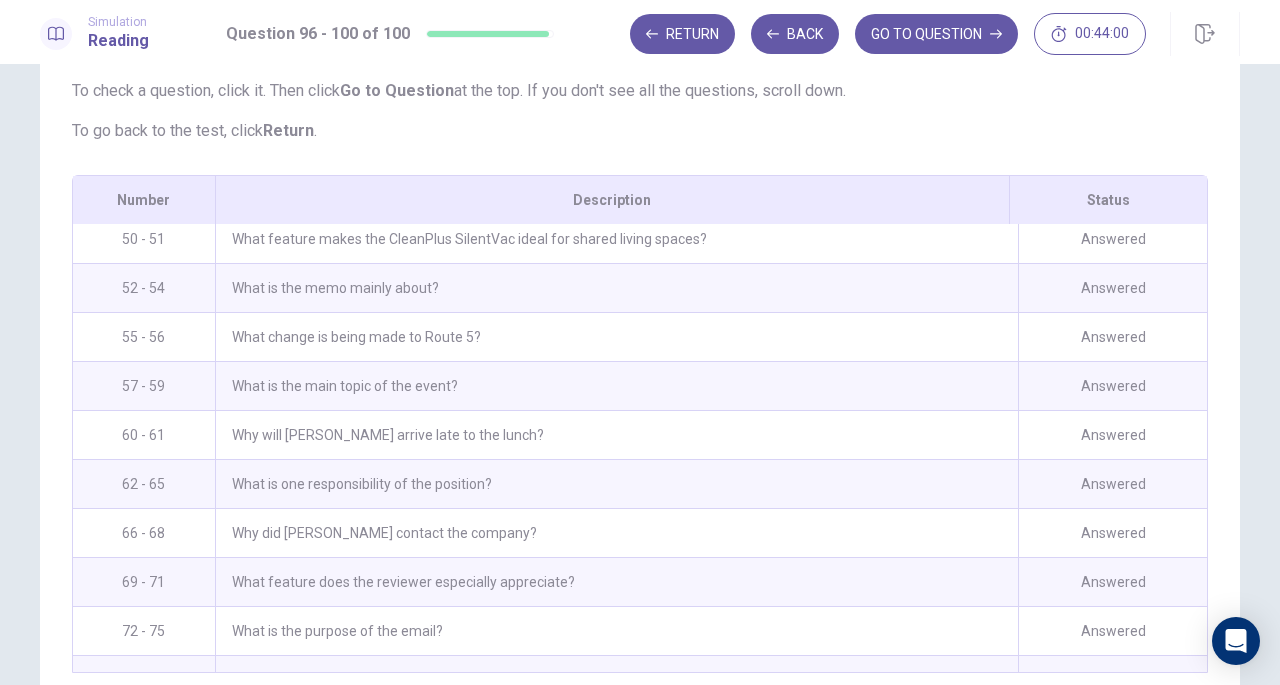 scroll, scrollTop: 1962, scrollLeft: 0, axis: vertical 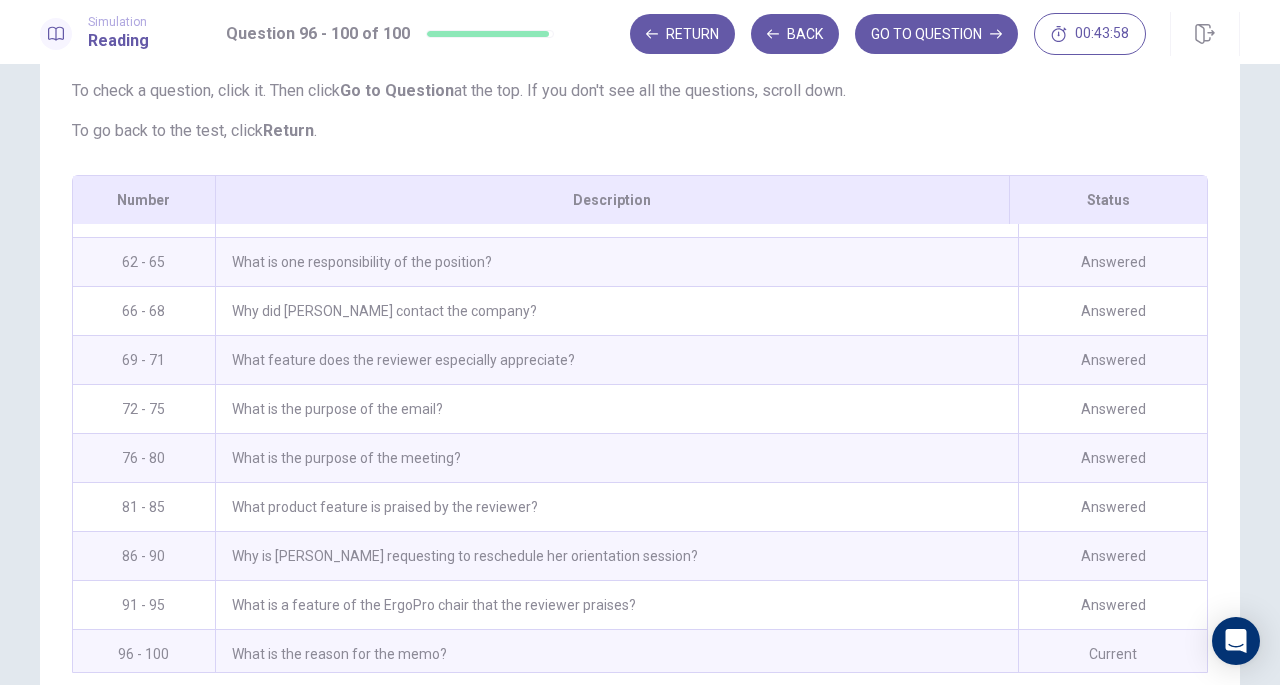 click on "What is the reason for the memo?" at bounding box center (616, 654) 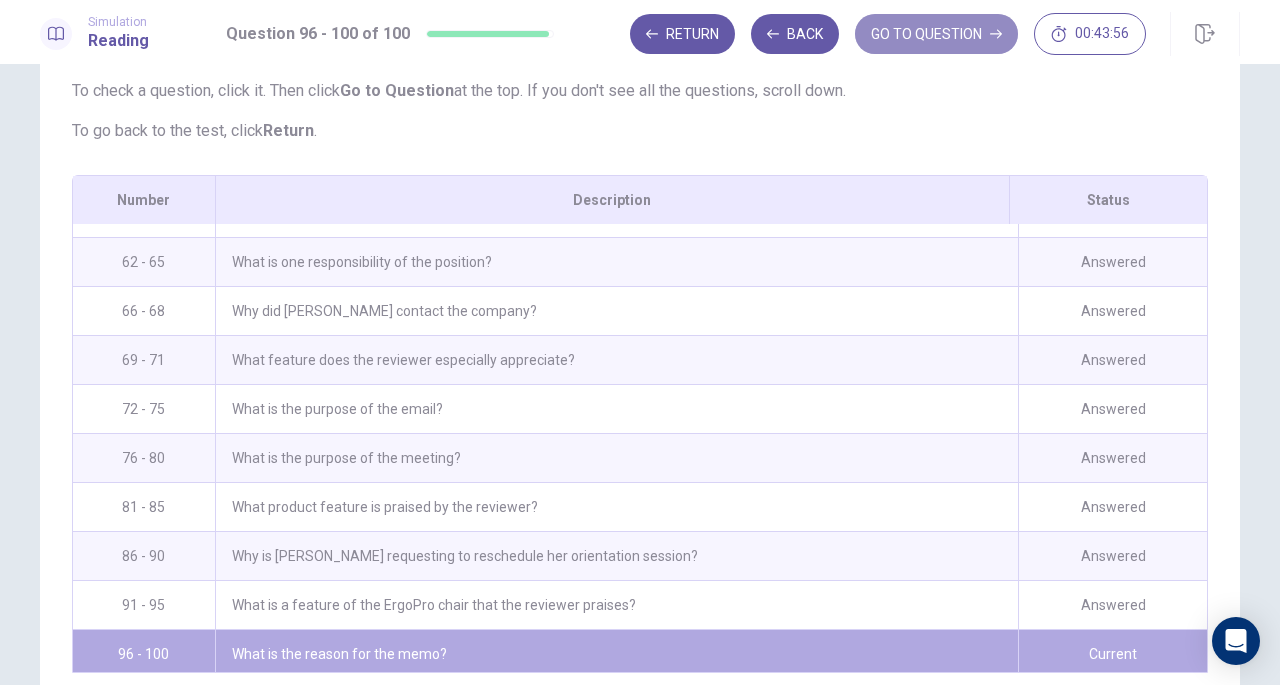 click on "GO TO QUESTION" at bounding box center [936, 34] 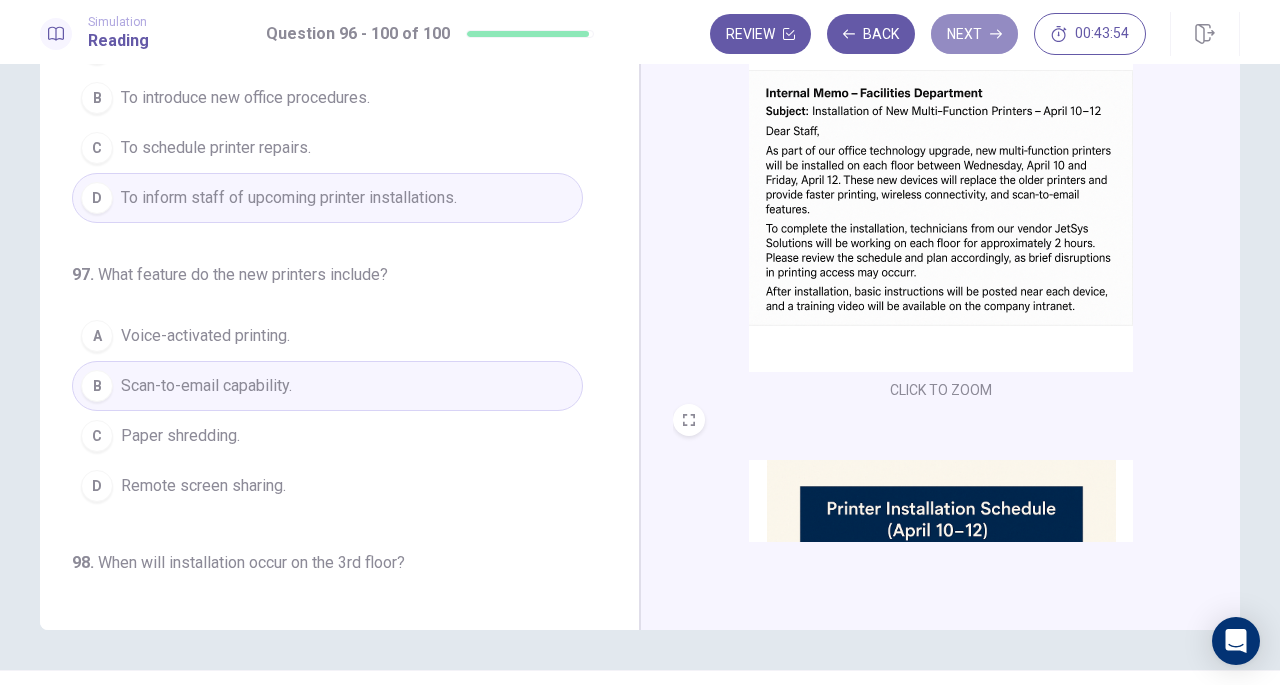 click on "Next" at bounding box center [974, 34] 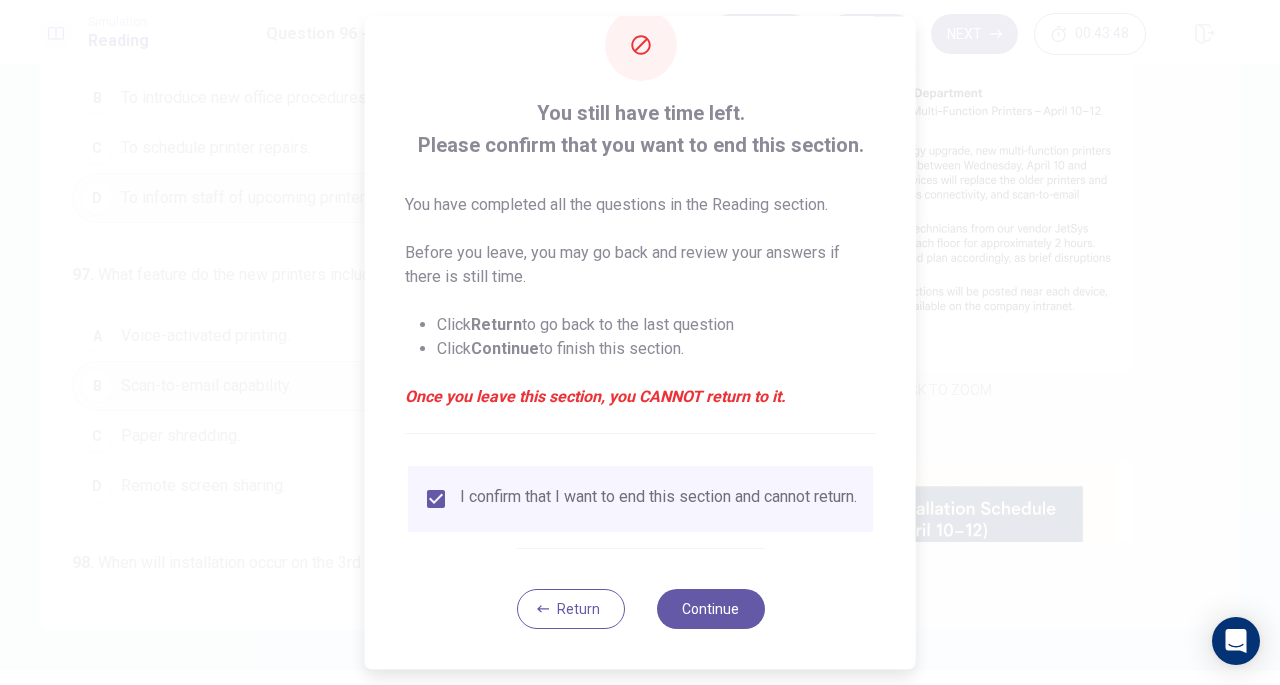 scroll, scrollTop: 51, scrollLeft: 0, axis: vertical 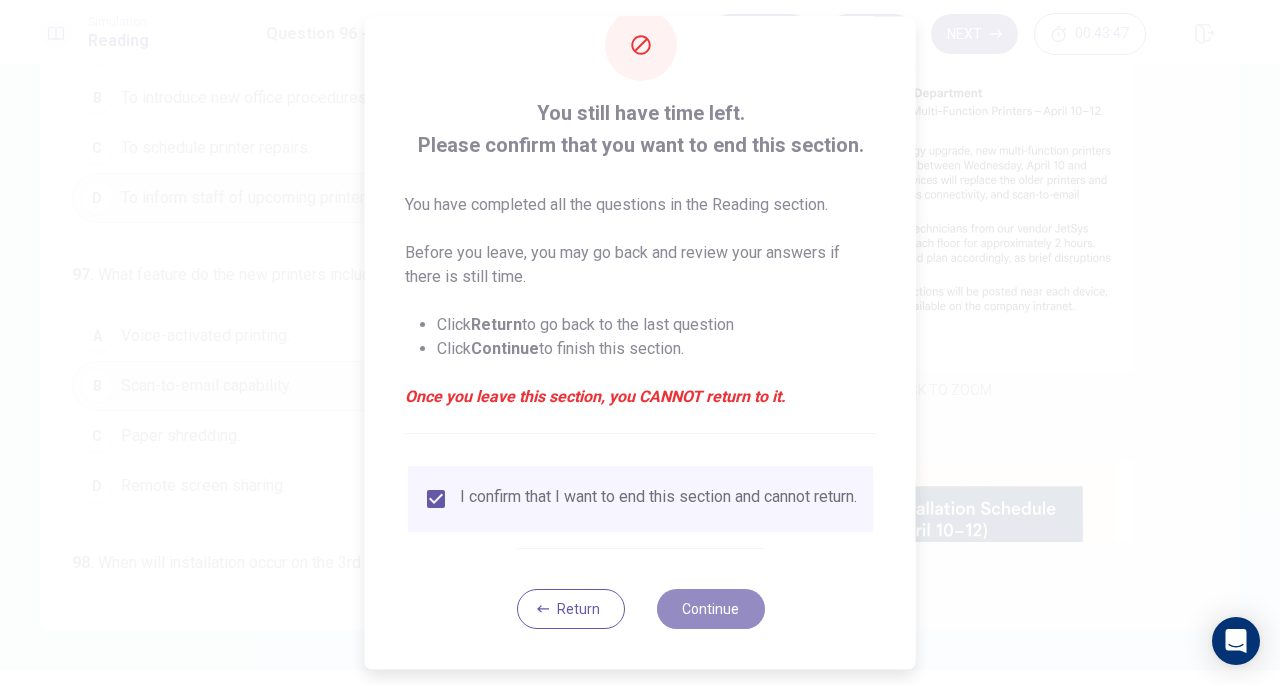 click on "Continue" at bounding box center [710, 609] 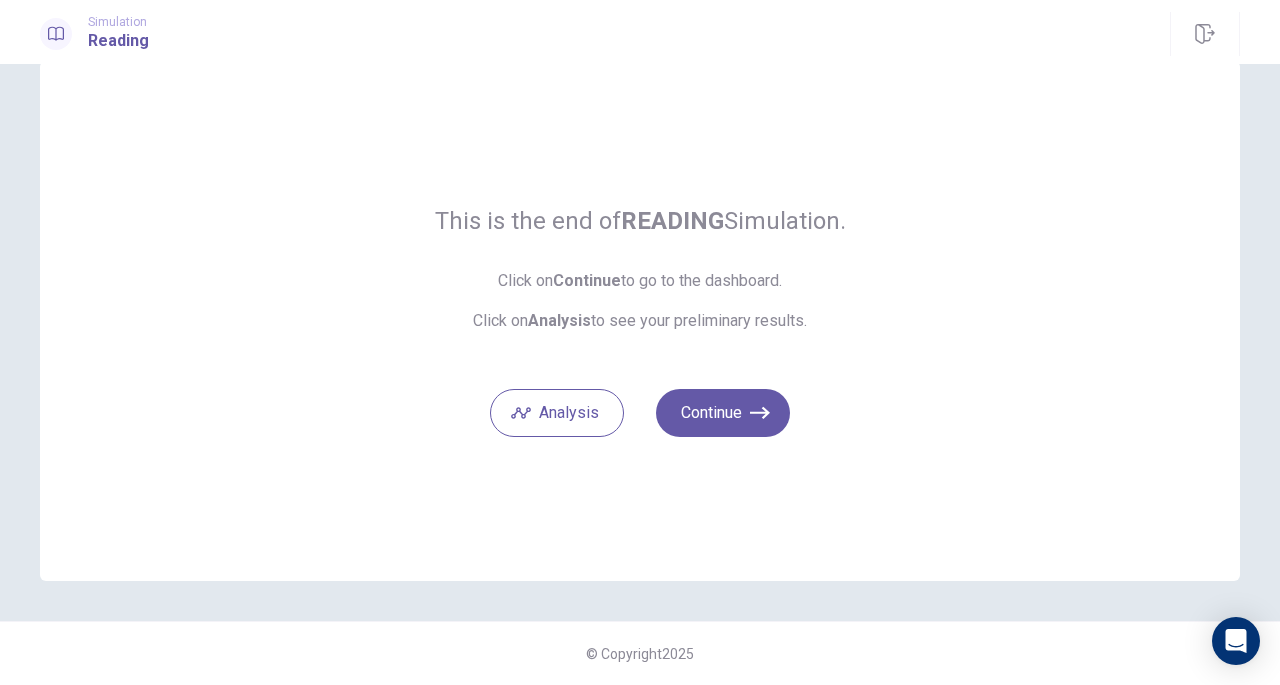 scroll, scrollTop: 42, scrollLeft: 0, axis: vertical 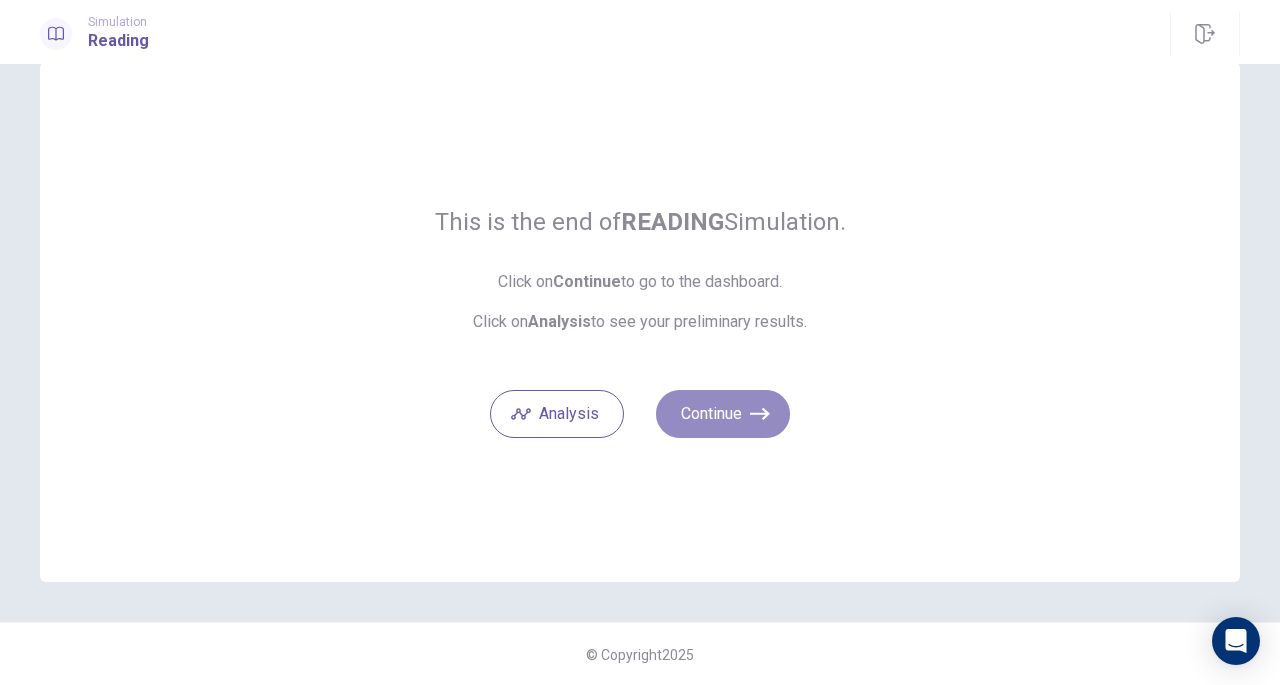 click on "Continue" at bounding box center [723, 414] 